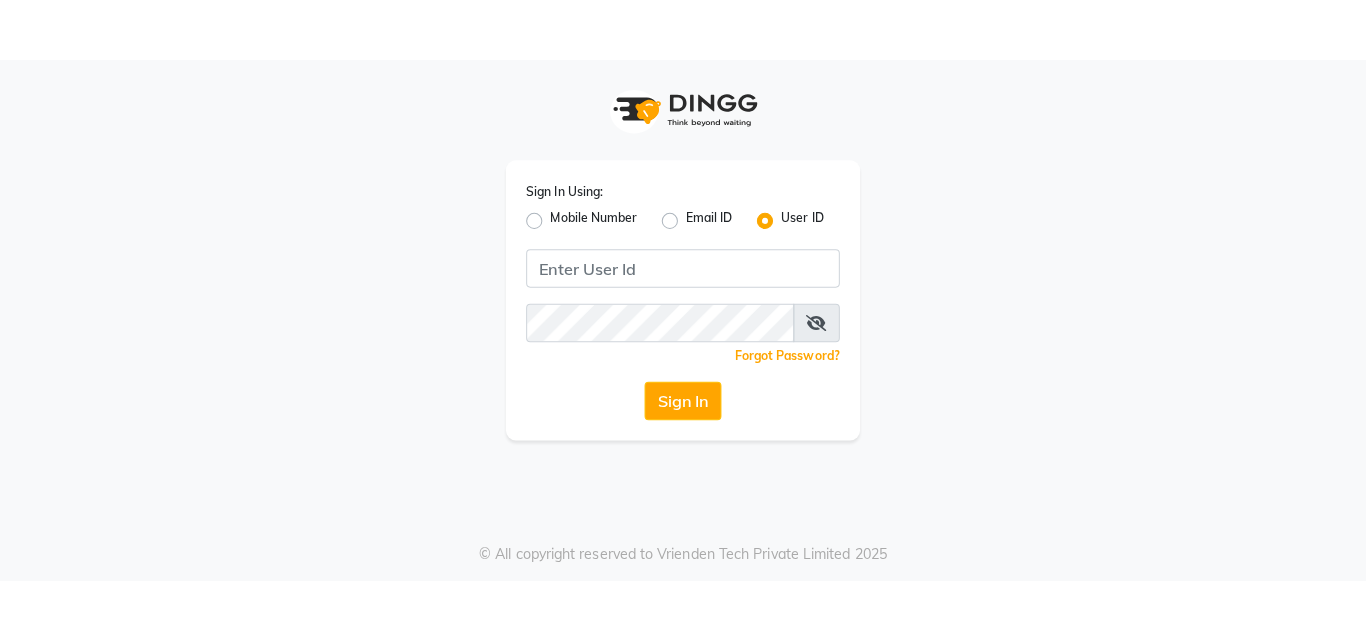 scroll, scrollTop: 0, scrollLeft: 0, axis: both 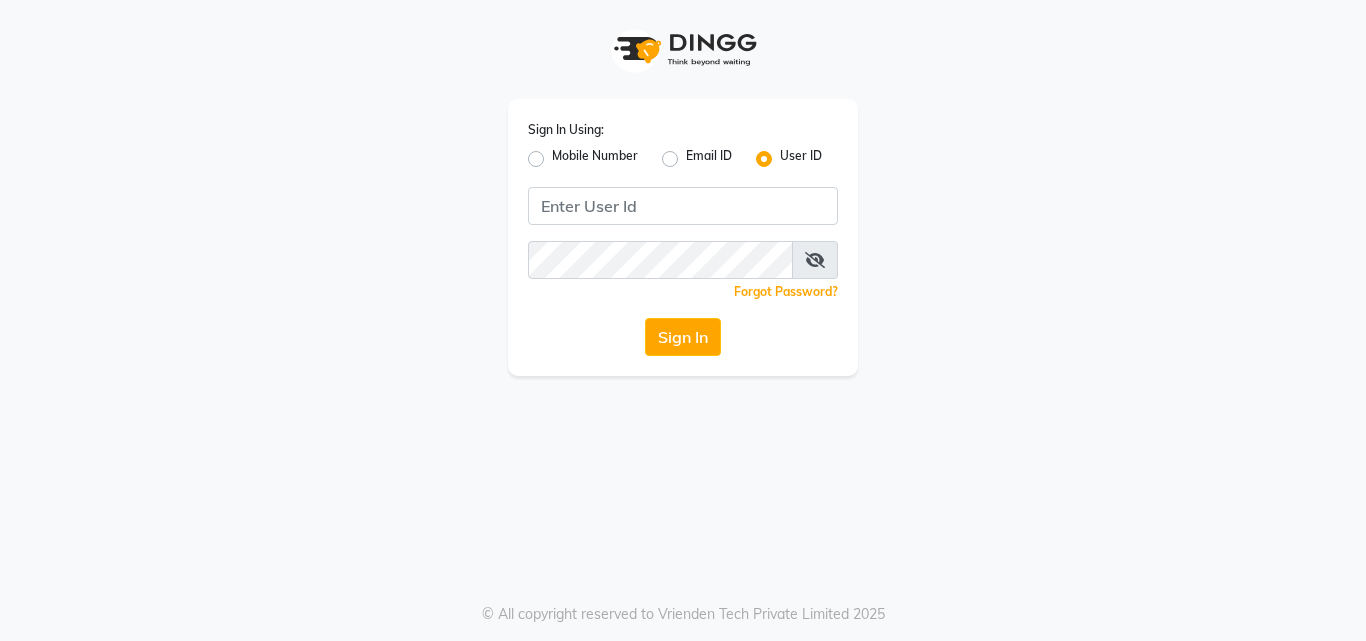 click on "Mobile Number" 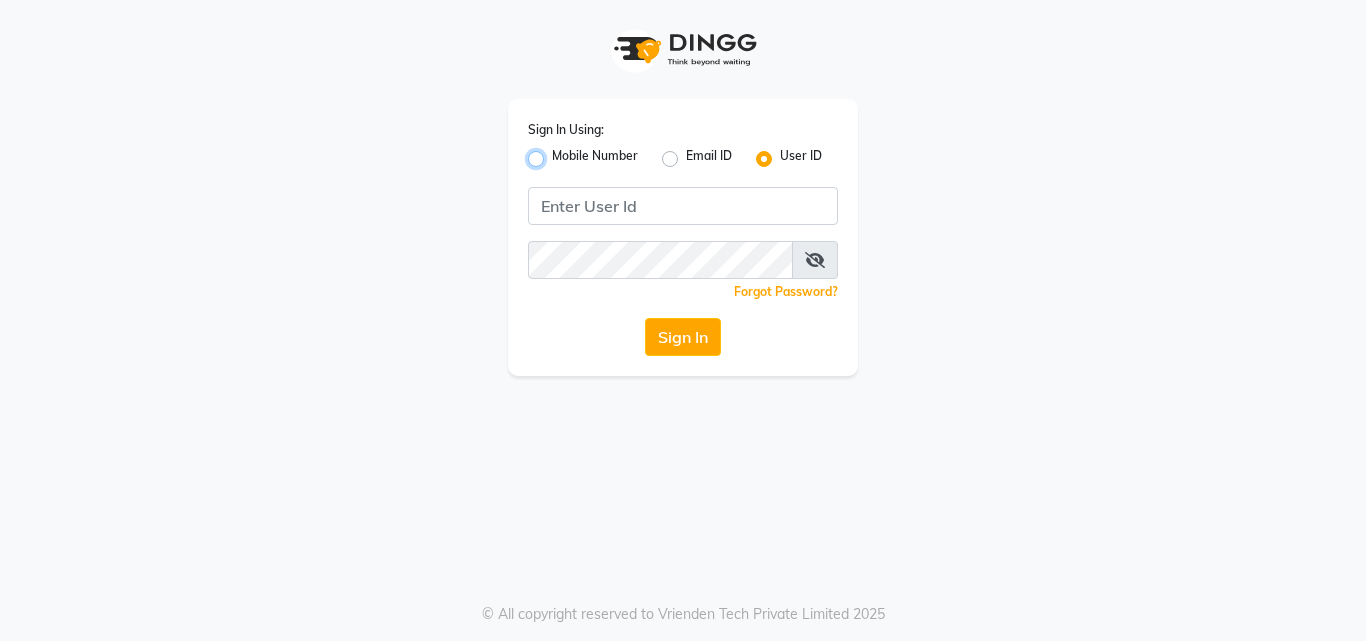 click on "Mobile Number" at bounding box center (558, 153) 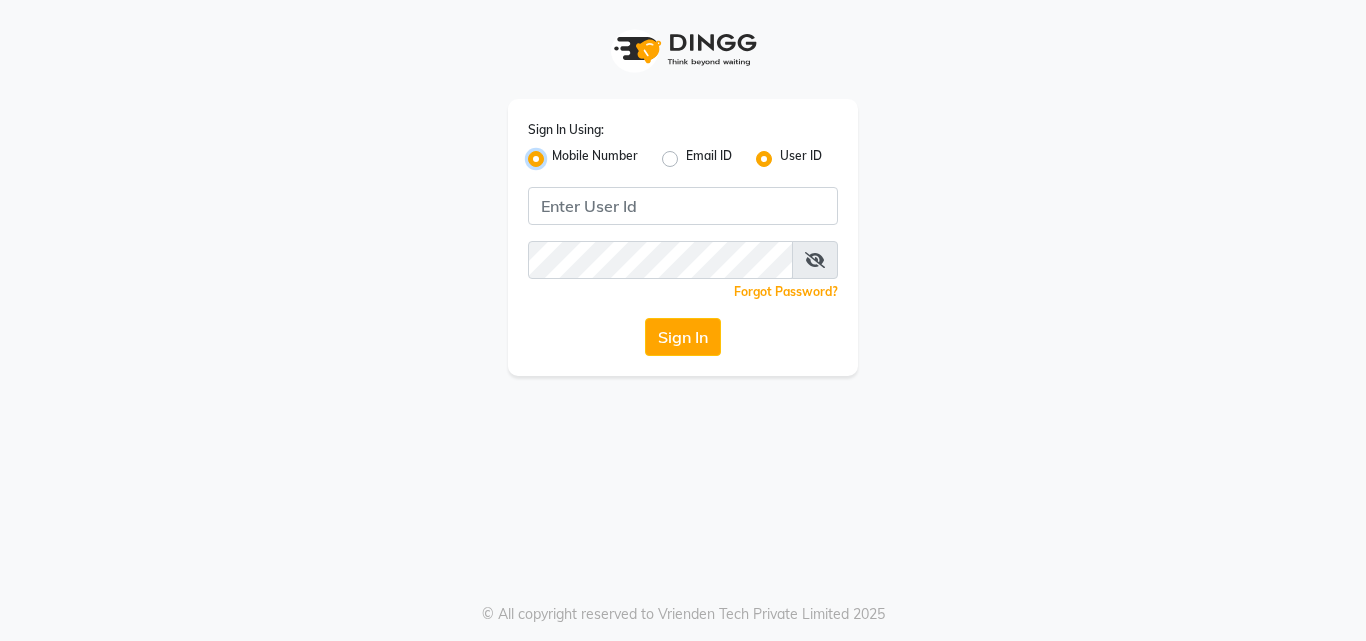 radio on "false" 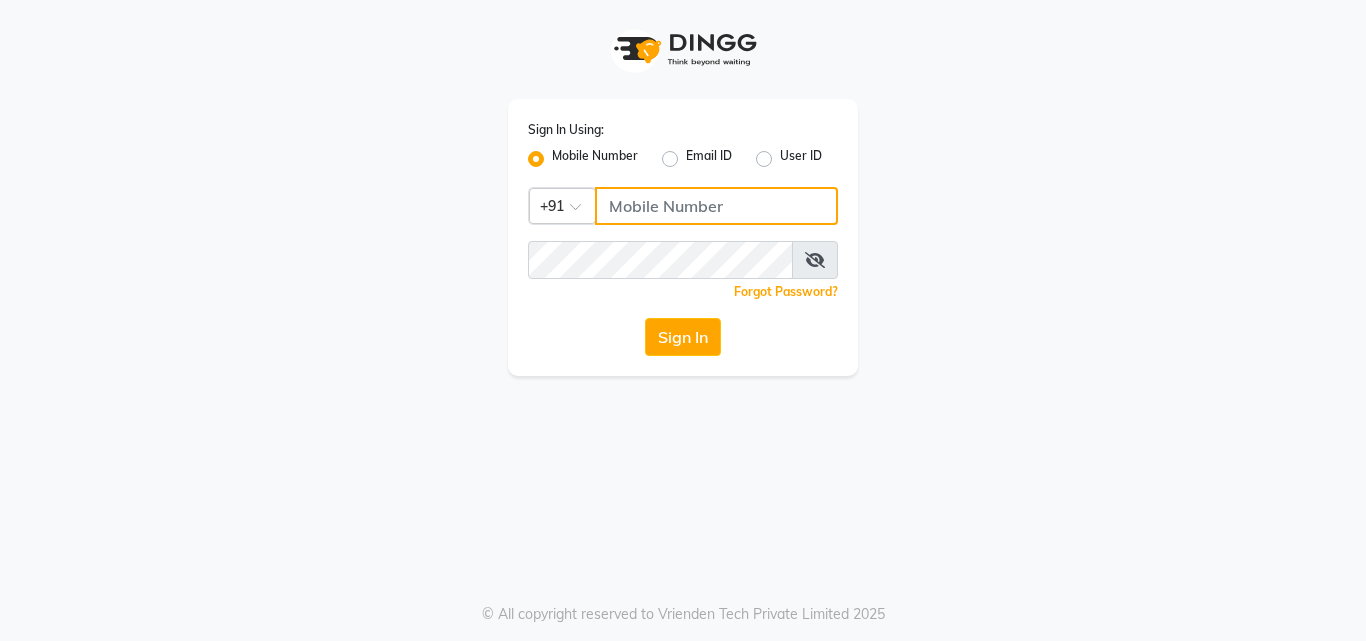 click 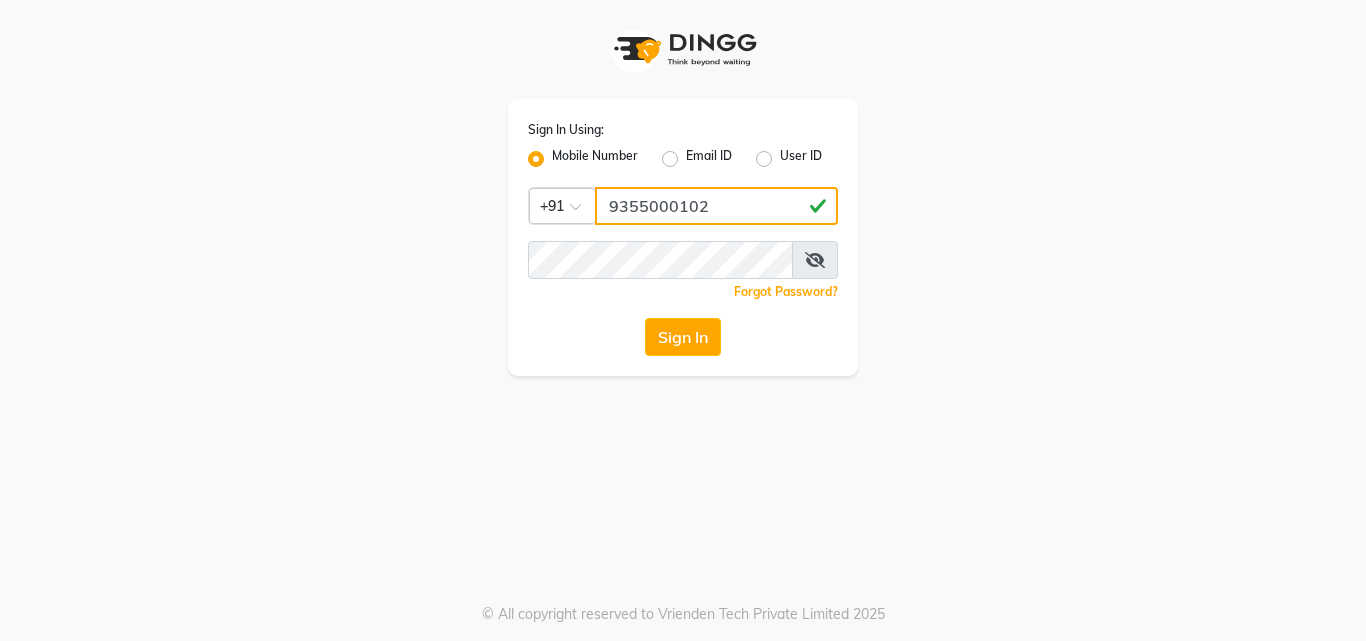 type on "9355000102" 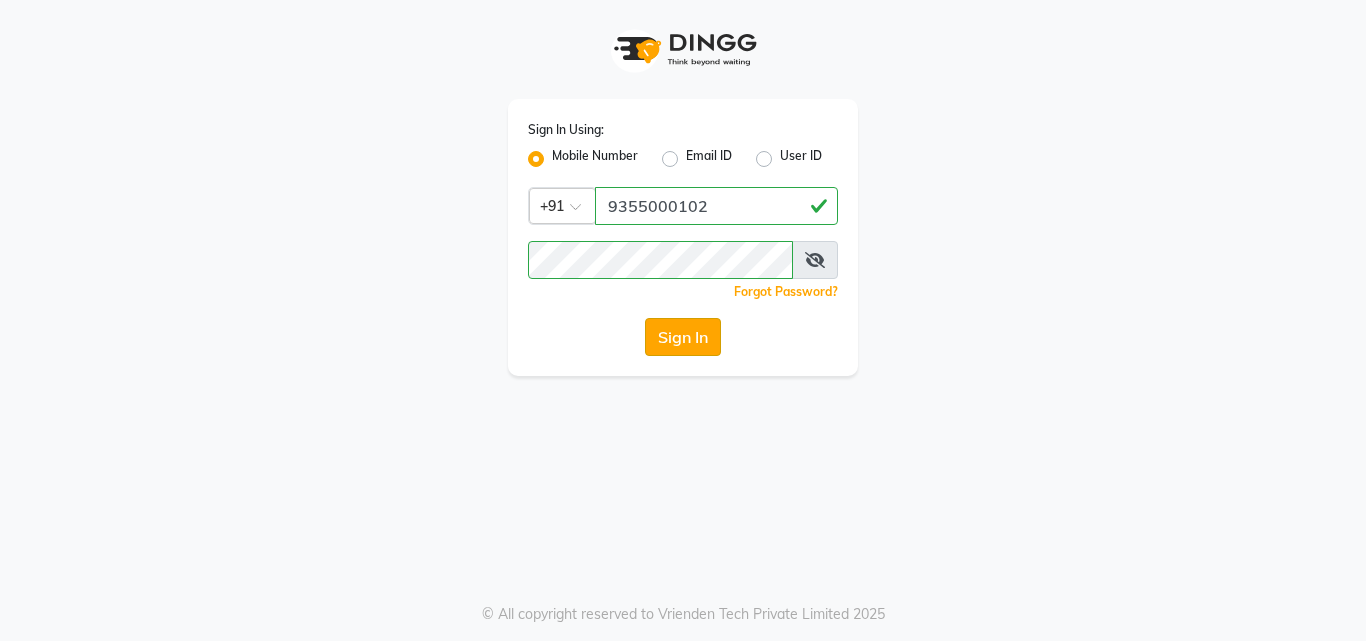 click on "Sign In" 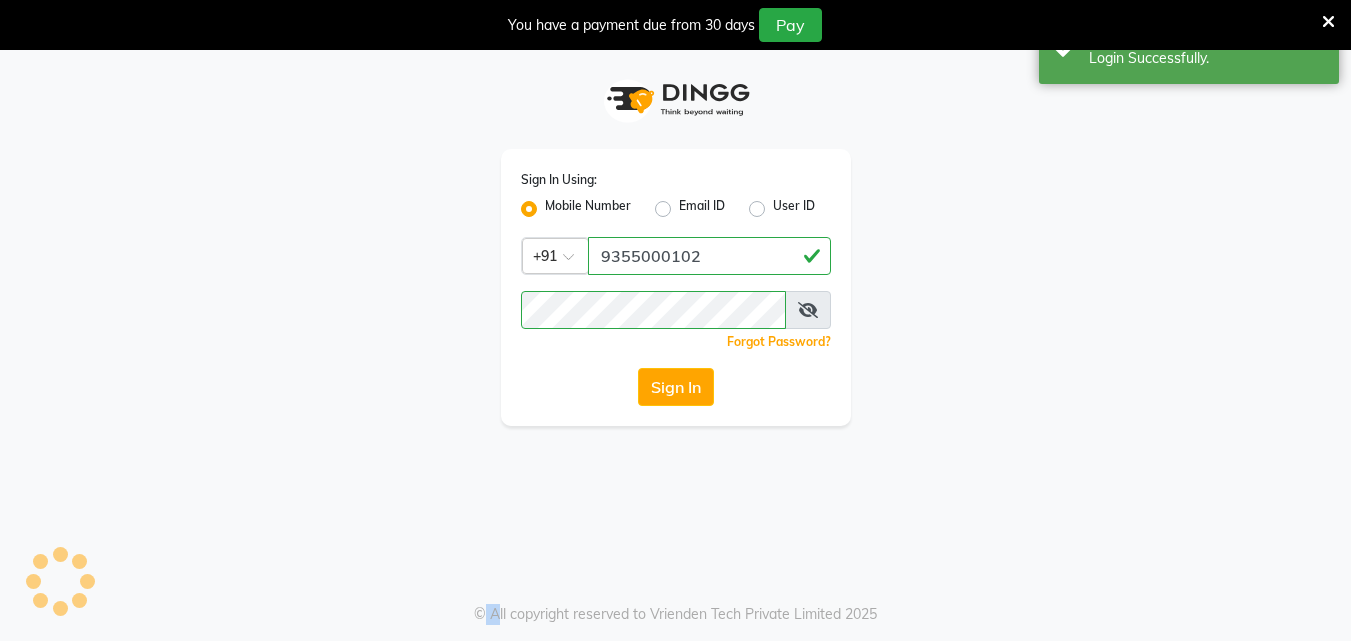 select on "6255" 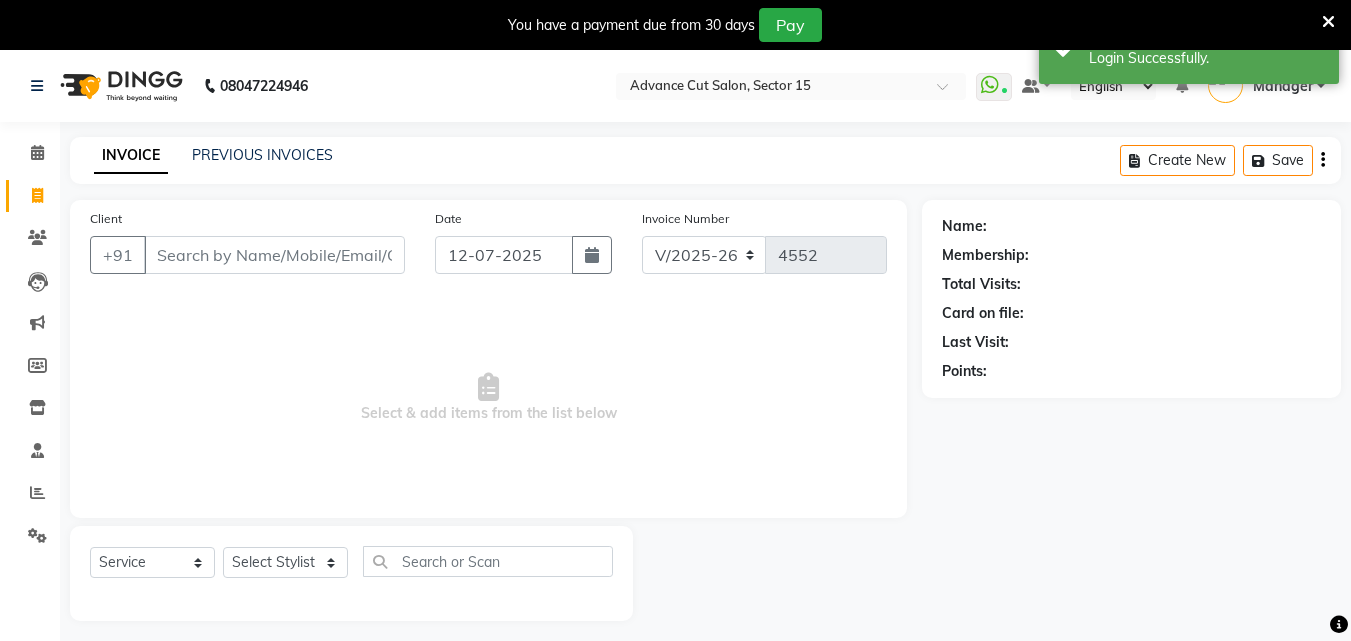 select on "en" 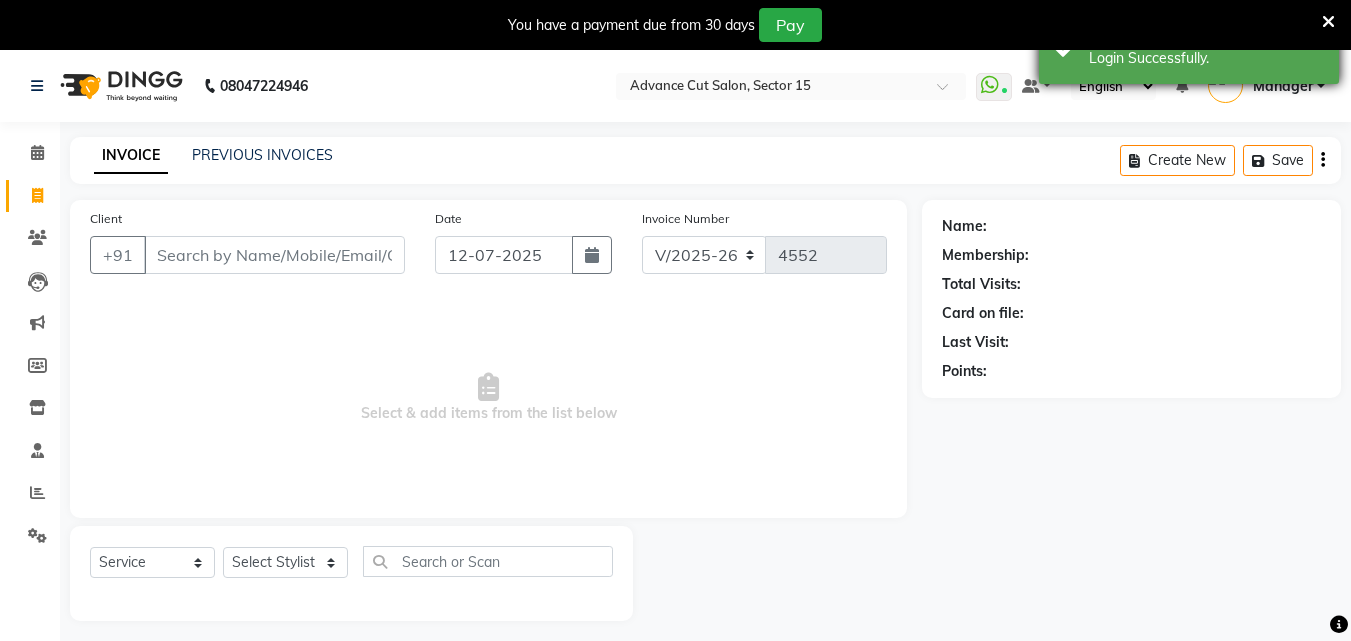 drag, startPoint x: 1332, startPoint y: 10, endPoint x: 1318, endPoint y: 19, distance: 16.643316 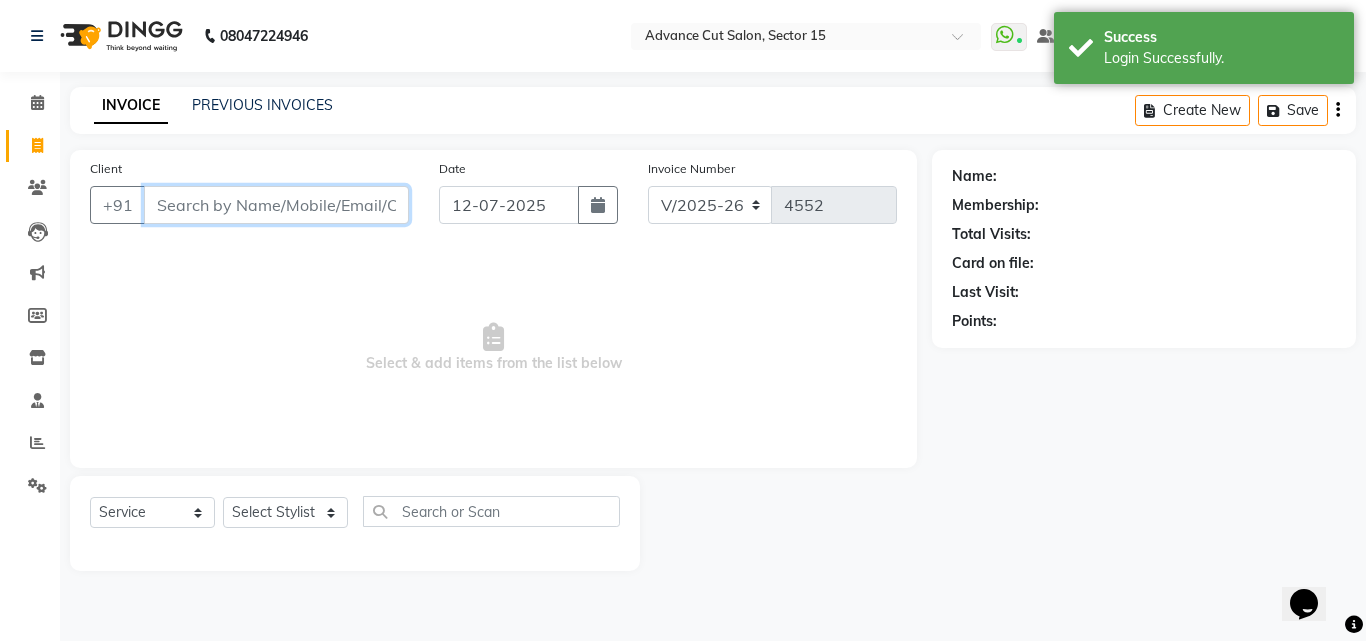 scroll, scrollTop: 0, scrollLeft: 0, axis: both 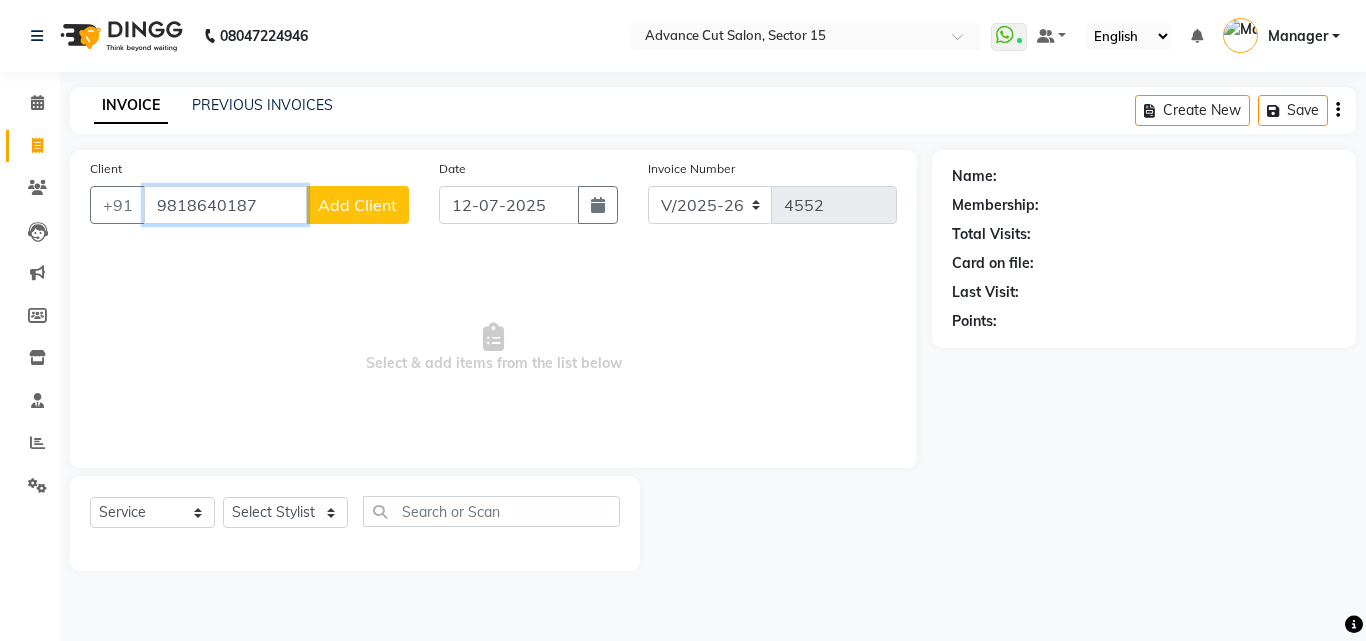 type on "9818640187" 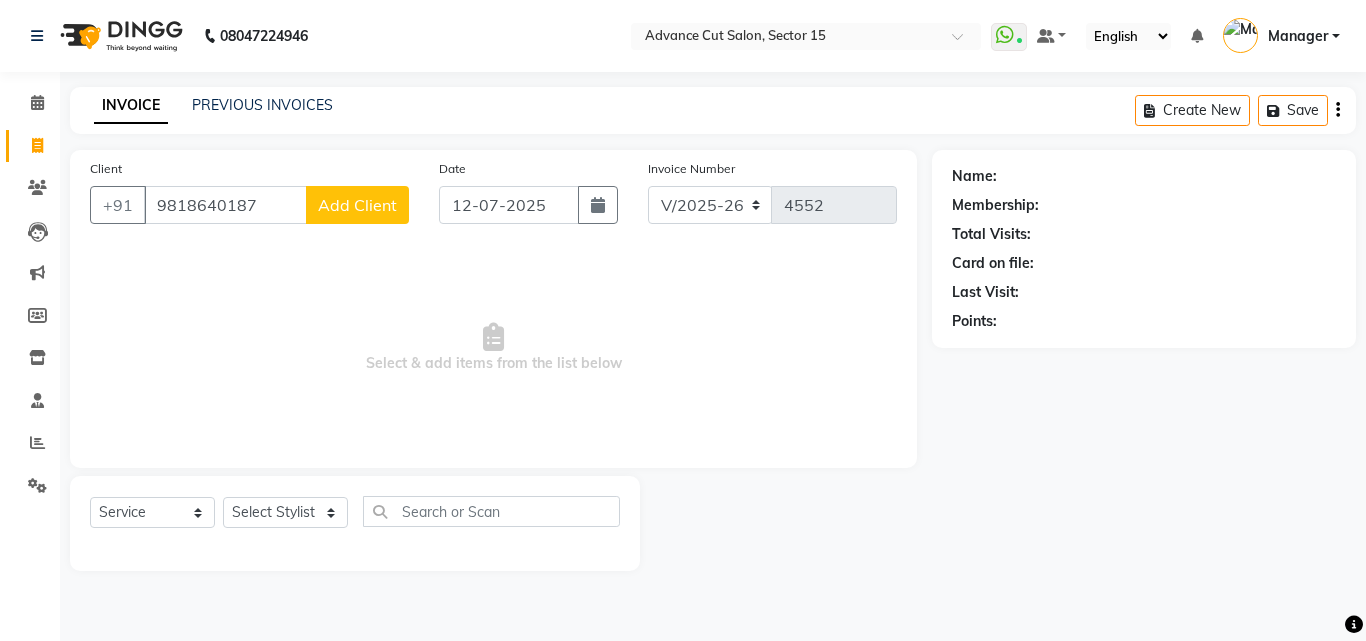 click on "Add Client" 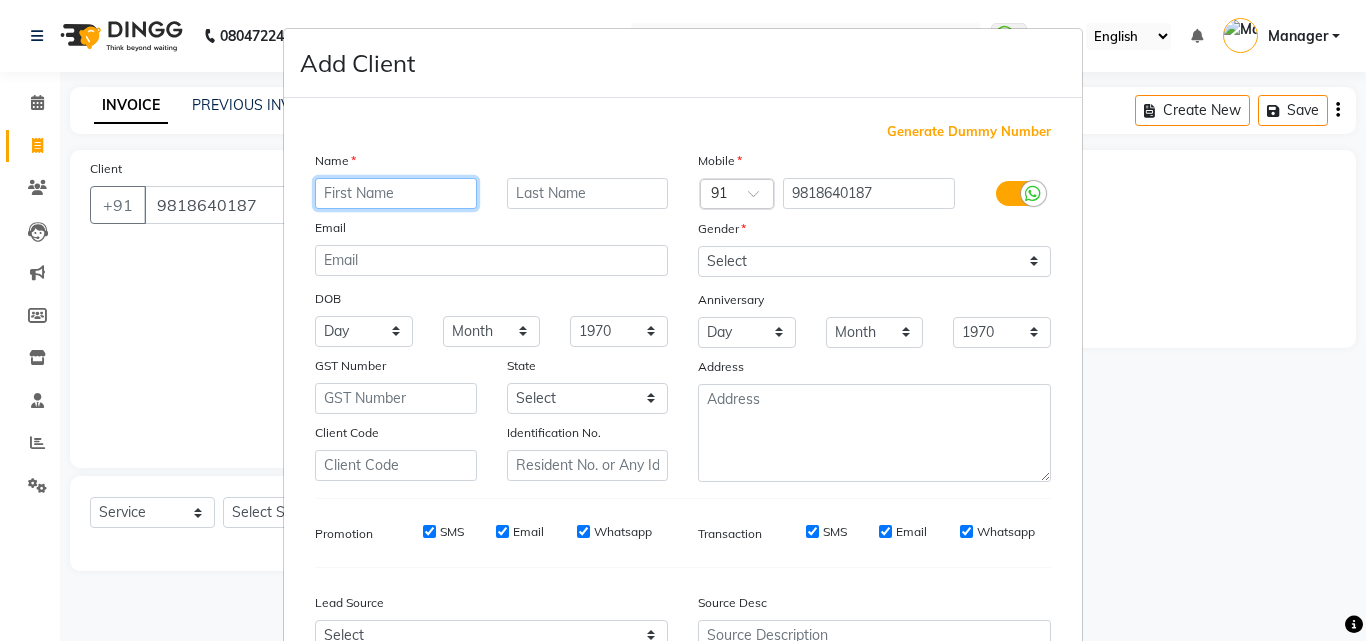 click at bounding box center [396, 193] 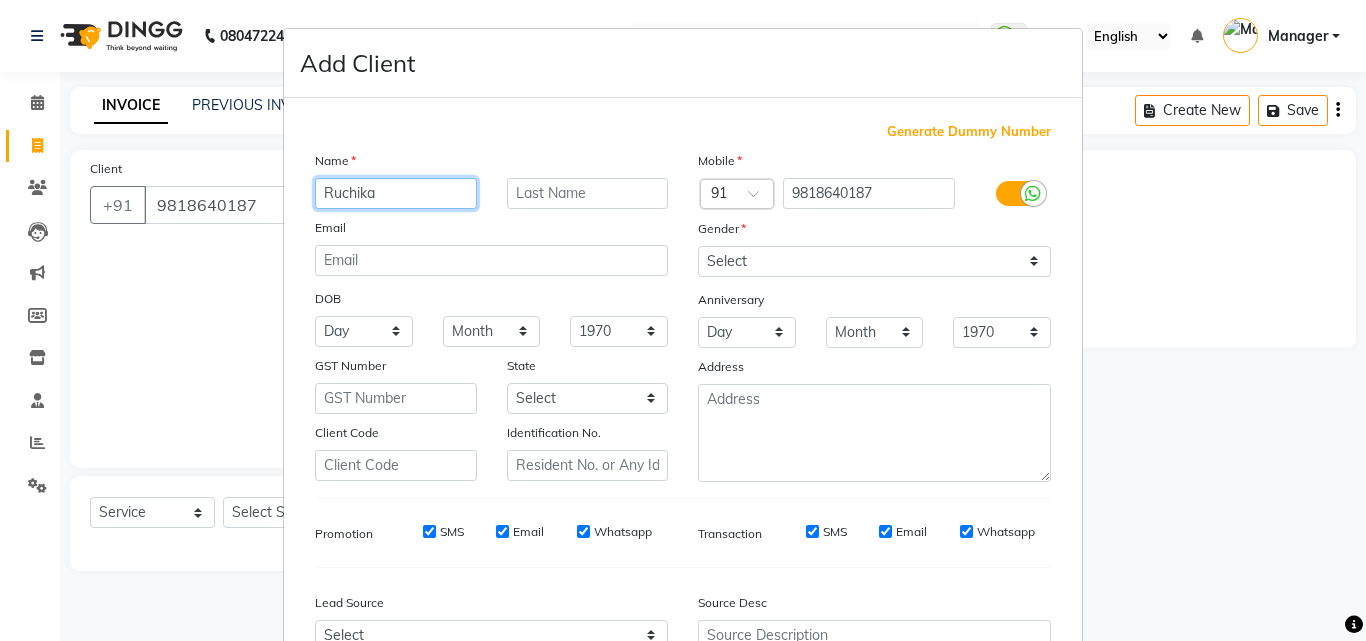 type on "Ruchika" 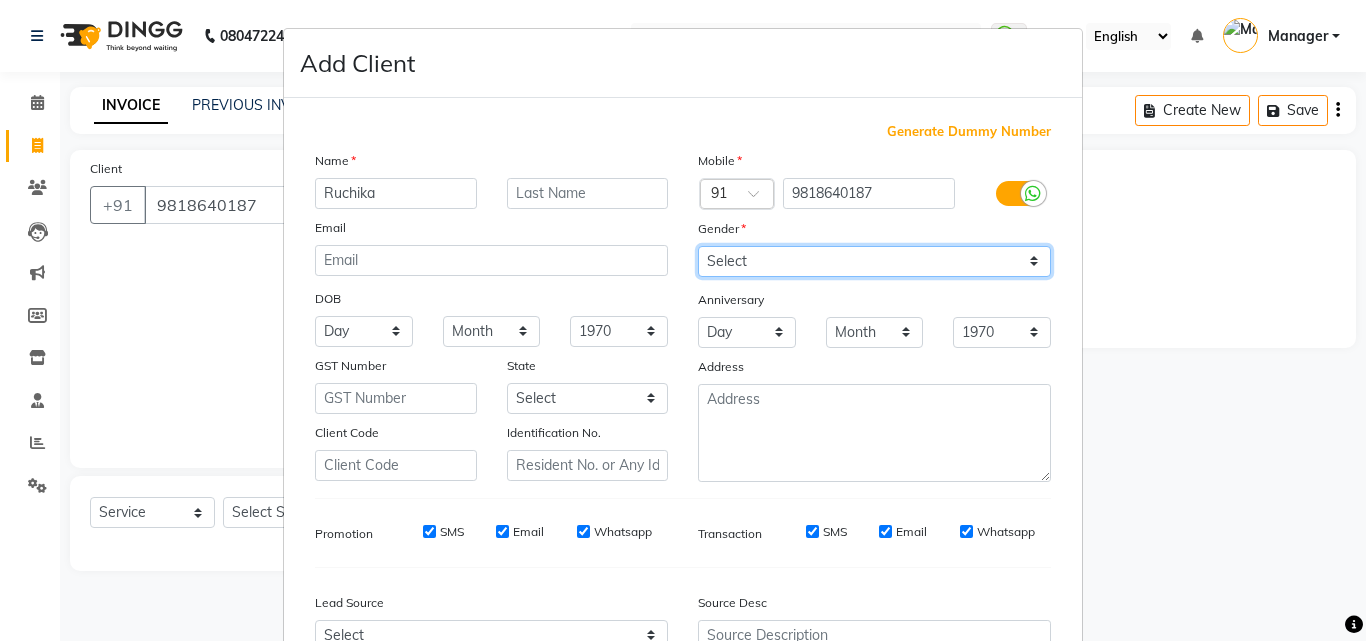 click on "Select Male Female Other Prefer Not To Say" at bounding box center [874, 261] 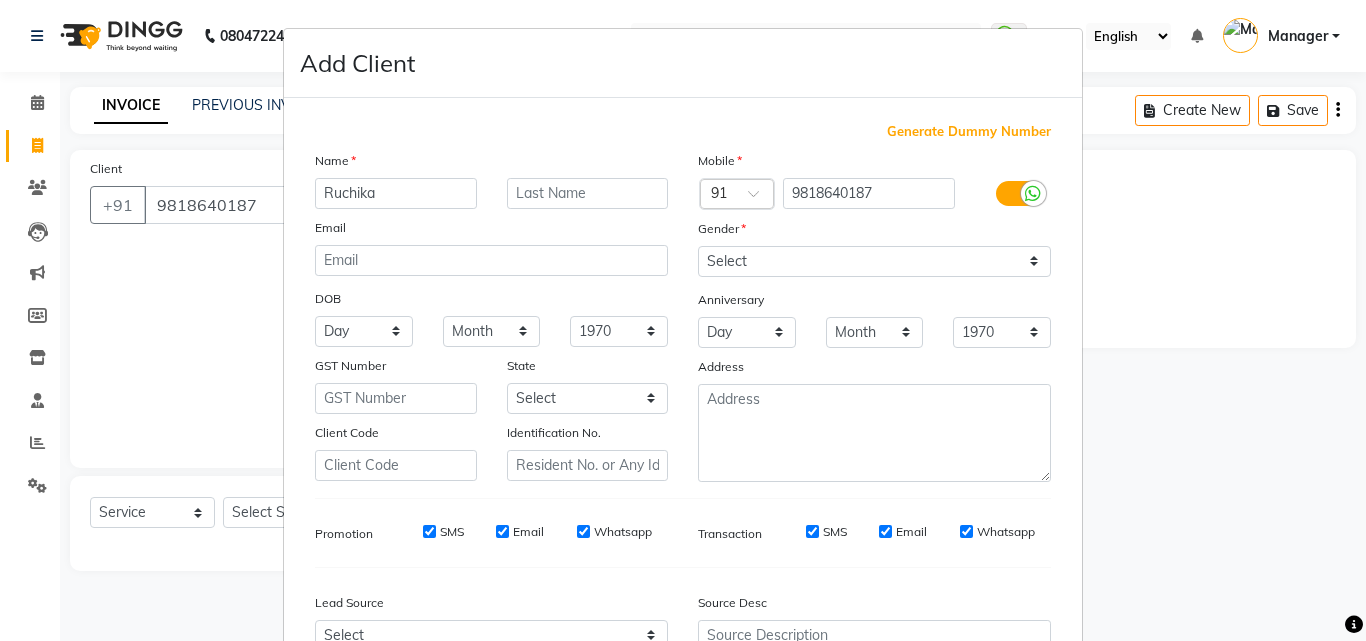 click on "Generate Dummy Number Name Ruchika Email DOB Day 01 02 03 04 05 06 07 08 09 10 11 12 13 14 15 16 17 18 19 20 21 22 23 24 25 26 27 28 29 30 31 Month January February March April May June July August September October November December 1940 1941 1942 1943 1944 1945 1946 1947 1948 1949 1950 1951 1952 1953 1954 1955 1956 1957 1958 1959 1960 1961 1962 1963 1964 1965 1966 1967 1968 1969 1970 1971 1972 1973 1974 1975 1976 1977 1978 1979 1980 1981 1982 1983 1984 1985 1986 1987 1988 1989 1990 1991 1992 1993 1994 1995 1996 1997 1998 1999 2000 2001 2002 2003 2004 2005 2006 2007 2008 2009 2010 2011 2012 2013 2014 2015 2016 2017 2018 2019 2020 2021 2022 2023 2024 GST Number State Select Andaman and Nicobar Islands Andhra Pradesh Arunachal Pradesh Assam Bihar Chandigarh Chhattisgarh Dadra and Nagar Haveli Daman and Diu Delhi Goa Gujarat Haryana Himachal Pradesh Jammu and Kashmir Jharkhand Karnataka Kerala Lakshadweep Madhya Pradesh Maharashtra Manipur Meghalaya Mizoram Nagaland Odisha Pondicherry Punjab Rajasthan Sikkim ×" at bounding box center (683, 419) 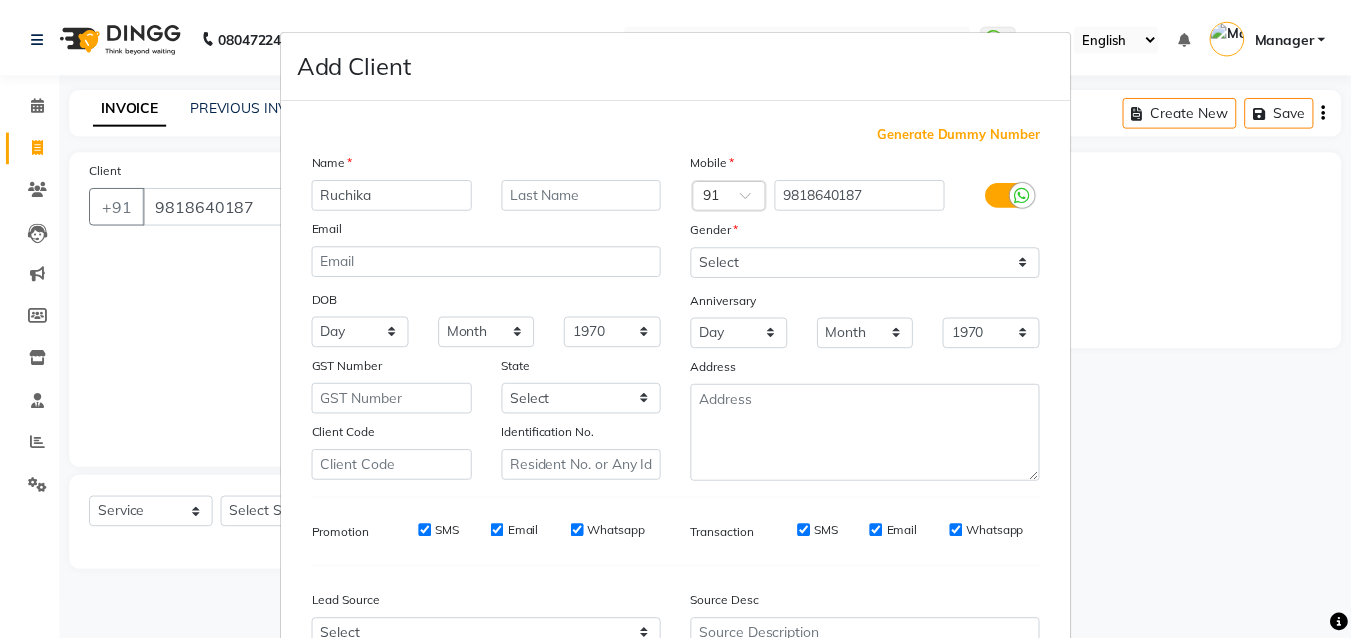 scroll, scrollTop: 208, scrollLeft: 0, axis: vertical 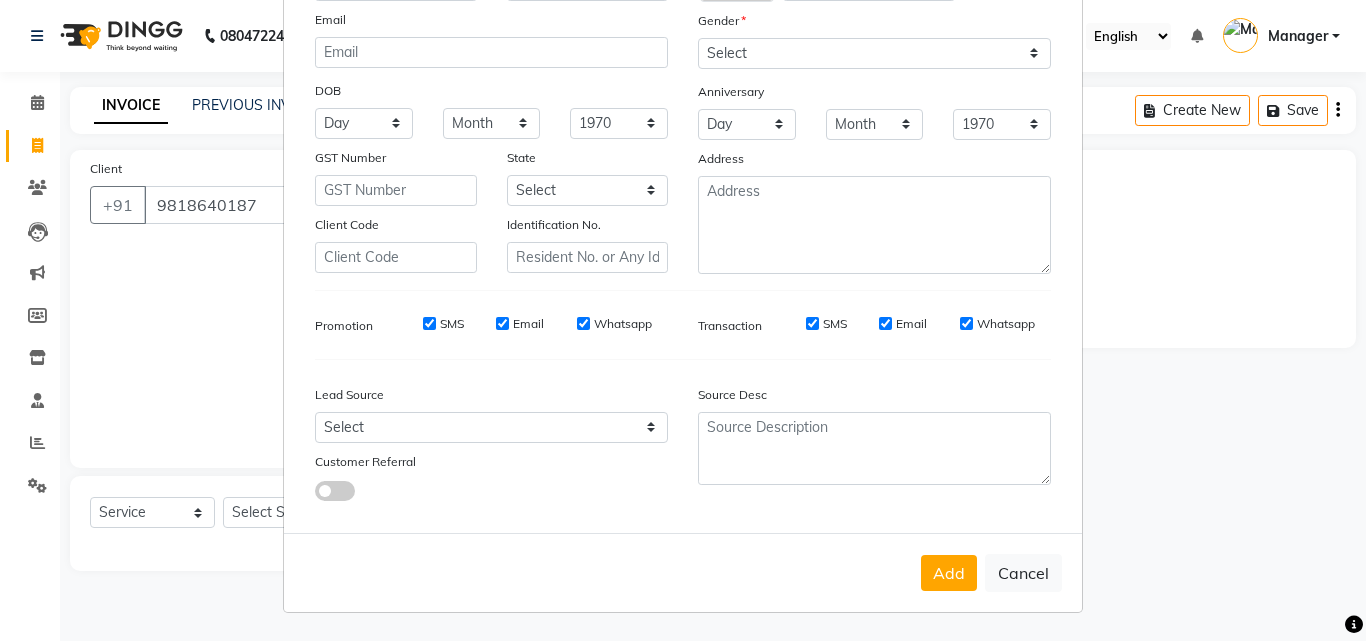 click on "Add Client Generate Dummy Number Name Ruchika Email DOB Day 01 02 03 04 05 06 07 08 09 10 11 12 13 14 15 16 17 18 19 20 21 22 23 24 25 26 27 28 29 30 31 Month January February March April May June July August September October November December 1940 1941 1942 1943 1944 1945 1946 1947 1948 1949 1950 1951 1952 1953 1954 1955 1956 1957 1958 1959 1960 1961 1962 1963 1964 1965 1966 1967 1968 1969 1970 1971 1972 1973 1974 1975 1976 1977 1978 1979 1980 1981 1982 1983 1984 1985 1986 1987 1988 1989 1990 1991 1992 1993 1994 1995 1996 1997 1998 1999 2000 2001 2002 2003 2004 2005 2006 2007 2008 2009 2010 2011 2012 2013 2014 2015 2016 2017 2018 2019 2020 2021 2022 2023 2024 GST Number State Select Andaman and Nicobar Islands Andhra Pradesh Arunachal Pradesh Assam Bihar Chandigarh Chhattisgarh Dadra and Nagar Haveli Daman and Diu Delhi Goa Gujarat Haryana Himachal Pradesh Jammu and Kashmir Jharkhand Karnataka Kerala Lakshadweep Madhya Pradesh Maharashtra Manipur Meghalaya Mizoram Nagaland Odisha Pondicherry Punjab Sikkim" at bounding box center [683, 320] 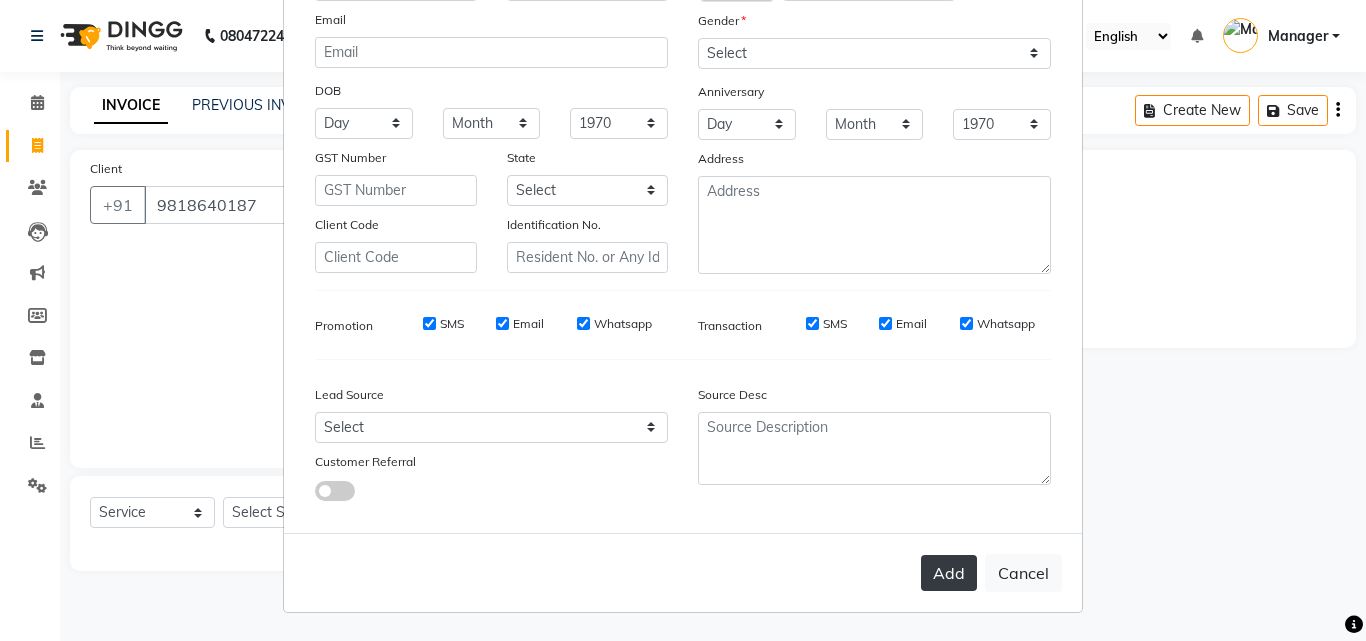 click on "Add" at bounding box center (949, 573) 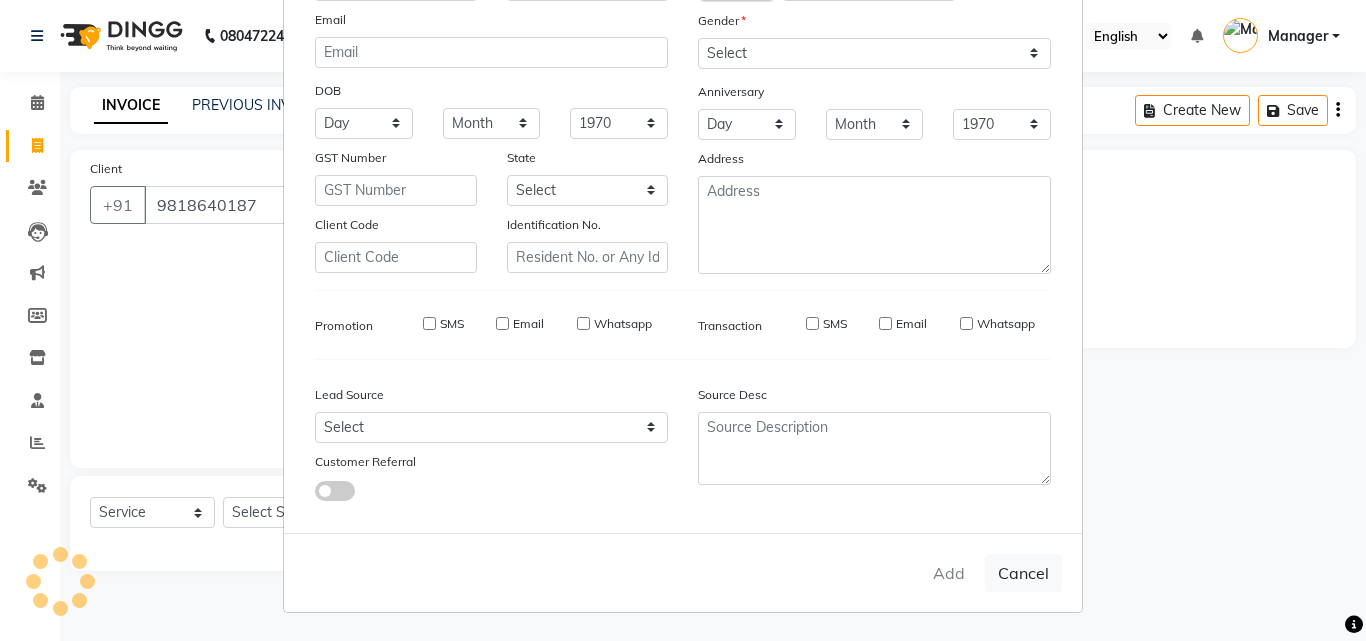 type 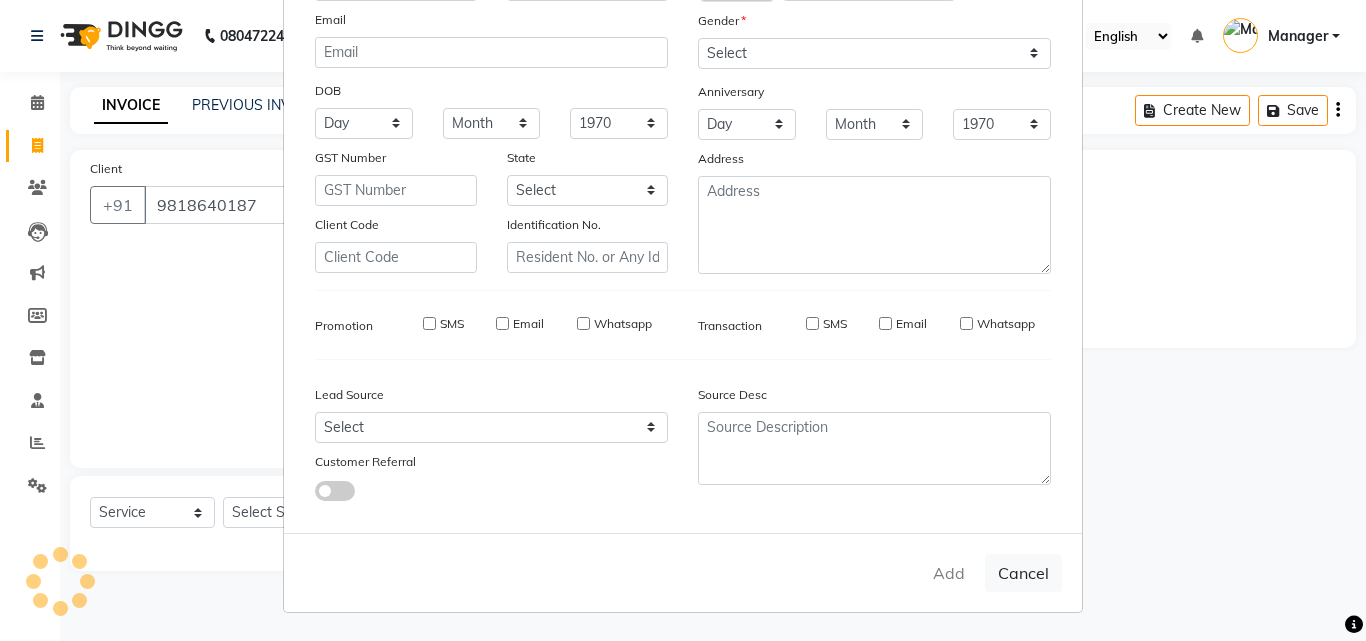 select 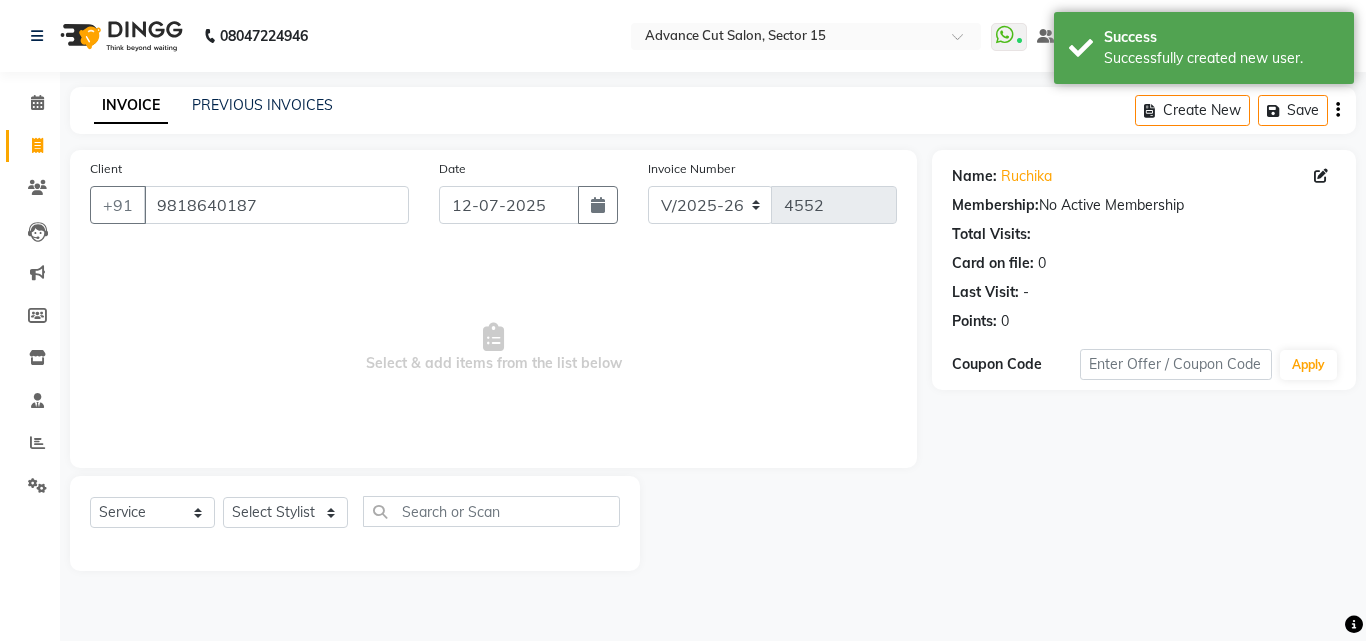 click on "Name: Ruchika  Membership:  No Active Membership  Total Visits:   Card on file:  0 Last Visit:   - Points:   0  Coupon Code Apply" 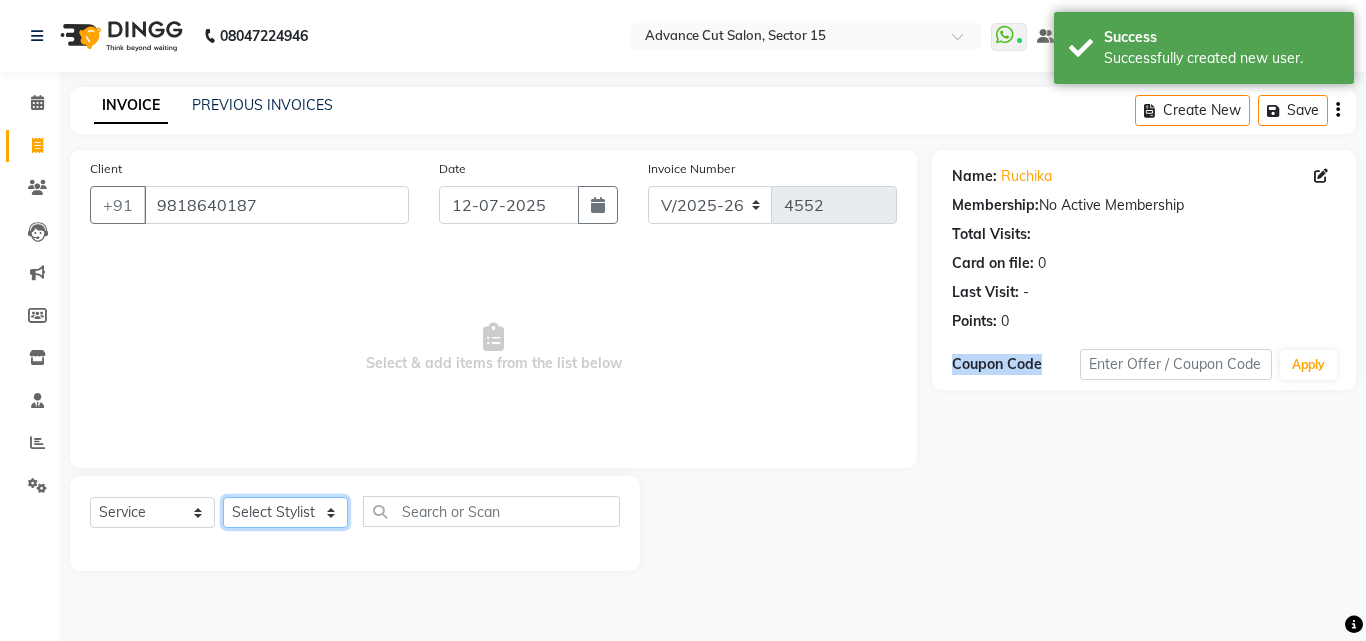 click on "Select Stylist Advance Cut  [PERSON_NAME] [PERSON_NAME] [PERSON_NAME] LUCKY Manager [PERSON_NAME] [PERSON_NAME] Pooja  [PERSON_NAME] RANI [PERSON_NAME] [PERSON_NAME] [PERSON_NAME] [PERSON_NAME] [PERSON_NAME]" 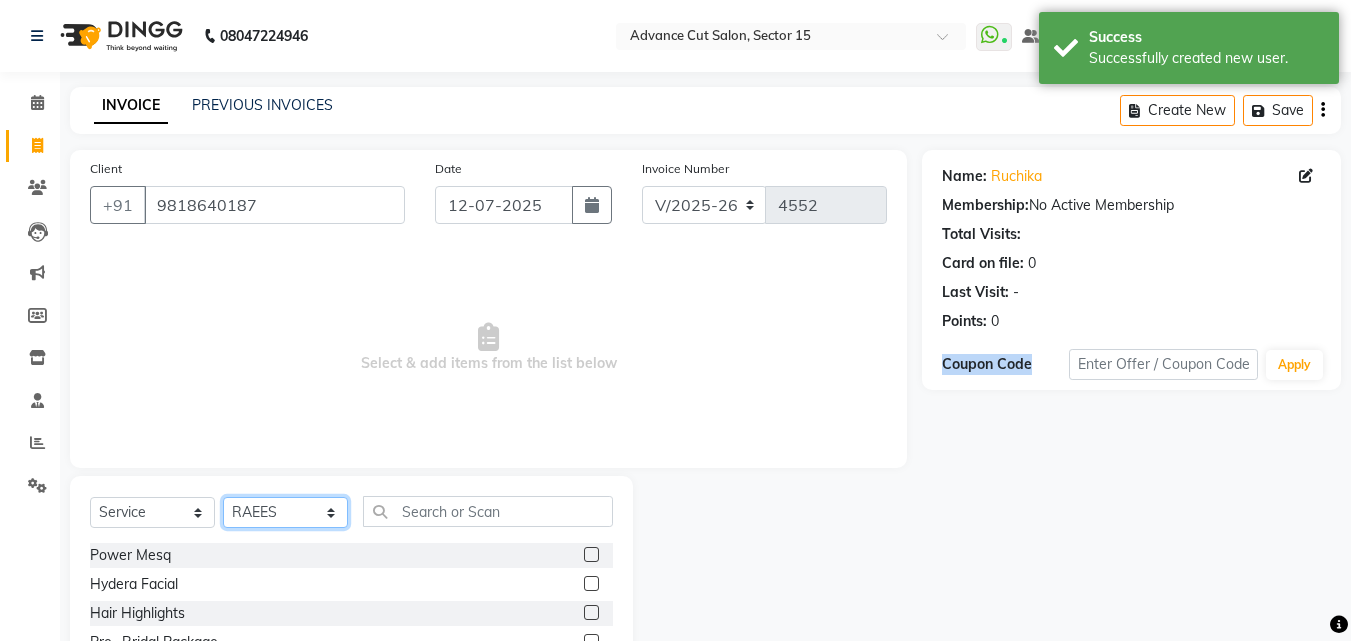 click on "Select Stylist Advance Cut  [PERSON_NAME] [PERSON_NAME] [PERSON_NAME] LUCKY Manager [PERSON_NAME] [PERSON_NAME] Pooja  [PERSON_NAME] RANI [PERSON_NAME] [PERSON_NAME] [PERSON_NAME] [PERSON_NAME] [PERSON_NAME]" 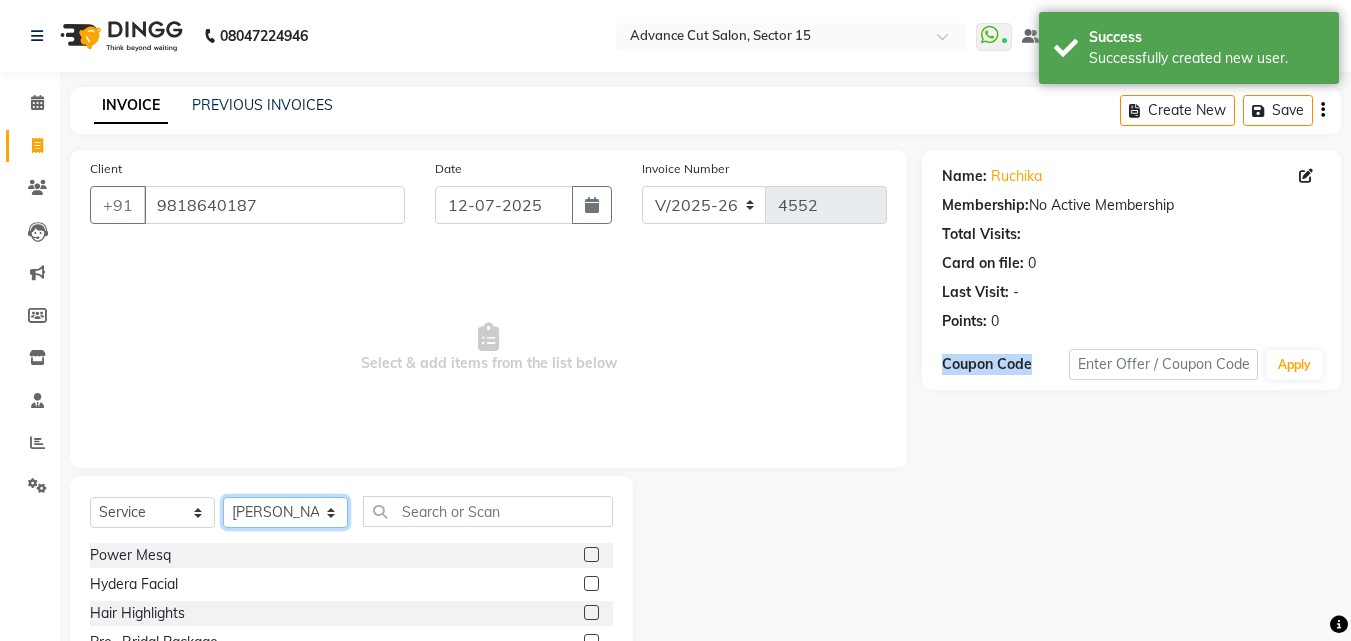 select on "46501" 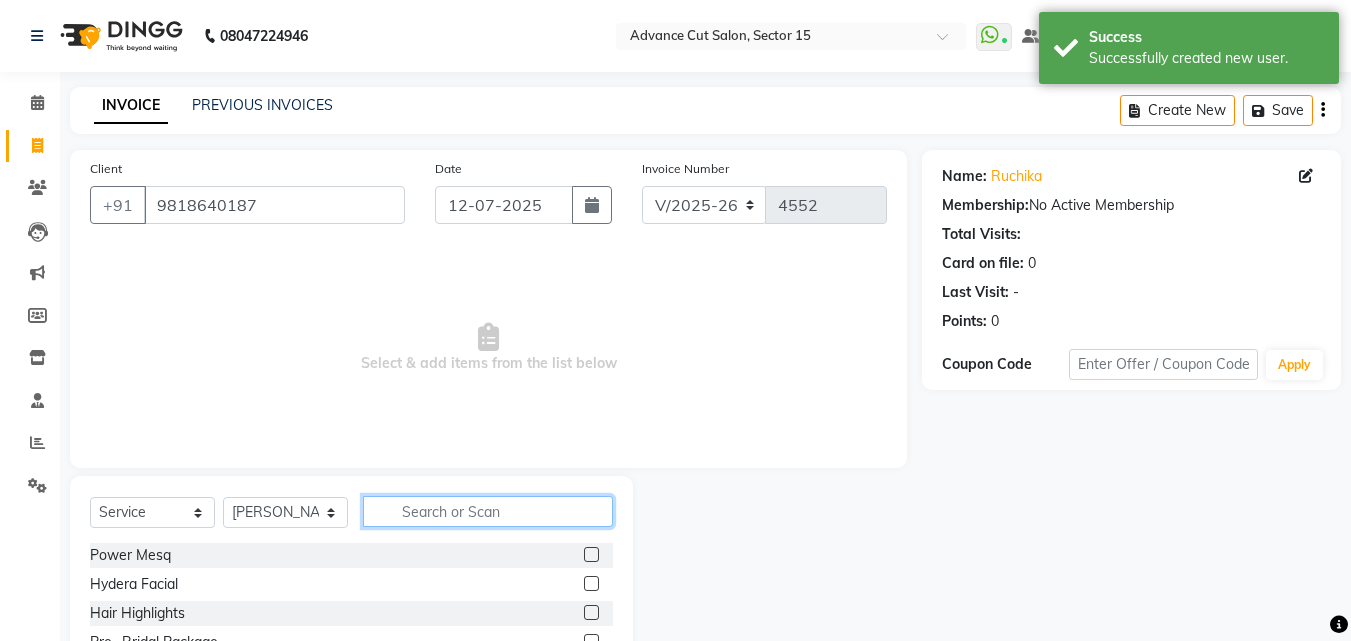click 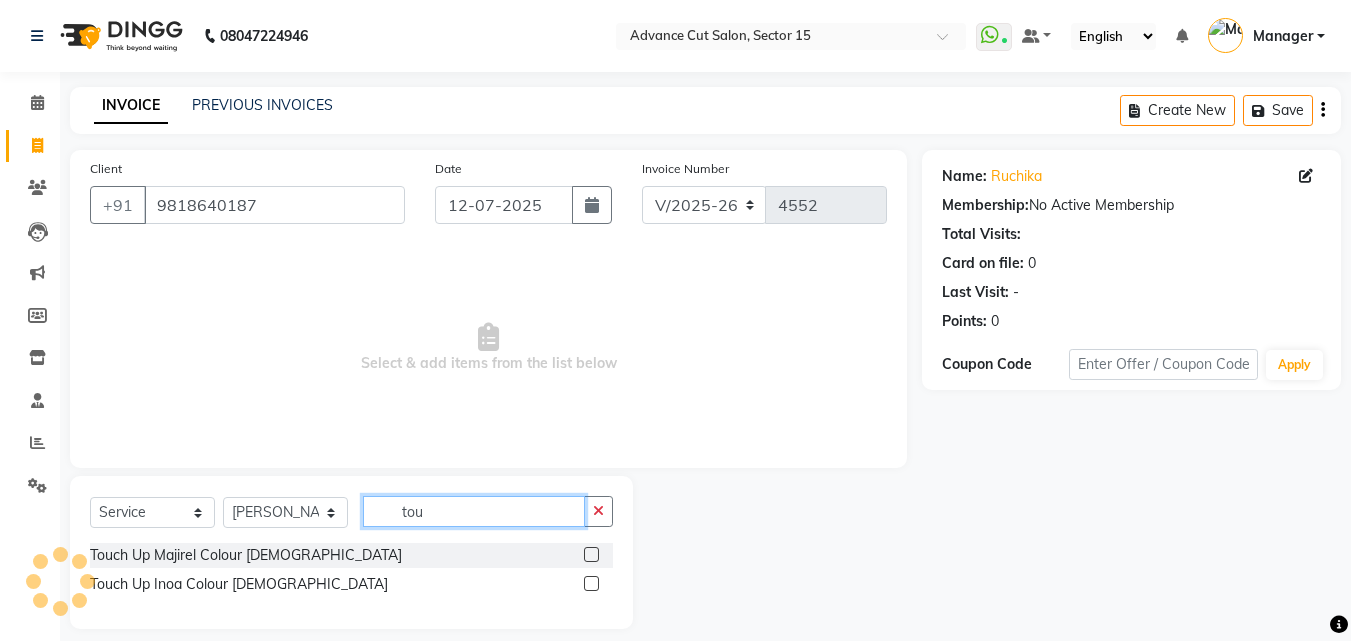 scroll, scrollTop: 18, scrollLeft: 0, axis: vertical 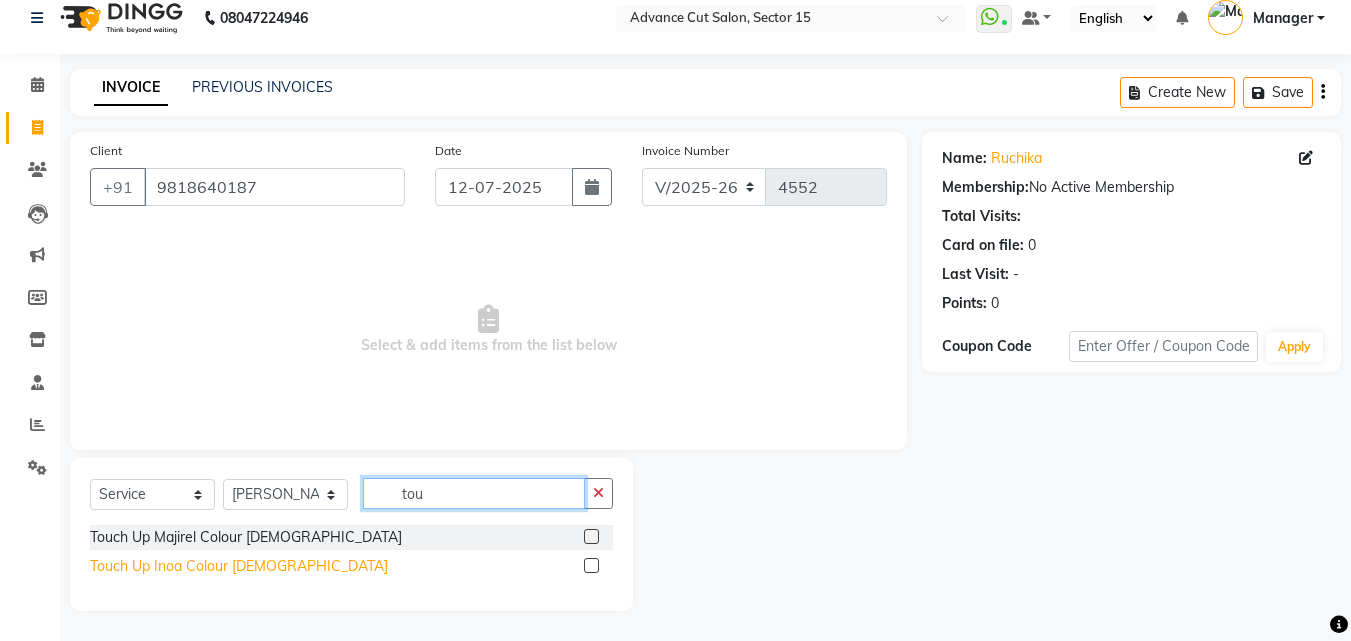 type on "tou" 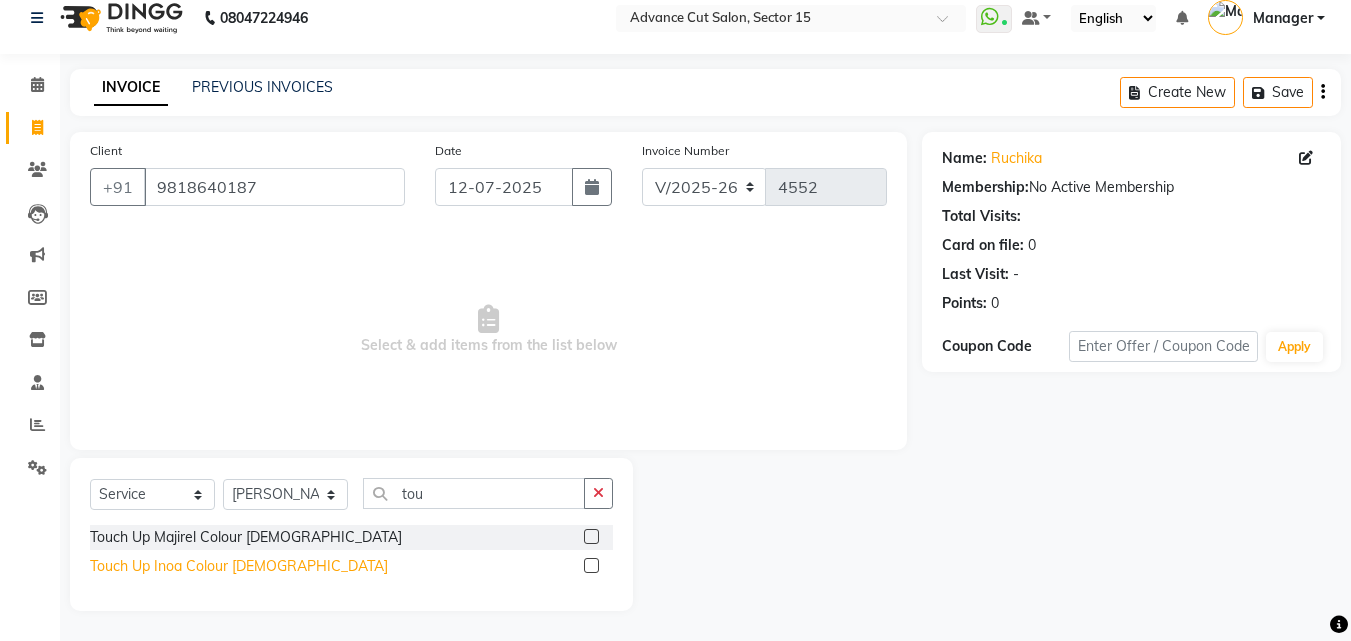 click on "Touch Up Inoa Colour [DEMOGRAPHIC_DATA]" 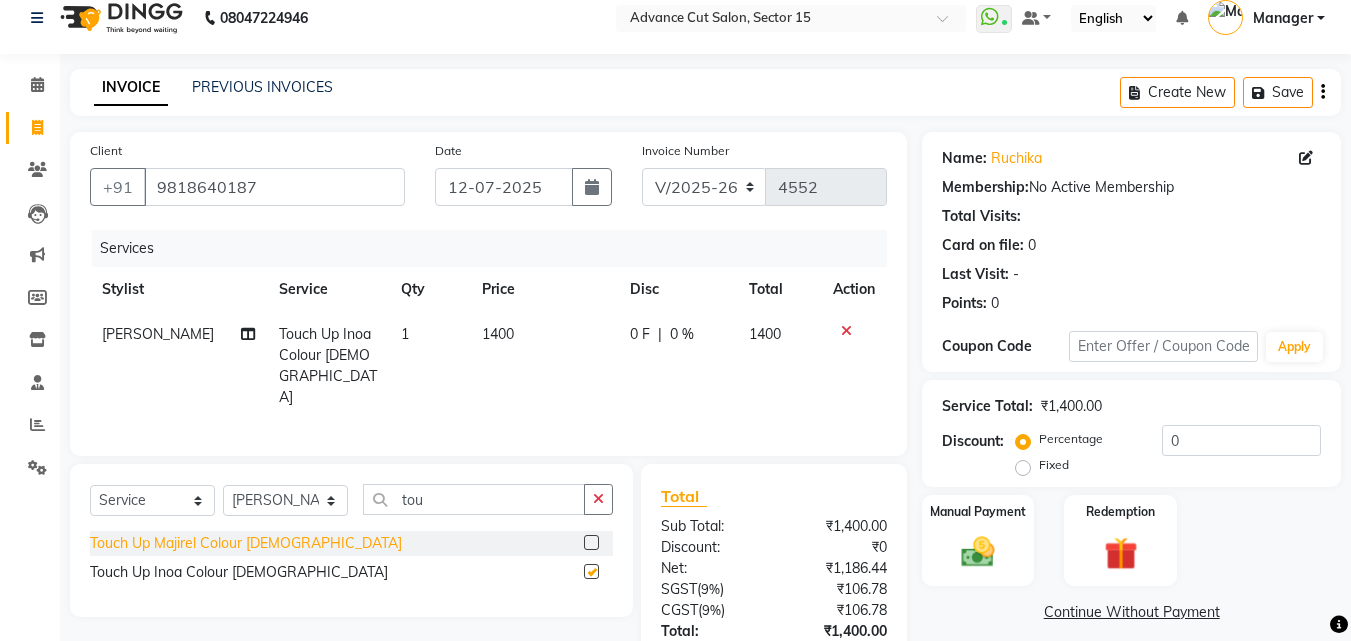 checkbox on "false" 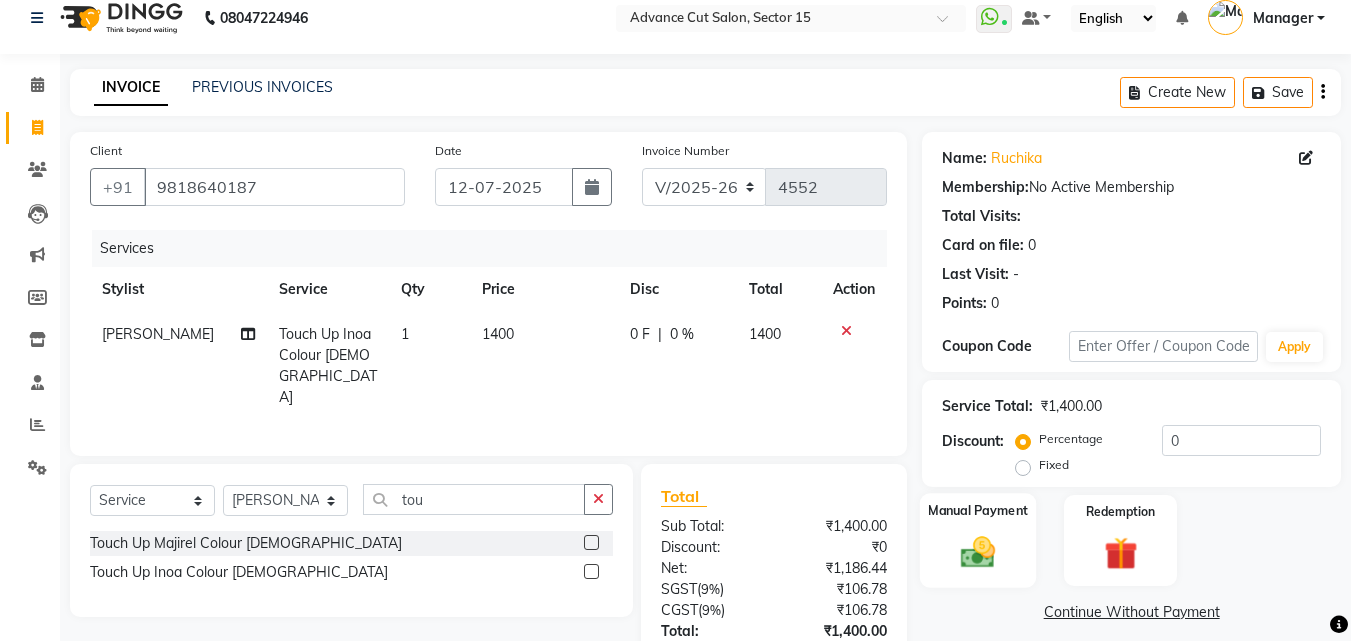 click on "Manual Payment" 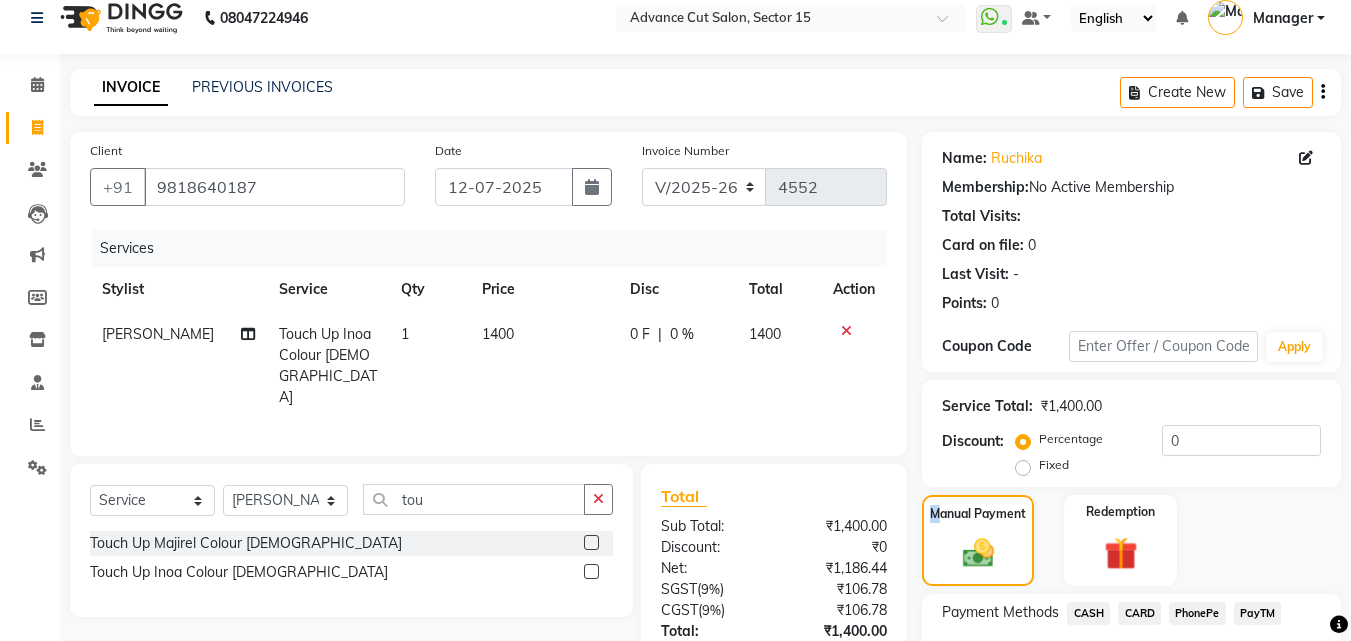 scroll, scrollTop: 162, scrollLeft: 0, axis: vertical 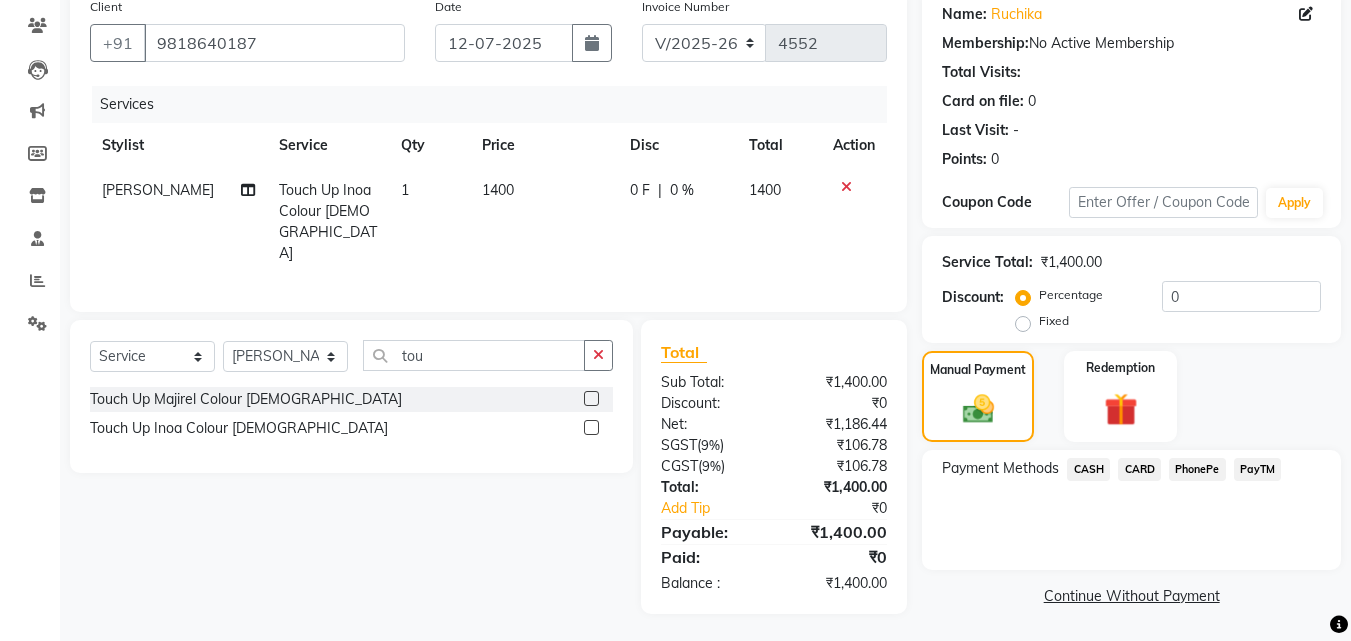 click on "CARD" 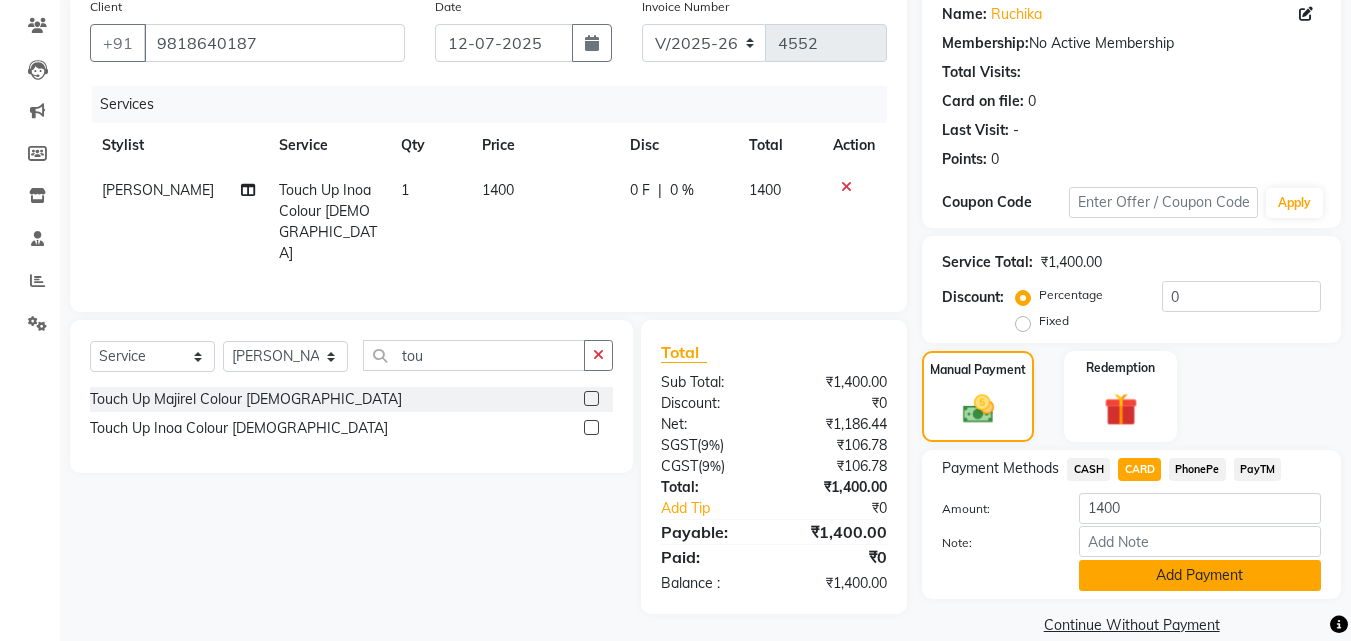 click on "Add Payment" 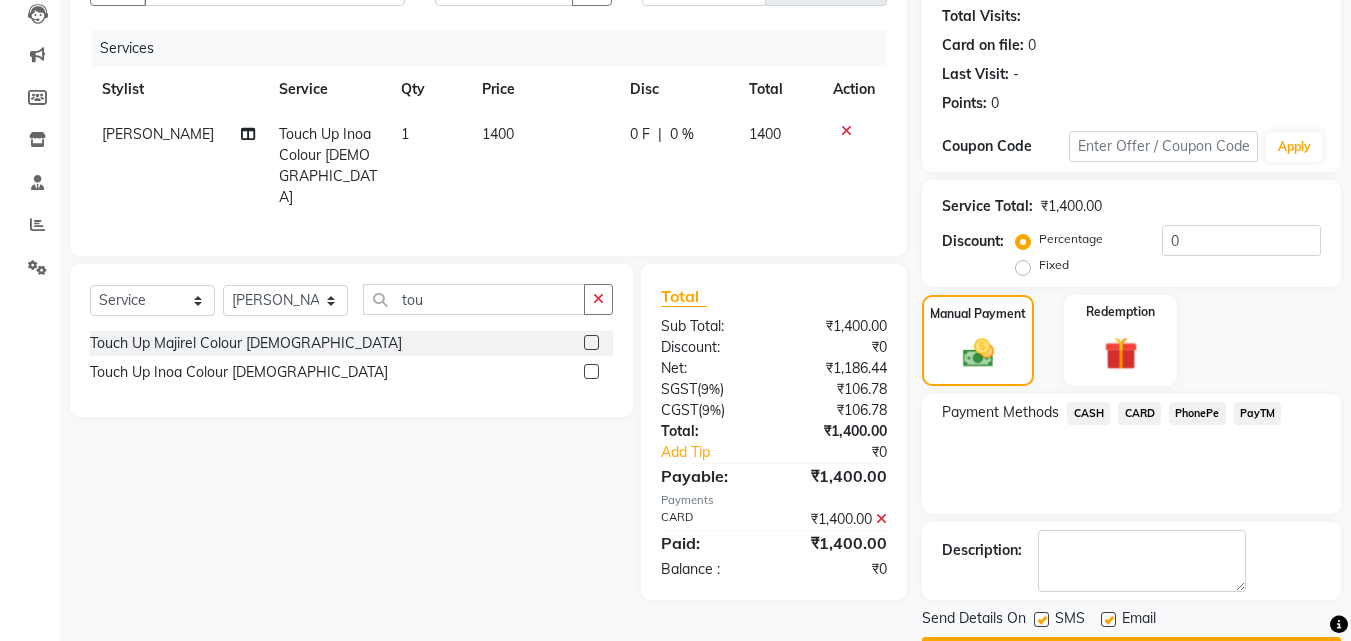 scroll, scrollTop: 275, scrollLeft: 0, axis: vertical 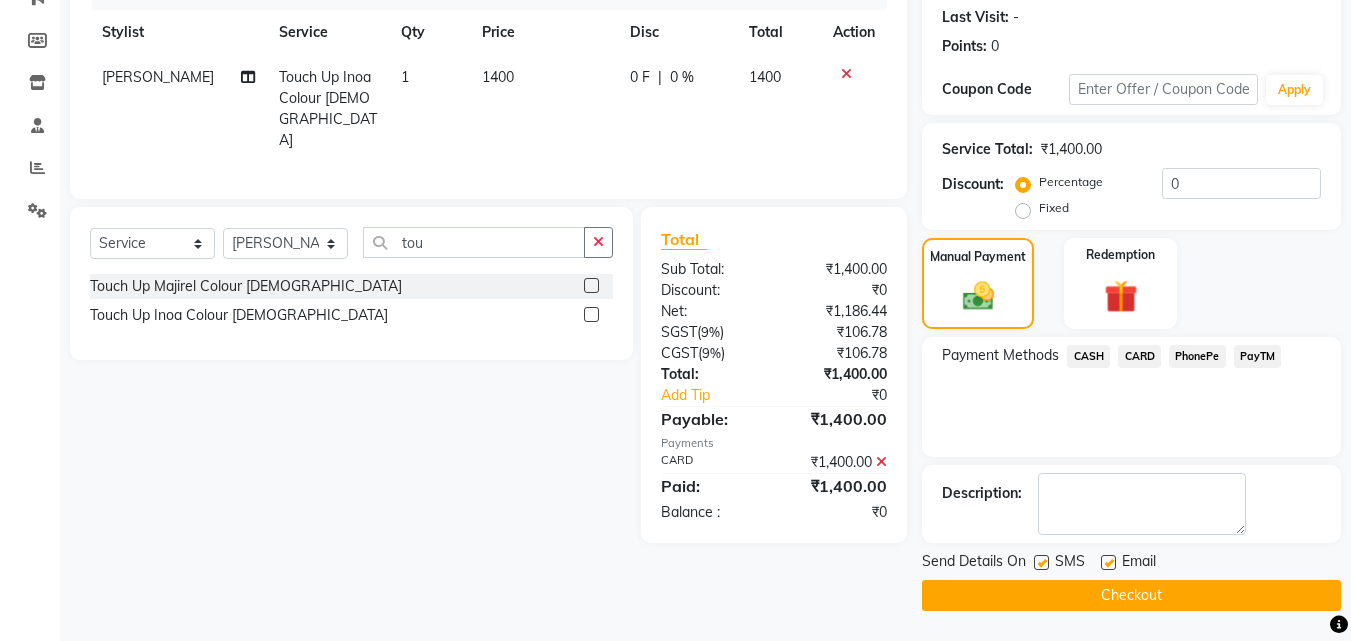 click on "Checkout" 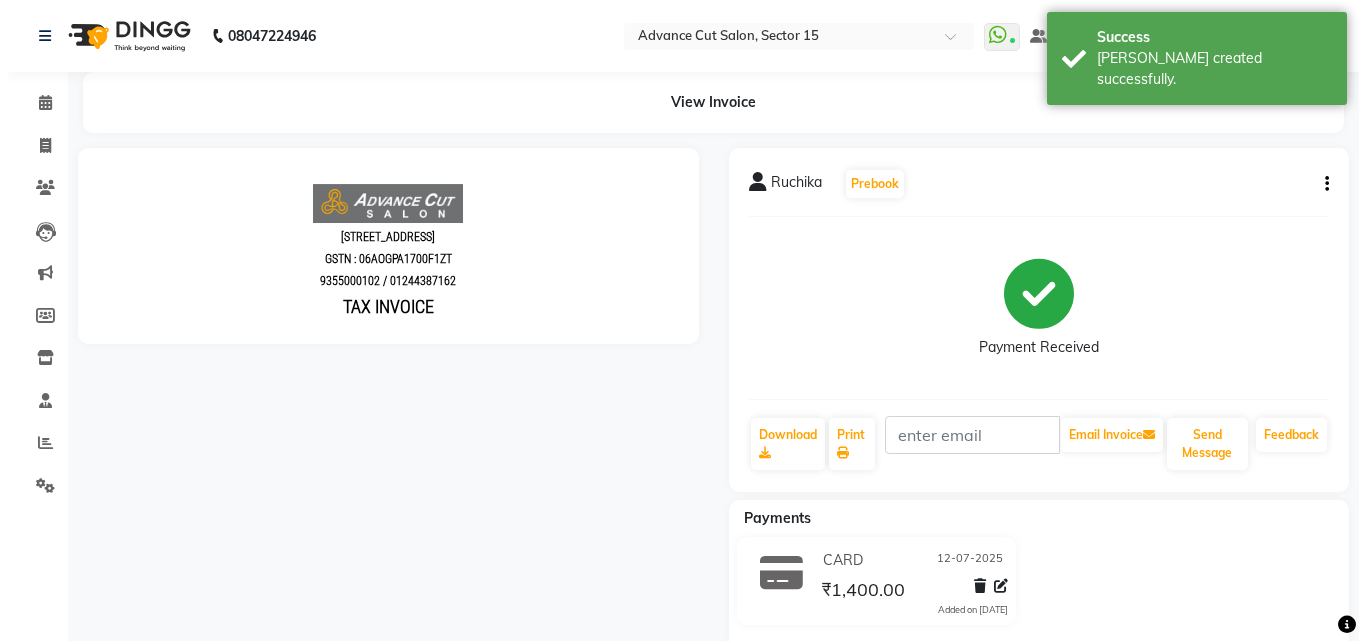 scroll, scrollTop: 0, scrollLeft: 0, axis: both 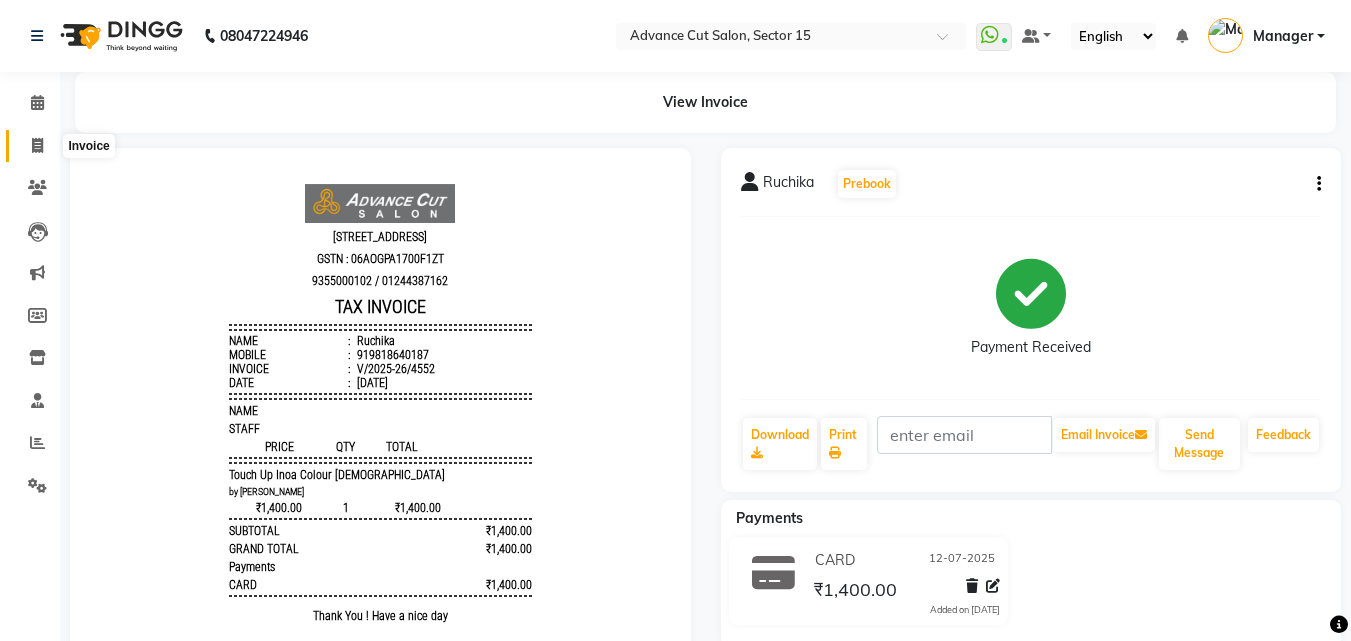 click 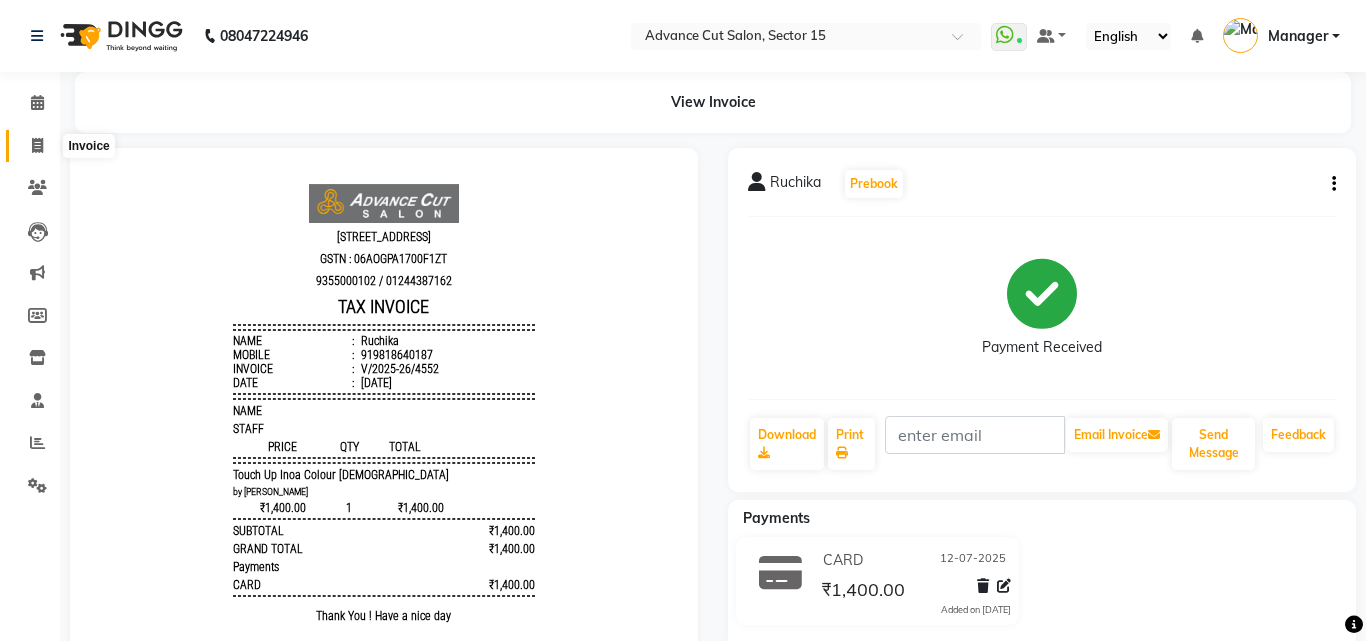 select on "service" 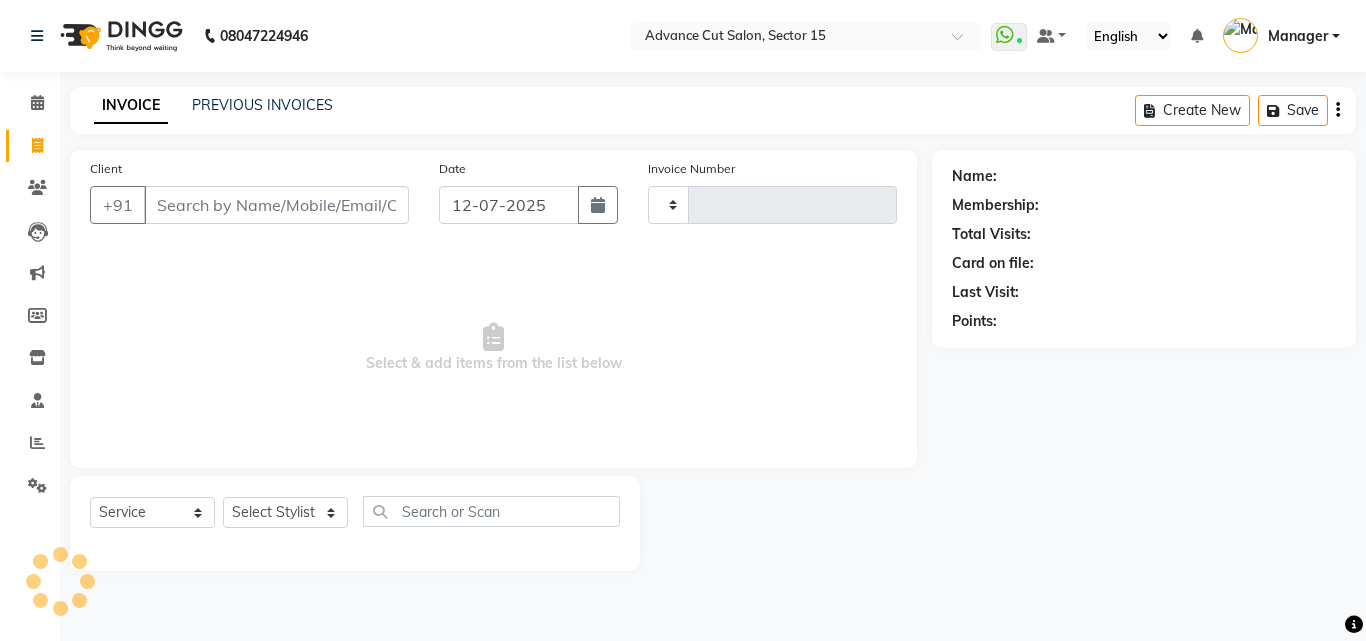 type on "4553" 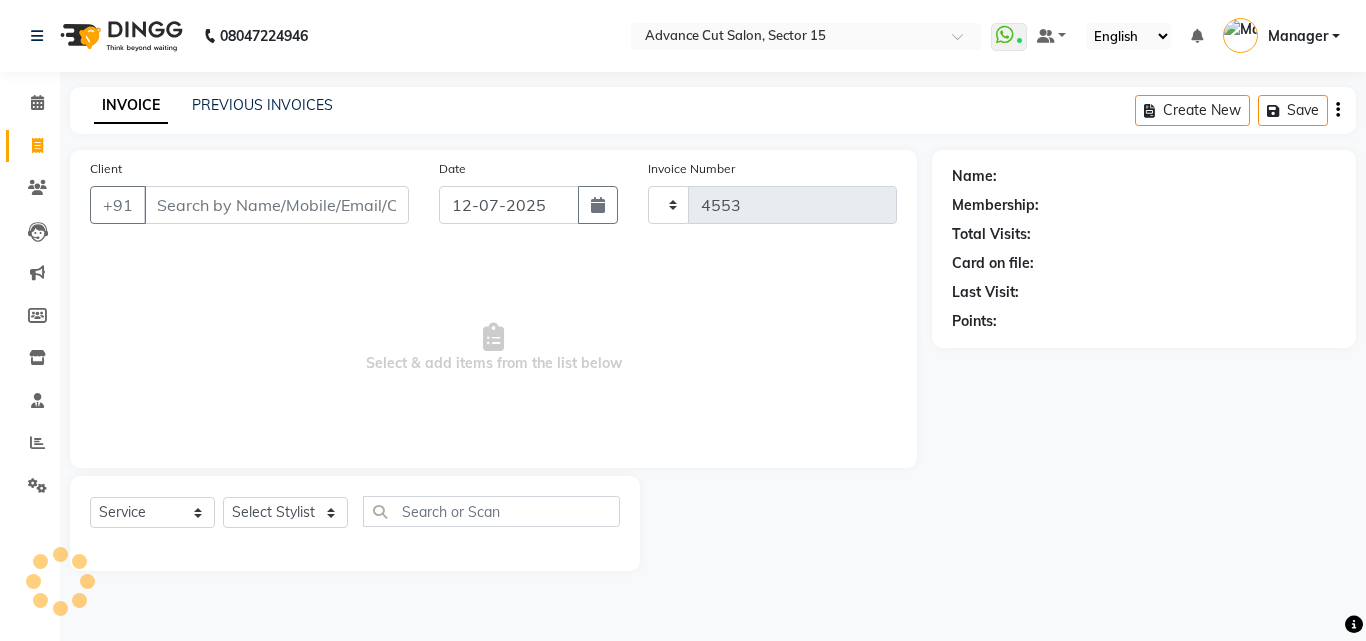 select on "6255" 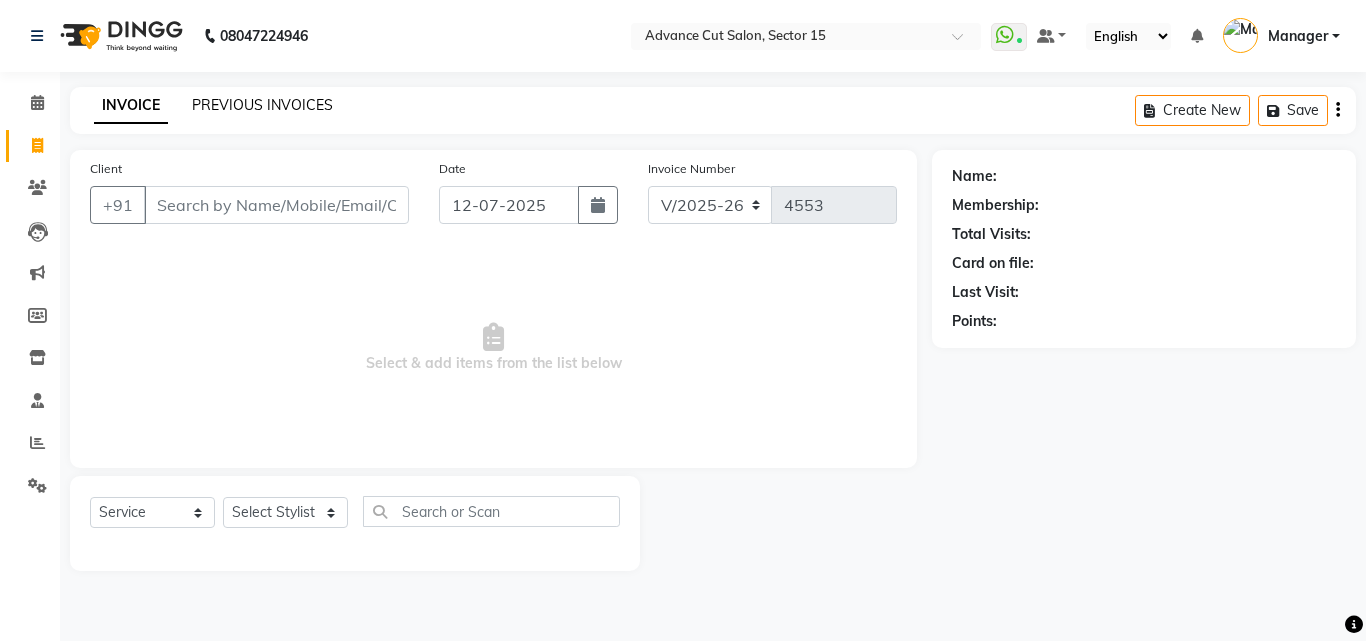 click on "PREVIOUS INVOICES" 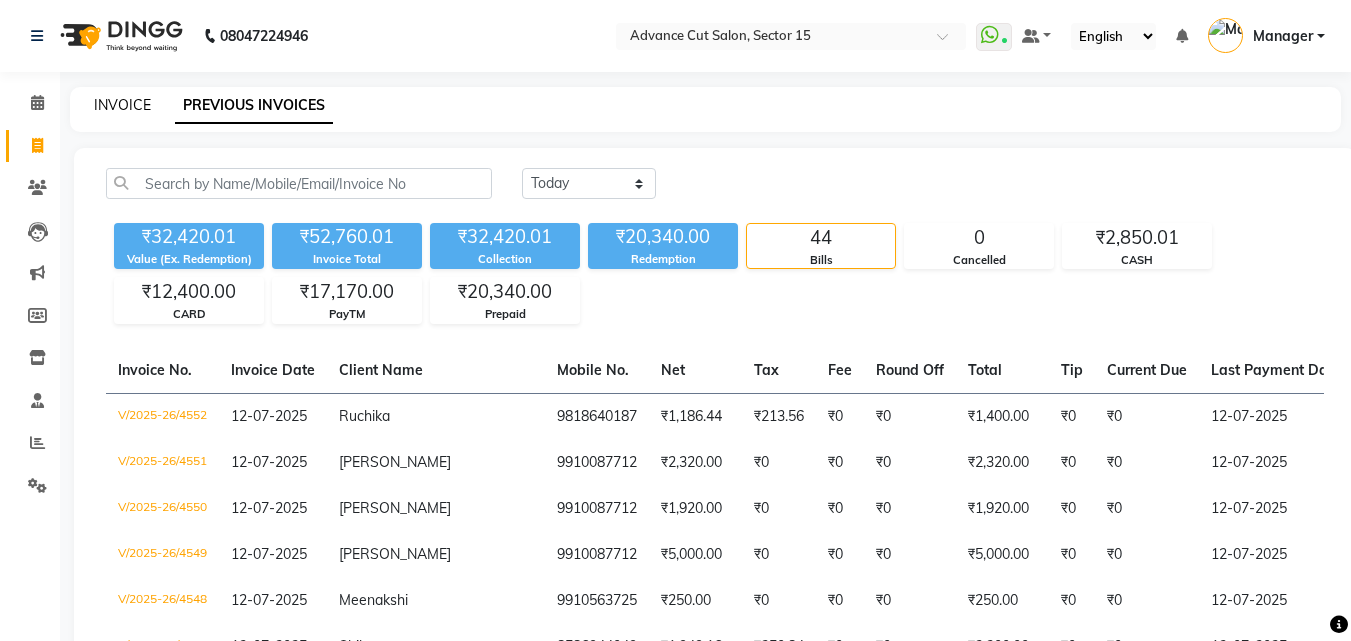 click on "INVOICE" 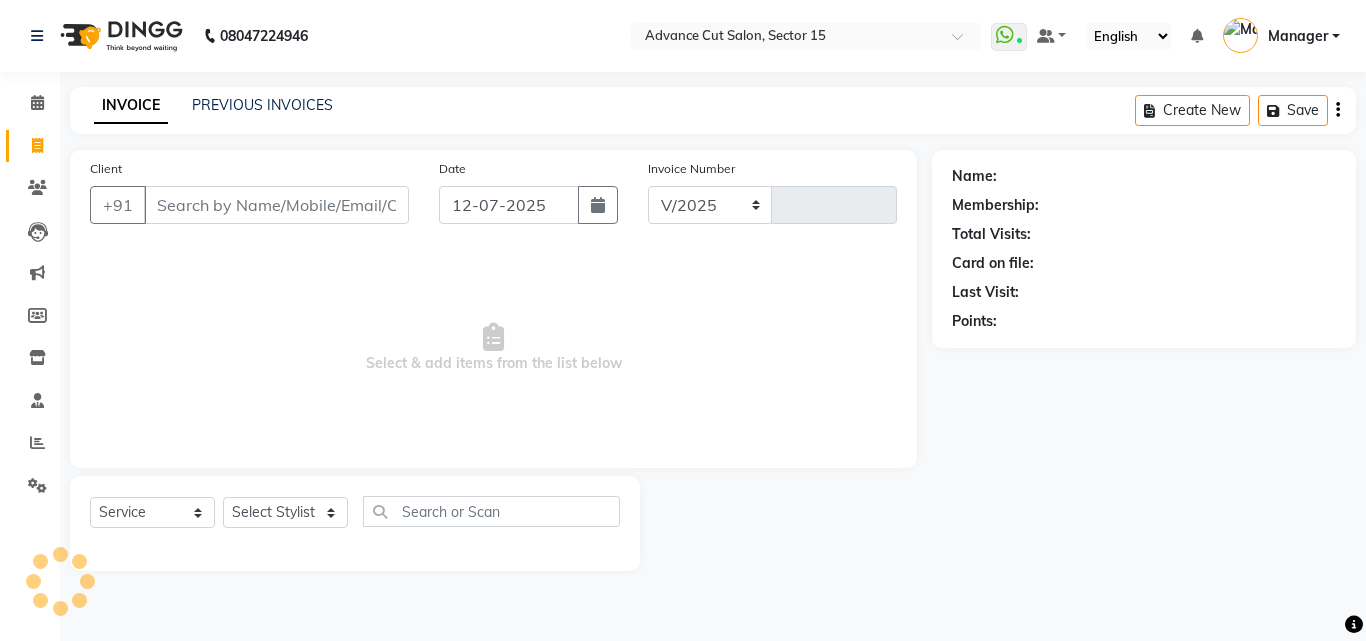 select on "6255" 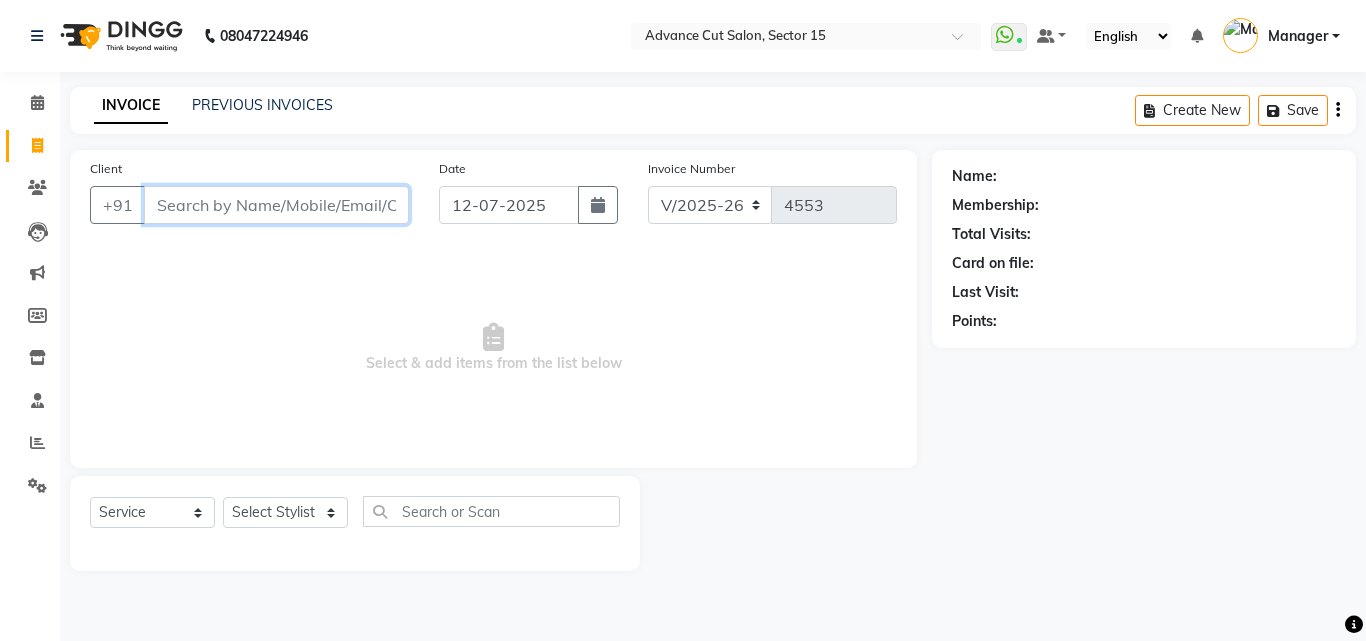 click on "Client" at bounding box center (276, 205) 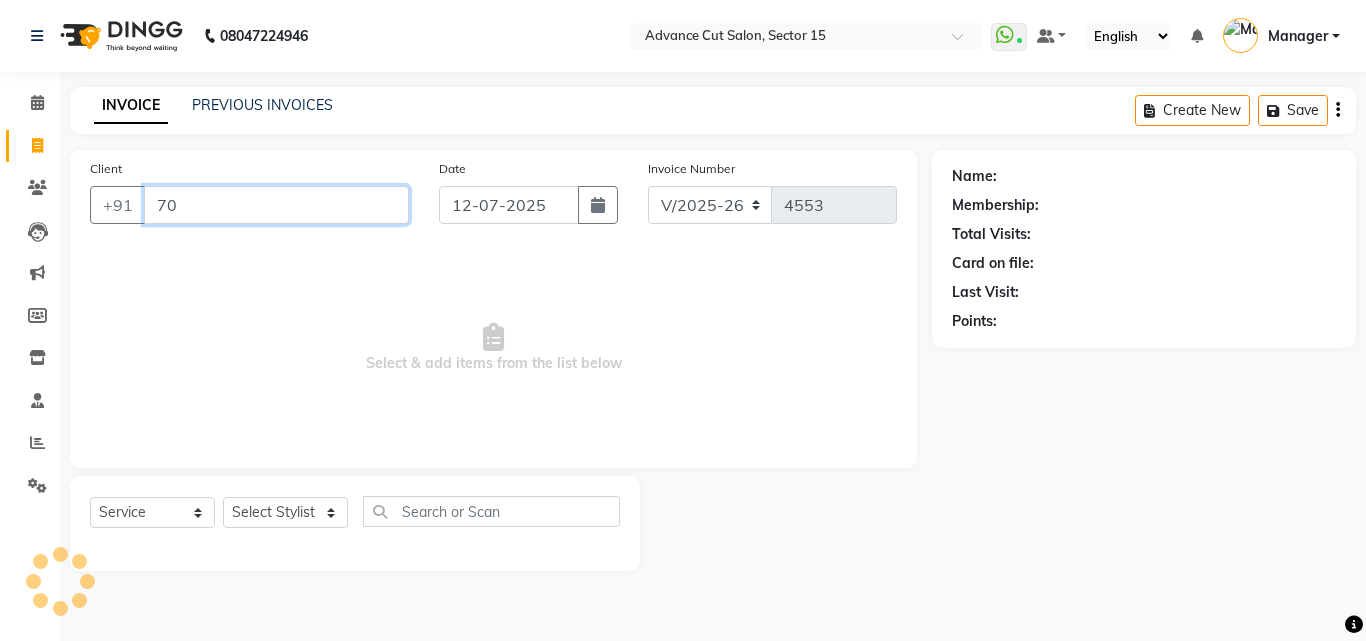 type on "7" 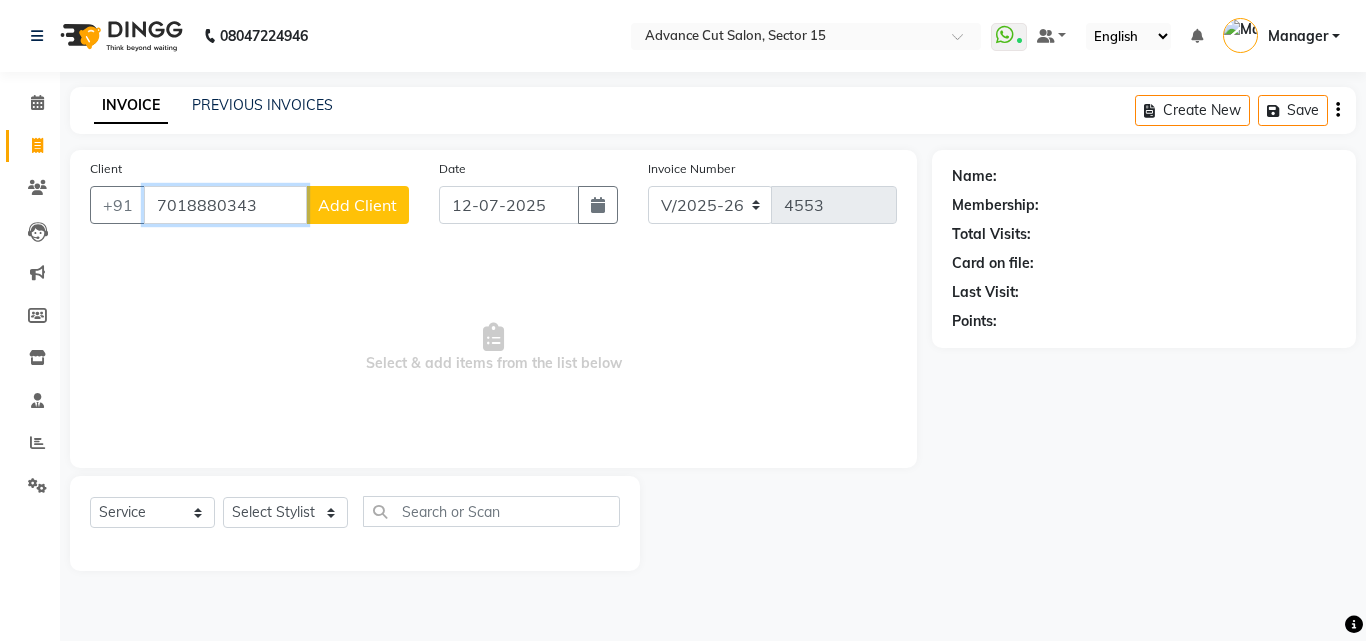 type on "7018880343" 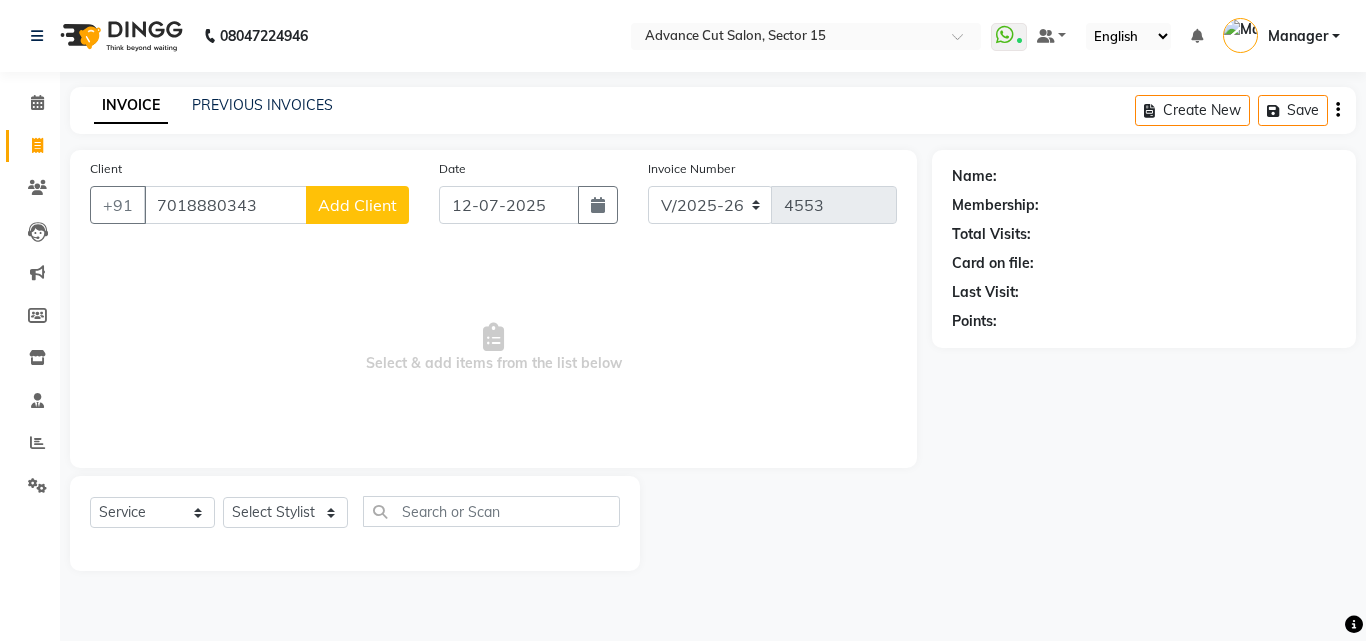 click on "Add Client" 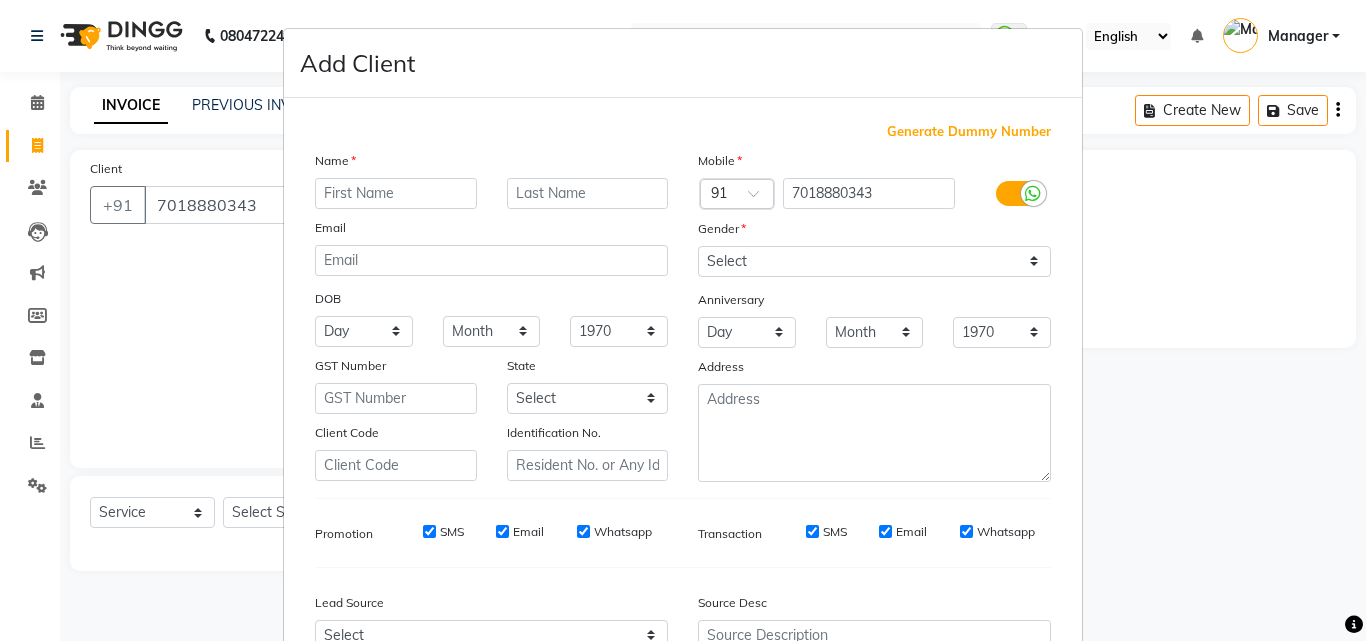 click at bounding box center [396, 193] 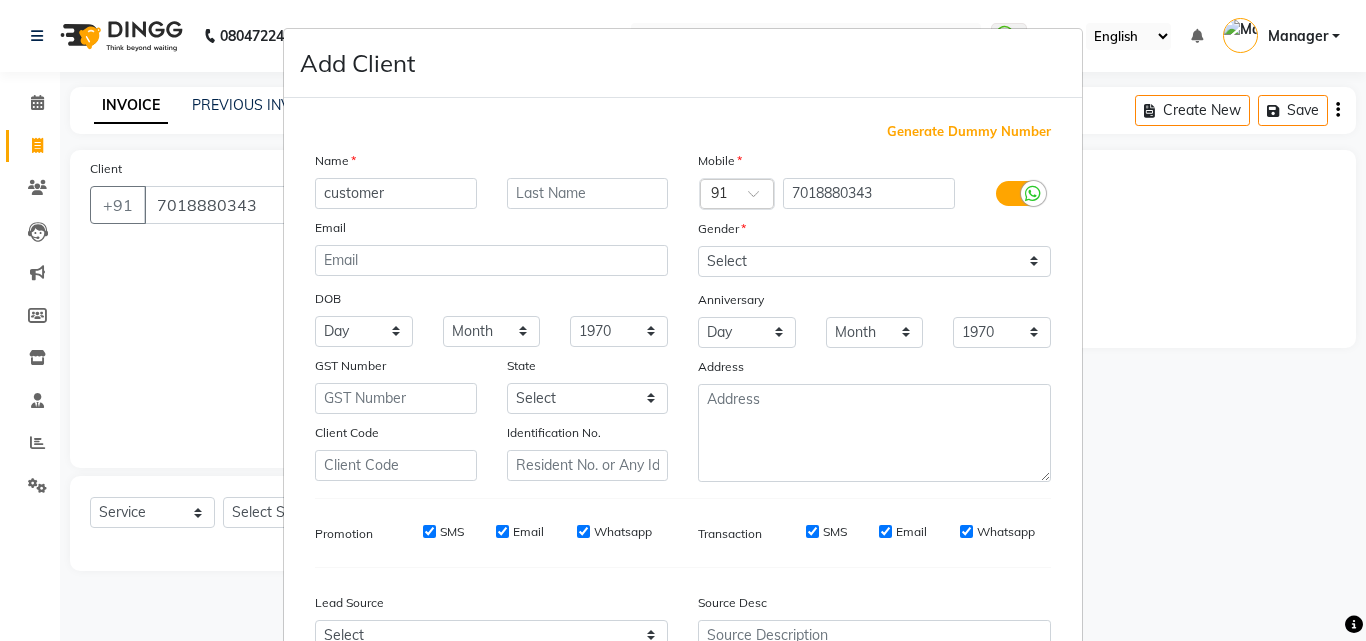type on "customer" 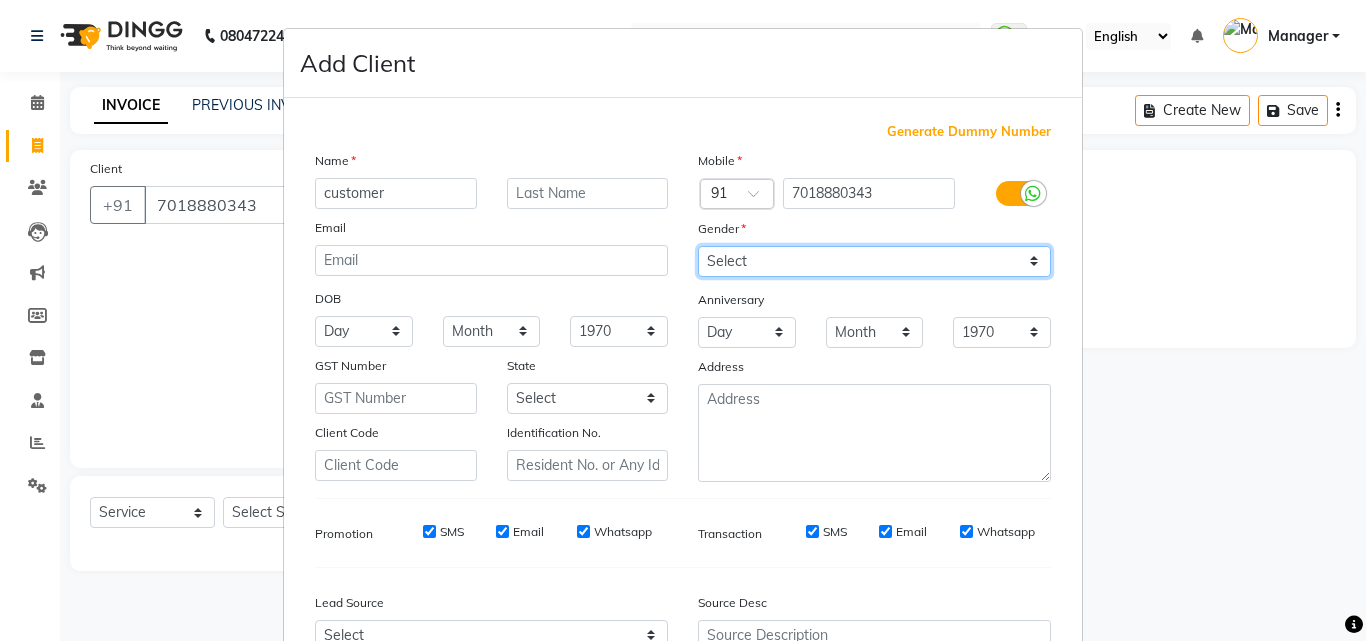 click on "Select Male Female Other Prefer Not To Say" at bounding box center (874, 261) 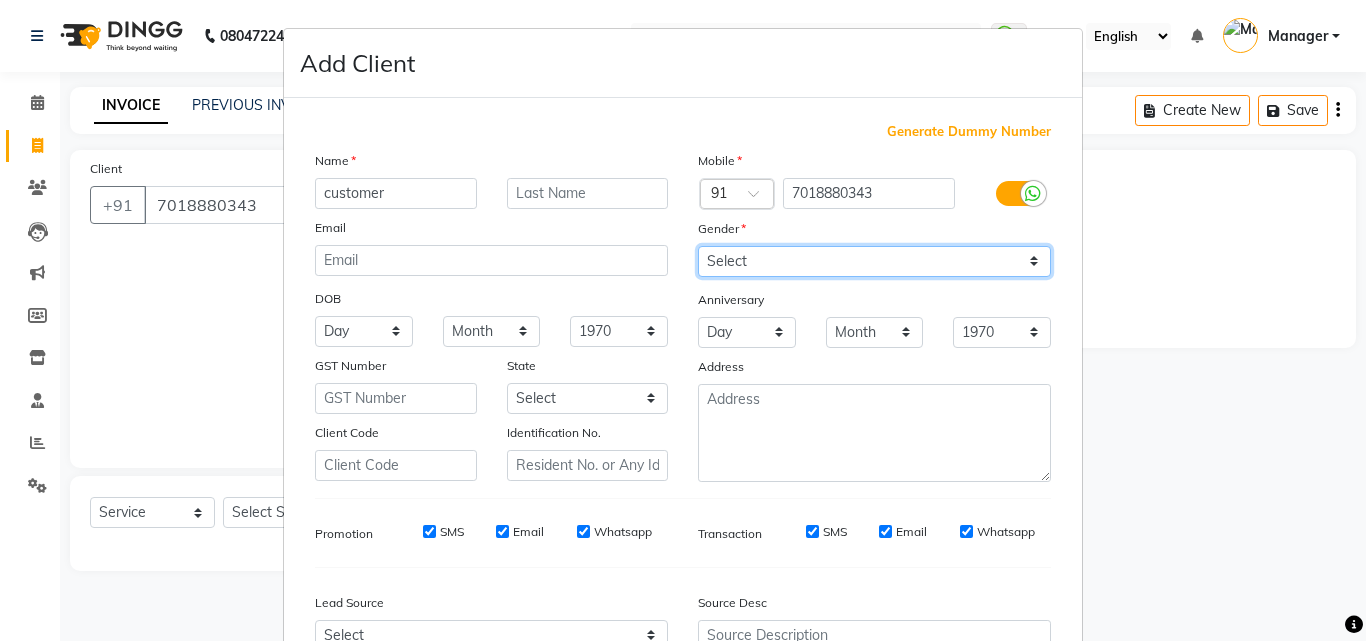 click on "Select Male Female Other Prefer Not To Say" at bounding box center (874, 261) 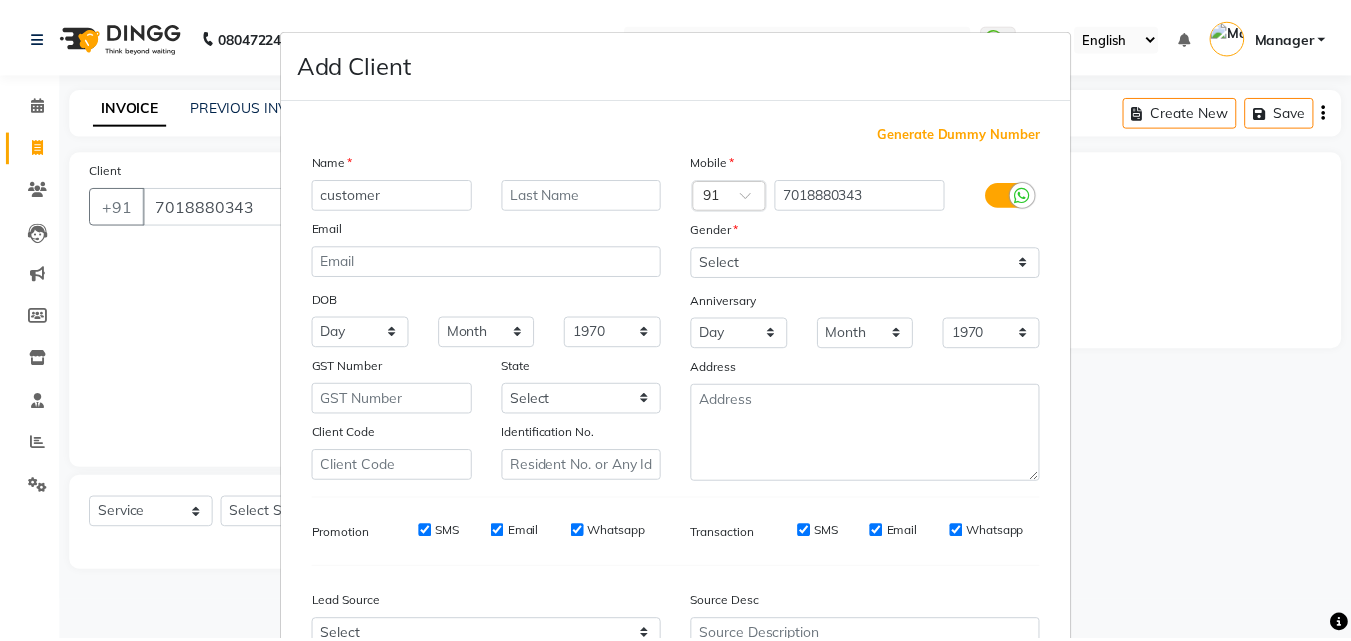 scroll, scrollTop: 208, scrollLeft: 0, axis: vertical 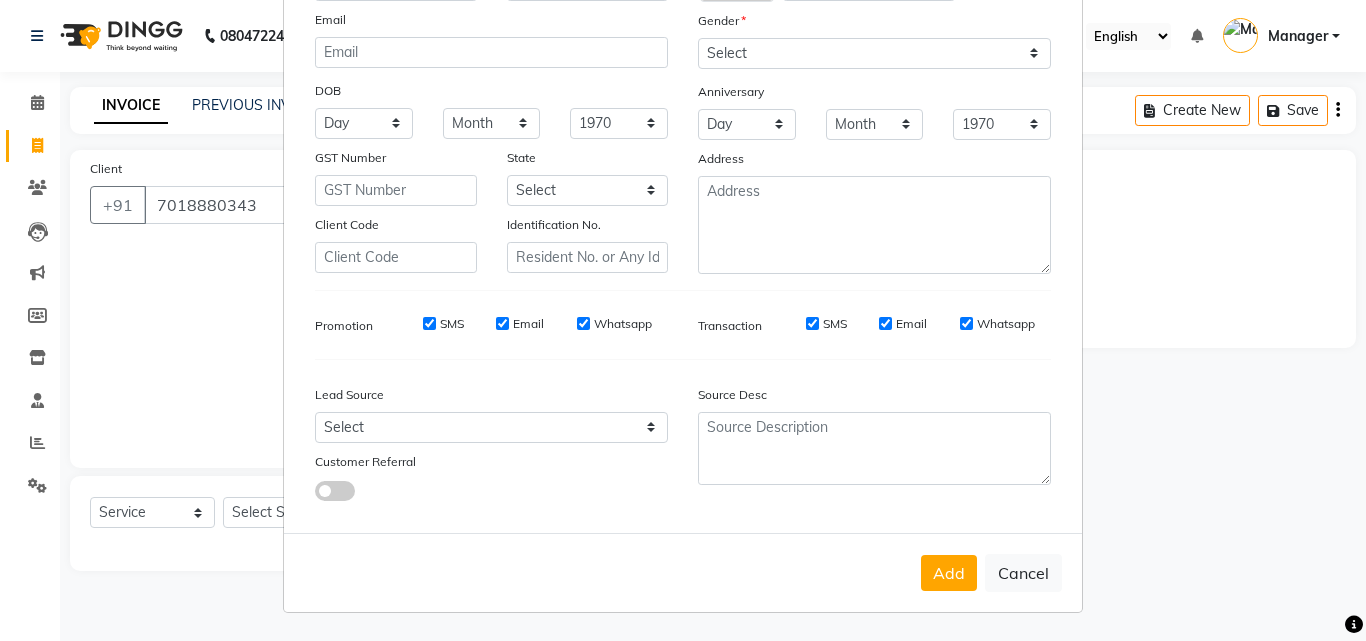 click on "Add" at bounding box center (949, 573) 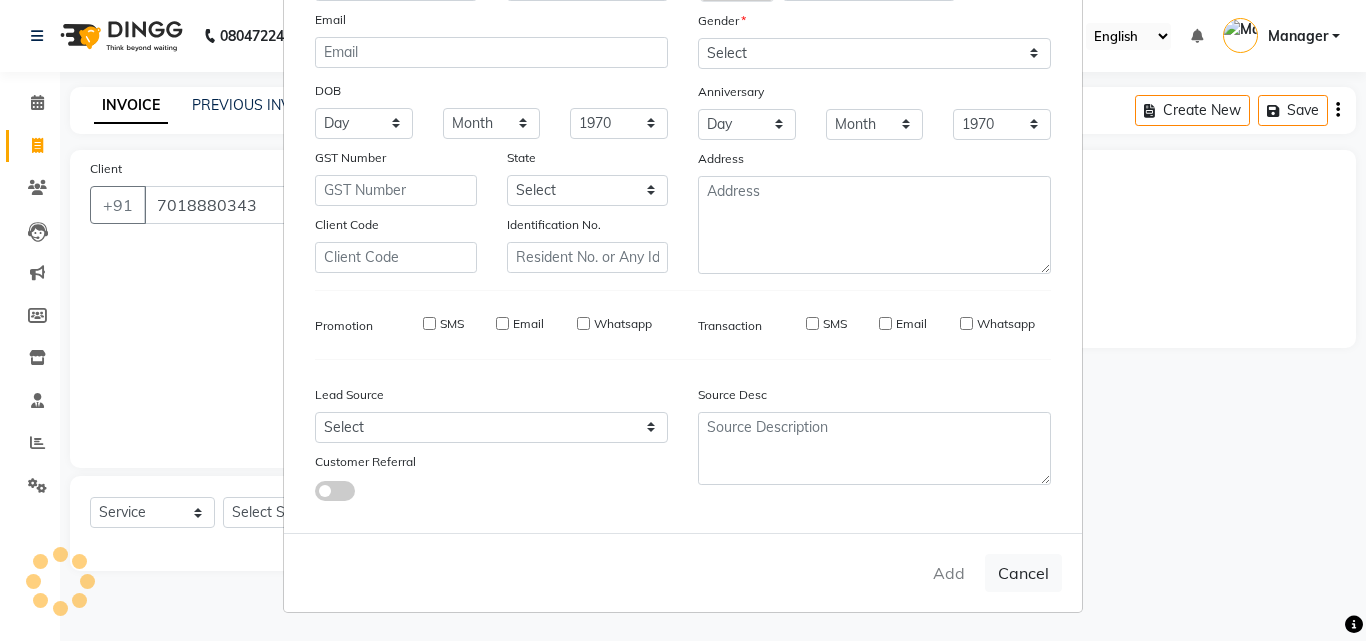 type 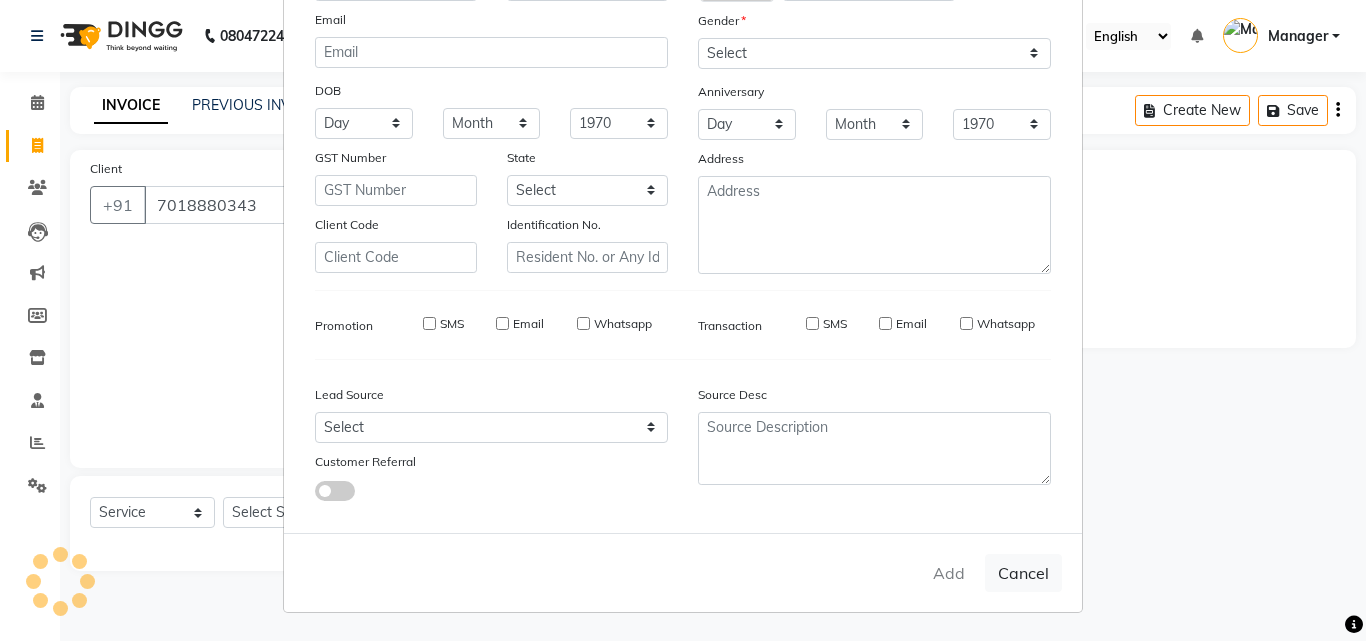 select 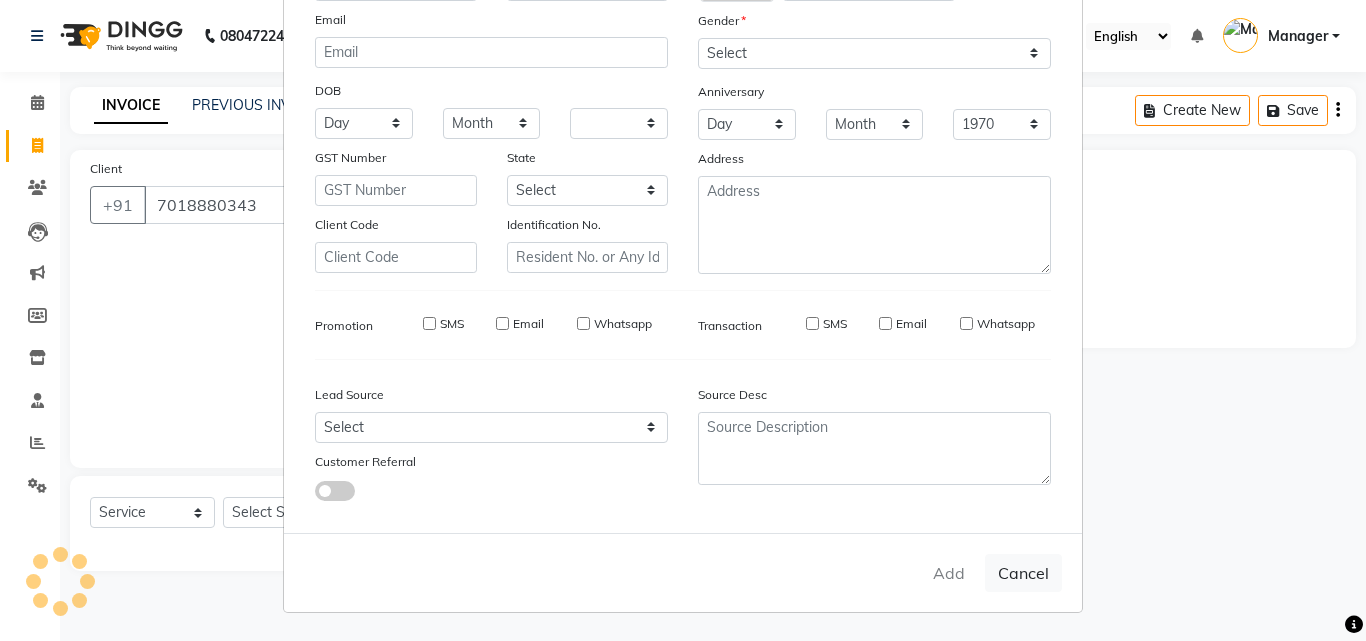 select 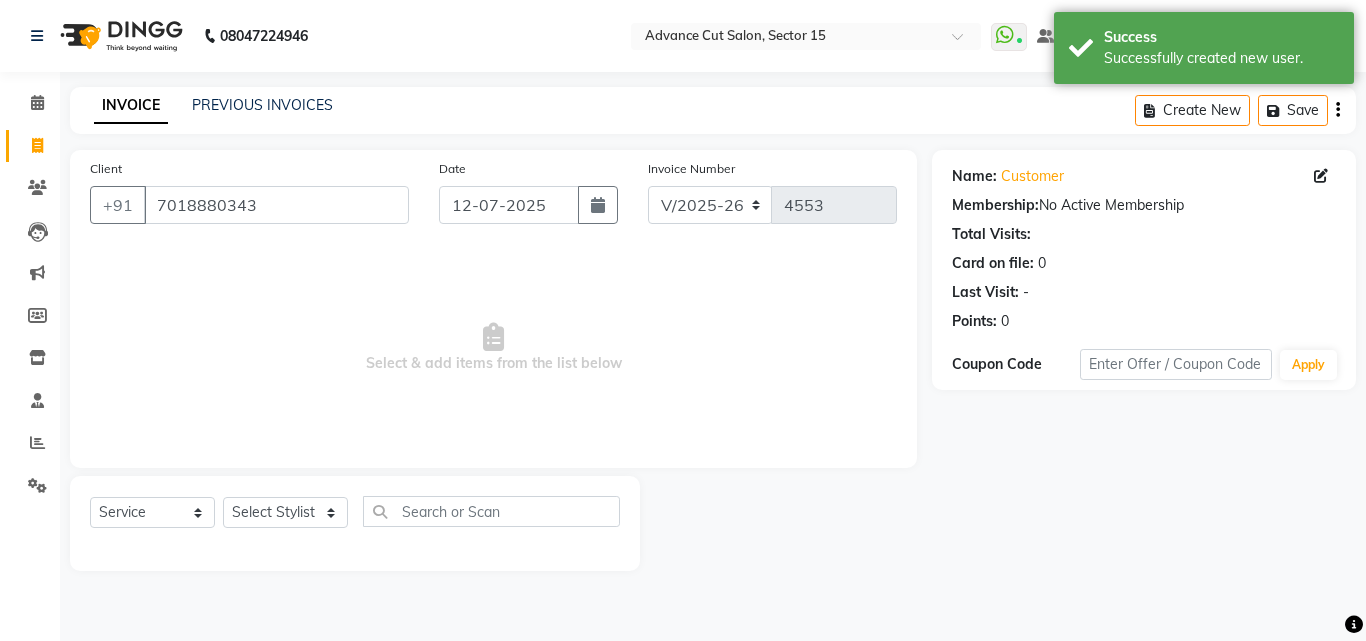 click on "Select  Service  Product  Membership  Package Voucher Prepaid Gift Card  Select Stylist Advance Cut  ASIF FARMAN HAIDER Iqbal KASHISH LUCKY Manager MANOJ NASEEM NASIR Nidhi Pooja  PRIYA RAEES RANI RASHID RIZWAN SACHIN SALMAN SANJAY Shahjad Shankar shuaib SONI" 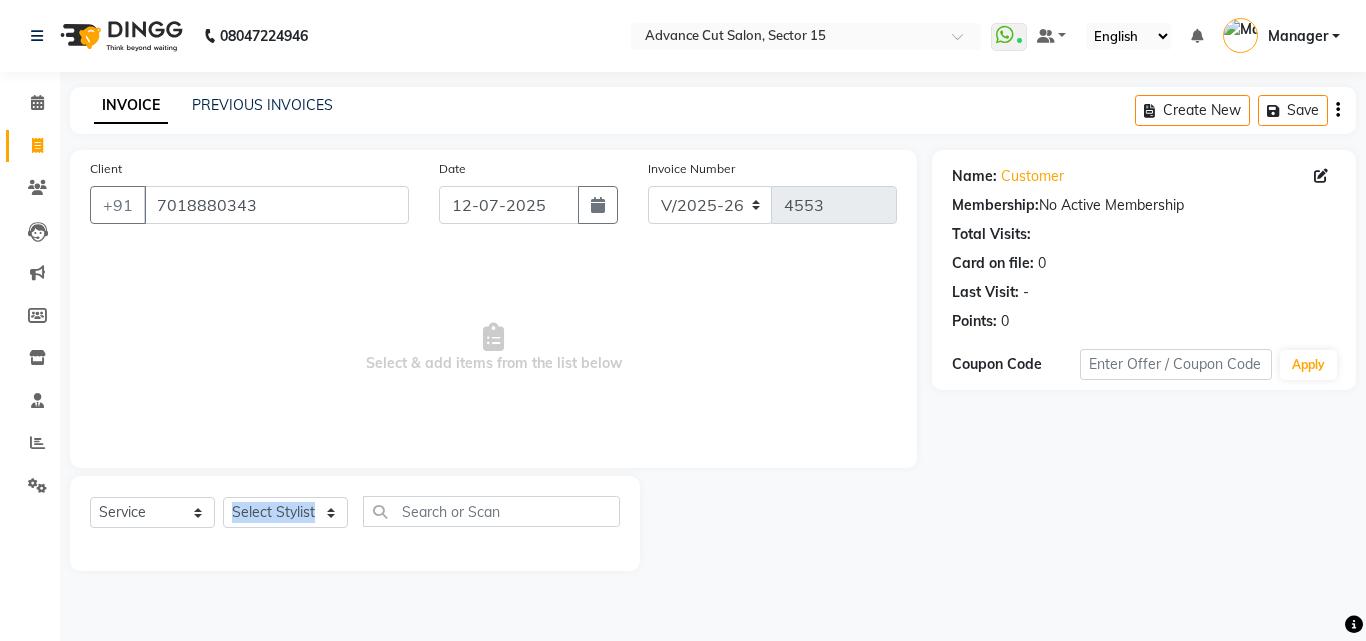 click on "Select  Service  Product  Membership  Package Voucher Prepaid Gift Card  Select Stylist Advance Cut  ASIF FARMAN HAIDER Iqbal KASHISH LUCKY Manager MANOJ NASEEM NASIR Nidhi Pooja  PRIYA RAEES RANI RASHID RIZWAN SACHIN SALMAN SANJAY Shahjad Shankar shuaib SONI" 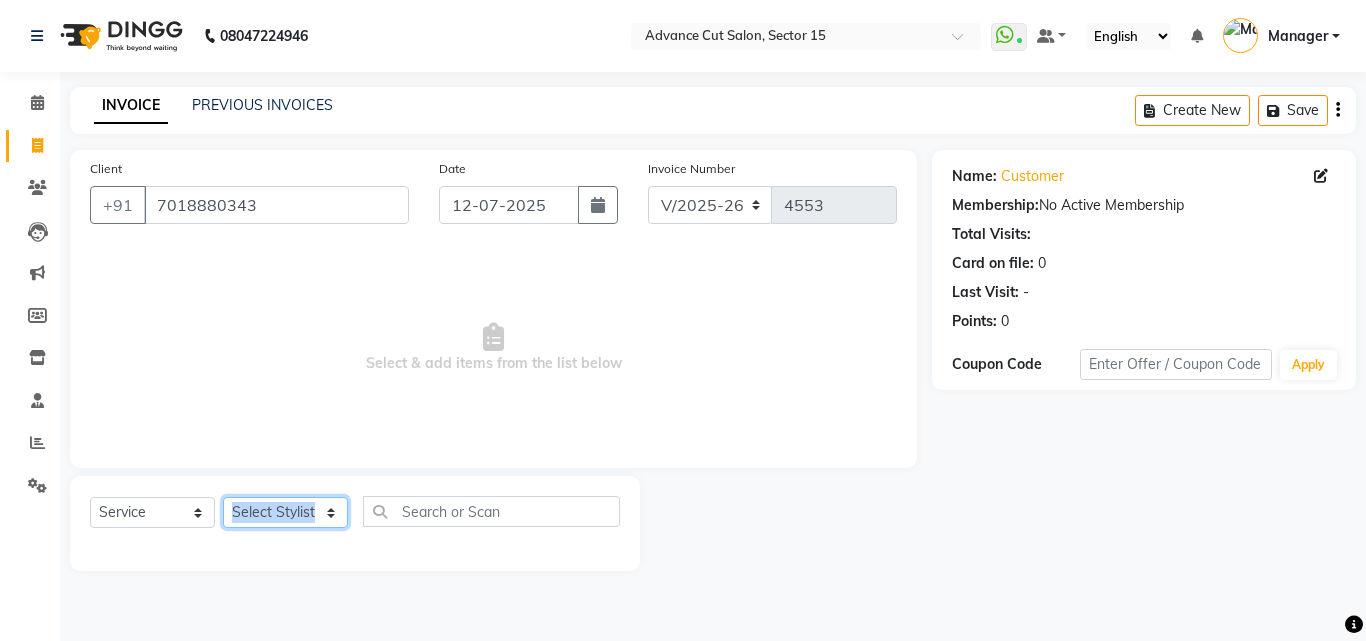 click on "Select Stylist Advance Cut  ASIF FARMAN HAIDER Iqbal KASHISH LUCKY Manager MANOJ NASEEM NASIR Nidhi Pooja  PRIYA RAEES RANI RASHID RIZWAN SACHIN SALMAN SANJAY Shahjad Shankar shuaib SONI" 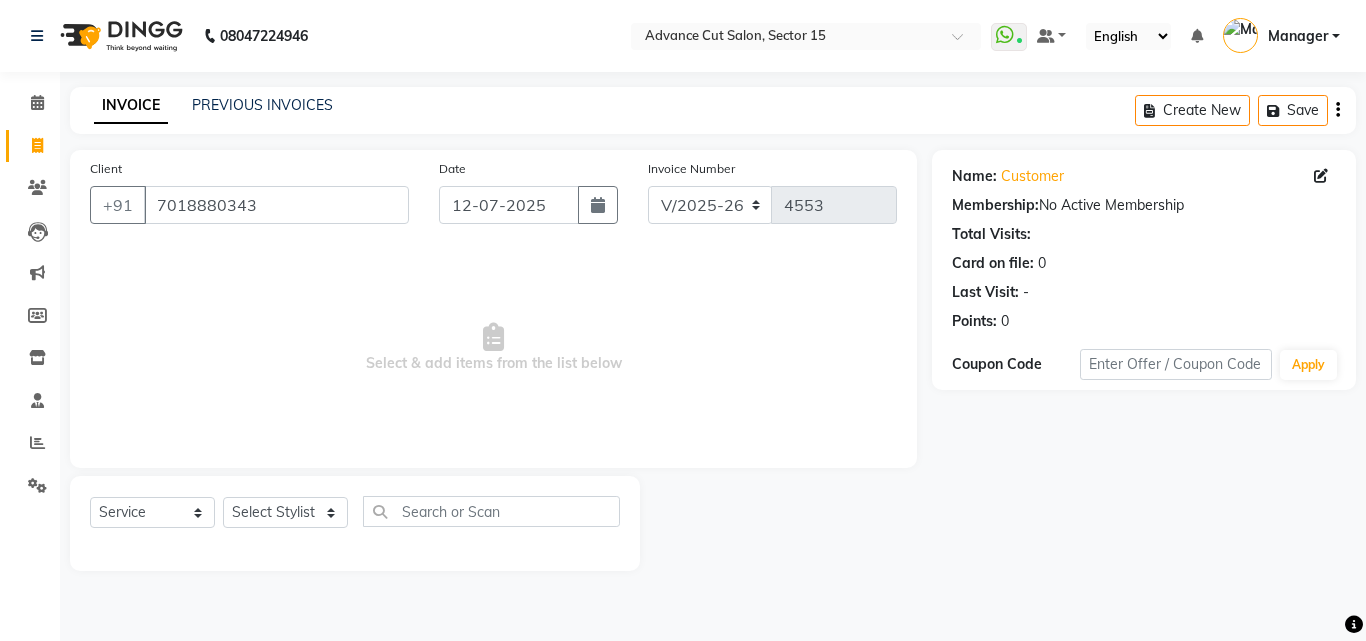 click on "Name: Customer  Membership:  No Active Membership  Total Visits:   Card on file:  0 Last Visit:   - Points:   0  Coupon Code Apply" 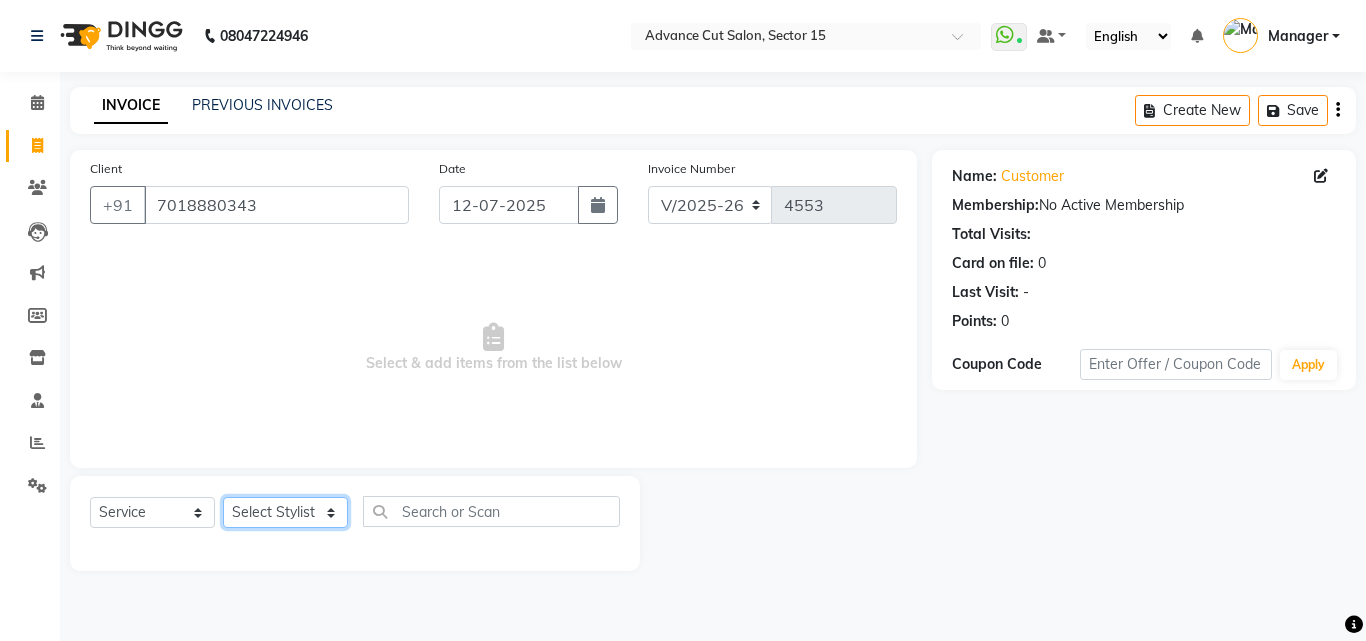 click on "Select Stylist Advance Cut  ASIF FARMAN HAIDER Iqbal KASHISH LUCKY Manager MANOJ NASEEM NASIR Nidhi Pooja  PRIYA RAEES RANI RASHID RIZWAN SACHIN SALMAN SANJAY Shahjad Shankar shuaib SONI" 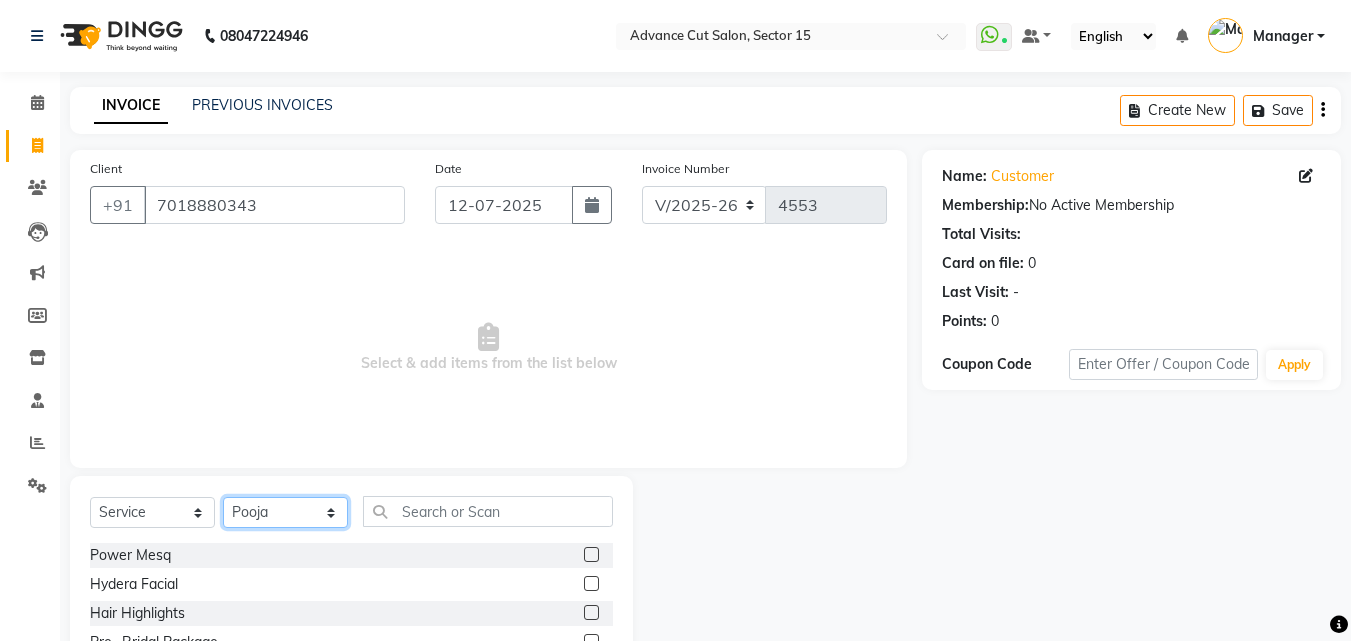 click on "Select Stylist Advance Cut  ASIF FARMAN HAIDER Iqbal KASHISH LUCKY Manager MANOJ NASEEM NASIR Nidhi Pooja  PRIYA RAEES RANI RASHID RIZWAN SACHIN SALMAN SANJAY Shahjad Shankar shuaib SONI" 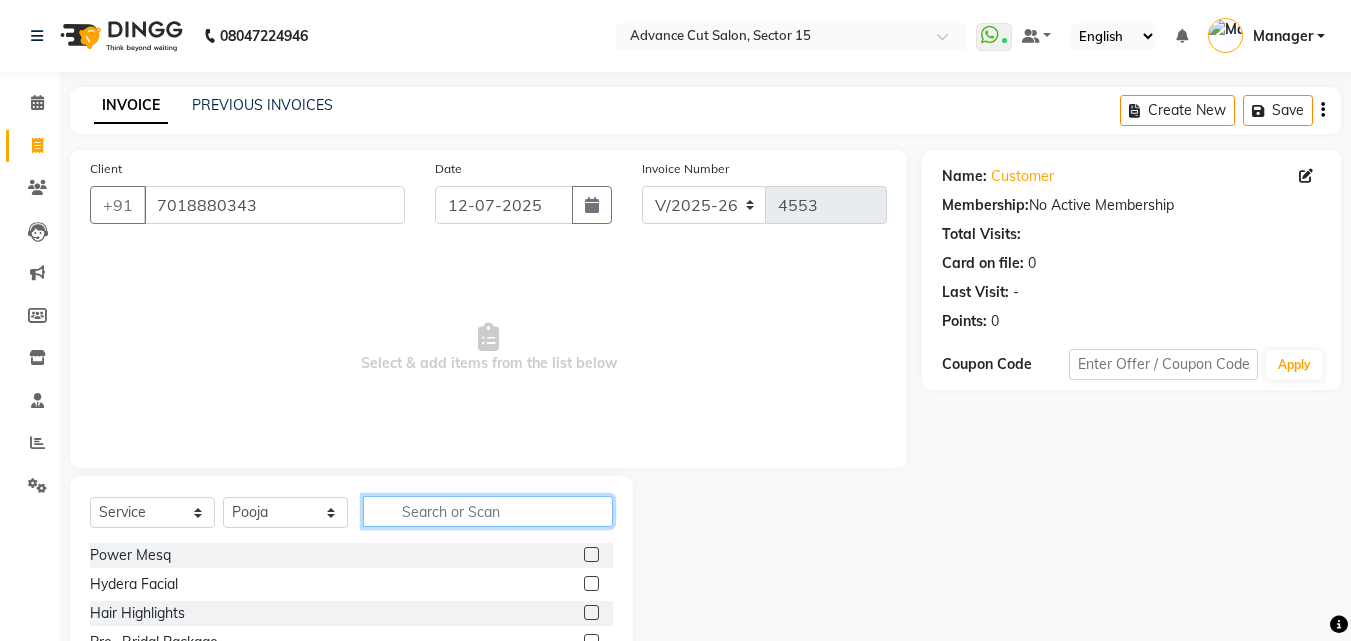 click 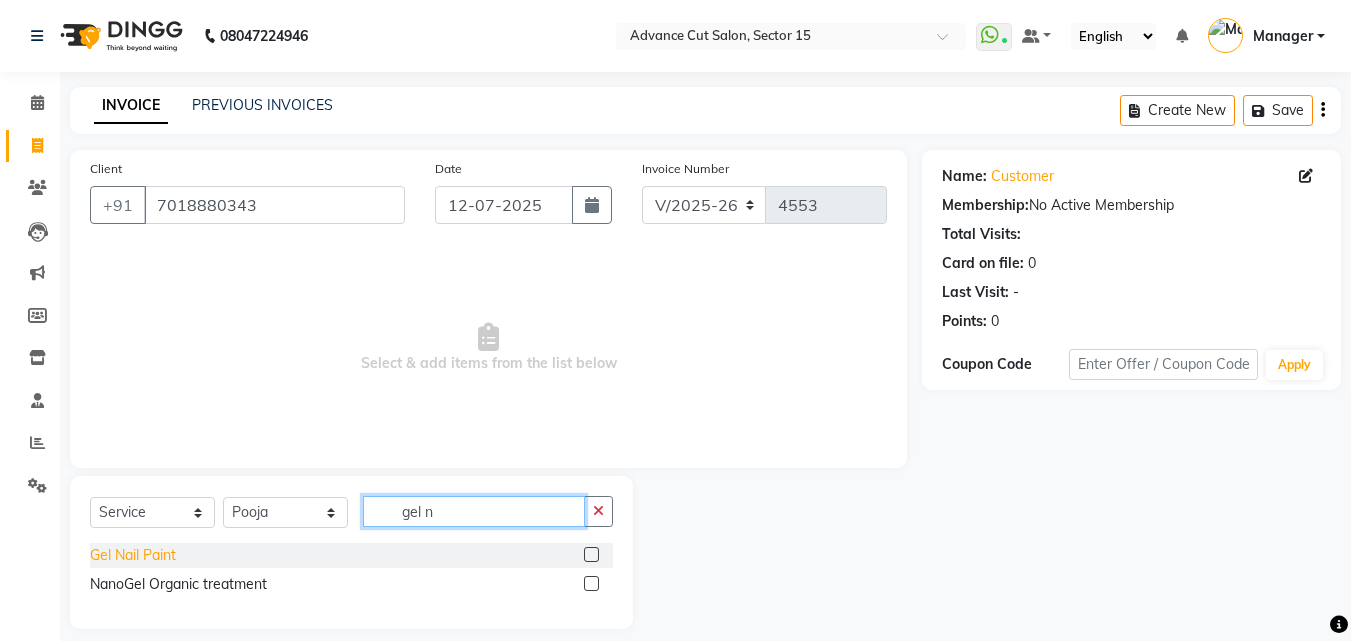 type on "gel n" 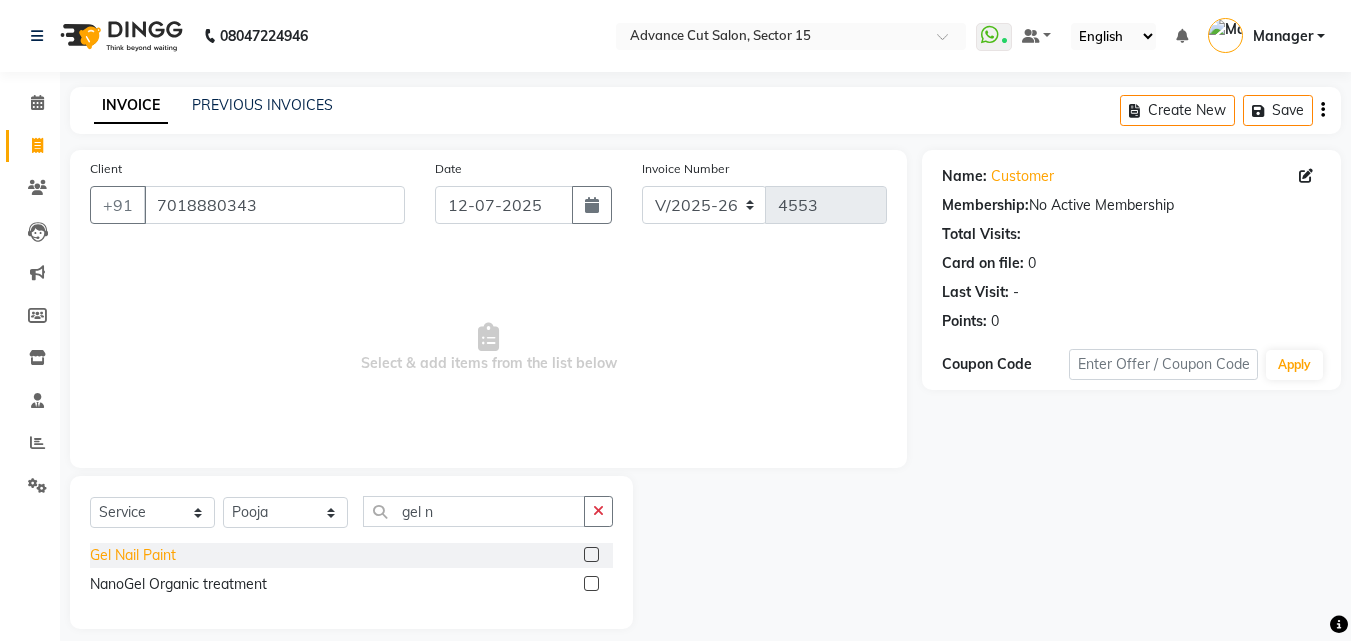 click on "Gel Nail Paint" 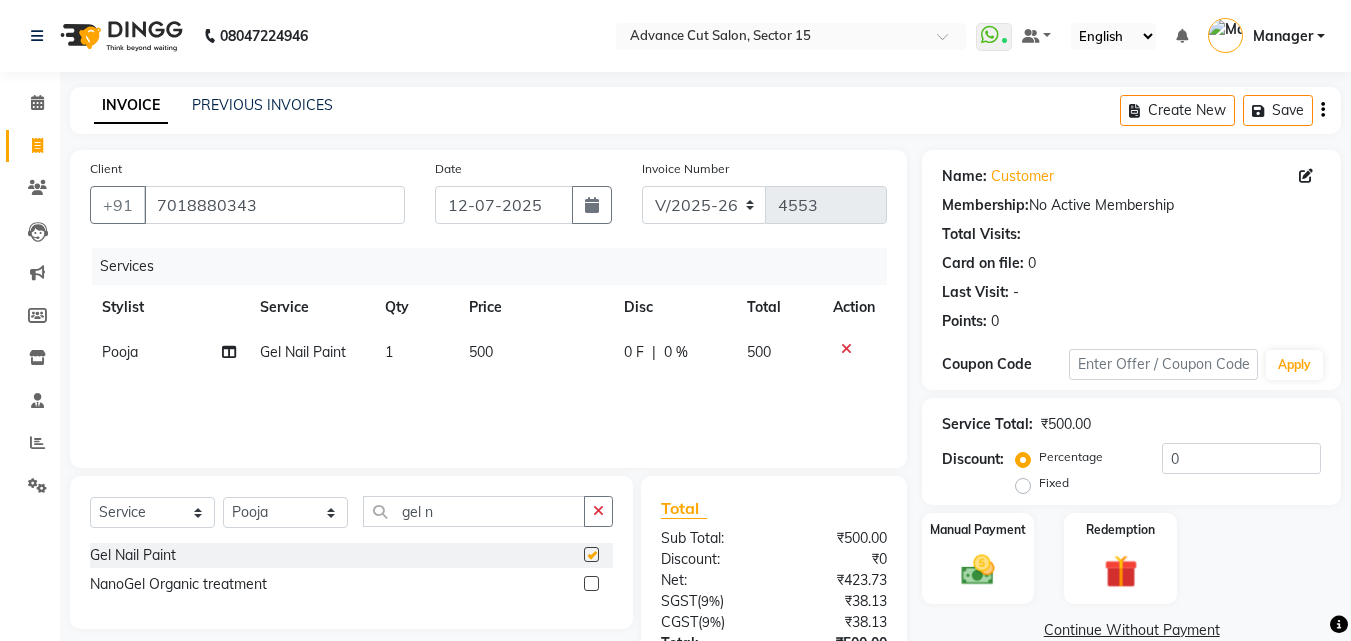 checkbox on "false" 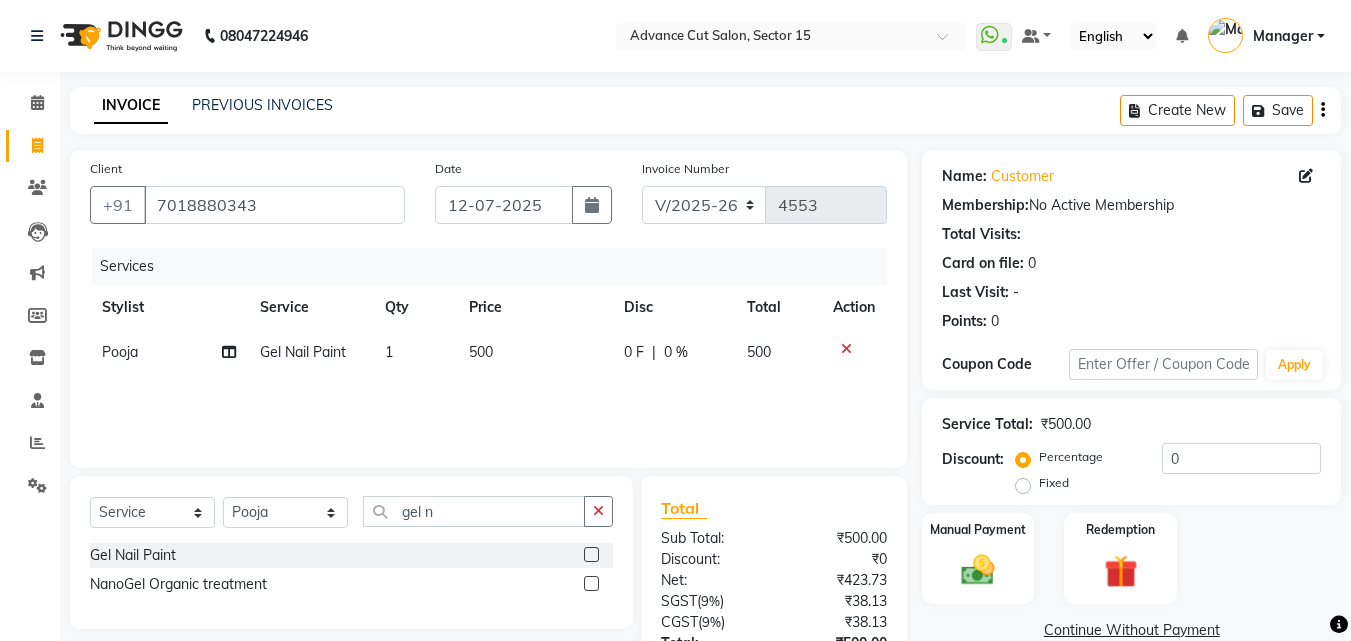 click on "500" 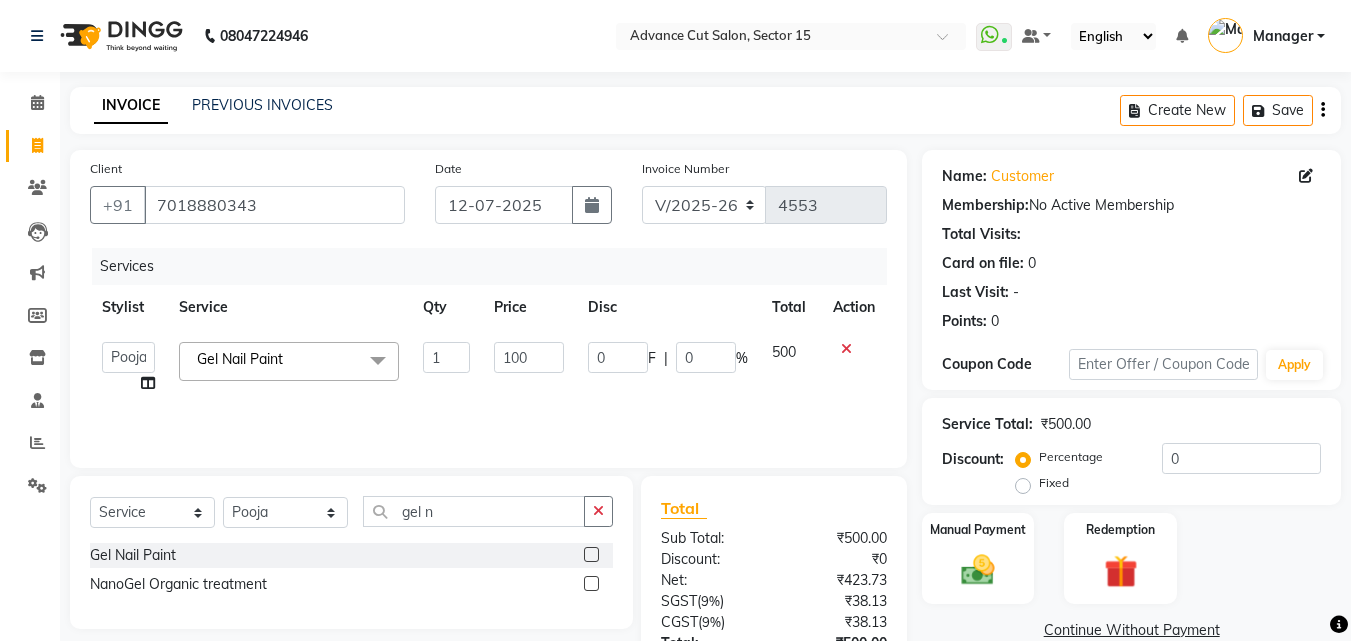 type on "1000" 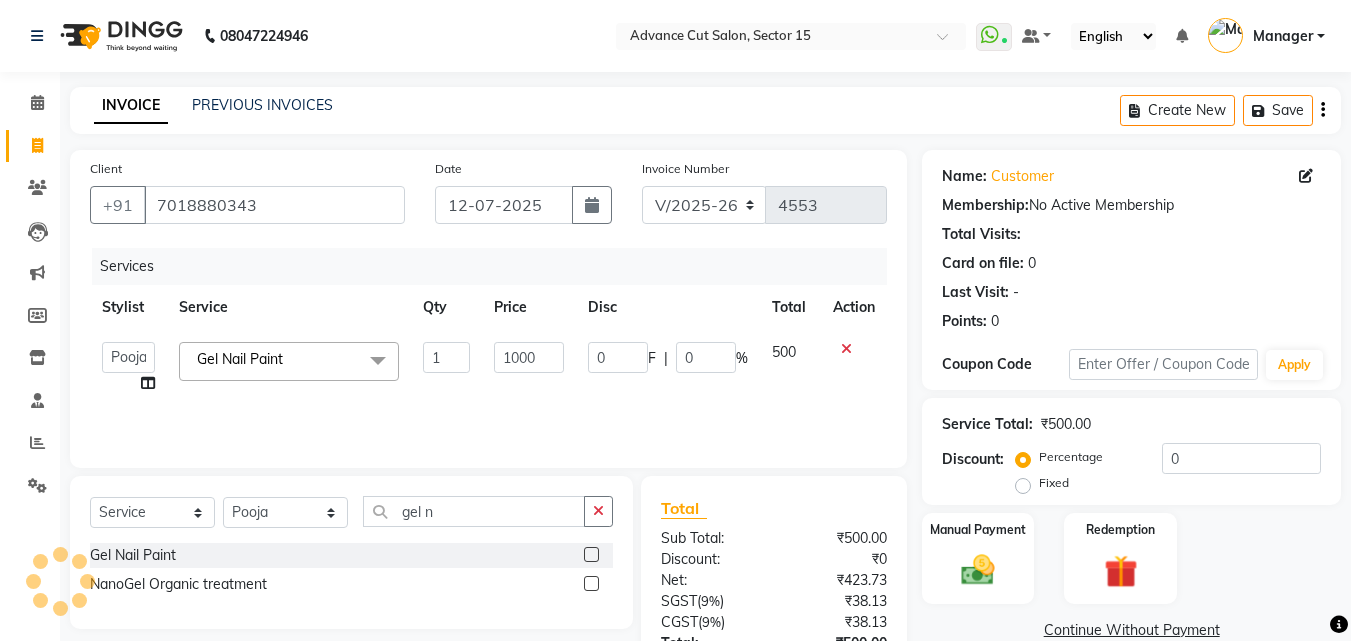 drag, startPoint x: 992, startPoint y: 576, endPoint x: 1365, endPoint y: 465, distance: 389.16577 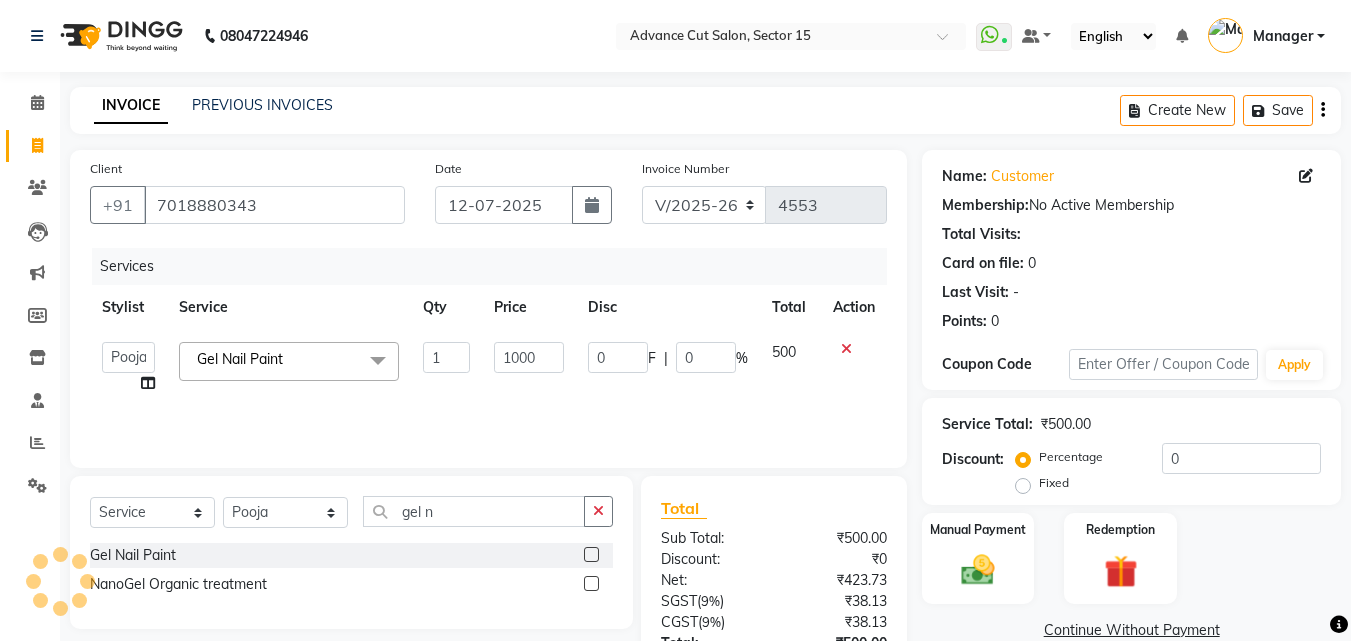 click 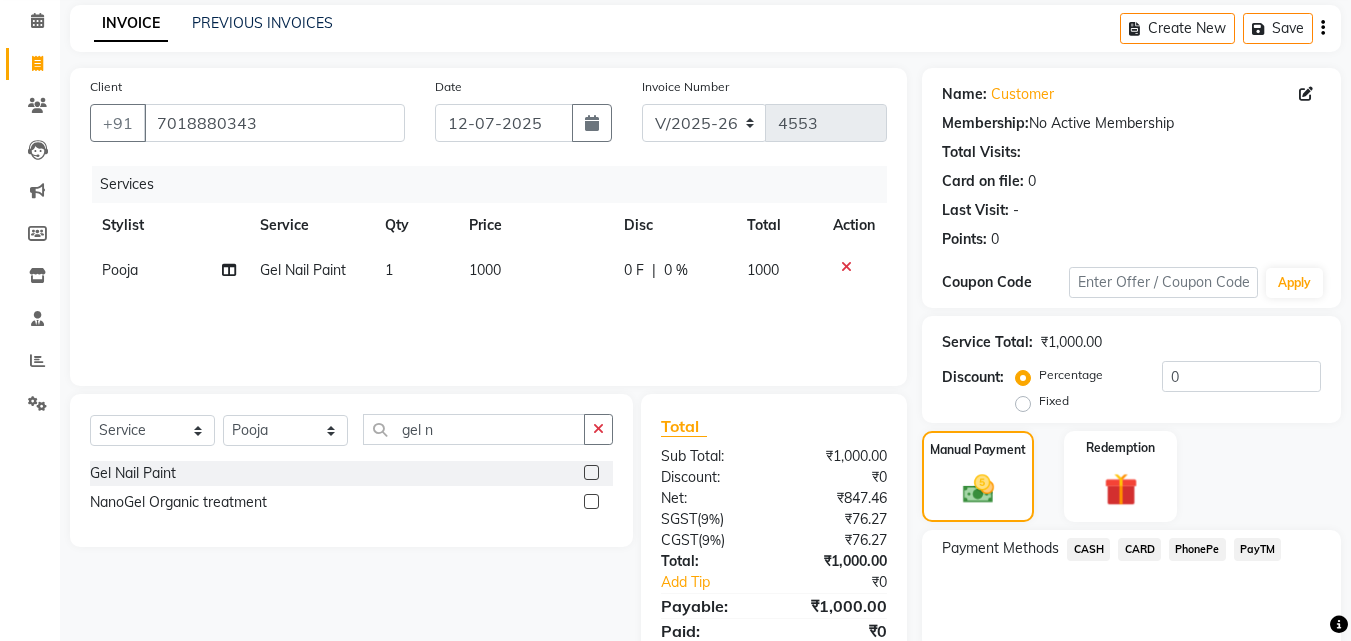 scroll, scrollTop: 127, scrollLeft: 0, axis: vertical 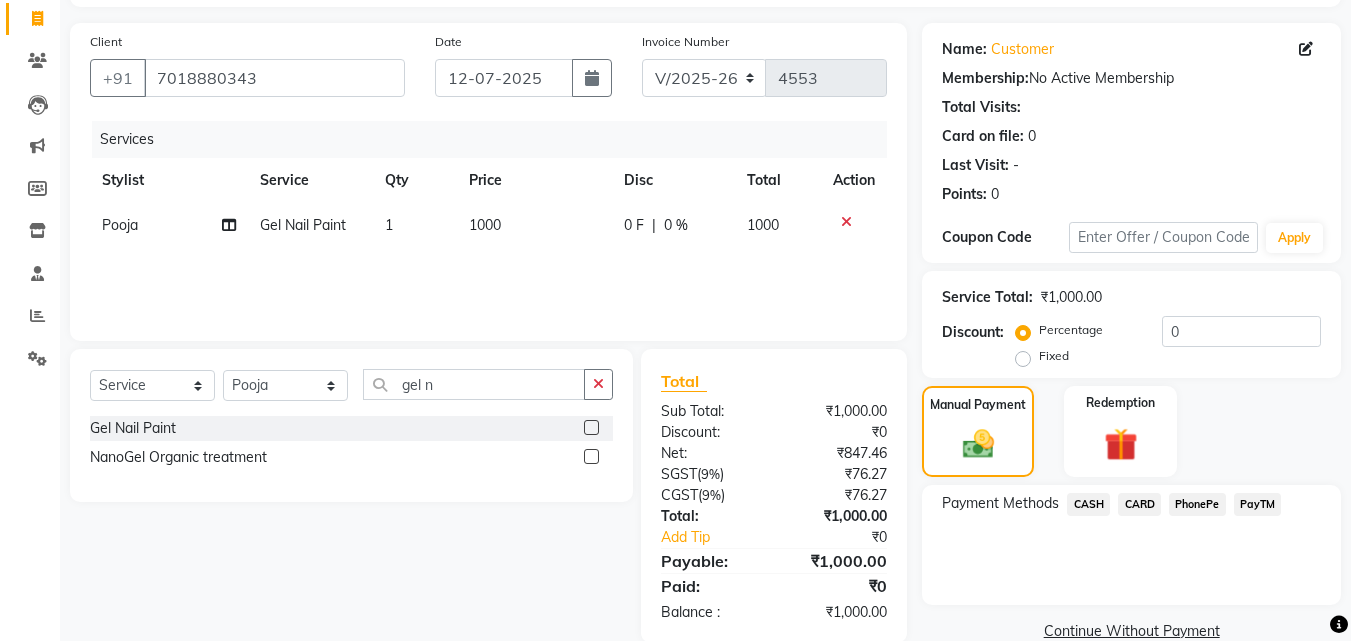click on "PhonePe" 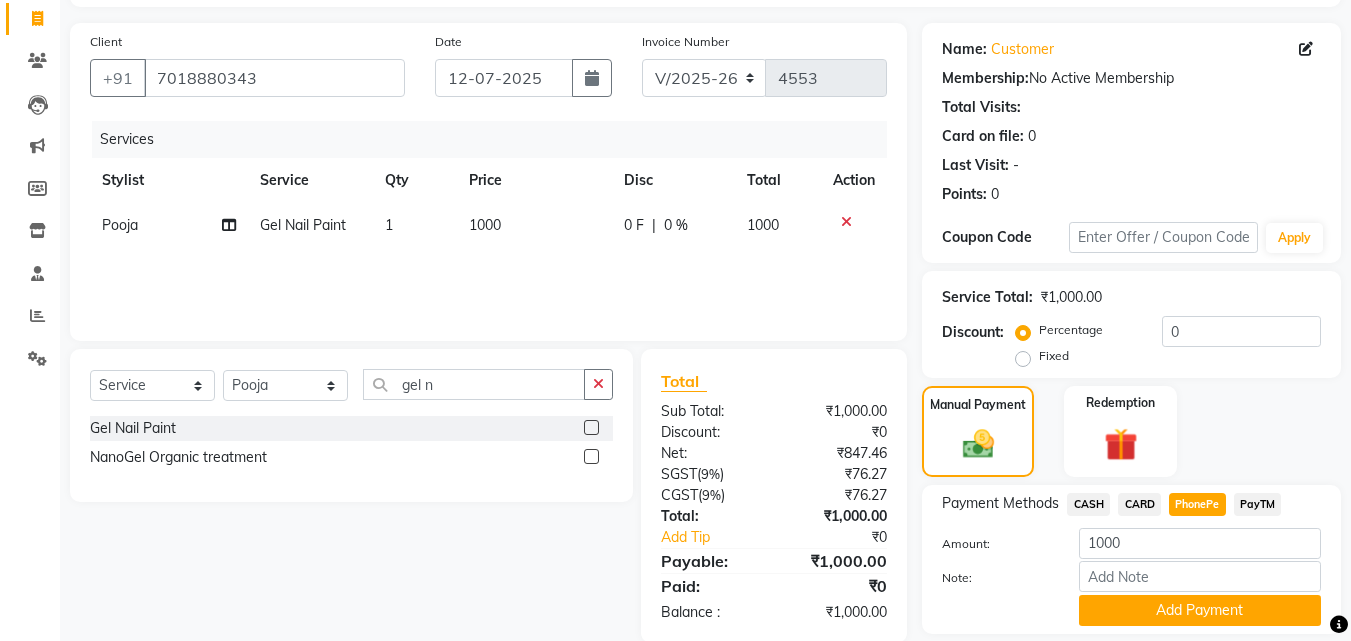 click on "Add Payment" 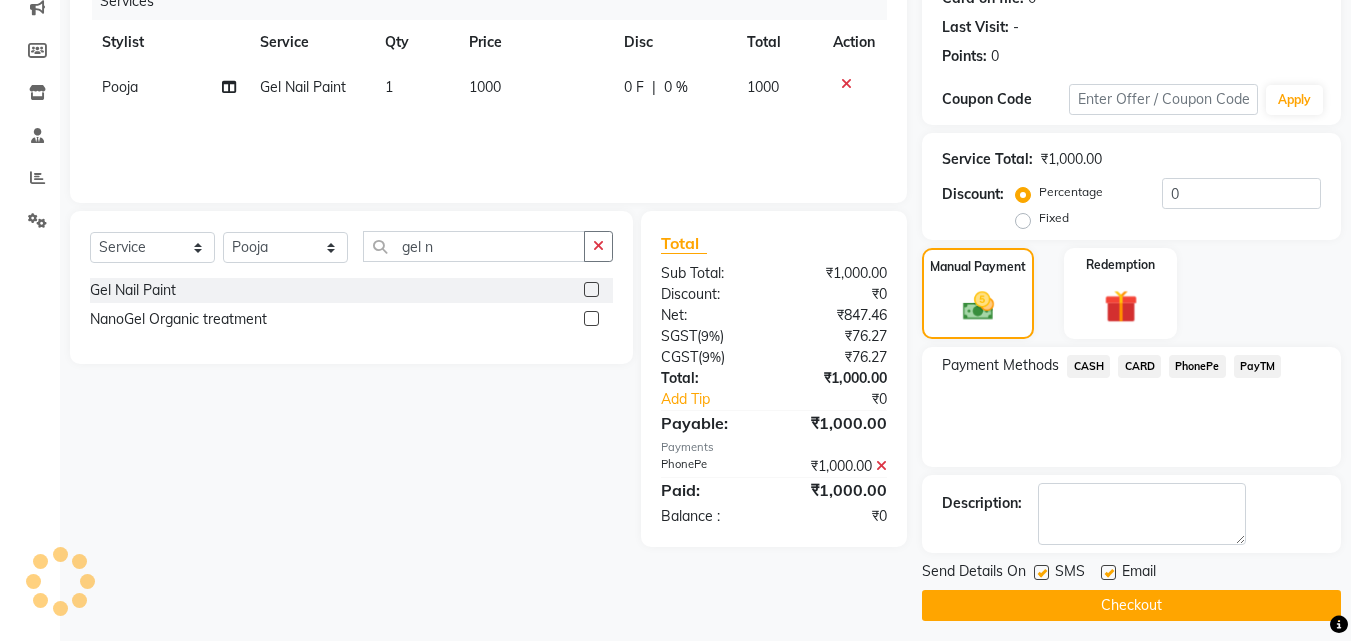 click on "Description:" 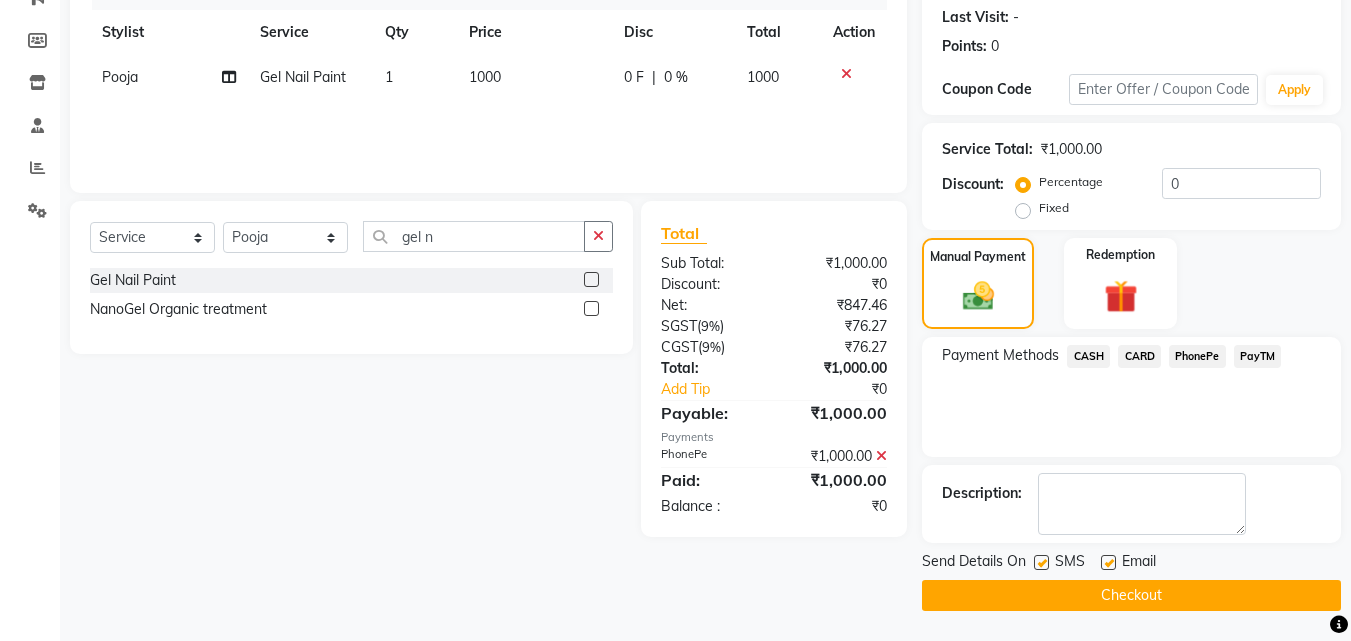 click on "Checkout" 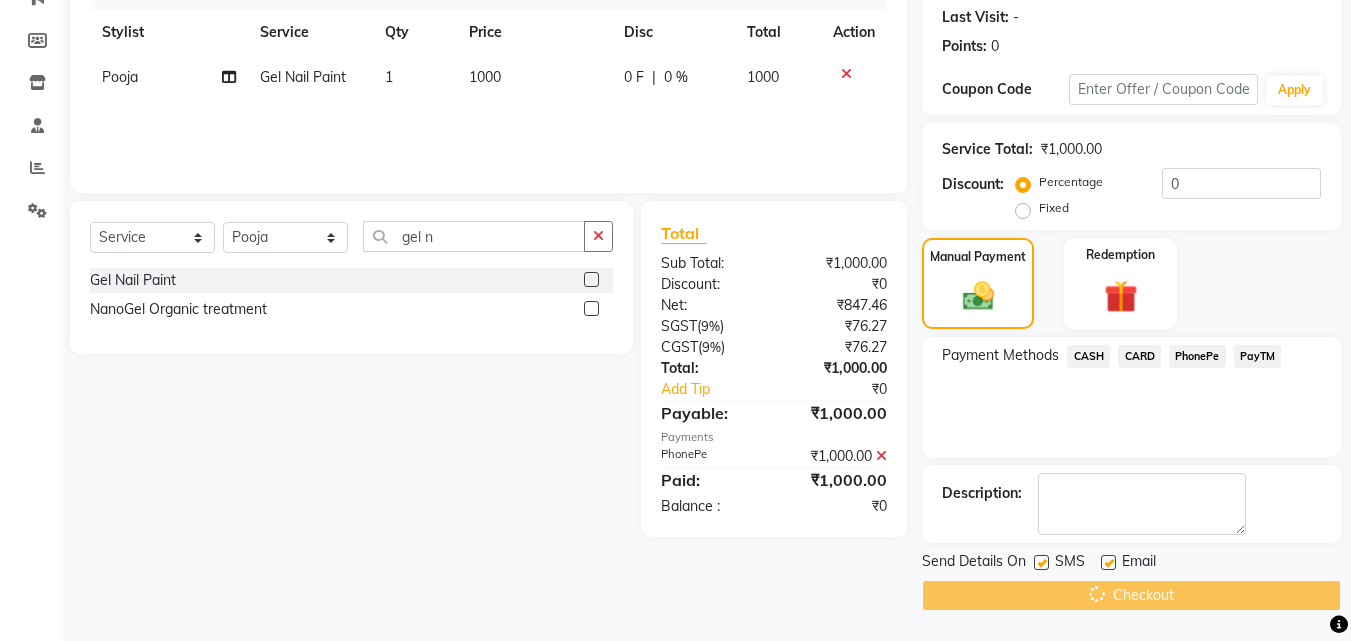 scroll, scrollTop: 0, scrollLeft: 0, axis: both 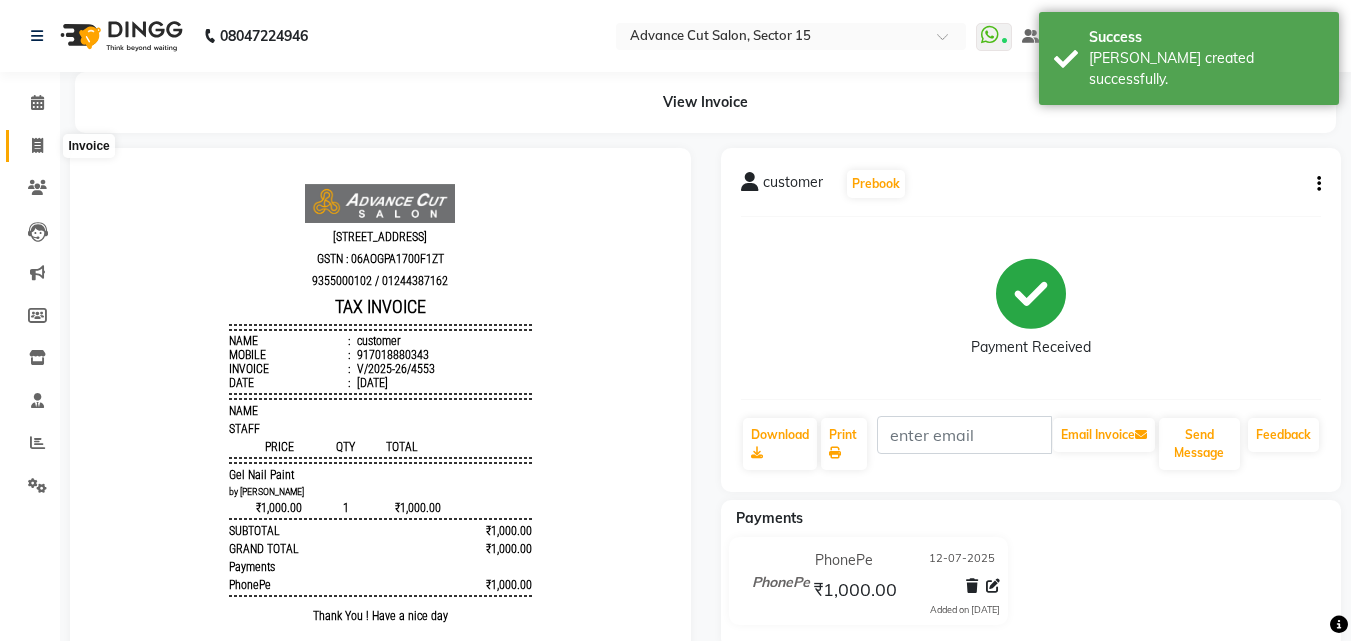 click 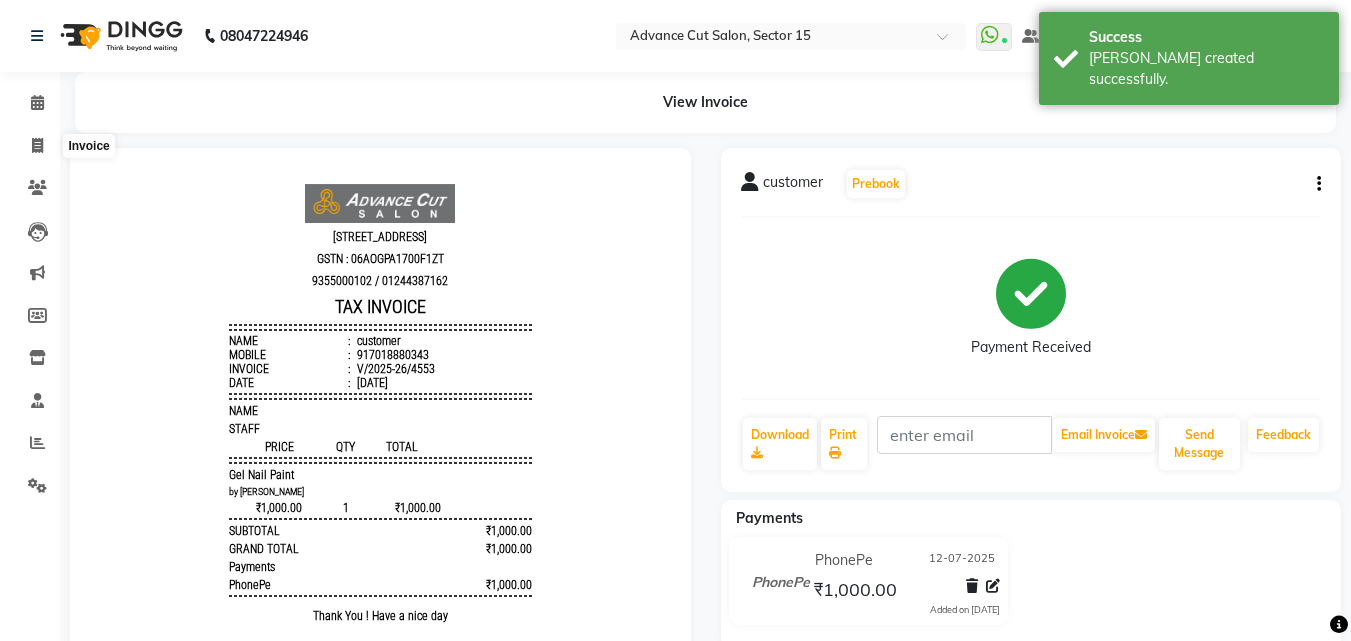 select on "service" 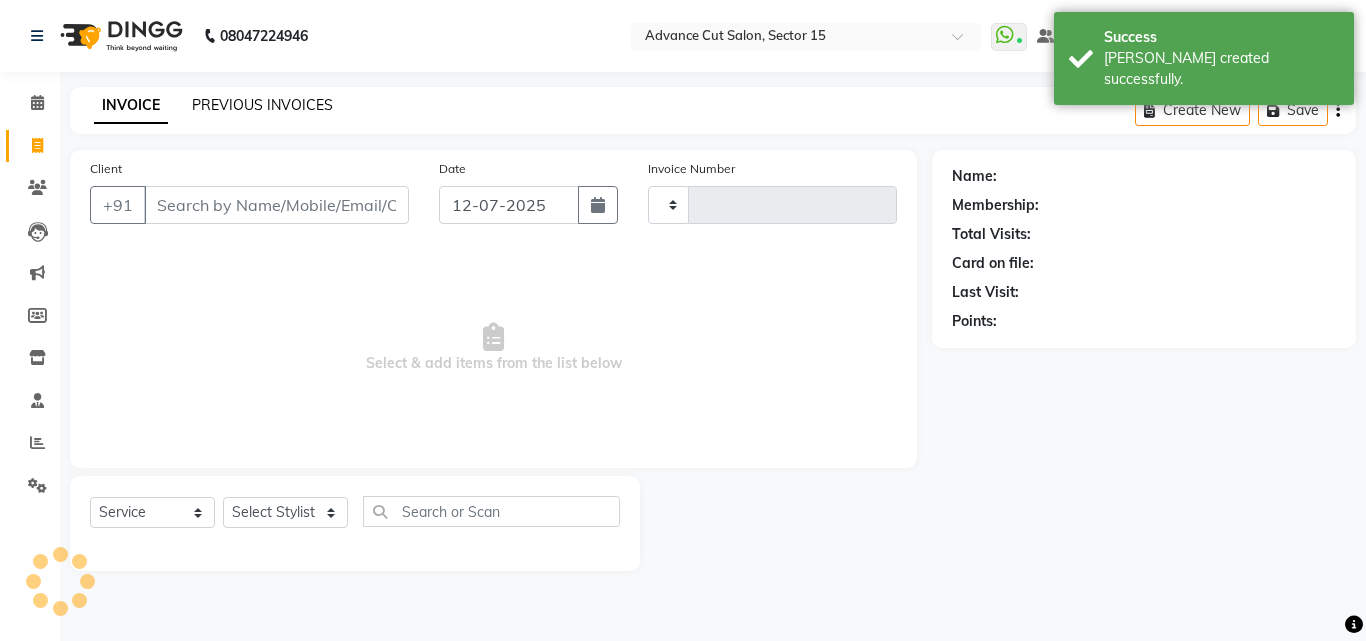 click on "PREVIOUS INVOICES" 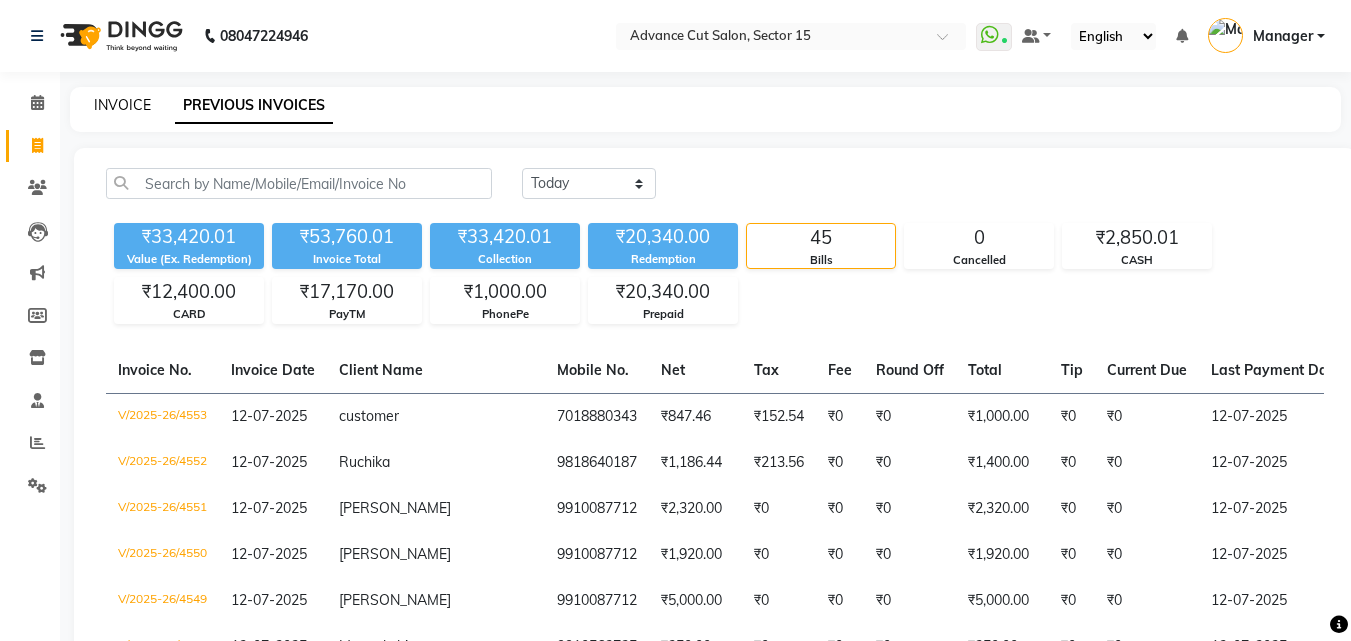 click on "INVOICE" 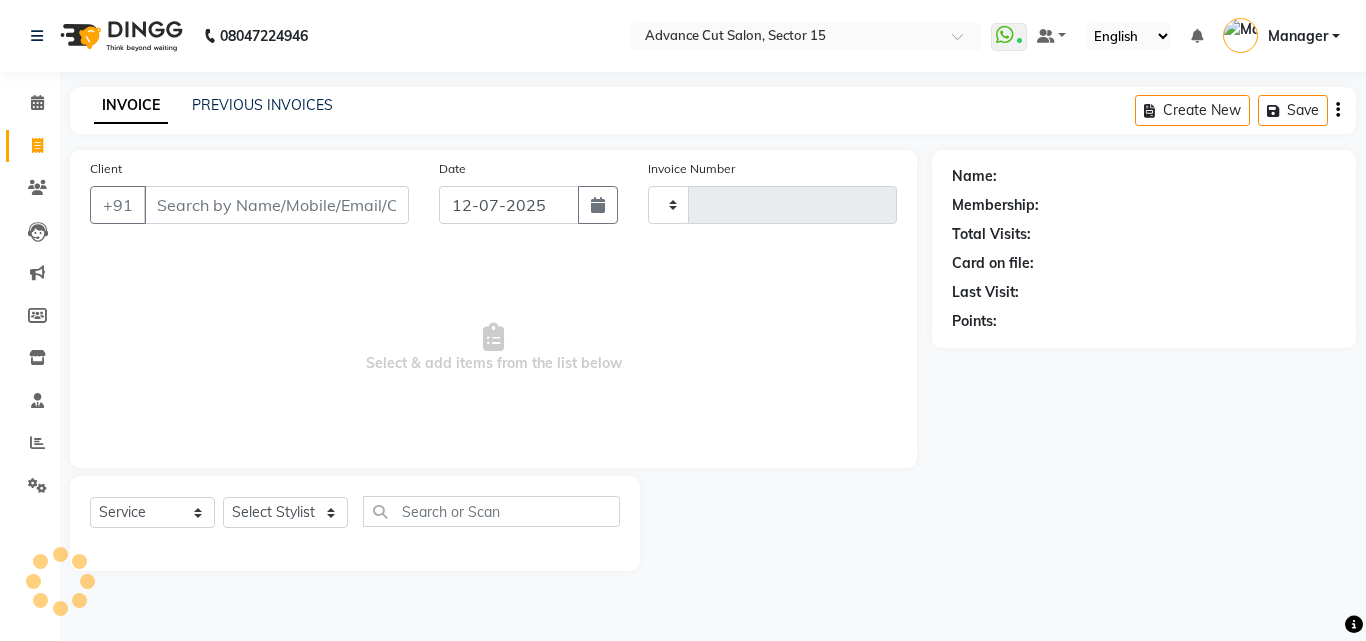type on "4554" 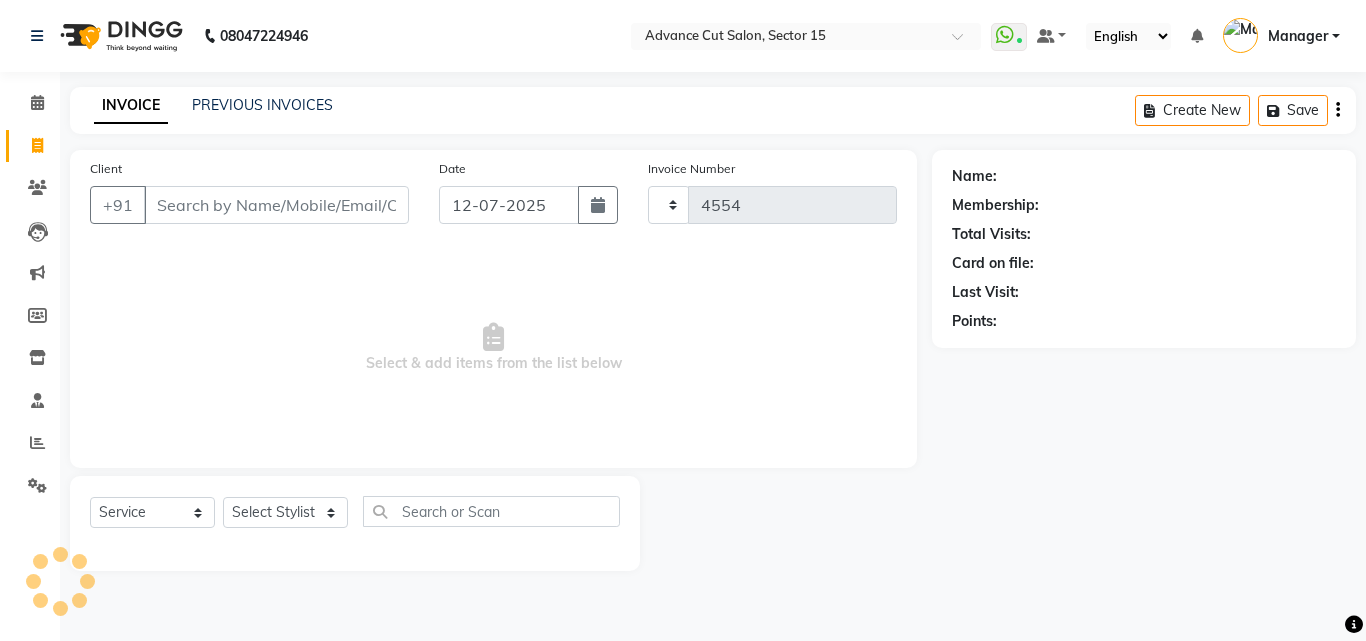 select on "6255" 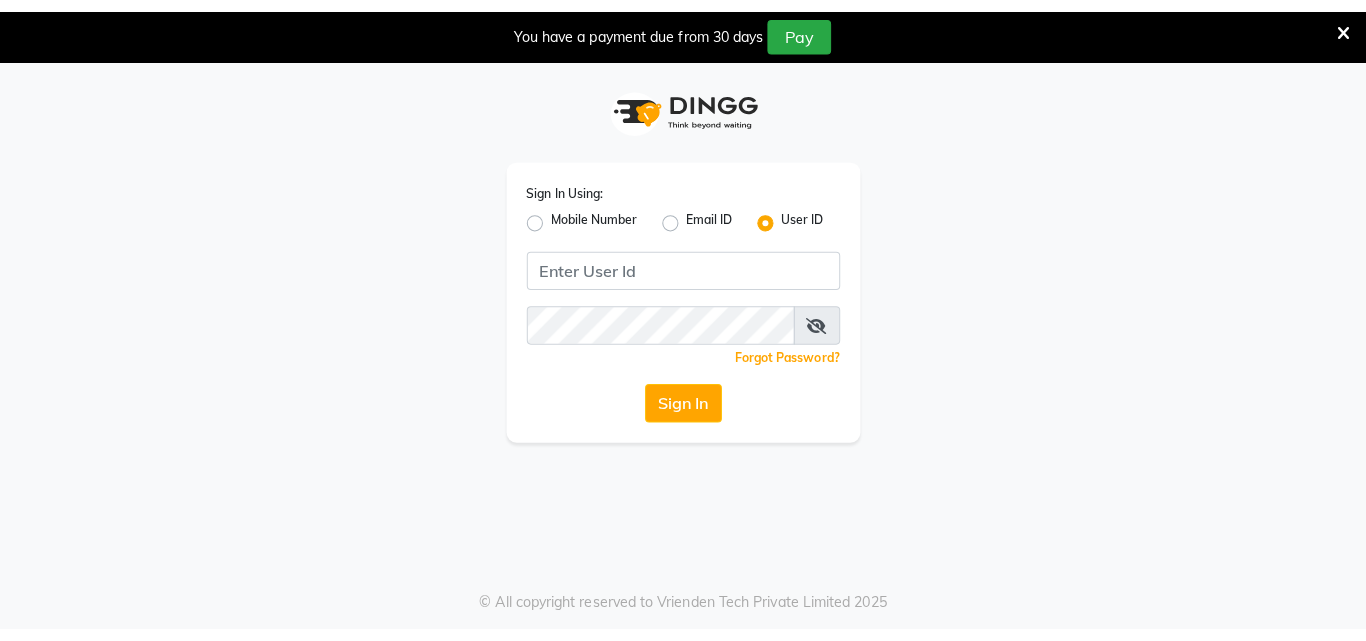 scroll, scrollTop: 0, scrollLeft: 0, axis: both 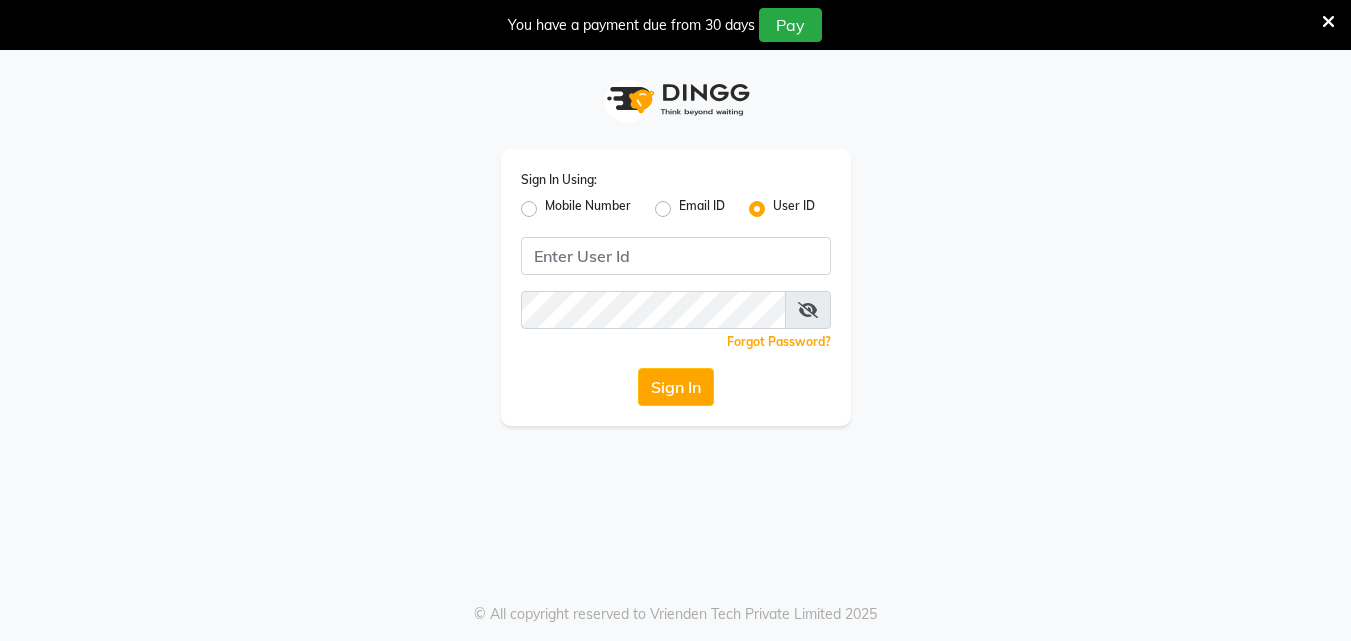 click at bounding box center [1328, 22] 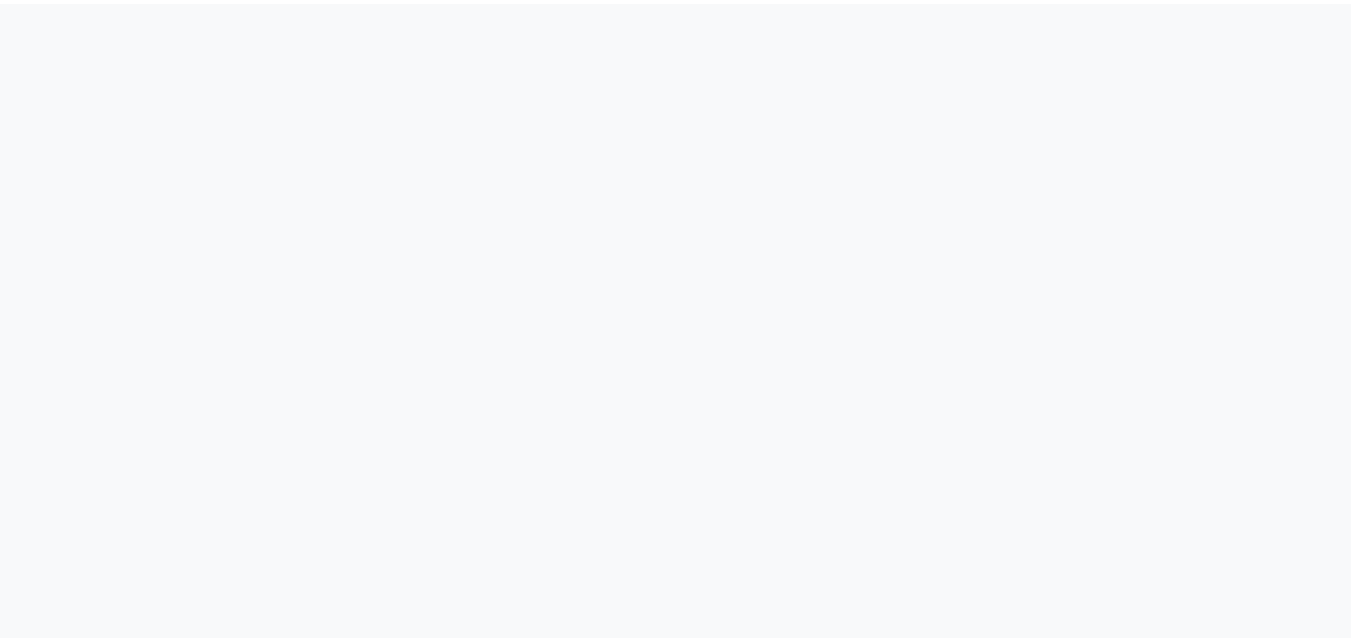 scroll, scrollTop: 0, scrollLeft: 0, axis: both 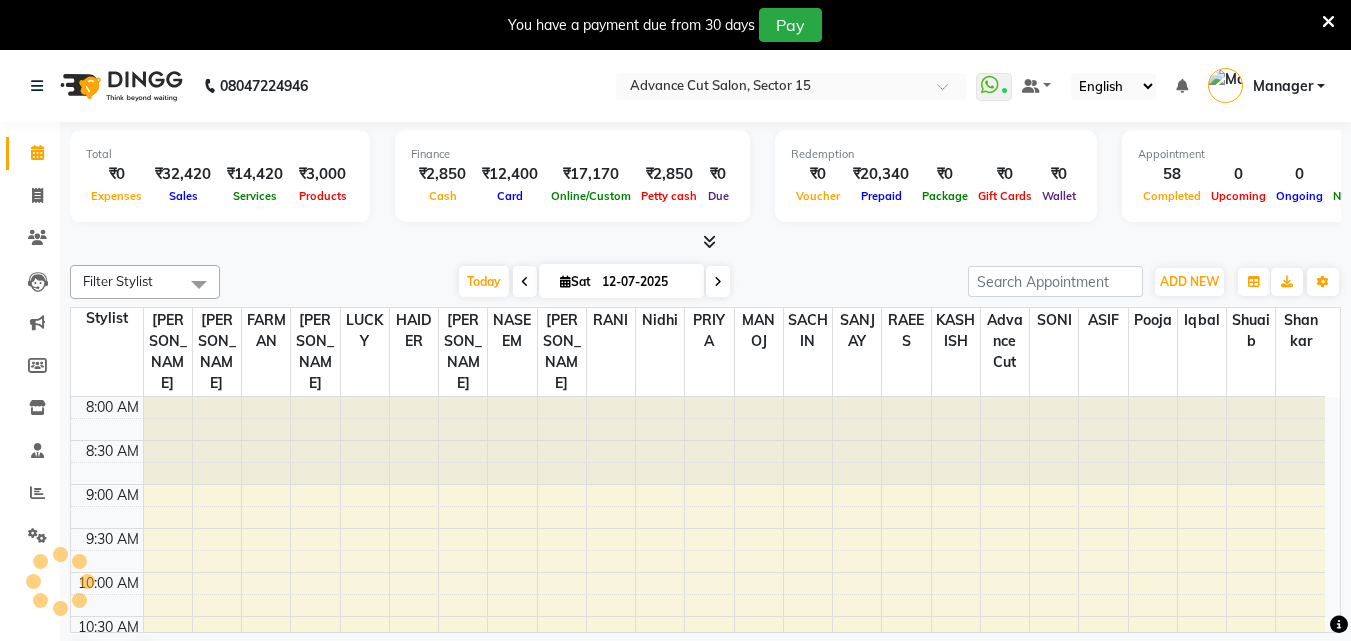 click at bounding box center [1328, 22] 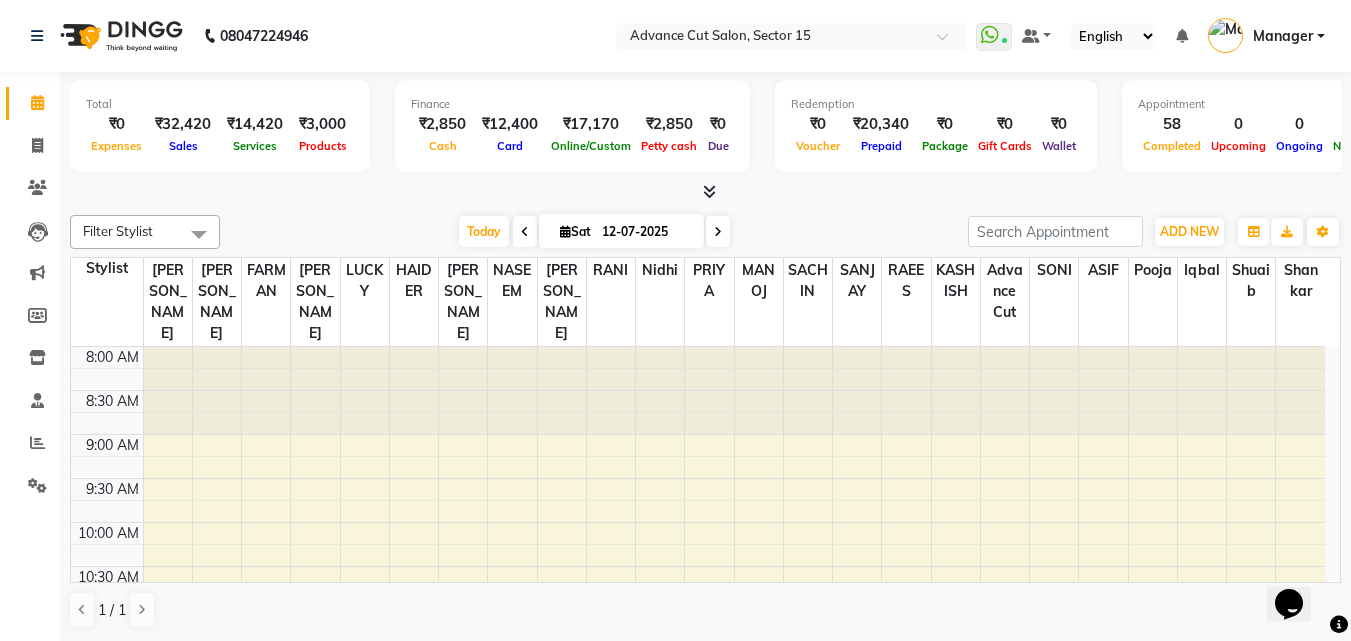 scroll, scrollTop: 0, scrollLeft: 0, axis: both 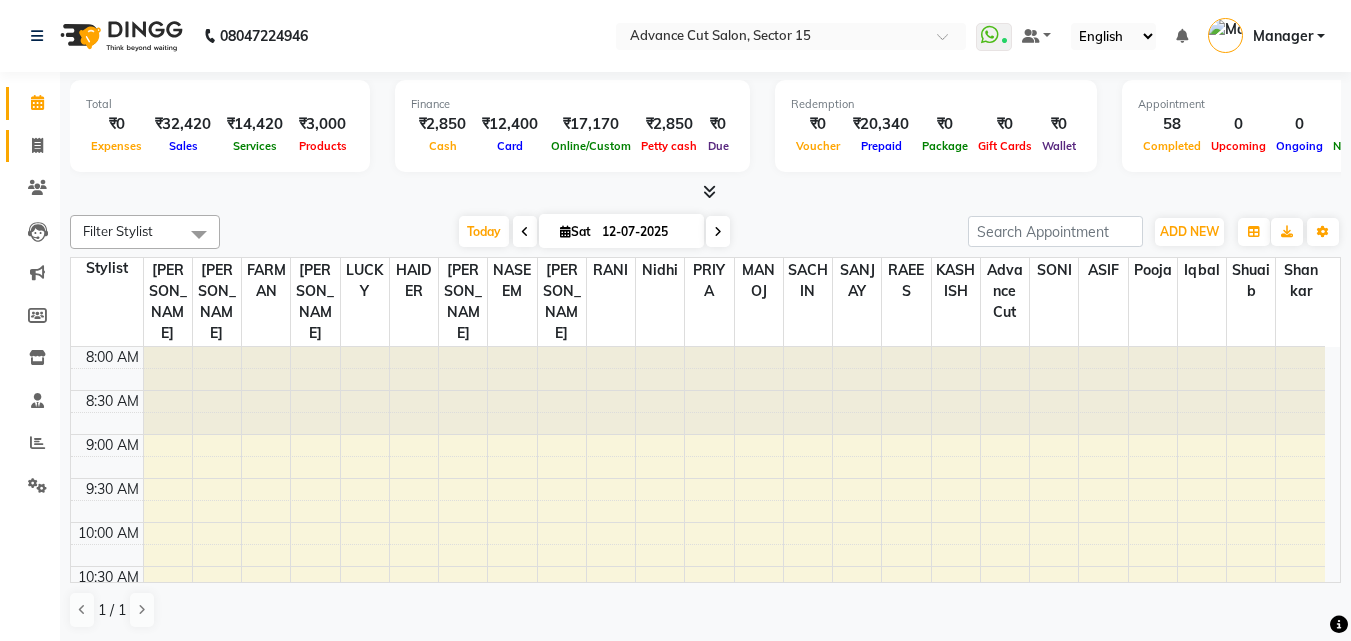 click on "Invoice" 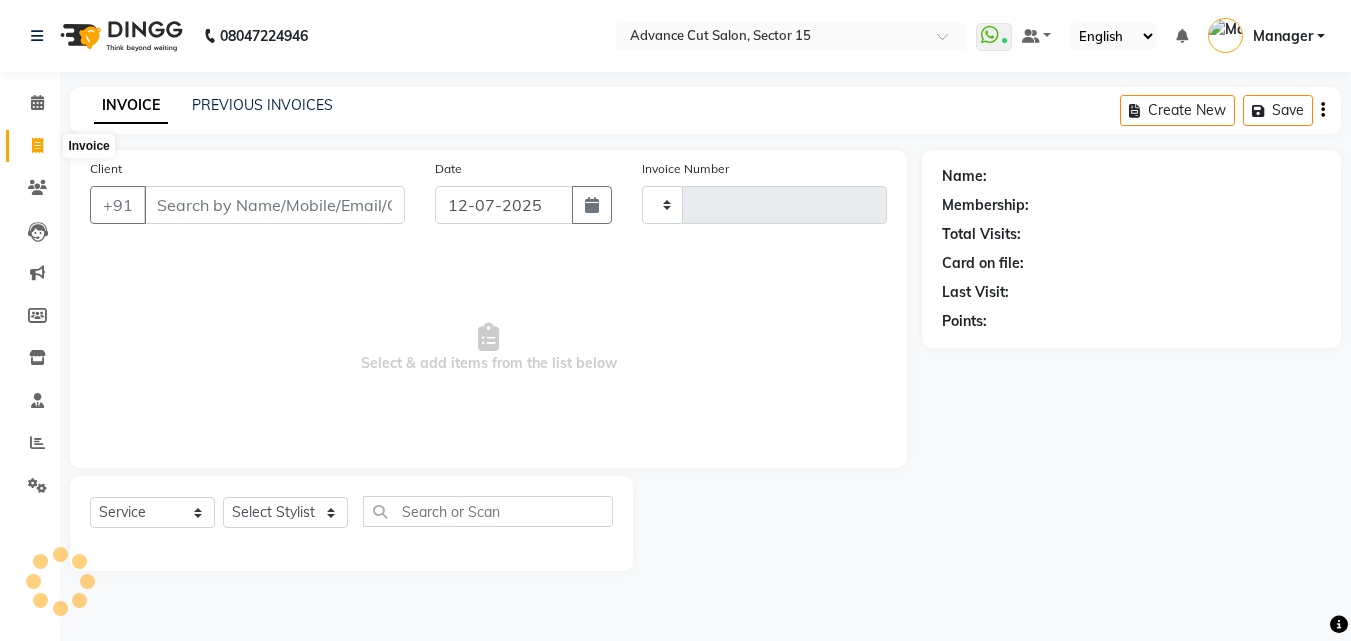 type on "4553" 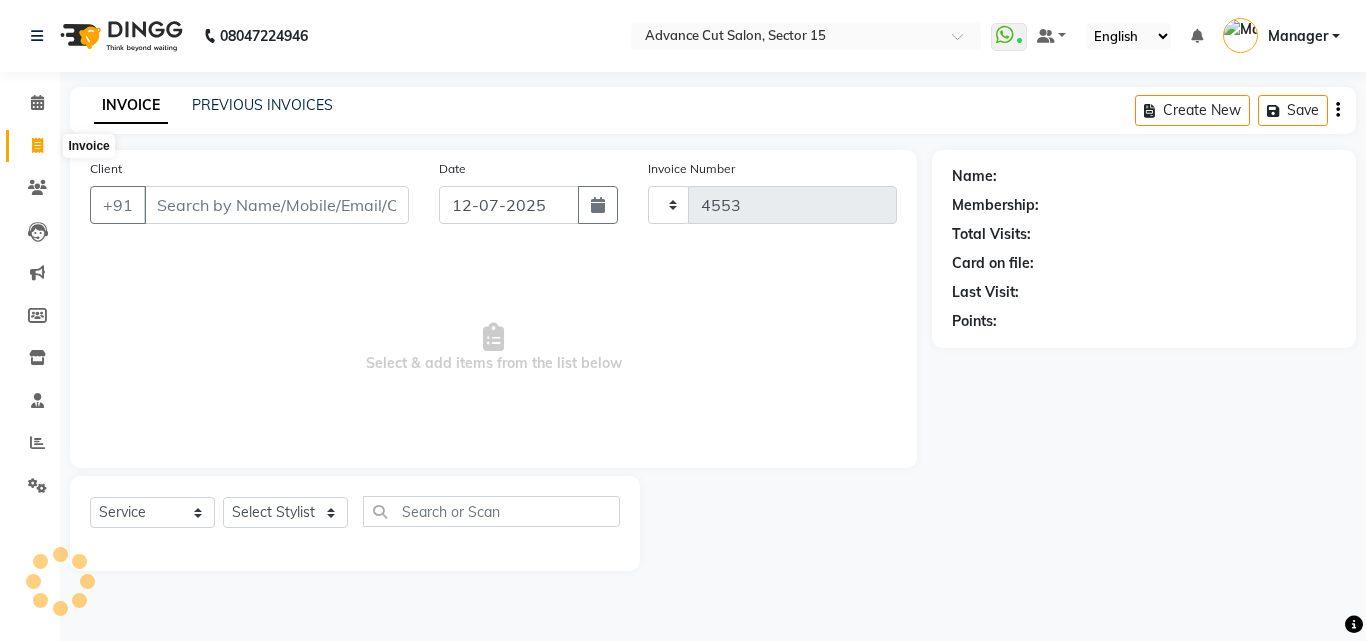 select on "6255" 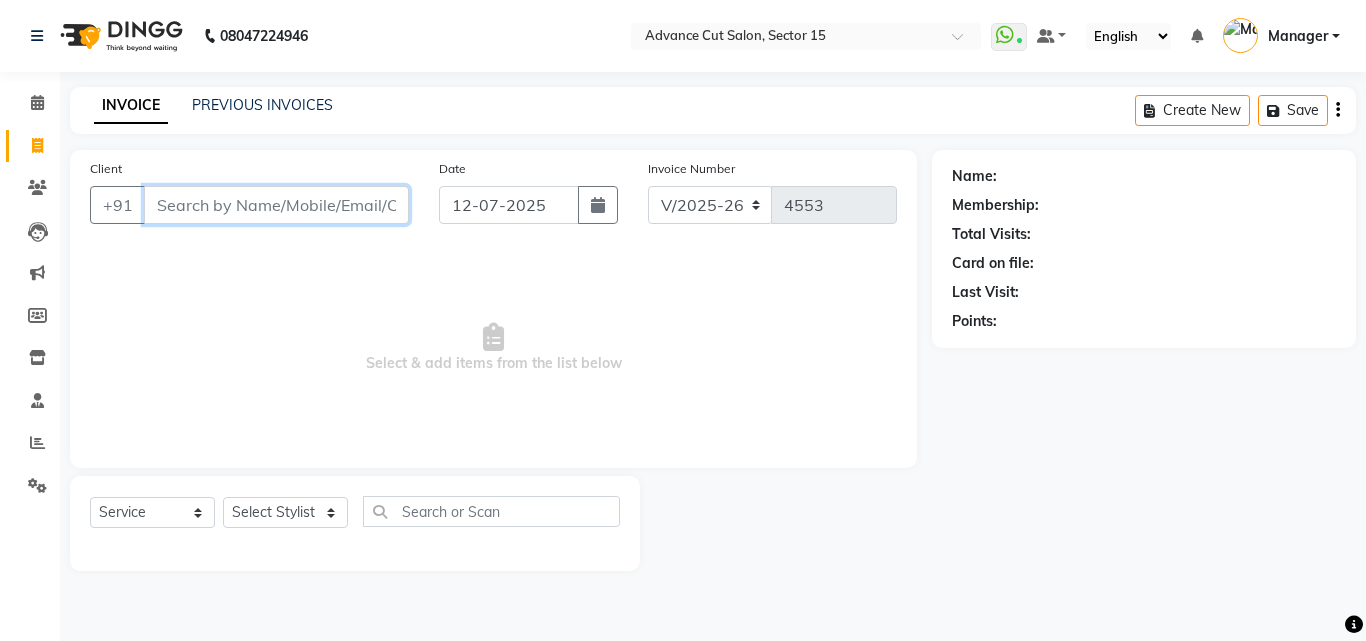 click on "Client" at bounding box center [276, 205] 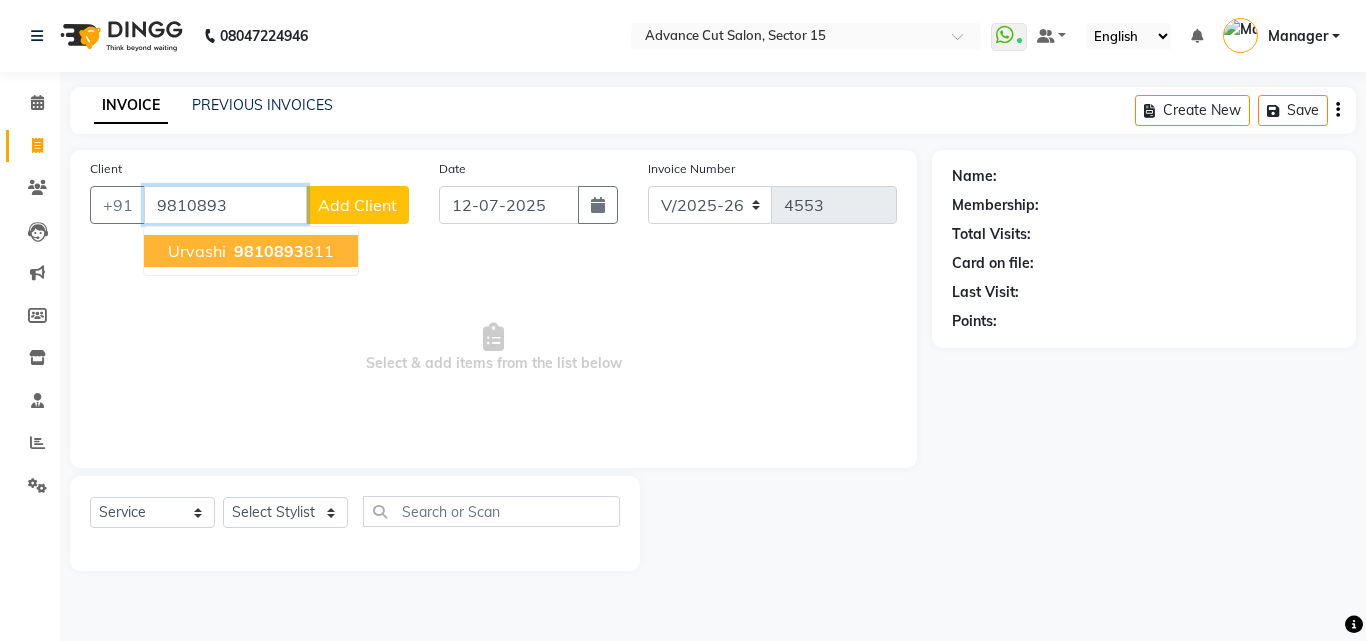 click on "9810893" at bounding box center [269, 251] 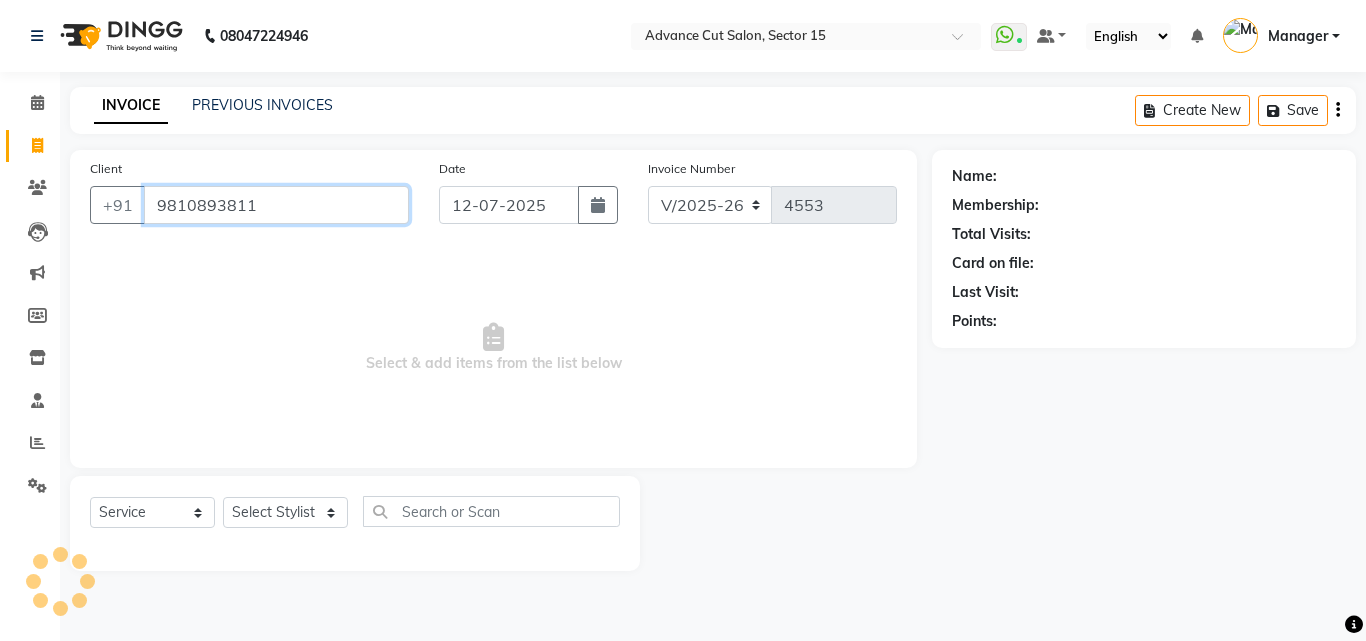 type on "9810893811" 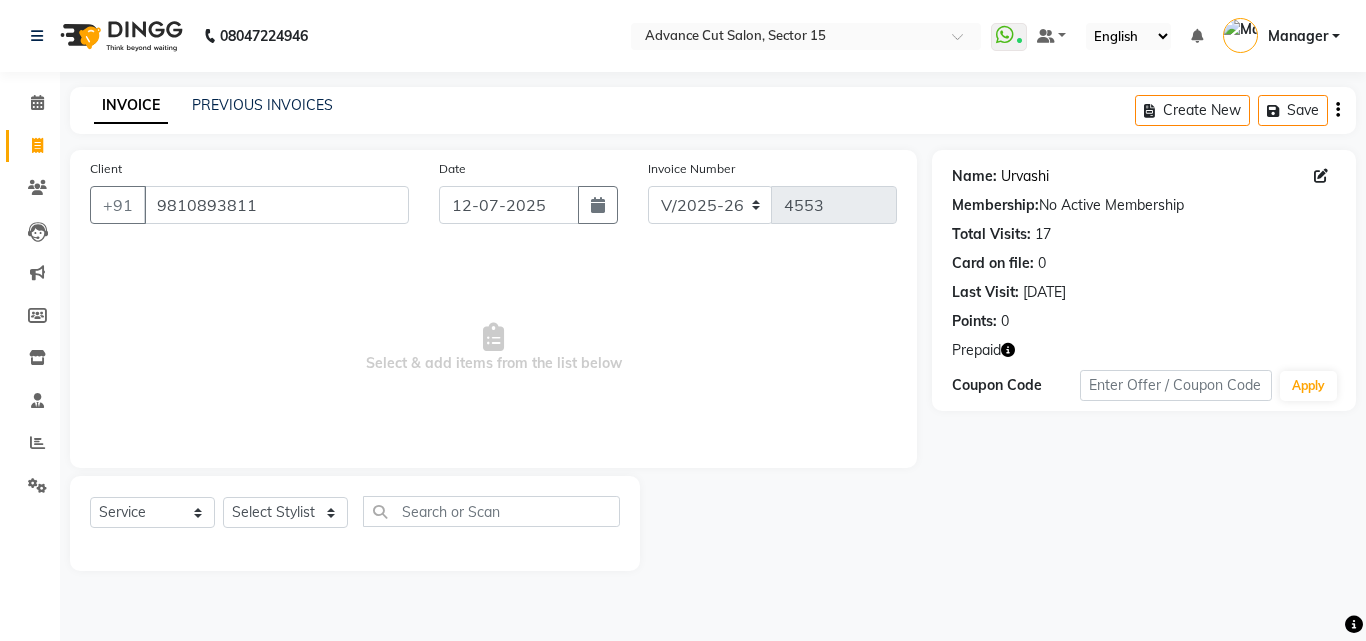 click on "Urvashi" 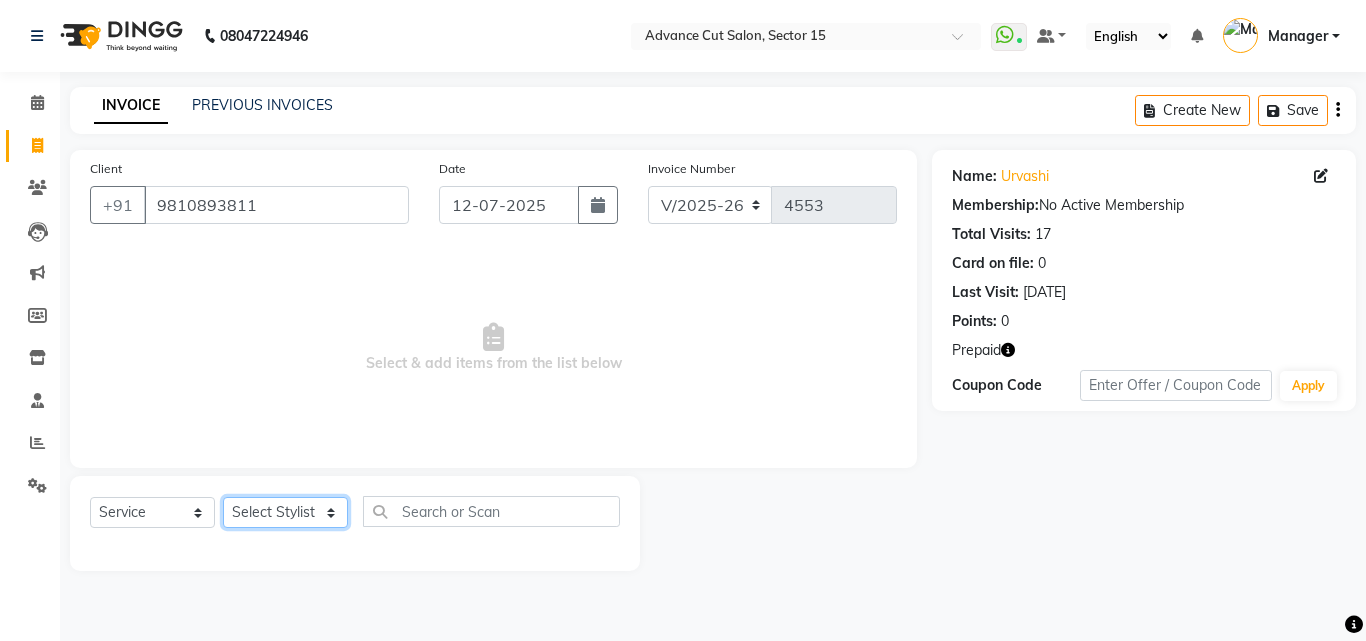 click on "Select Stylist Advance Cut  ASIF FARMAN HAIDER Iqbal KASHISH LUCKY Manager MANOJ NASEEM NASIR Nidhi Pooja  PRIYA RAEES RANI RASHID RIZWAN SACHIN SALMAN SANJAY Shahjad Shankar shuaib SONI" 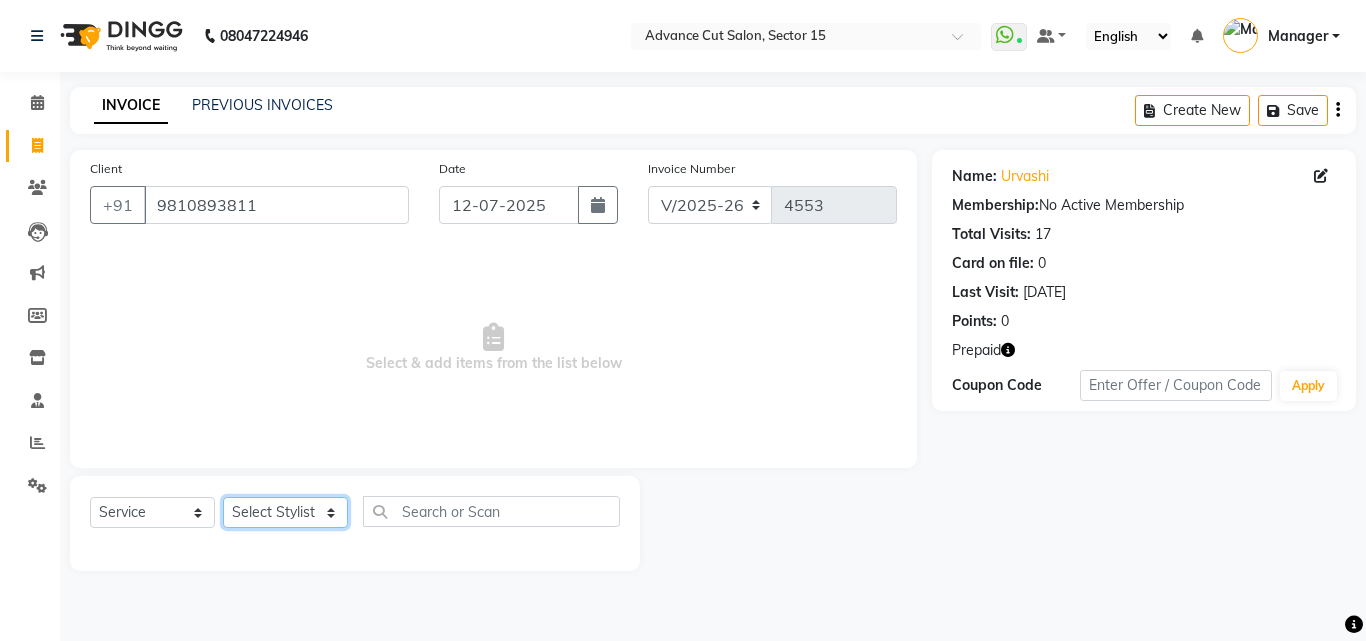 select on "46515" 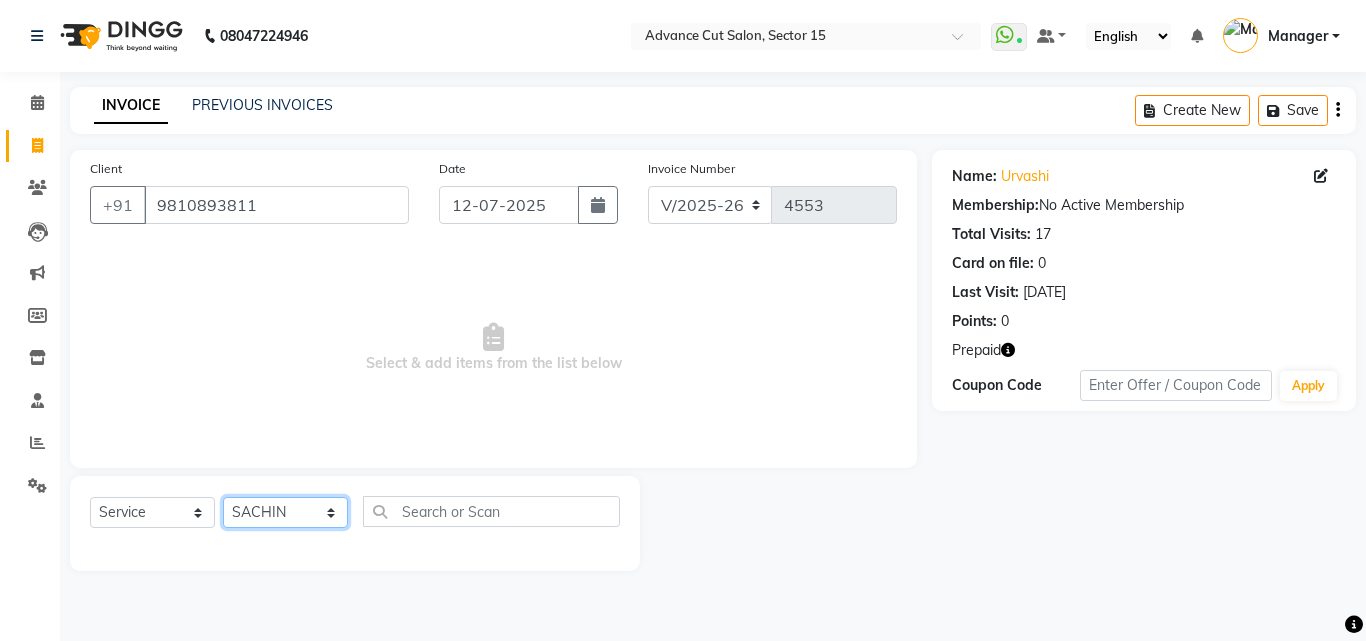 click on "Select Stylist Advance Cut  ASIF FARMAN HAIDER Iqbal KASHISH LUCKY Manager MANOJ NASEEM NASIR Nidhi Pooja  PRIYA RAEES RANI RASHID RIZWAN SACHIN SALMAN SANJAY Shahjad Shankar shuaib SONI" 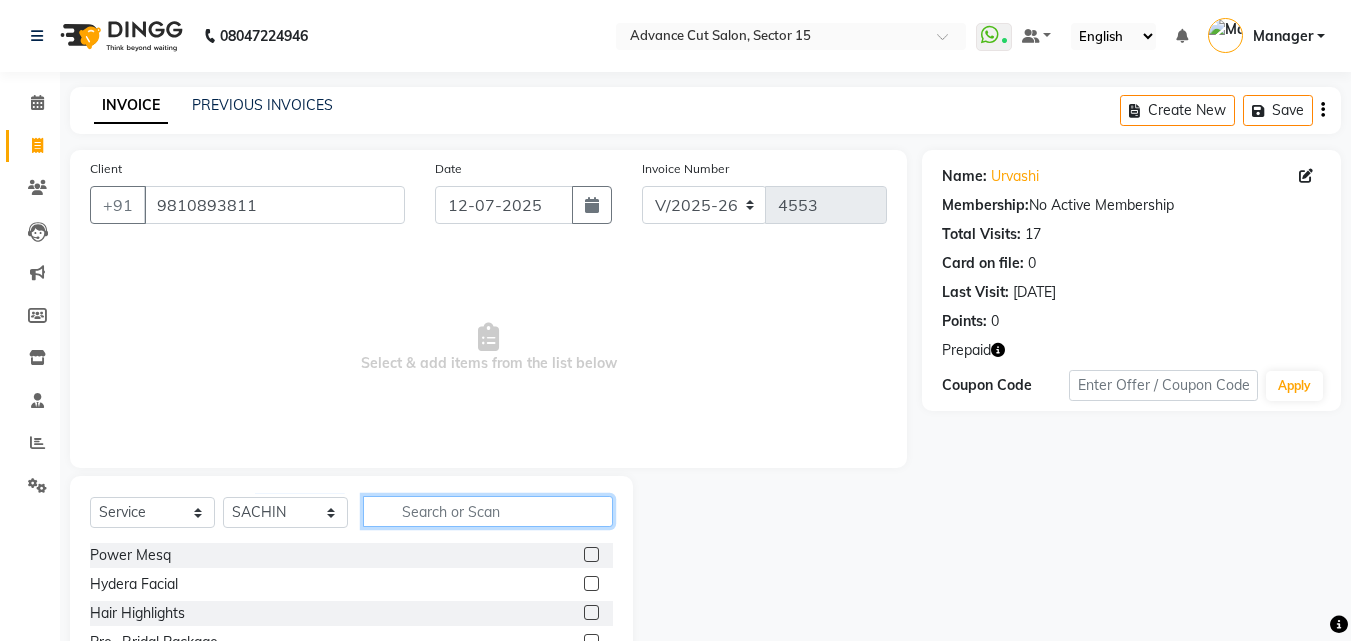 click 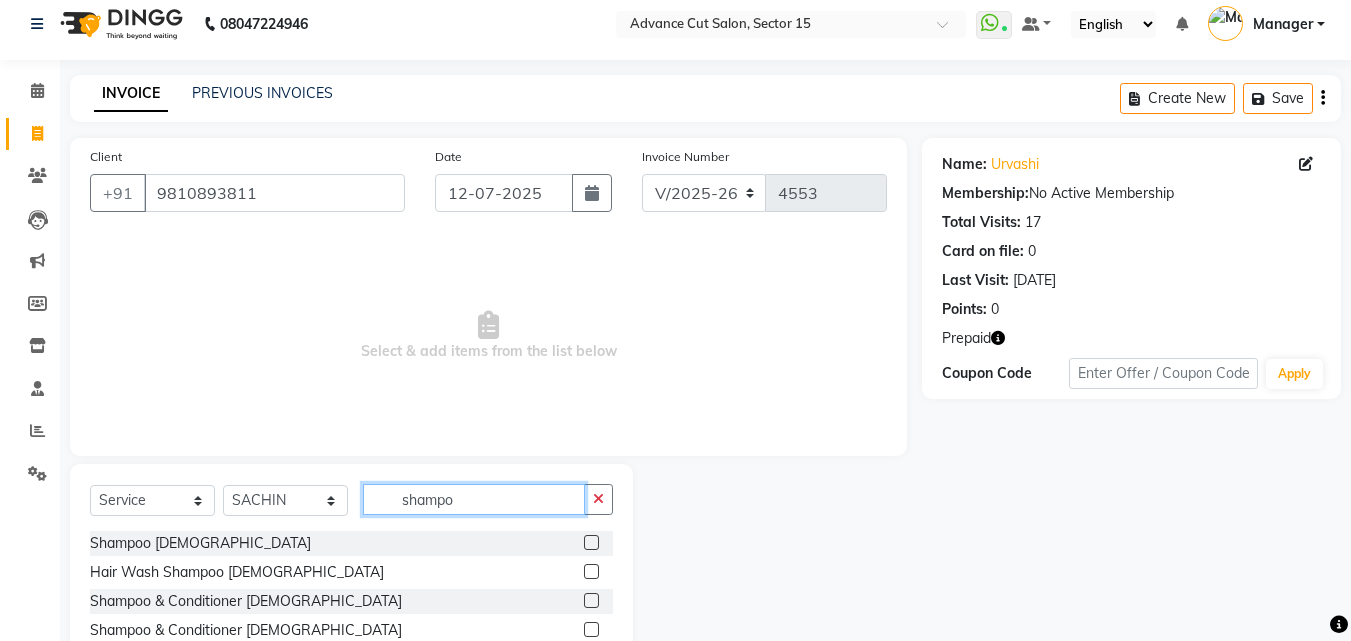 scroll, scrollTop: 105, scrollLeft: 0, axis: vertical 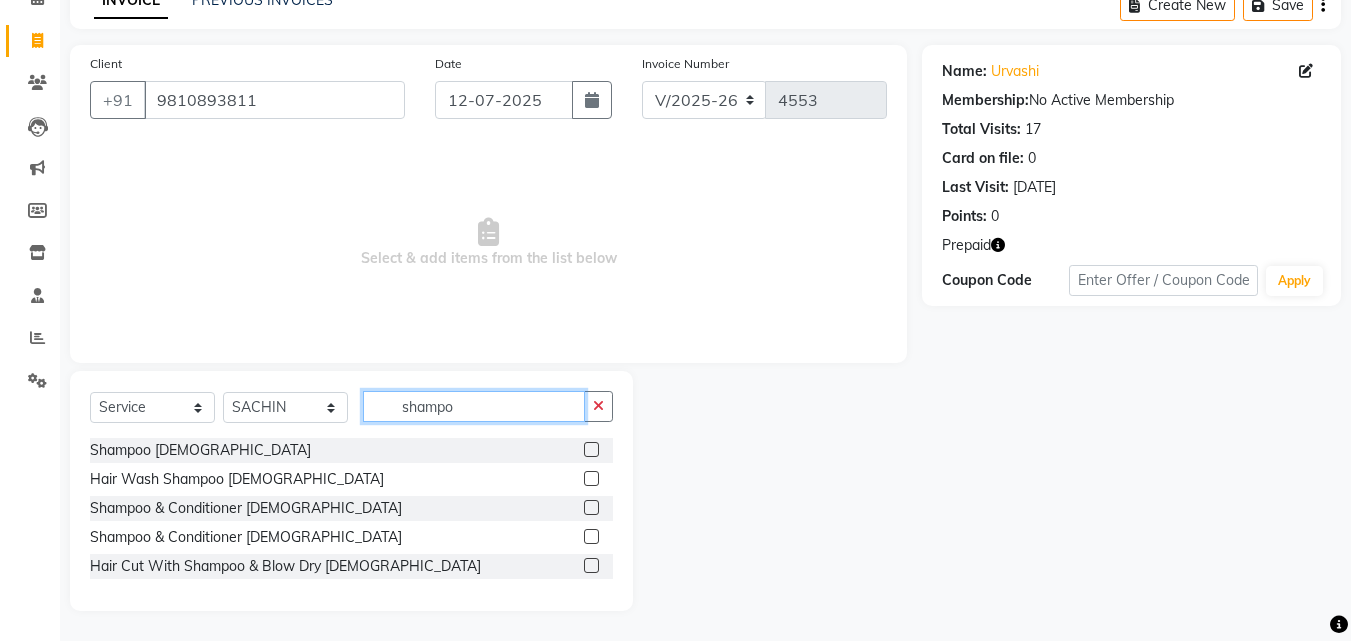 type on "shampo" 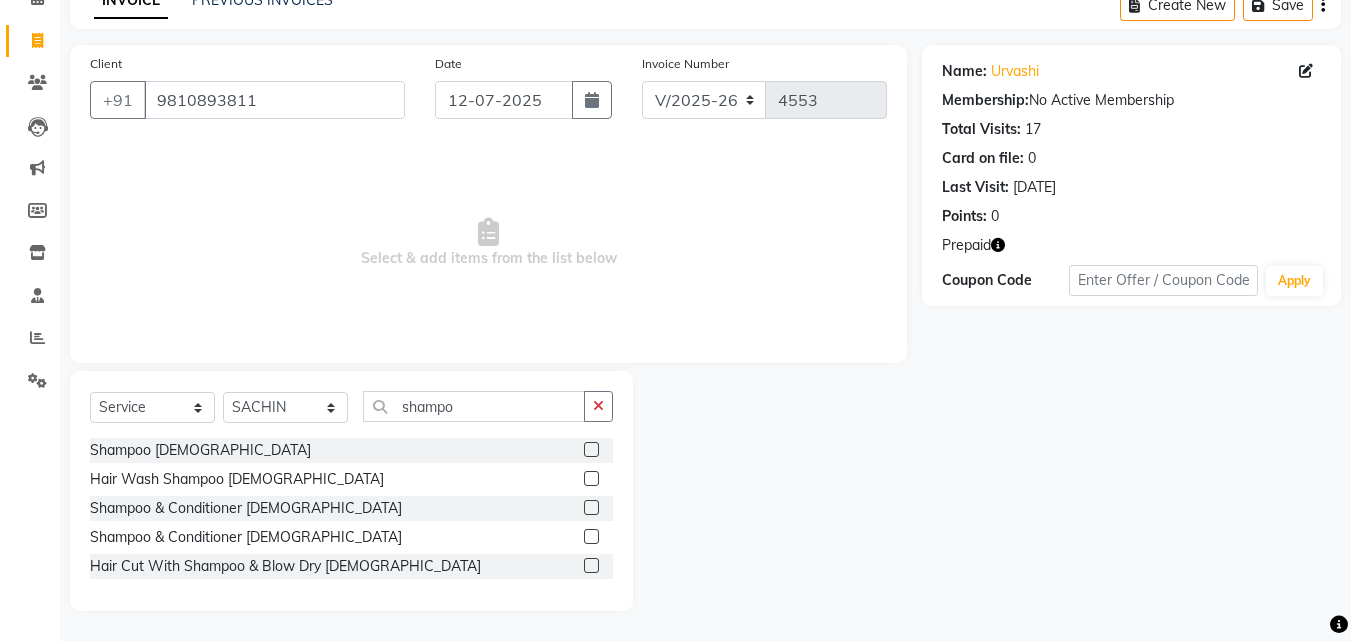 click on "Shampoo & Conditioner Female" 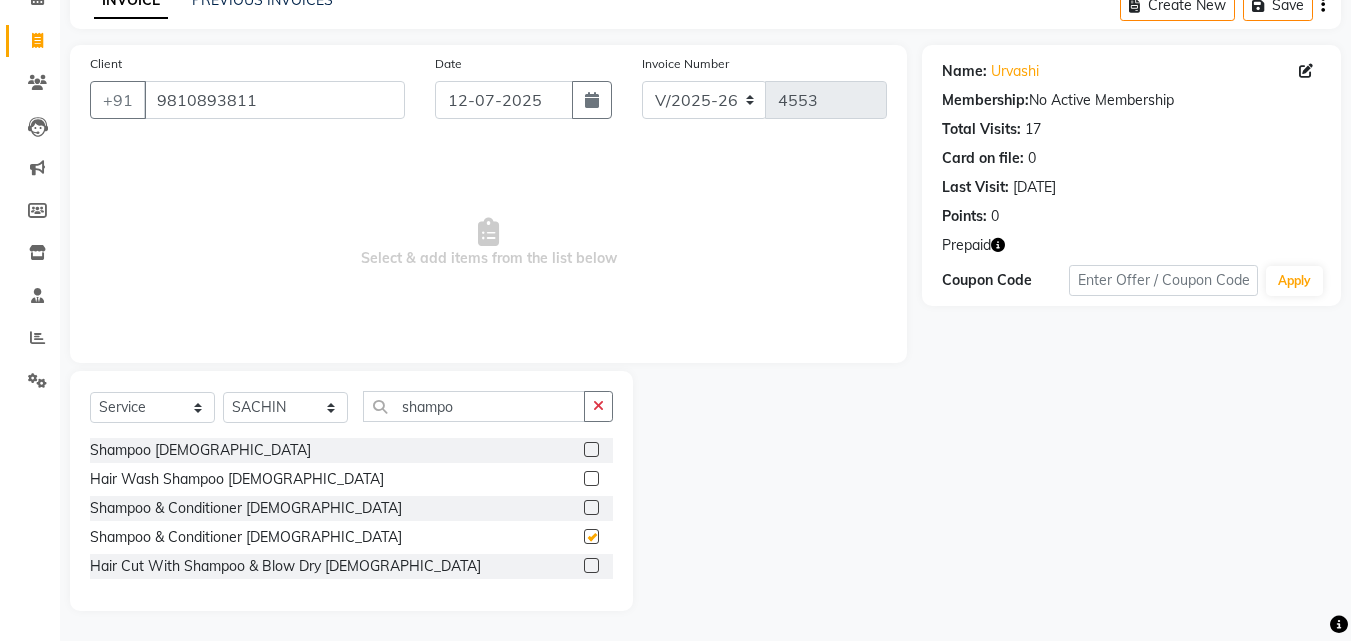 click on "Shampoo & Conditioner Female" 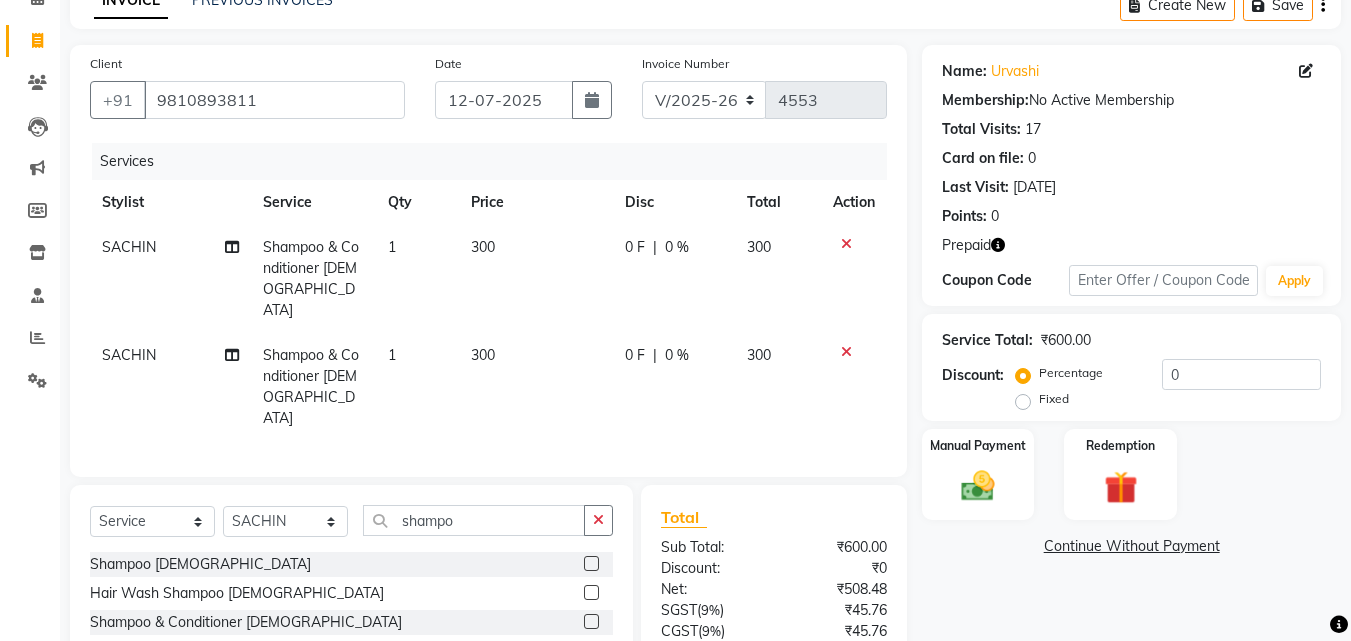 checkbox on "false" 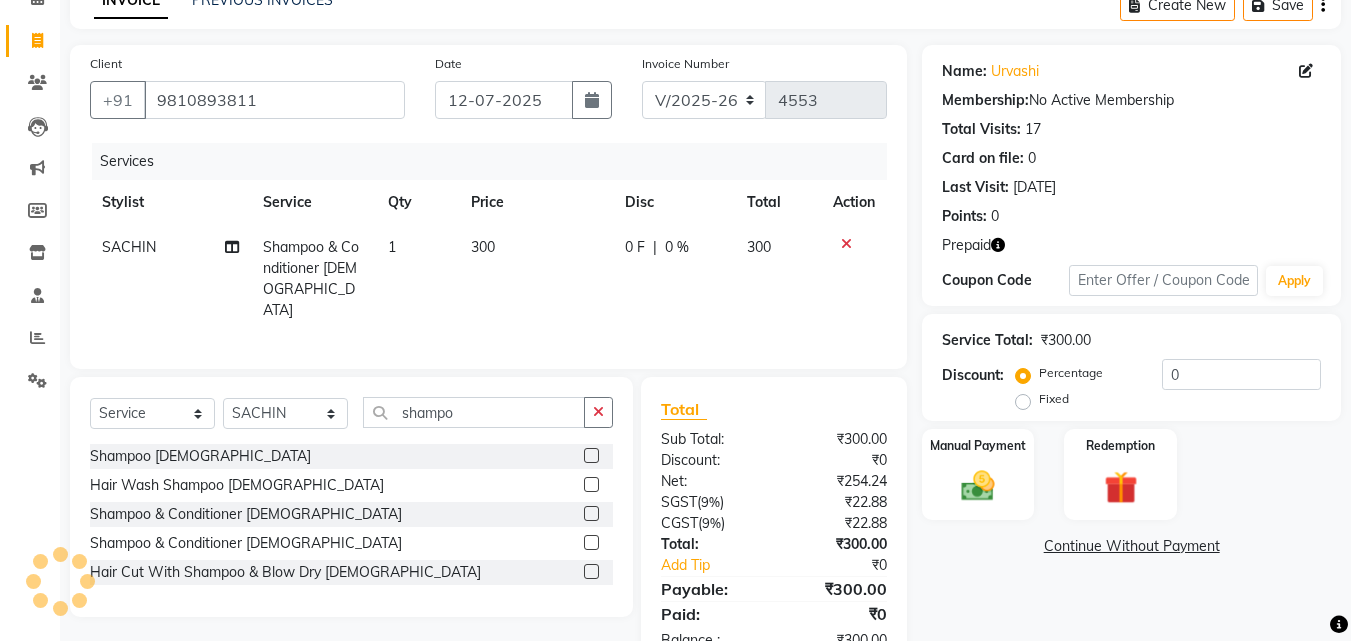 drag, startPoint x: 607, startPoint y: 404, endPoint x: 538, endPoint y: 404, distance: 69 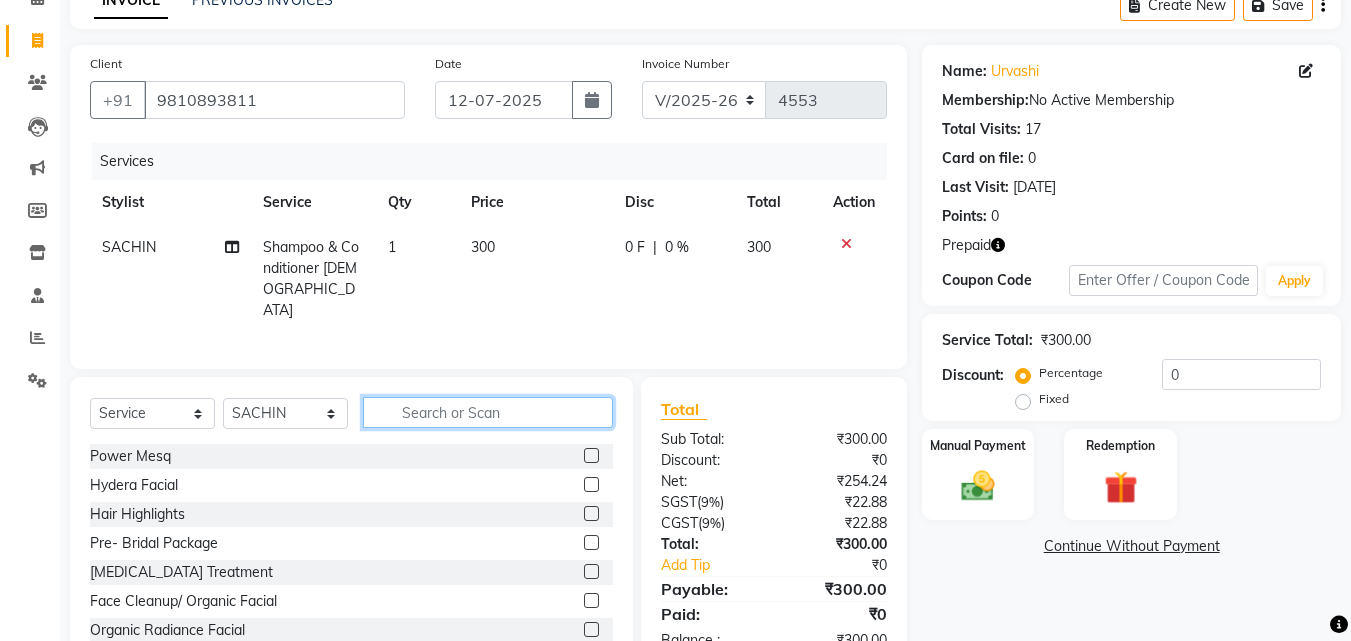 click 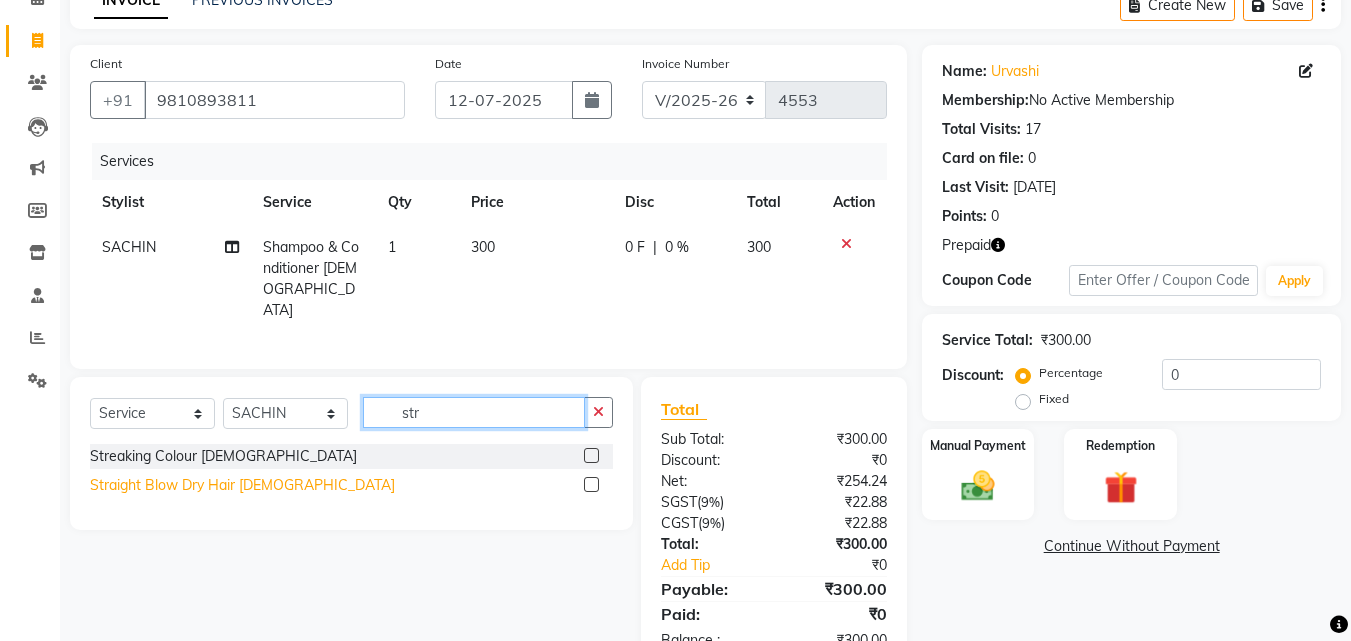 type on "str" 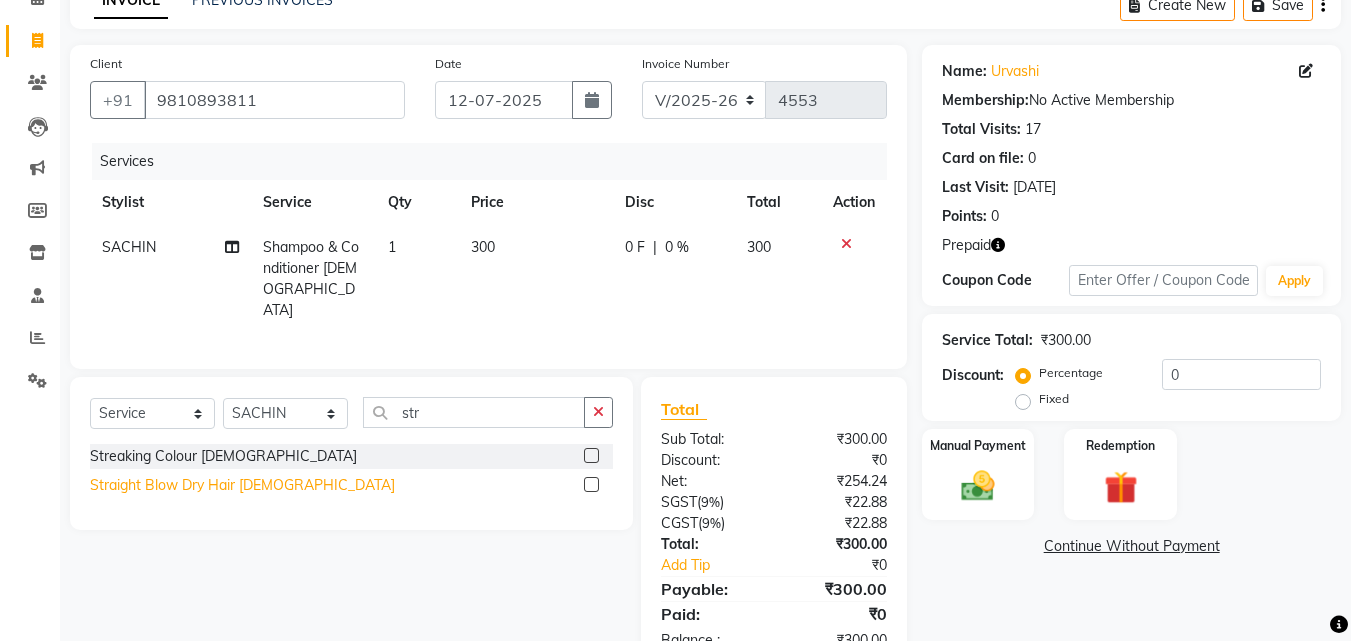 click on "Straight Blow Dry Hair Female" 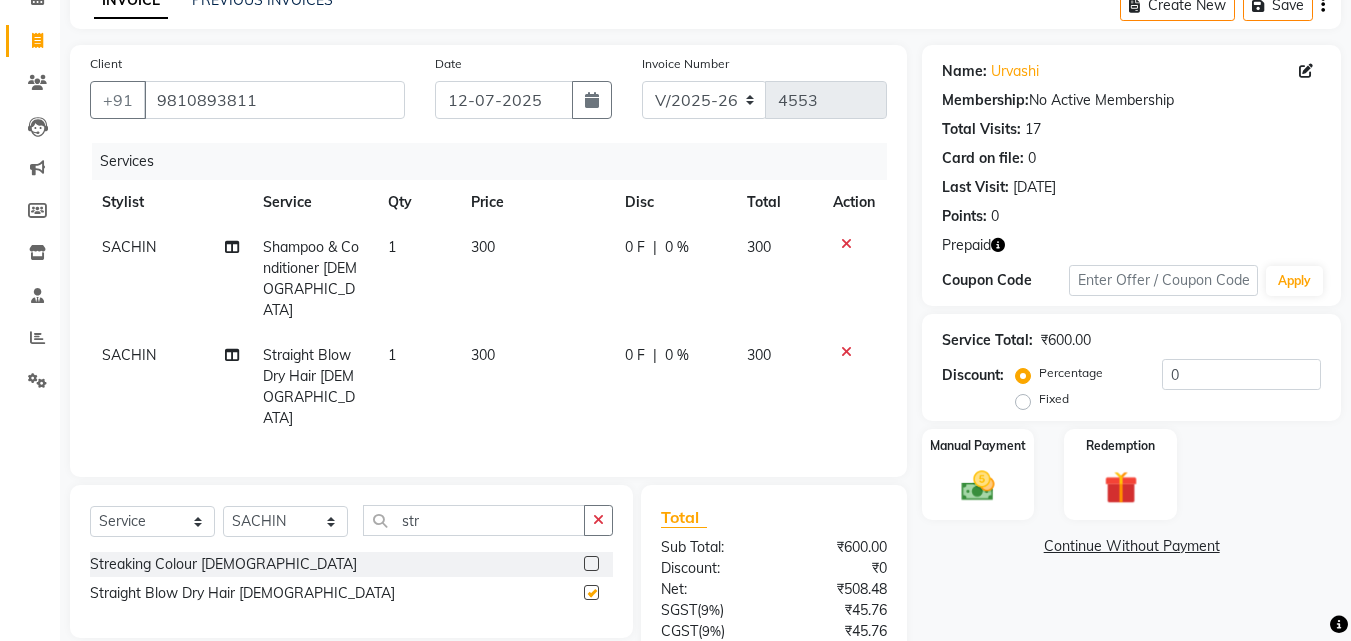 checkbox on "false" 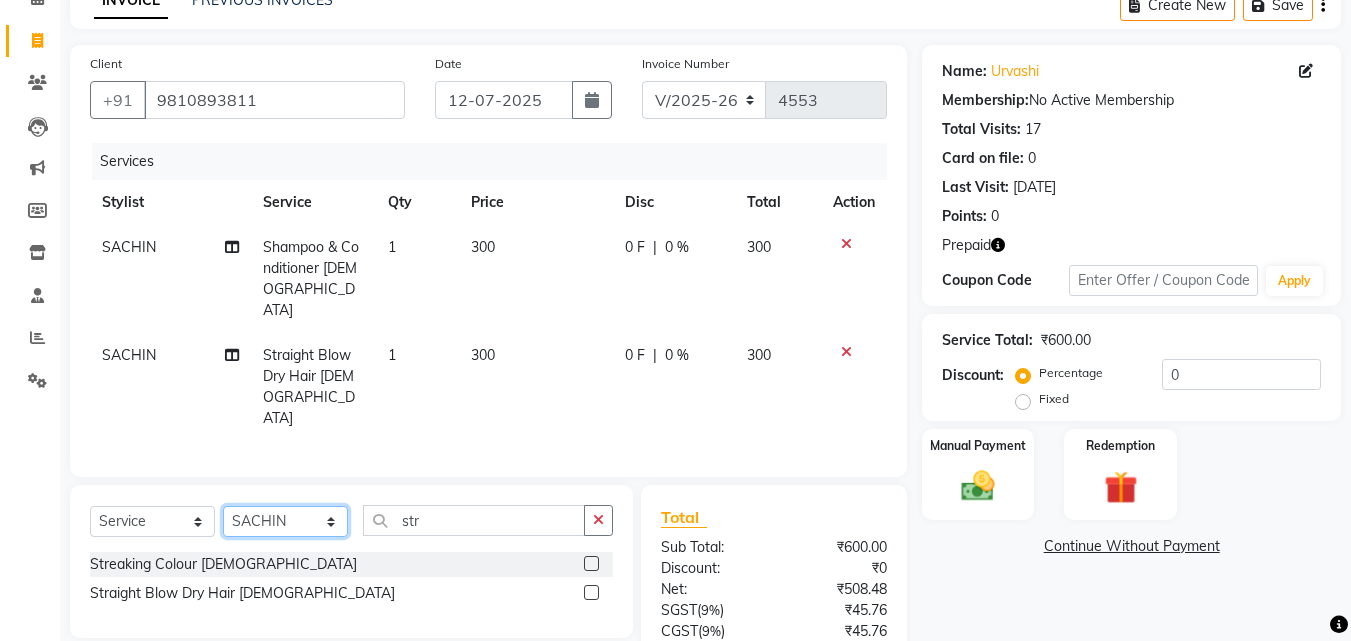 click on "Select Stylist Advance Cut  ASIF FARMAN HAIDER Iqbal KASHISH LUCKY Manager MANOJ NASEEM NASIR Nidhi Pooja  PRIYA RAEES RANI RASHID RIZWAN SACHIN SALMAN SANJAY Shahjad Shankar shuaib SONI" 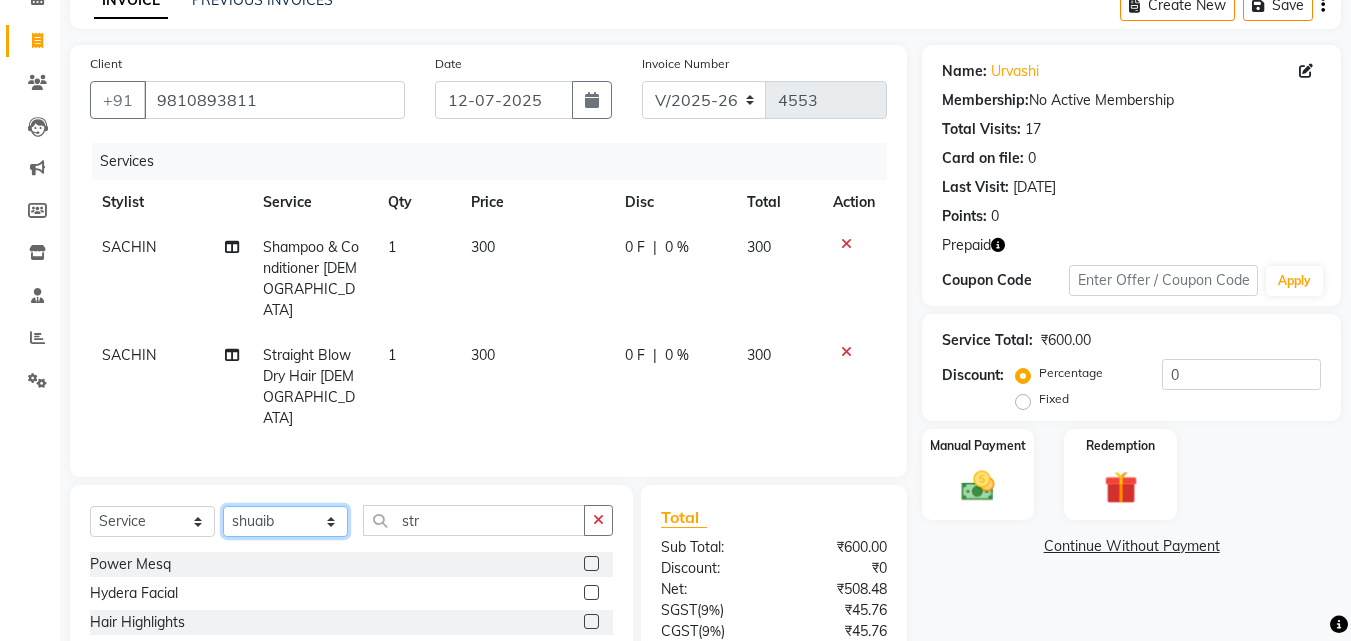 select on "48002" 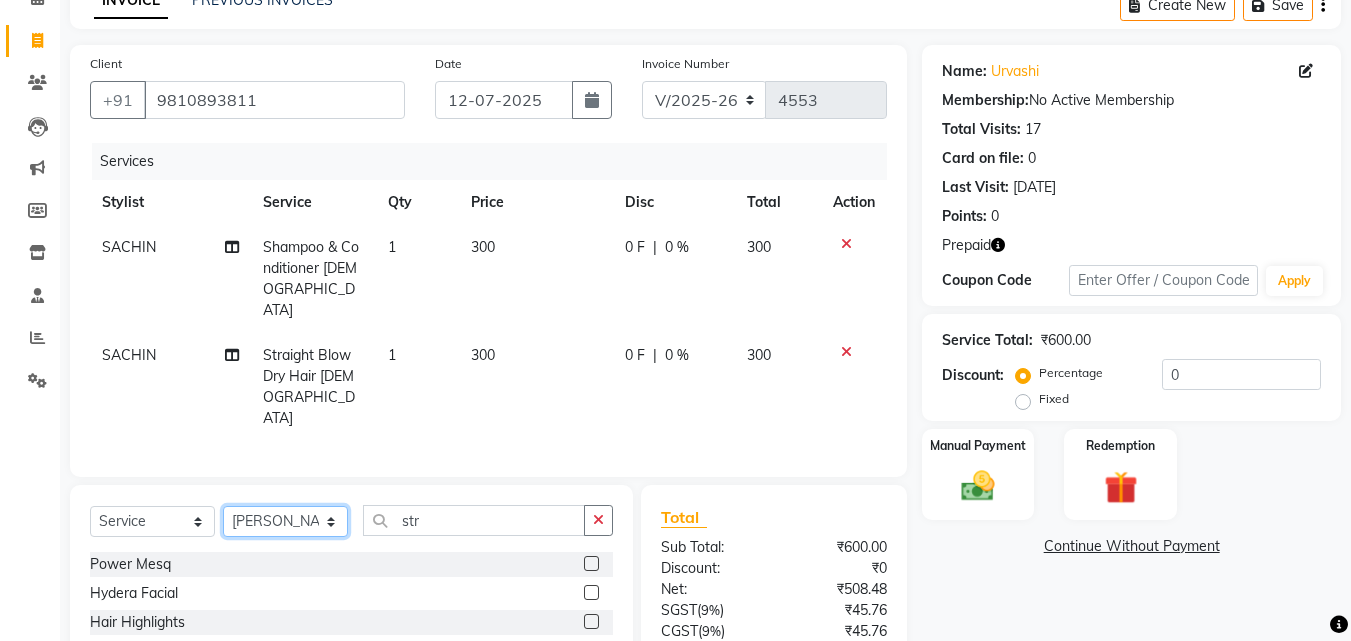 select on "85929" 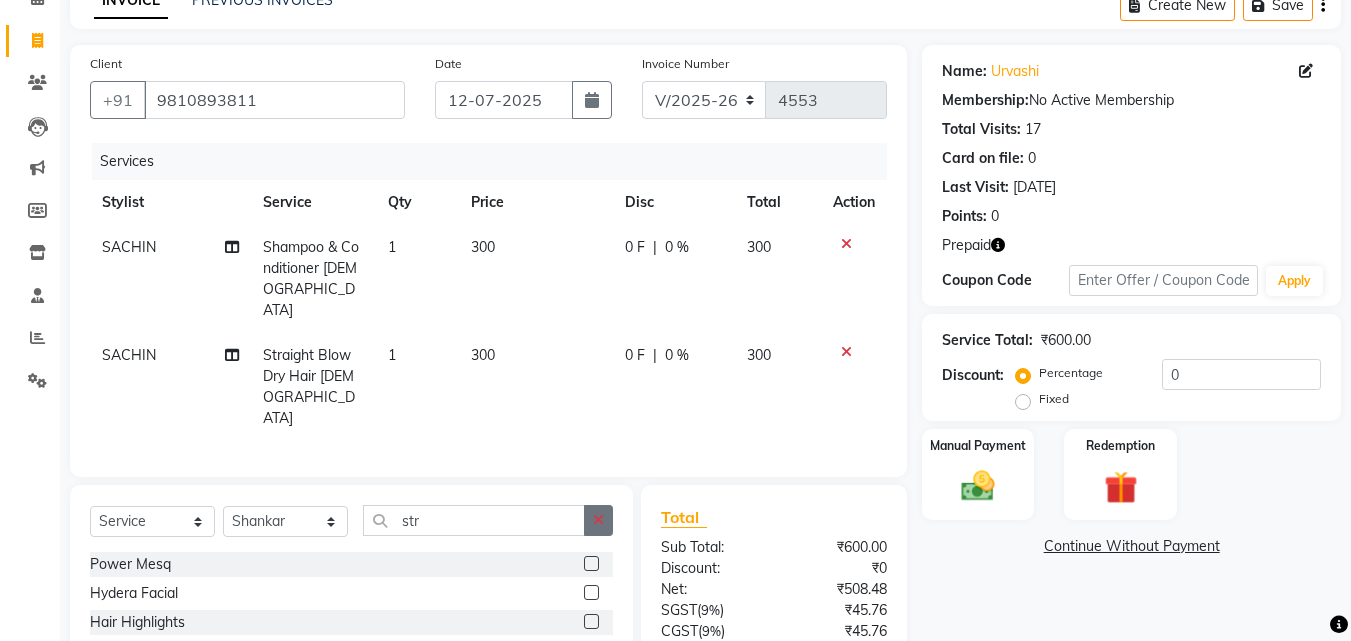 click 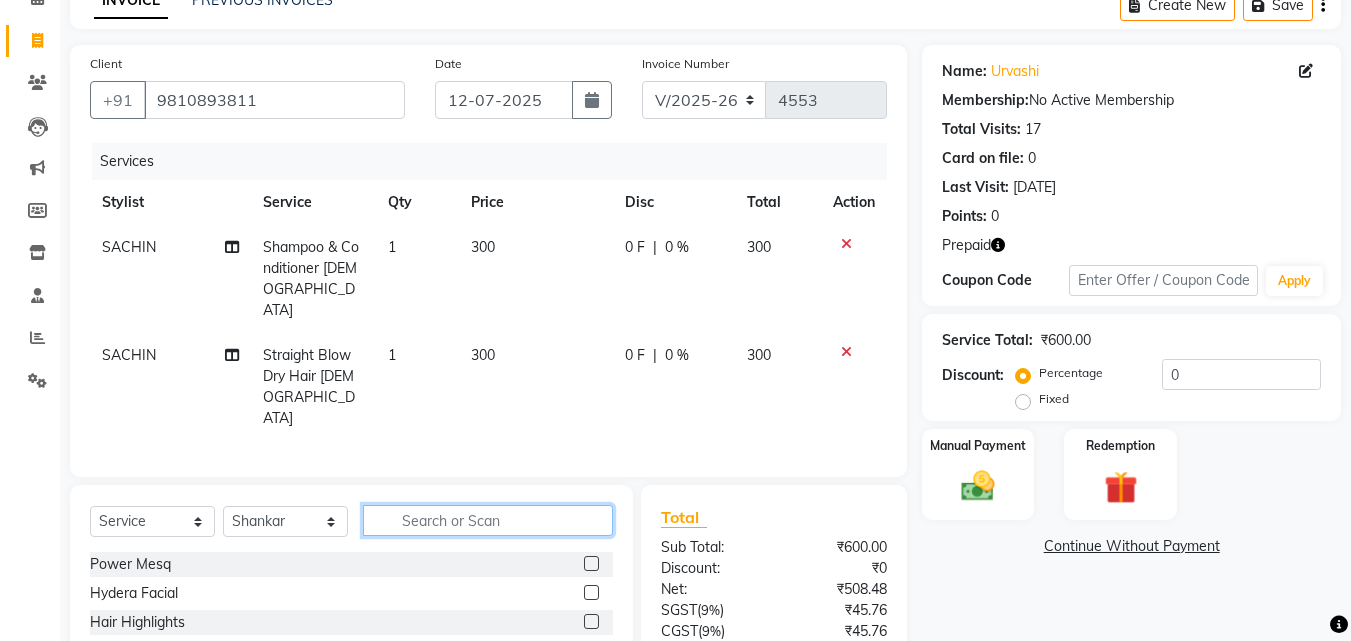 click 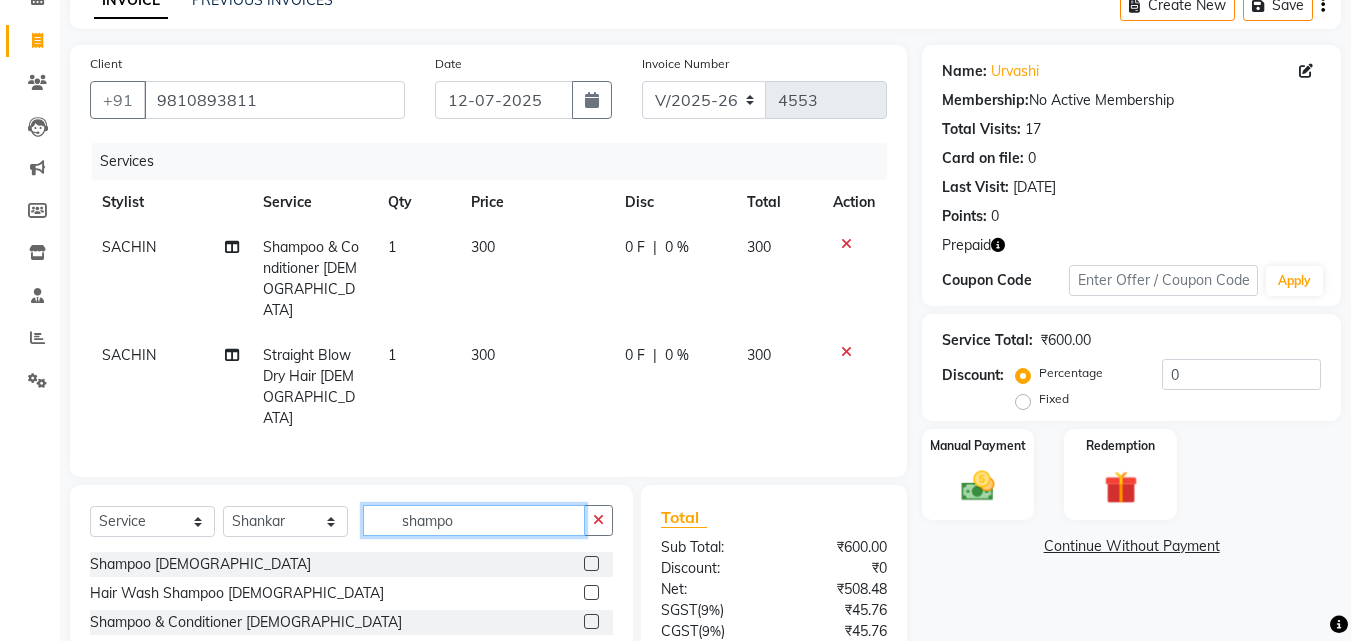 scroll, scrollTop: 246, scrollLeft: 0, axis: vertical 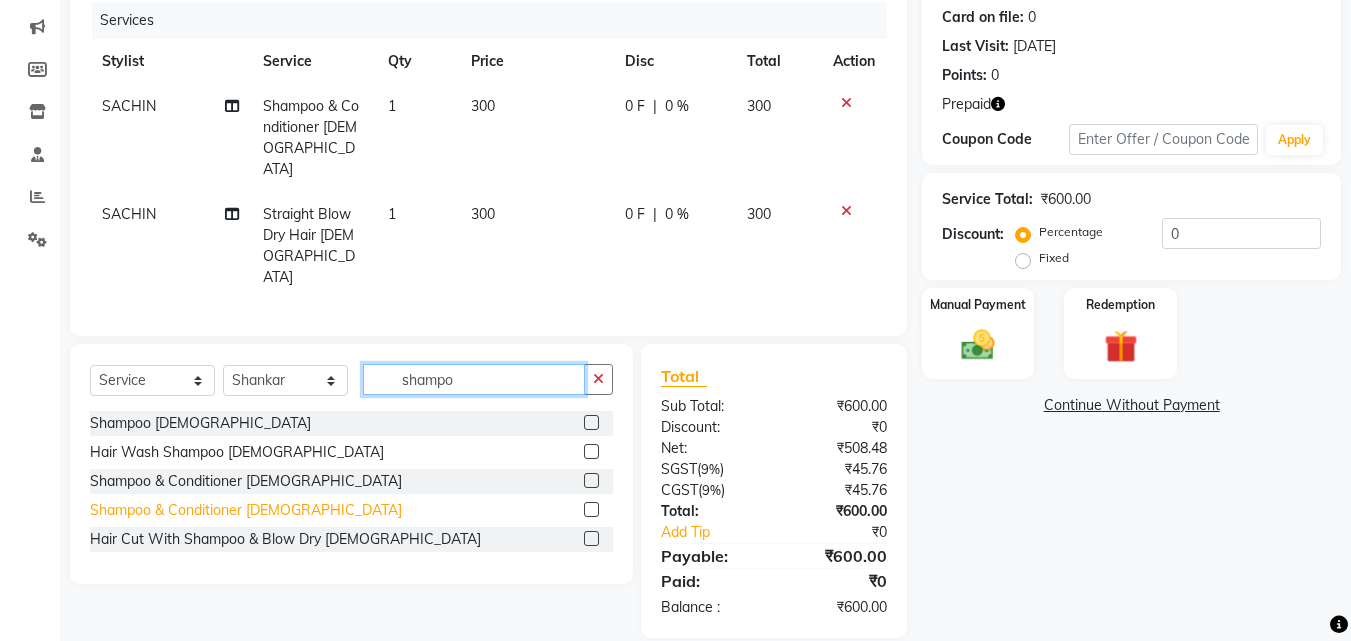 type on "shampo" 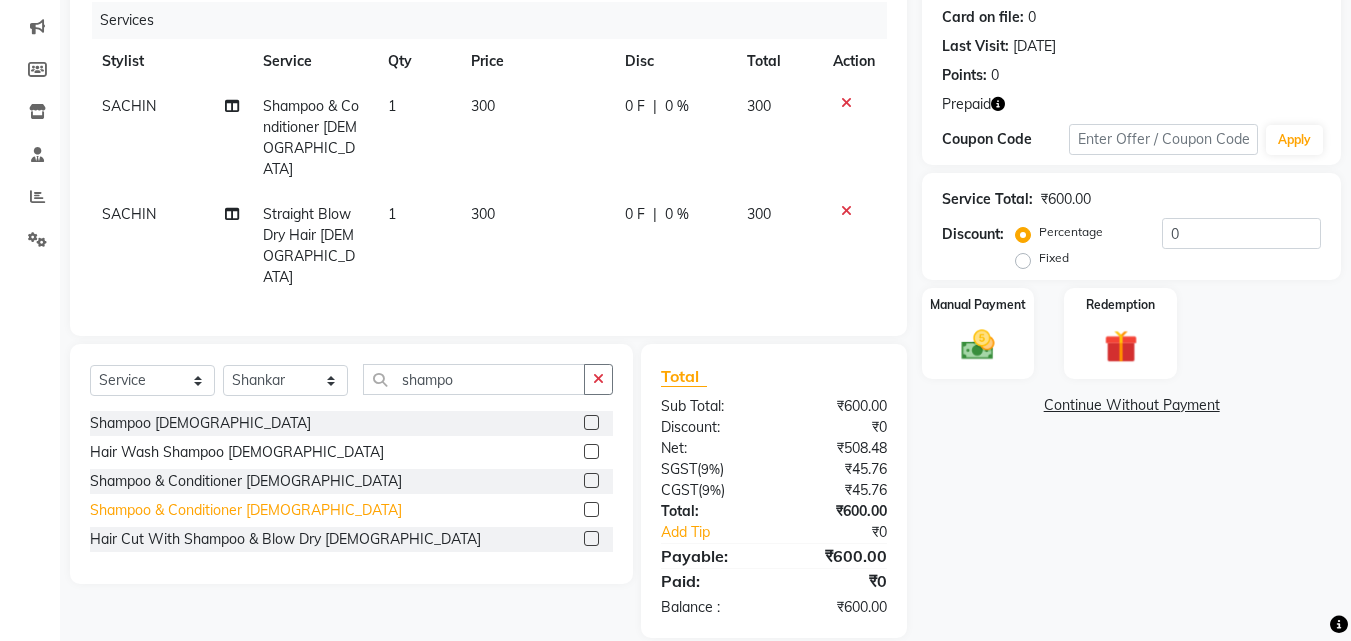 click on "Shampoo & Conditioner [DEMOGRAPHIC_DATA]" 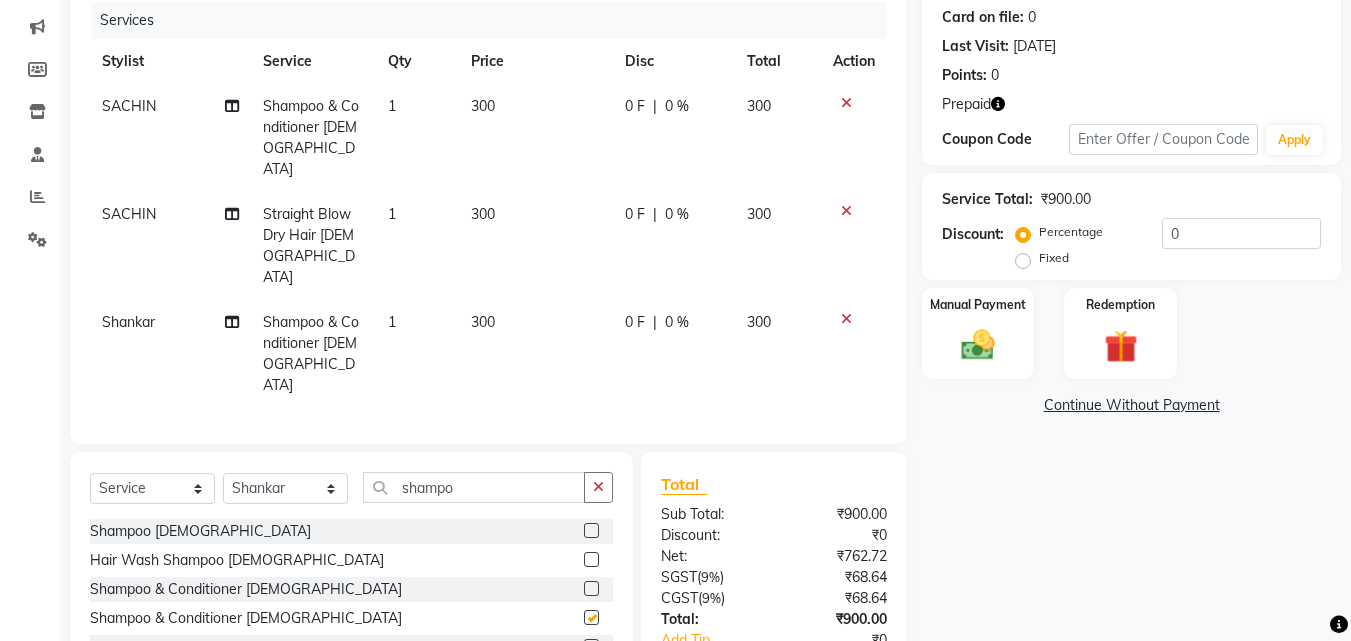 checkbox on "false" 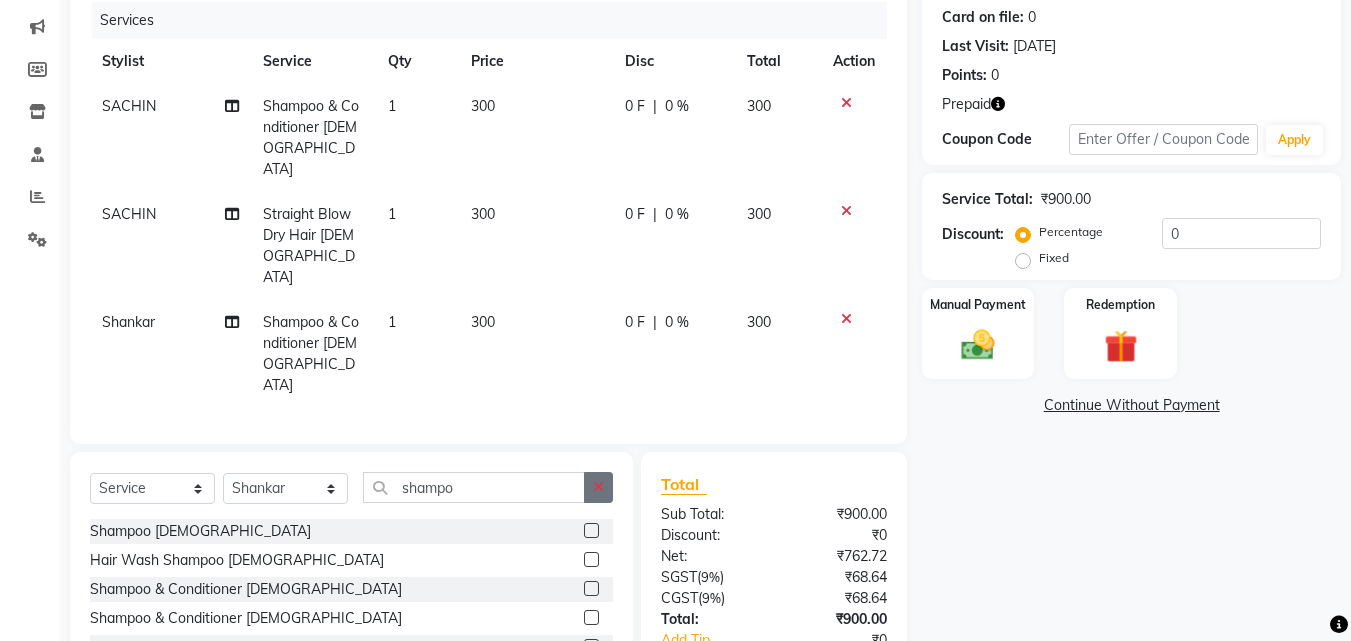 click on "Select  Service  Product  Membership  Package Voucher Prepaid Gift Card  Select Stylist Advance Cut  ASIF FARMAN HAIDER Iqbal KASHISH LUCKY Manager MANOJ NASEEM NASIR Nidhi Pooja  PRIYA RAEES RANI RASHID RIZWAN SACHIN SALMAN SANJAY Shahjad Shankar shuaib SONI shampo Shampoo Male  Hair Wash Shampoo Female  Shampoo & Conditioner Male  Shampoo & Conditioner Female  Hair Cut With Shampoo & Blow Dry Female" 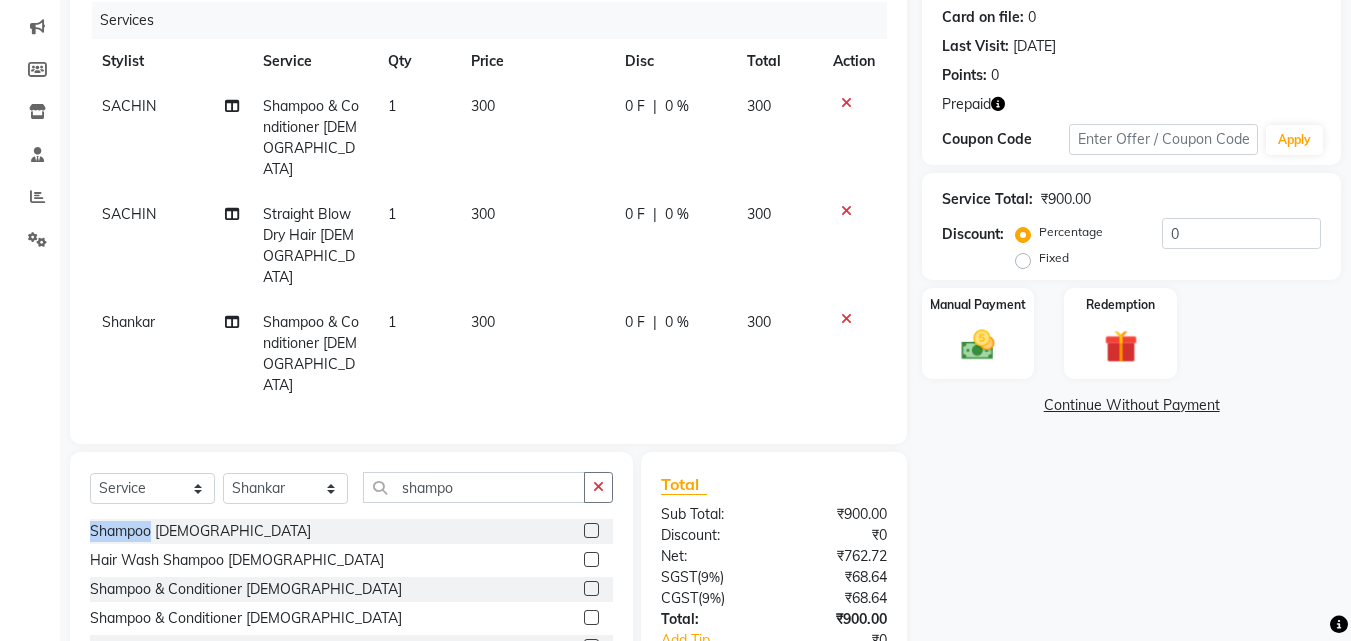 click 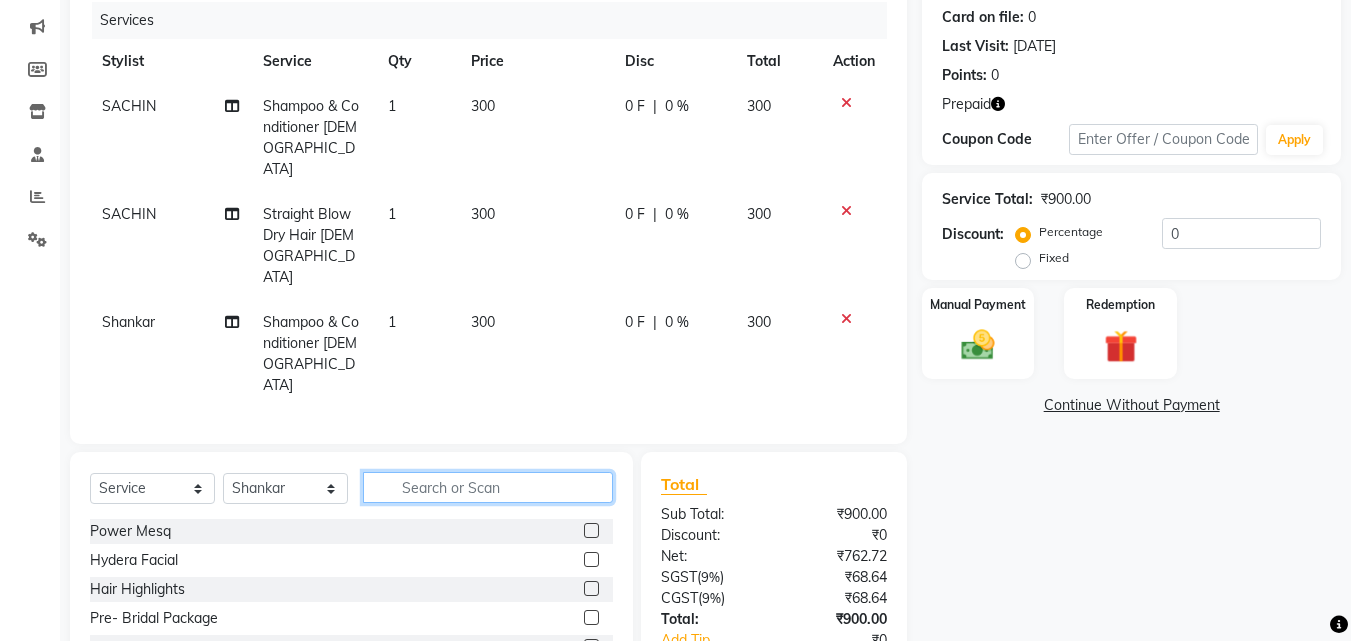 click 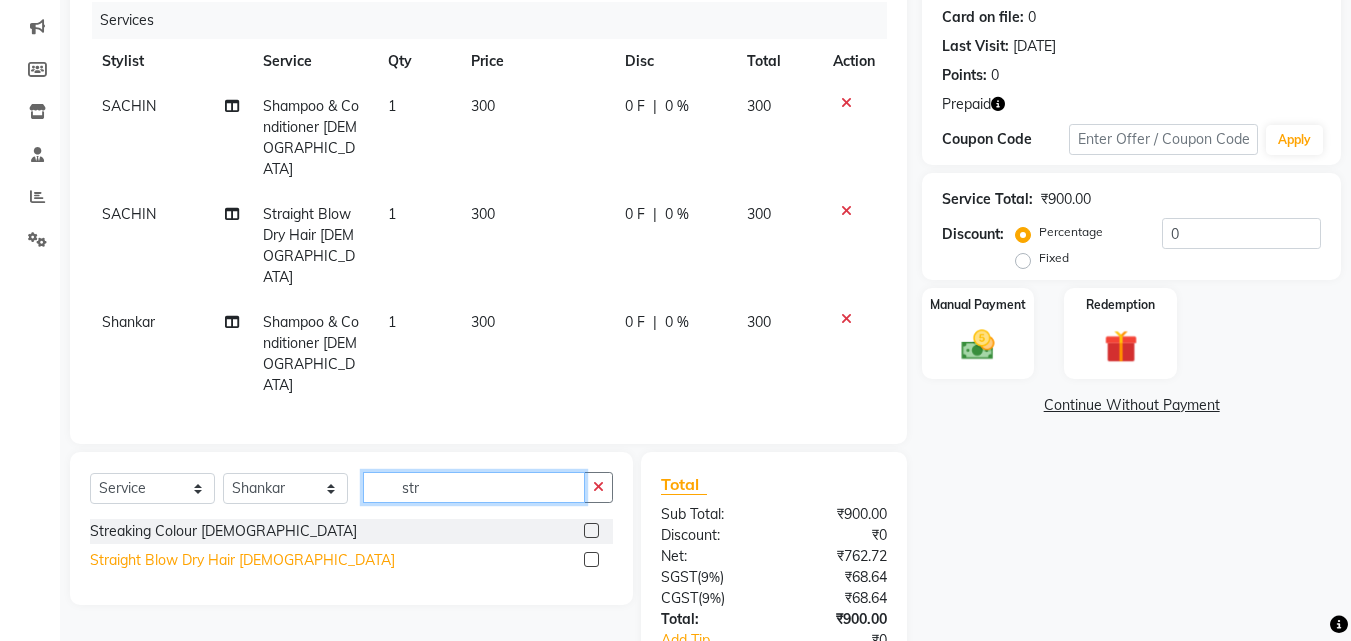 type on "str" 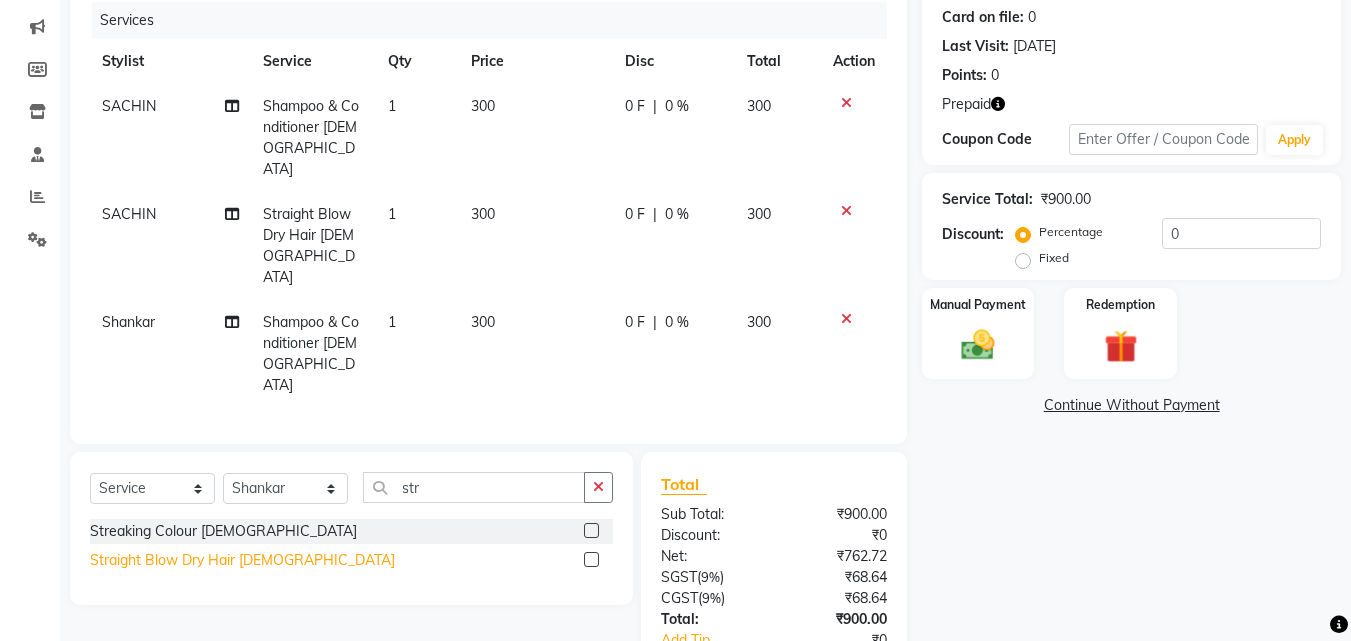 click on "Straight Blow Dry Hair [DEMOGRAPHIC_DATA]" 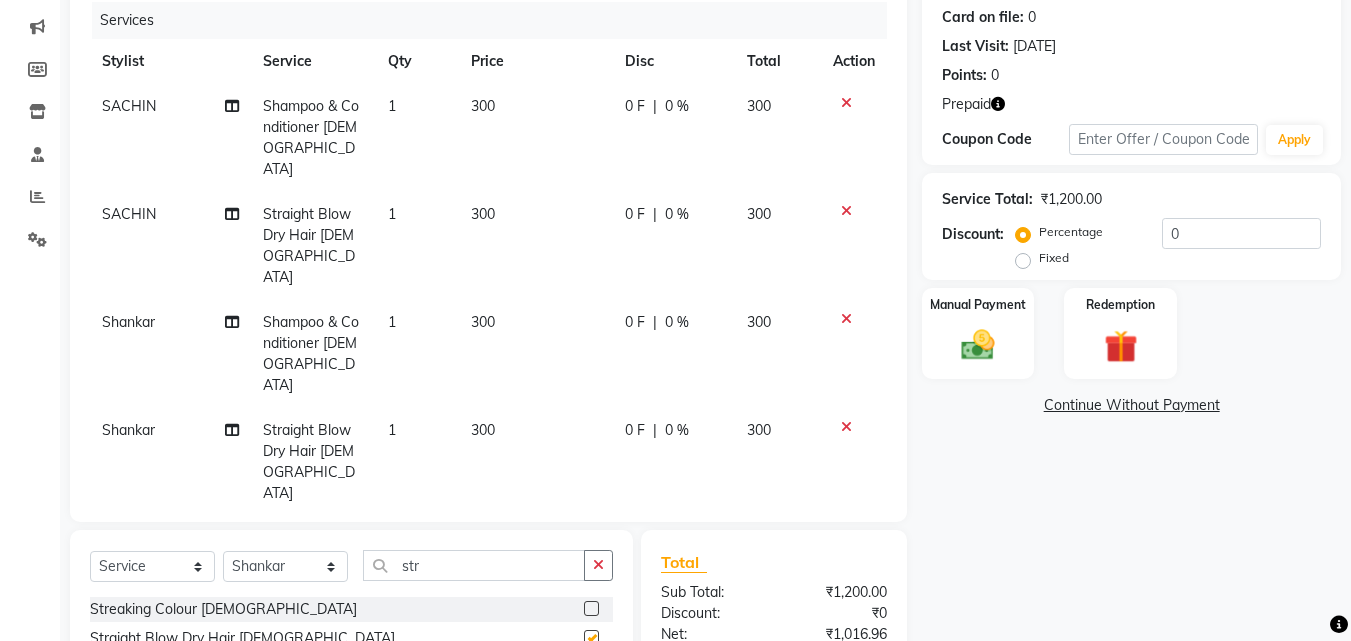 checkbox on "false" 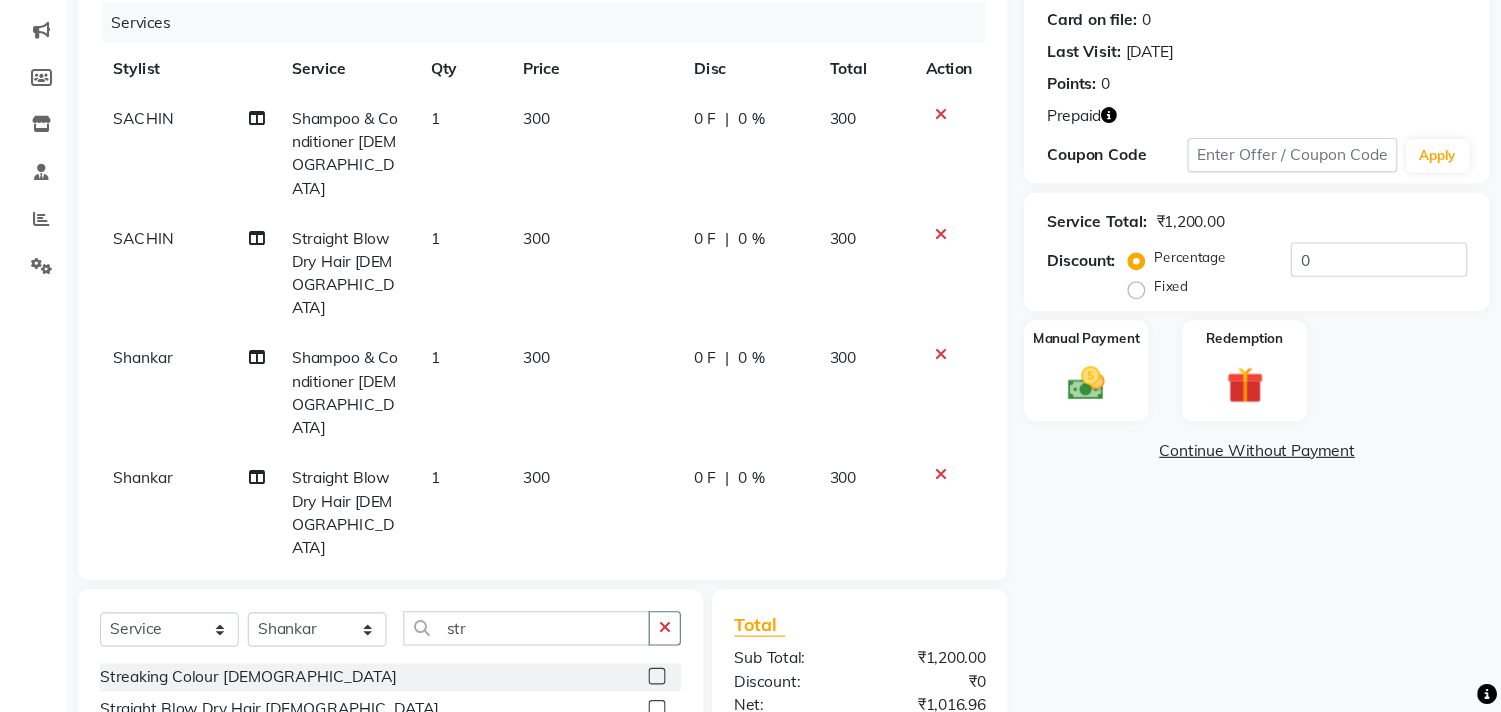 scroll, scrollTop: 245, scrollLeft: 0, axis: vertical 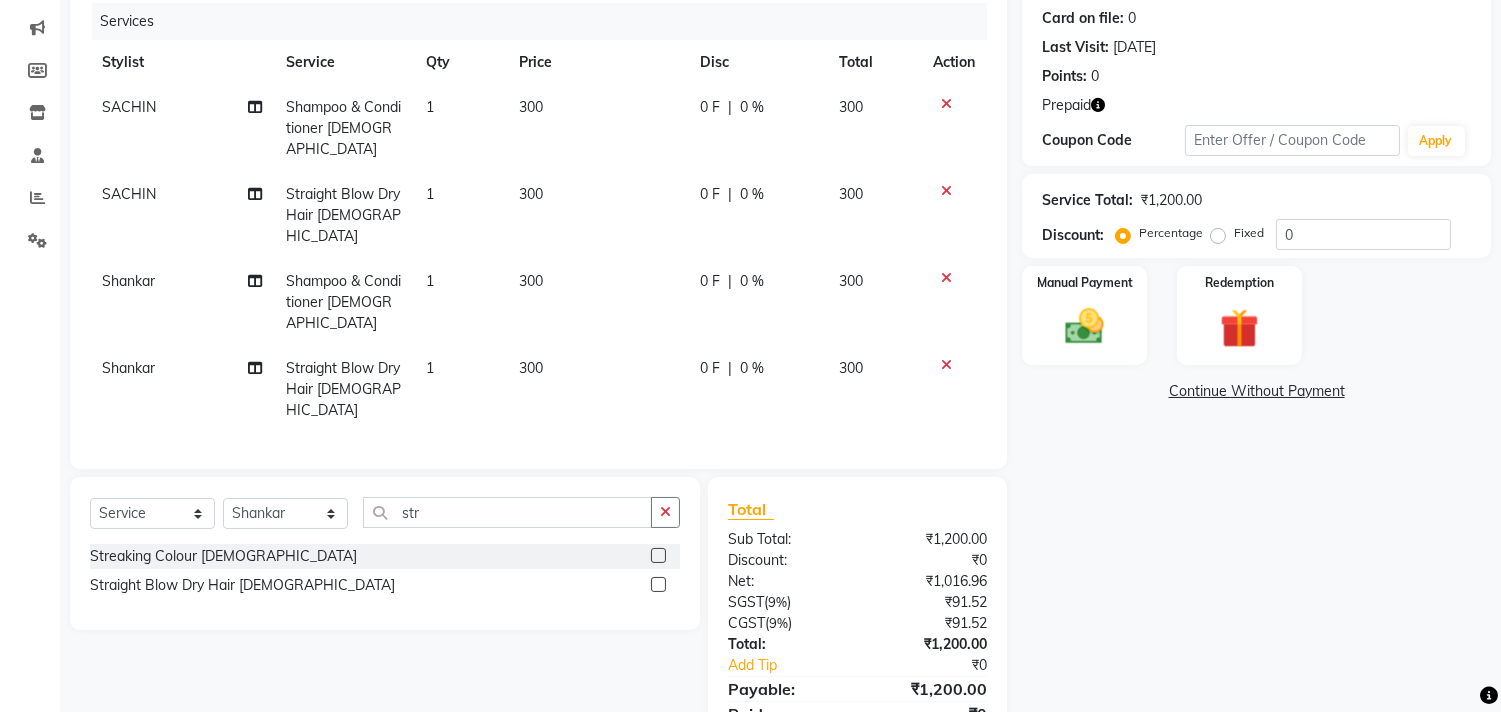 click 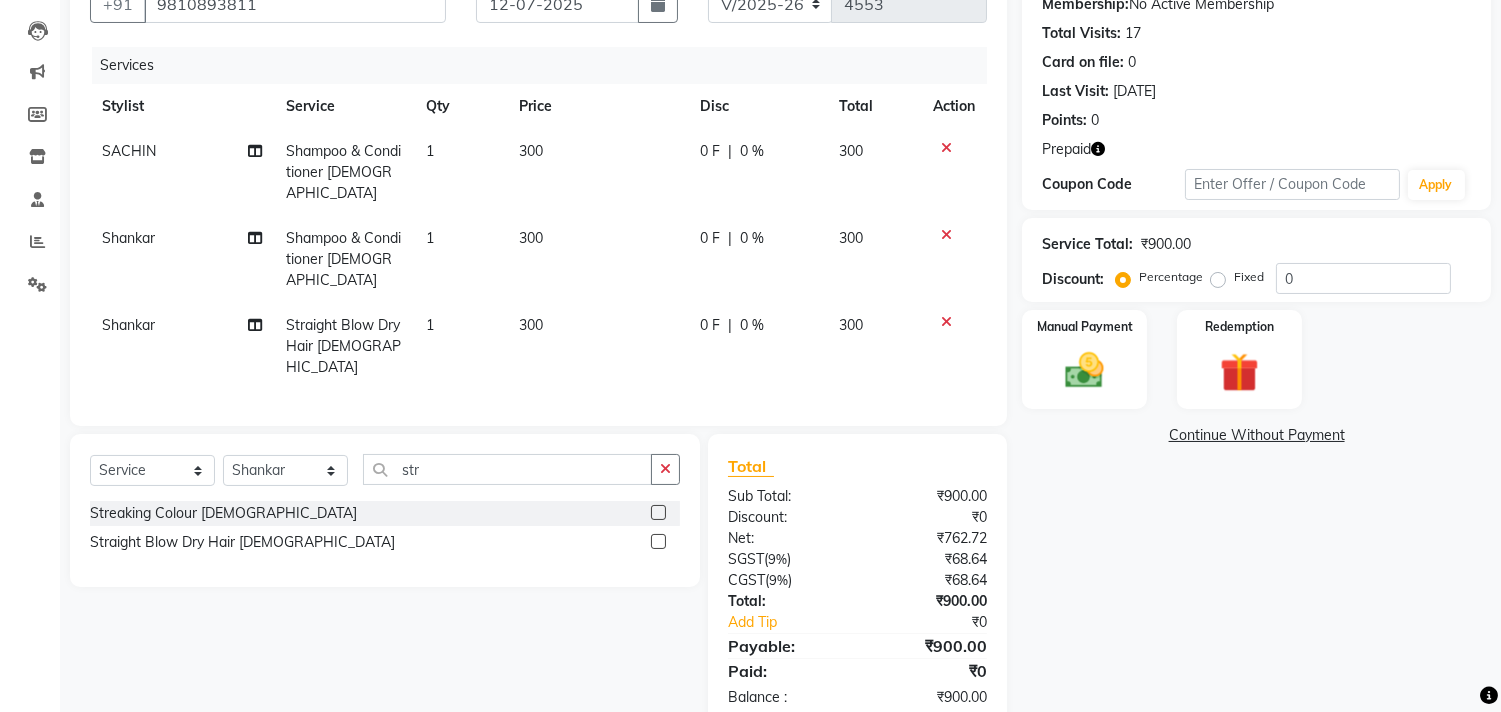 drag, startPoint x: 935, startPoint y: 175, endPoint x: 954, endPoint y: 227, distance: 55.362442 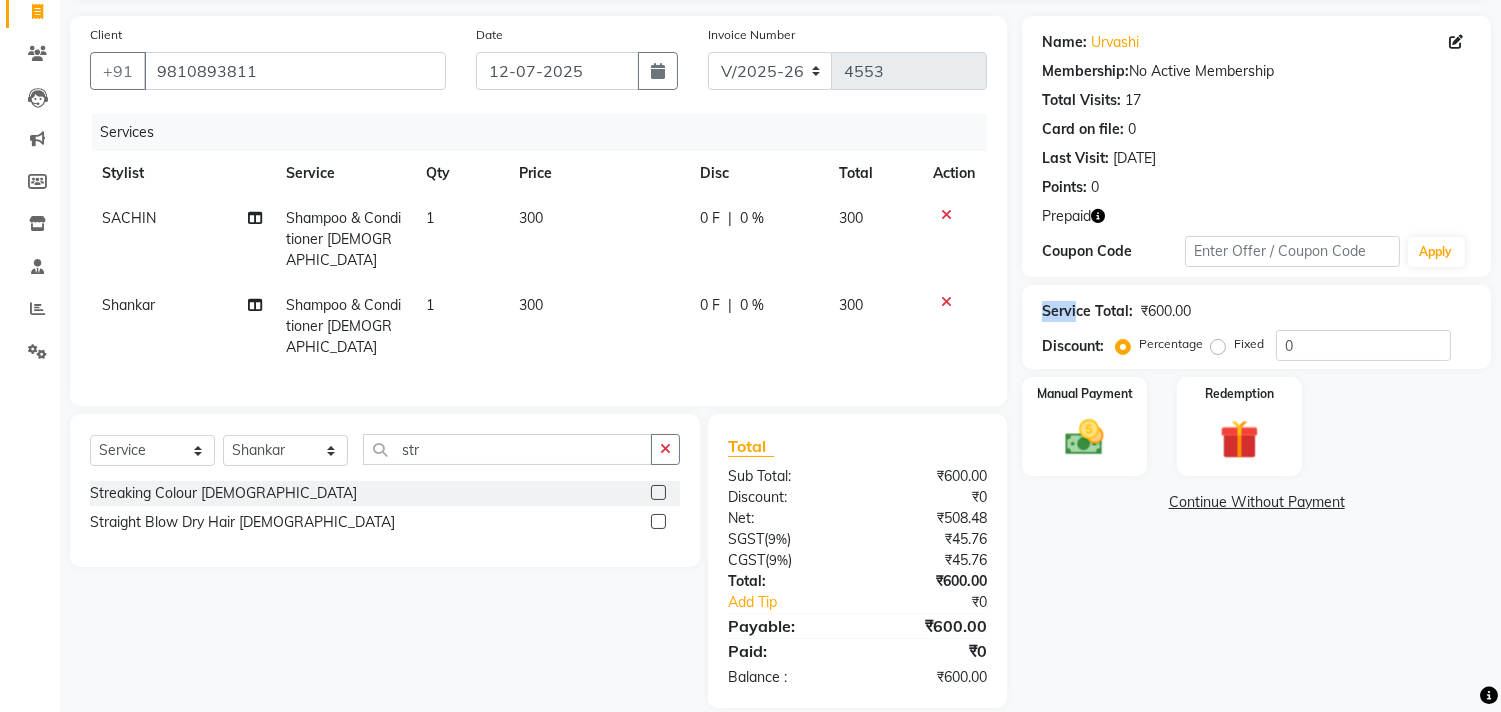 drag, startPoint x: 1044, startPoint y: 290, endPoint x: 1143, endPoint y: 334, distance: 108.33743 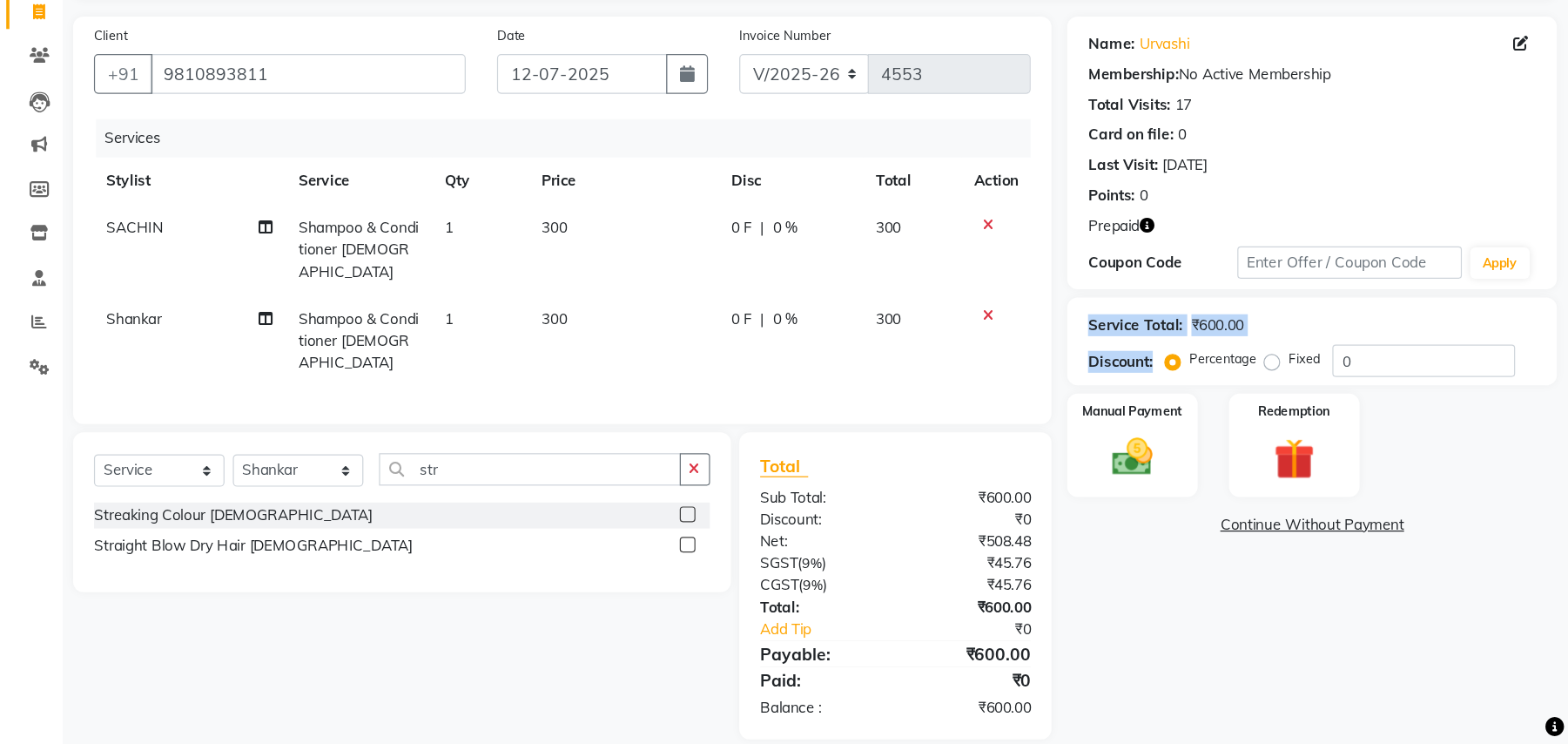scroll, scrollTop: 0, scrollLeft: 0, axis: both 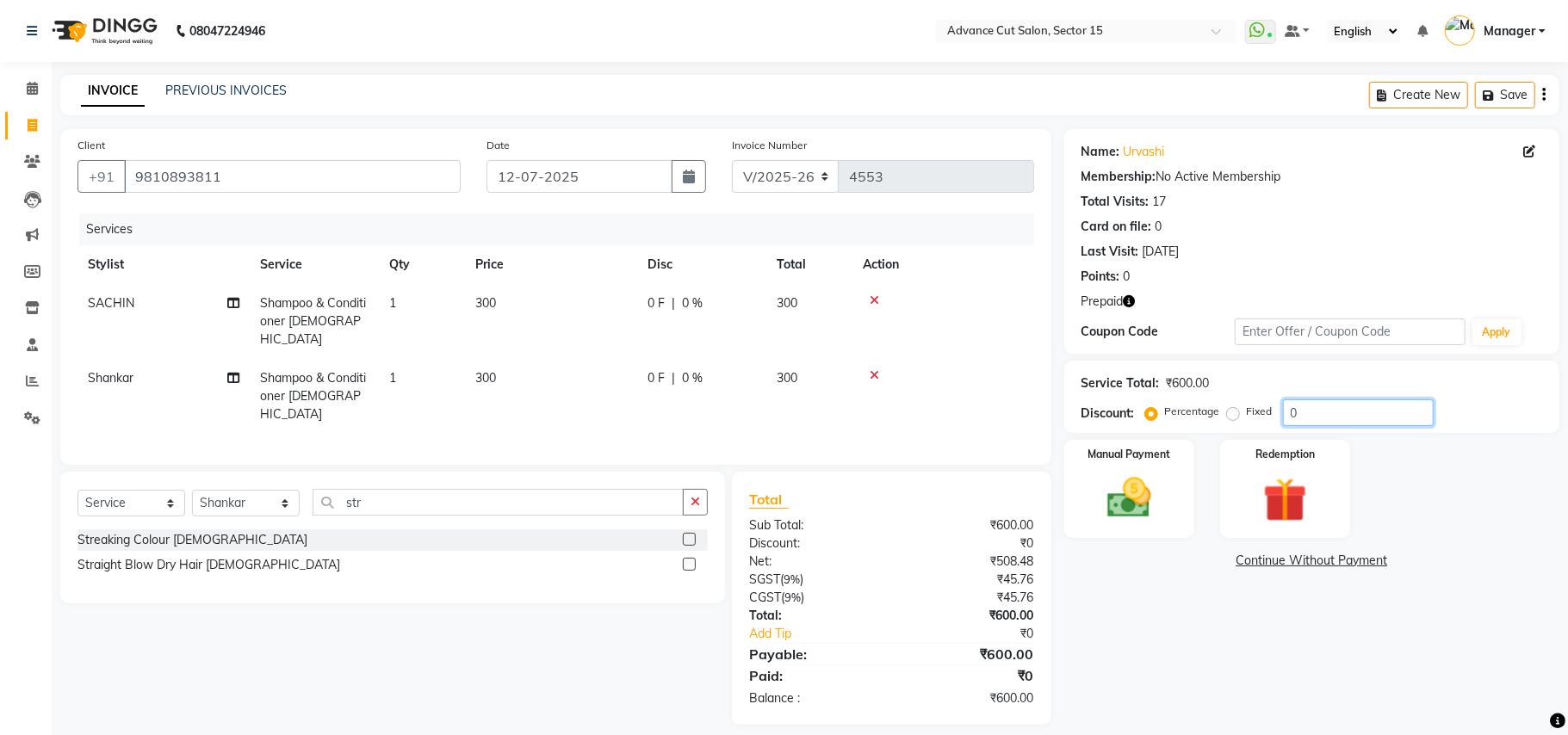 click on "0" 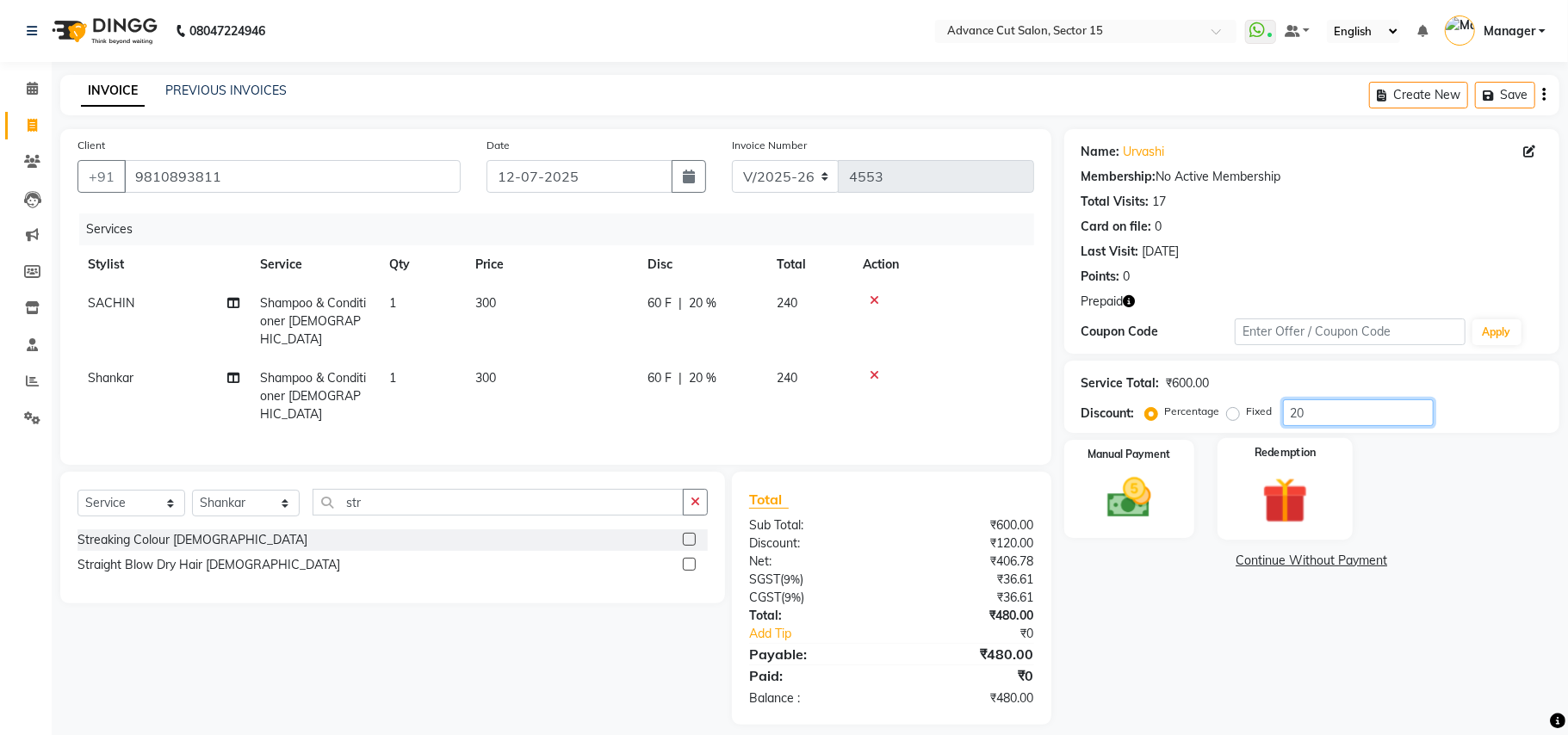 type on "20" 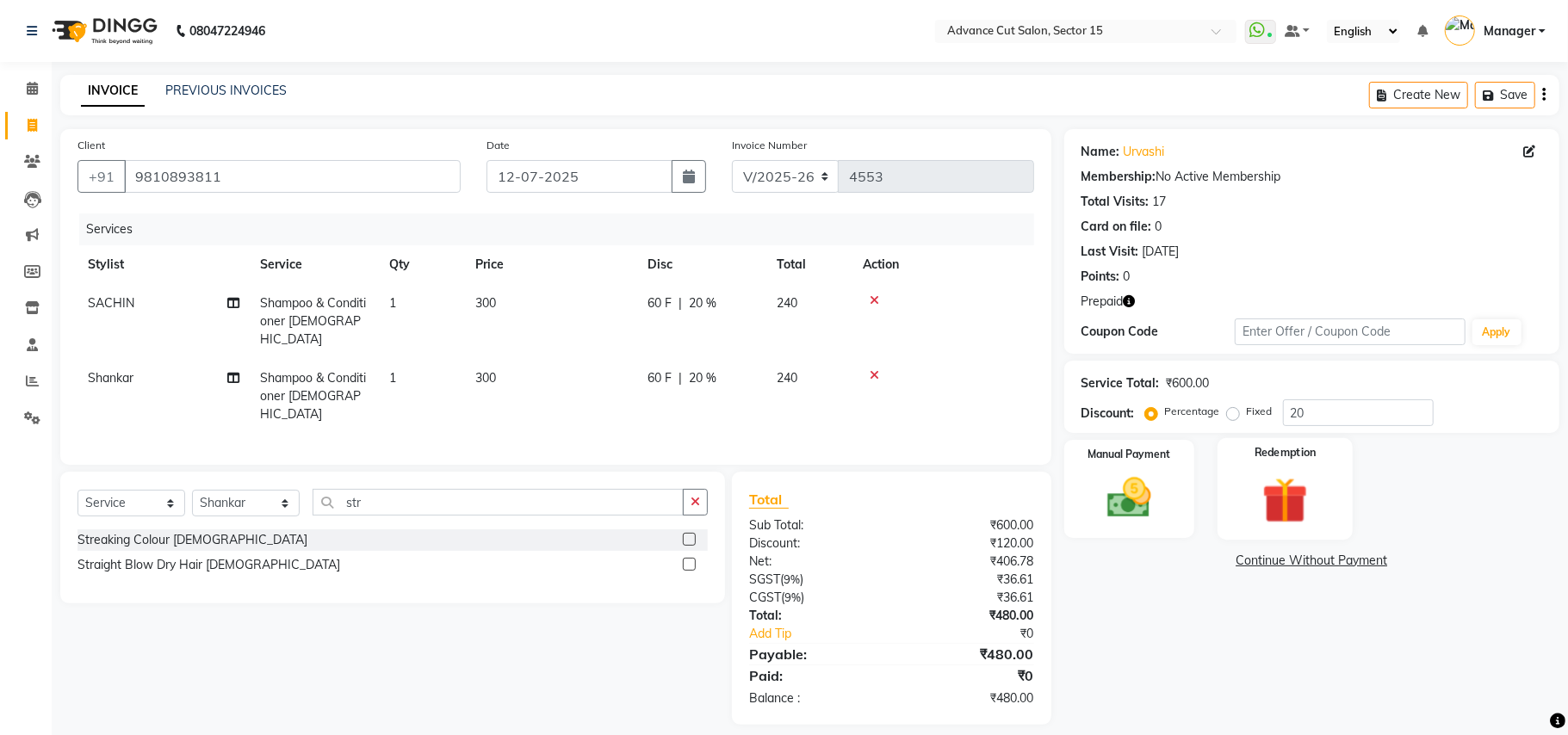 click on "Redemption" 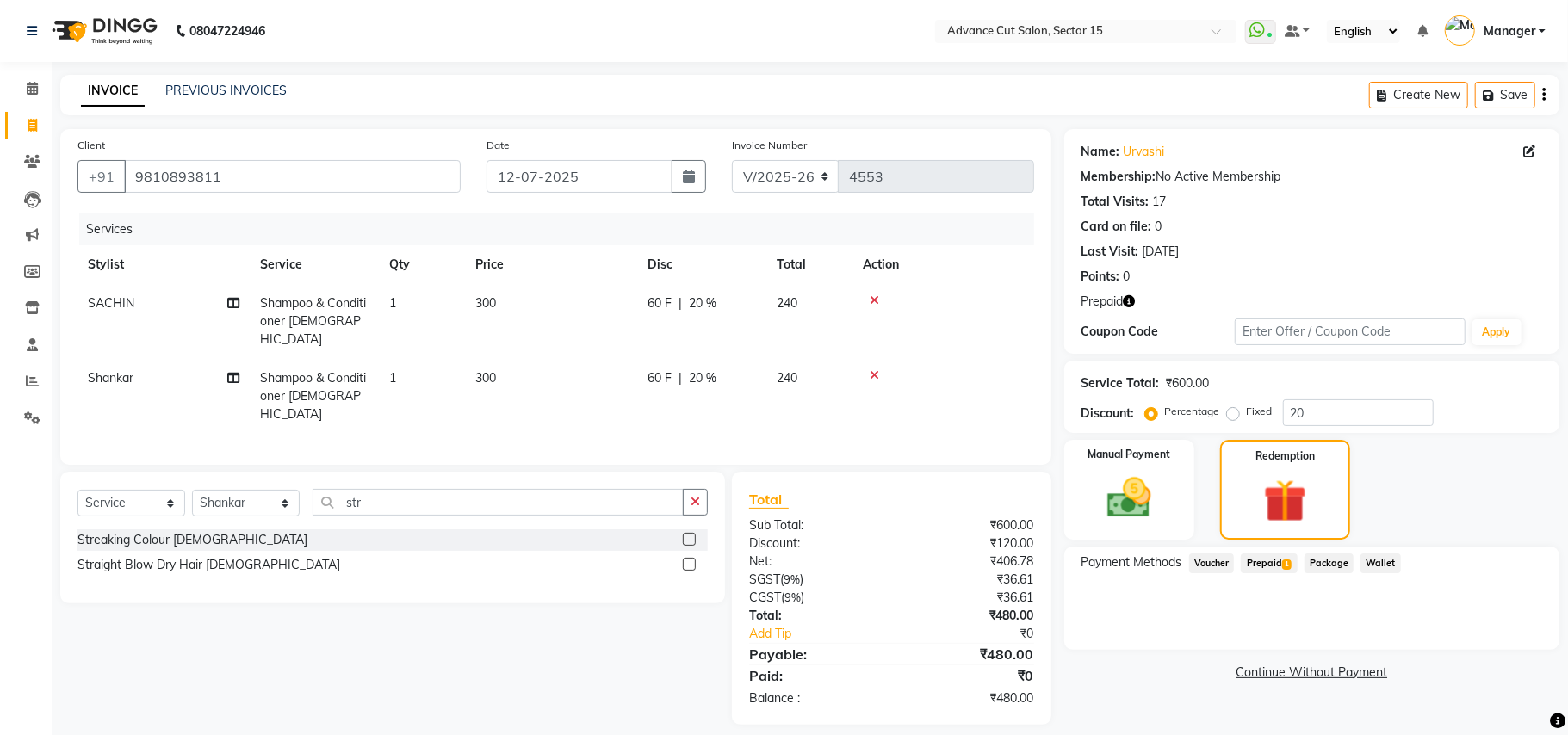 click on "Prepaid  1" 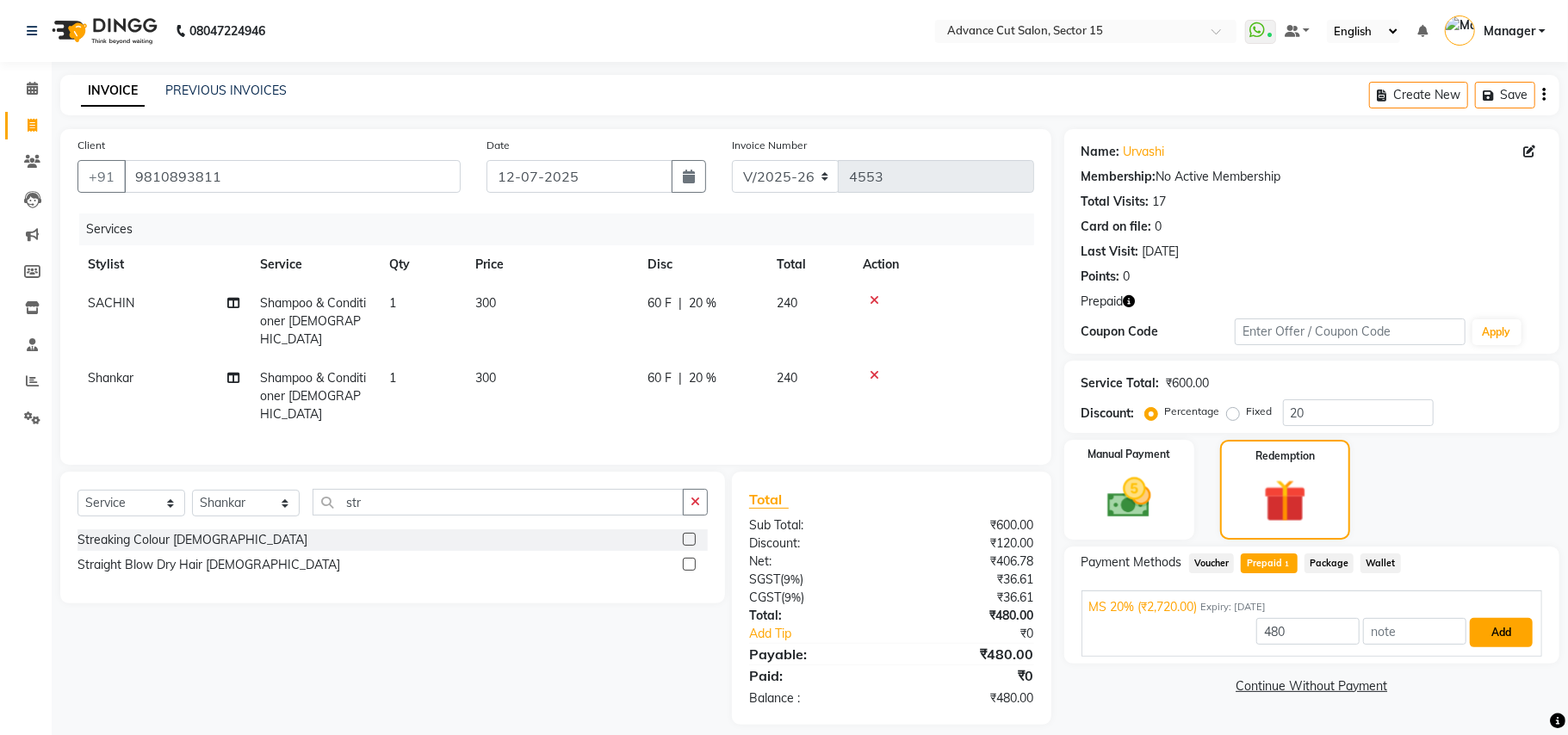 click on "Add" at bounding box center [1501, 633] 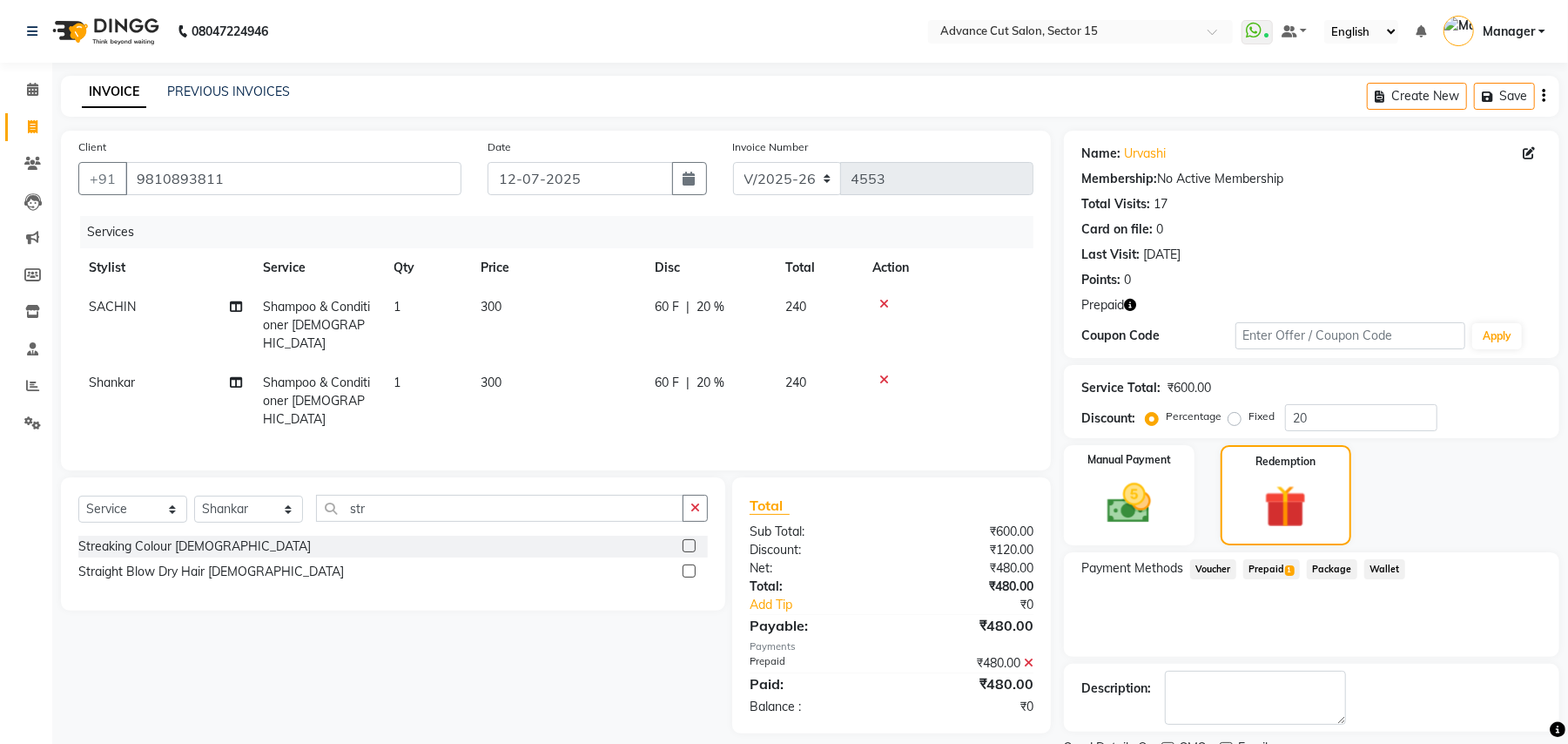 scroll, scrollTop: 73, scrollLeft: 0, axis: vertical 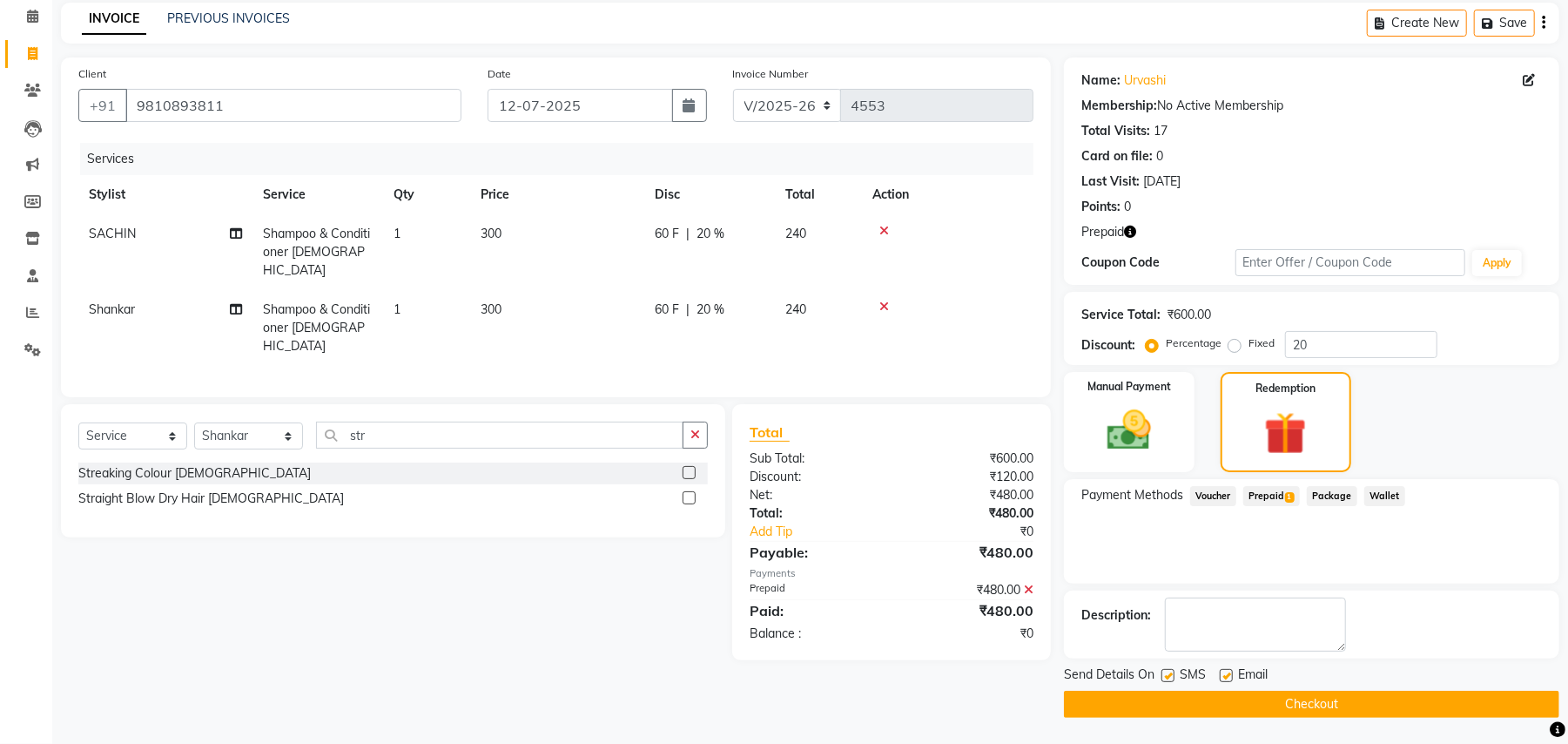 click on "Checkout" 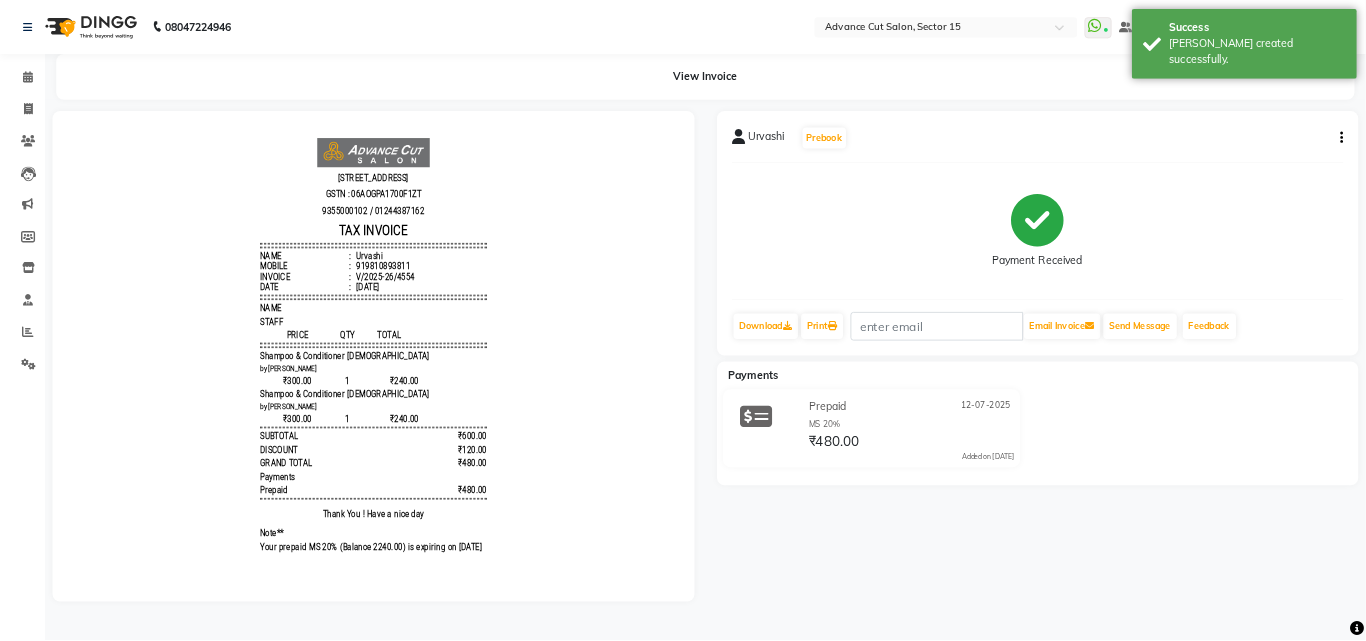 scroll, scrollTop: 0, scrollLeft: 0, axis: both 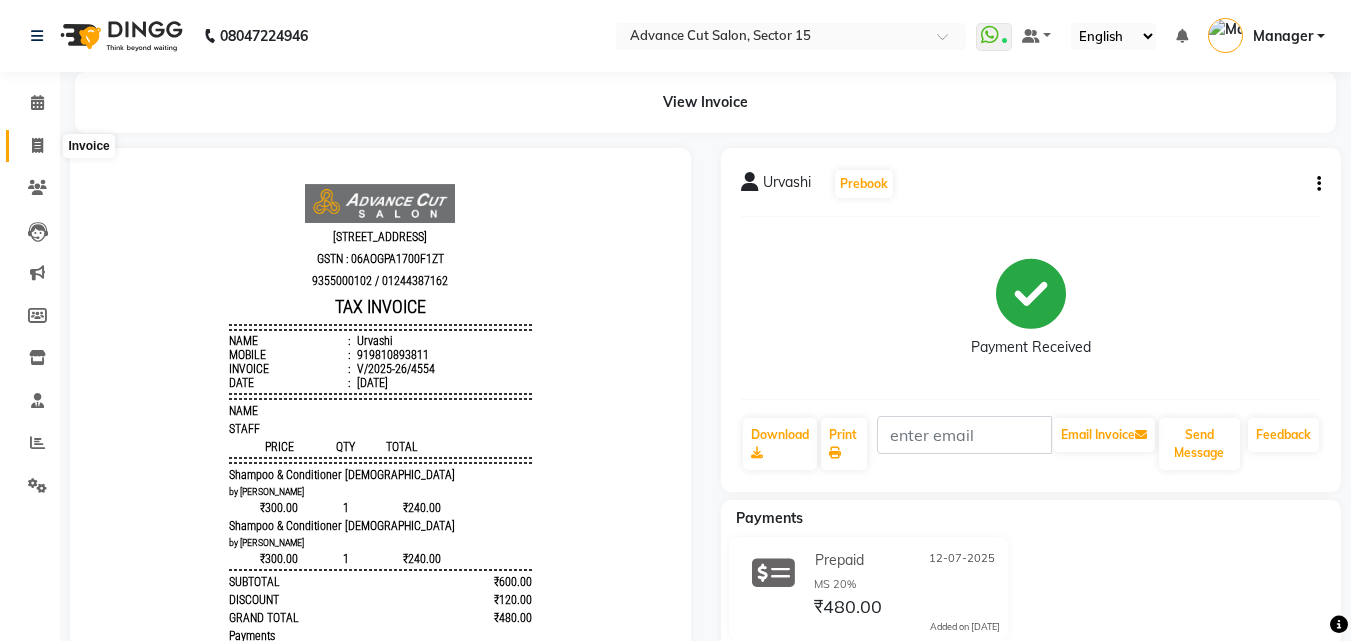 click 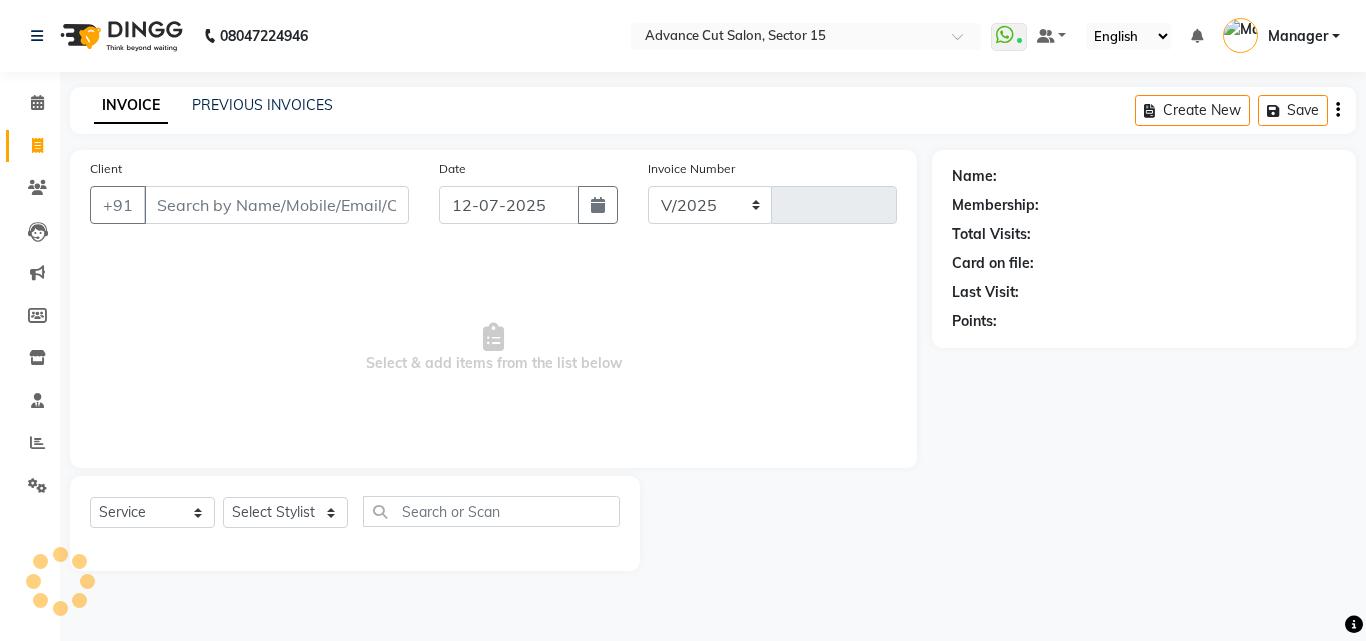 select on "6255" 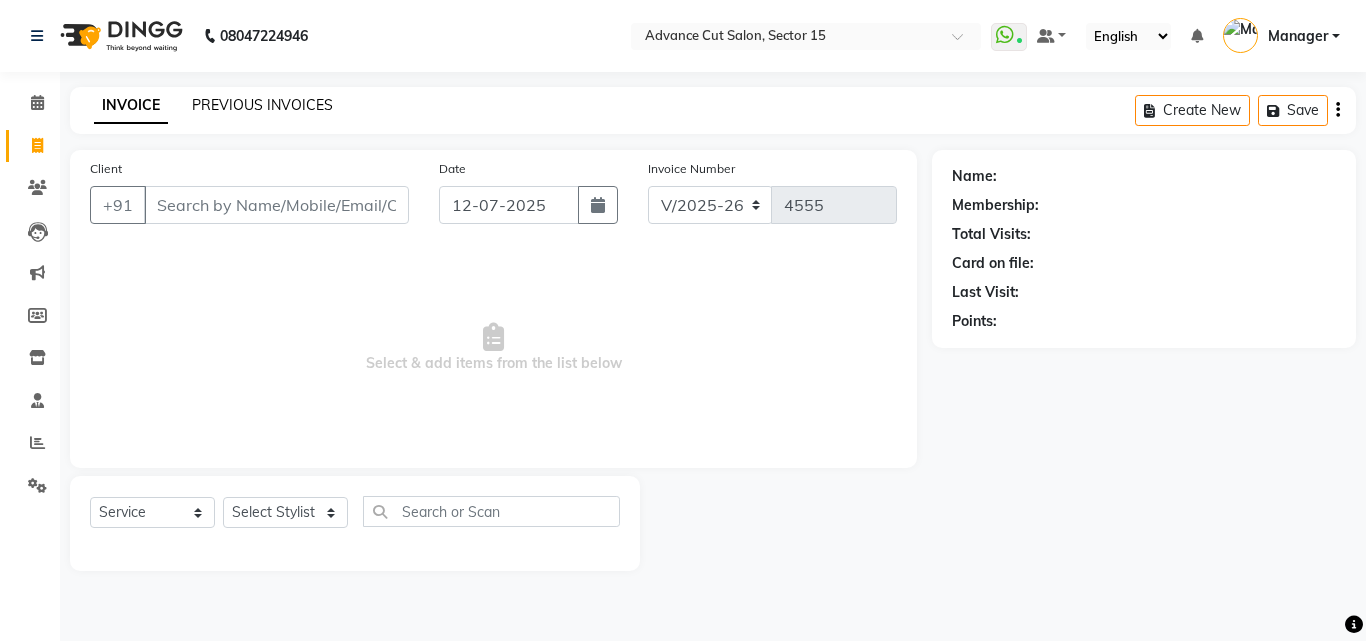 click on "PREVIOUS INVOICES" 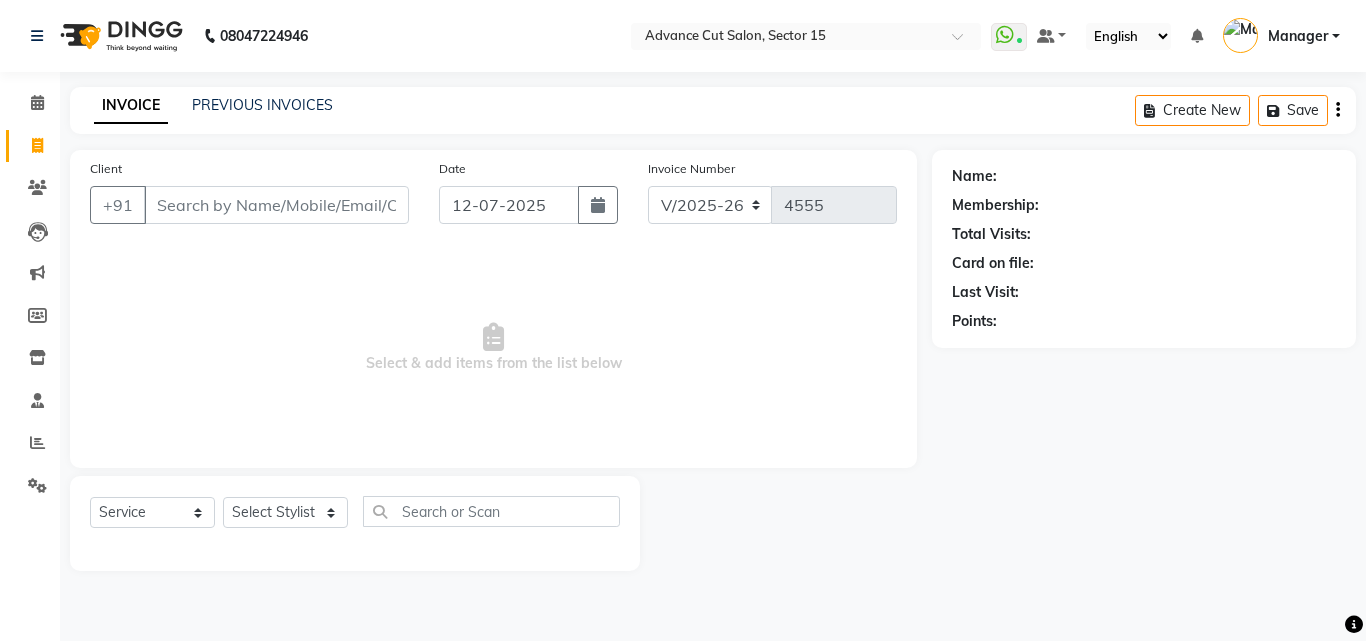 click on "INVOICE PREVIOUS INVOICES Create New   Save" 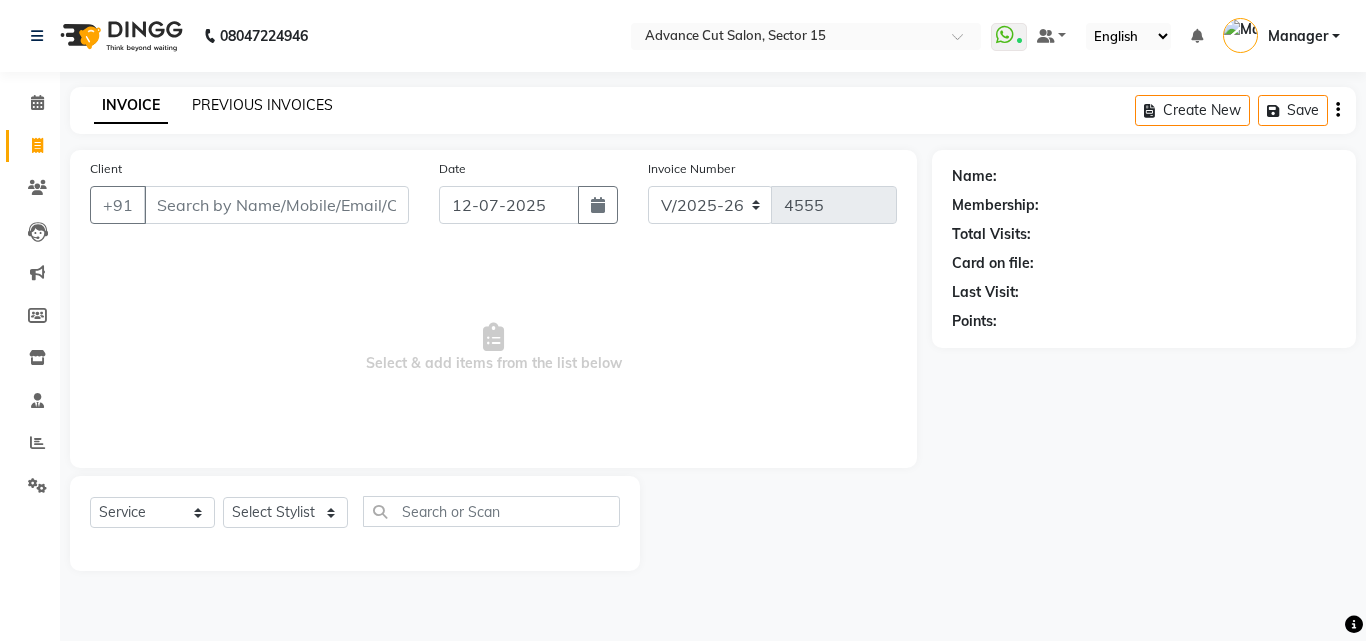 click on "PREVIOUS INVOICES" 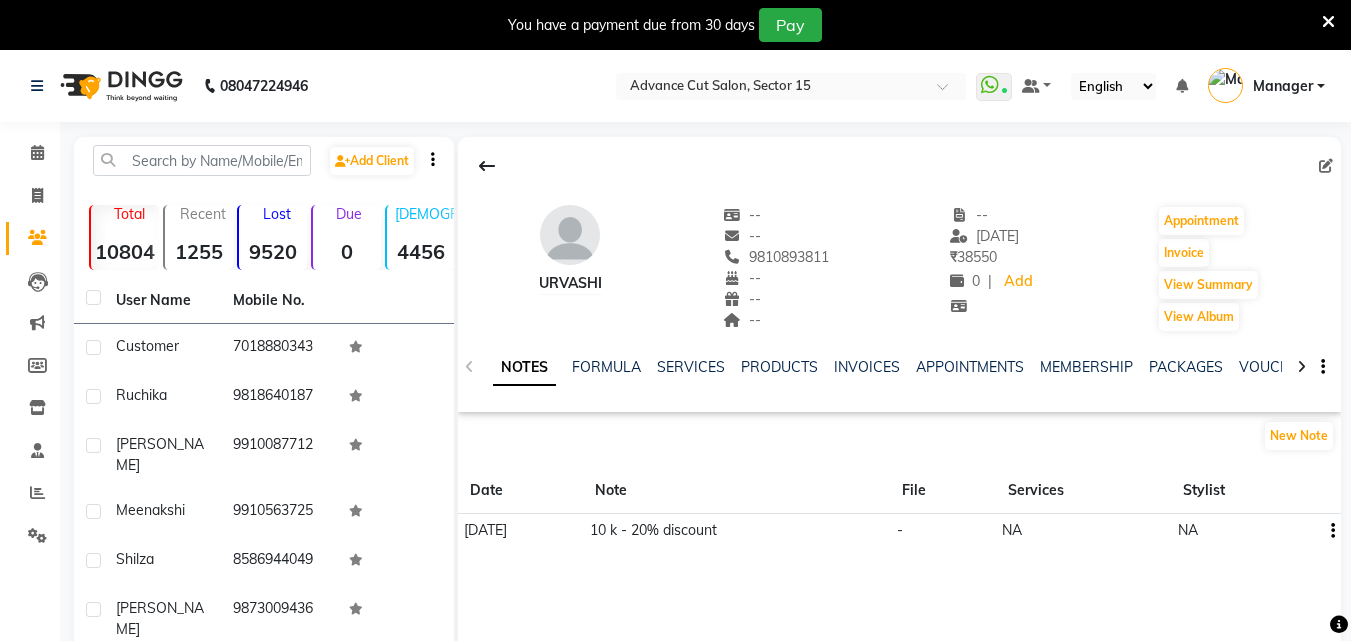 scroll, scrollTop: 0, scrollLeft: 0, axis: both 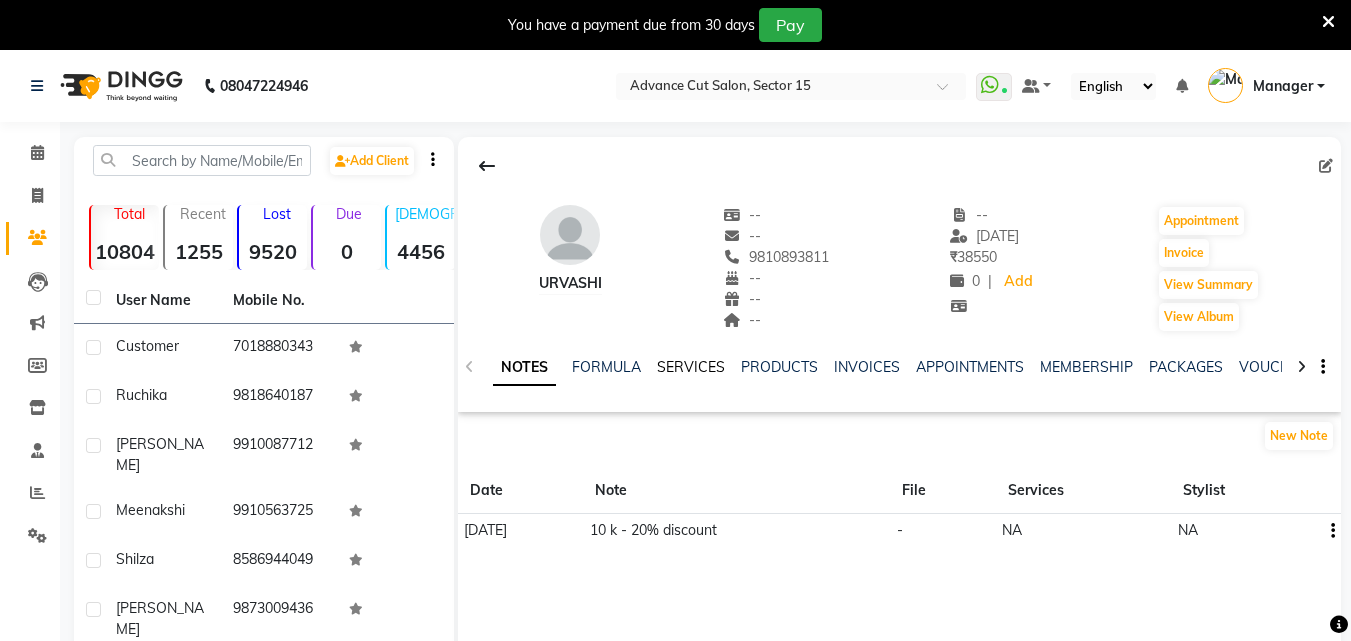 click on "SERVICES" 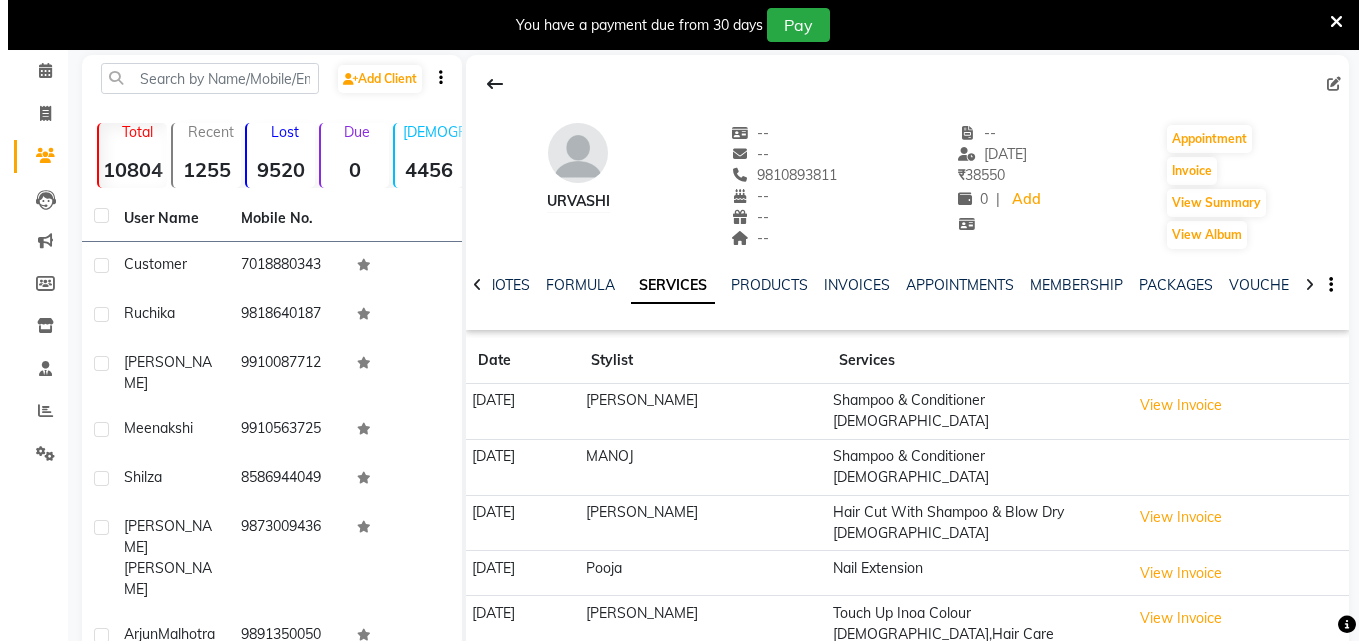 scroll, scrollTop: 112, scrollLeft: 0, axis: vertical 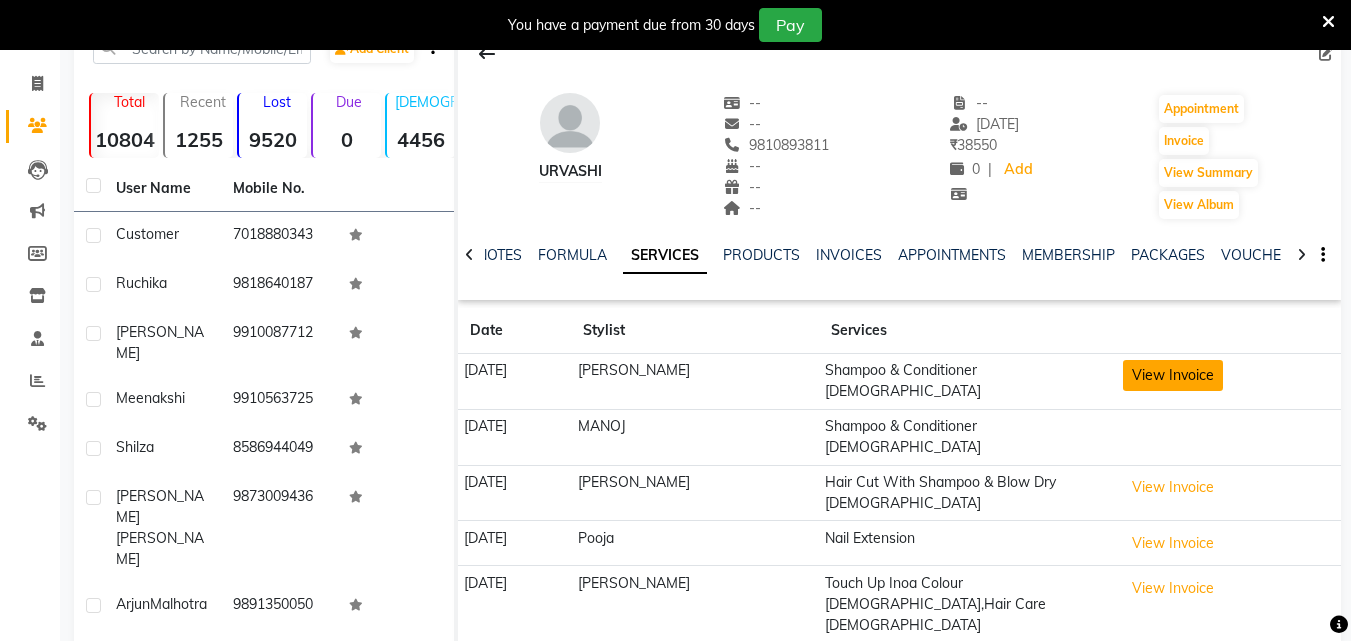 click on "View Invoice" 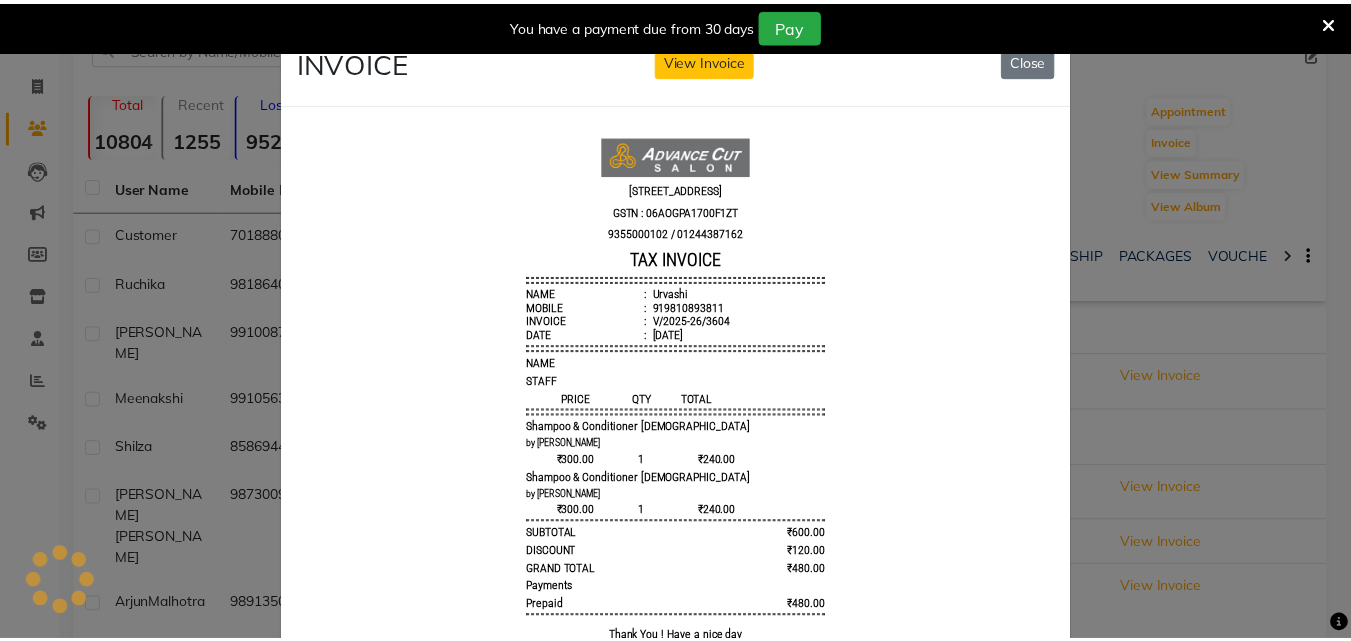 scroll, scrollTop: 0, scrollLeft: 0, axis: both 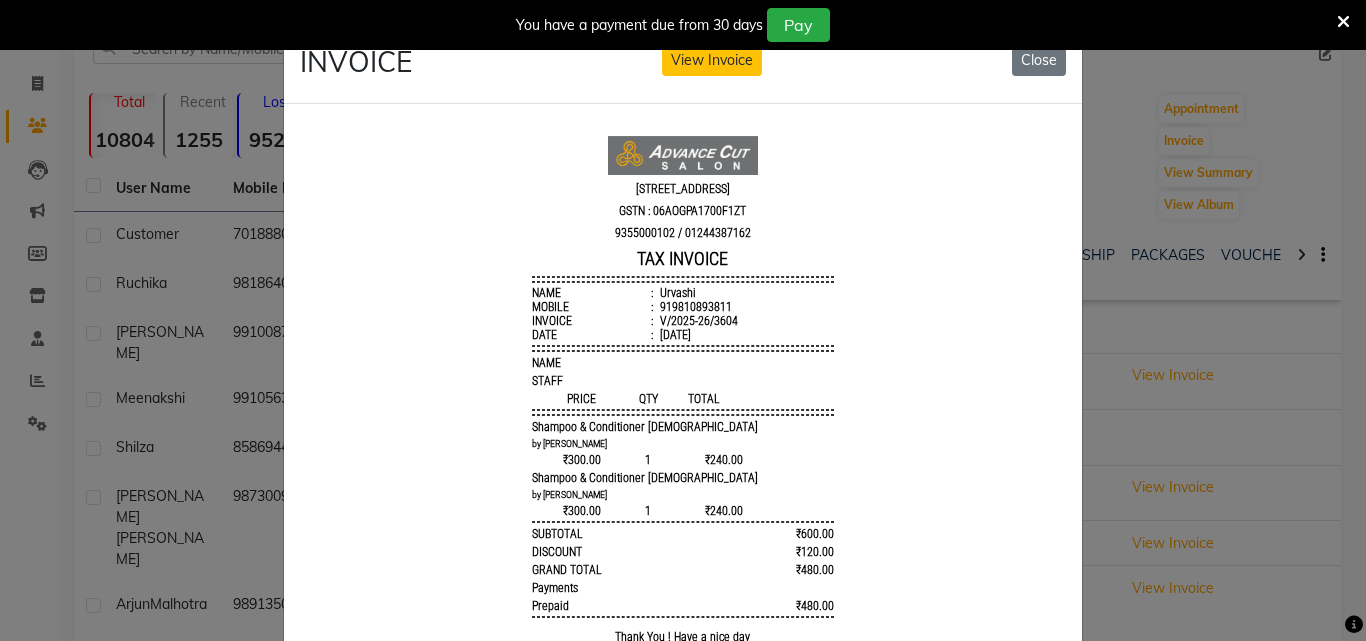 type 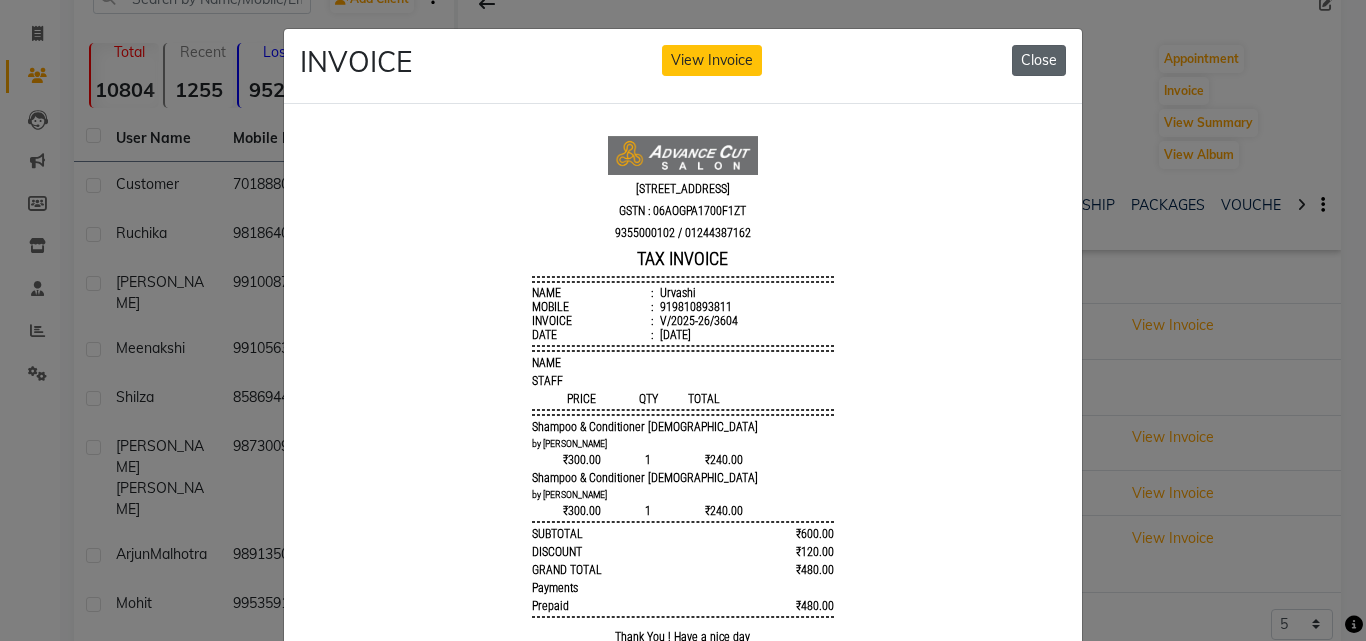 type 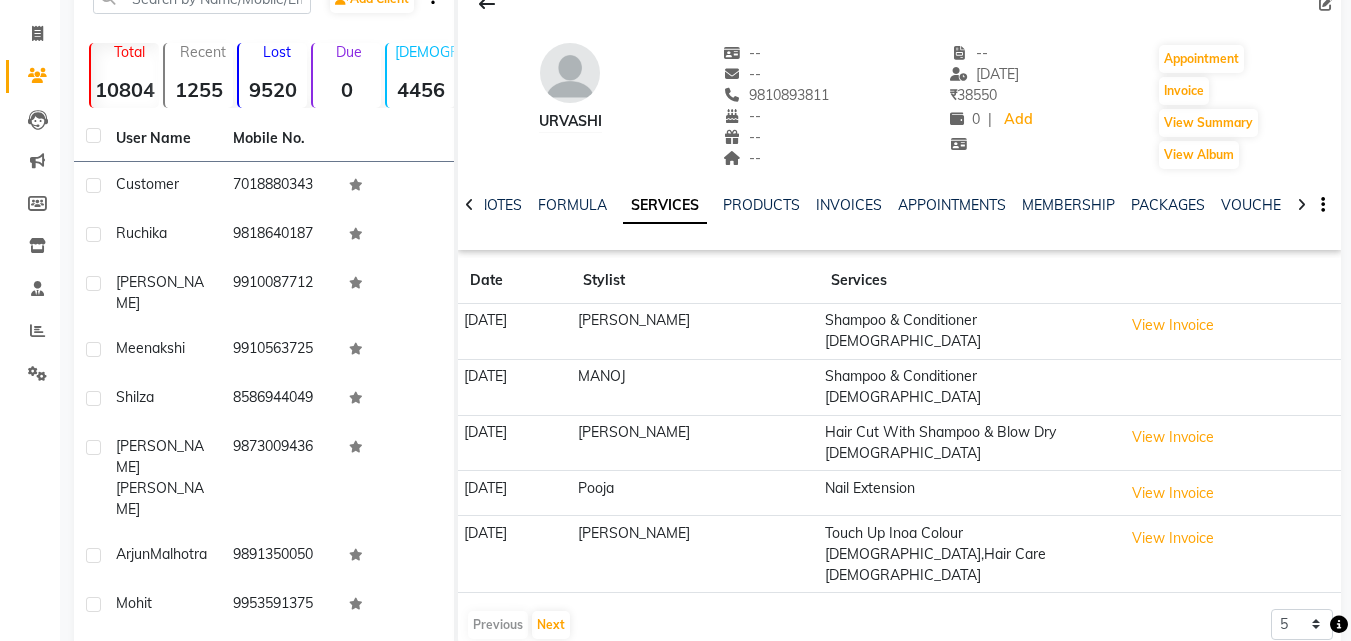 type 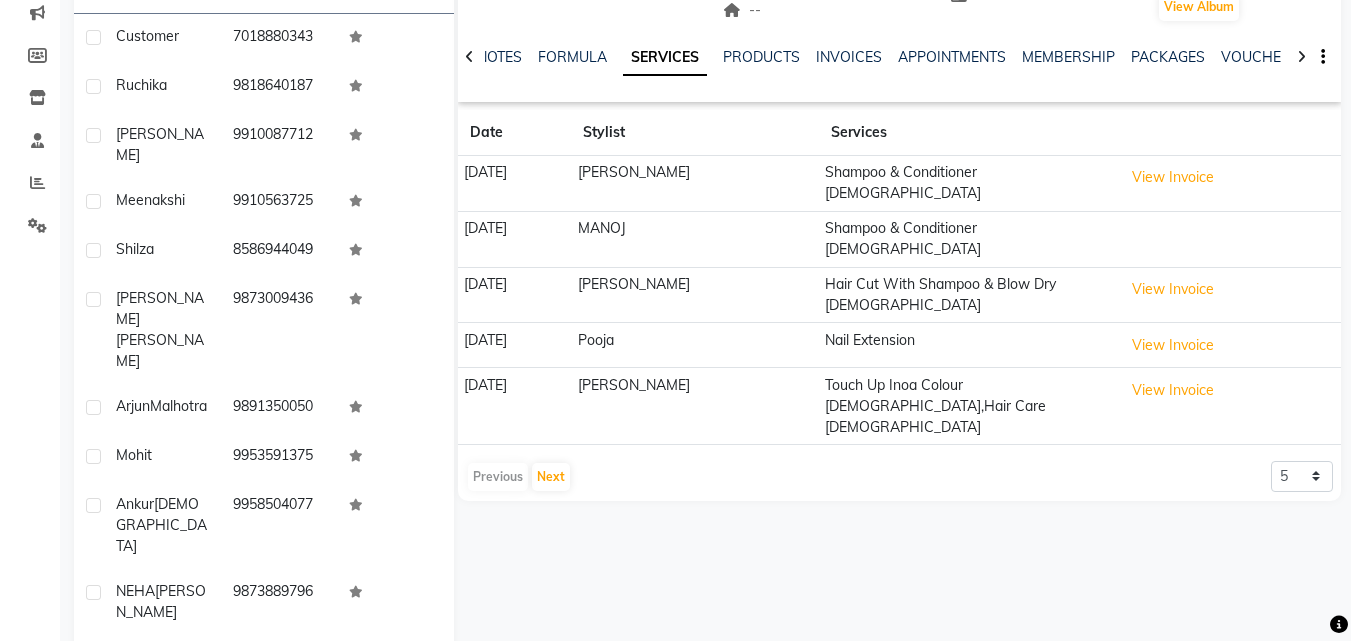 click on "NOTES FORMULA SERVICES PRODUCTS INVOICES APPOINTMENTS MEMBERSHIP PACKAGES VOUCHERS GIFTCARDS POINTS FORMS FAMILY CARDS WALLET" 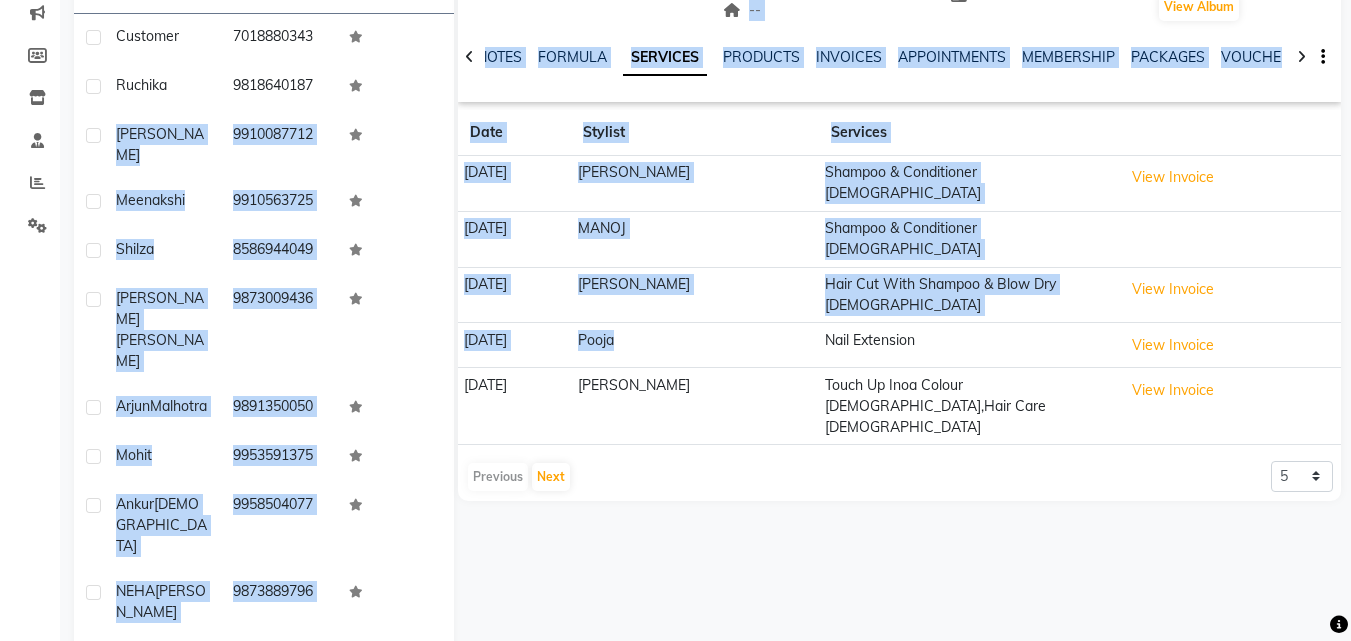 drag, startPoint x: 261, startPoint y: 280, endPoint x: 811, endPoint y: 156, distance: 563.80493 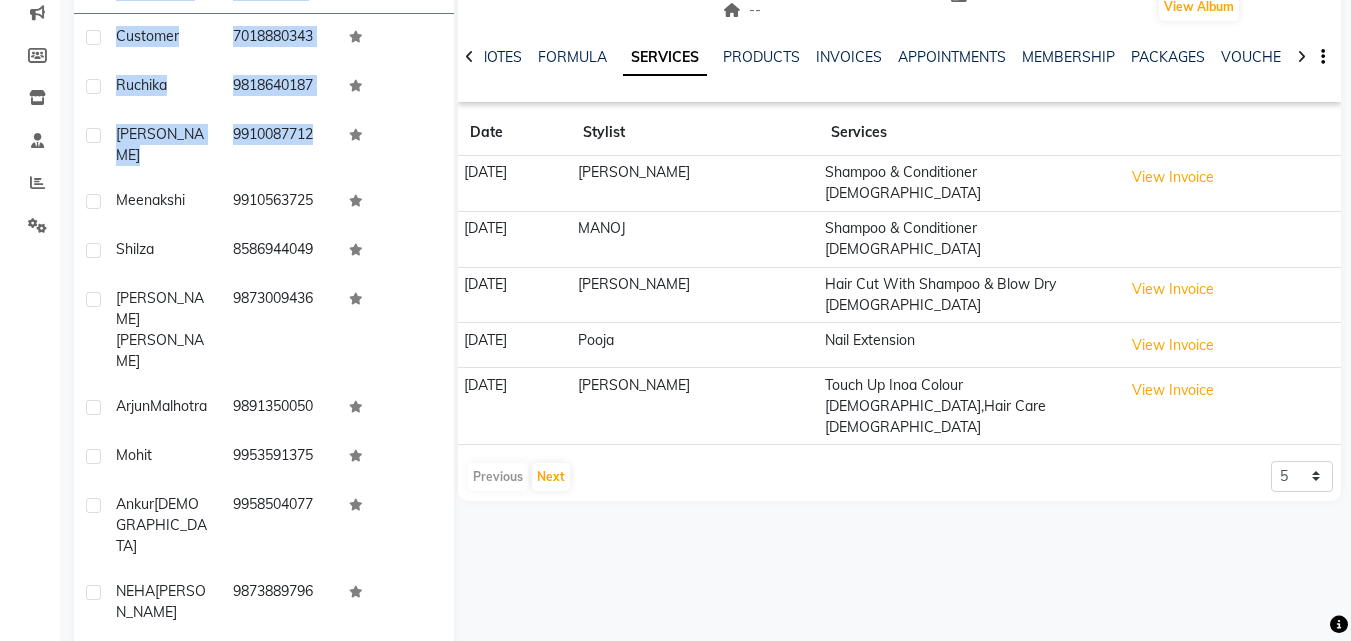 click on "08047224946 Select Location × Advance Cut Salon, Sector 15  WhatsApp Status  ✕ Status:  Connected Most Recent Message: 12-07-2025     06:56 PM Recent Service Activity: 12-07-2025     07:03 PM Default Panel My Panel English ENGLISH Español العربية मराठी हिंदी ગુજરાતી தமிழ் 中文 Notifications nothing to show Manager Manage Profile Change Password Sign out  Version:3.15.4  ☀ Advance Cut Salon, Sector 15  Calendar  Invoice  Clients  Leads   Marketing  Members  Inventory  Staff  Reports  Settings Completed InProgress Upcoming Dropped Tentative Check-In Confirm Bookings Generate Report Segments Page Builder  Add Client  Total  10804  Recent  1255  Lost  9520  Due  0  Male  4456  Female  3338  Member  0 User Name Mobile No. customer     7018880343  Ruchika     9818640187  Neelam     9910087712  Meenakshi     9910563725  Shilza     8586944049  ANUJA  Krishnarao   9873009436  Arjun  Malhotra   9891350050  Mohit     9953591375  Ankur  Jain   9958504077  NEHA" 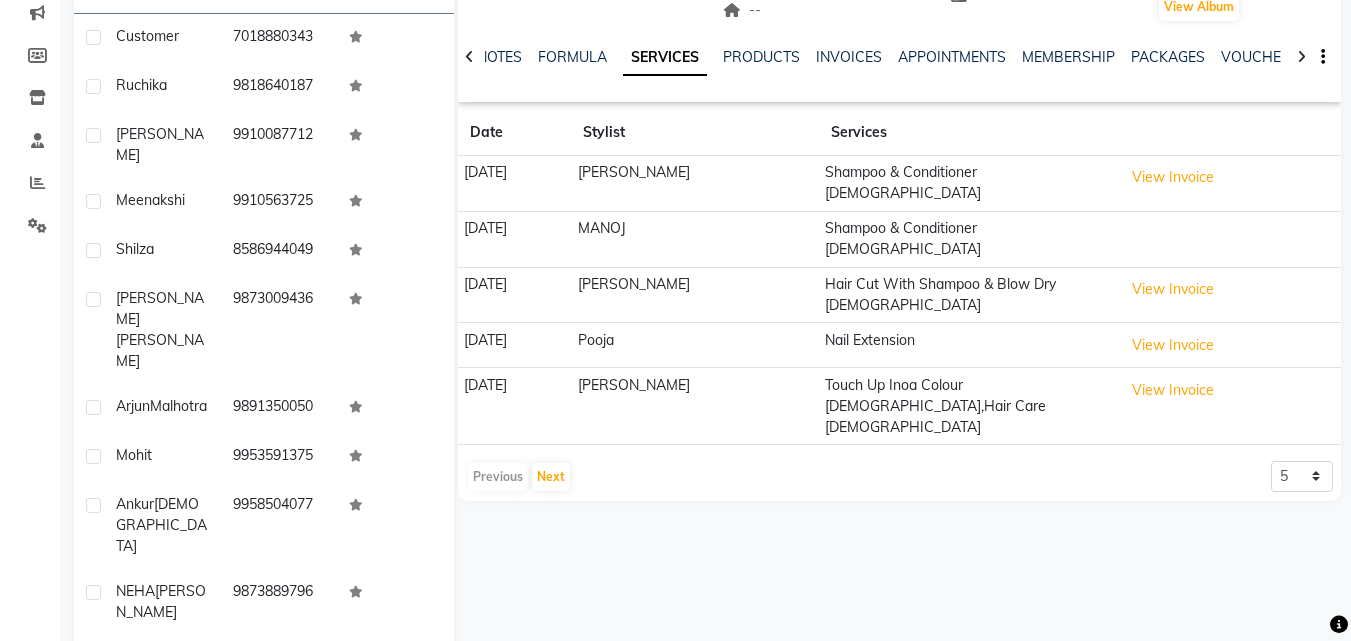 drag, startPoint x: 1298, startPoint y: 21, endPoint x: 1365, endPoint y: 21, distance: 67 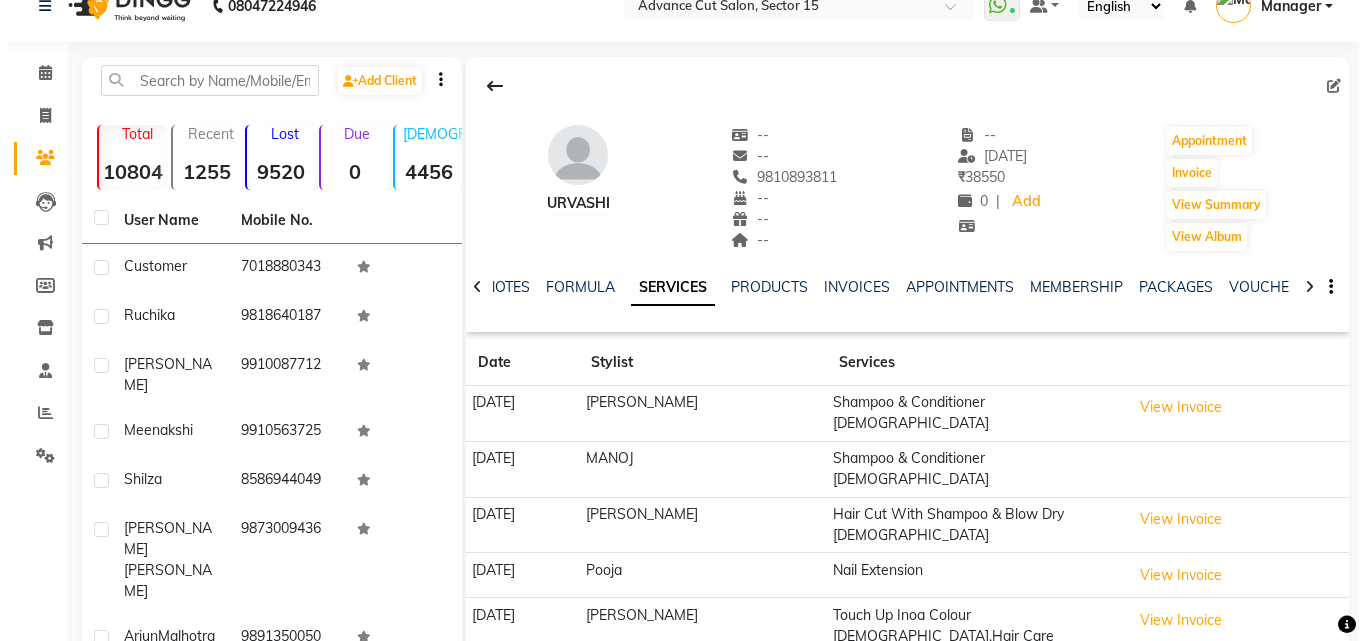 scroll, scrollTop: 0, scrollLeft: 0, axis: both 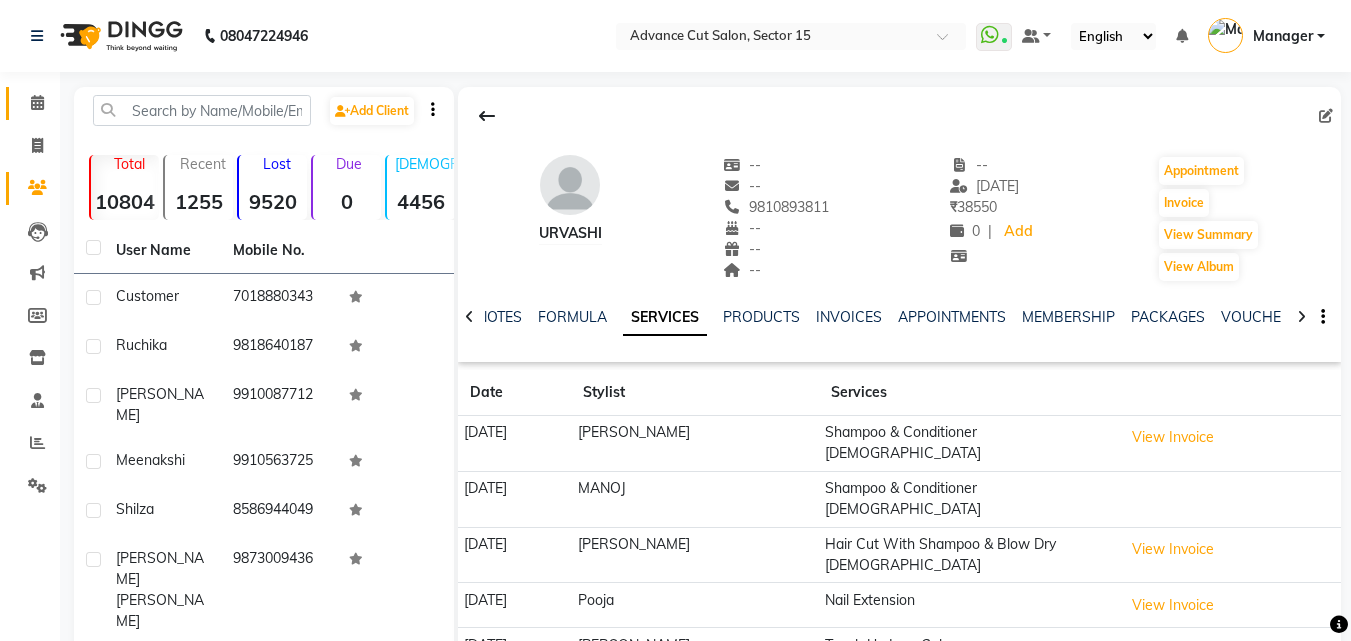 drag, startPoint x: 565, startPoint y: 123, endPoint x: 60, endPoint y: -87, distance: 546.9232 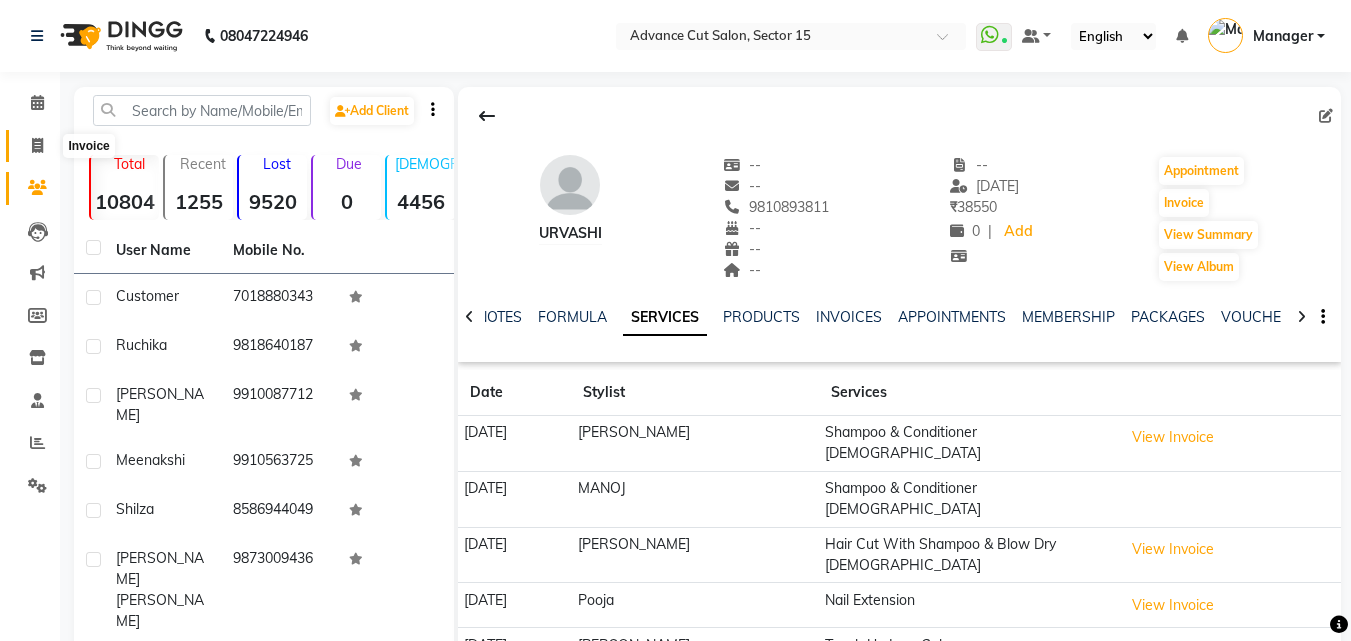 click 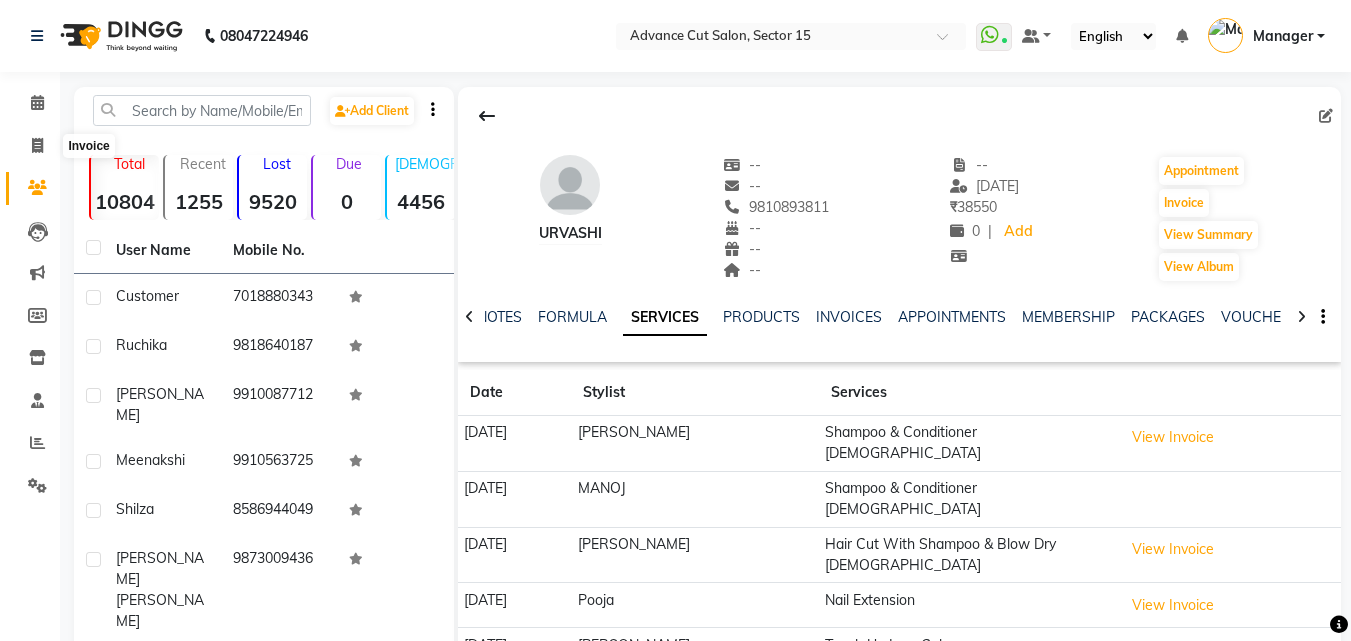 select on "6255" 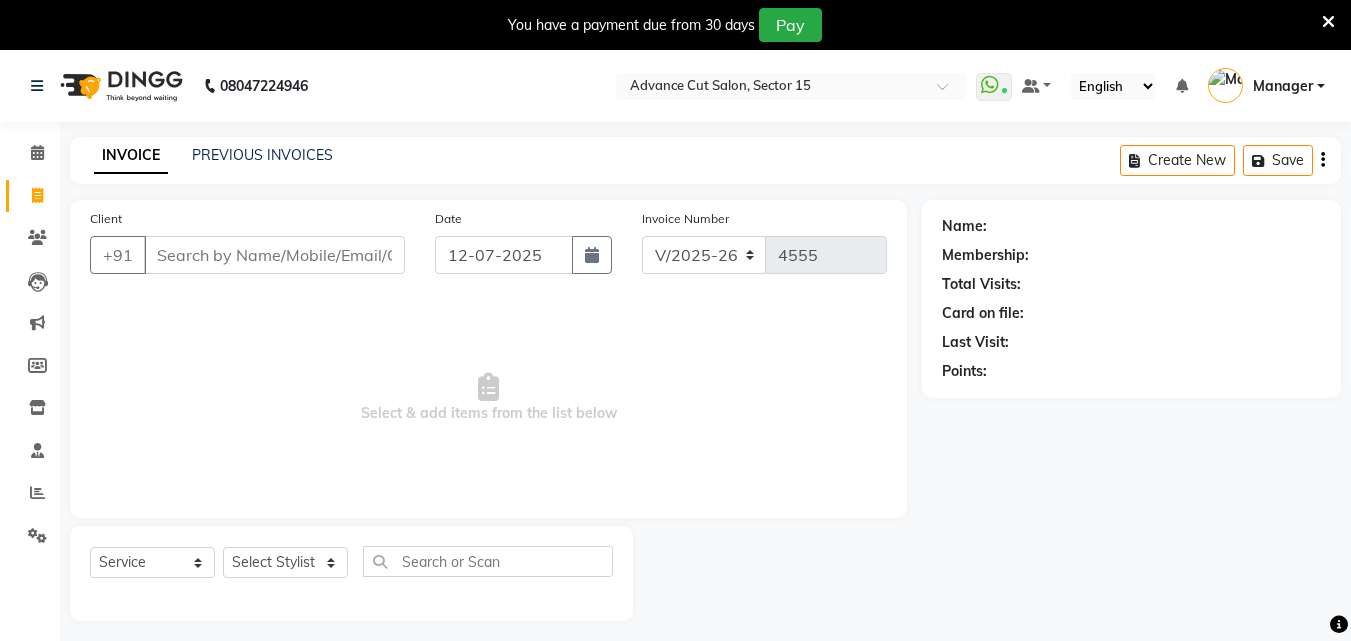 select on "6255" 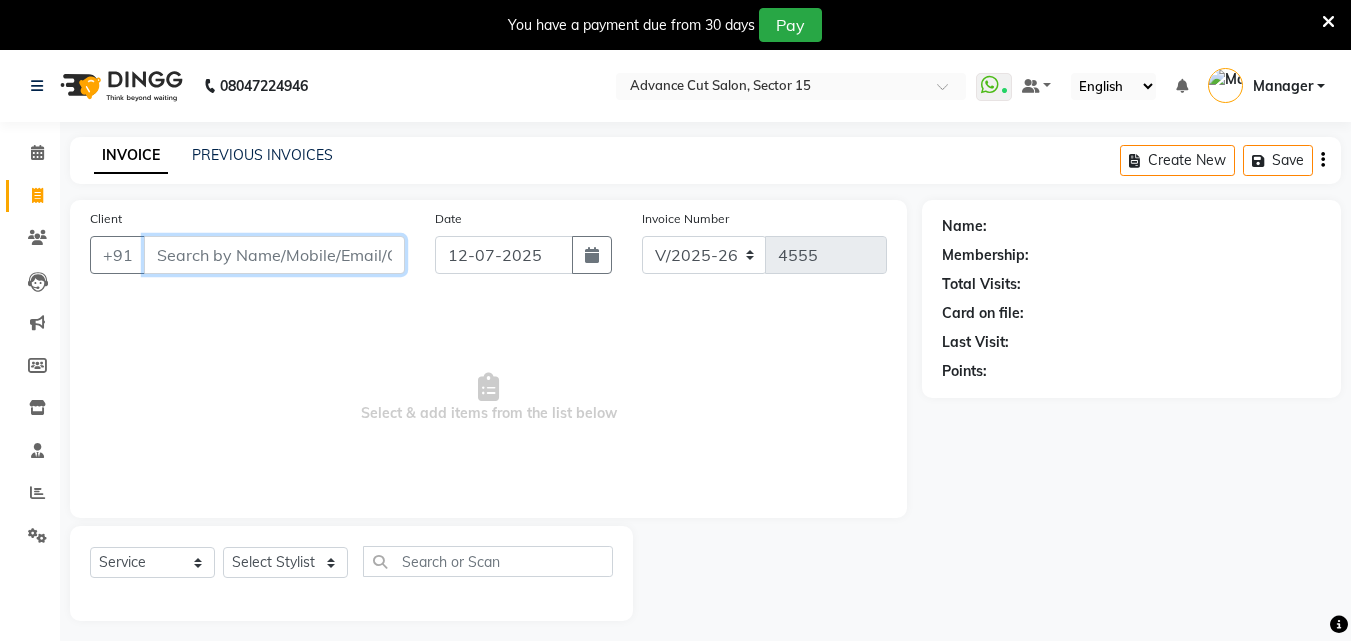 scroll, scrollTop: 0, scrollLeft: 0, axis: both 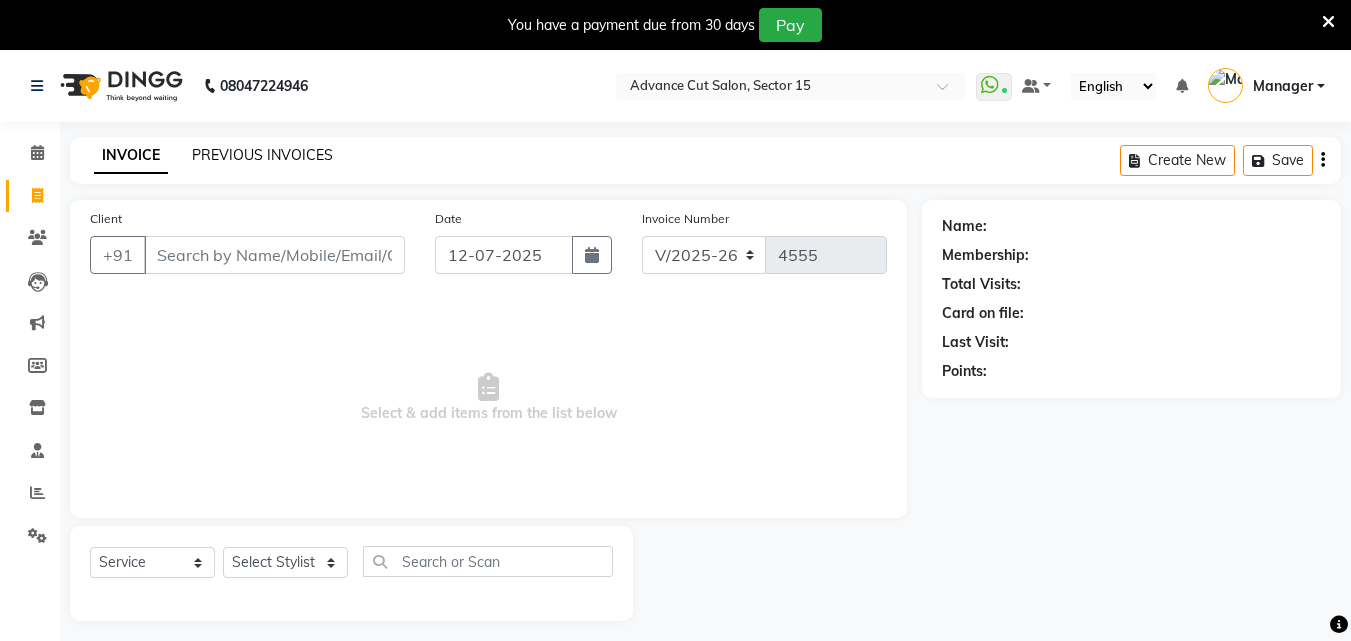 click on "PREVIOUS INVOICES" 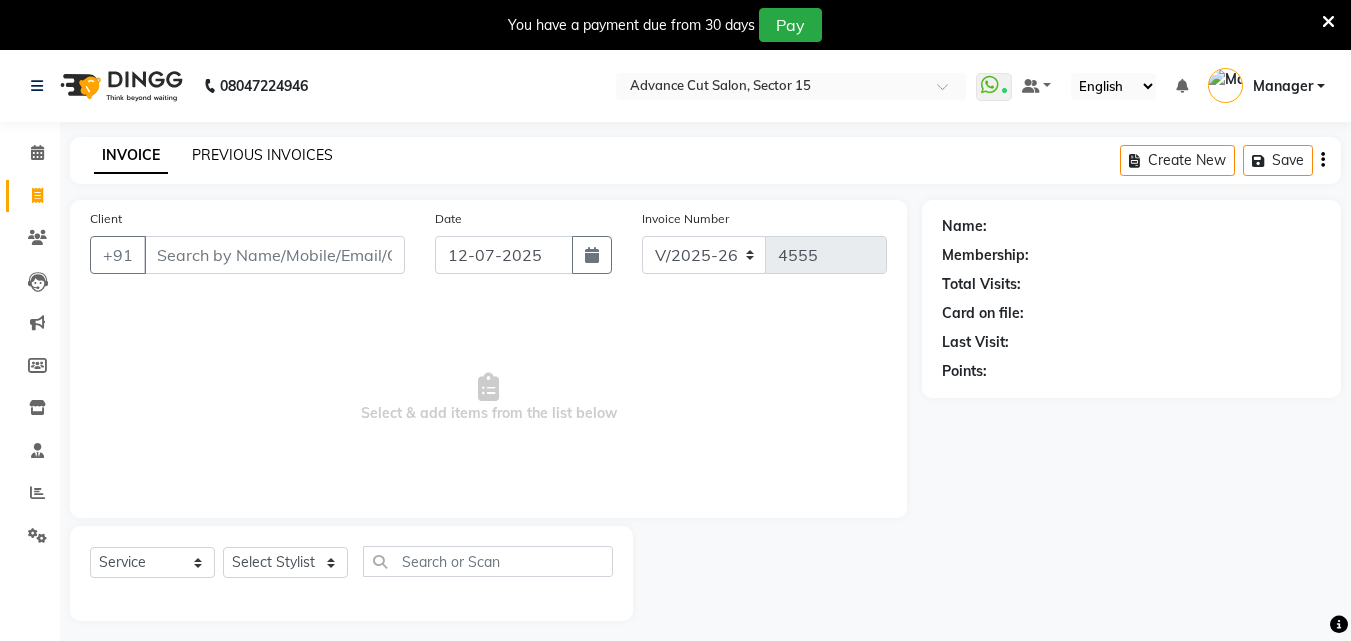 click on "PREVIOUS INVOICES" 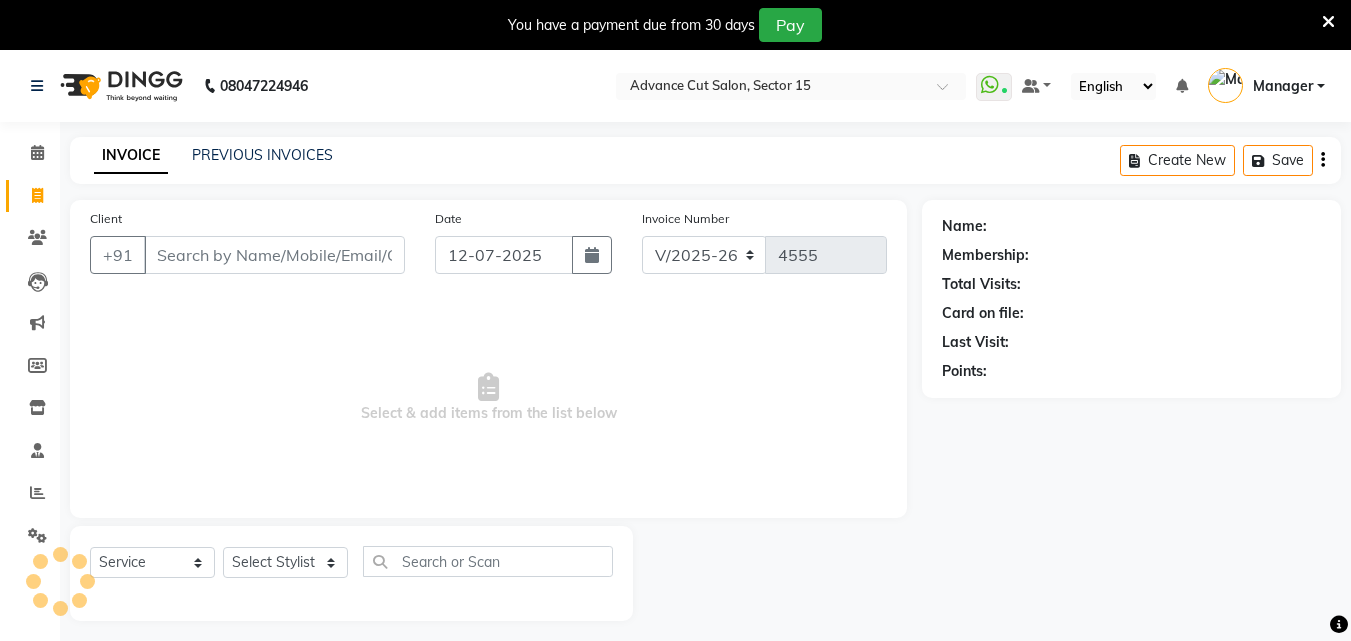 select on "6255" 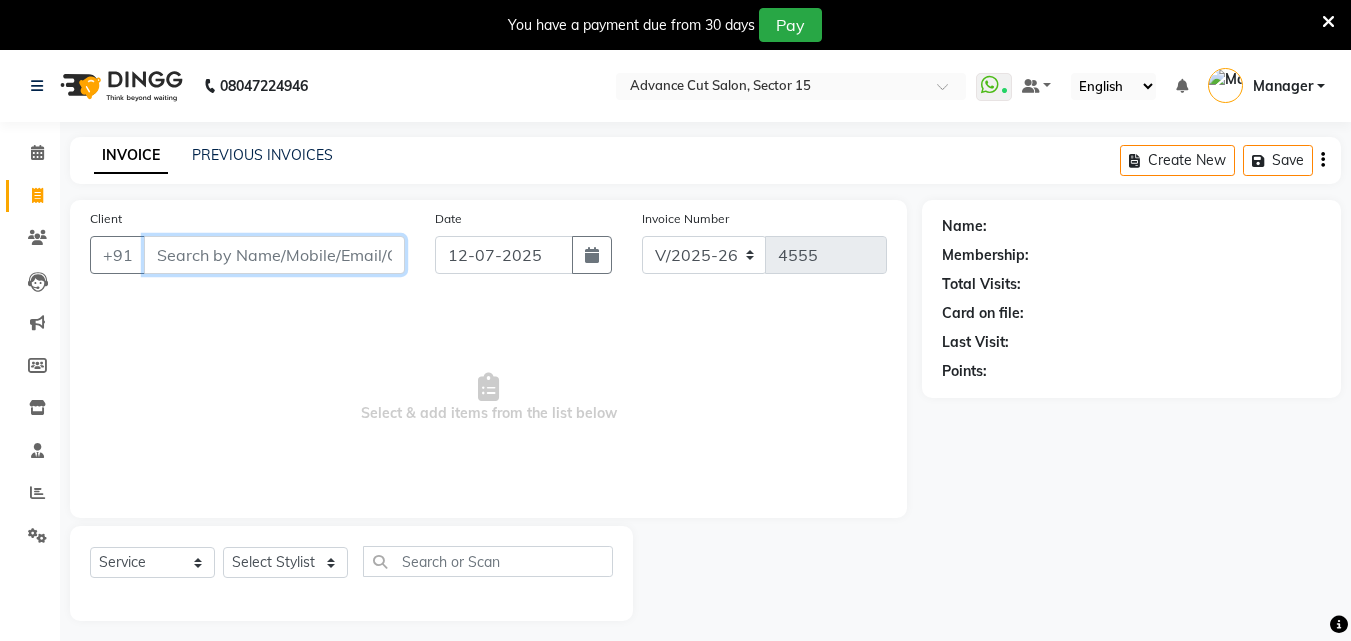 scroll, scrollTop: 0, scrollLeft: 0, axis: both 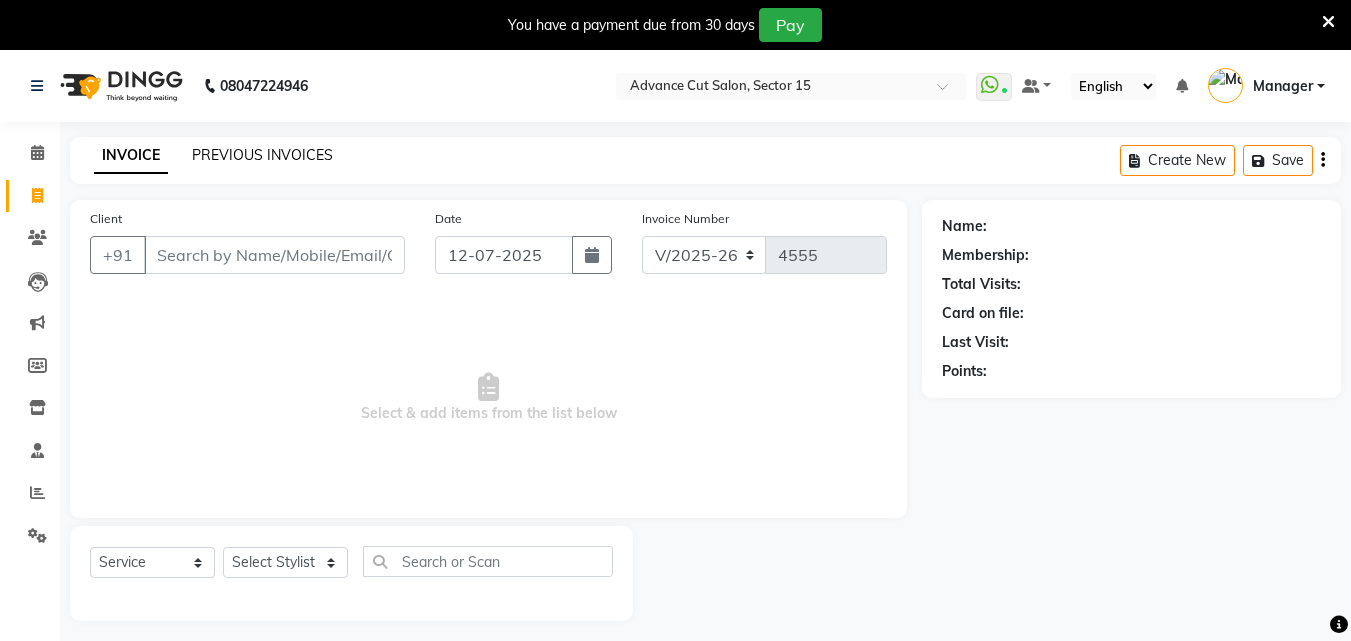 click on "PREVIOUS INVOICES" 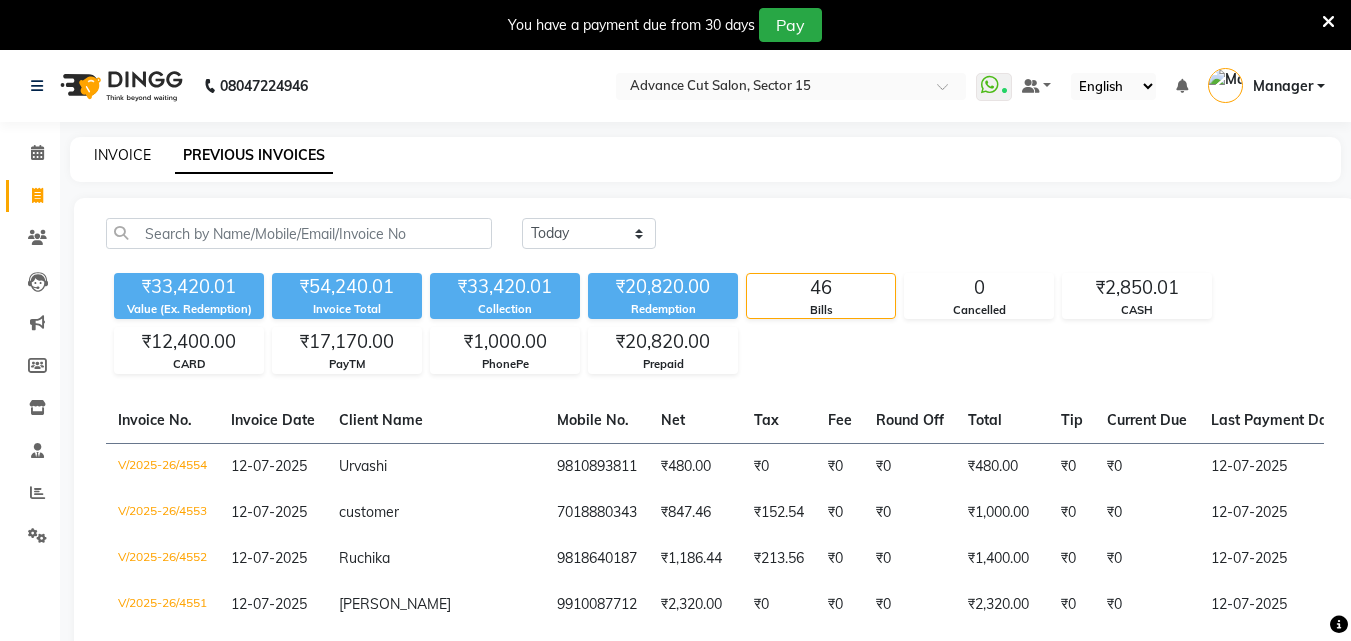 click on "INVOICE" 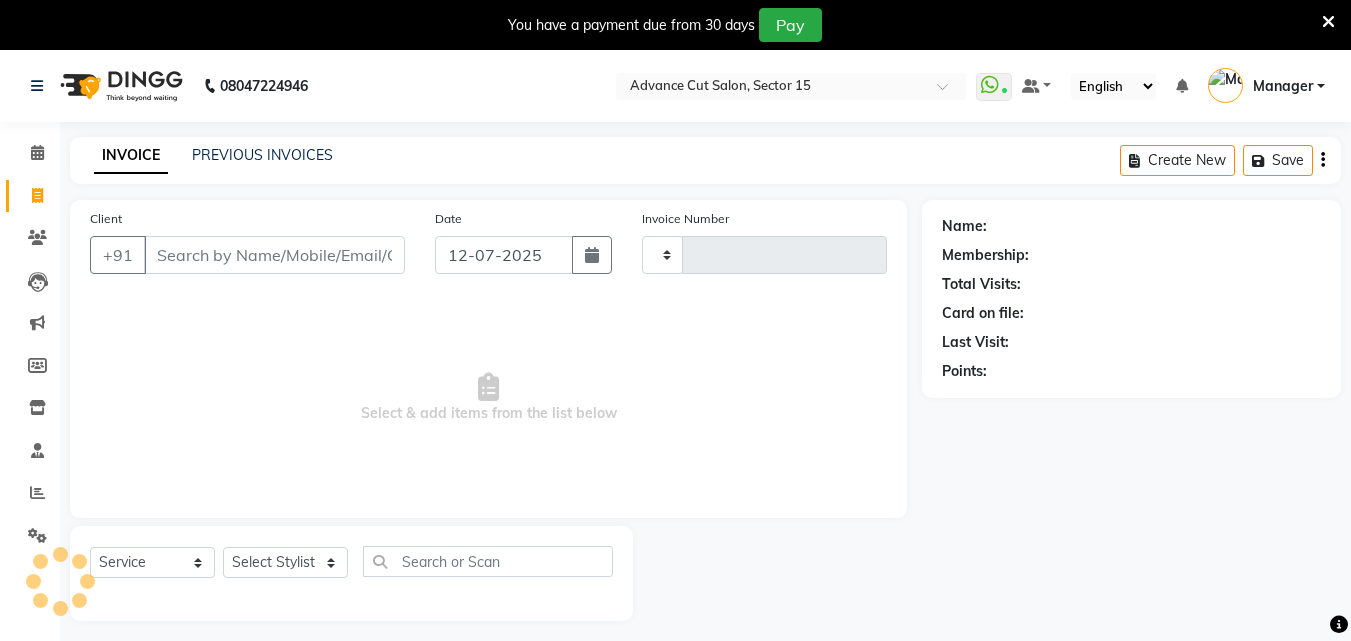 scroll, scrollTop: 50, scrollLeft: 0, axis: vertical 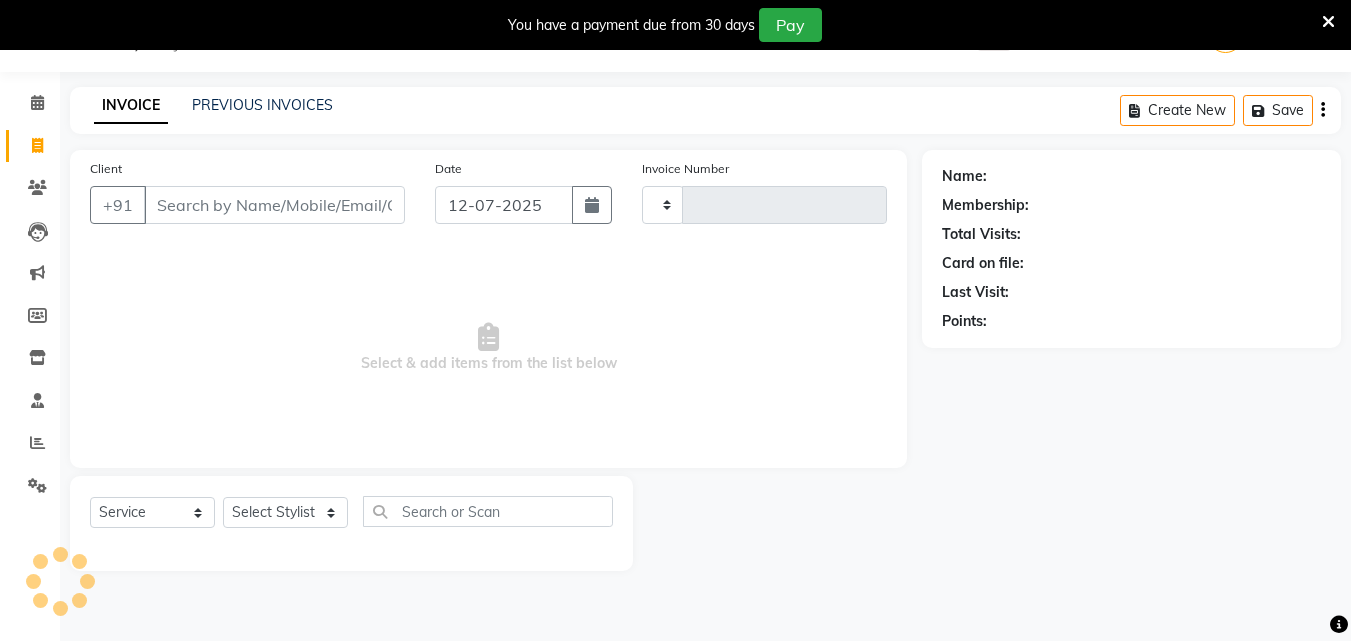 type on "4555" 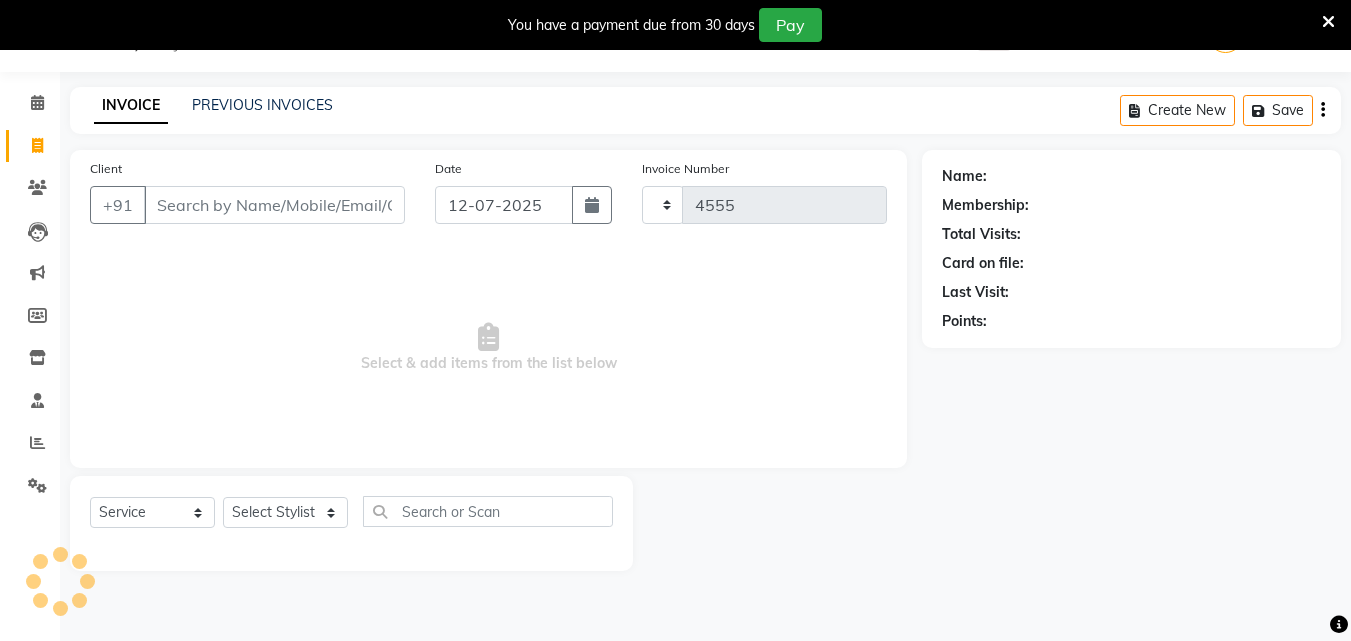 select on "6255" 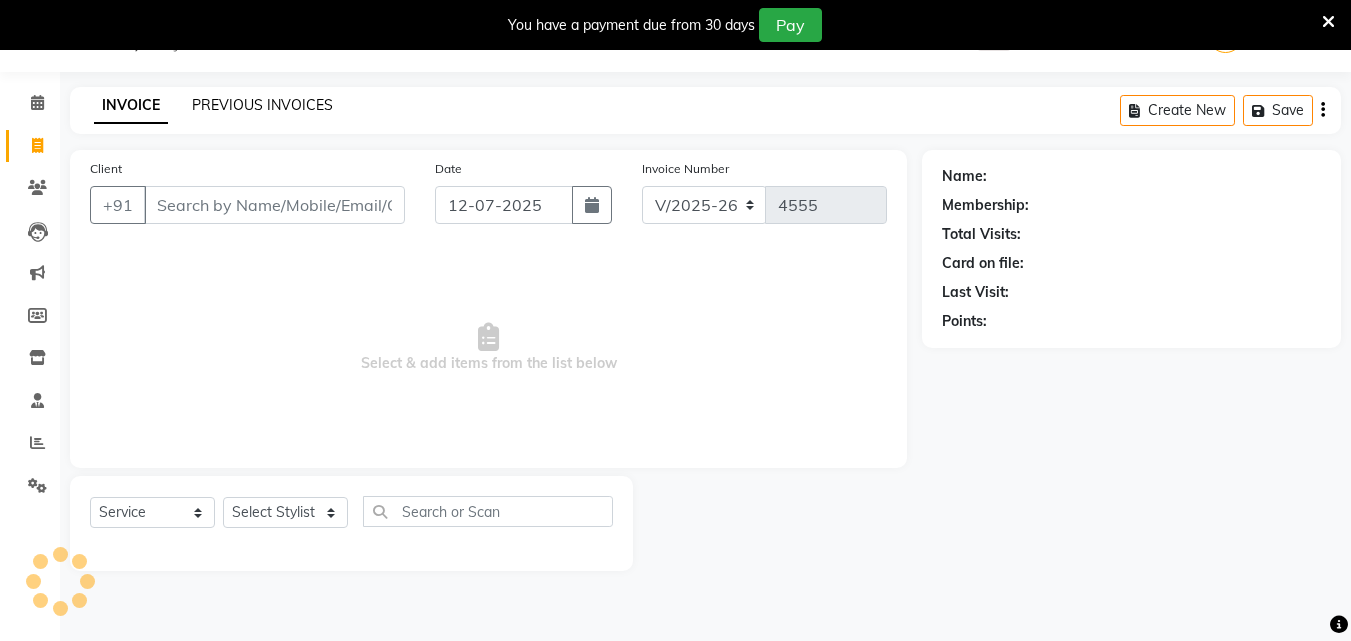 click on "INVOICE PREVIOUS INVOICES Create New   Save" 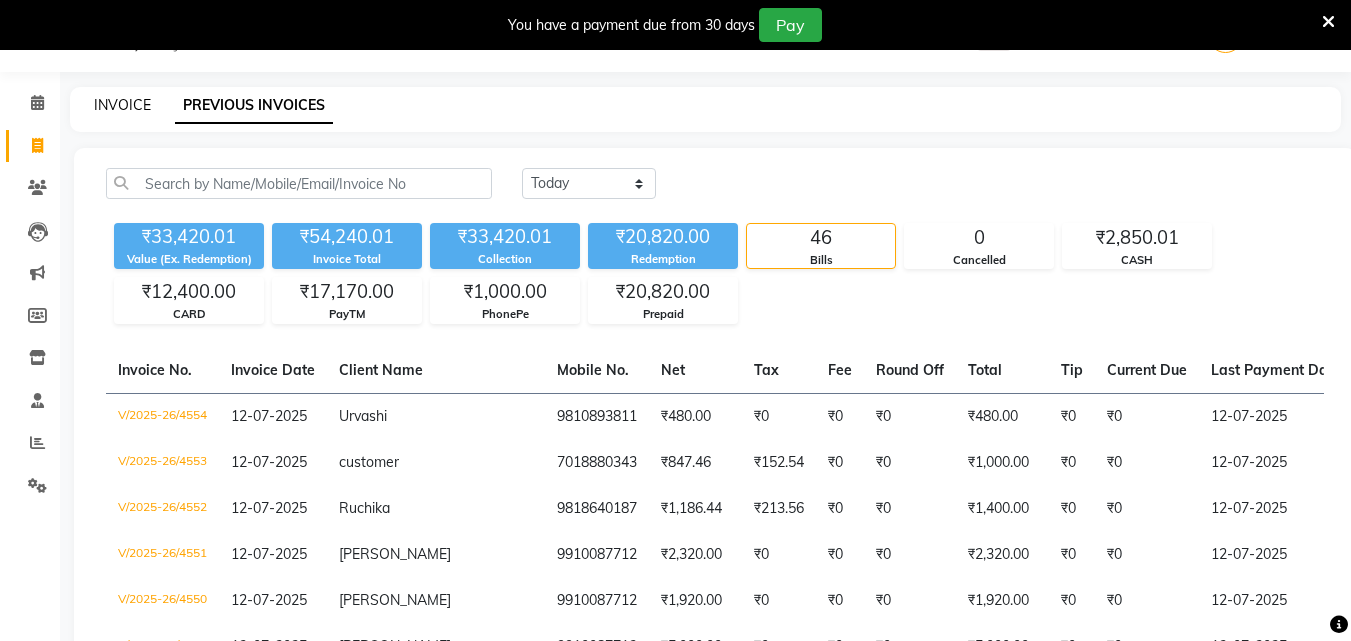click on "INVOICE" 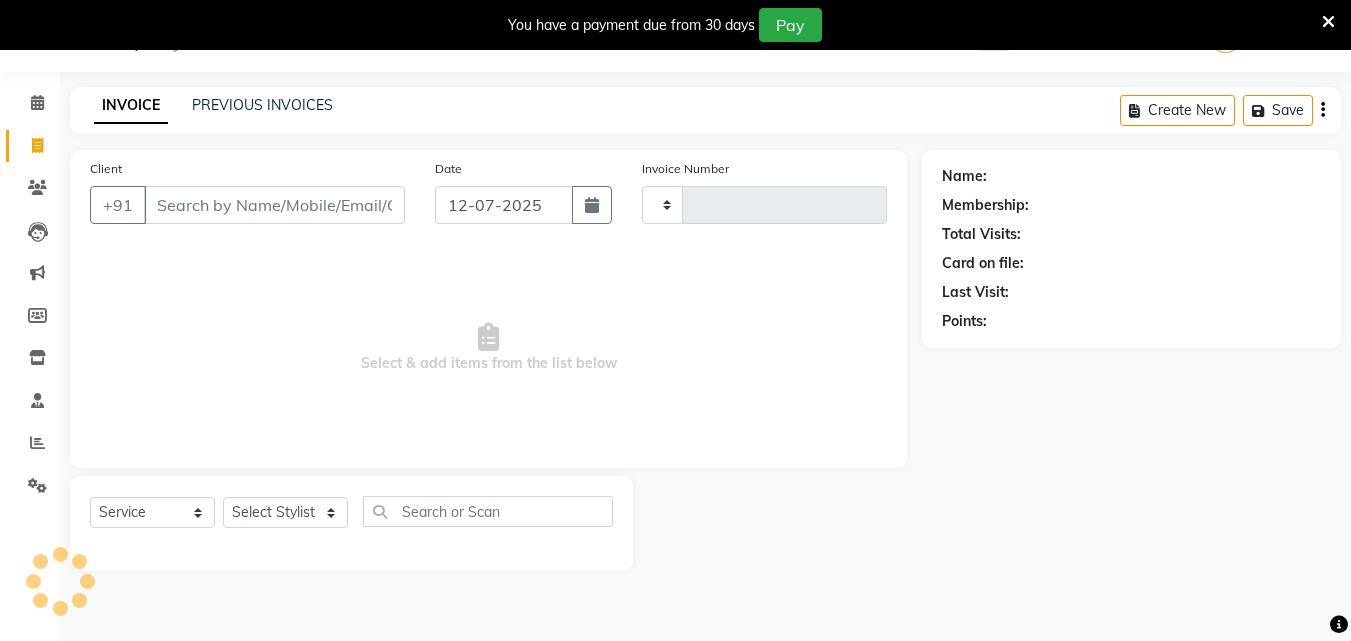 type on "4555" 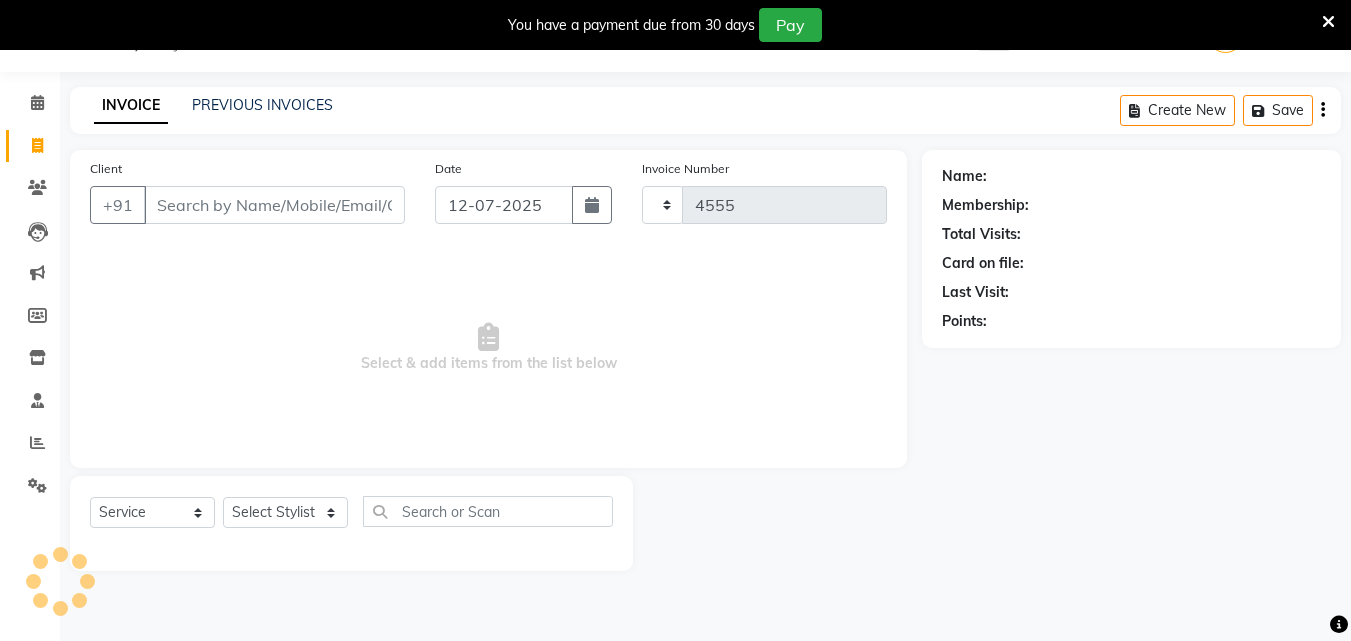 select on "6255" 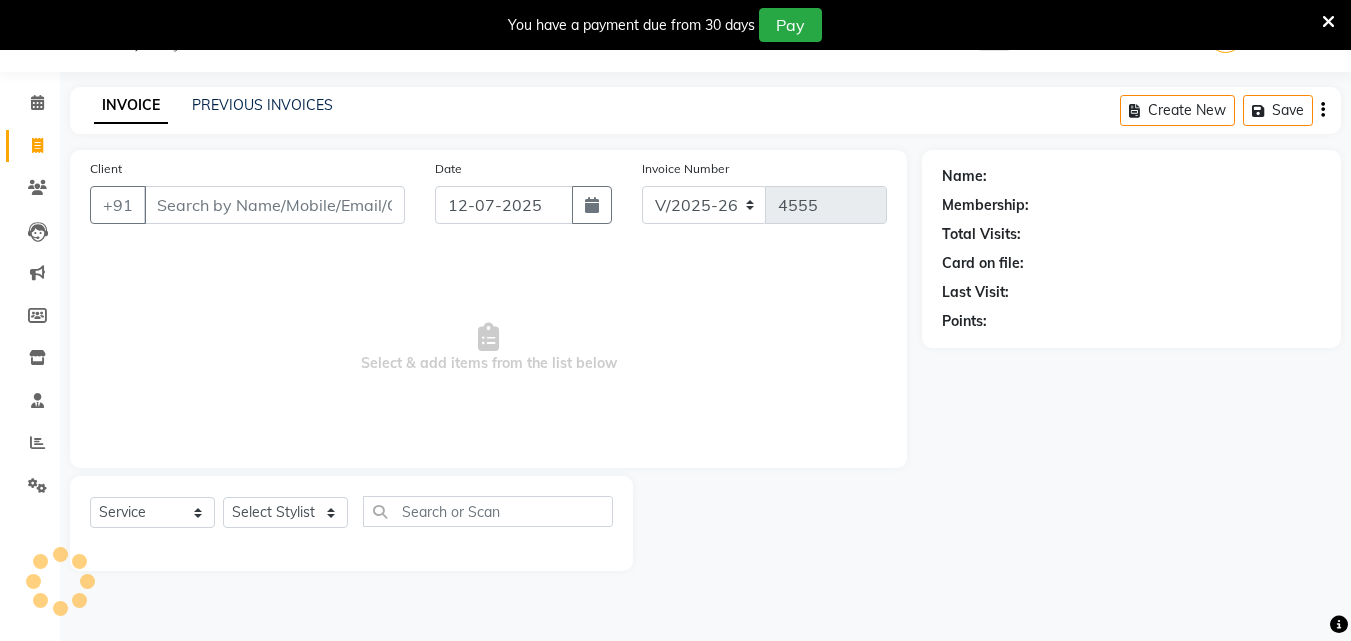 click on "Client" at bounding box center (274, 205) 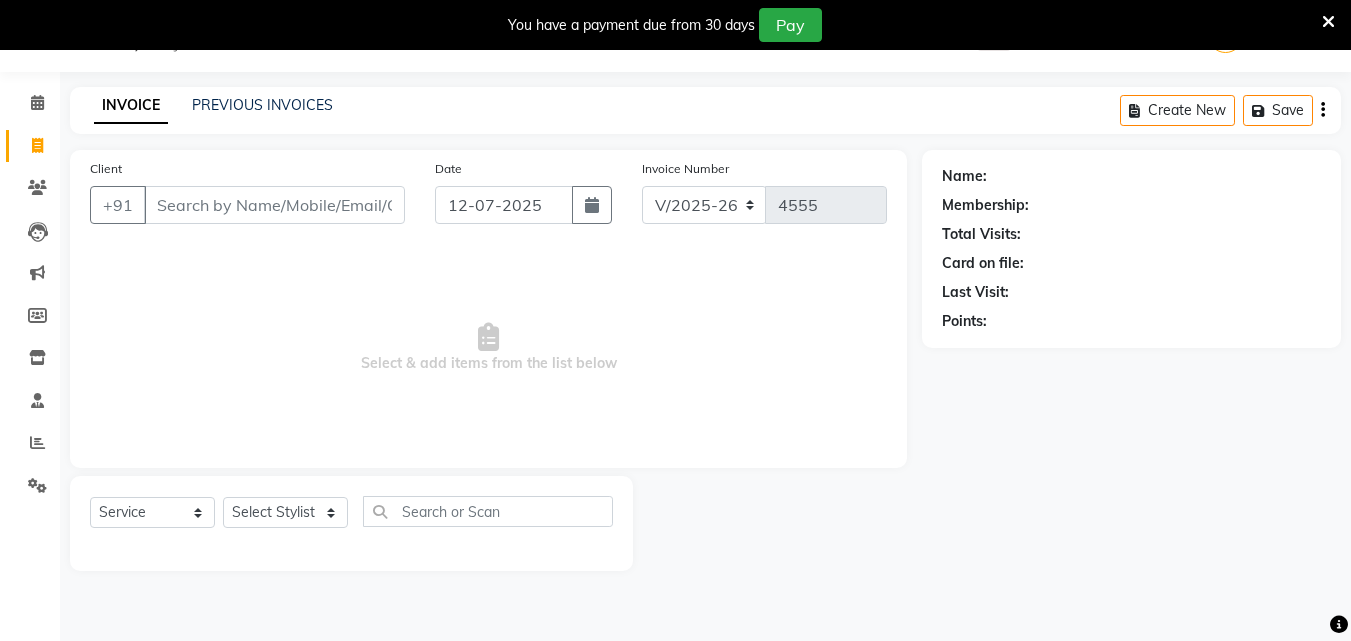 click at bounding box center [1328, 22] 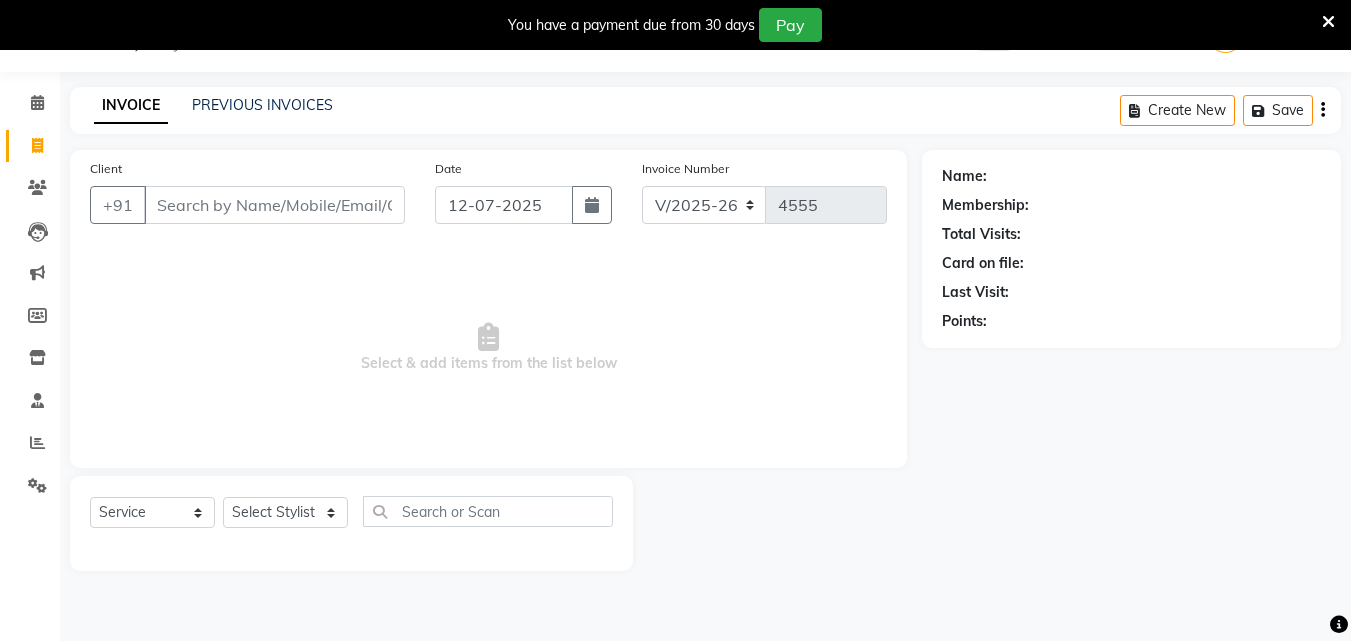scroll, scrollTop: 0, scrollLeft: 0, axis: both 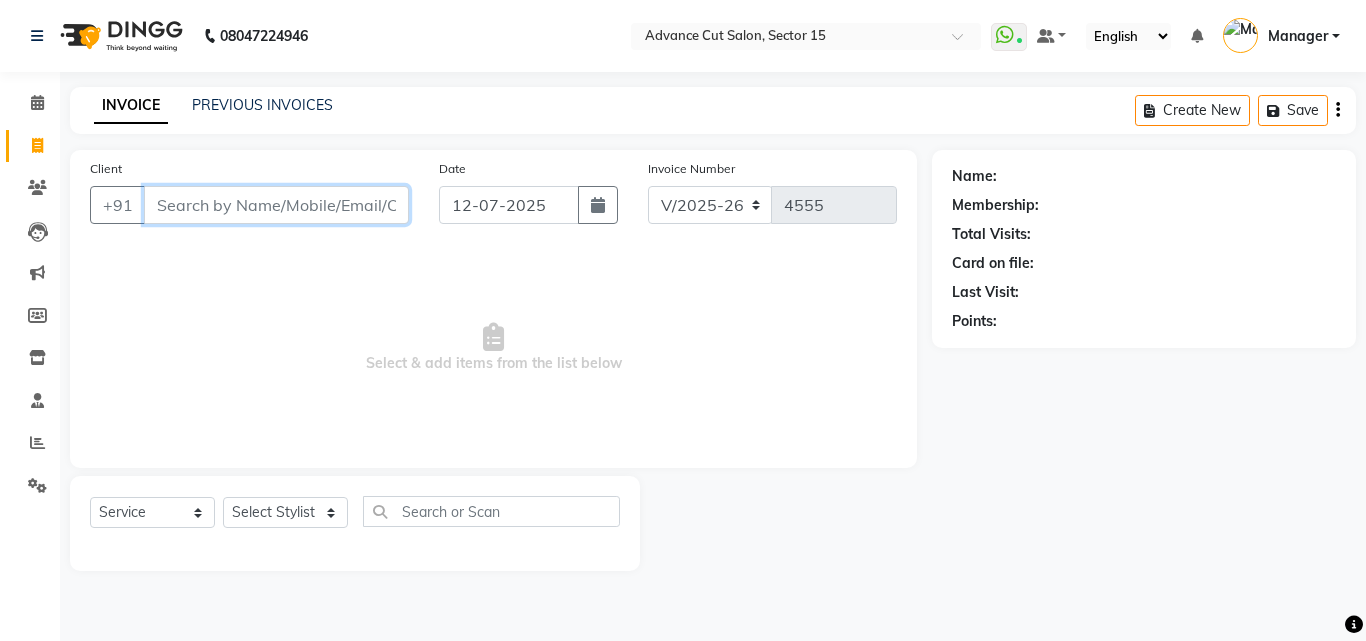 click on "Client" at bounding box center [276, 205] 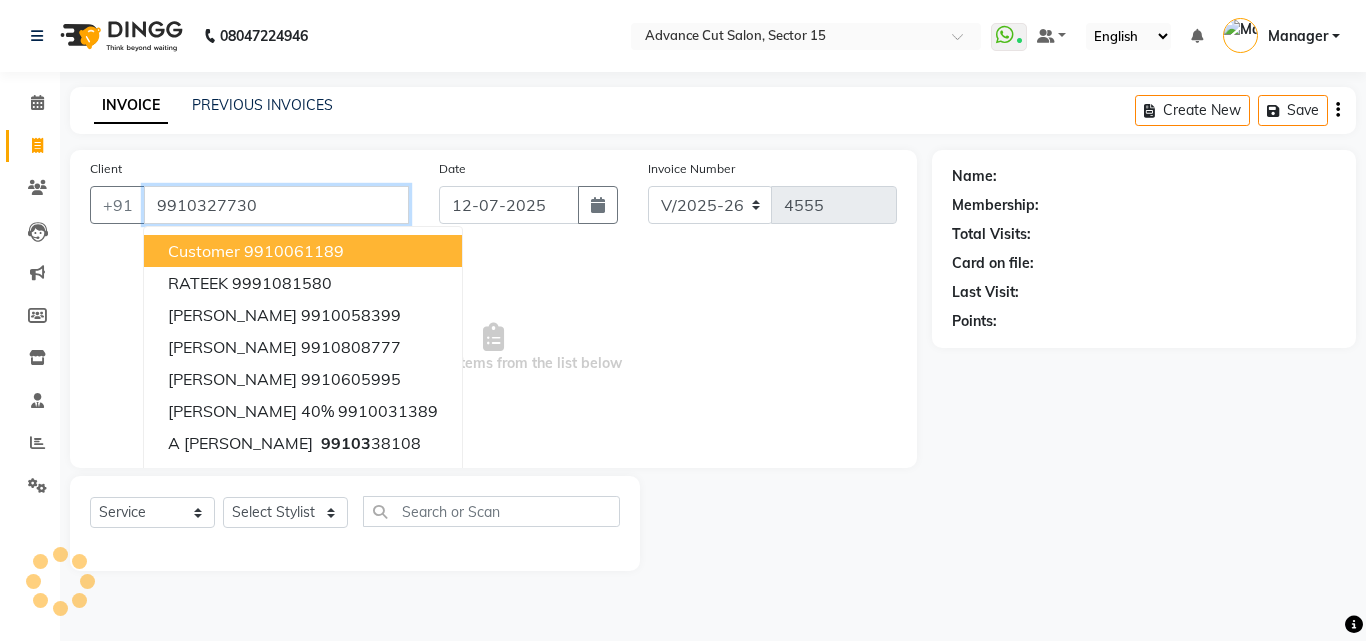 type on "9910327730" 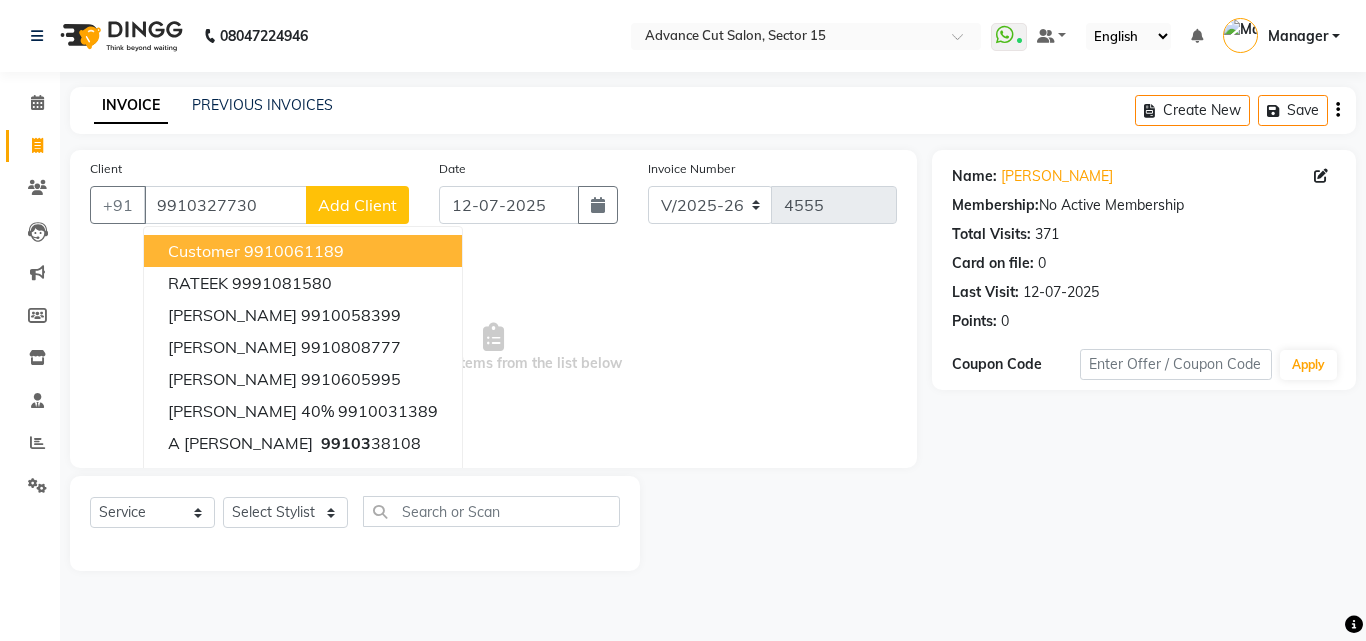 drag, startPoint x: 537, startPoint y: 310, endPoint x: 462, endPoint y: 467, distance: 173.99425 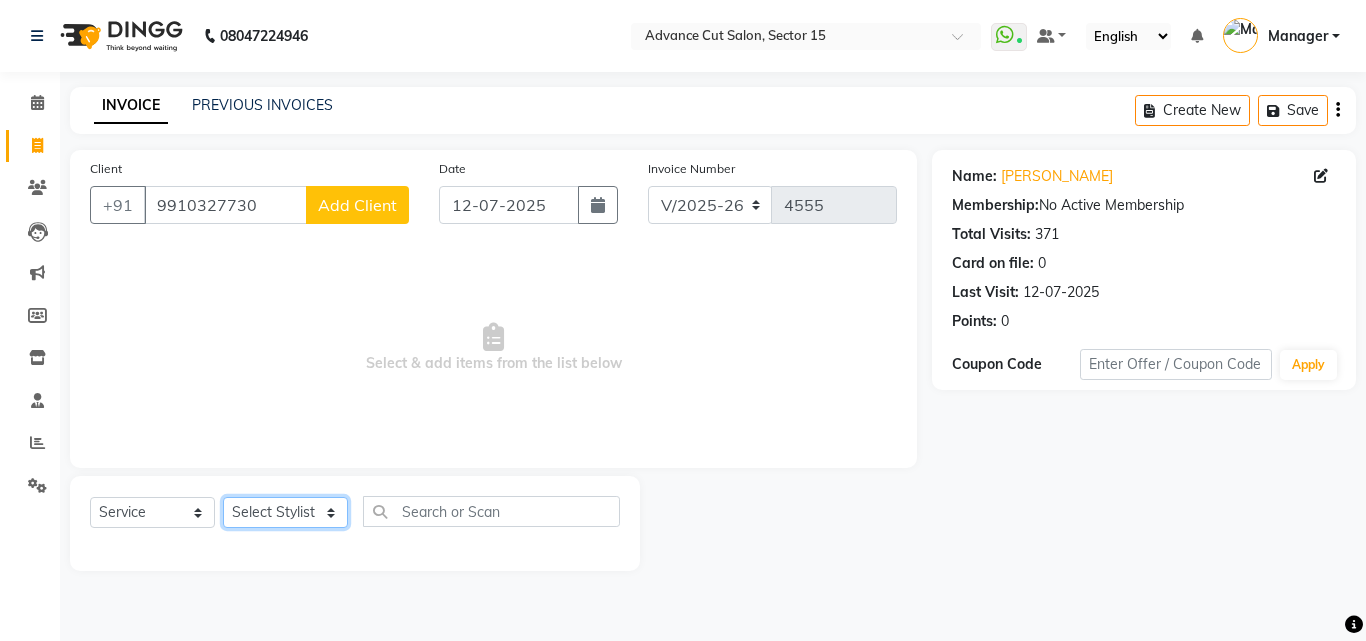 click on "Select Stylist Advance Cut  ASIF FARMAN HAIDER Iqbal KASHISH LUCKY Manager MANOJ NASEEM NASIR Nidhi Pooja  PRIYA RAEES RANI RASHID RIZWAN SACHIN SALMAN SANJAY Shahjad Shankar shuaib SONI" 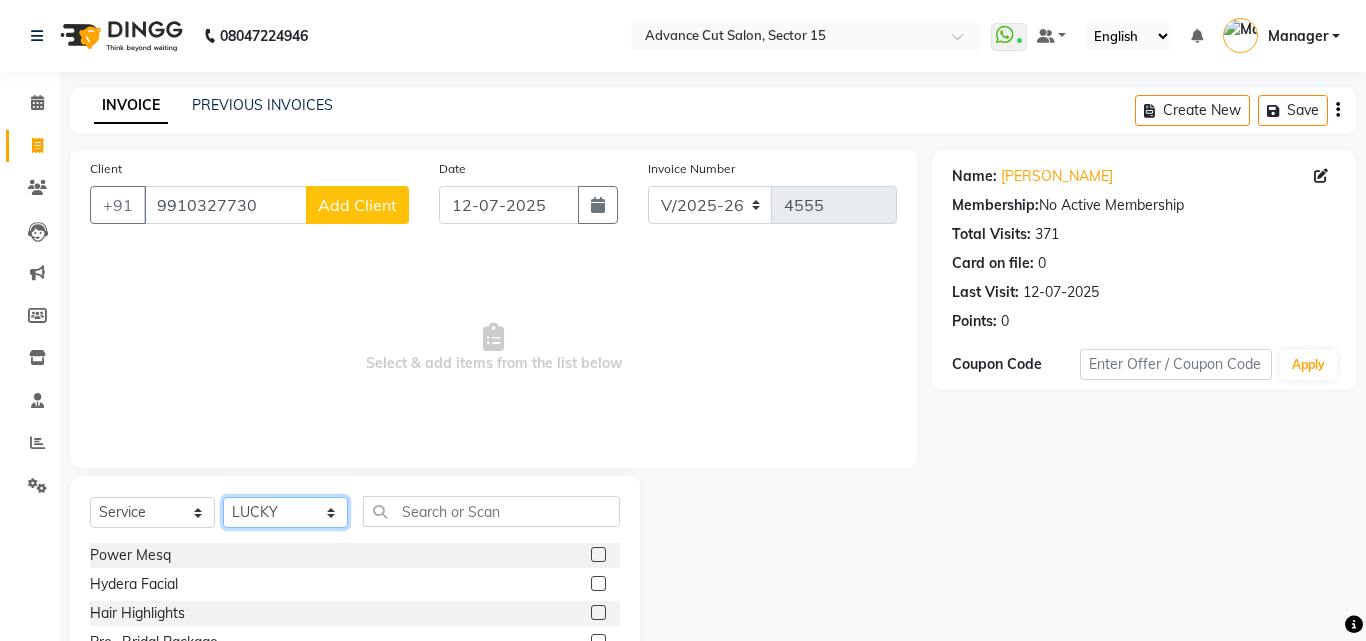 drag, startPoint x: 294, startPoint y: 517, endPoint x: 412, endPoint y: 513, distance: 118.06778 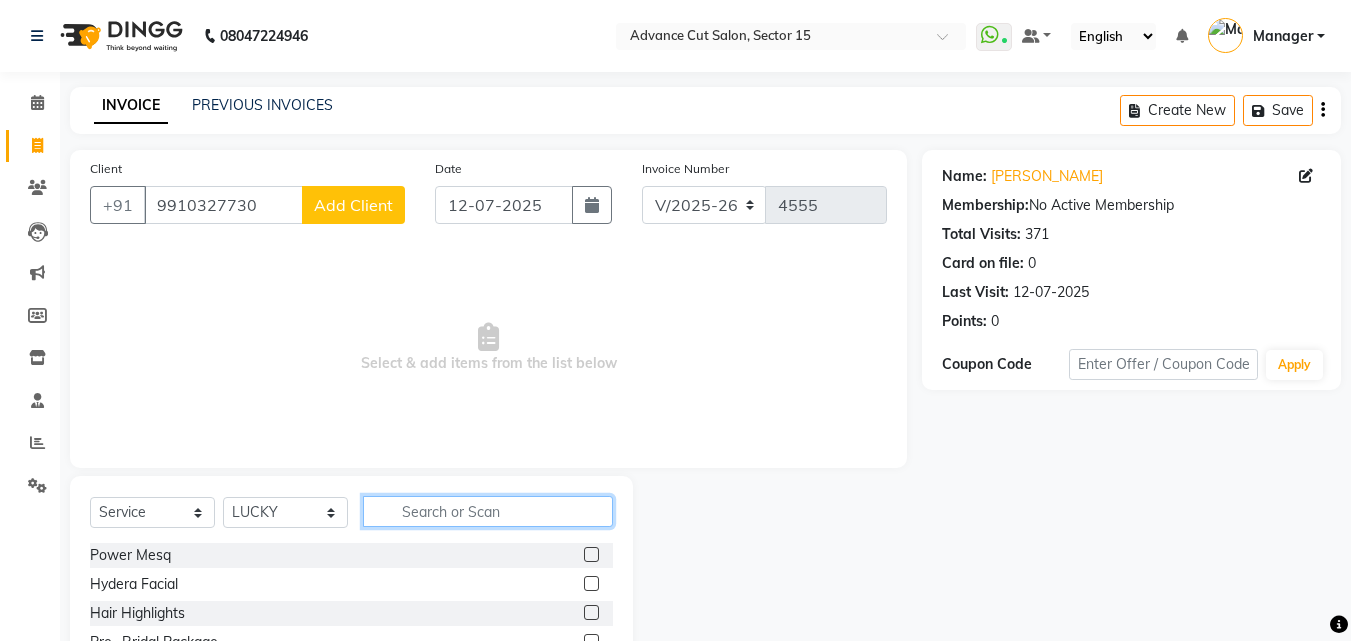 click 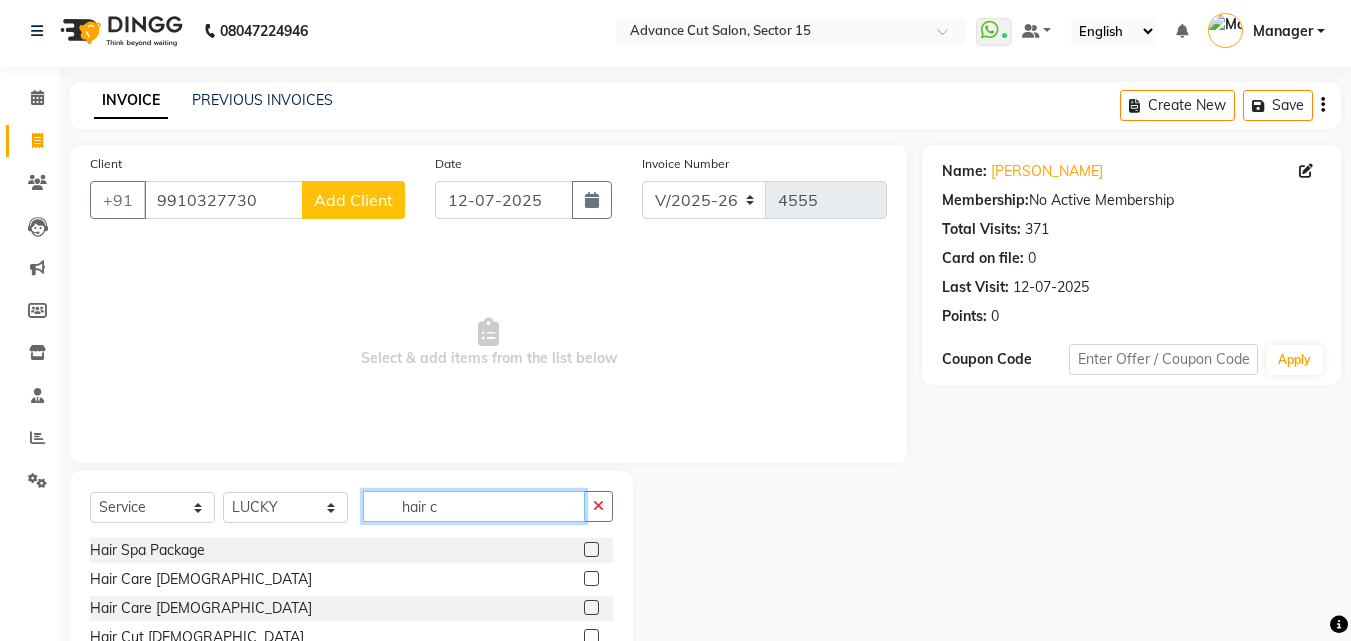 scroll, scrollTop: 134, scrollLeft: 0, axis: vertical 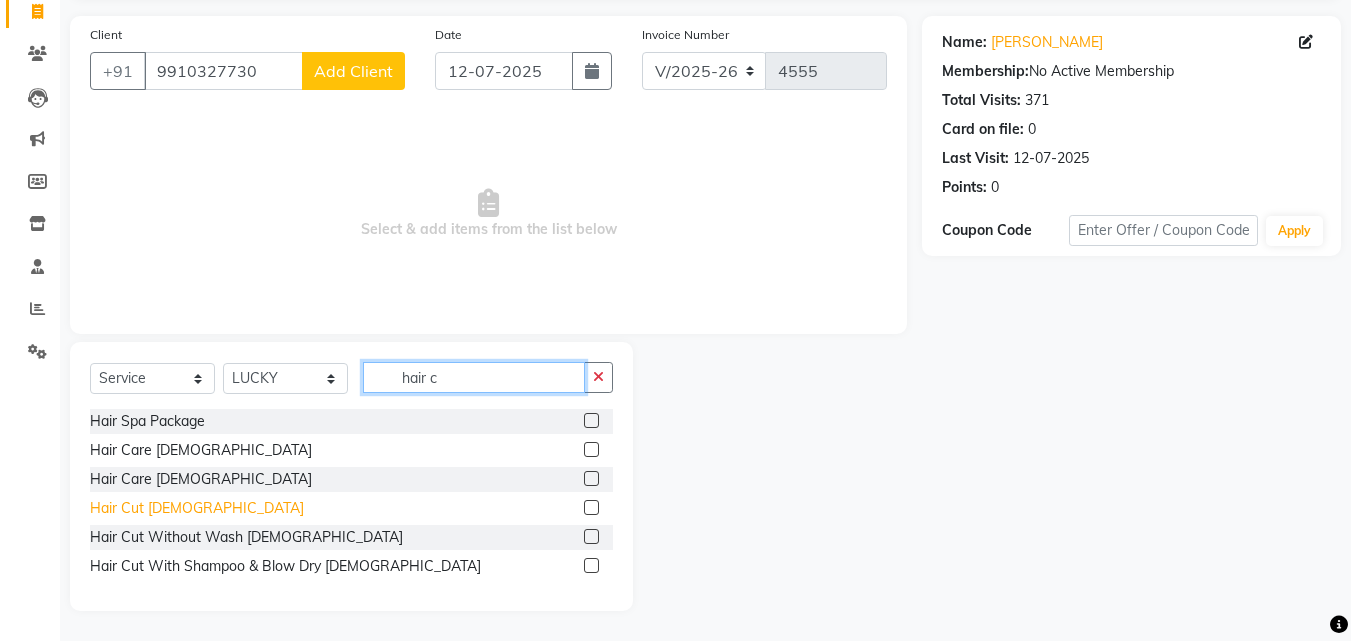 type on "hair c" 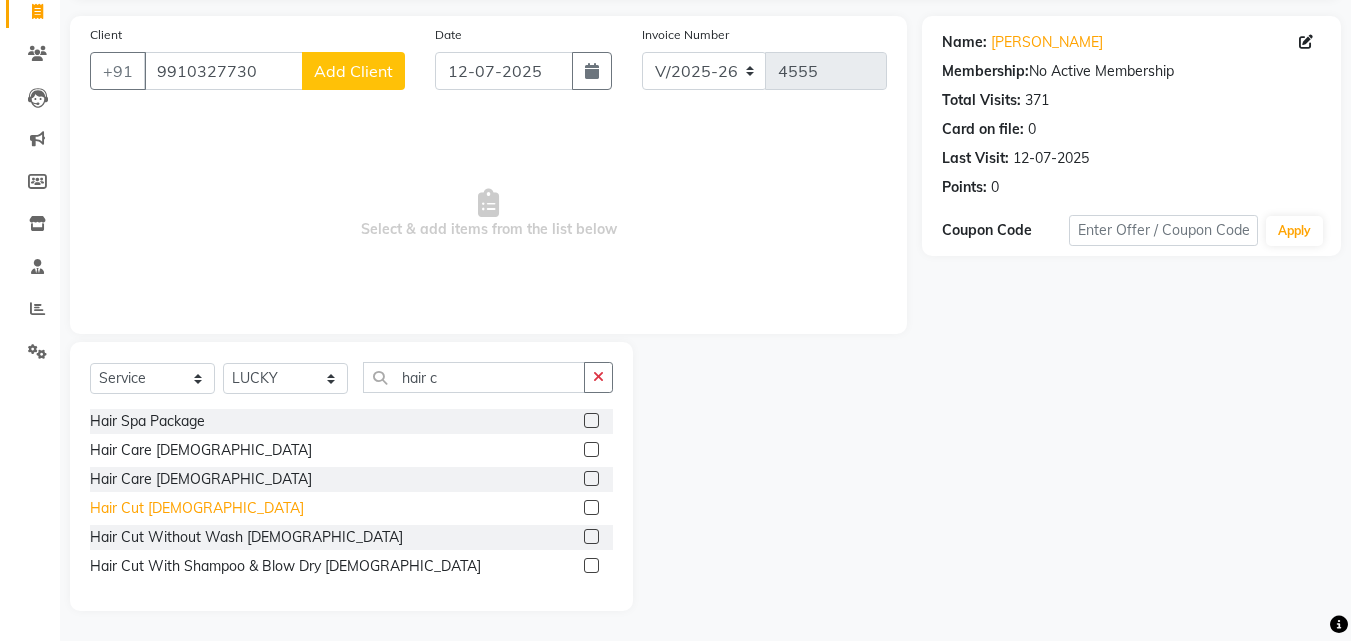 click on "Hair Cut  [DEMOGRAPHIC_DATA]" 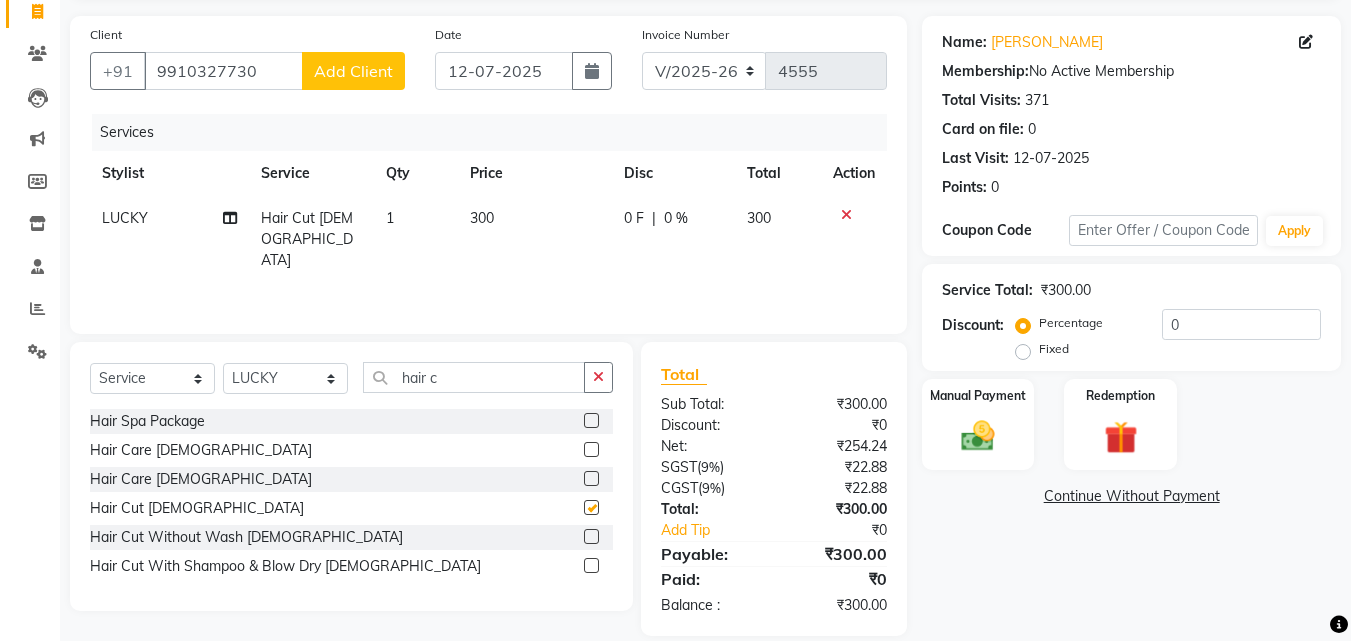 checkbox on "false" 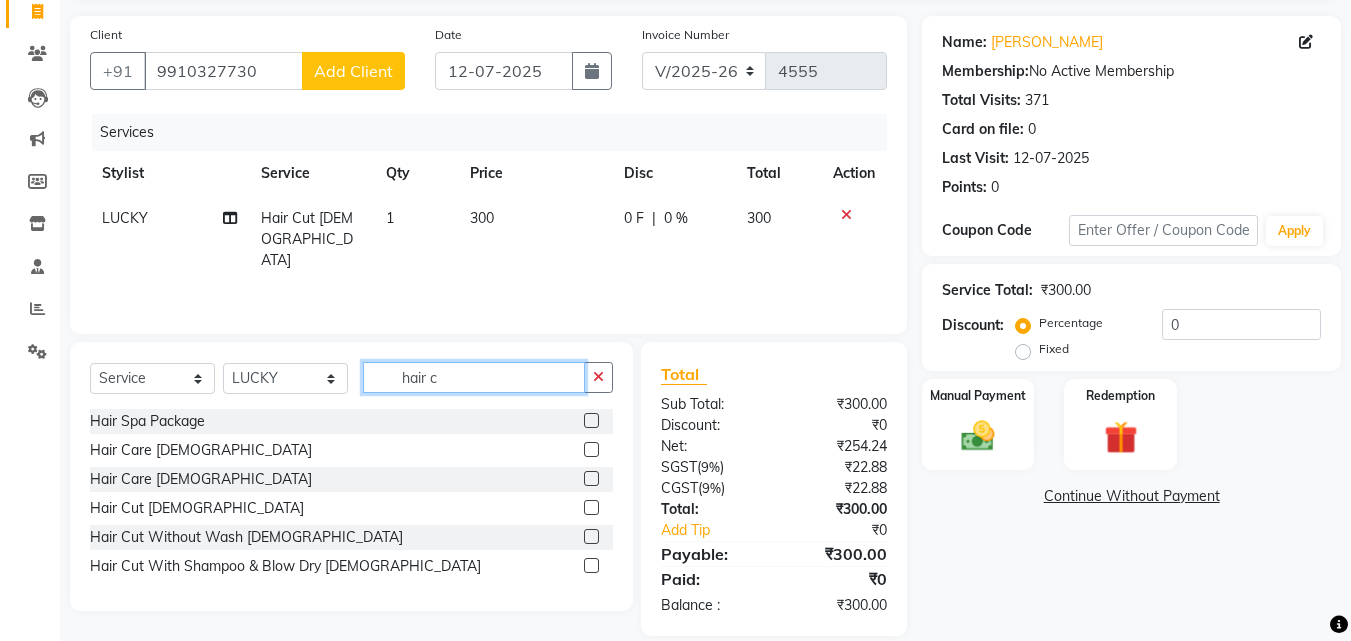 drag, startPoint x: 572, startPoint y: 381, endPoint x: 582, endPoint y: 380, distance: 10.049875 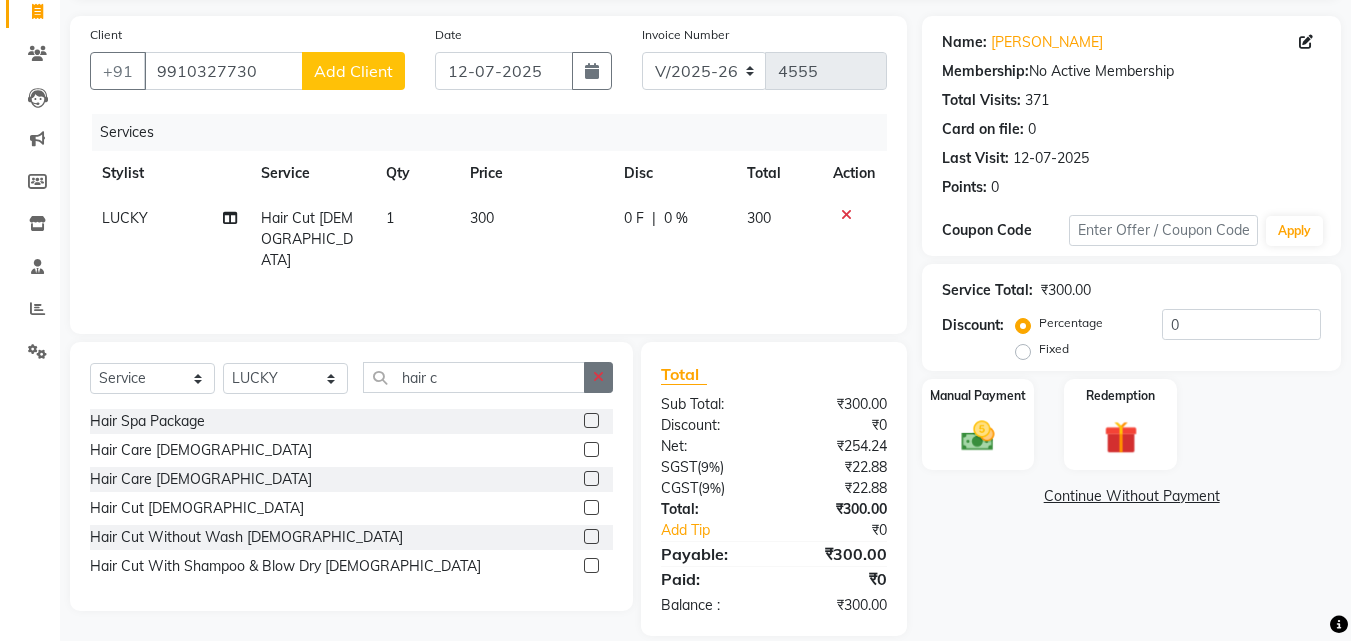 click 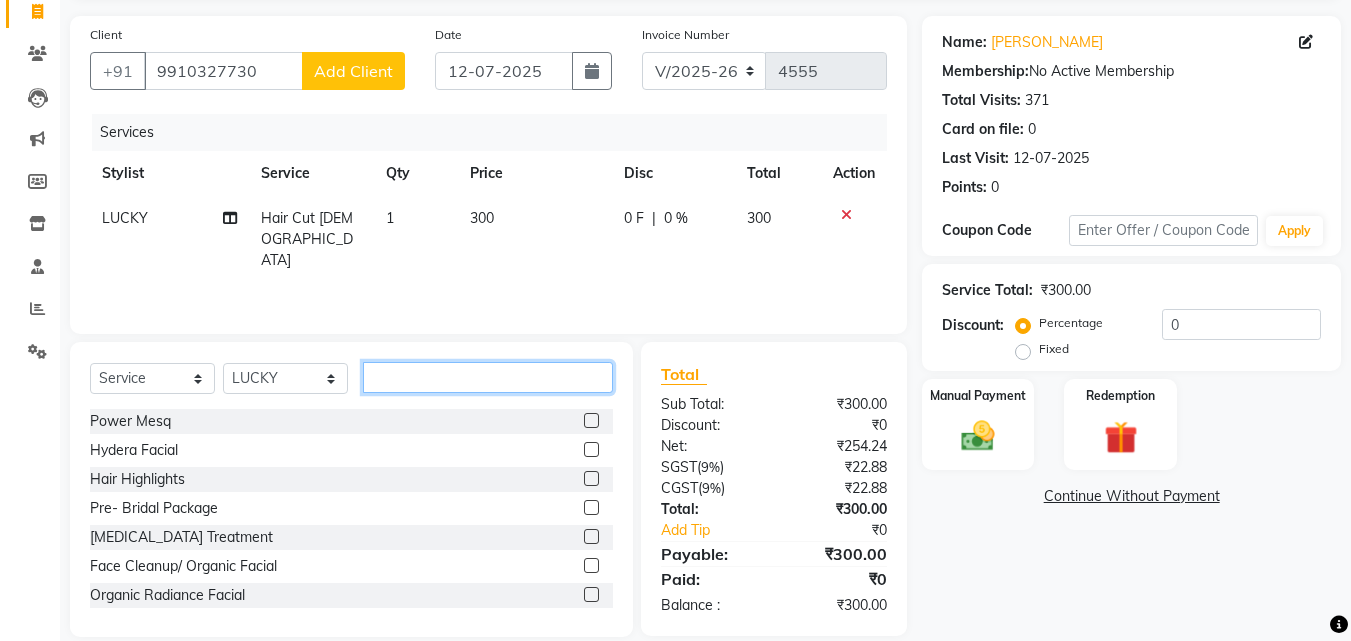 type on "e" 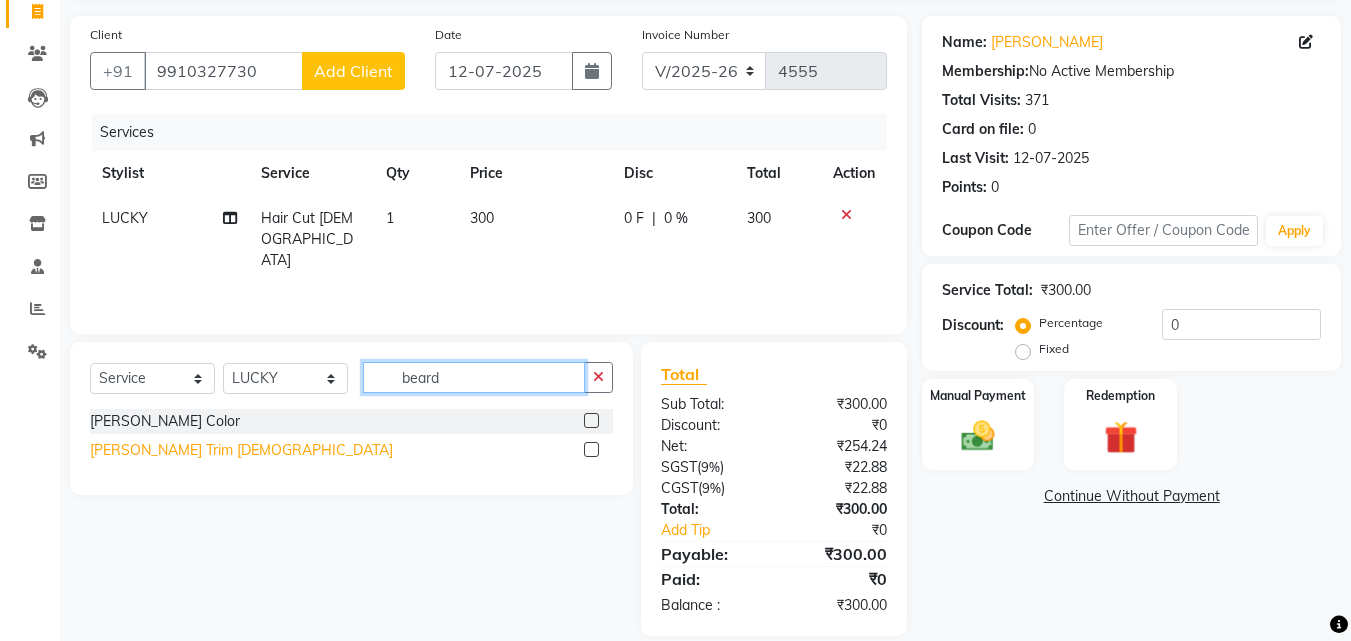 type on "beard" 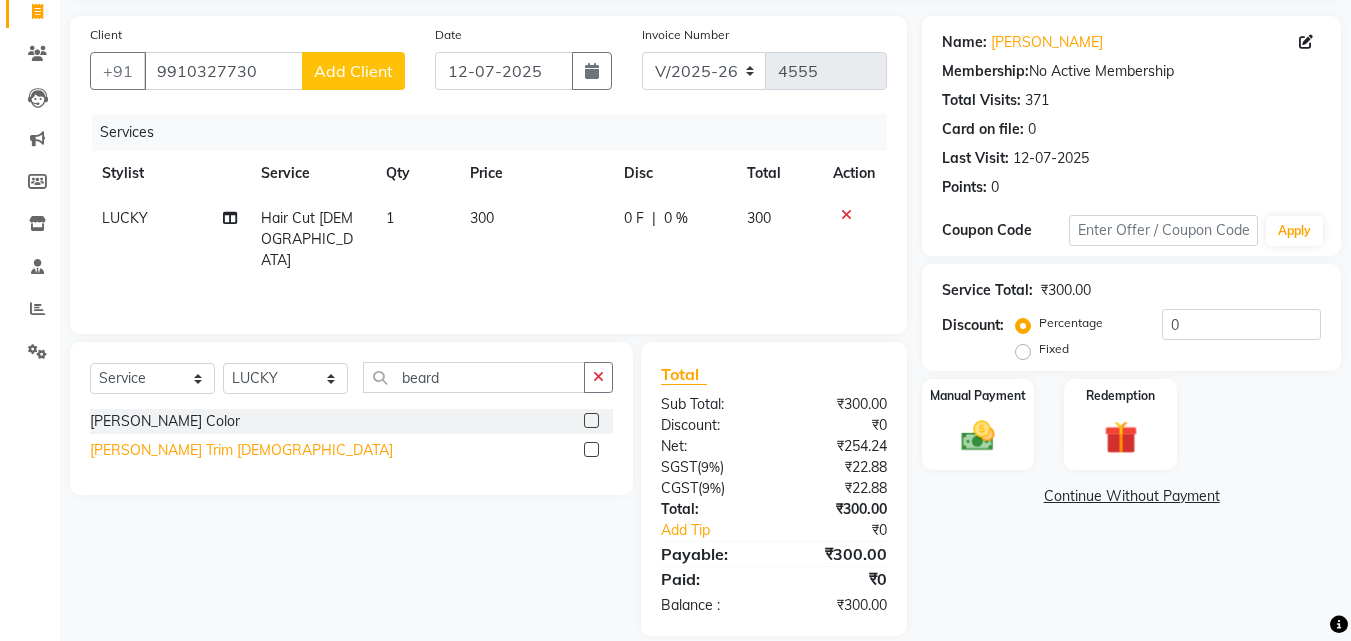 click on "[PERSON_NAME] Trim [DEMOGRAPHIC_DATA]" 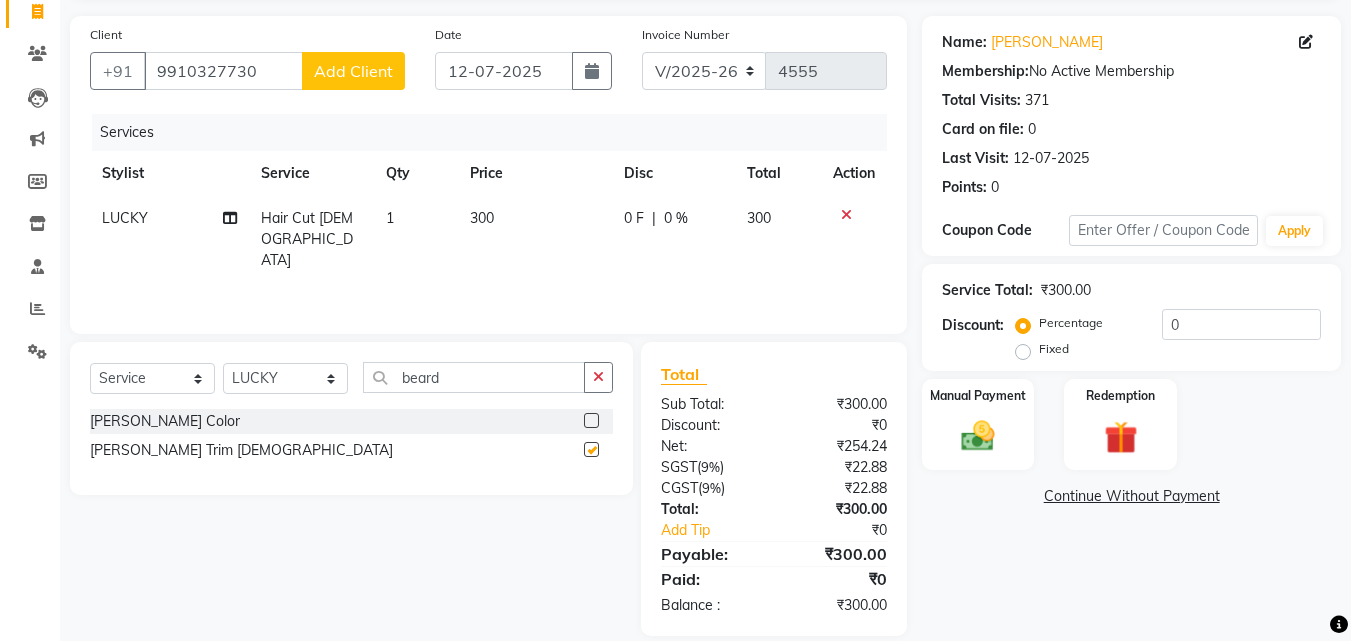 checkbox on "false" 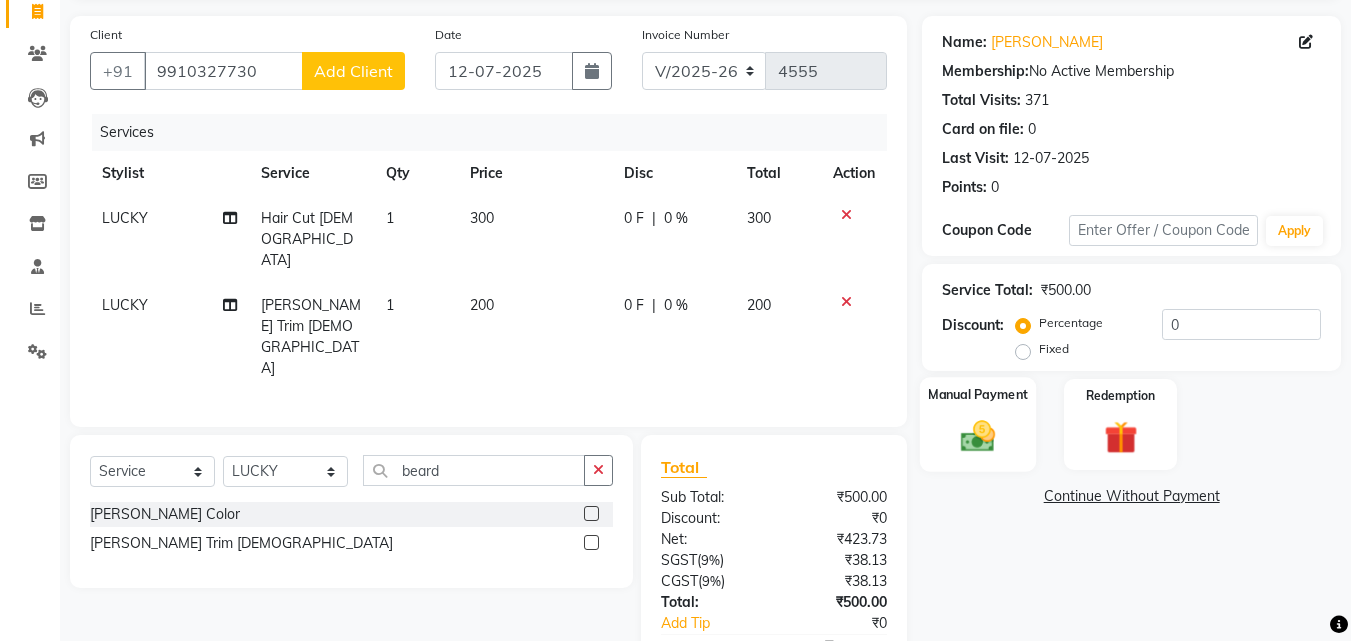 click on "Manual Payment" 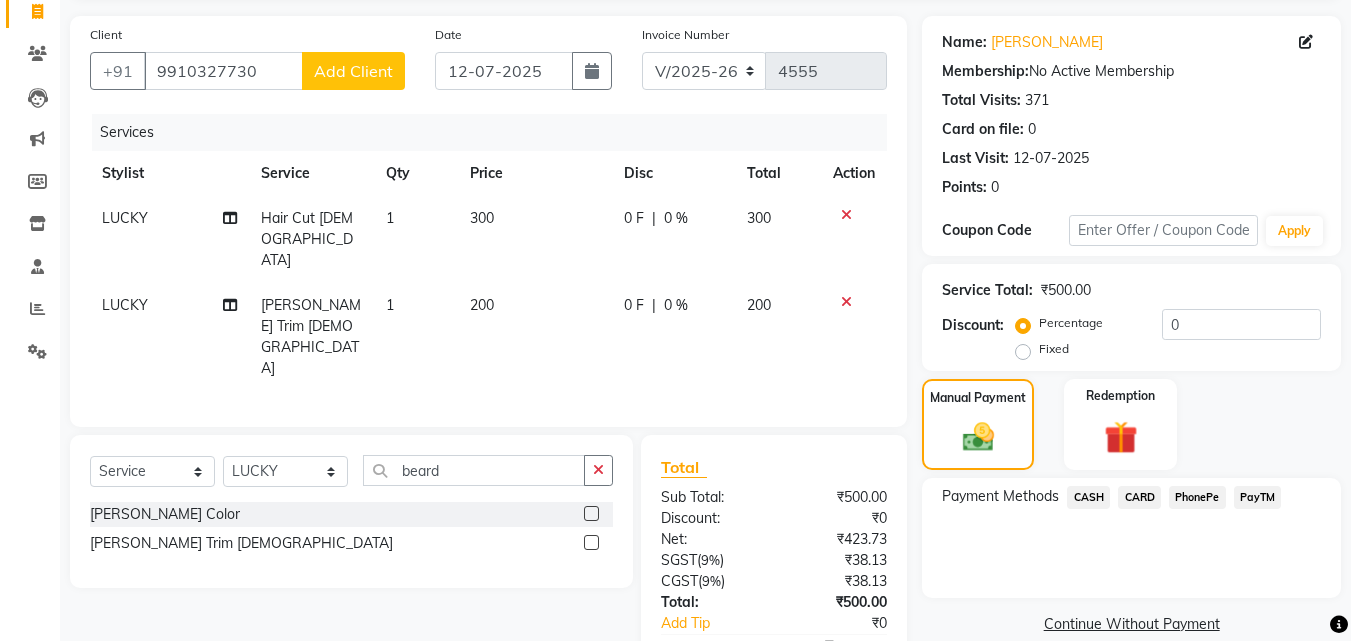 scroll, scrollTop: 183, scrollLeft: 0, axis: vertical 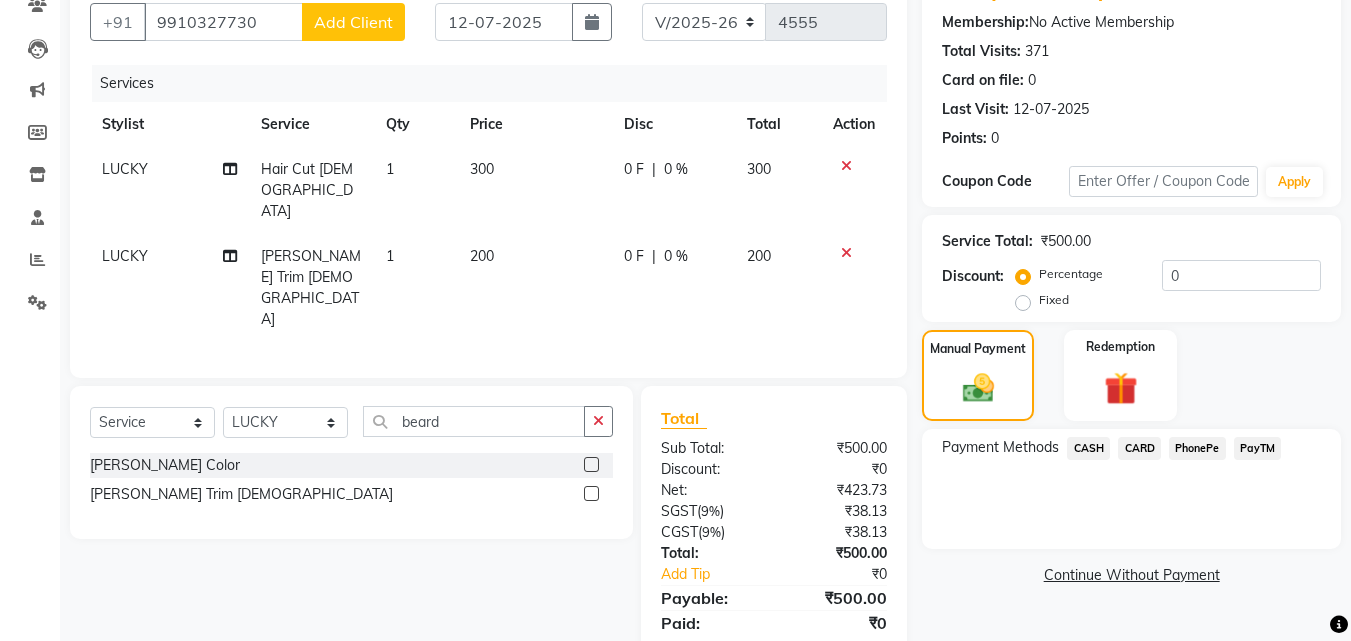 click on "PayTM" 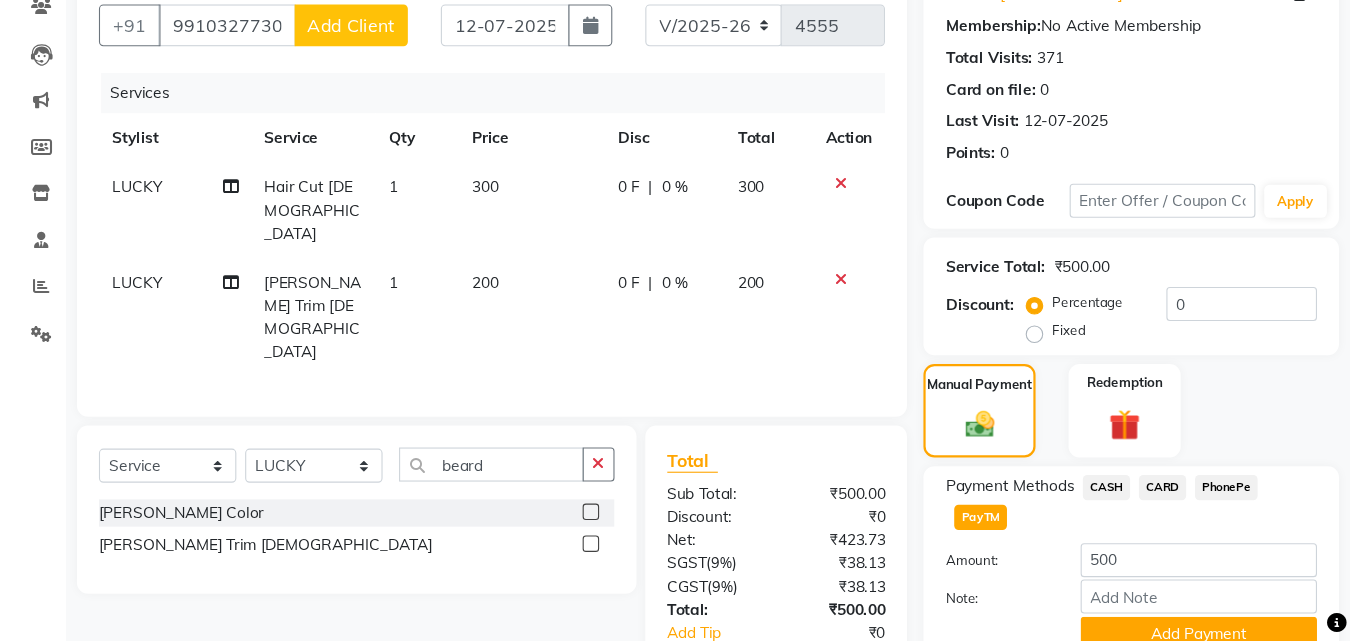 scroll, scrollTop: 183, scrollLeft: 0, axis: vertical 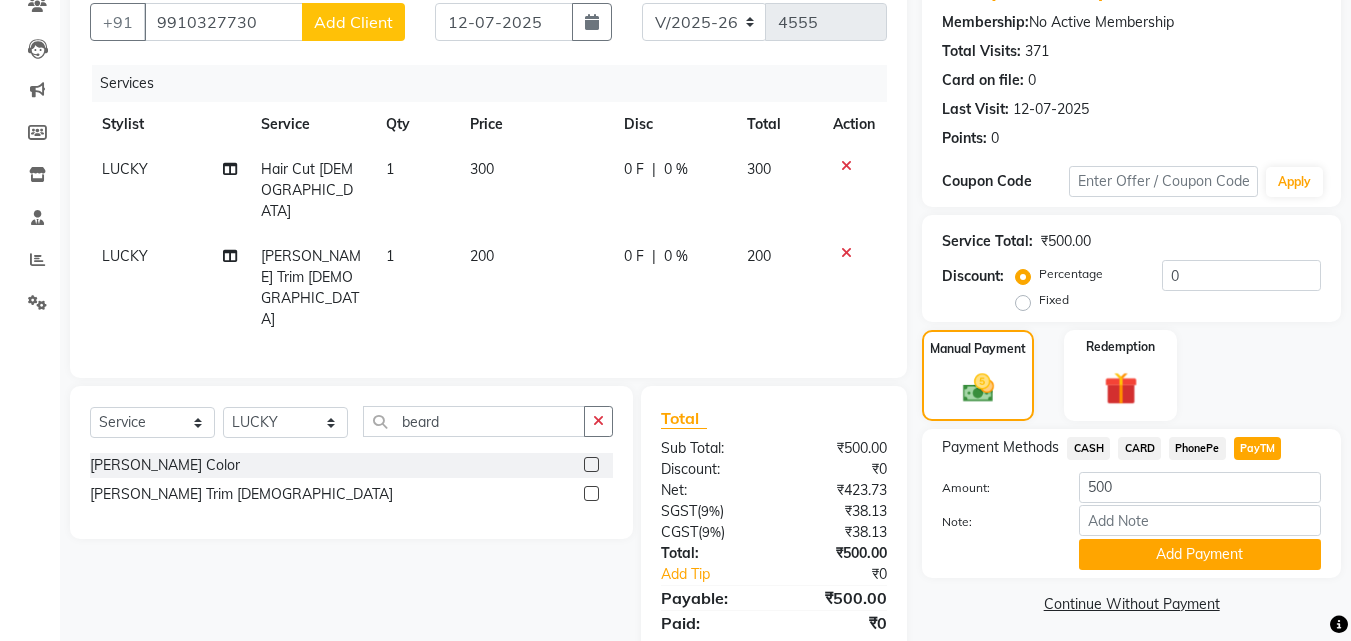 click on "Select  Service  Product  Membership  Package Voucher Prepaid Gift Card  Select Stylist Advance Cut  ASIF FARMAN HAIDER Iqbal KASHISH LUCKY Manager MANOJ NASEEM NASIR Nidhi Pooja  PRIYA RAEES RANI RASHID RIZWAN SACHIN SALMAN SANJAY Shahjad Shankar shuaib SONI beard Beard Color  Beard Trim Male" 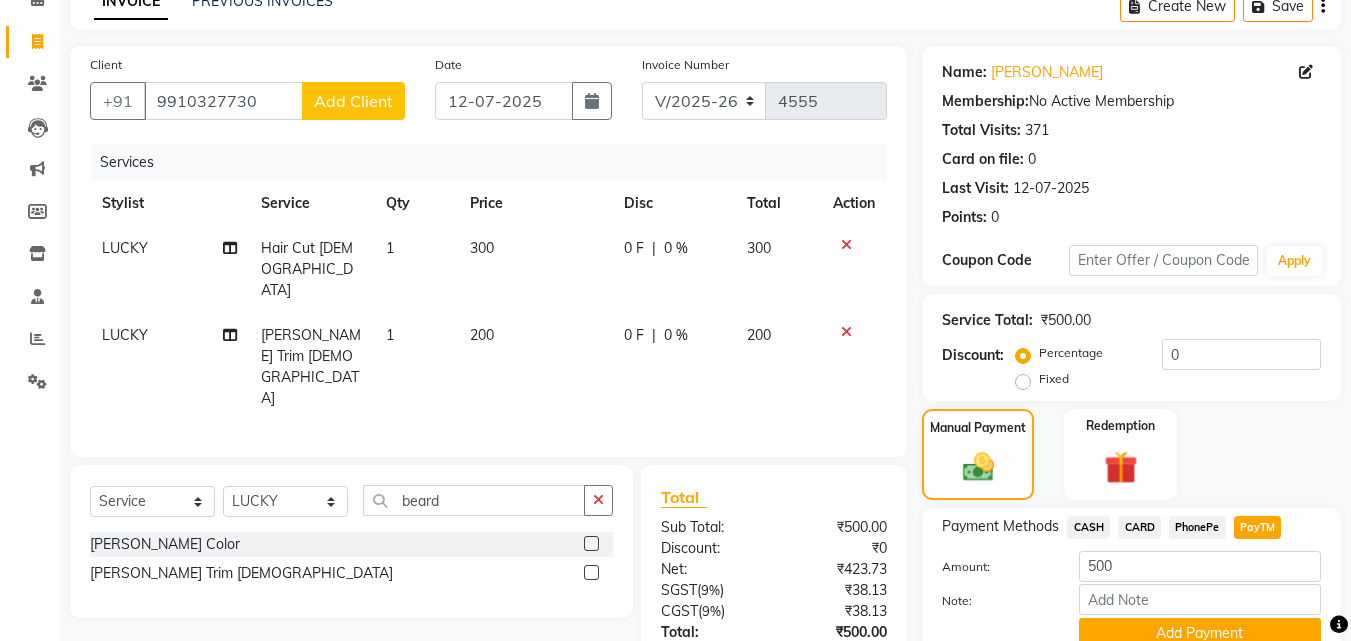 scroll, scrollTop: 0, scrollLeft: 0, axis: both 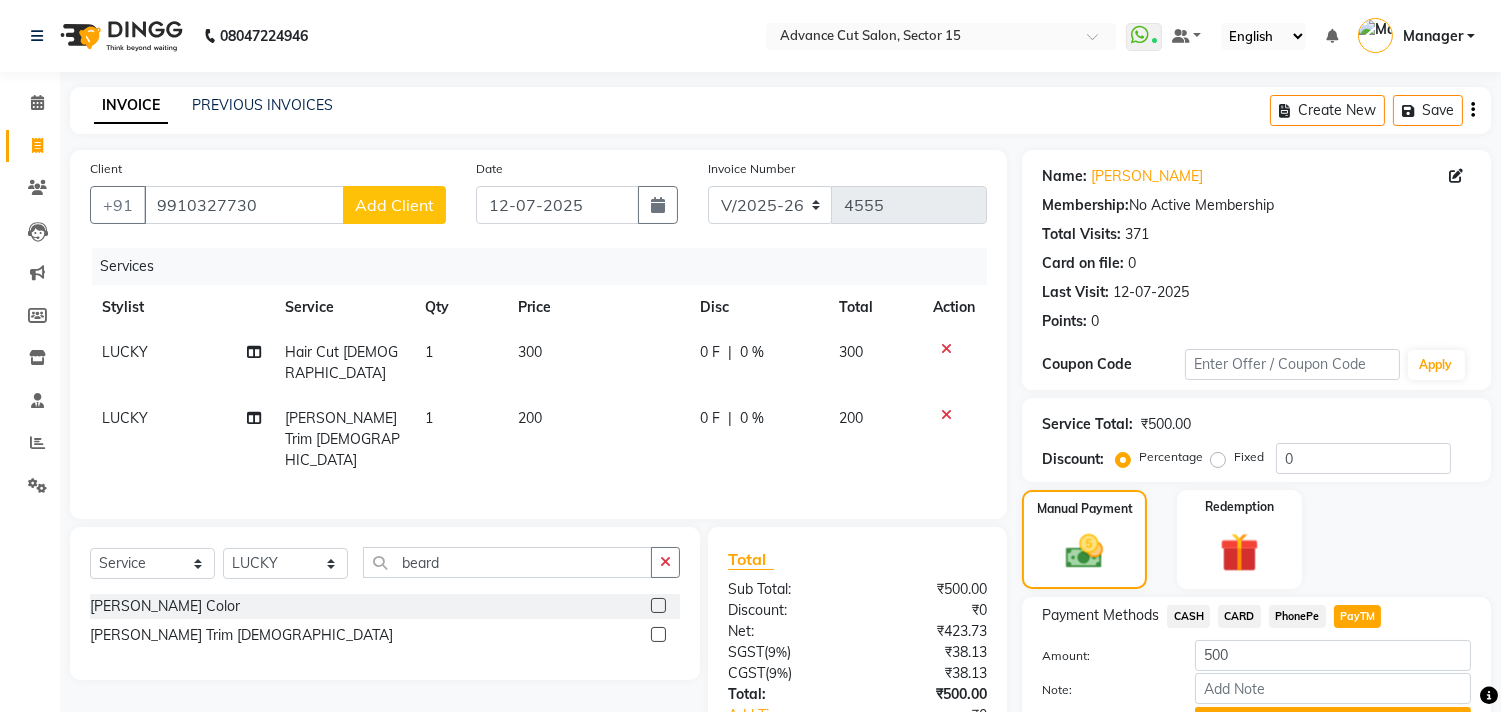 drag, startPoint x: 595, startPoint y: 597, endPoint x: 661, endPoint y: 663, distance: 93.3381 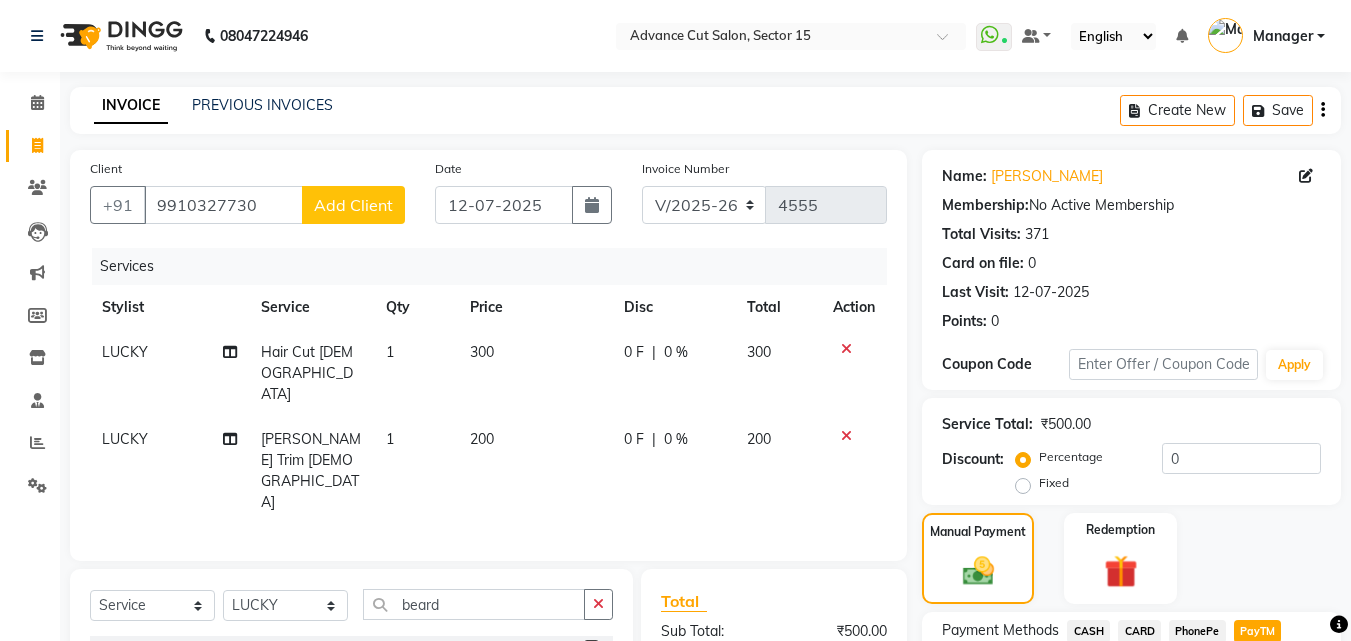 click on "INVOICE PREVIOUS INVOICES Create New   Save" 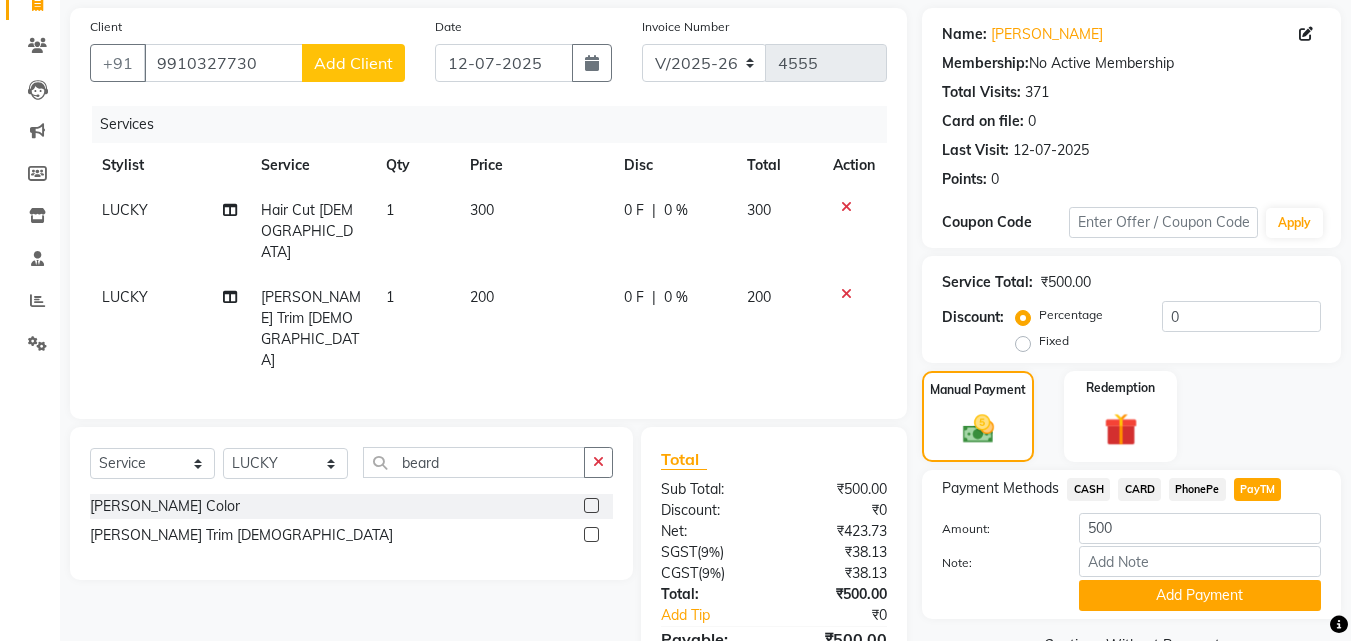 scroll, scrollTop: 191, scrollLeft: 0, axis: vertical 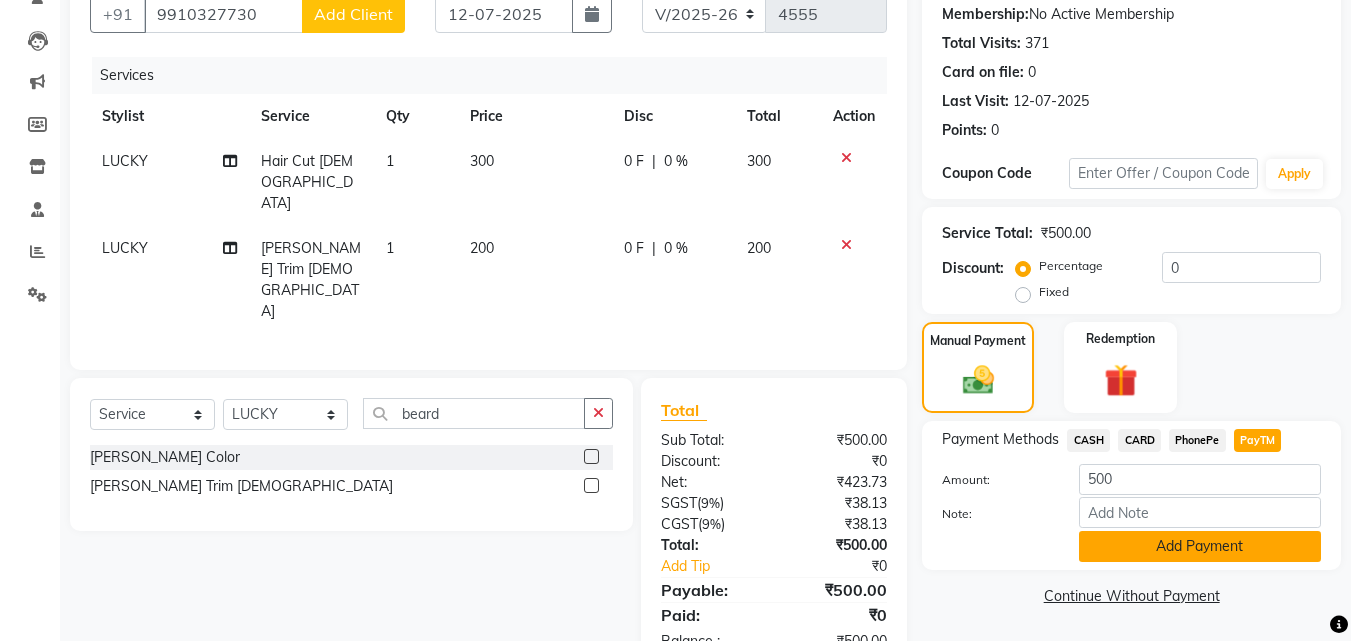 click on "Add Payment" 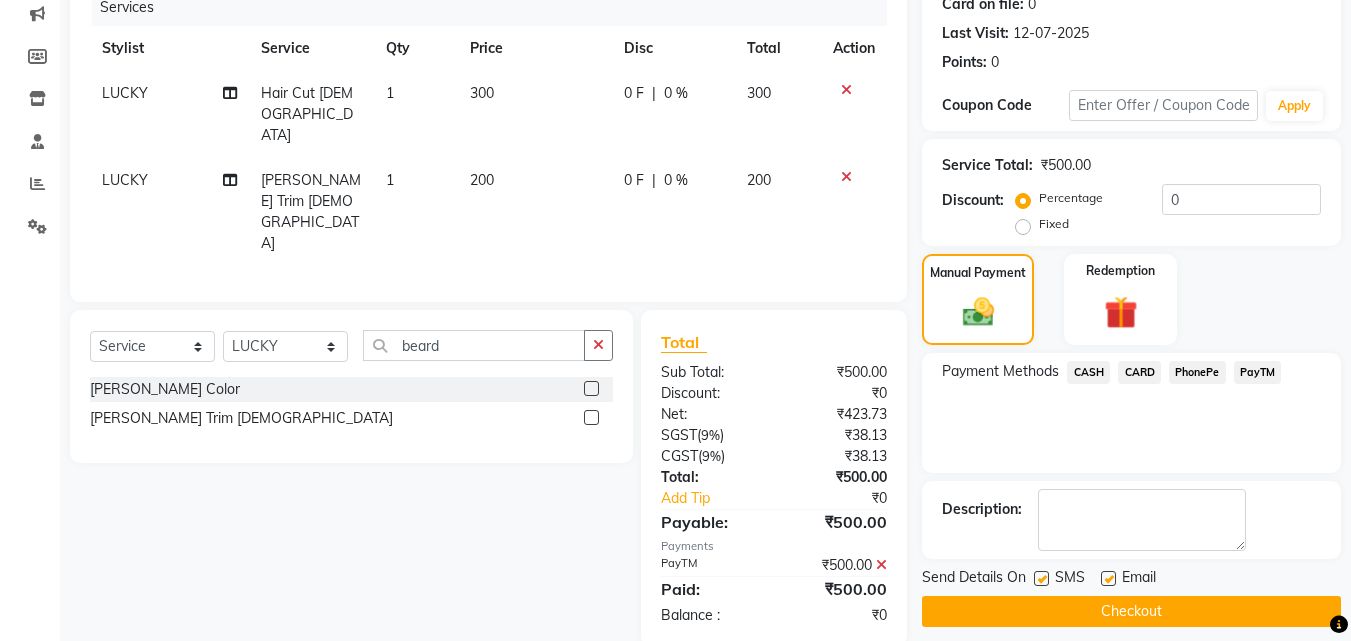 scroll, scrollTop: 275, scrollLeft: 0, axis: vertical 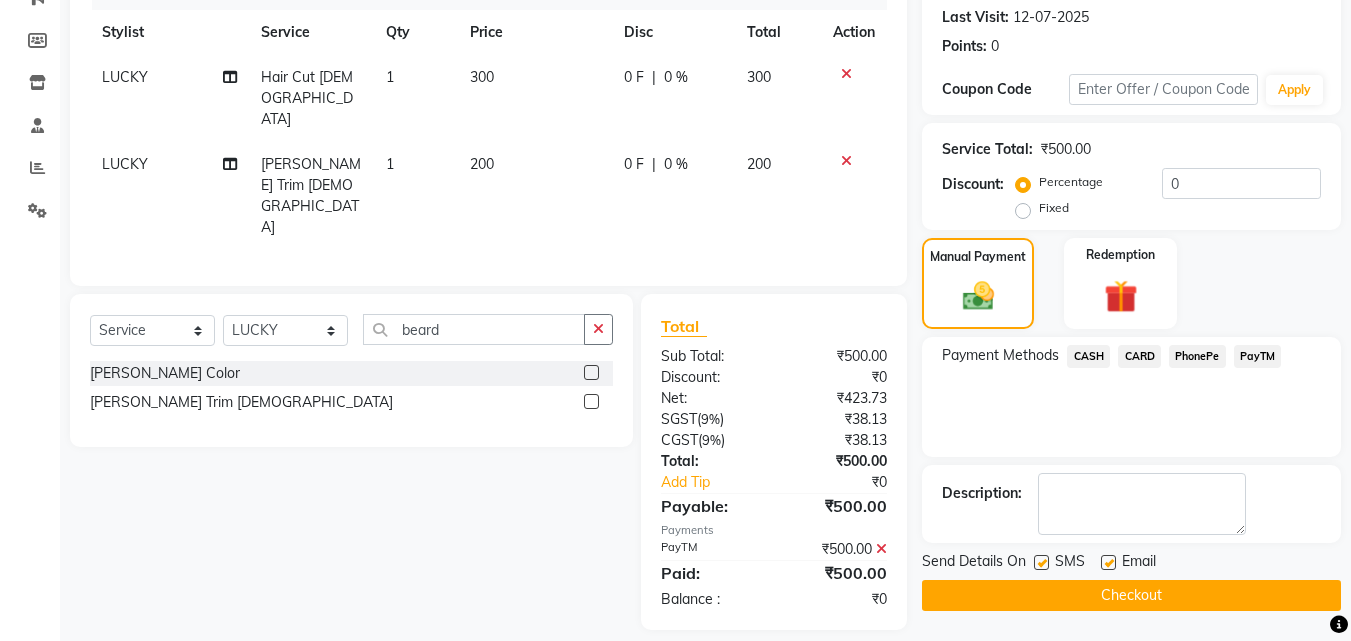 click on "Checkout" 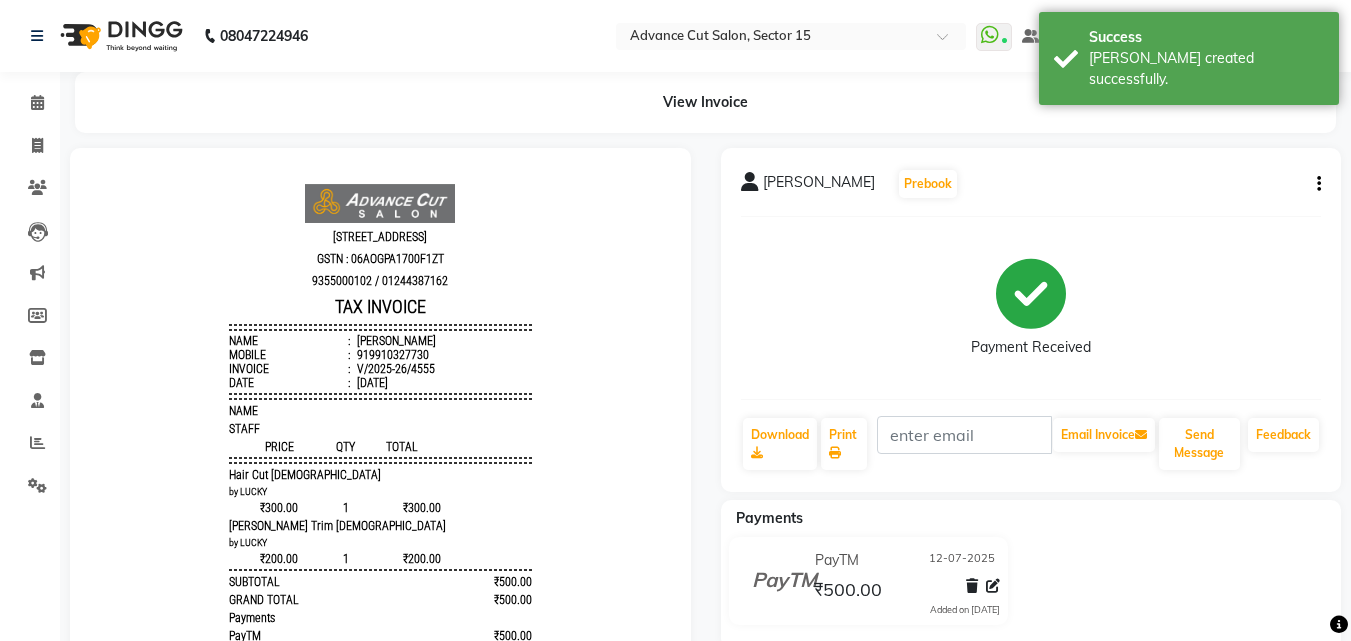 scroll, scrollTop: 0, scrollLeft: 0, axis: both 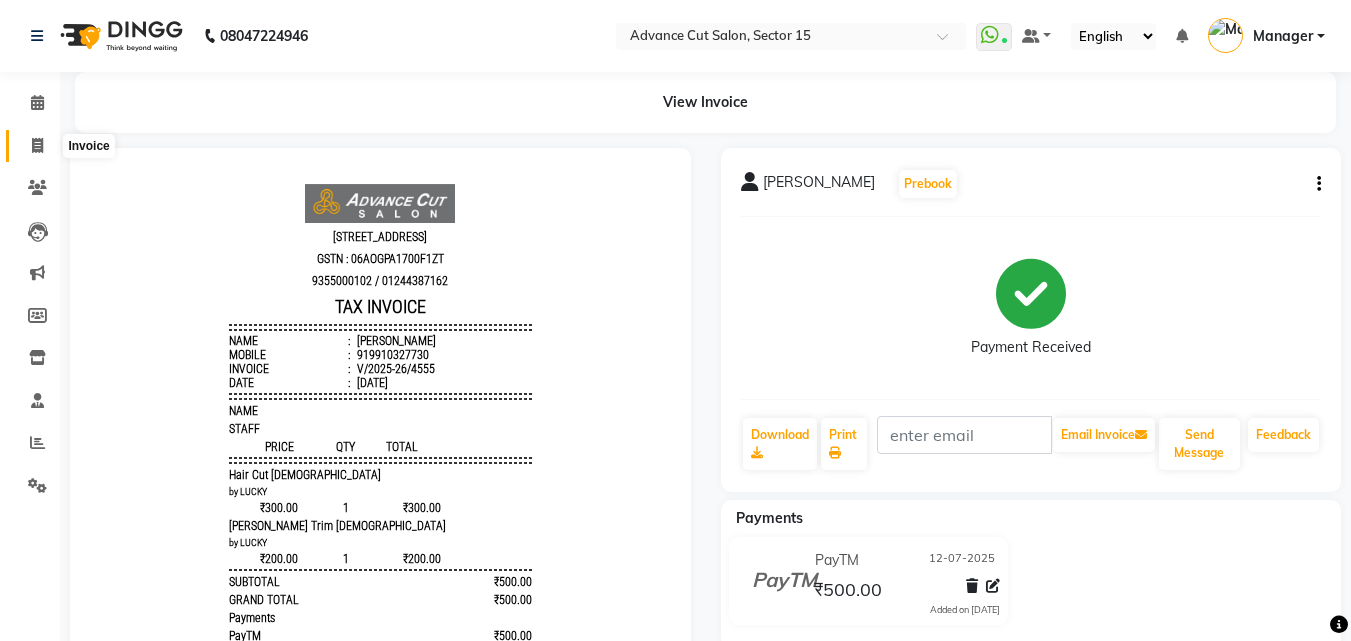 click 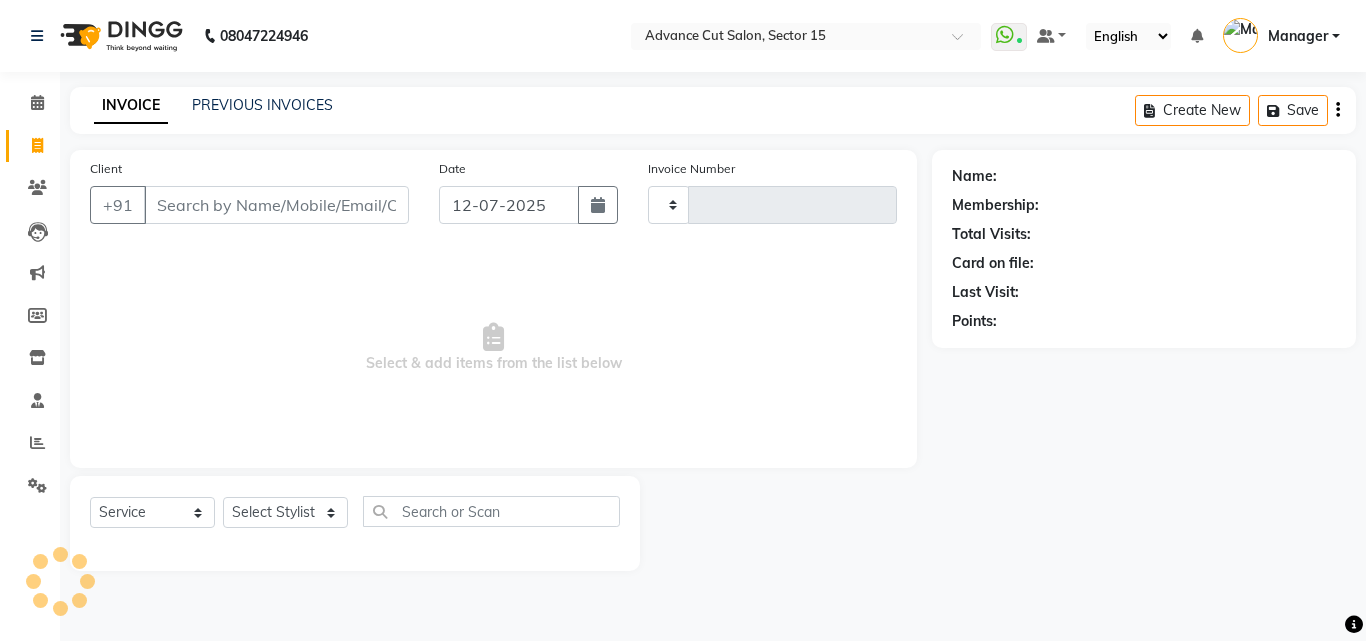 type on "4556" 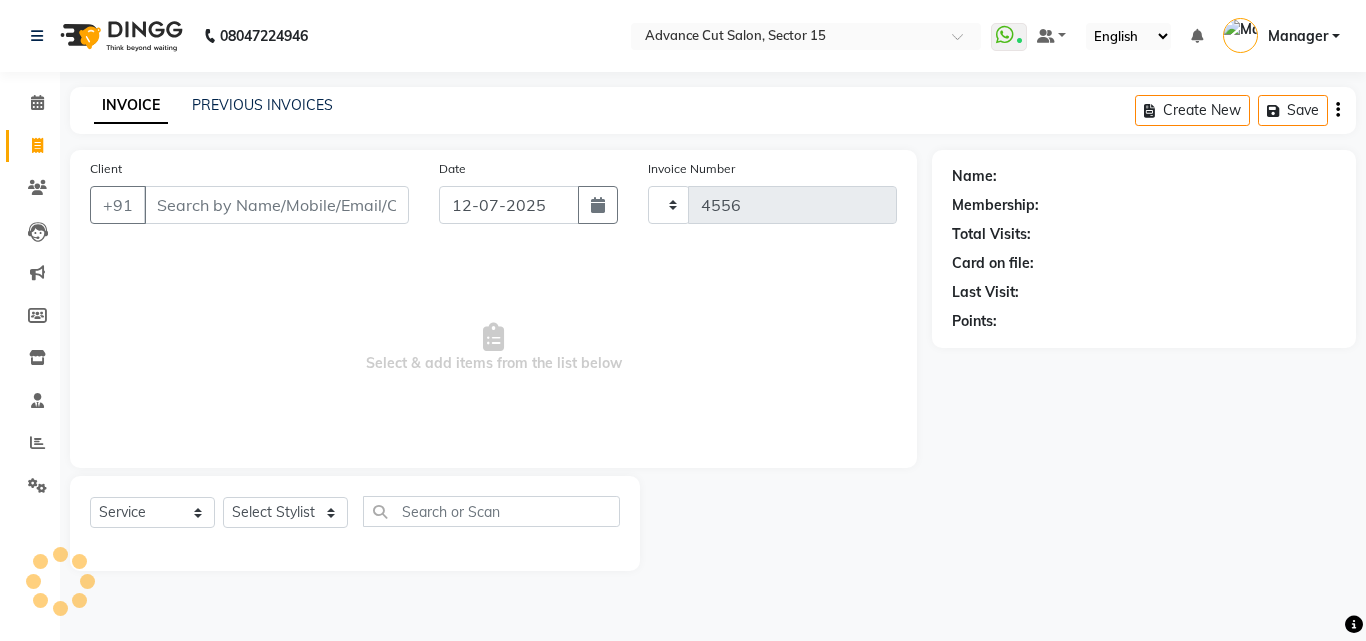 select on "6255" 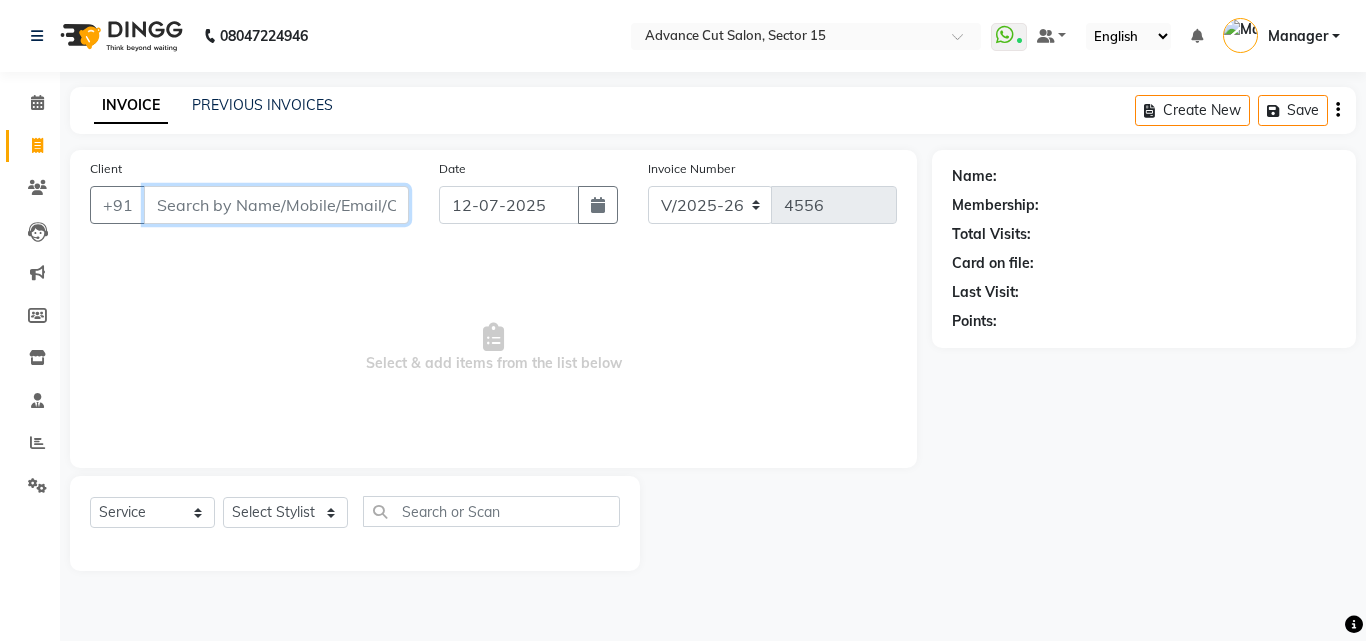 click on "Client" at bounding box center [276, 205] 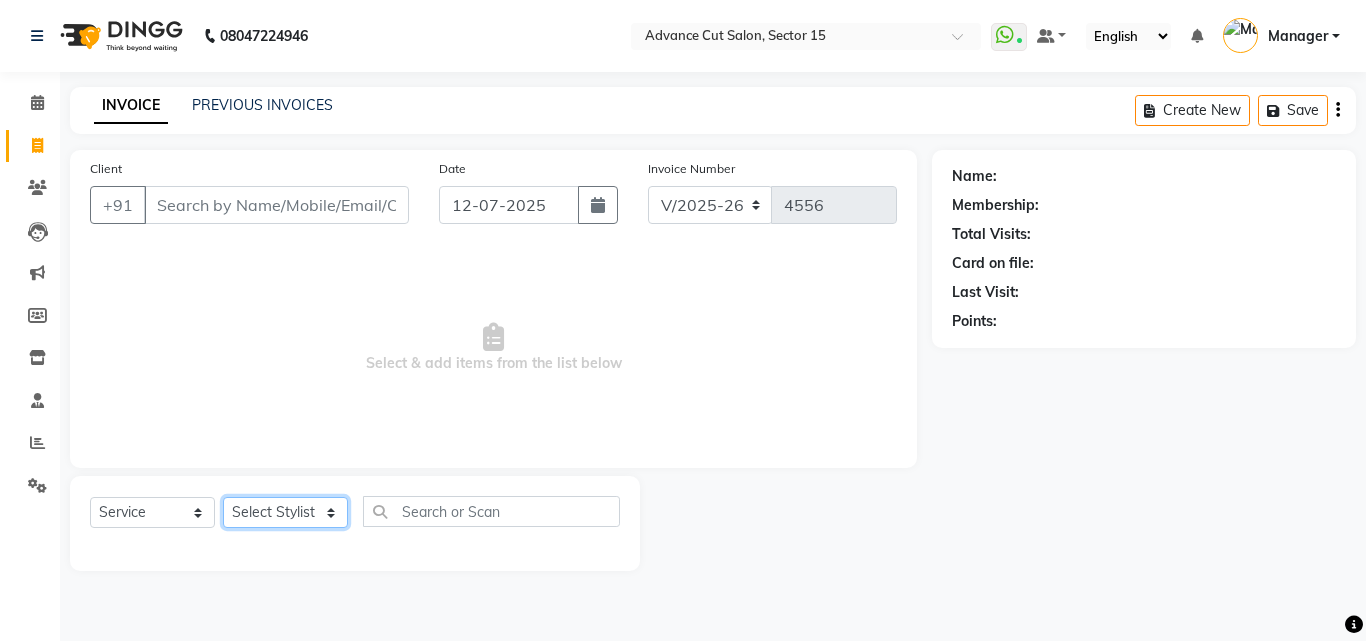 click on "Select Stylist Advance Cut  [PERSON_NAME] [PERSON_NAME] [PERSON_NAME] LUCKY Manager [PERSON_NAME] [PERSON_NAME] Pooja  [PERSON_NAME] RANI [PERSON_NAME] [PERSON_NAME] [PERSON_NAME] [PERSON_NAME] [PERSON_NAME]" 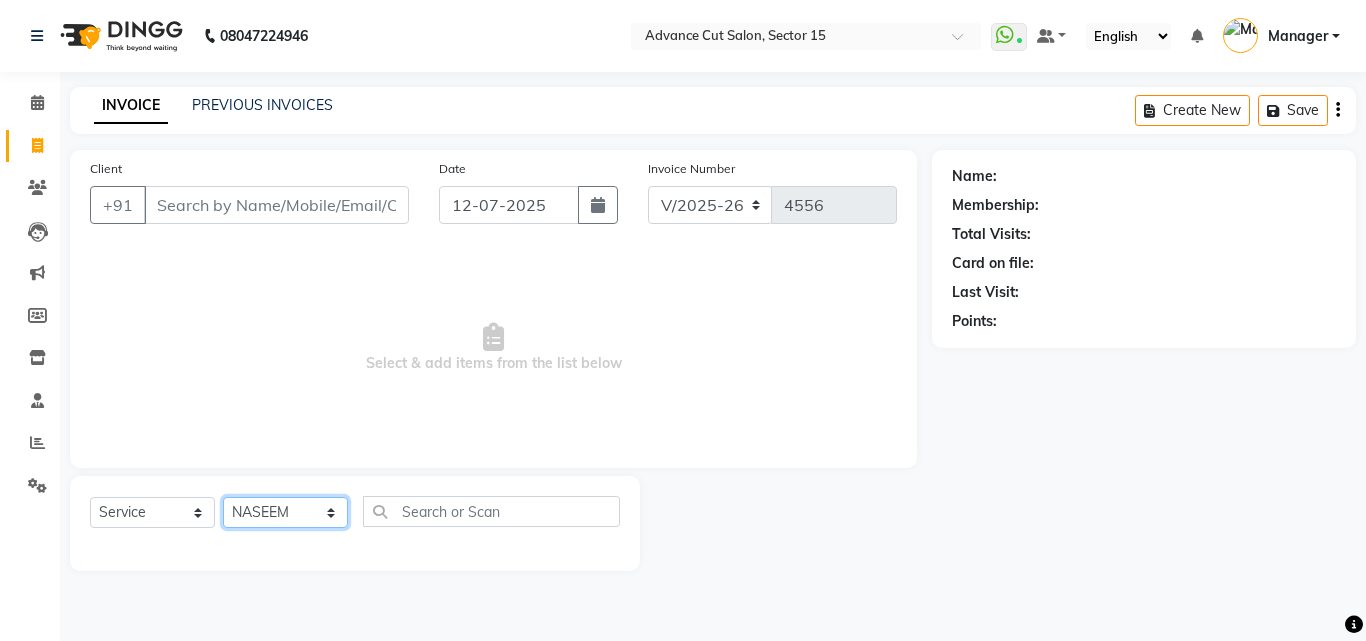 drag, startPoint x: 291, startPoint y: 511, endPoint x: 311, endPoint y: 509, distance: 20.09975 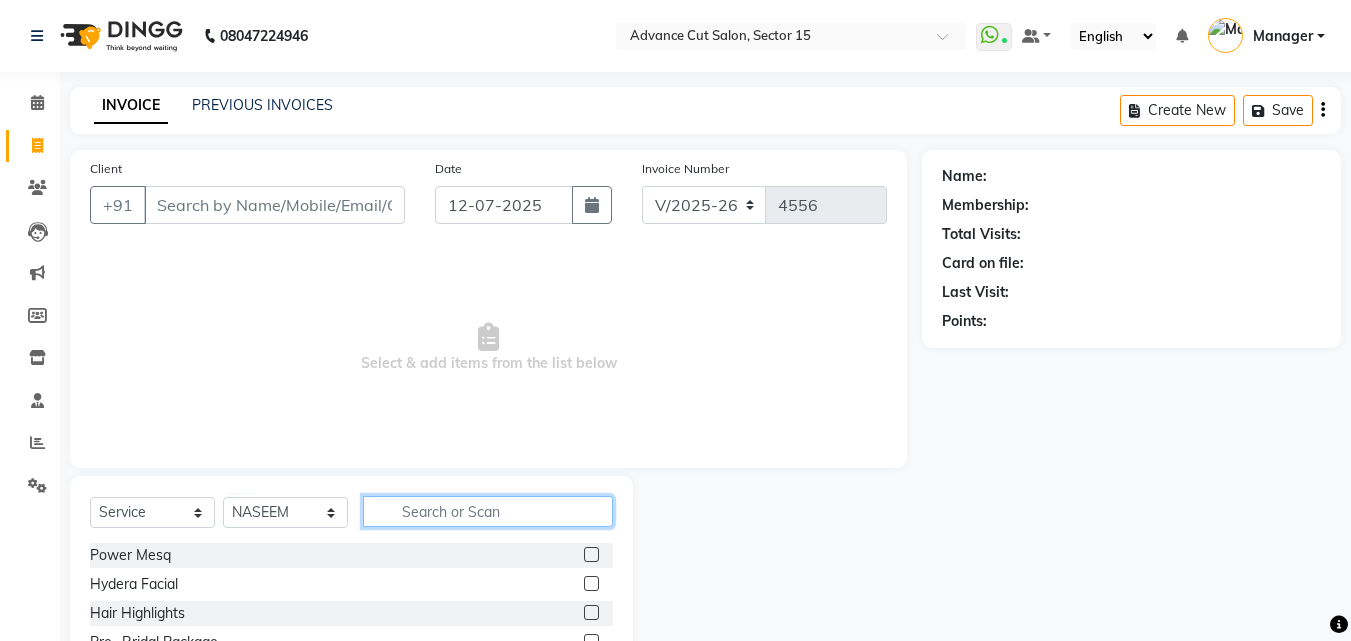 click 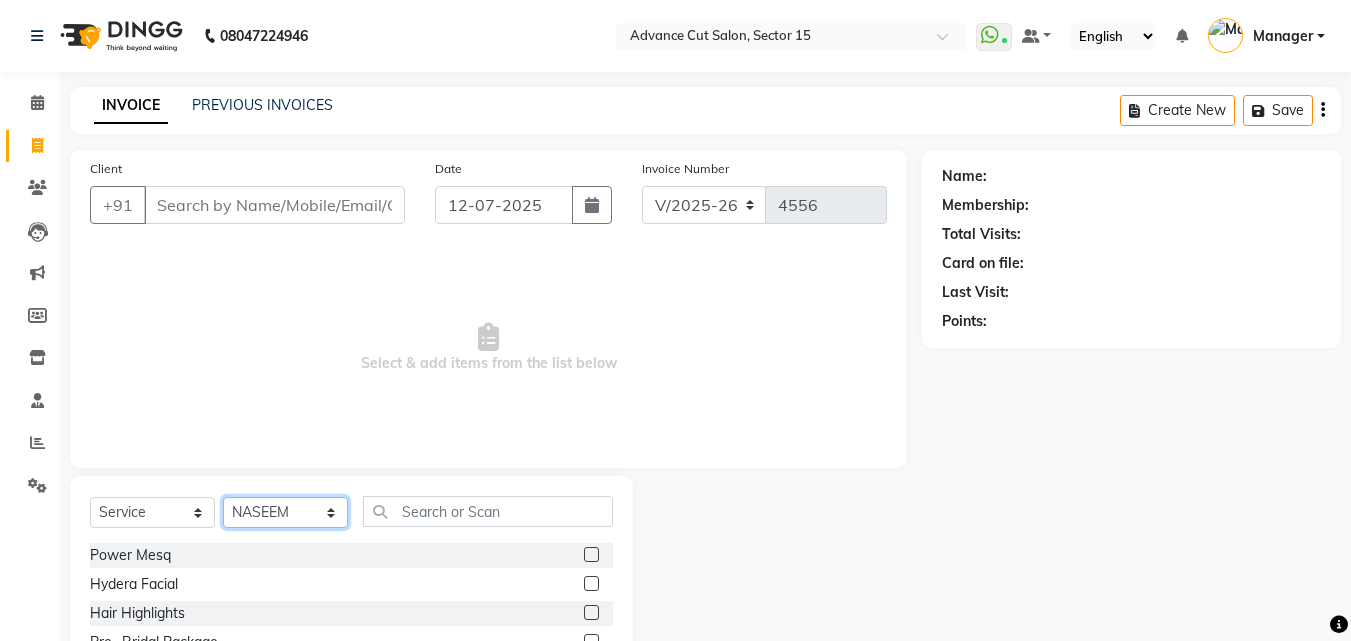 click on "Select Stylist Advance Cut  [PERSON_NAME] [PERSON_NAME] [PERSON_NAME] LUCKY Manager [PERSON_NAME] [PERSON_NAME] Pooja  [PERSON_NAME] RANI [PERSON_NAME] [PERSON_NAME] [PERSON_NAME] [PERSON_NAME] [PERSON_NAME]" 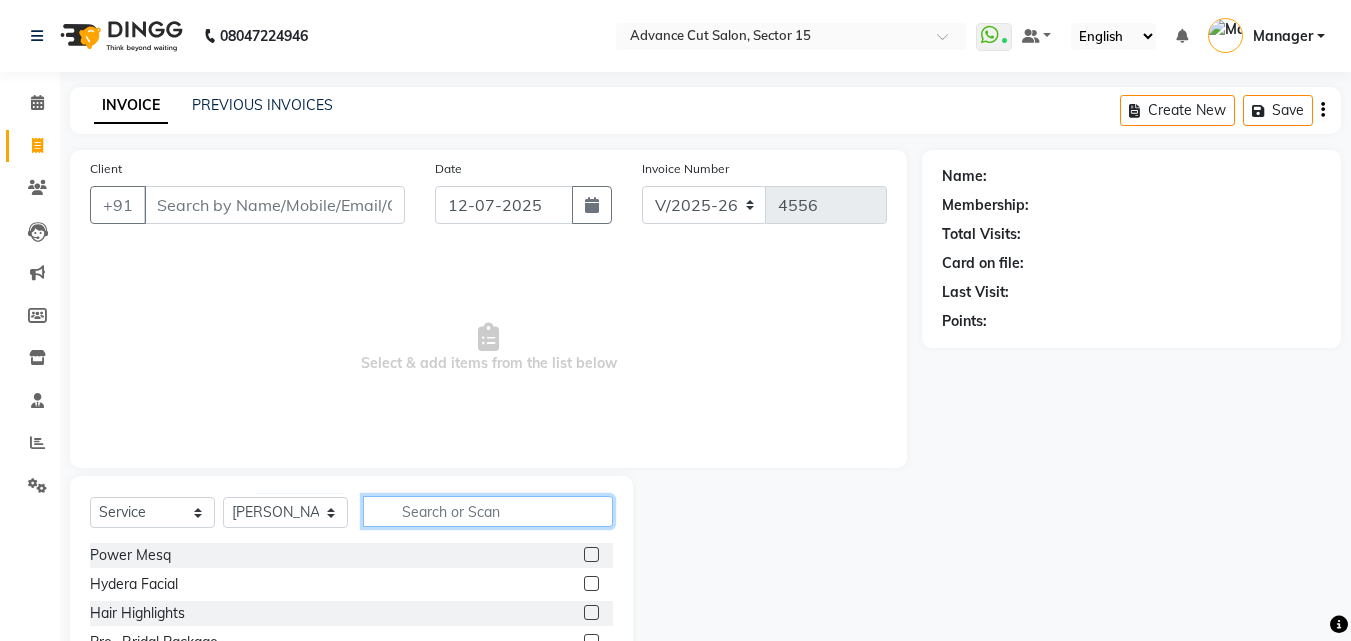 click 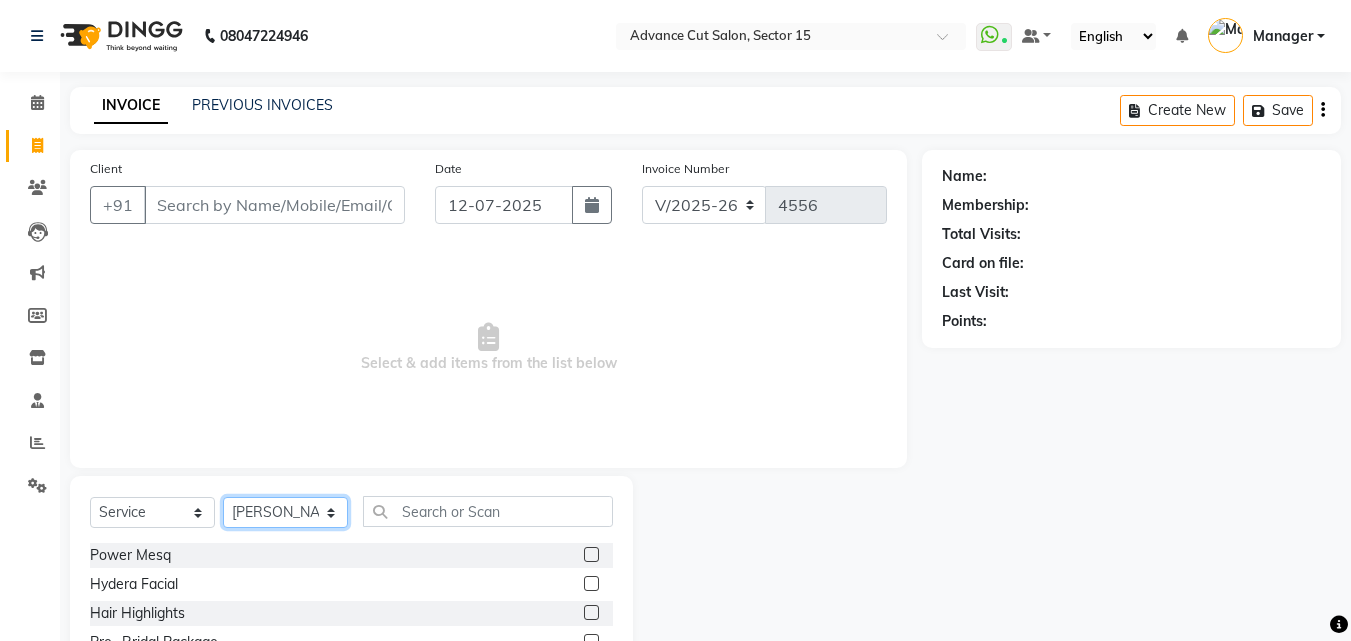 click on "Select Stylist Advance Cut  [PERSON_NAME] [PERSON_NAME] [PERSON_NAME] LUCKY Manager [PERSON_NAME] [PERSON_NAME] Pooja  [PERSON_NAME] RANI [PERSON_NAME] [PERSON_NAME] [PERSON_NAME] [PERSON_NAME] [PERSON_NAME]" 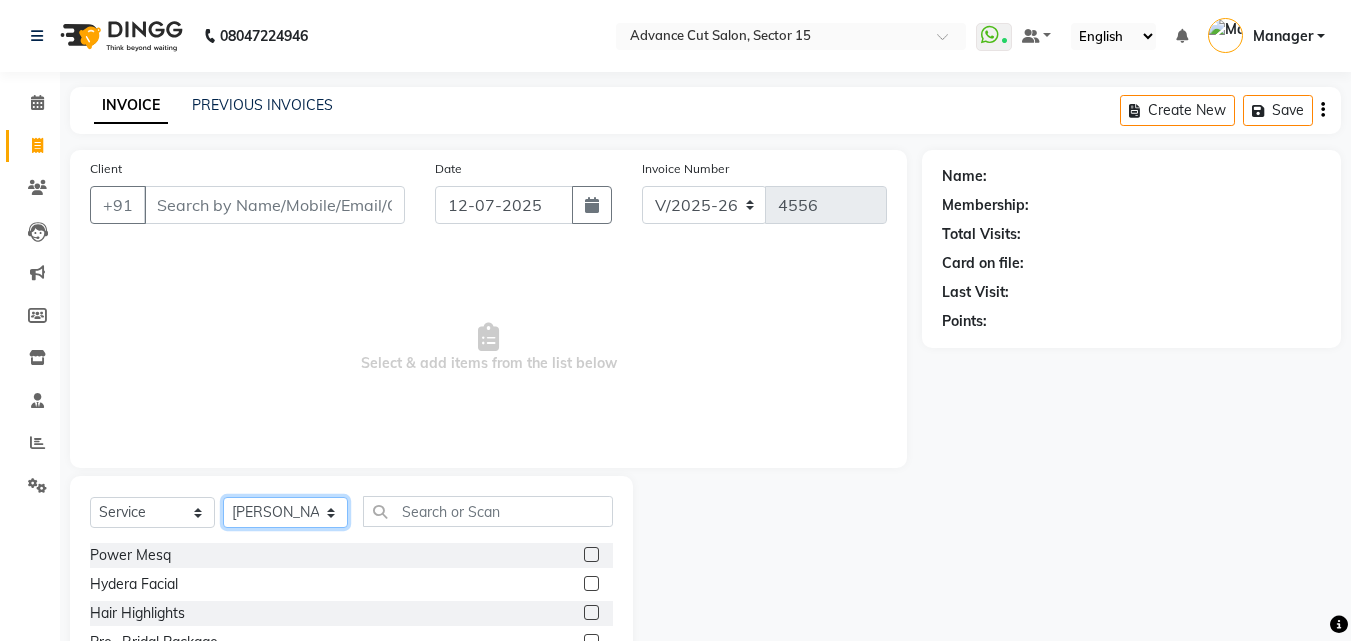 select on "46511" 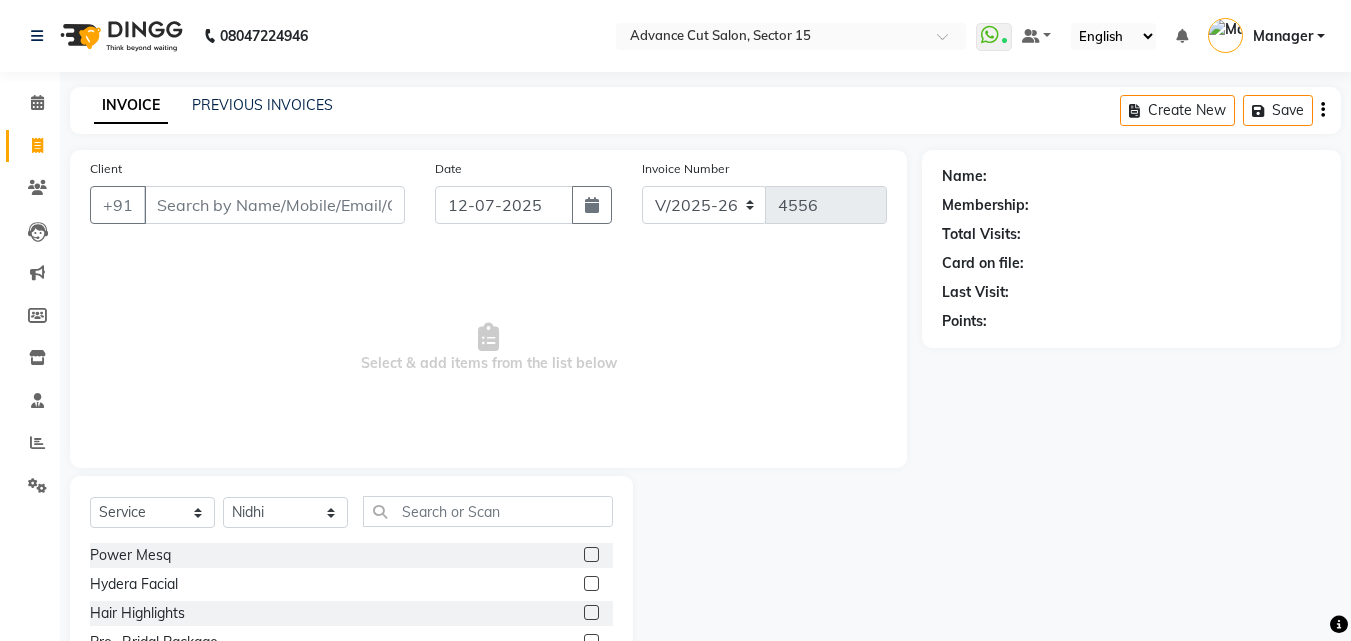 click on "Select  Service  Product  Membership  Package Voucher Prepaid Gift Card  Select Stylist Advance Cut  ASIF FARMAN HAIDER Iqbal KASHISH LUCKY Manager MANOJ NASEEM NASIR Nidhi Pooja  PRIYA RAEES RANI RASHID RIZWAN SACHIN SALMAN SANJAY Shahjad Shankar shuaib SONI" 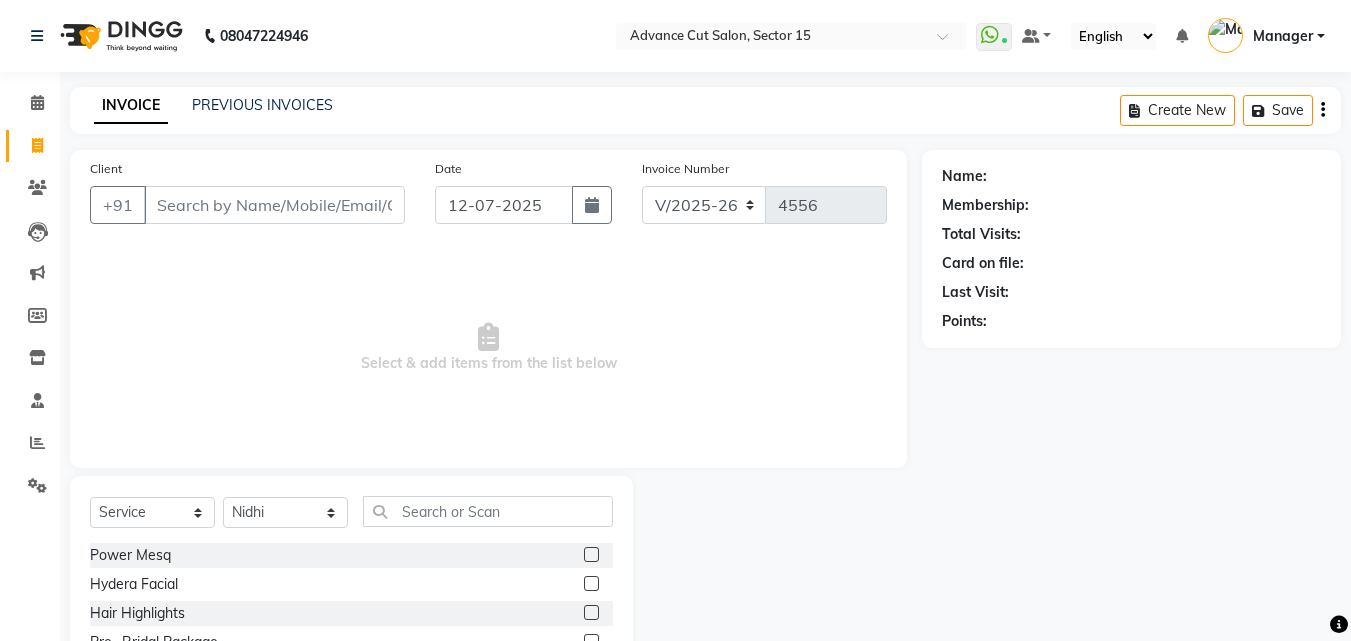 drag, startPoint x: 518, startPoint y: 527, endPoint x: 510, endPoint y: 520, distance: 10.630146 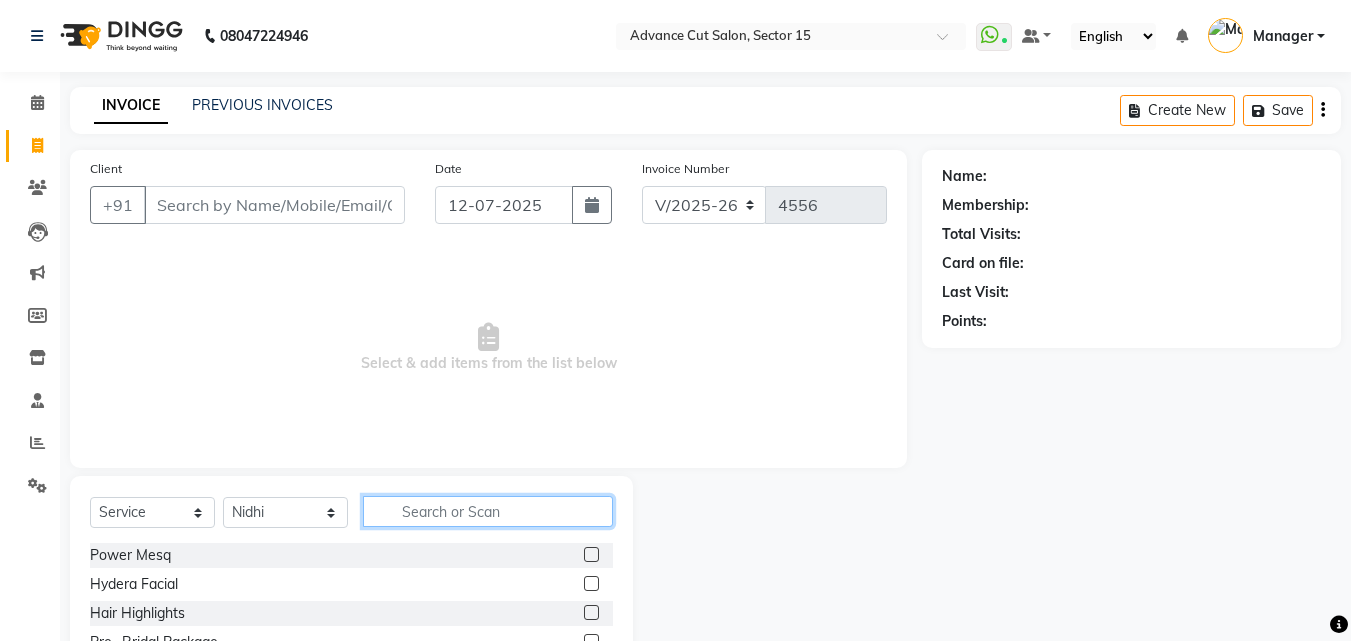 click 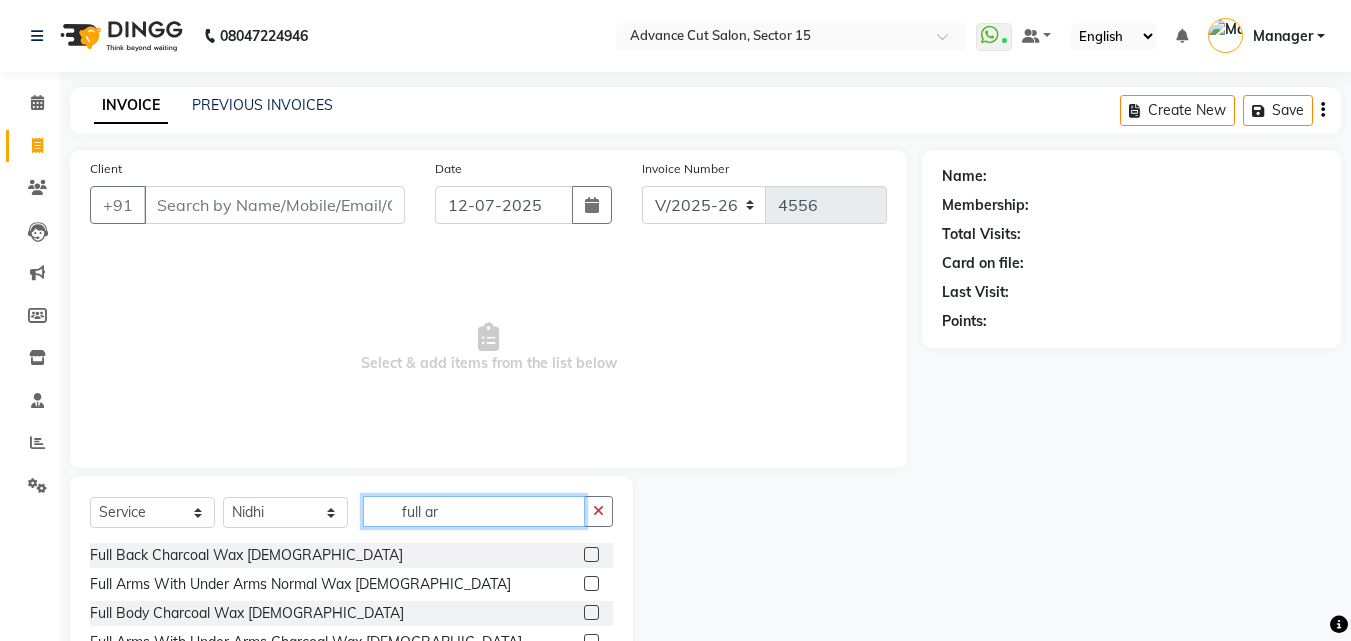 scroll, scrollTop: 160, scrollLeft: 0, axis: vertical 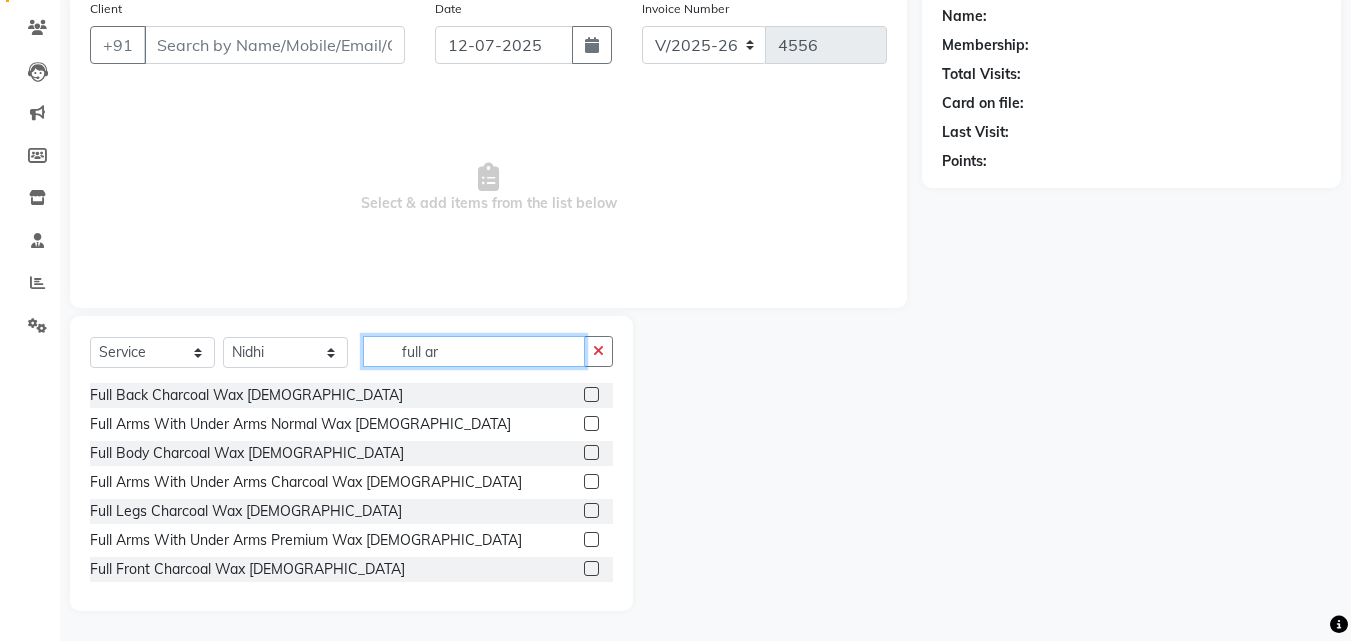 type on "full ar" 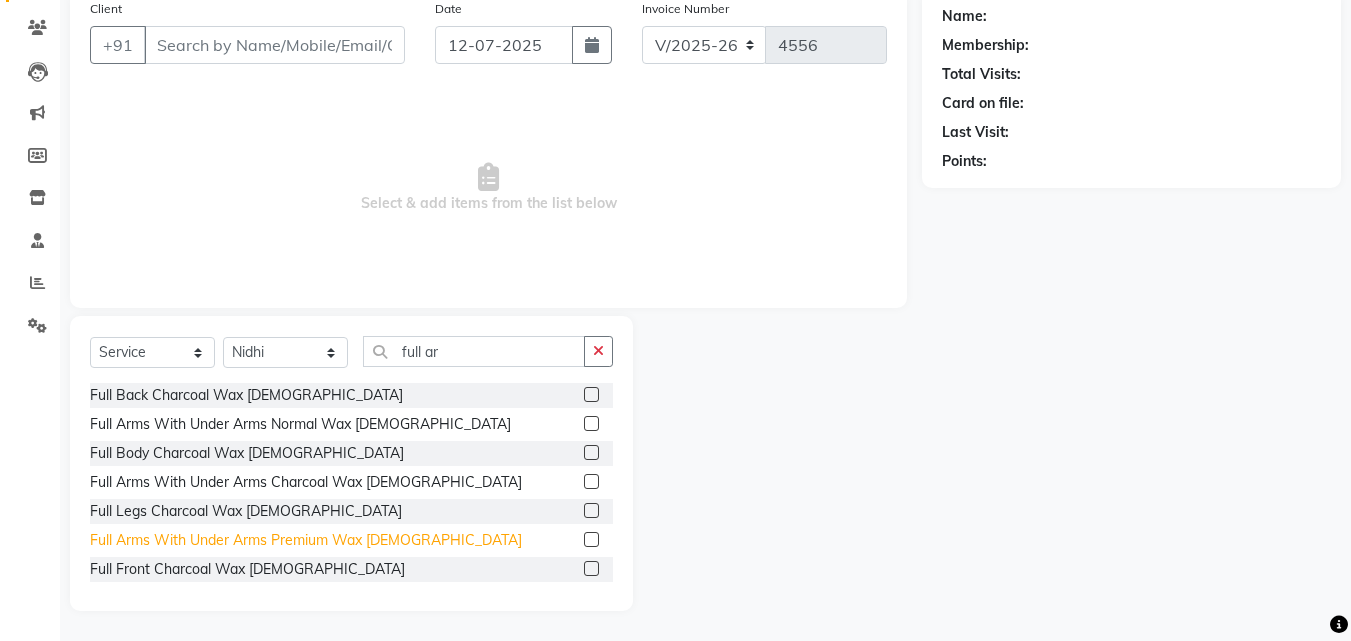 drag, startPoint x: 383, startPoint y: 524, endPoint x: 381, endPoint y: 537, distance: 13.152946 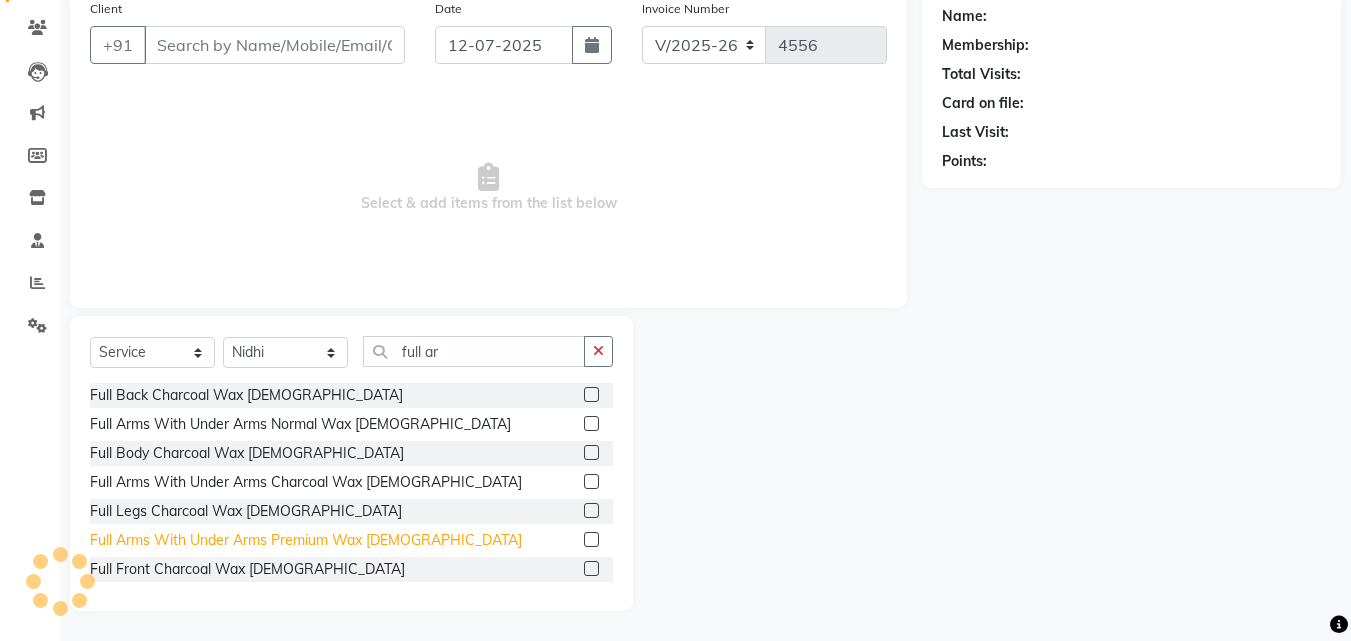 click on "Full Arms With Under Arms Premium Wax [DEMOGRAPHIC_DATA]" 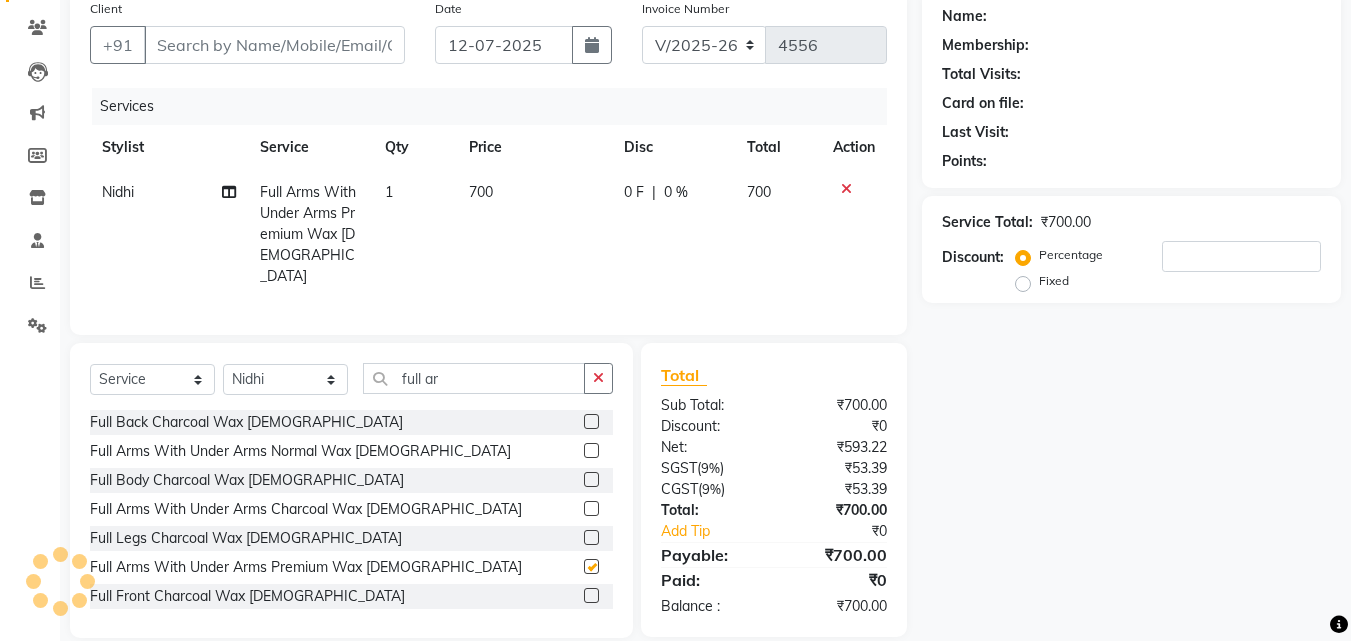 checkbox on "false" 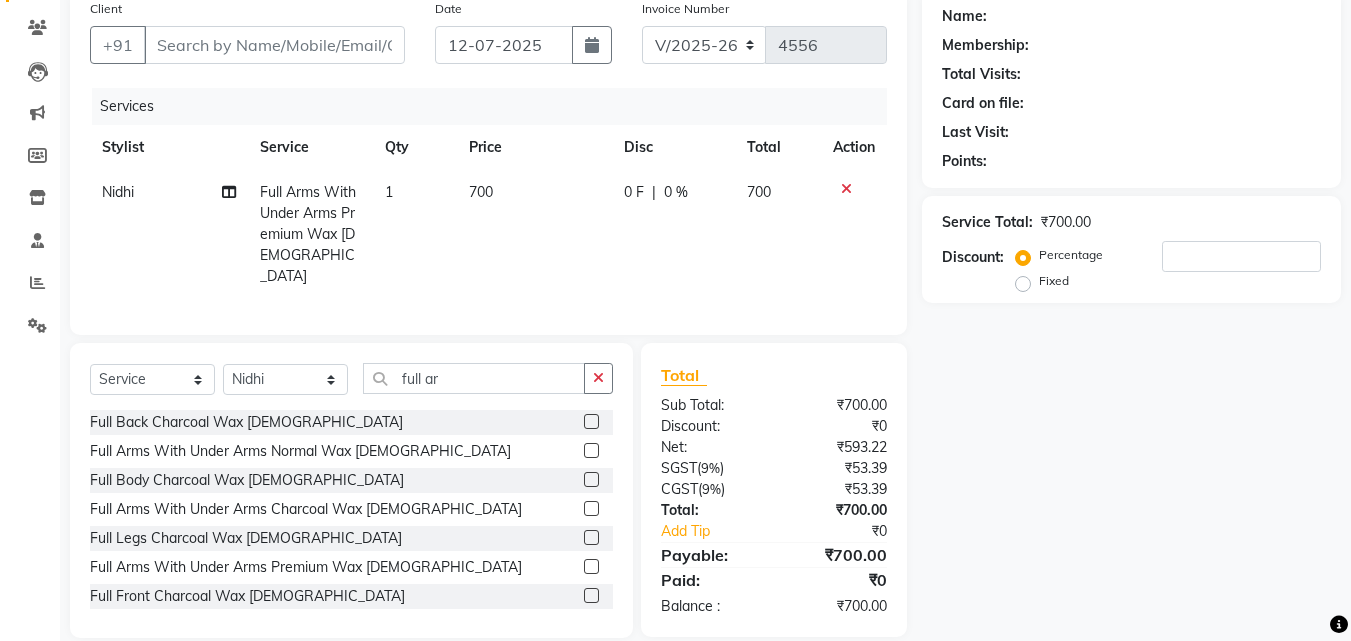 click on "Select  Service  Product  Membership  Package Voucher Prepaid Gift Card  Select Stylist Advance Cut  ASIF FARMAN HAIDER Iqbal KASHISH LUCKY Manager MANOJ NASEEM NASIR Nidhi Pooja  PRIYA RAEES RANI RASHID RIZWAN SACHIN SALMAN SANJAY Shahjad Shankar shuaib SONI full ar Full Back Charcoal Wax Female  Full Arms With Under Arms Normal Wax Female  Full Body Charcoal Wax Female  Full Arms With Under Arms Charcoal Wax Female  Full Legs Charcoal Wax Female  Full Arms With Under Arms Premium Wax Female  Full Front Charcoal Wax Female  Full Body Regular Bleach As Per Skin Female" 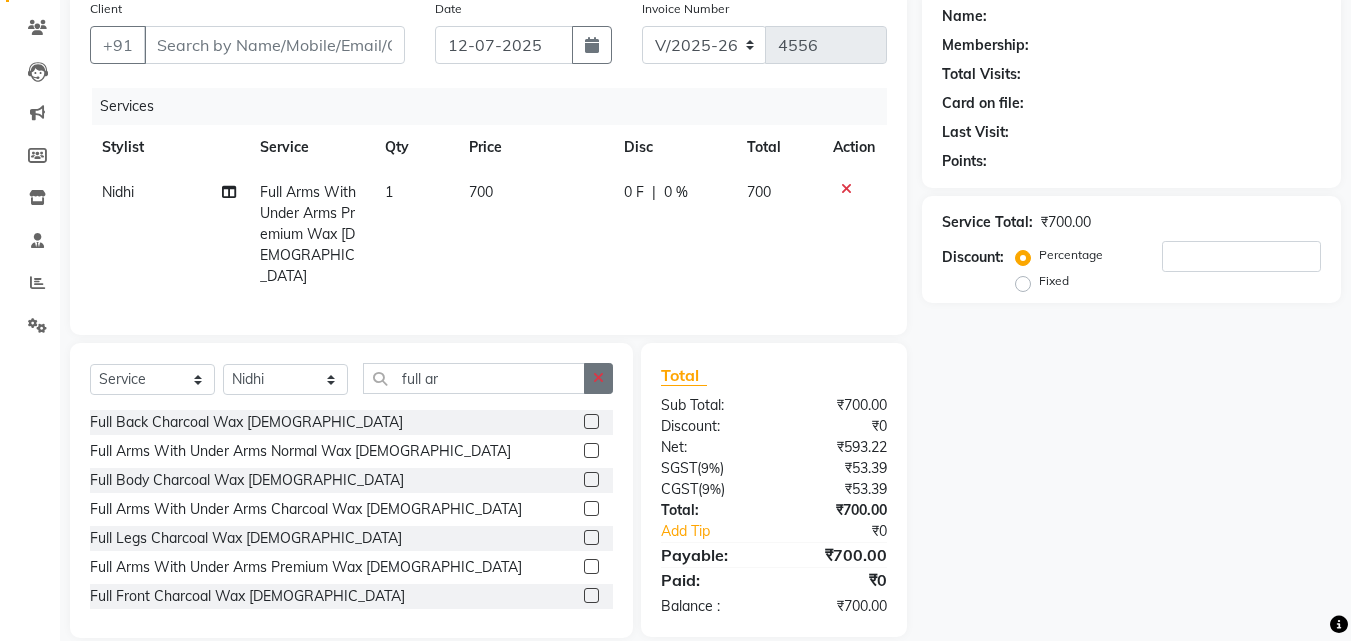 click 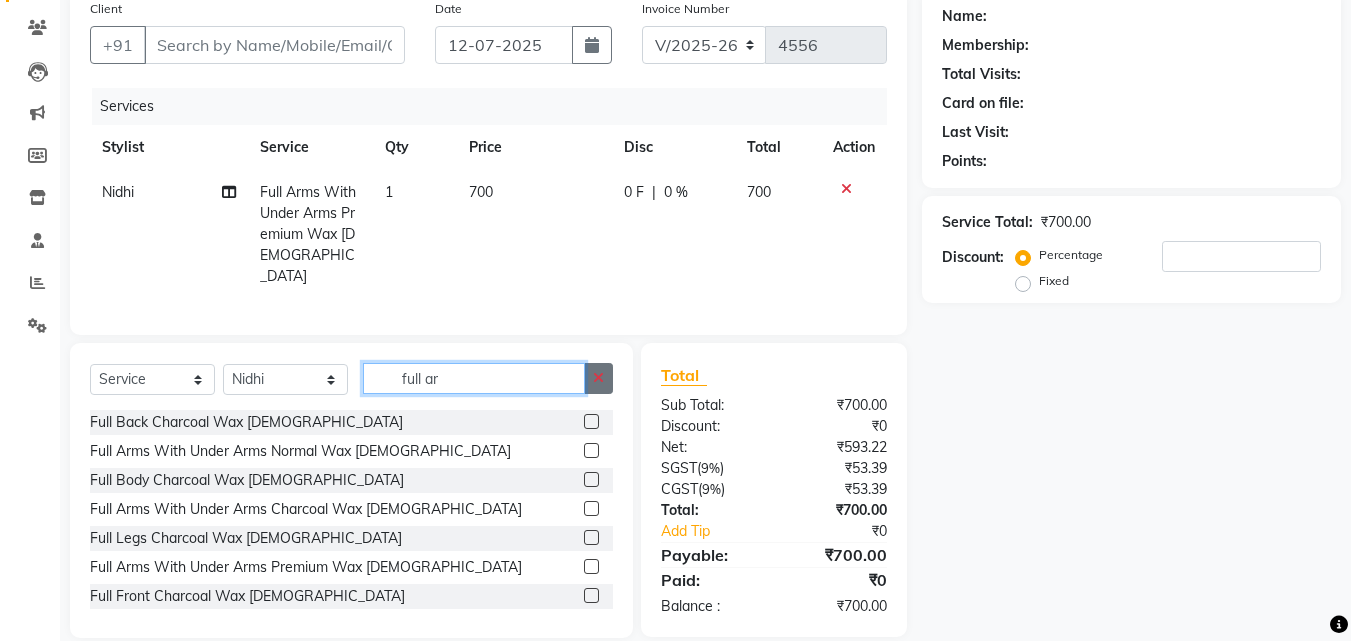 click on "full ar" 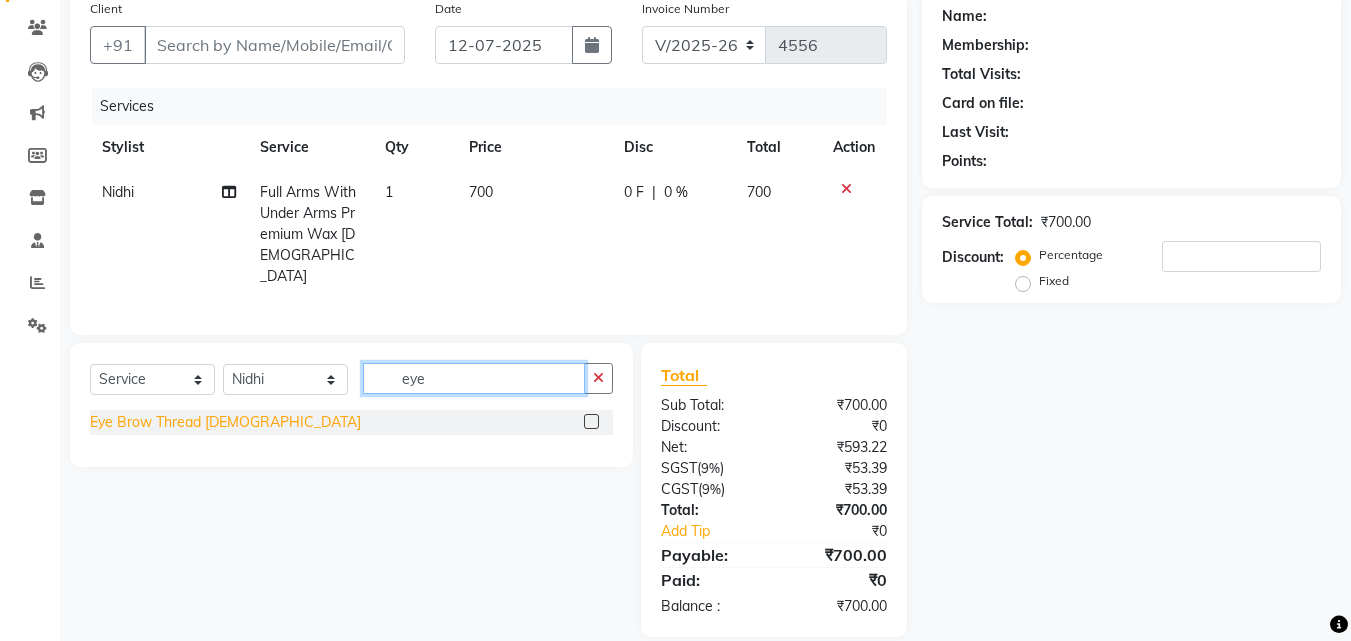 type on "eye" 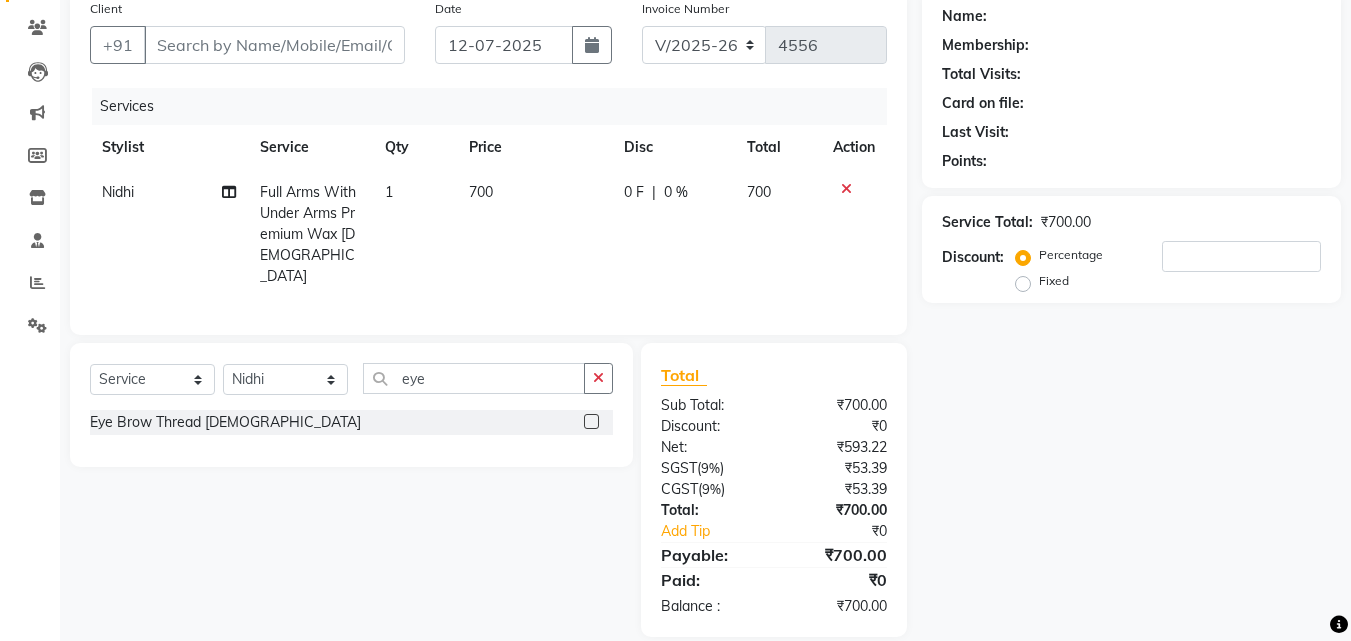 drag, startPoint x: 219, startPoint y: 418, endPoint x: 385, endPoint y: 412, distance: 166.1084 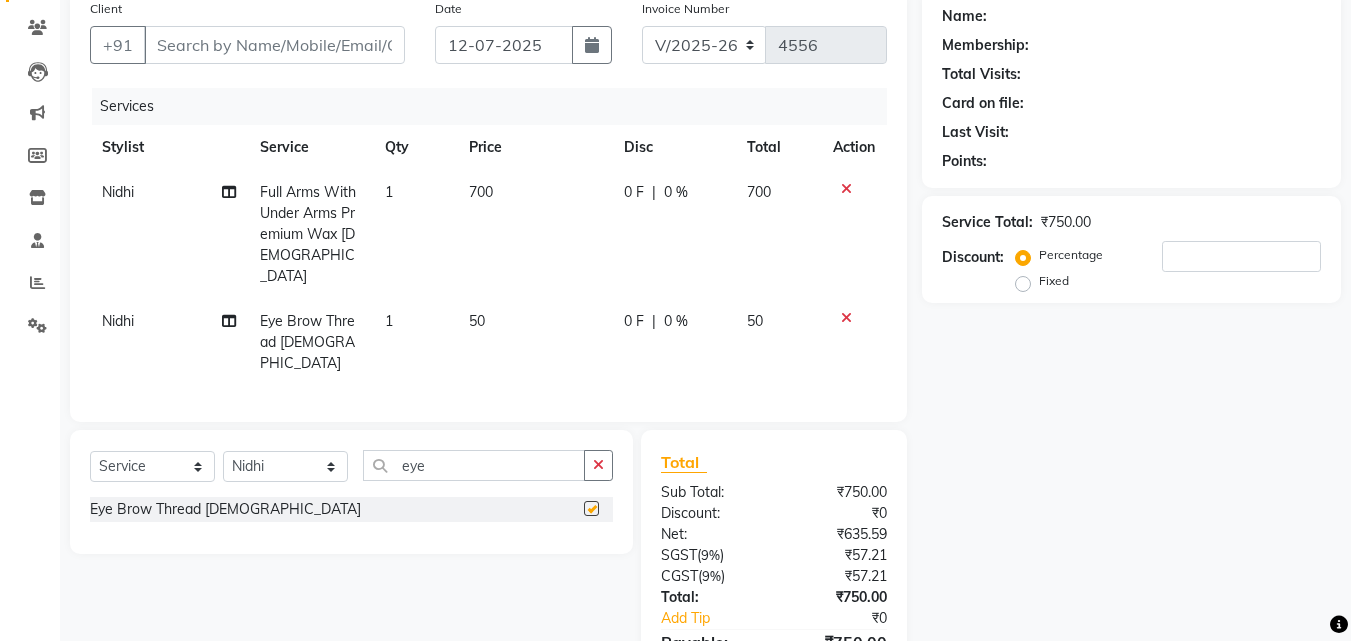 checkbox on "false" 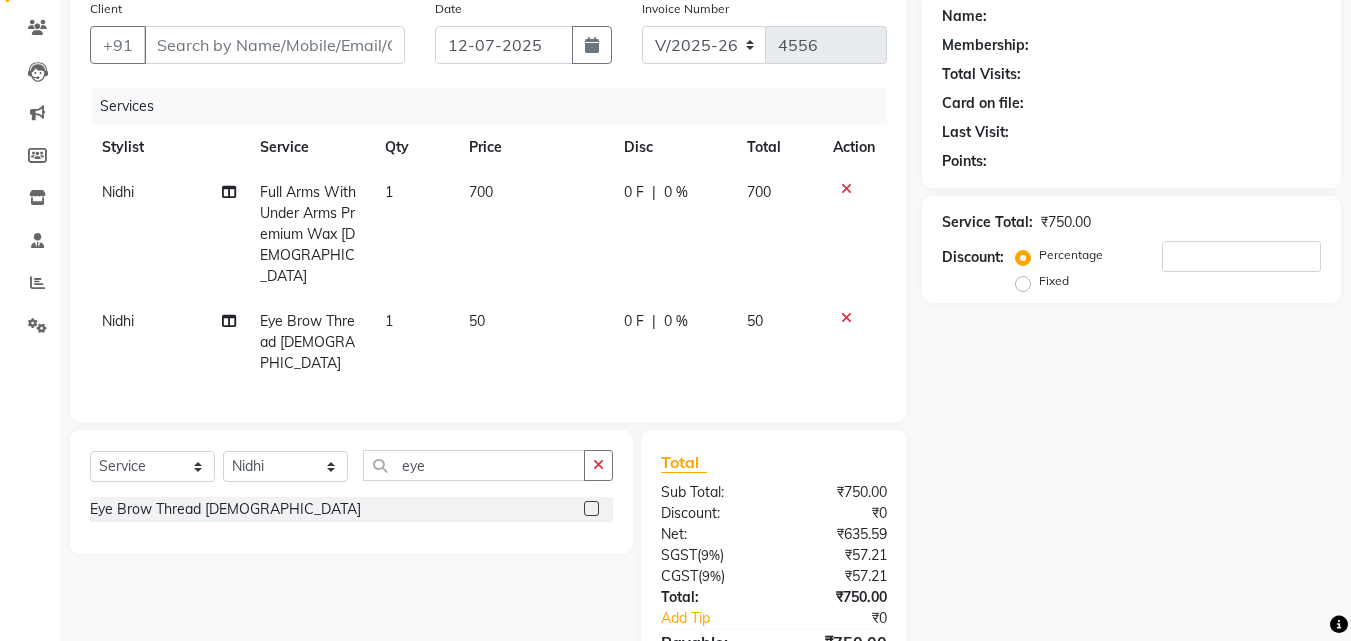 drag, startPoint x: 608, startPoint y: 427, endPoint x: 594, endPoint y: 430, distance: 14.3178215 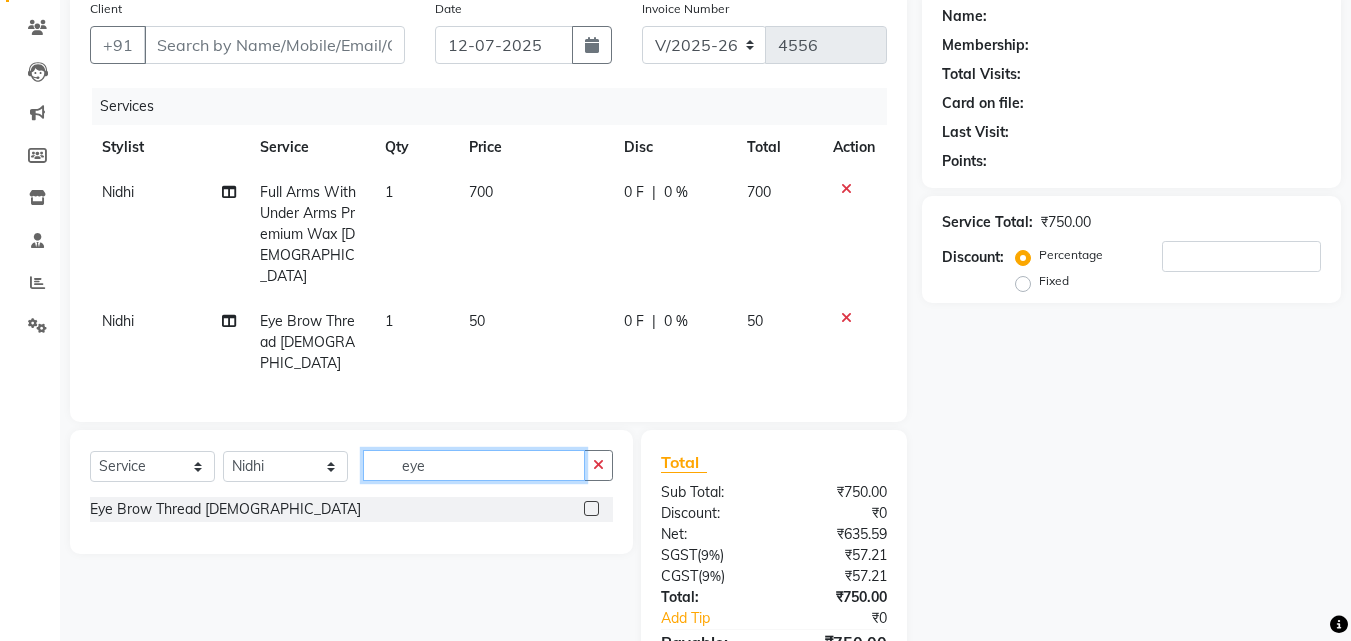 click on "eye" 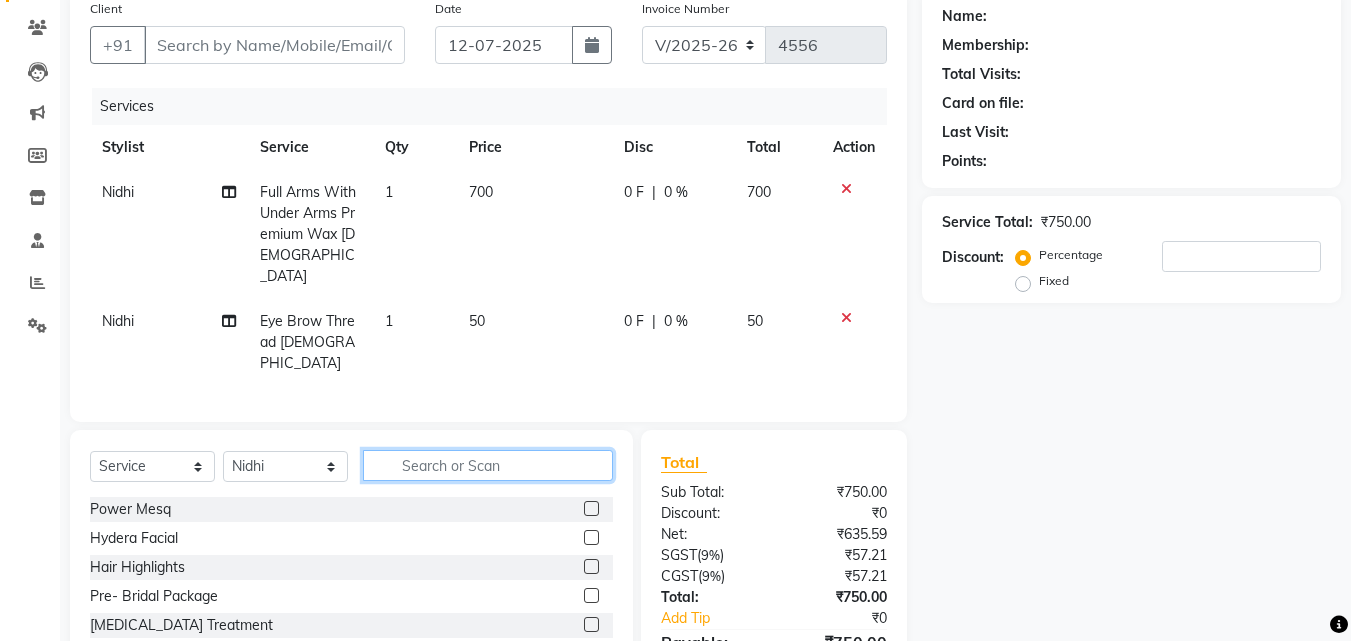 click 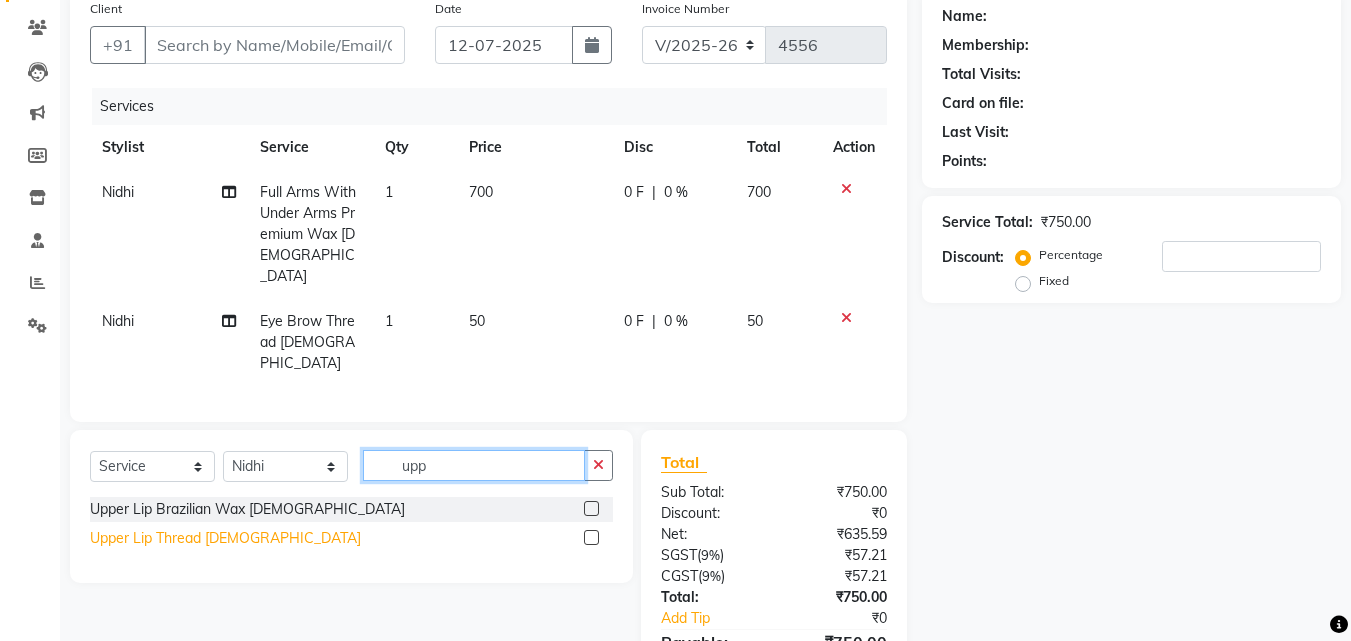 type on "upp" 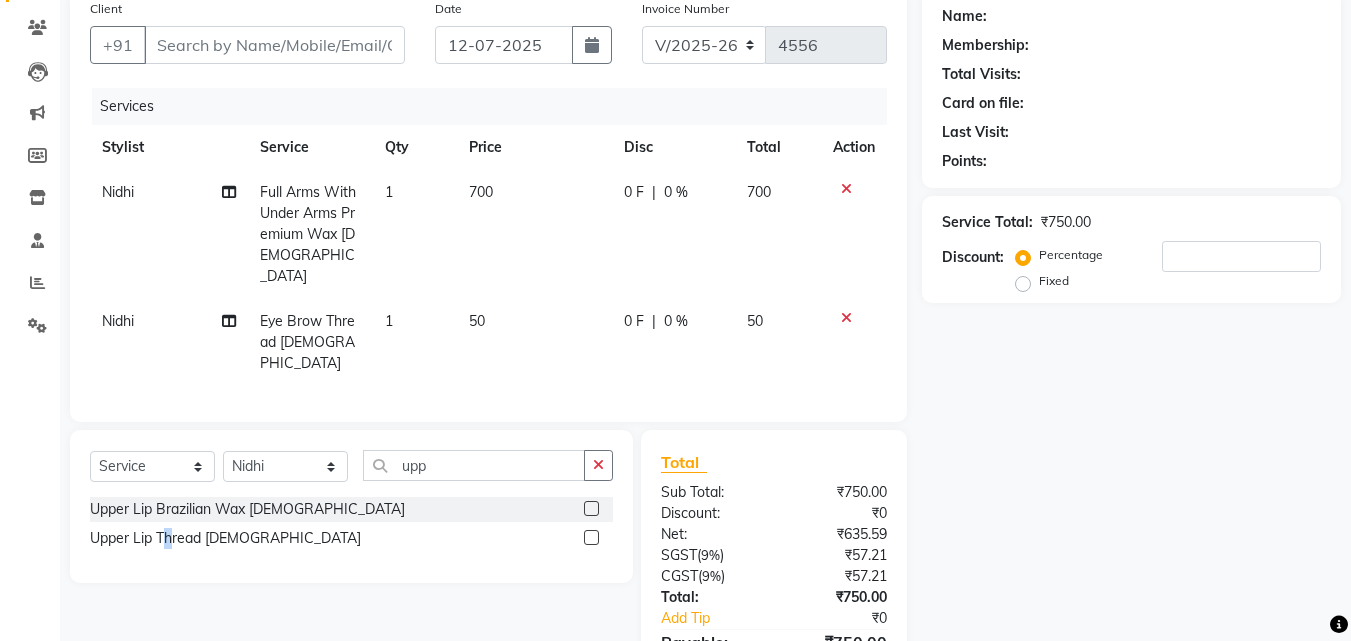 click on "Upper Lip Thread [DEMOGRAPHIC_DATA]" 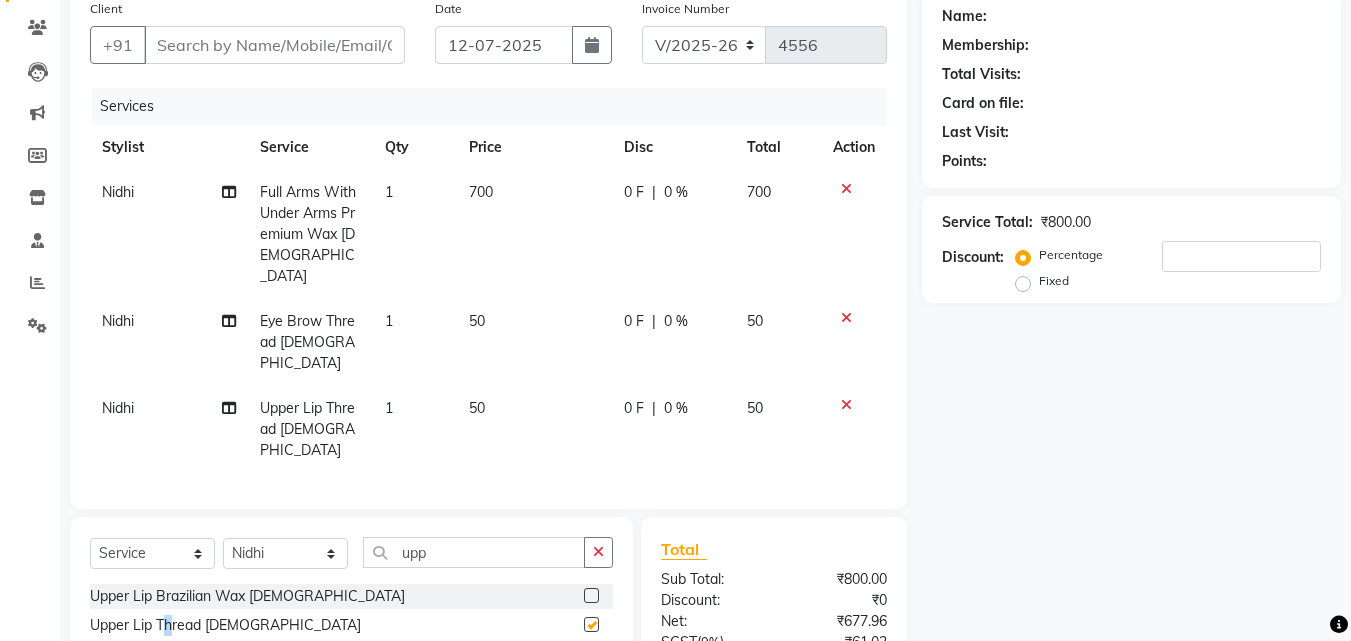 checkbox on "false" 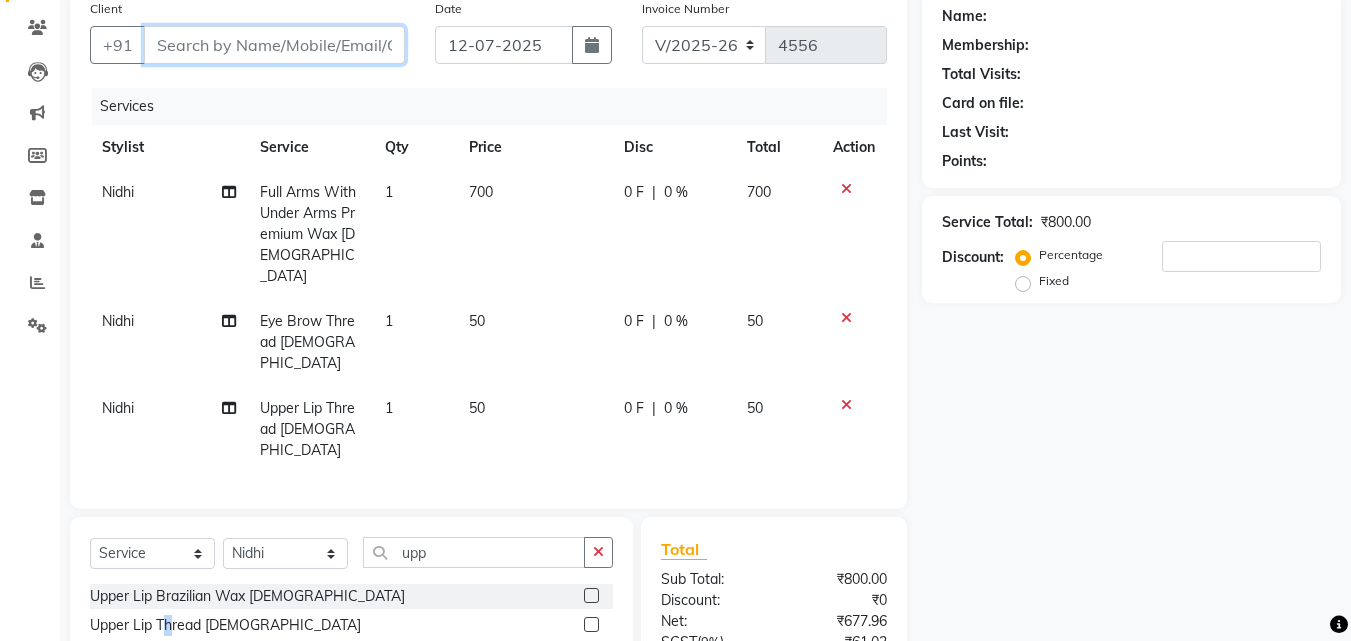 click on "Client" at bounding box center (274, 45) 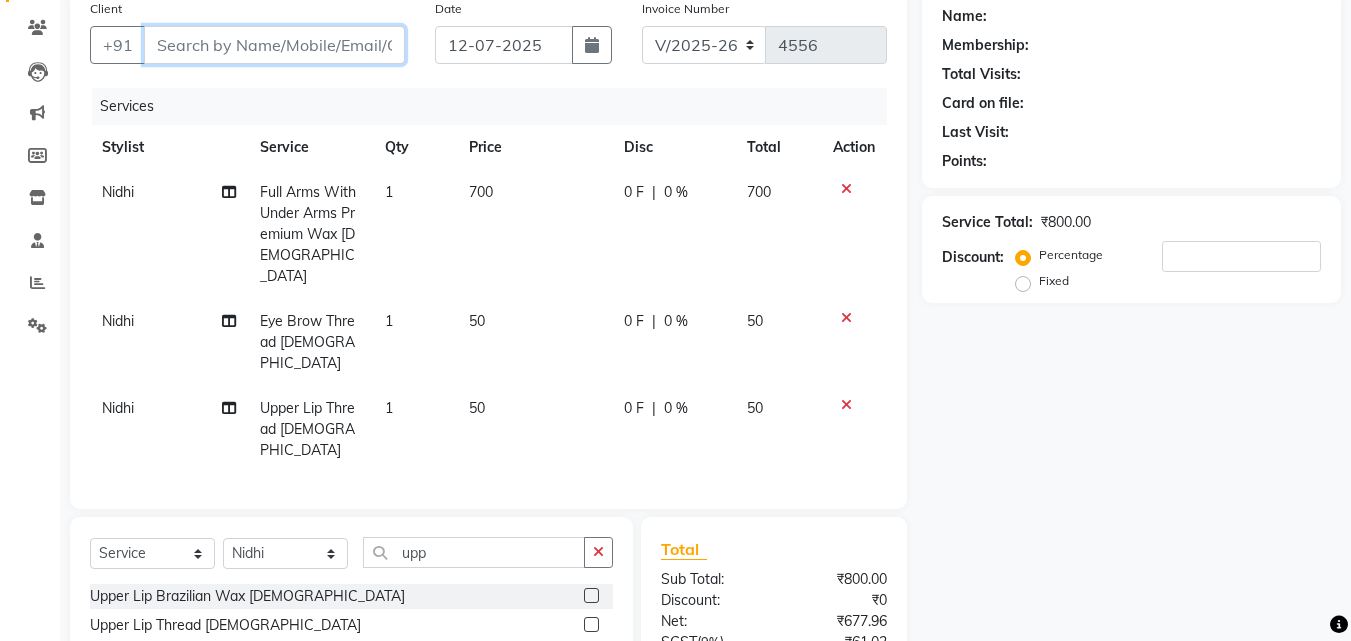 click on "Client" at bounding box center [274, 45] 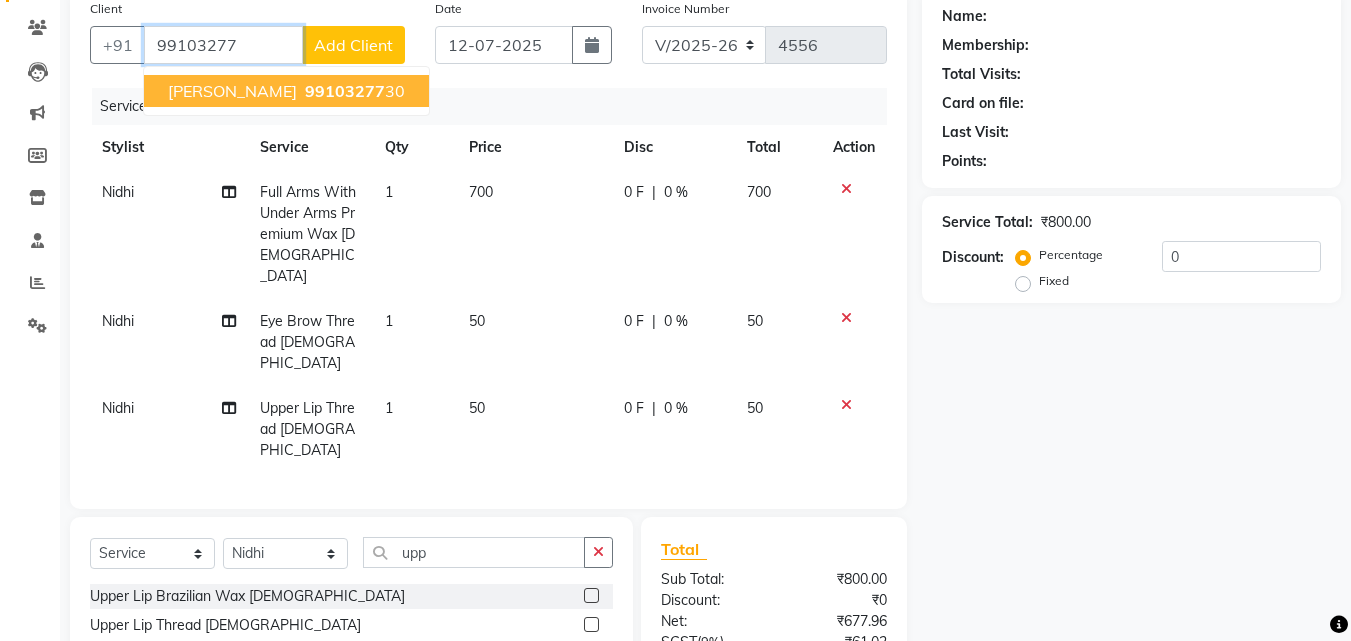 click on "99103277" at bounding box center [345, 91] 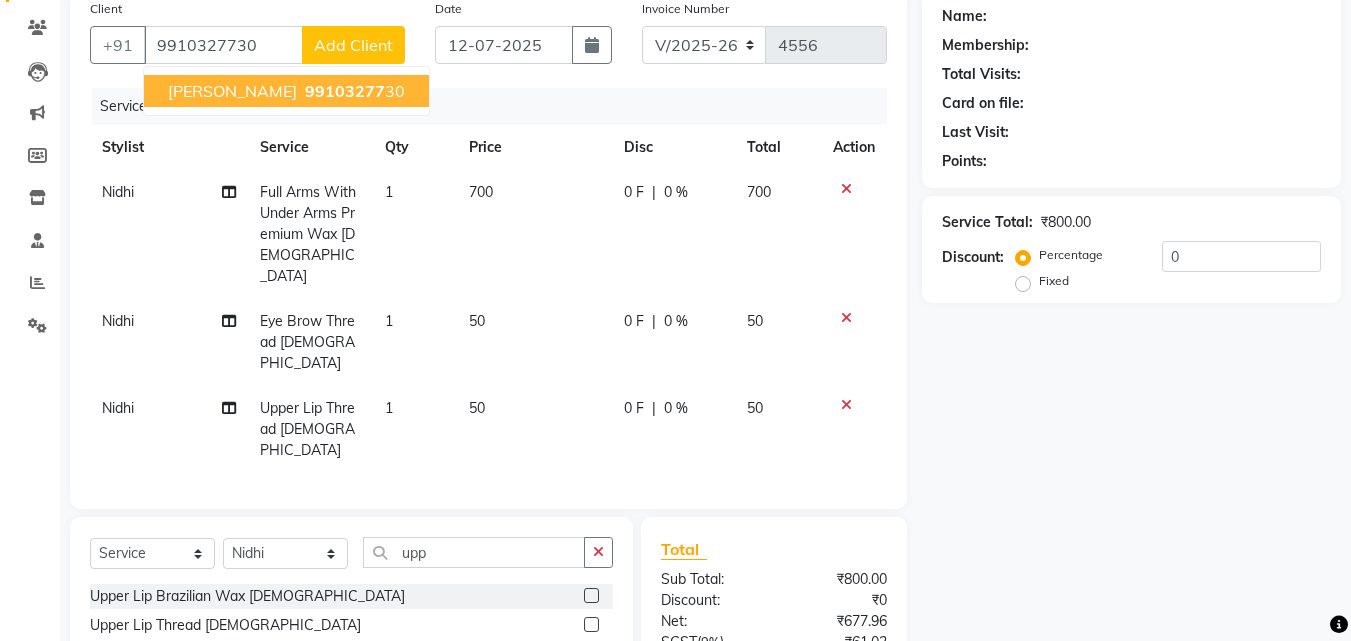 click on "Services" 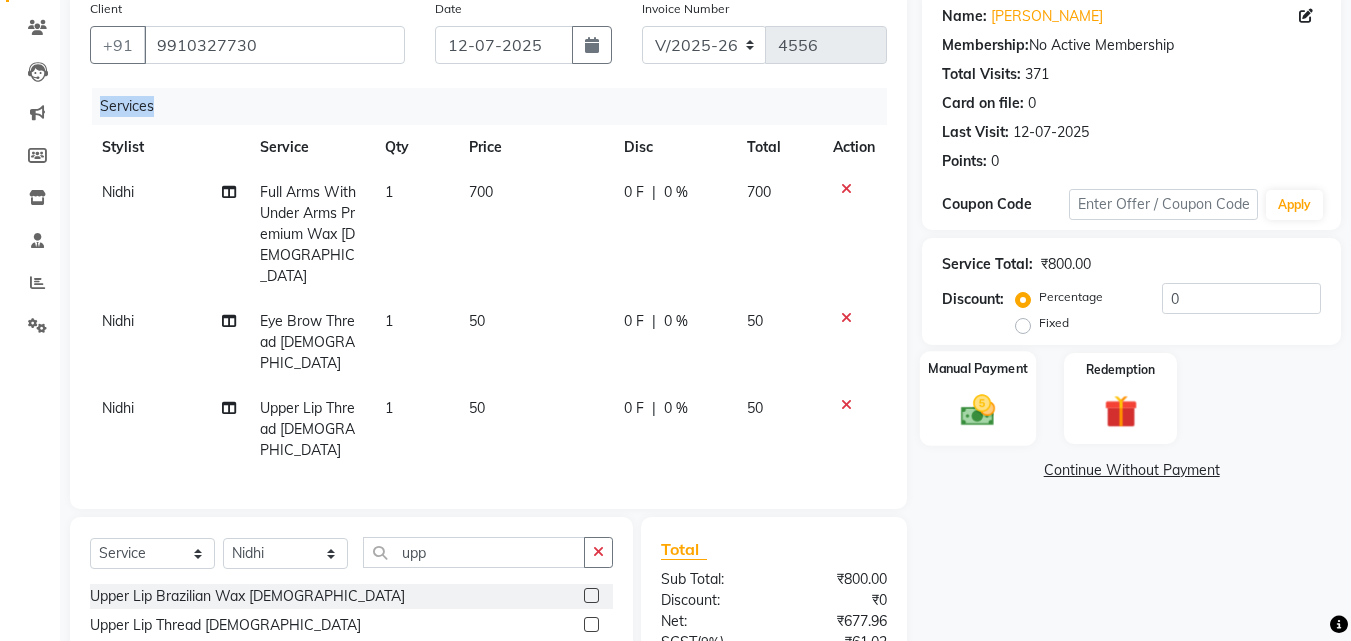 click 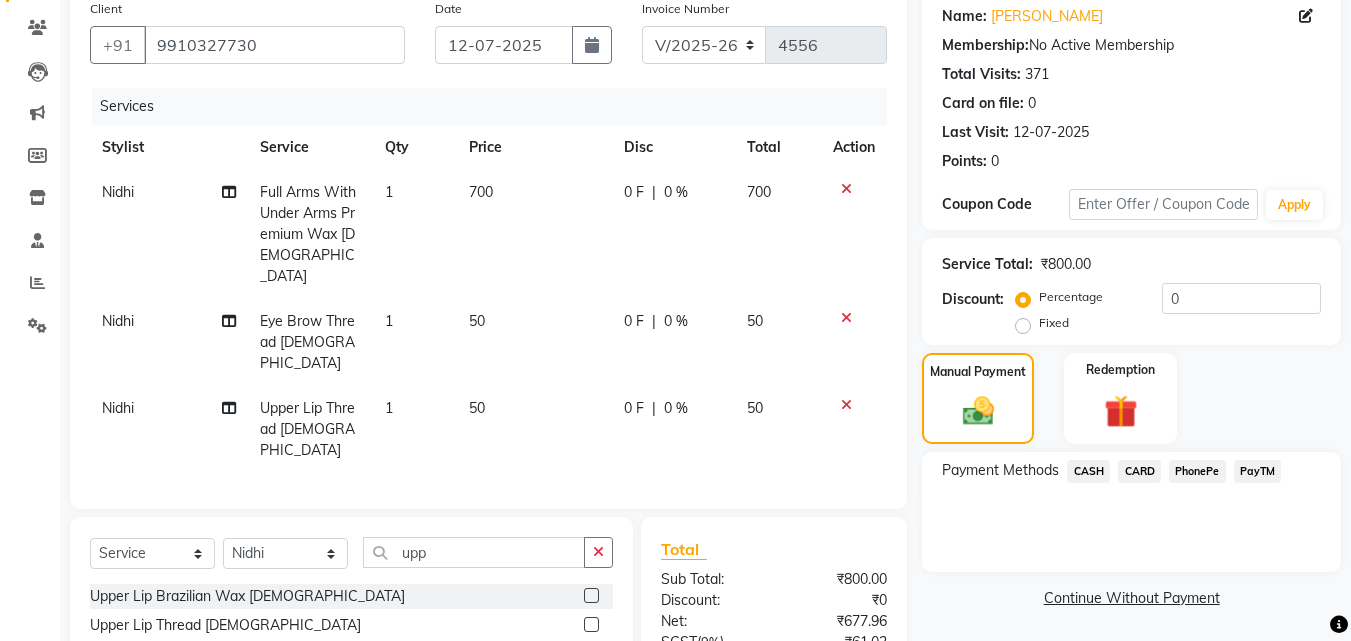 drag, startPoint x: 1253, startPoint y: 473, endPoint x: 1253, endPoint y: 489, distance: 16 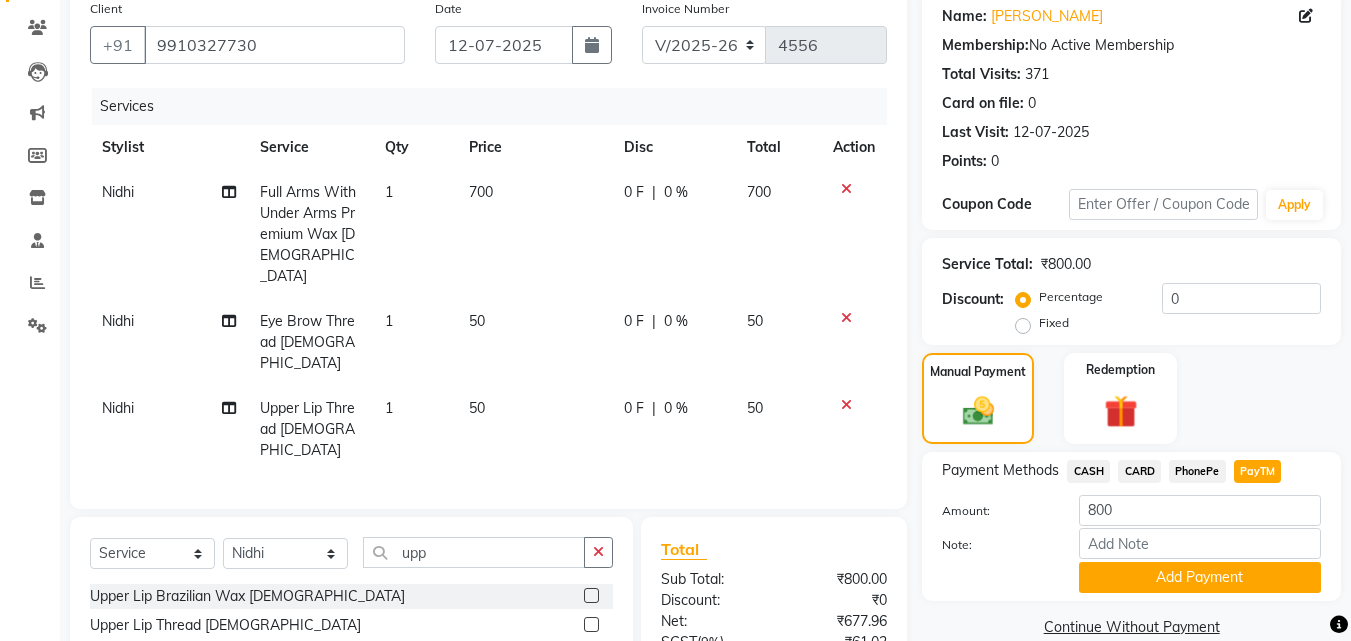 click on "Add Payment" 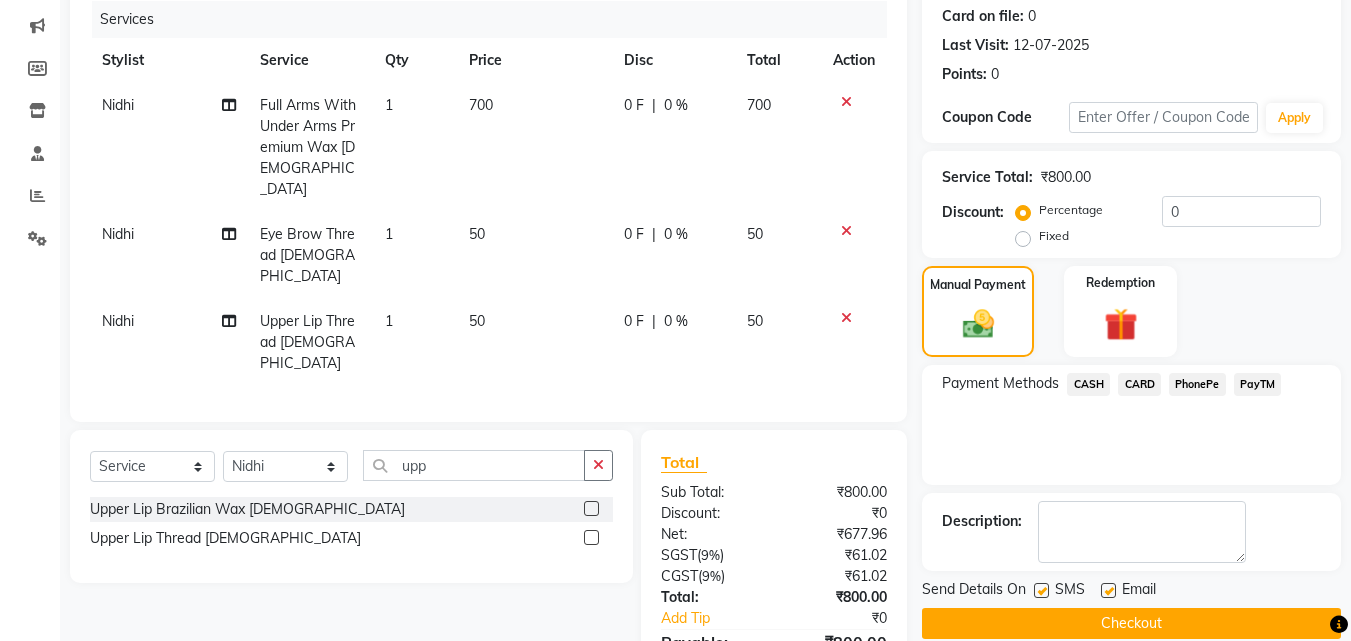 scroll, scrollTop: 335, scrollLeft: 0, axis: vertical 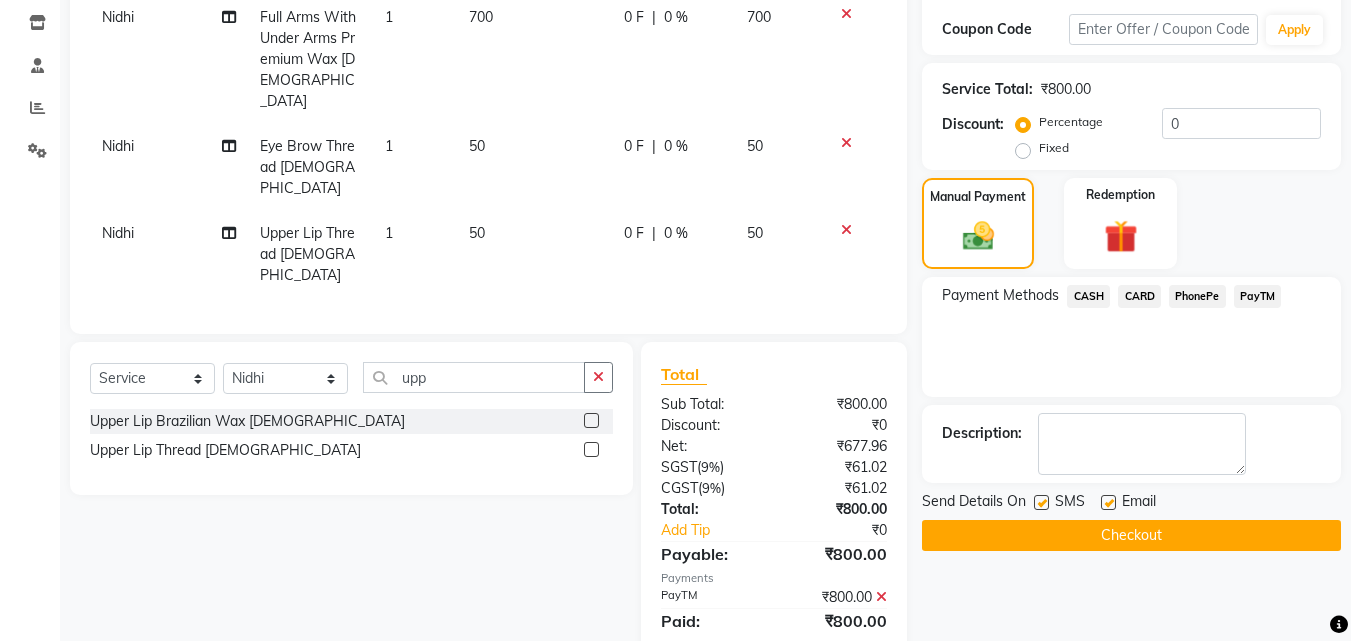 click on "Checkout" 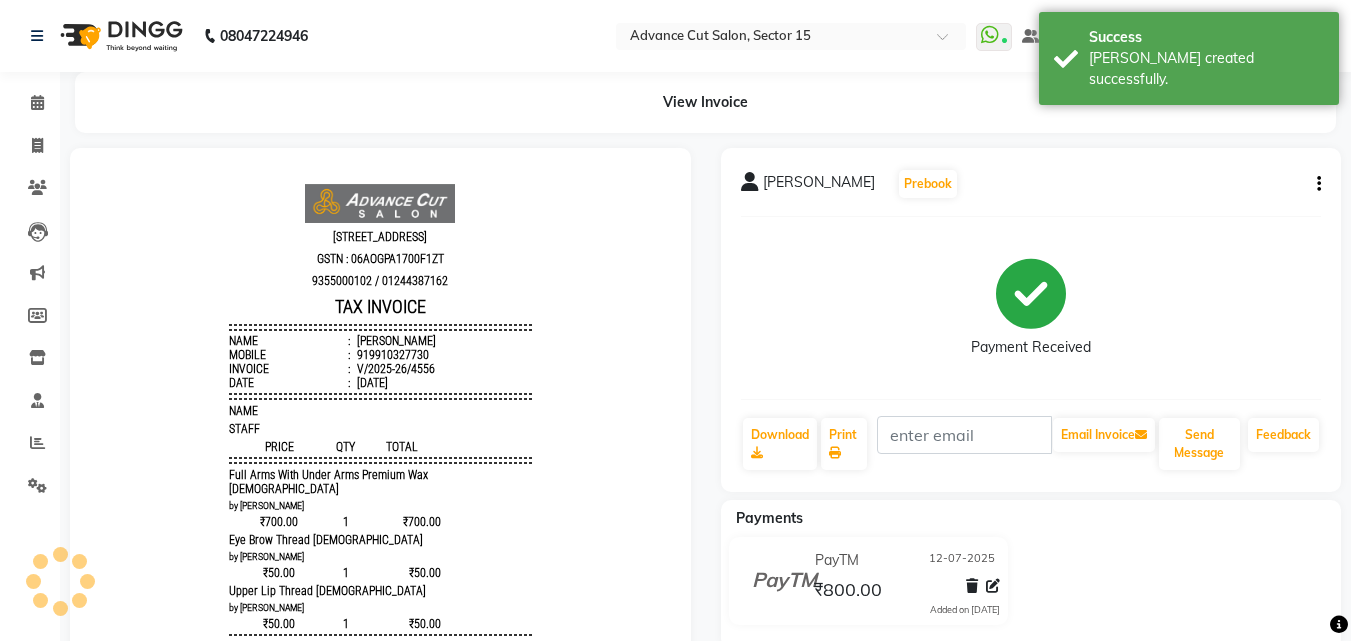 scroll, scrollTop: 0, scrollLeft: 0, axis: both 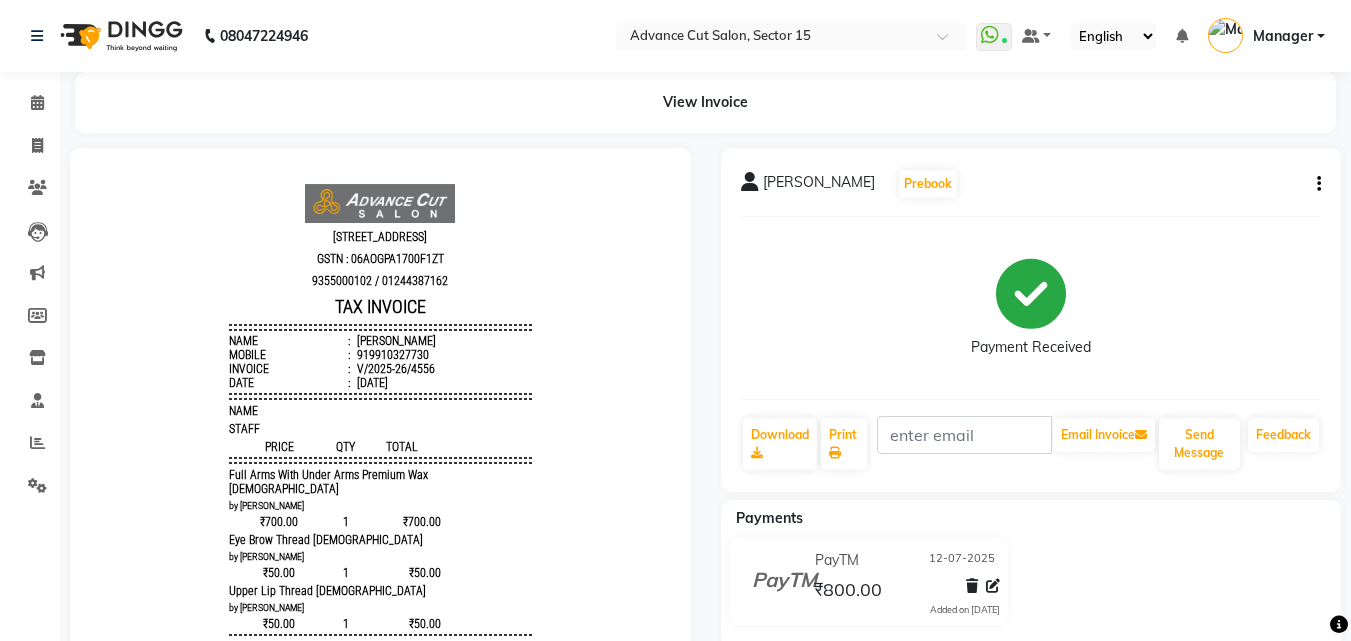 click on "Select Location × Advance Cut Salon, Sector 15" at bounding box center [791, 36] 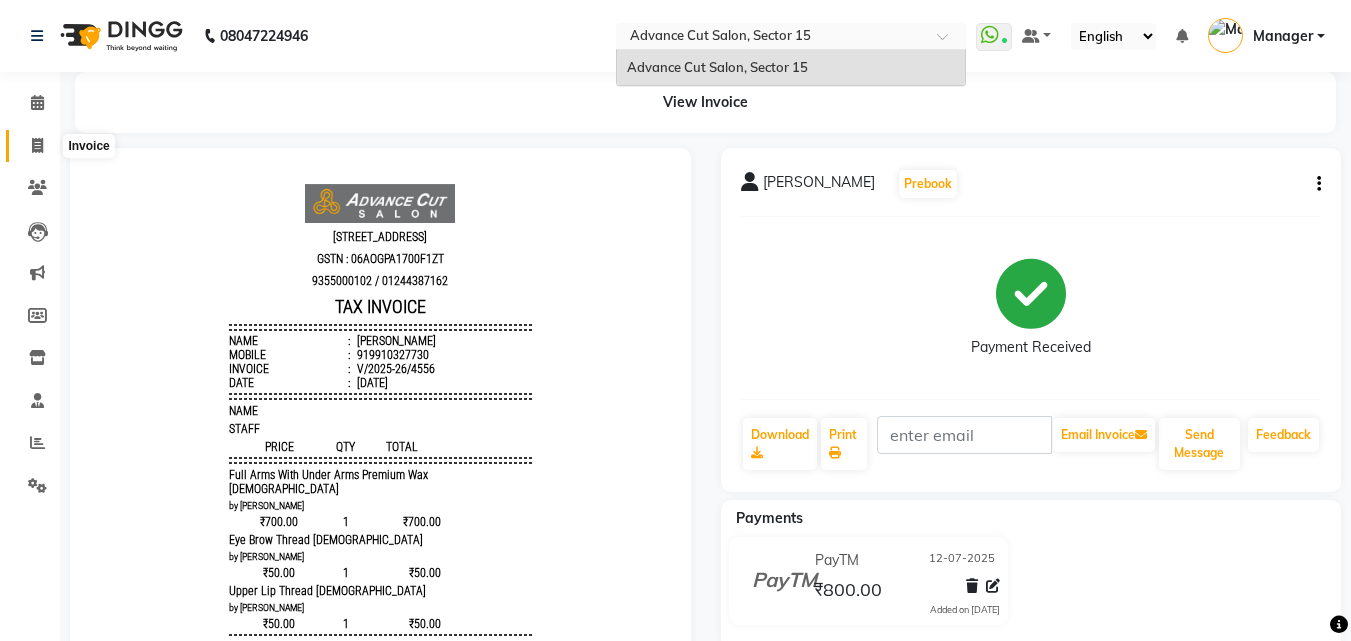 click 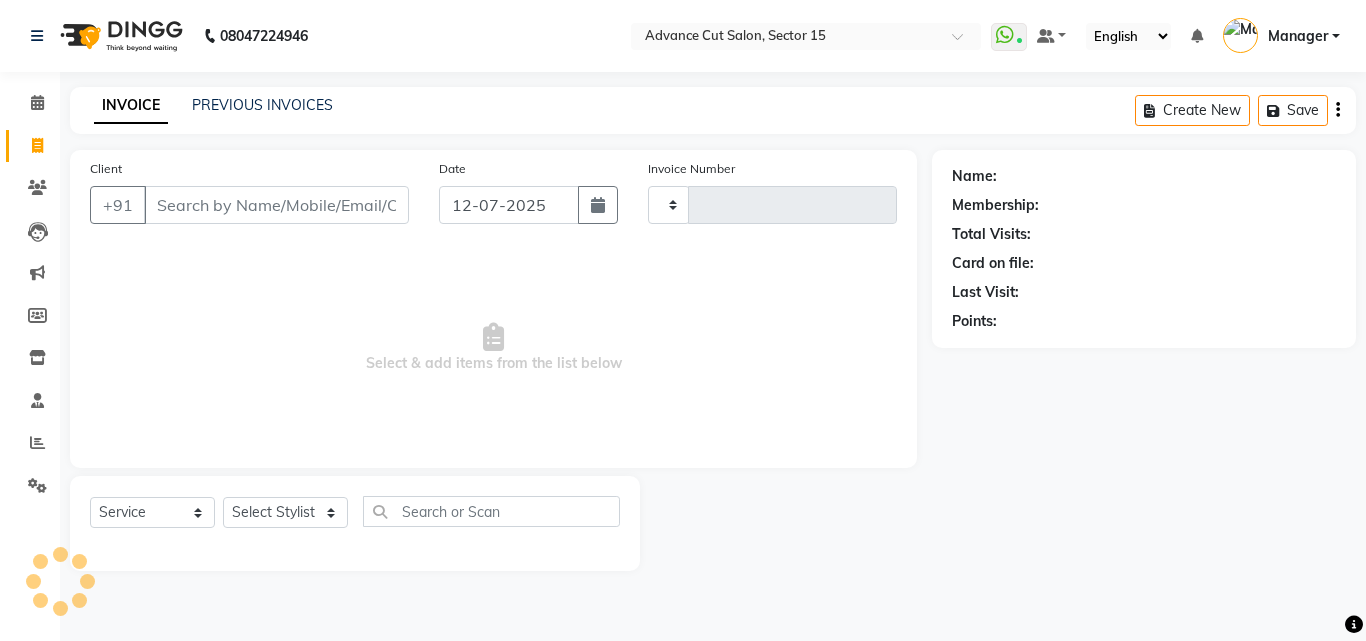 type on "4557" 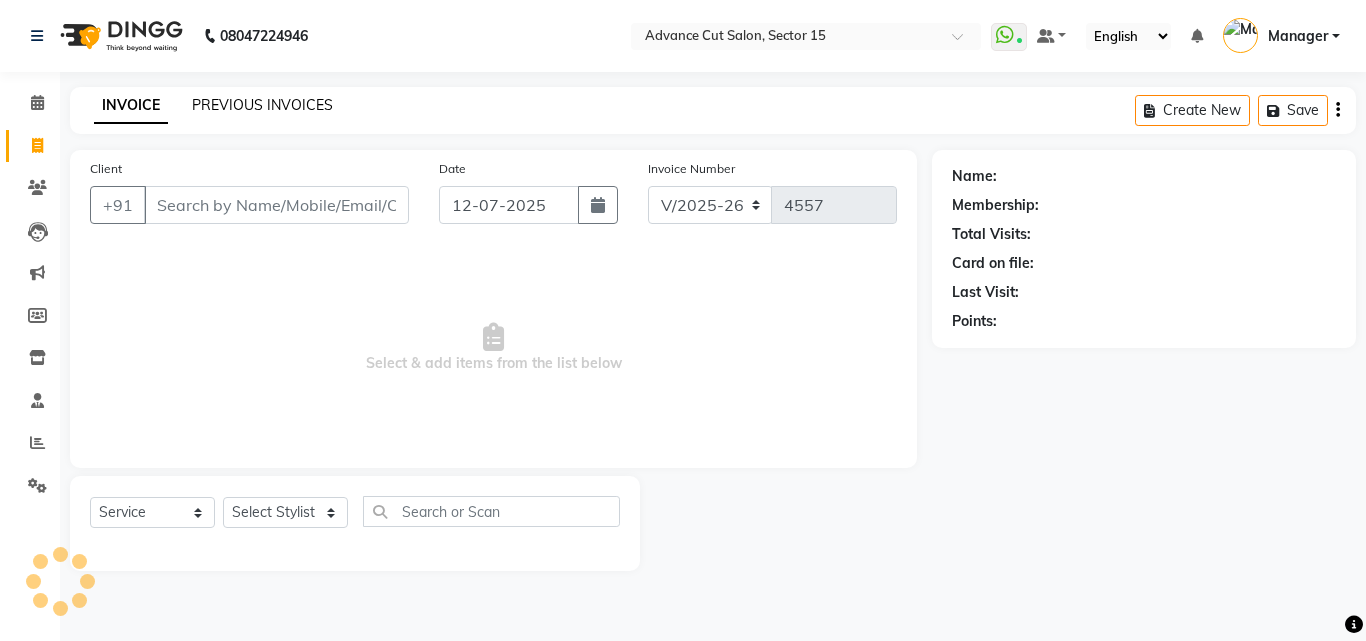 click on "PREVIOUS INVOICES" 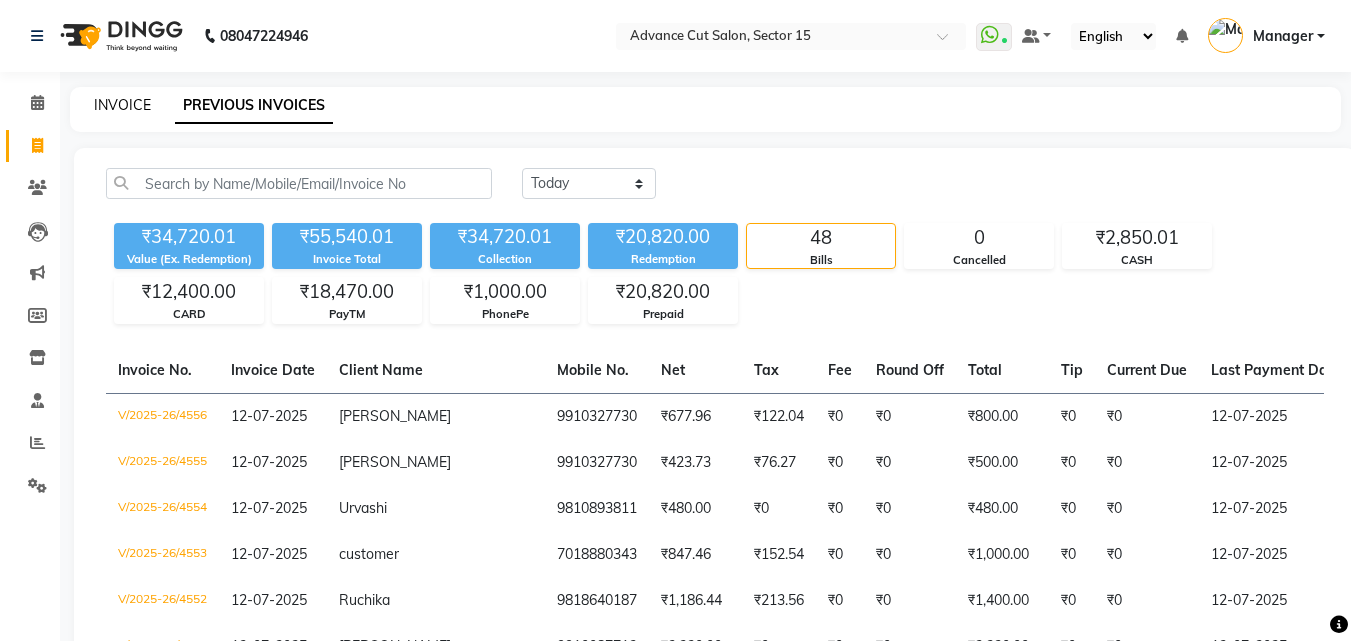 click on "INVOICE" 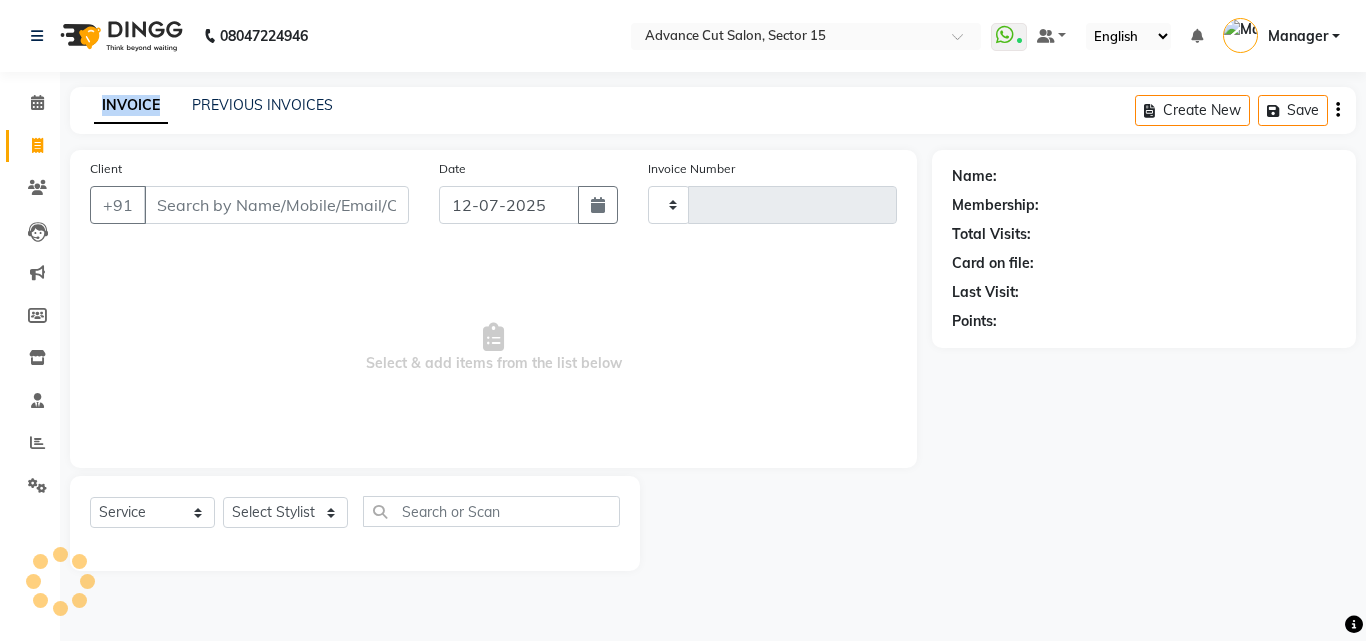 type on "4557" 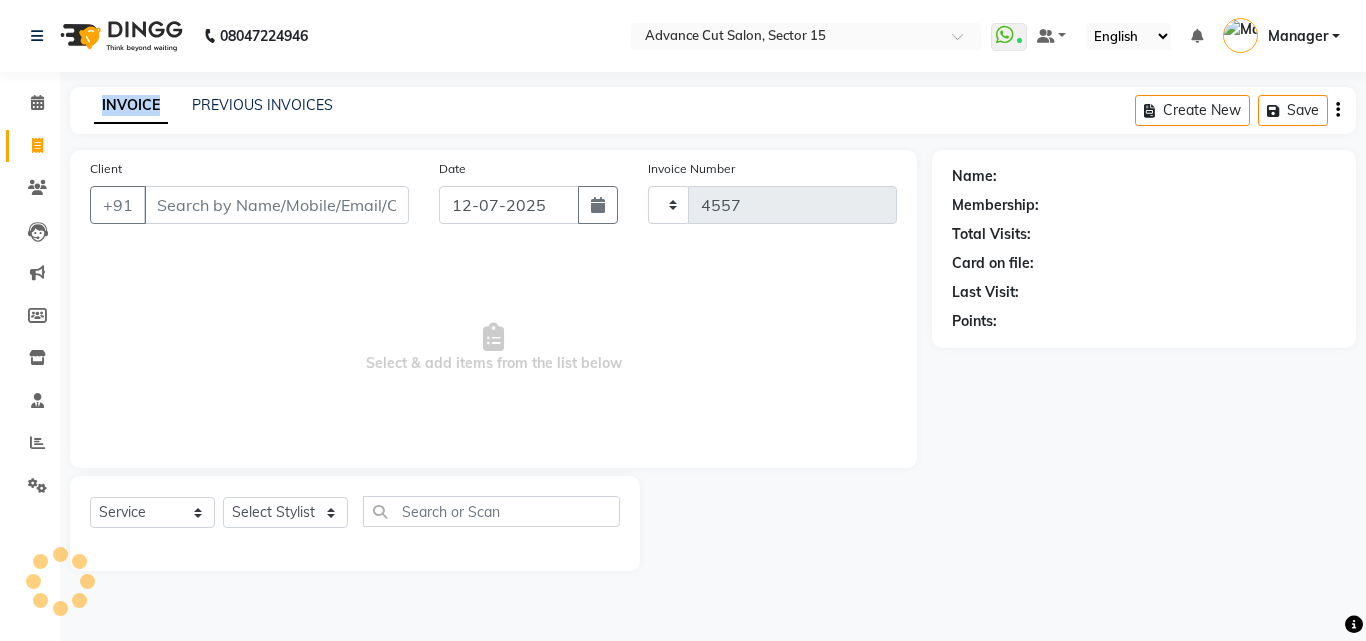 select on "6255" 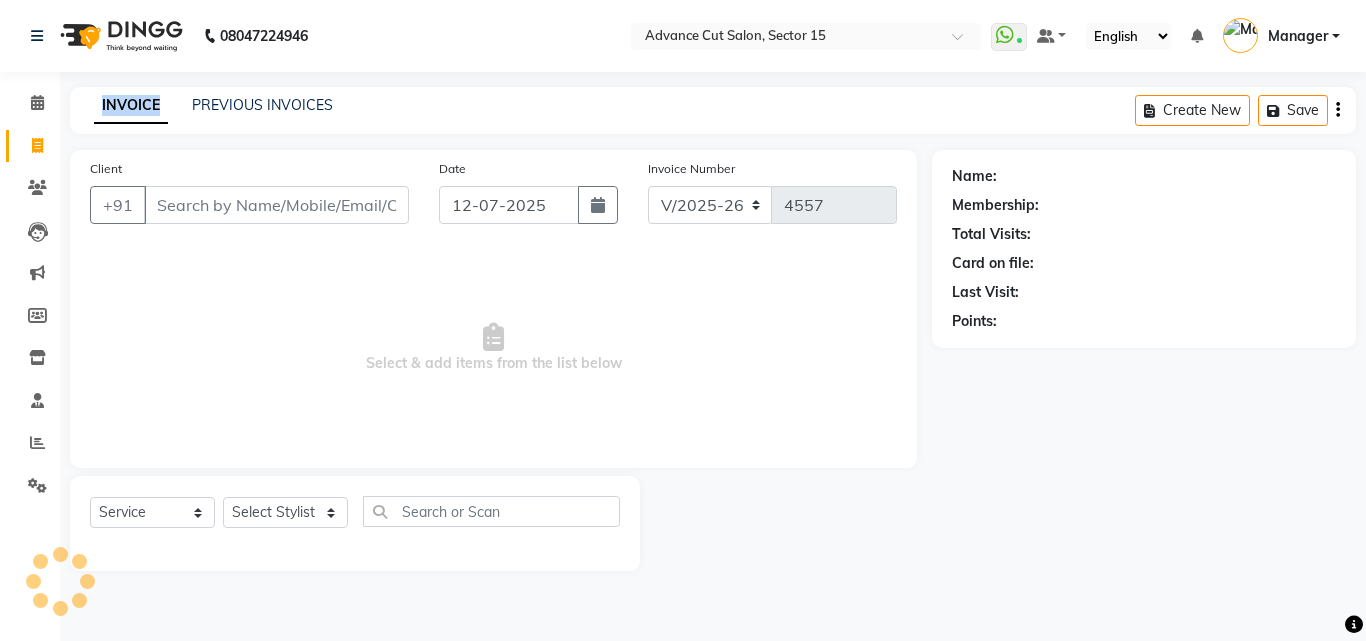 click on "INVOICE" 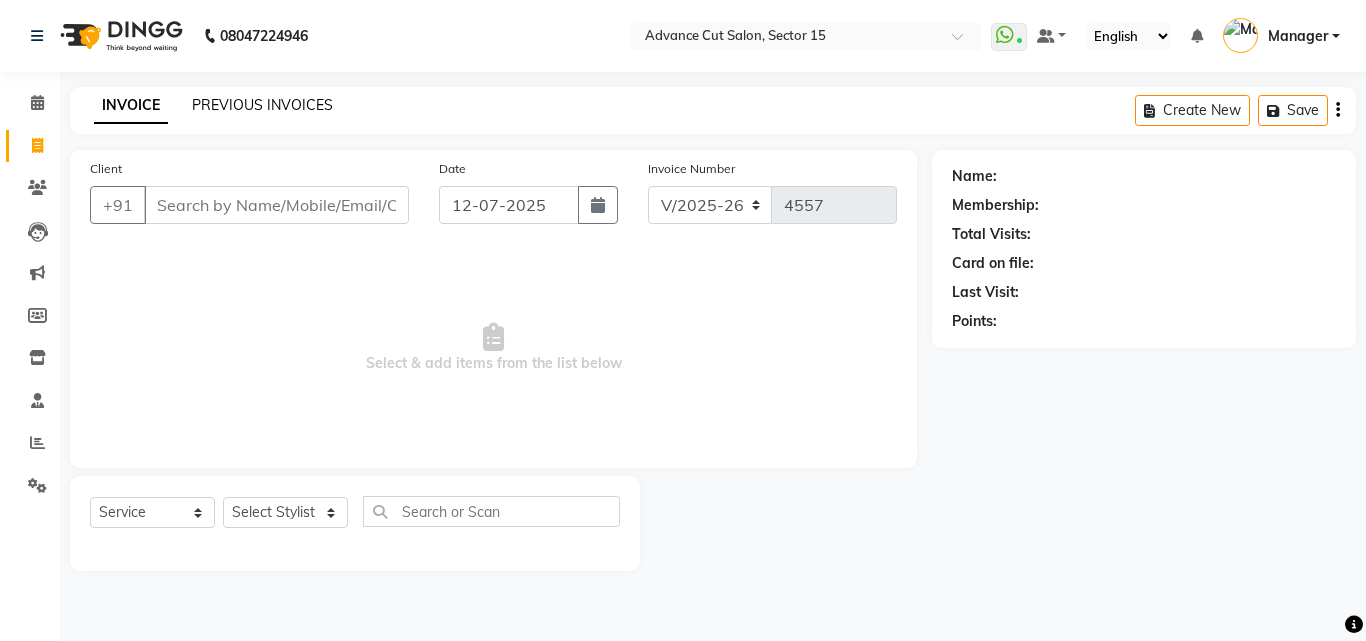 click on "PREVIOUS INVOICES" 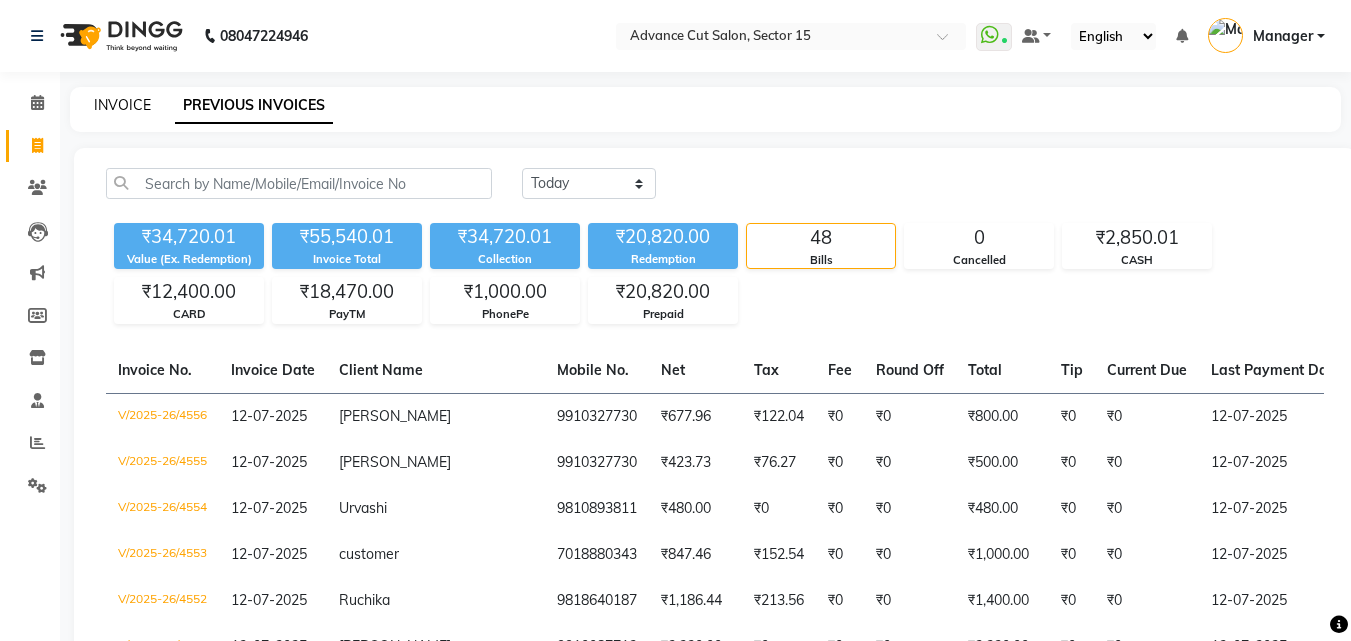 click on "INVOICE" 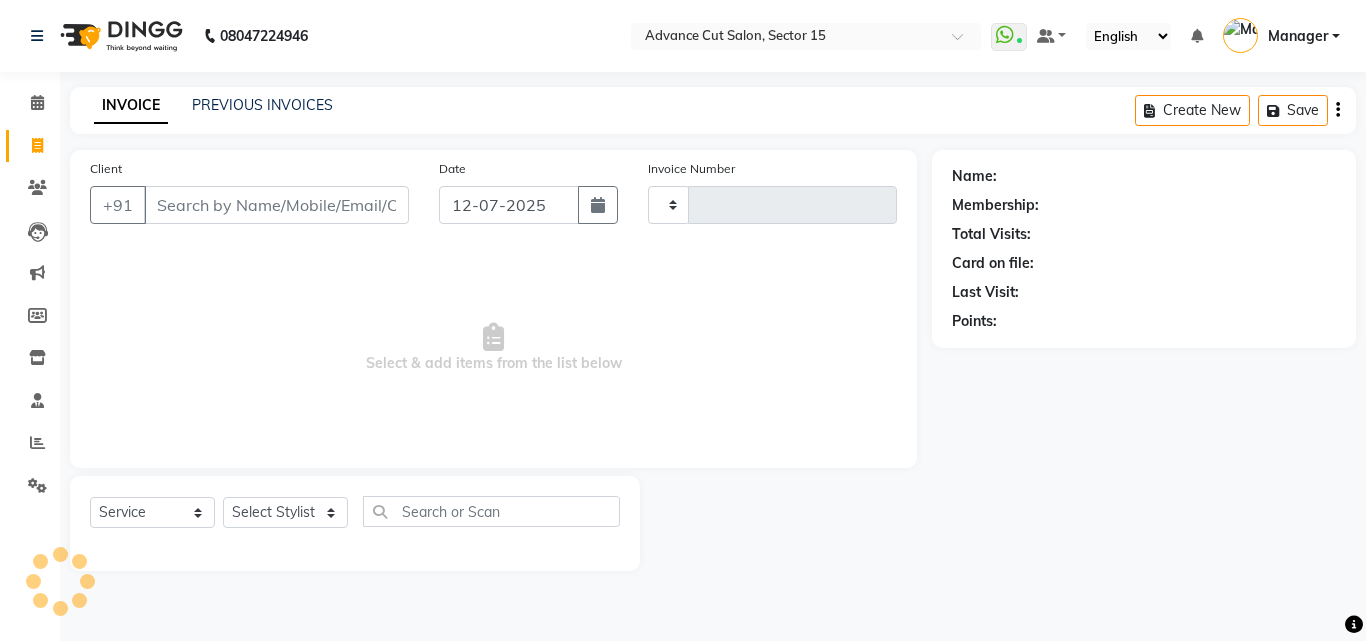 type on "4557" 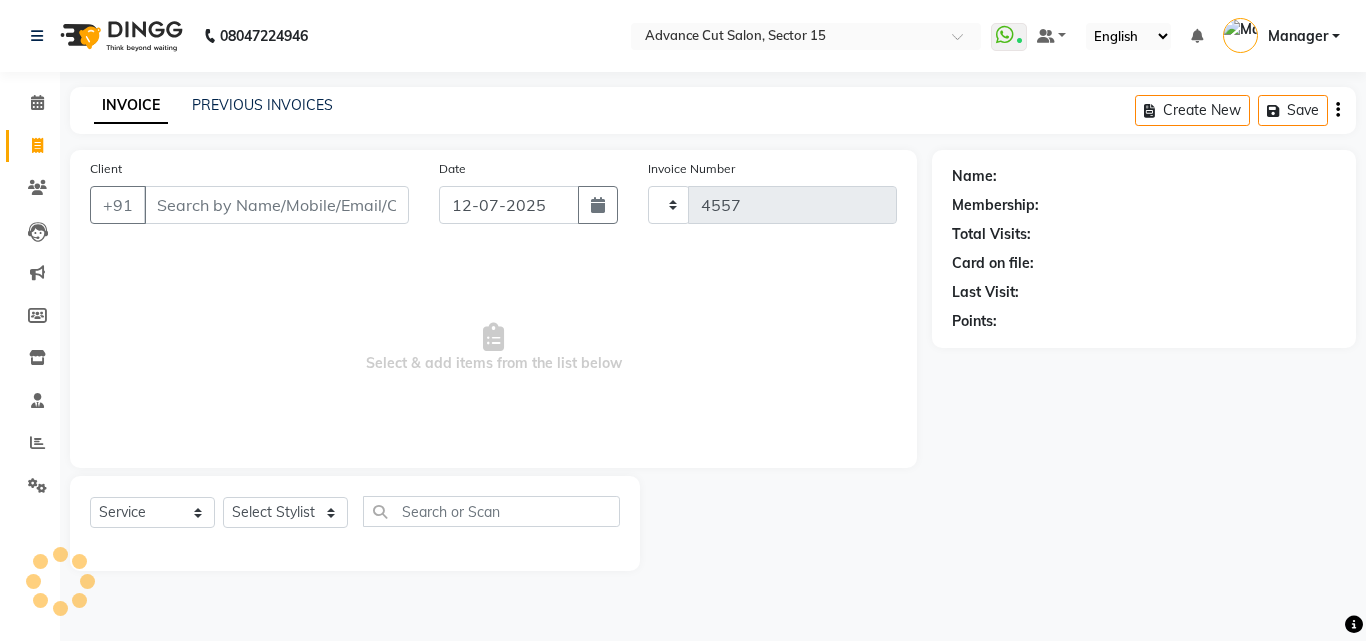 select on "6255" 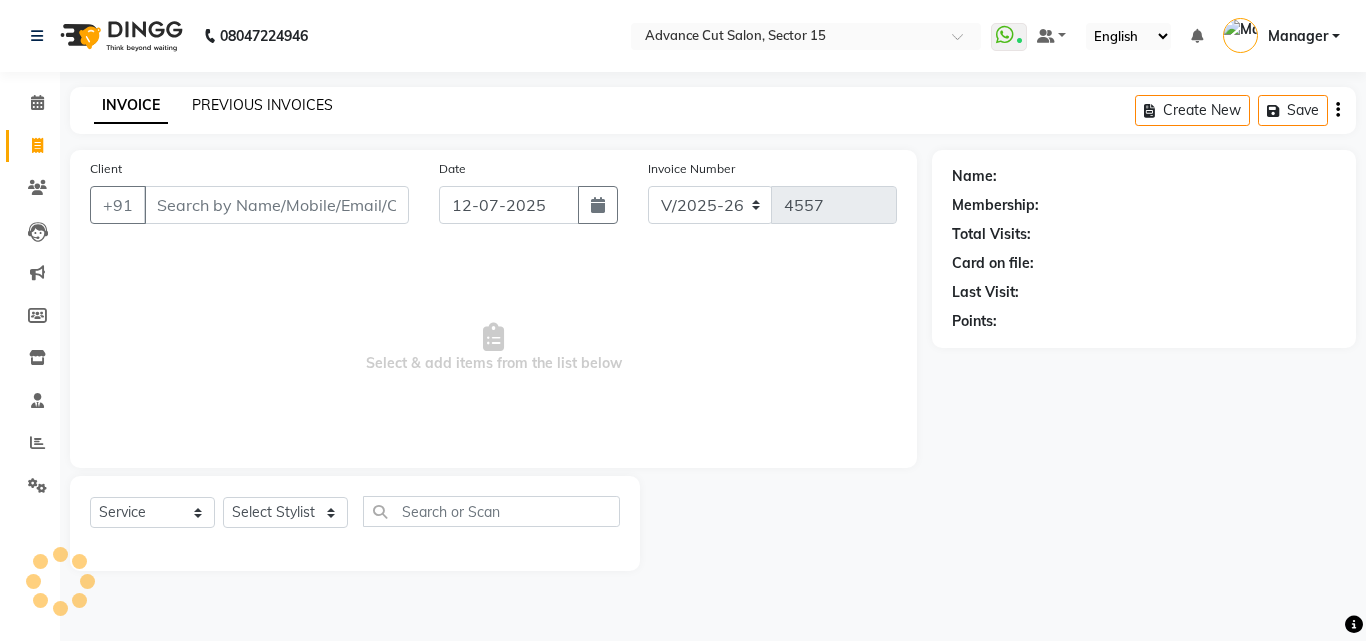click on "PREVIOUS INVOICES" 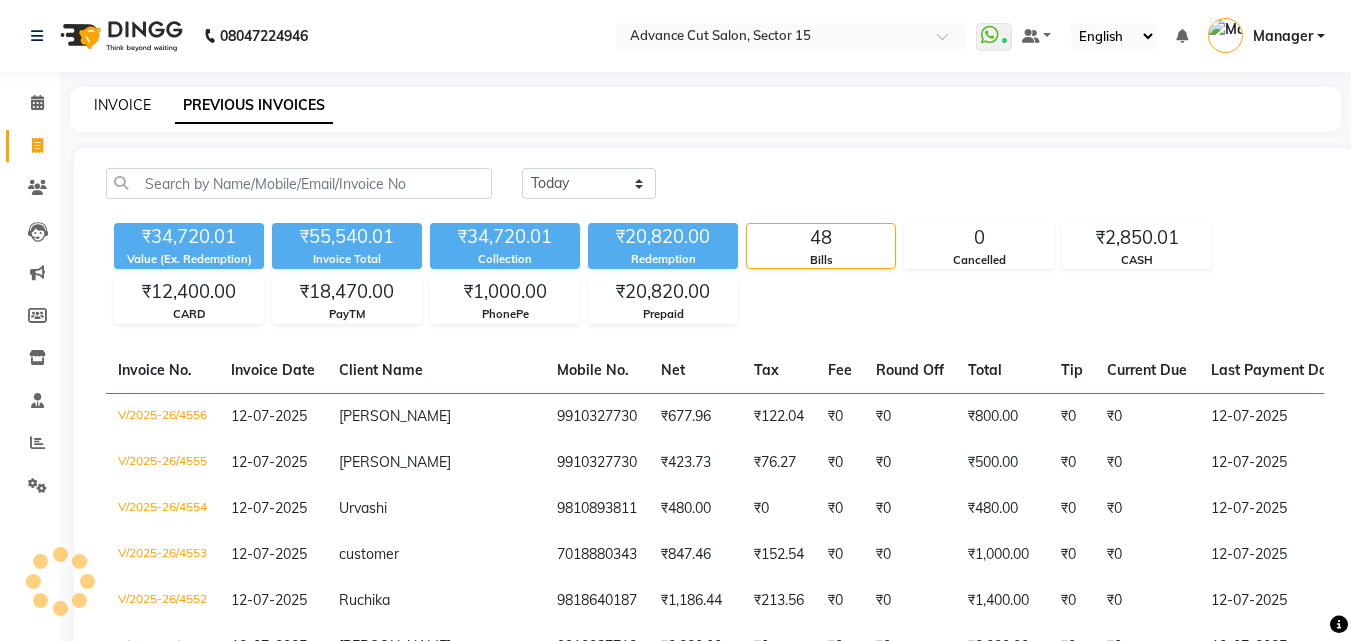 click on "INVOICE" 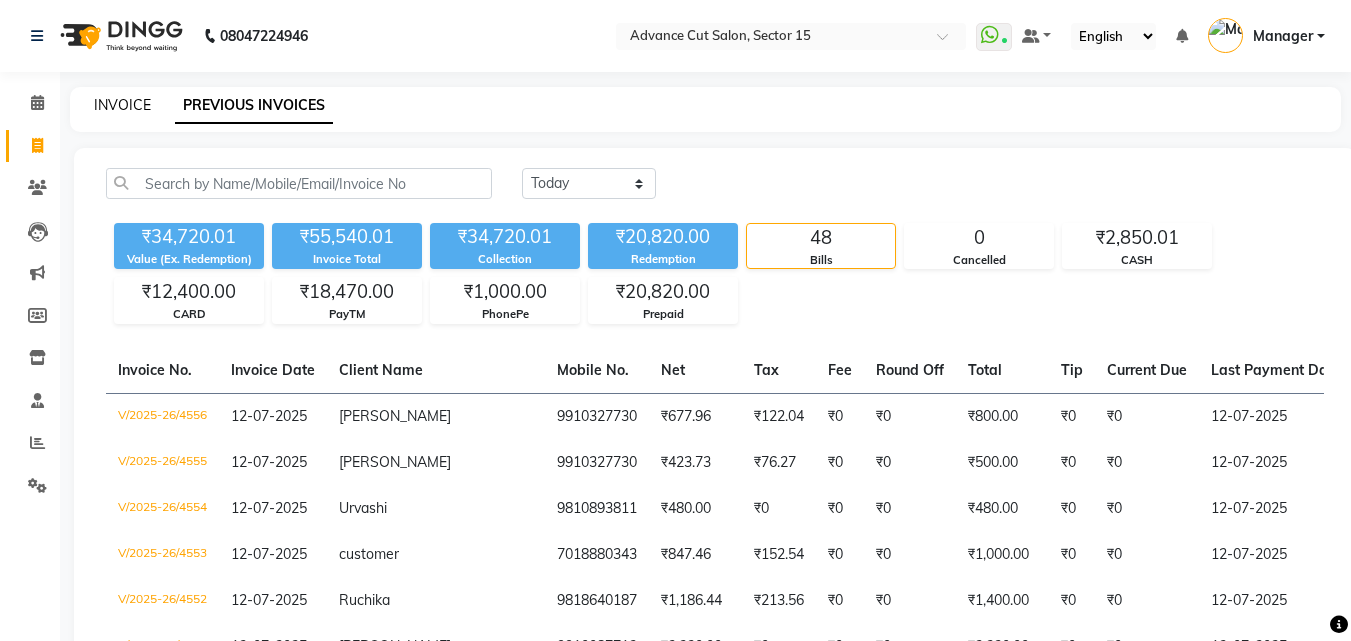 click on "INVOICE" 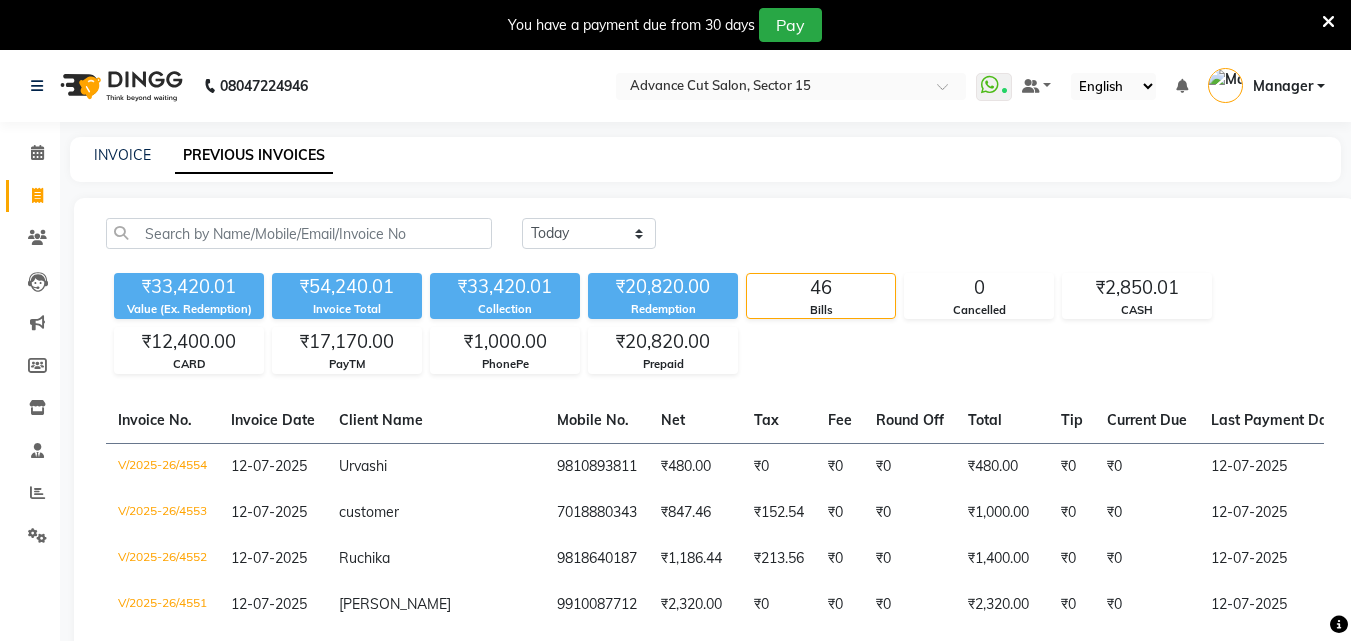 scroll, scrollTop: 0, scrollLeft: 0, axis: both 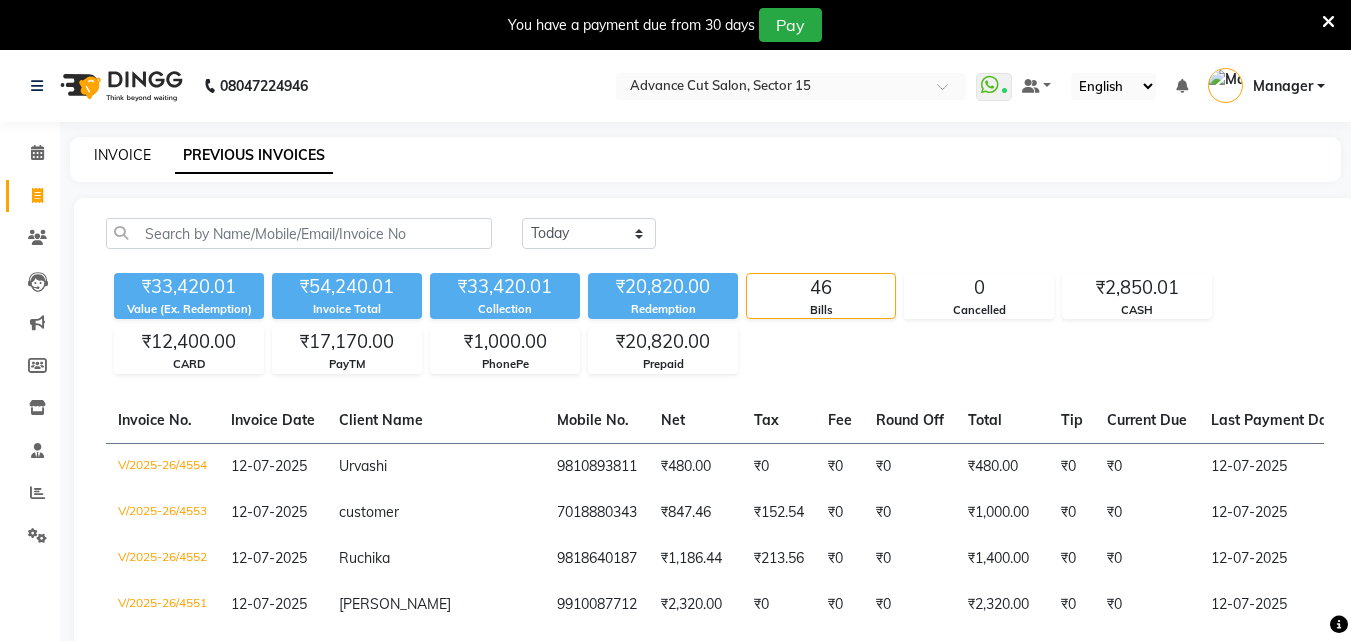 click on "INVOICE" 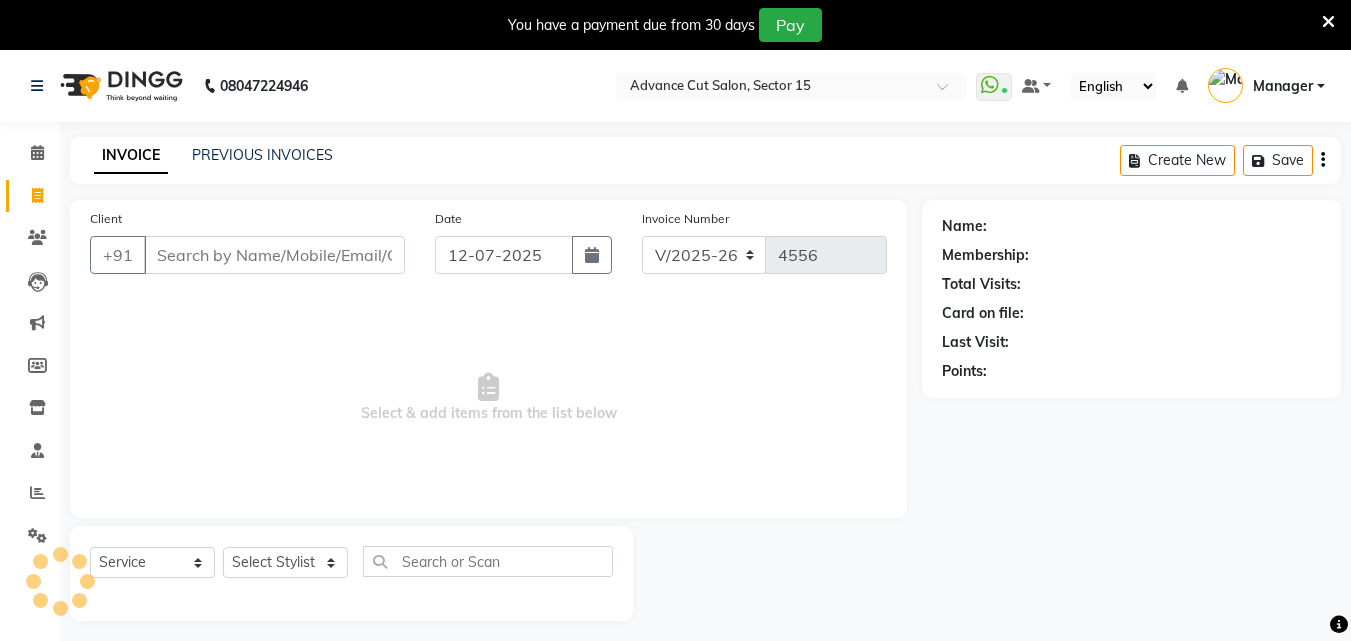 scroll, scrollTop: 50, scrollLeft: 0, axis: vertical 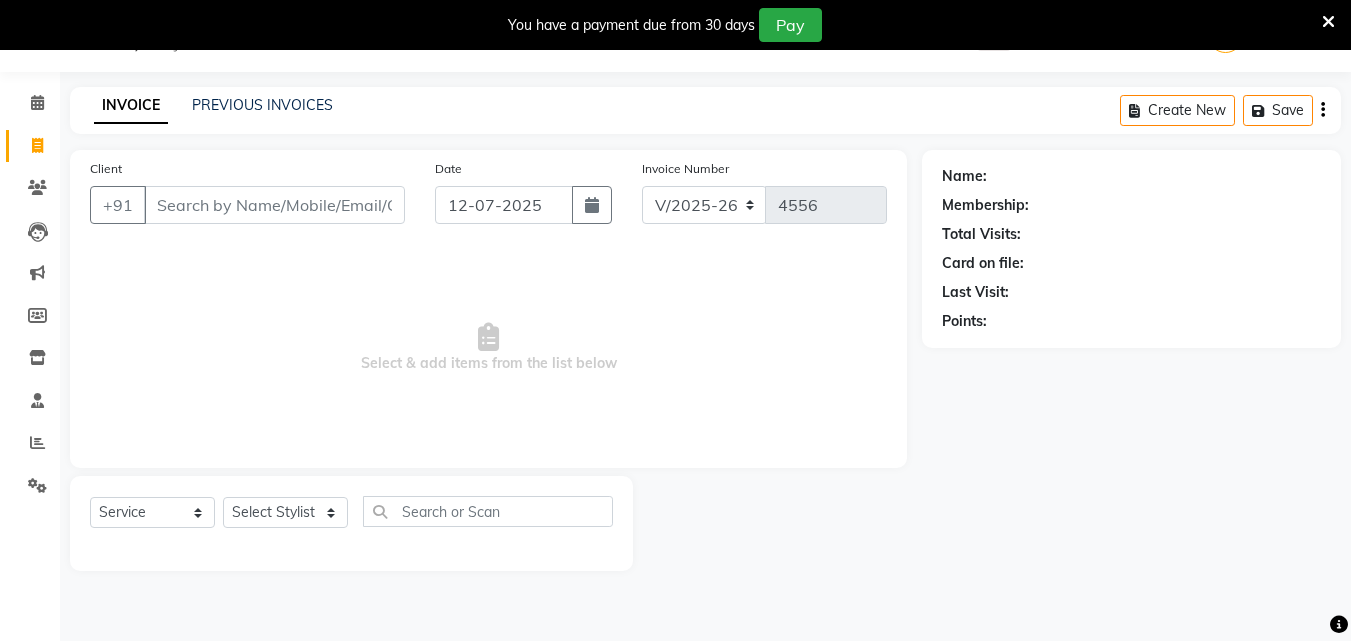 click at bounding box center [1328, 22] 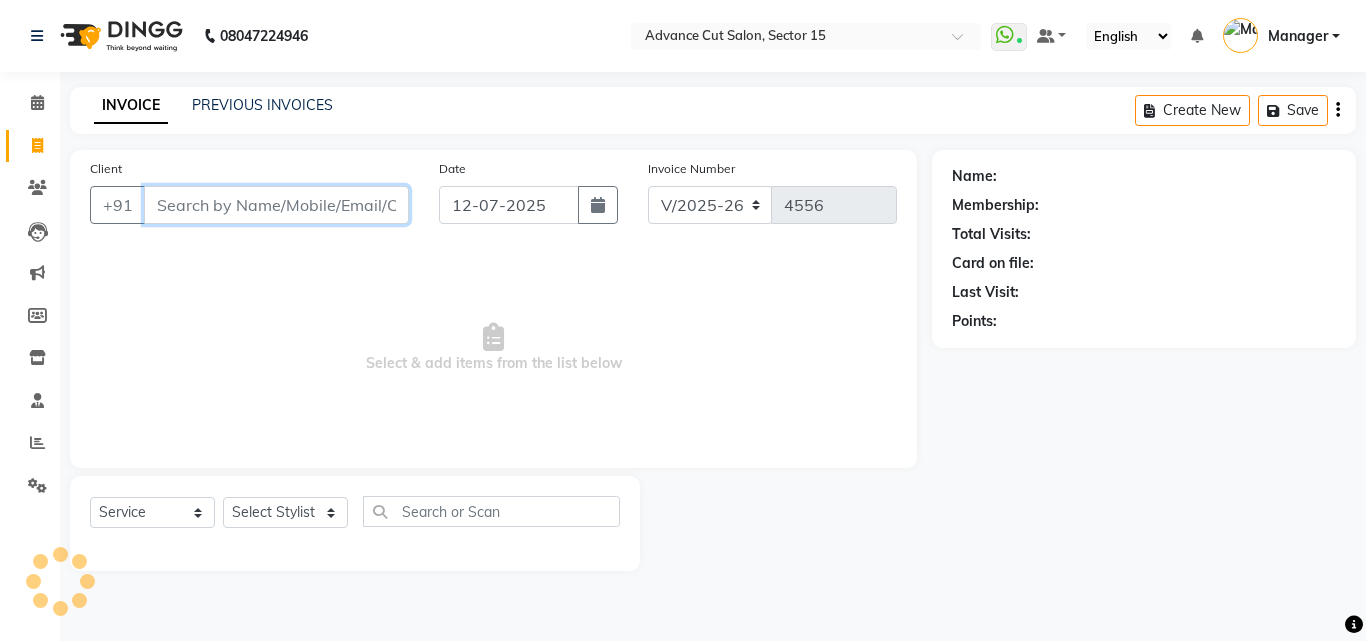 click on "Client" at bounding box center (276, 205) 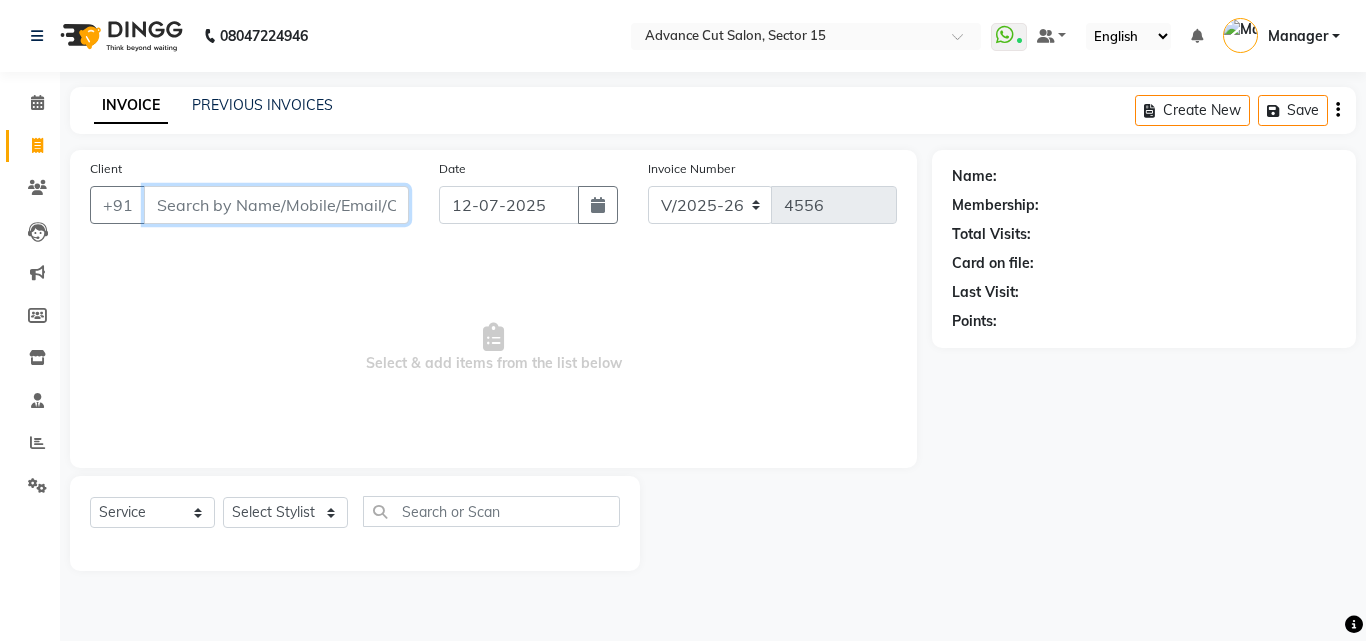 click on "Client" at bounding box center [276, 205] 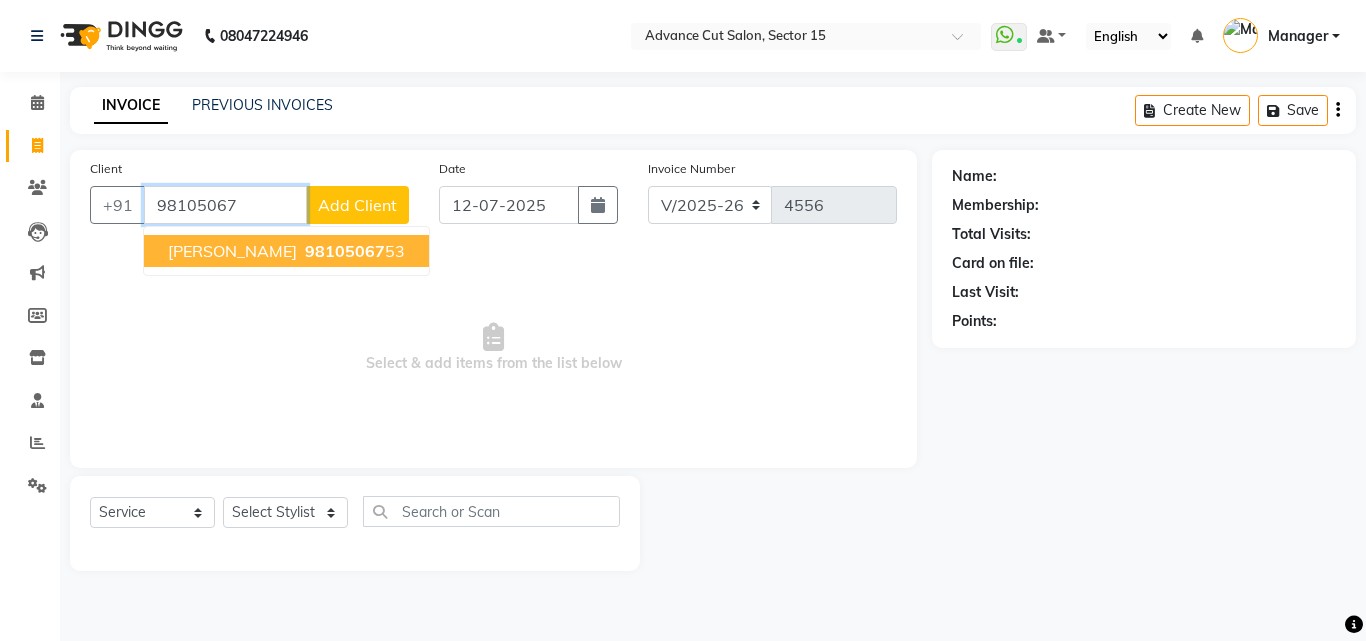click on "98105067" at bounding box center [345, 251] 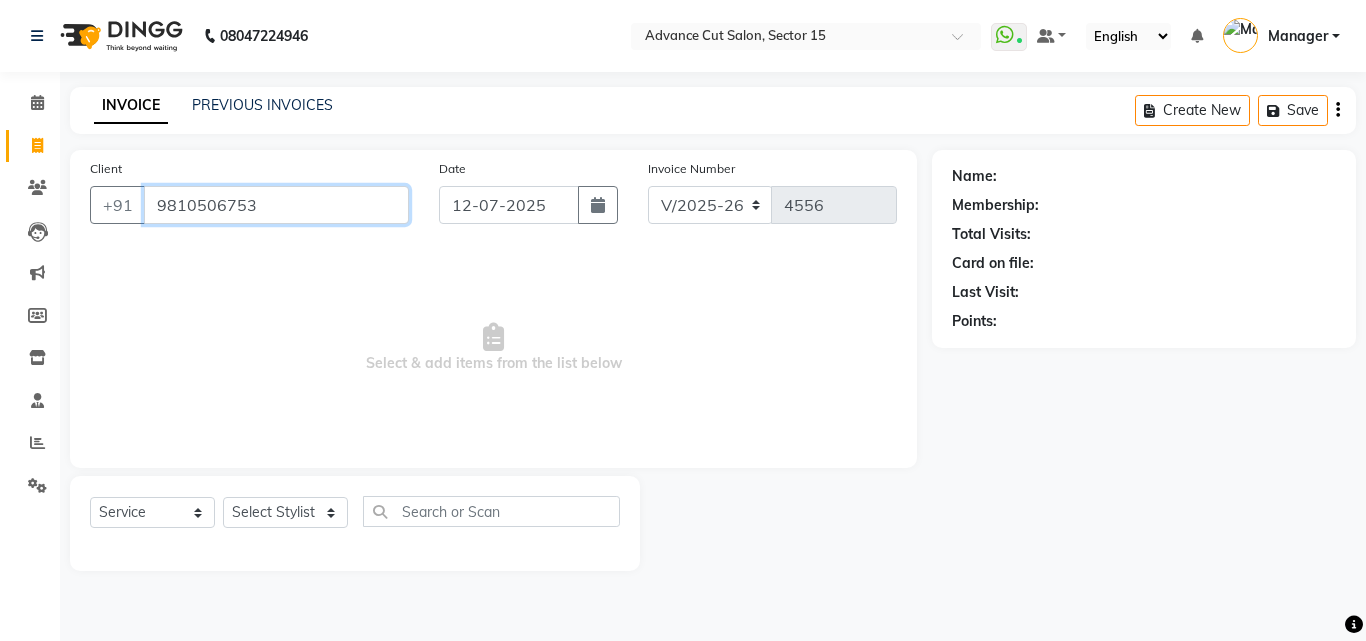type on "9810506753" 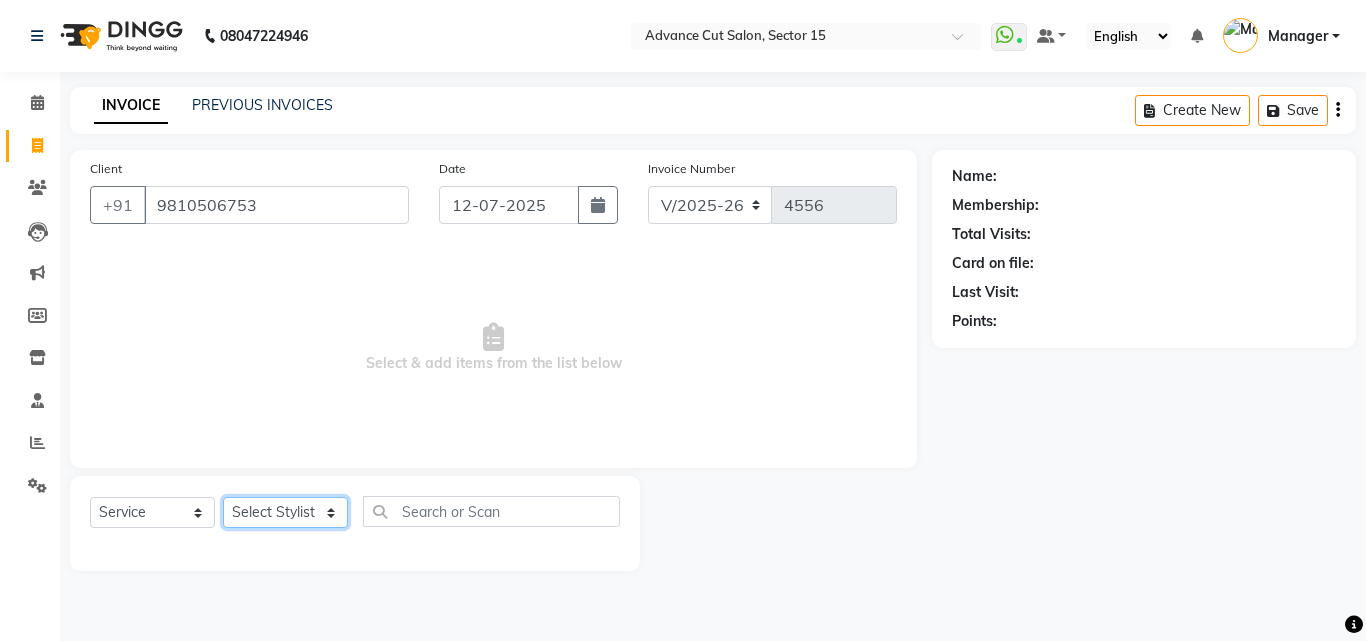 click on "Select Stylist Advance Cut  [PERSON_NAME] [PERSON_NAME] [PERSON_NAME] LUCKY Manager [PERSON_NAME] [PERSON_NAME] Pooja  [PERSON_NAME] RANI [PERSON_NAME] [PERSON_NAME] [PERSON_NAME] [PERSON_NAME] [PERSON_NAME]" 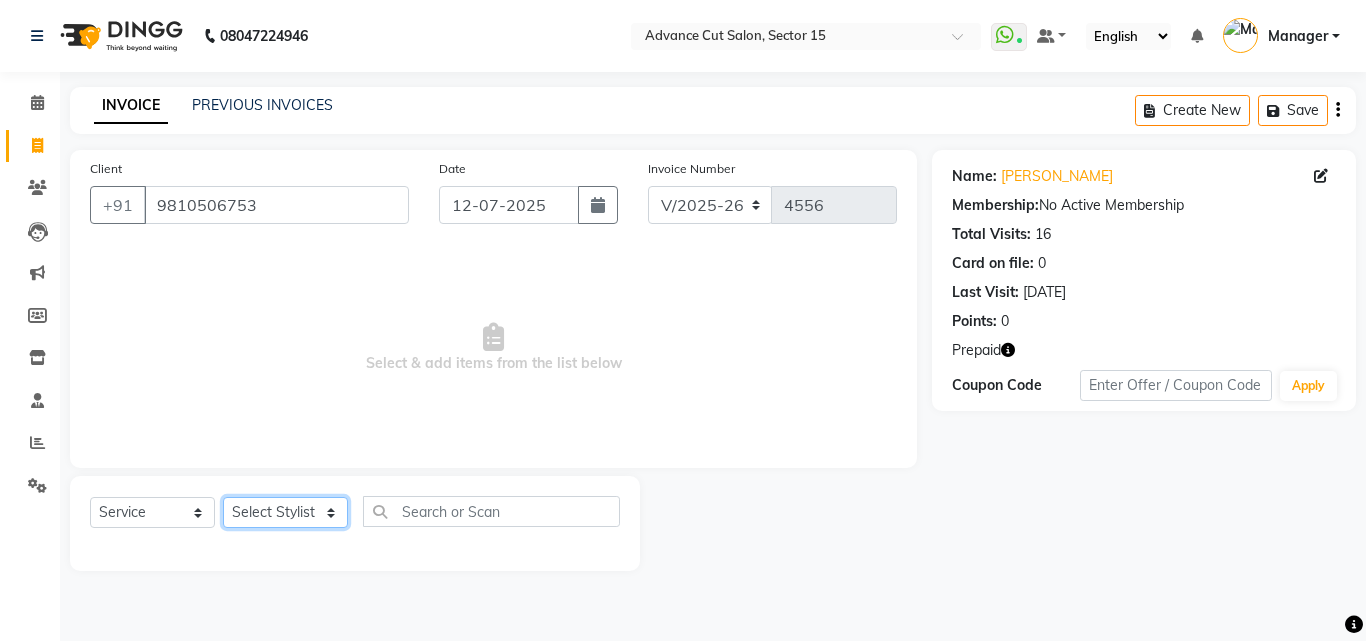 select on "46504" 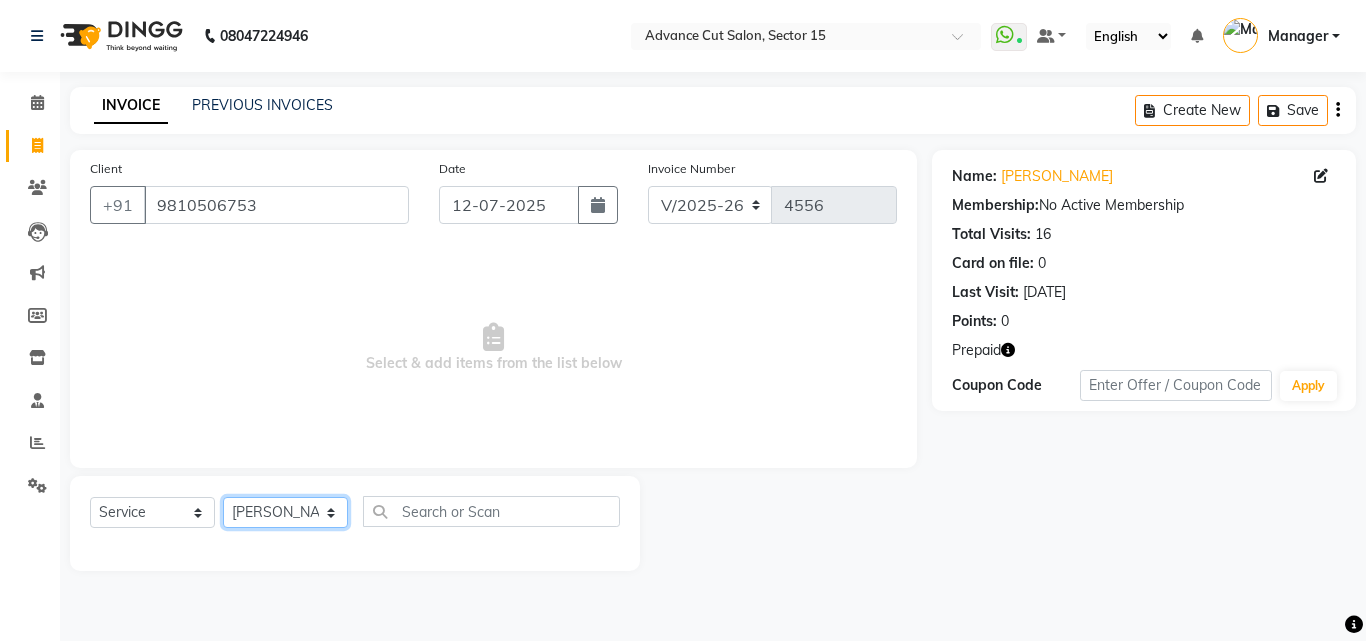 click on "Select Stylist Advance Cut  [PERSON_NAME] [PERSON_NAME] [PERSON_NAME] LUCKY Manager [PERSON_NAME] [PERSON_NAME] Pooja  [PERSON_NAME] RANI [PERSON_NAME] [PERSON_NAME] [PERSON_NAME] [PERSON_NAME] [PERSON_NAME]" 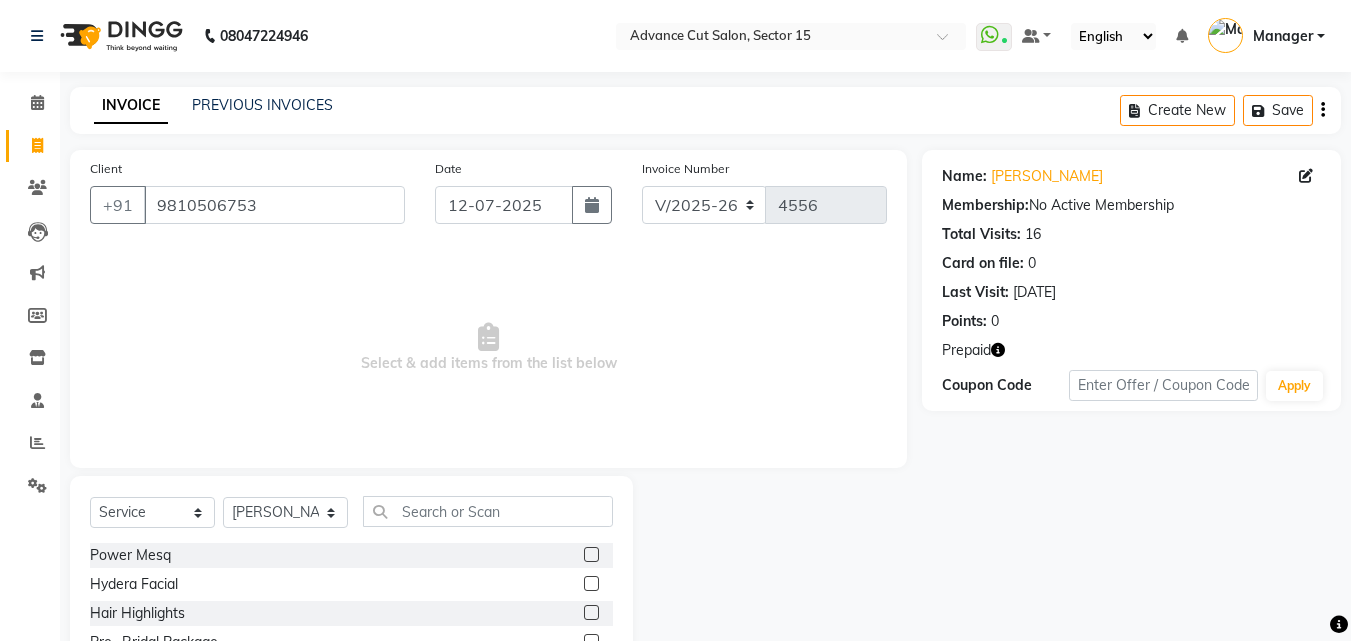 click 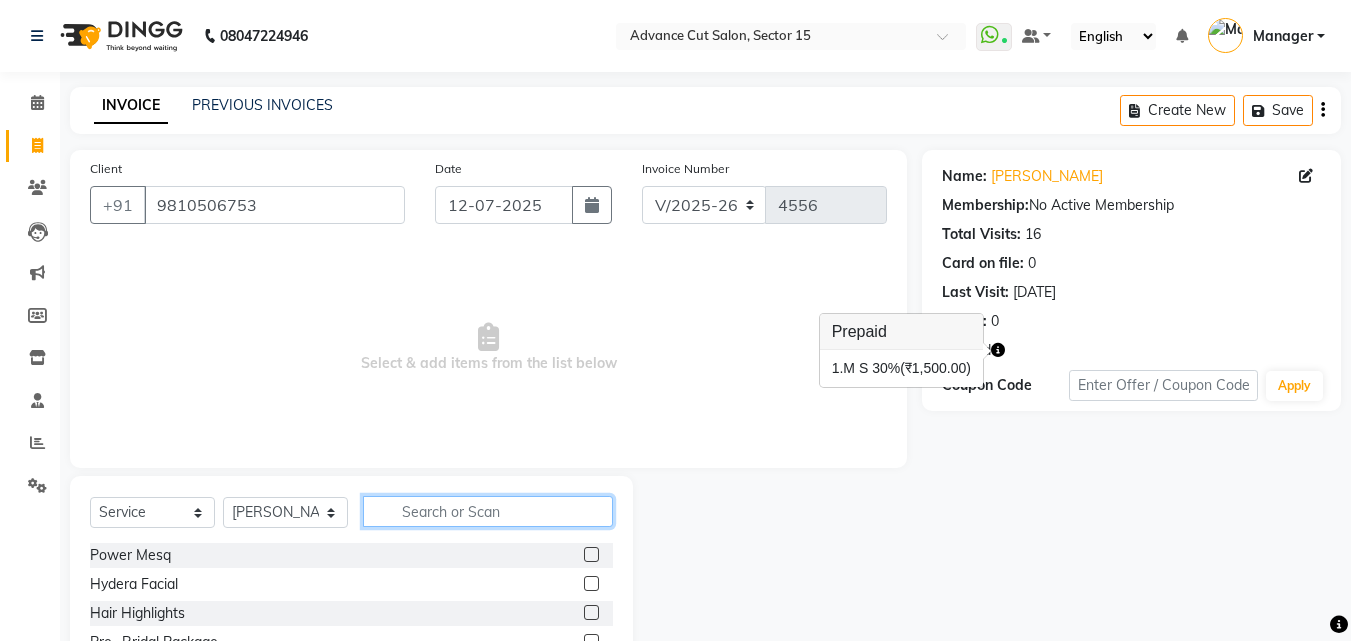 click 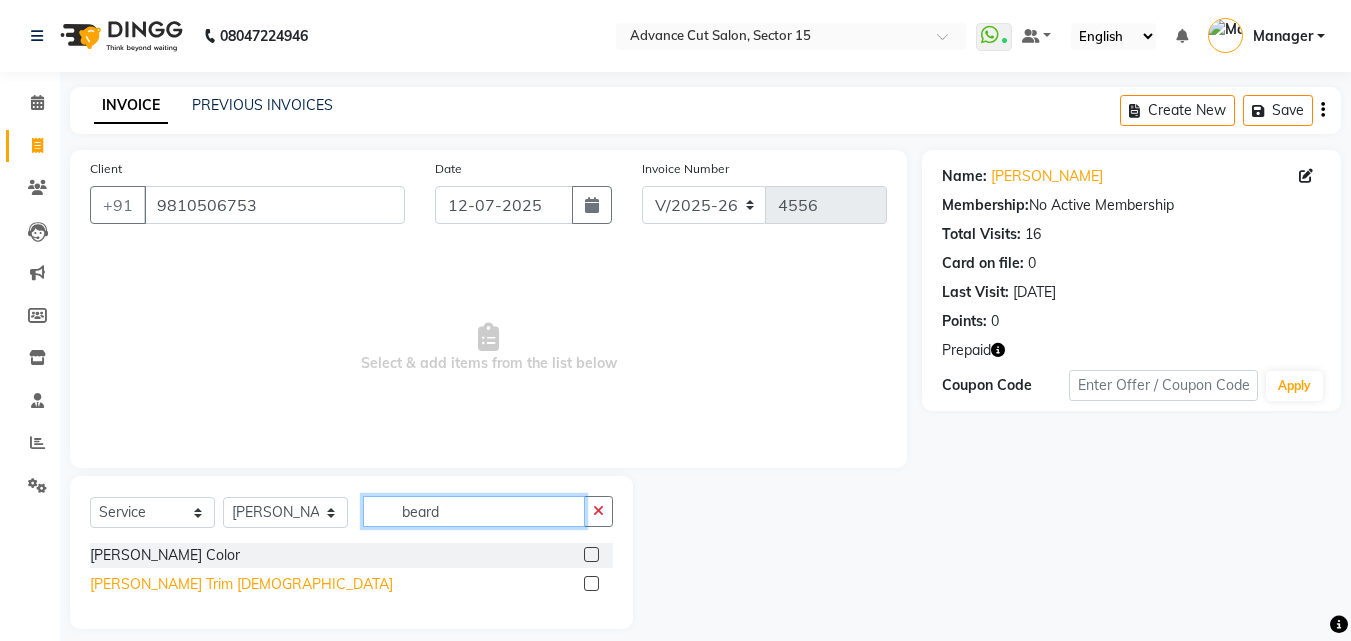 type on "beard" 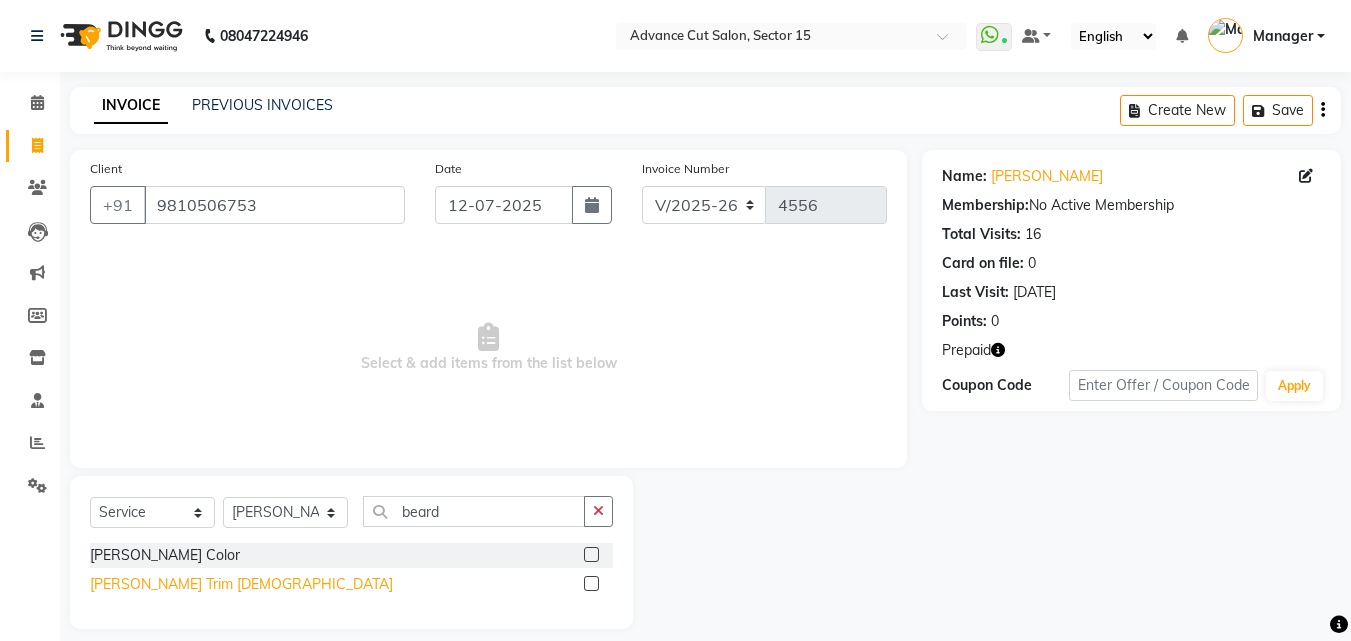 click on "[PERSON_NAME] Trim [DEMOGRAPHIC_DATA]" 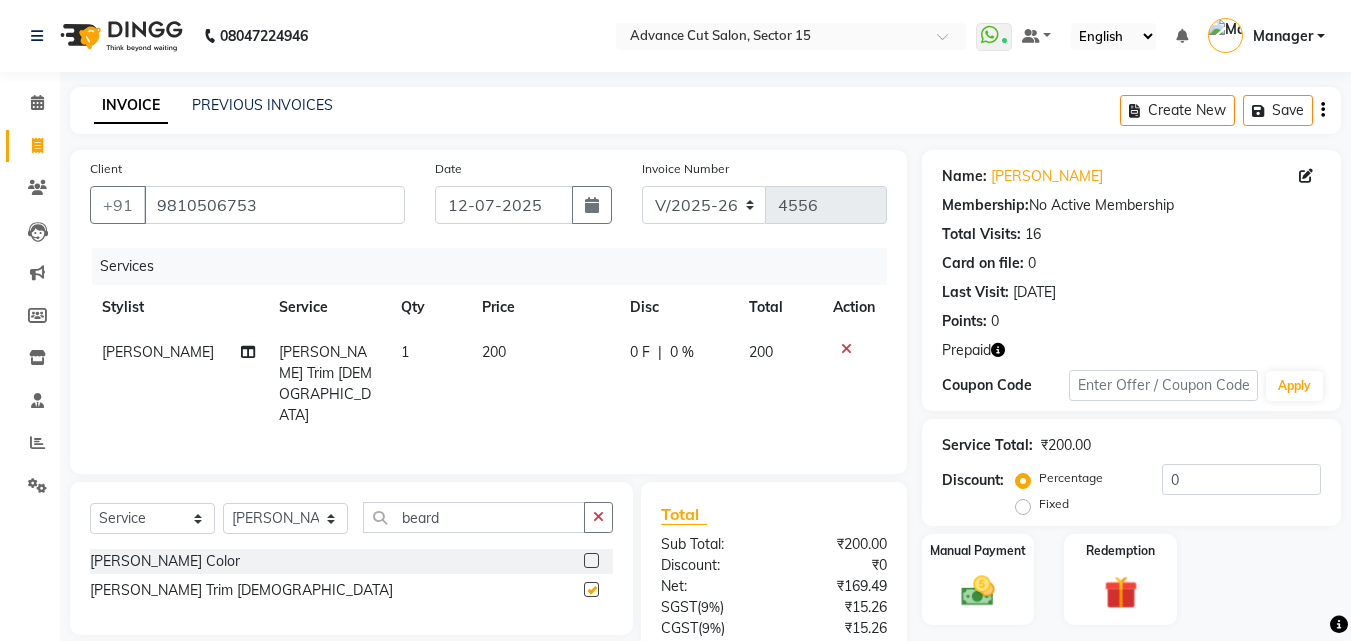 checkbox on "false" 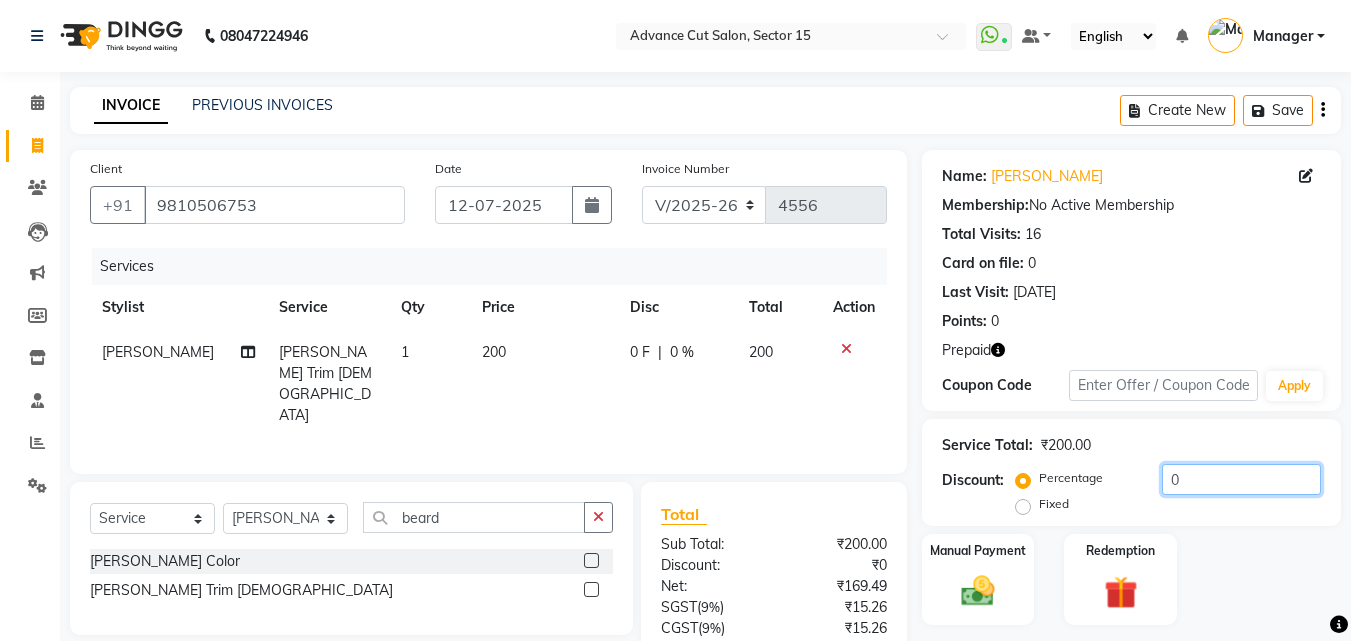 drag, startPoint x: 1158, startPoint y: 480, endPoint x: 1157, endPoint y: 493, distance: 13.038404 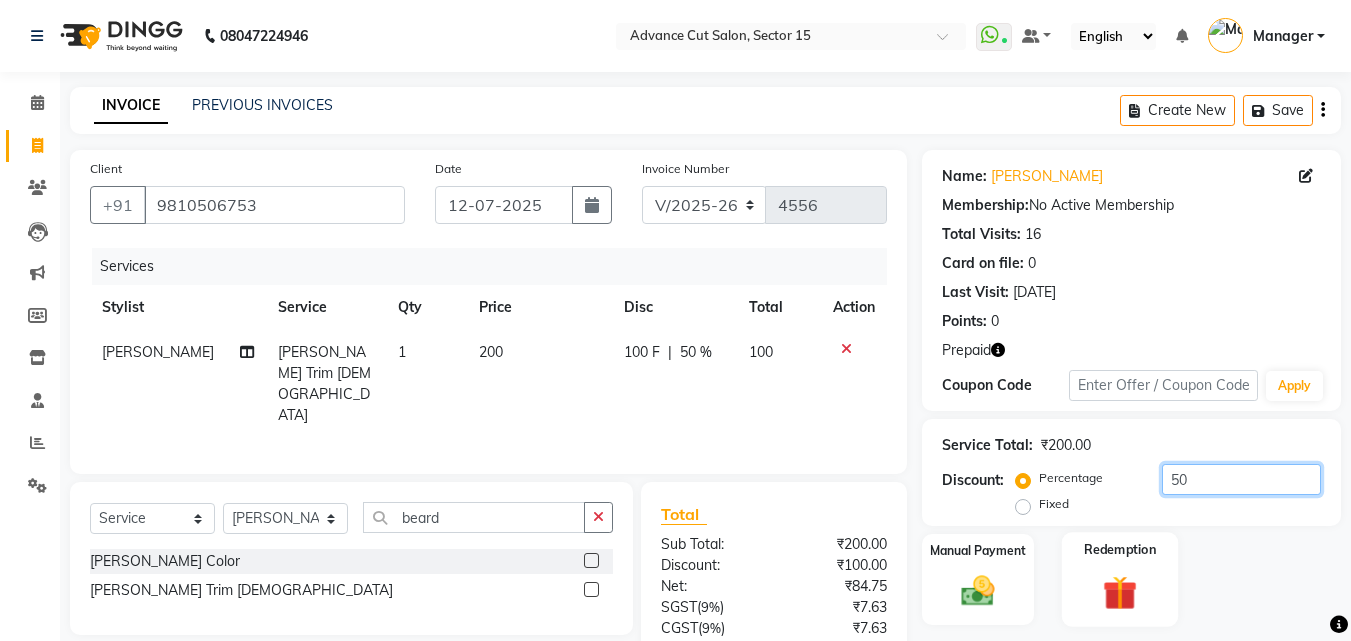 type on "50" 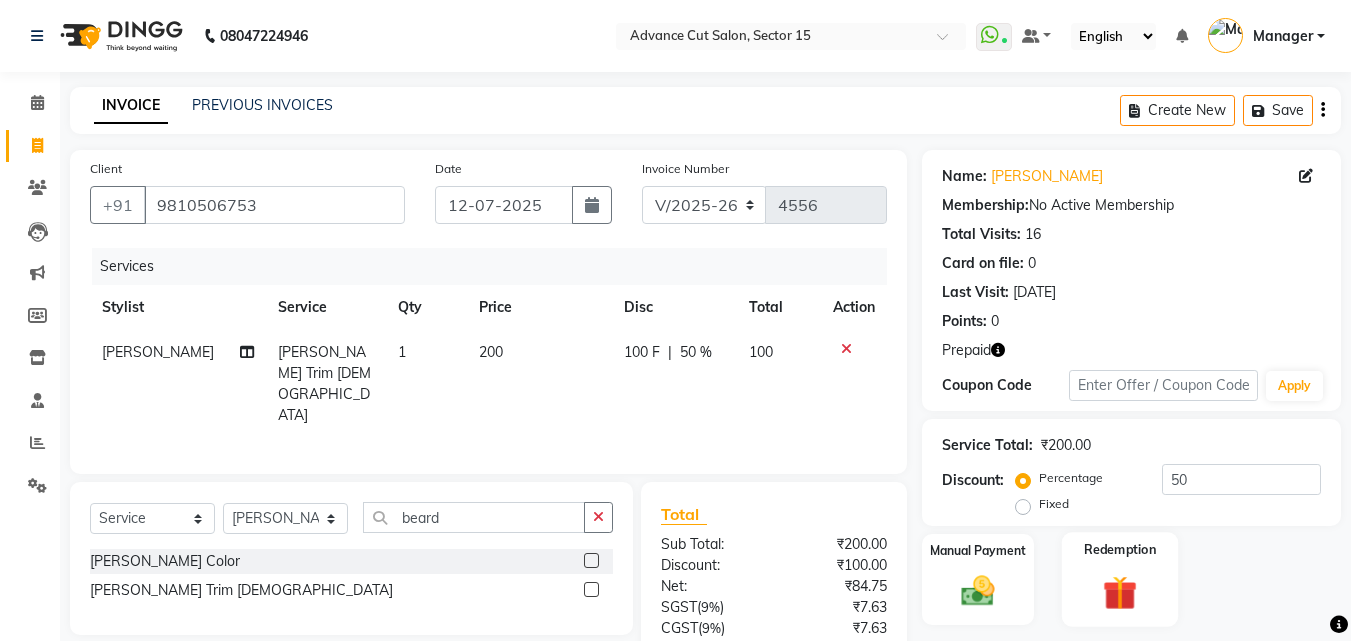 click on "Redemption" 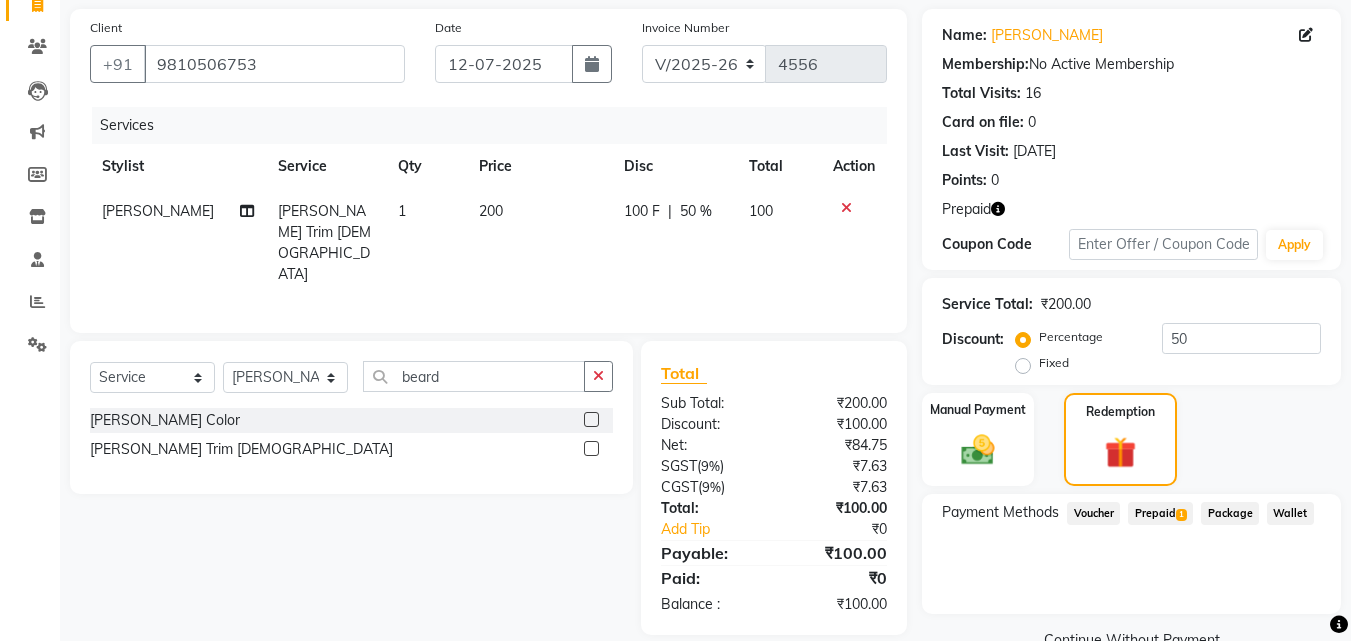 scroll, scrollTop: 158, scrollLeft: 0, axis: vertical 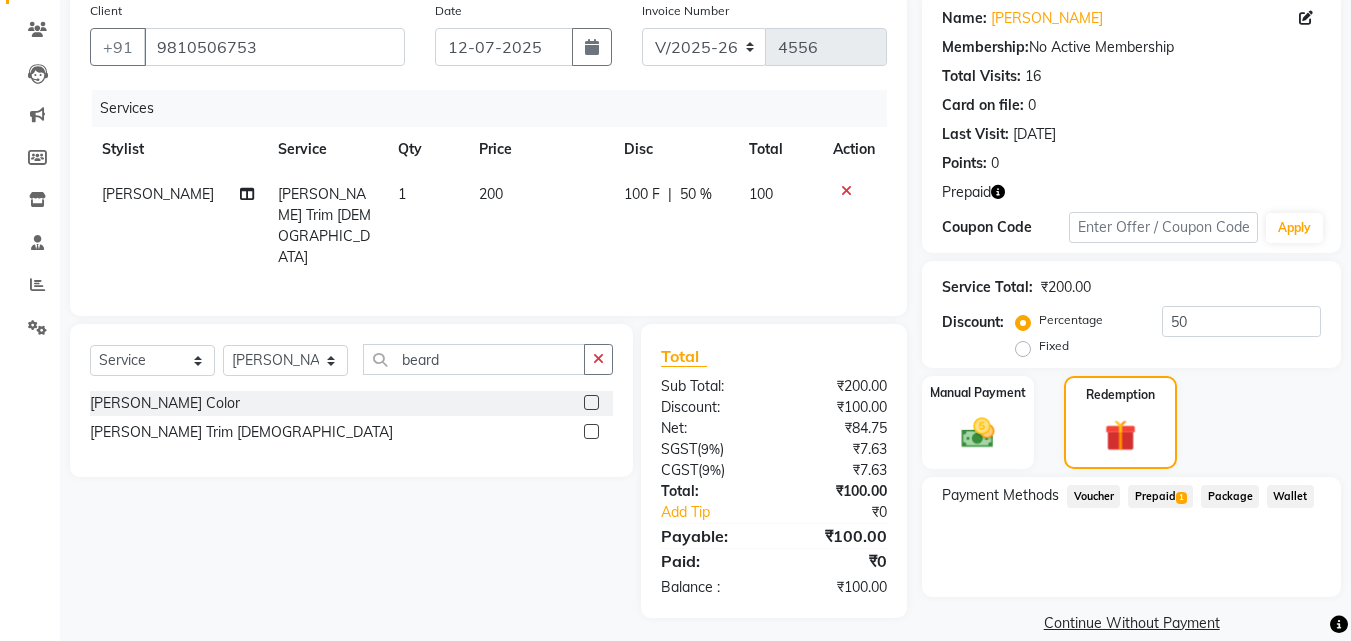 click on "1" 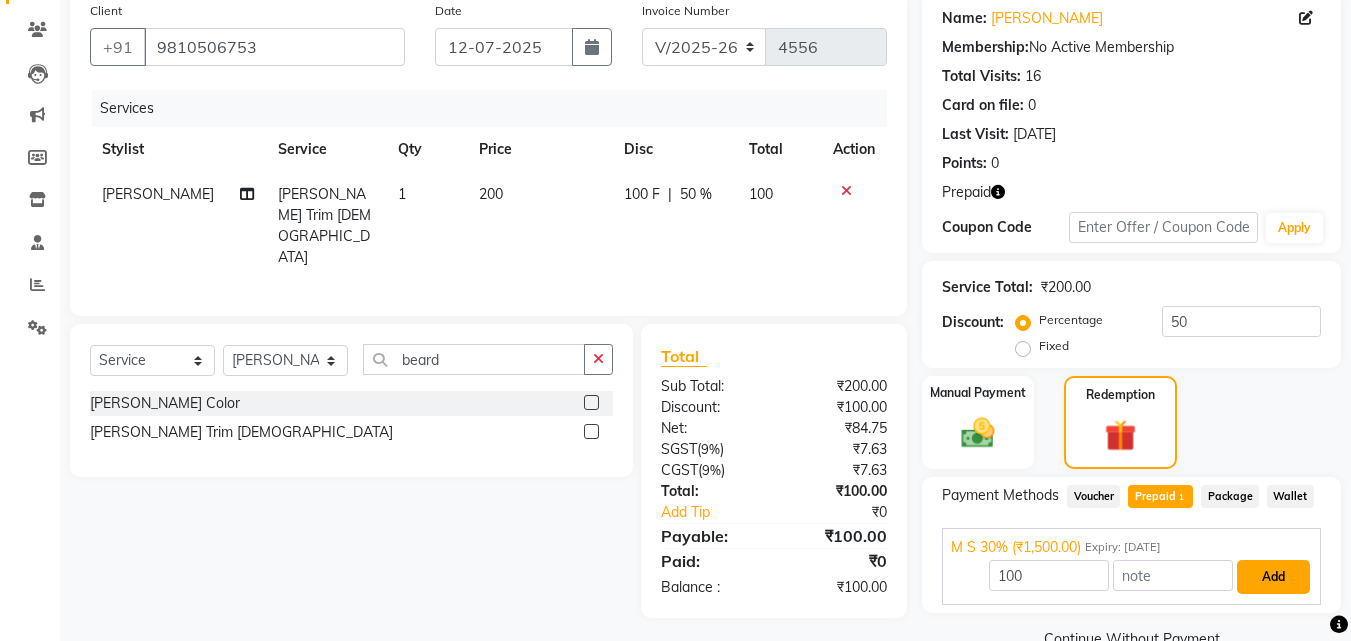 click on "Add" at bounding box center (1273, 577) 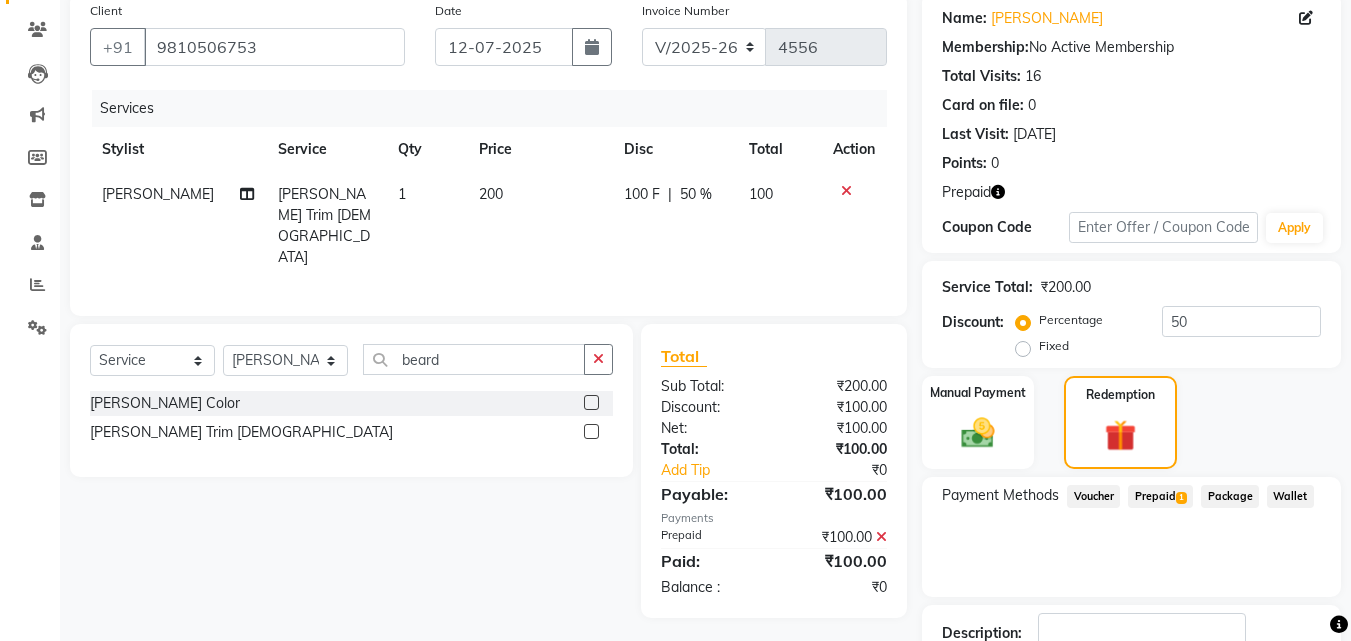 scroll, scrollTop: 298, scrollLeft: 0, axis: vertical 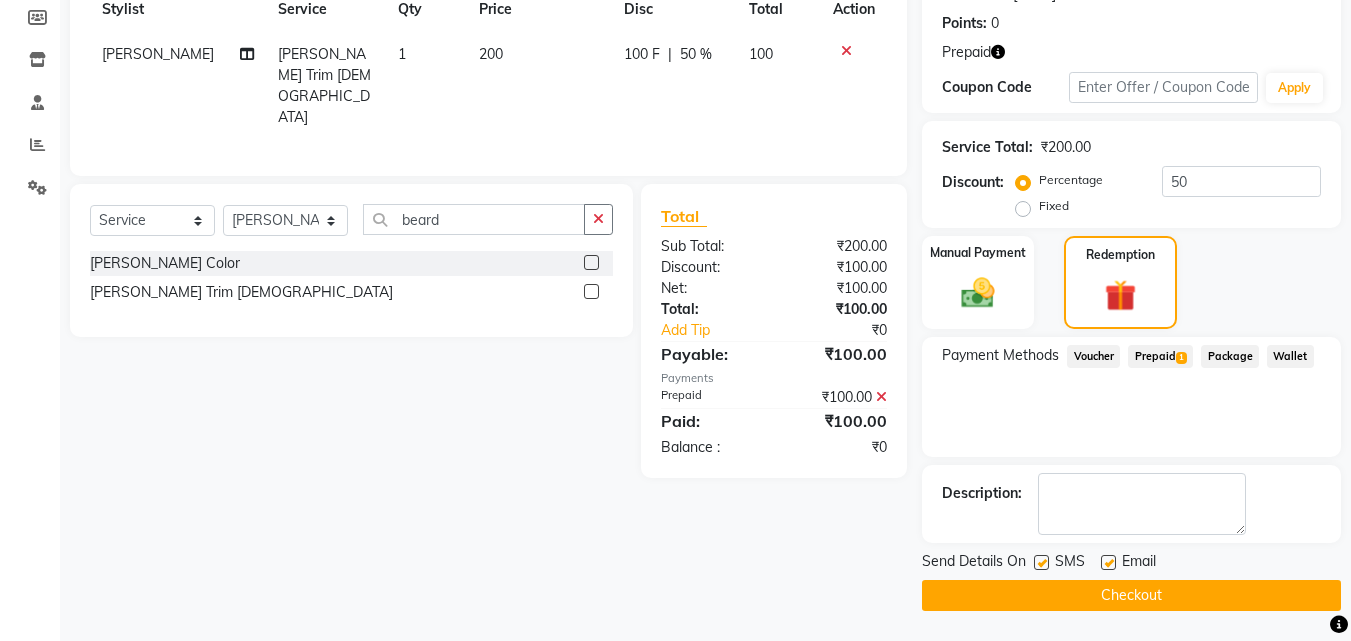 click on "Checkout" 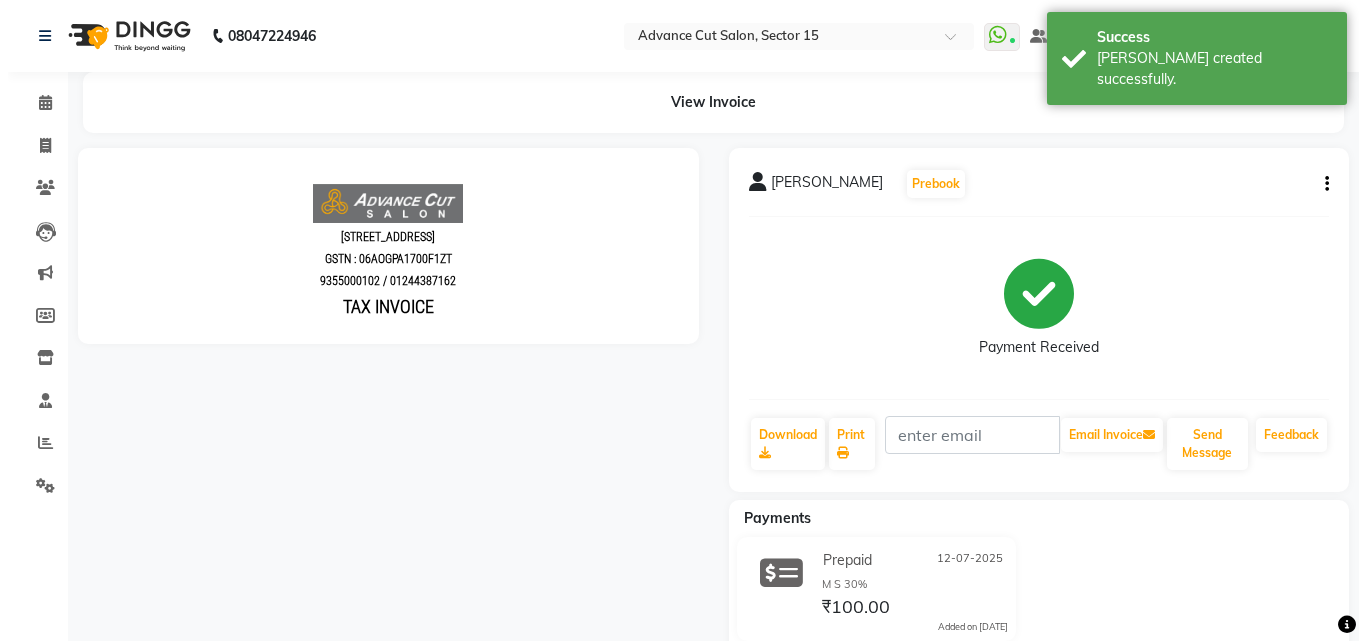 scroll, scrollTop: 0, scrollLeft: 0, axis: both 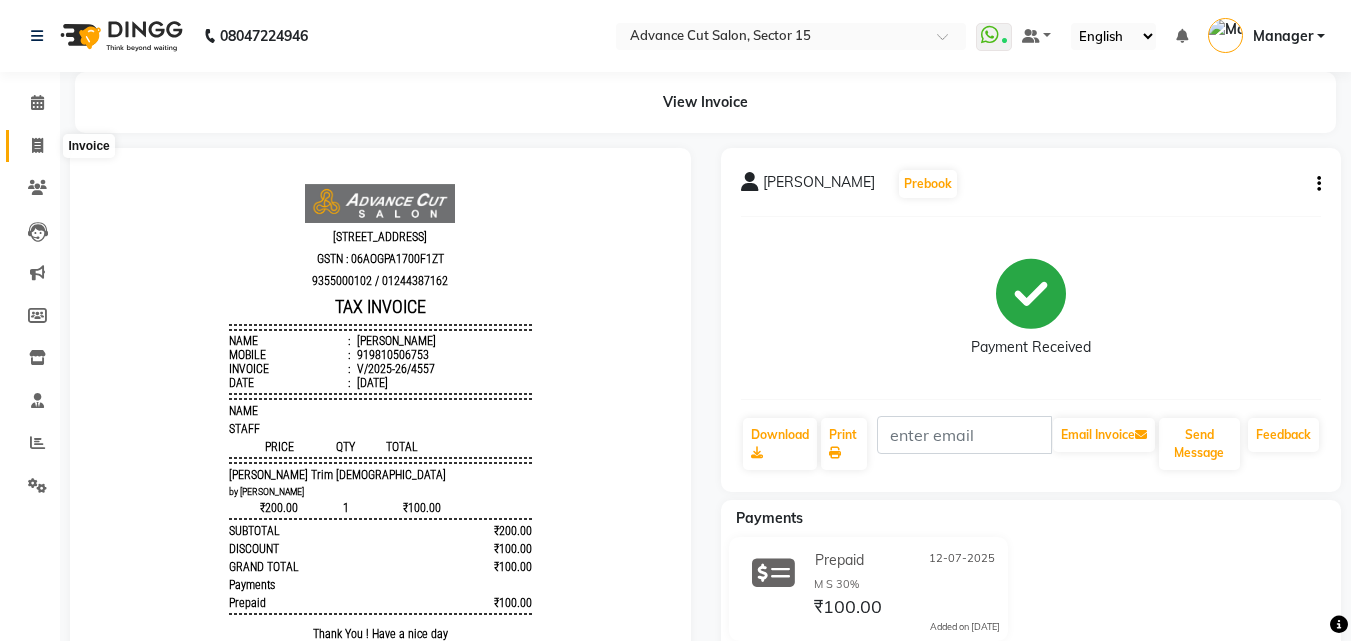 drag, startPoint x: 32, startPoint y: 143, endPoint x: 28, endPoint y: 129, distance: 14.56022 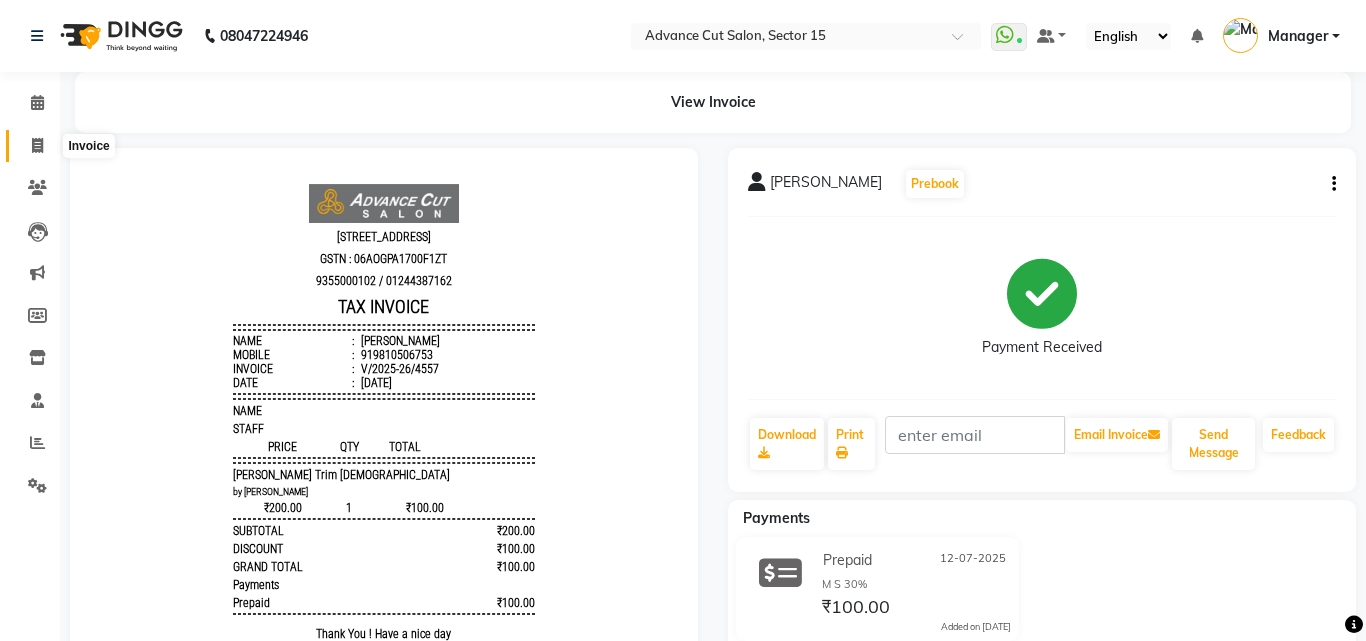 select on "service" 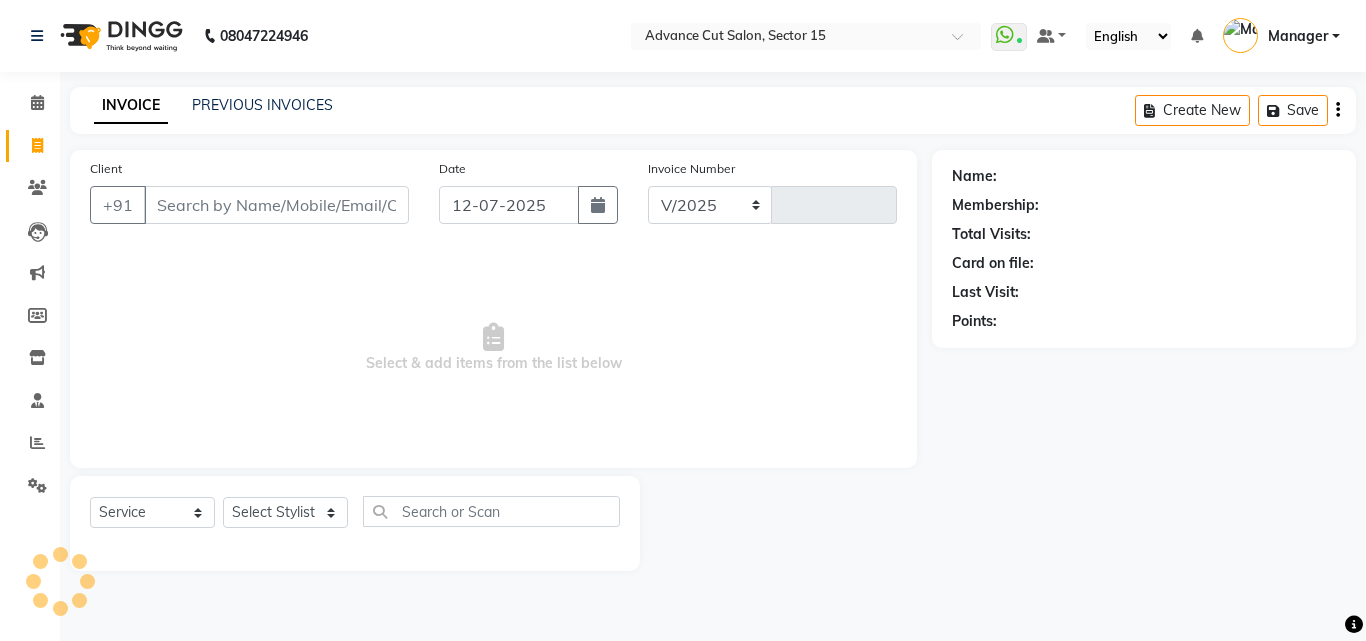 select on "6255" 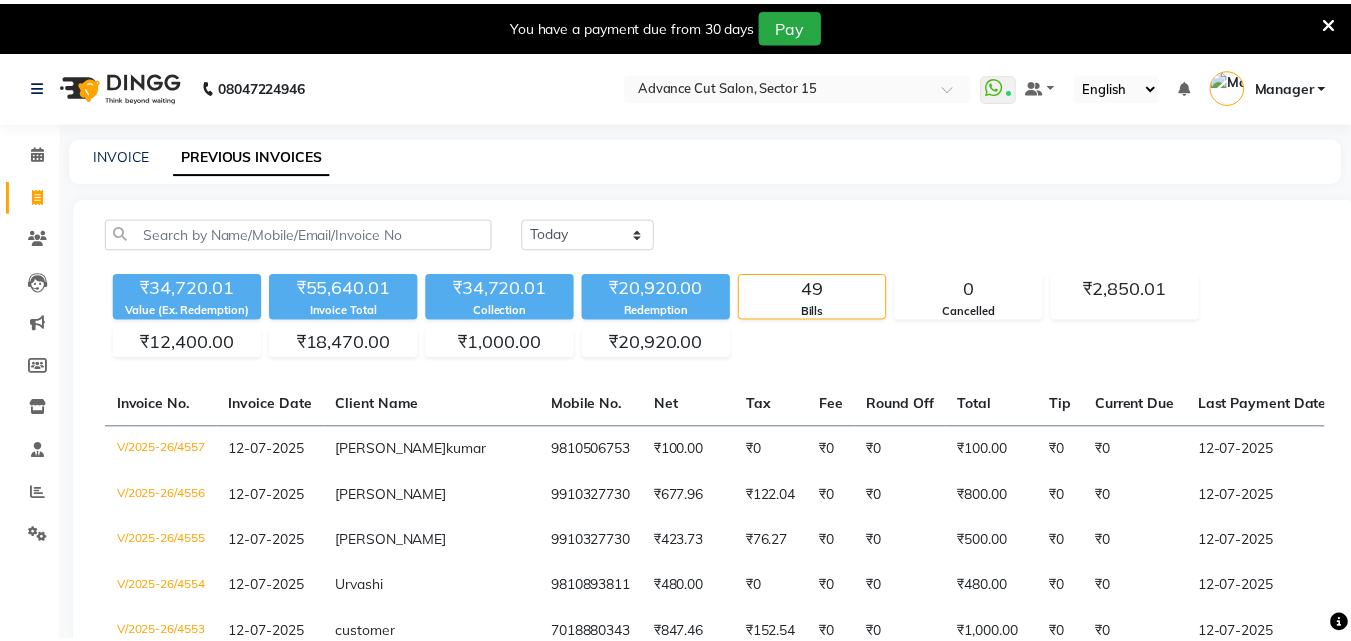 scroll, scrollTop: 0, scrollLeft: 0, axis: both 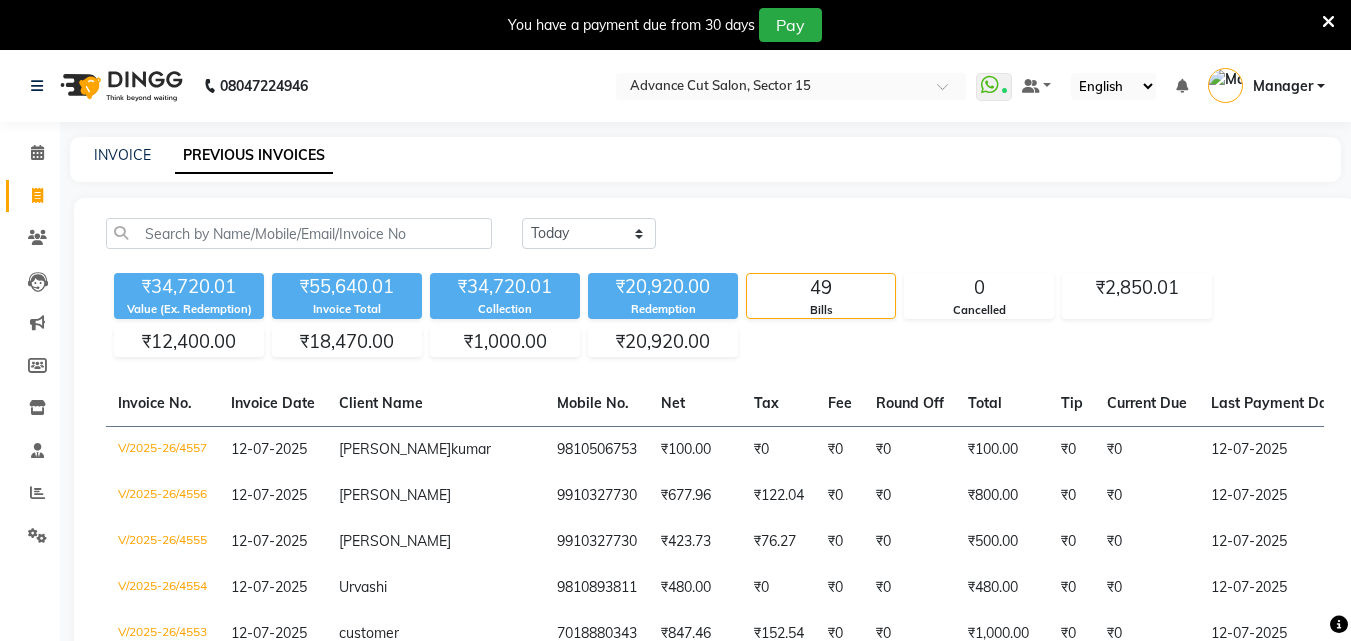 click on "You have a payment due from 30 days   Pay" at bounding box center (665, 25) 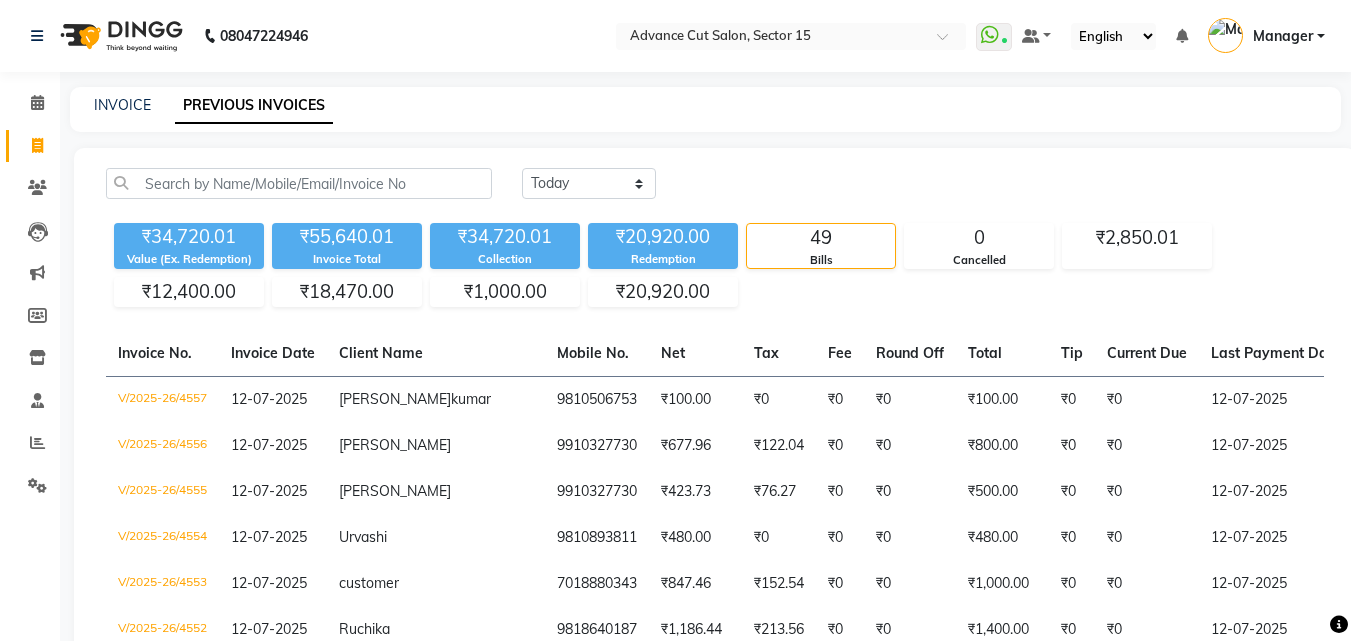 click on "INVOICE PREVIOUS INVOICES" 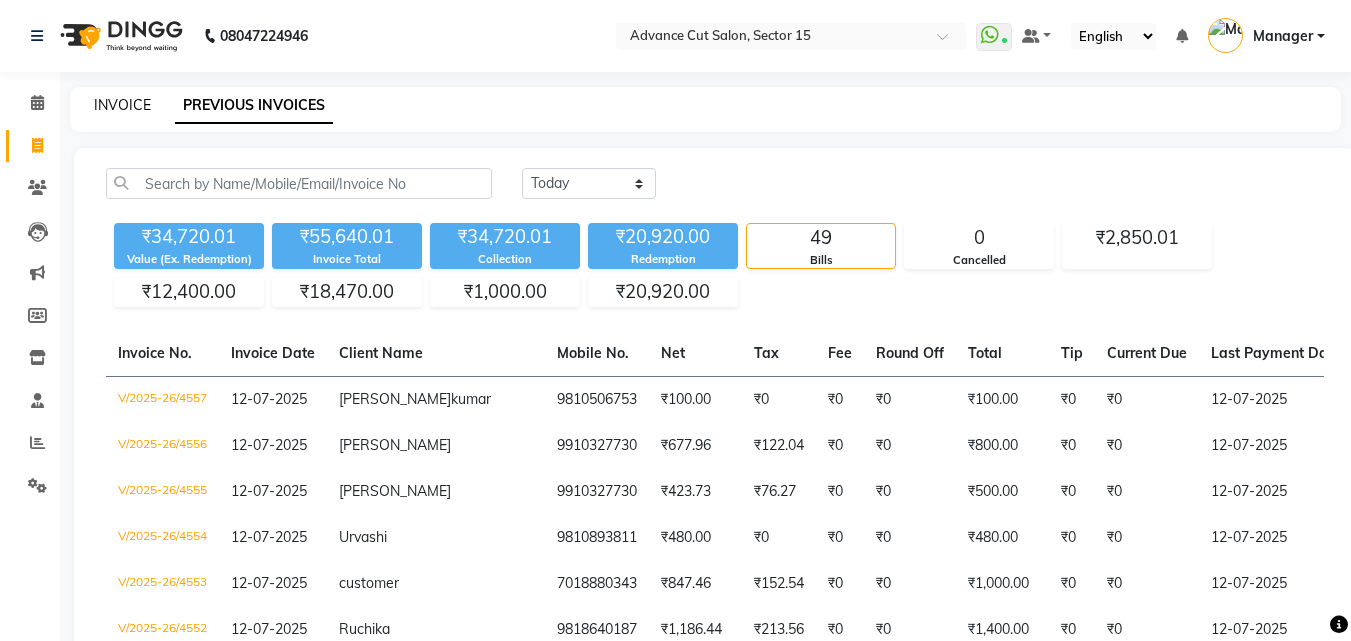 click on "INVOICE" 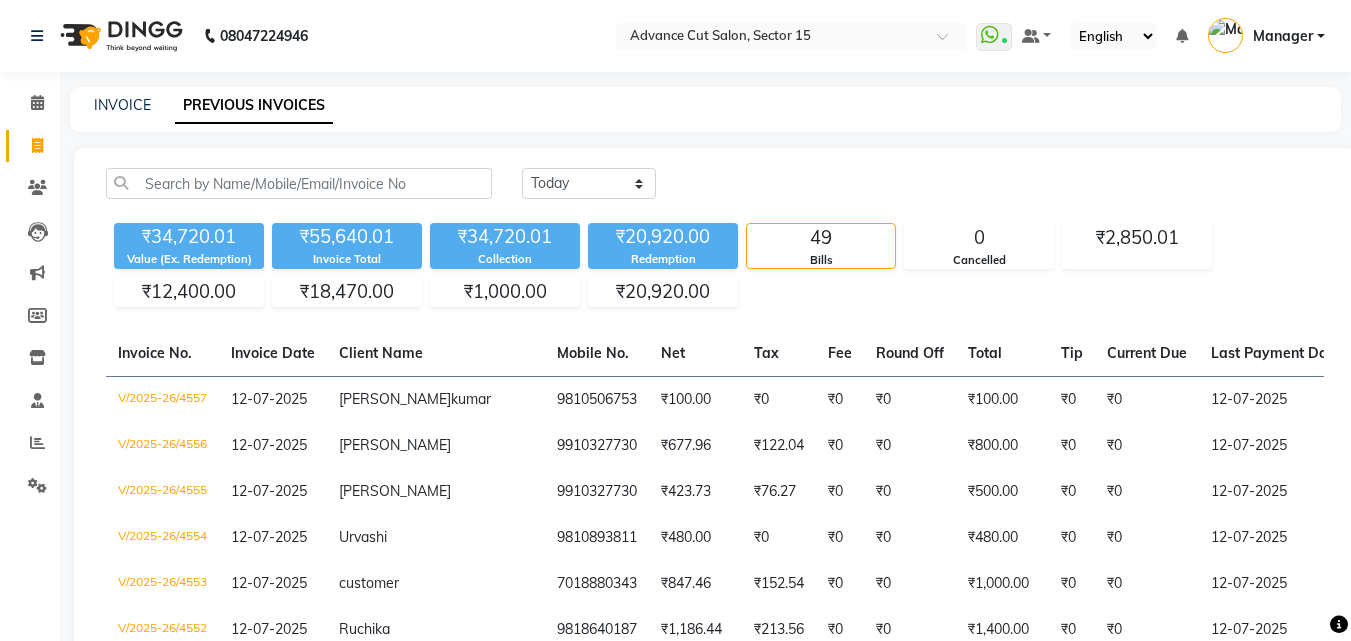 click on "INVOICE PREVIOUS INVOICES" 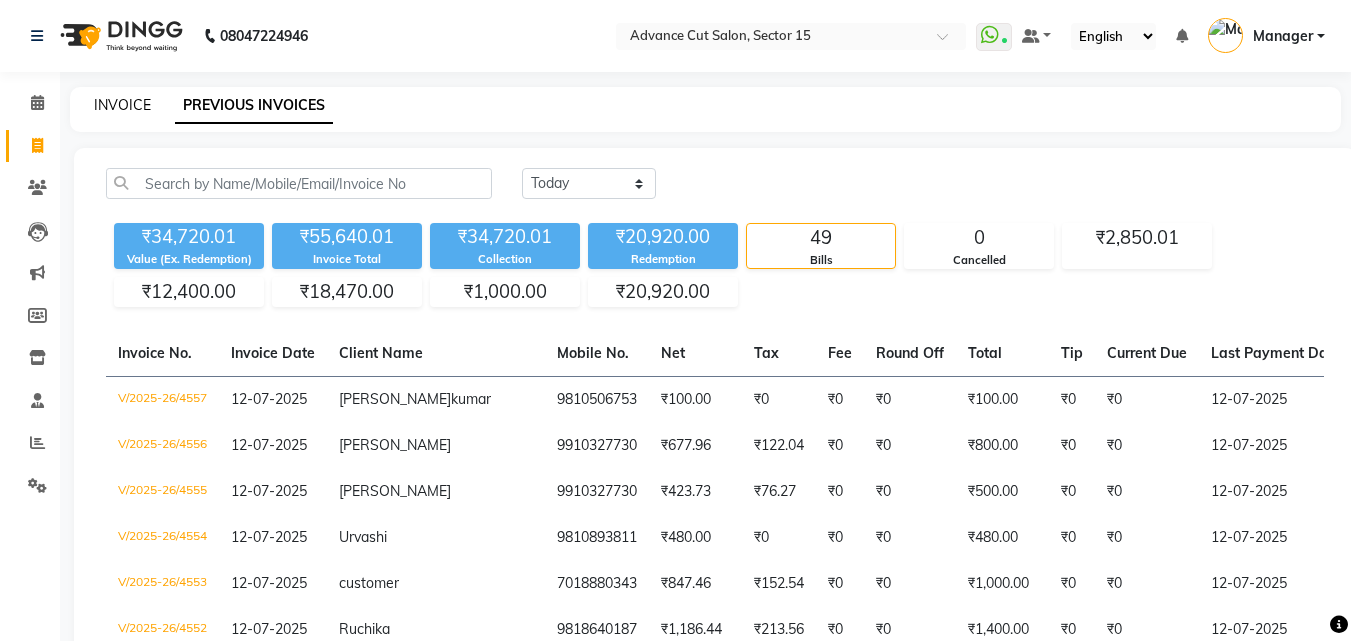 click on "INVOICE" 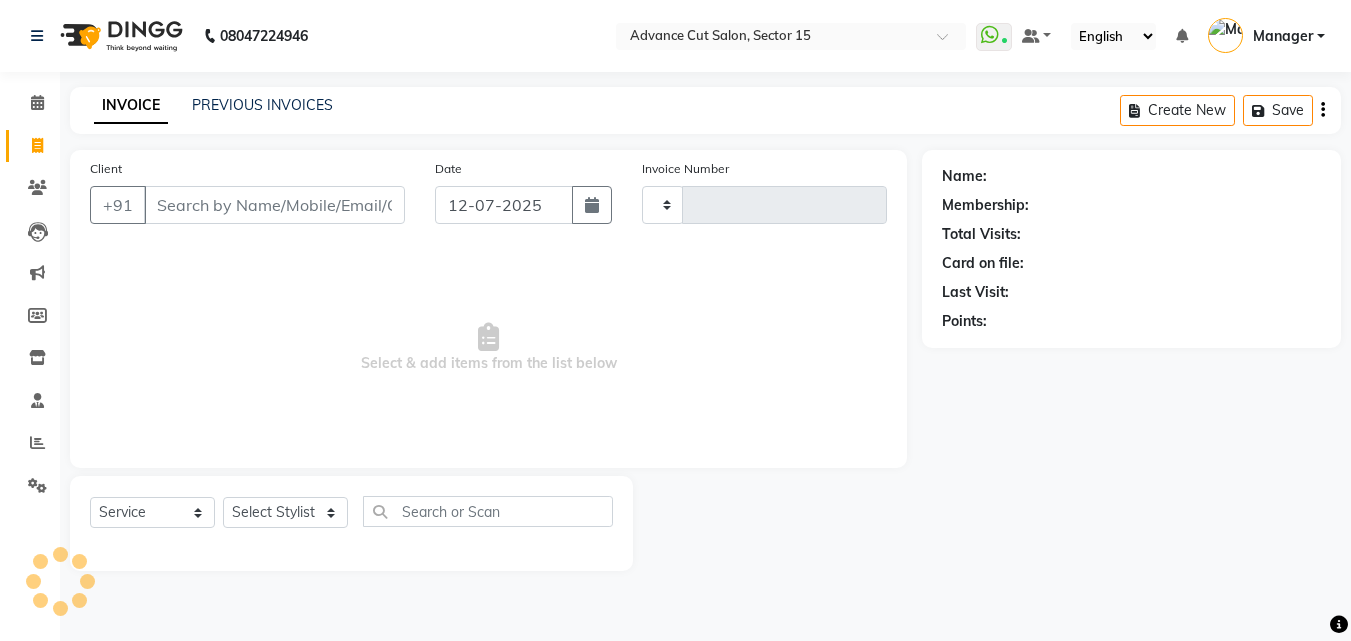 type on "4559" 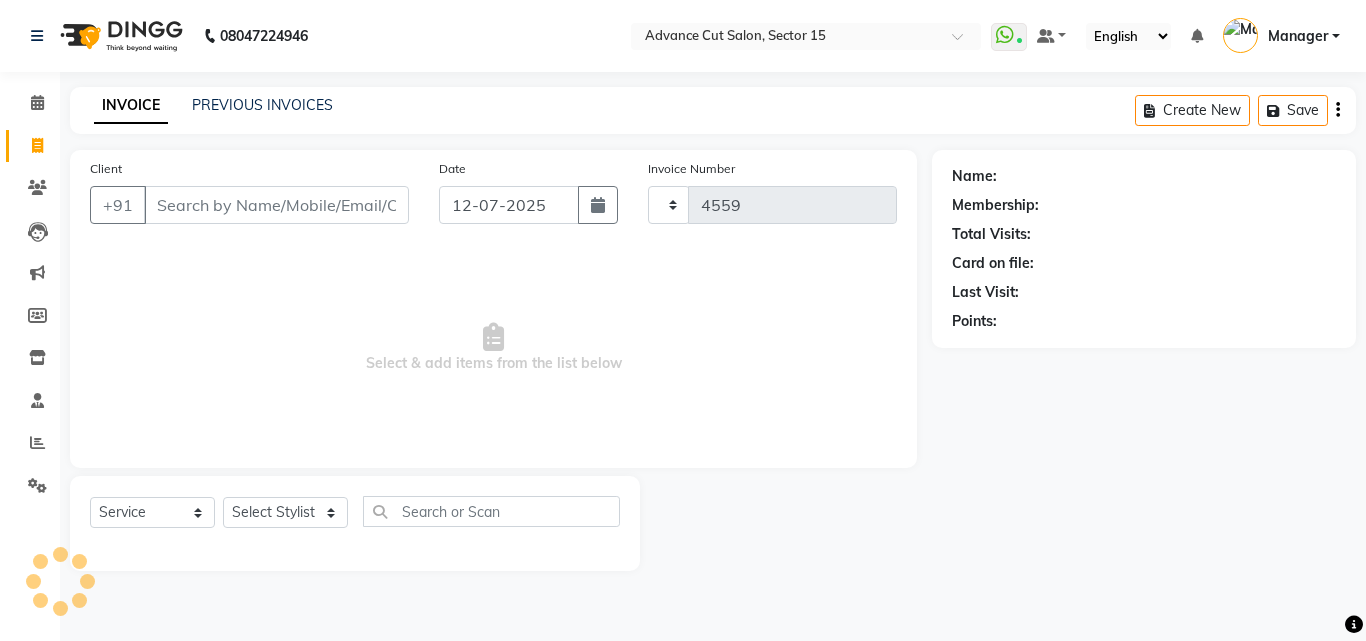 select on "6255" 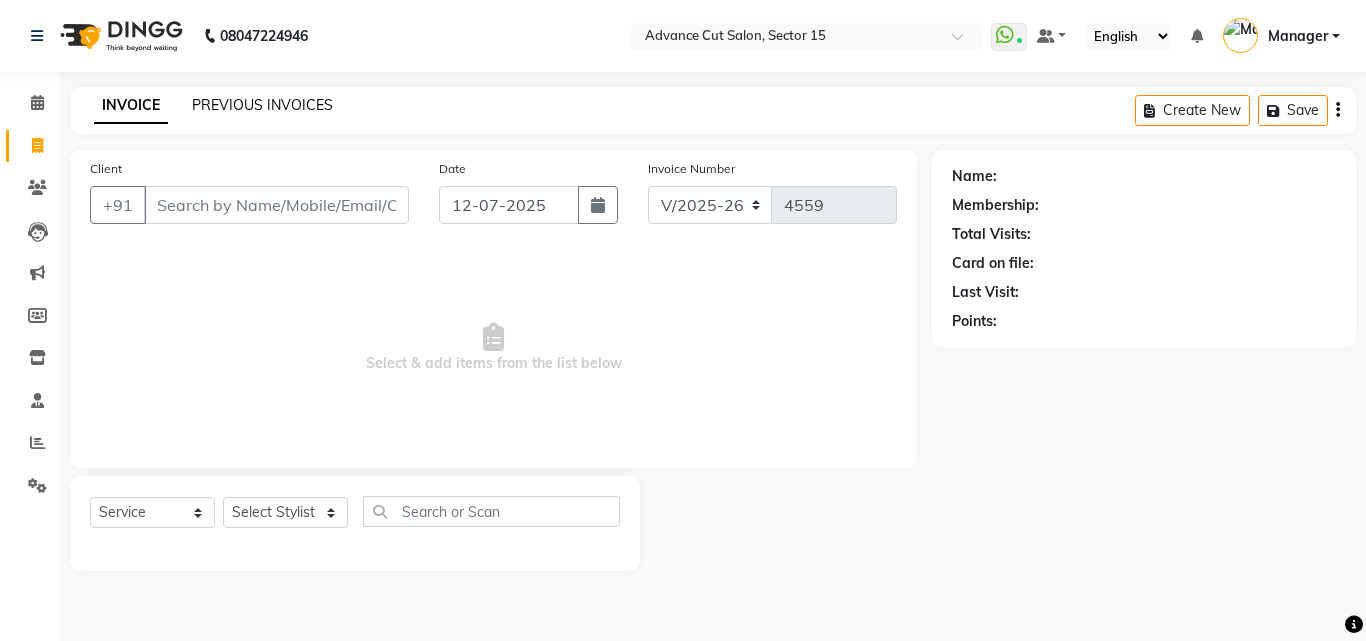 click on "PREVIOUS INVOICES" 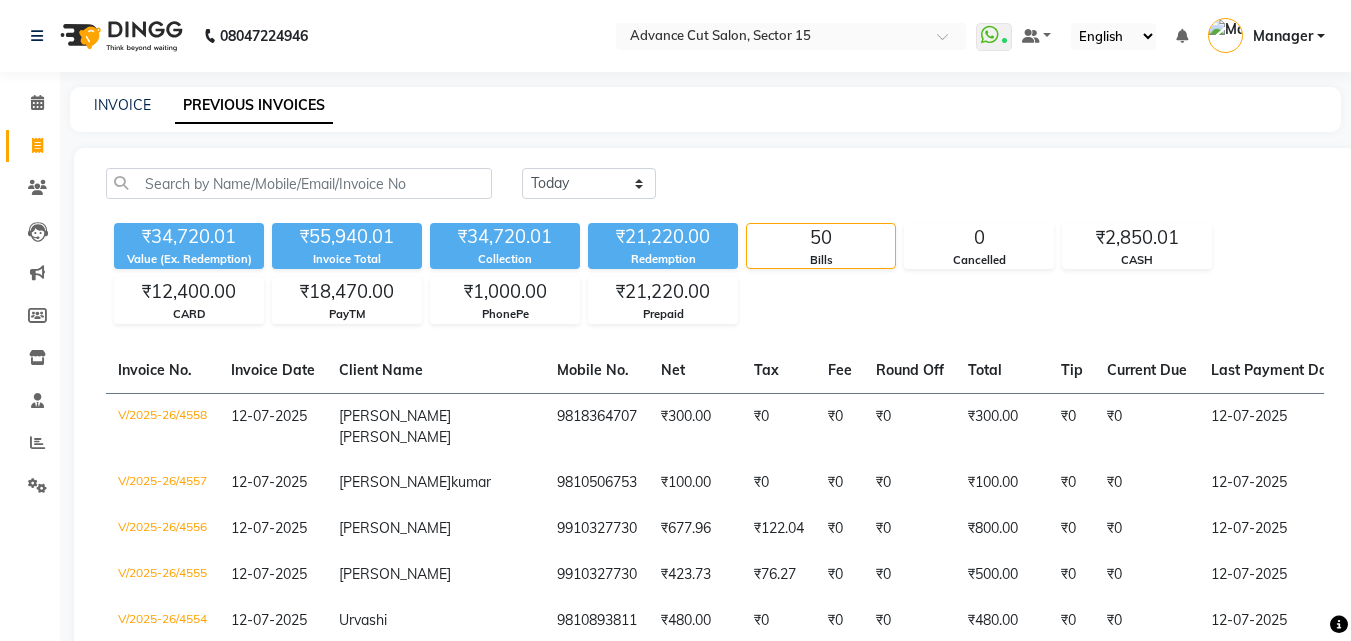 click on "INVOICE PREVIOUS INVOICES" 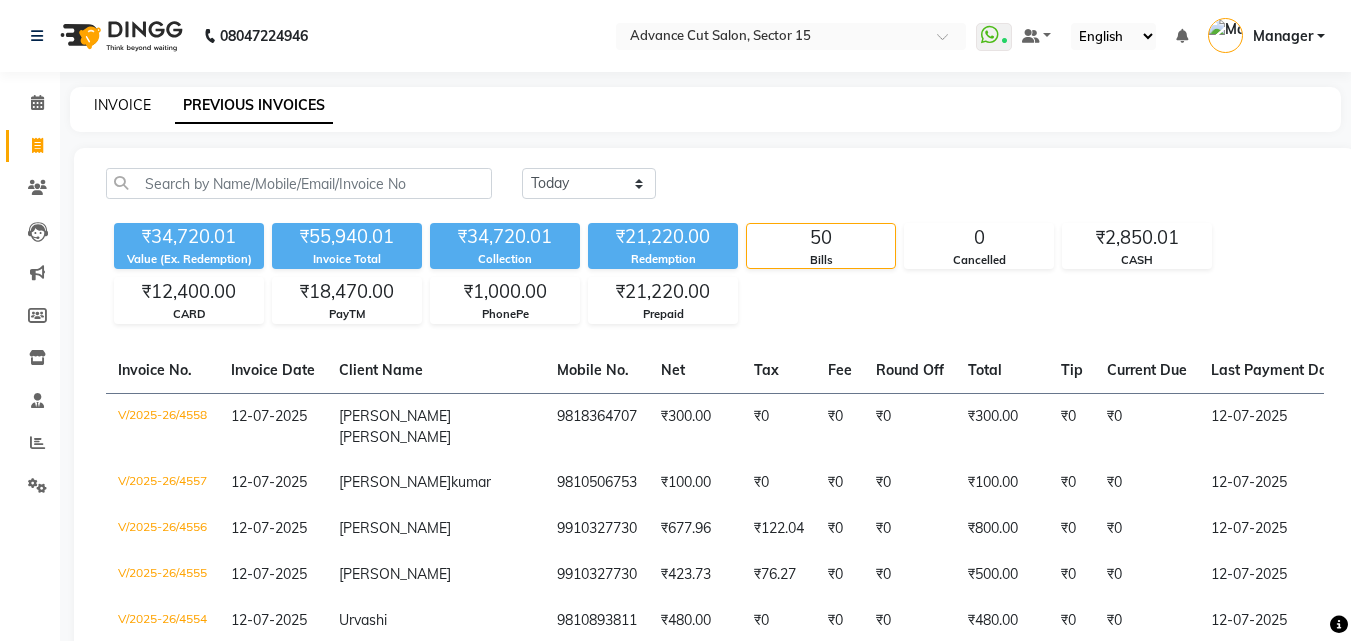 click on "INVOICE" 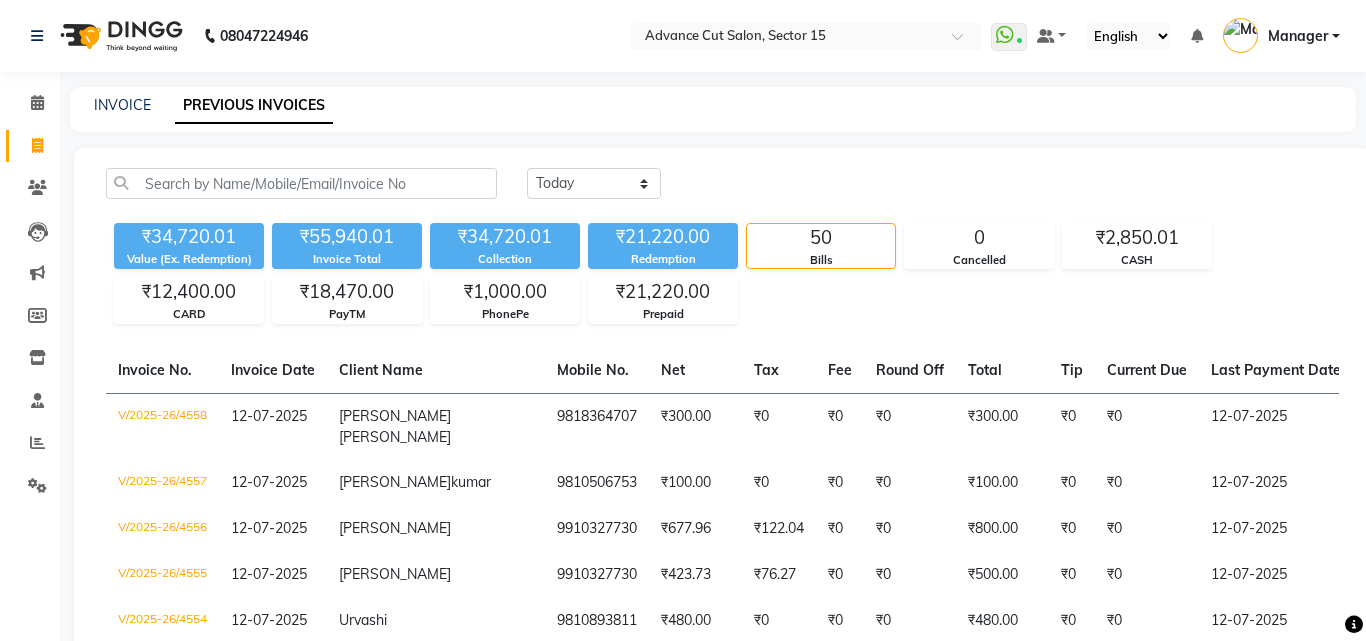 select on "6255" 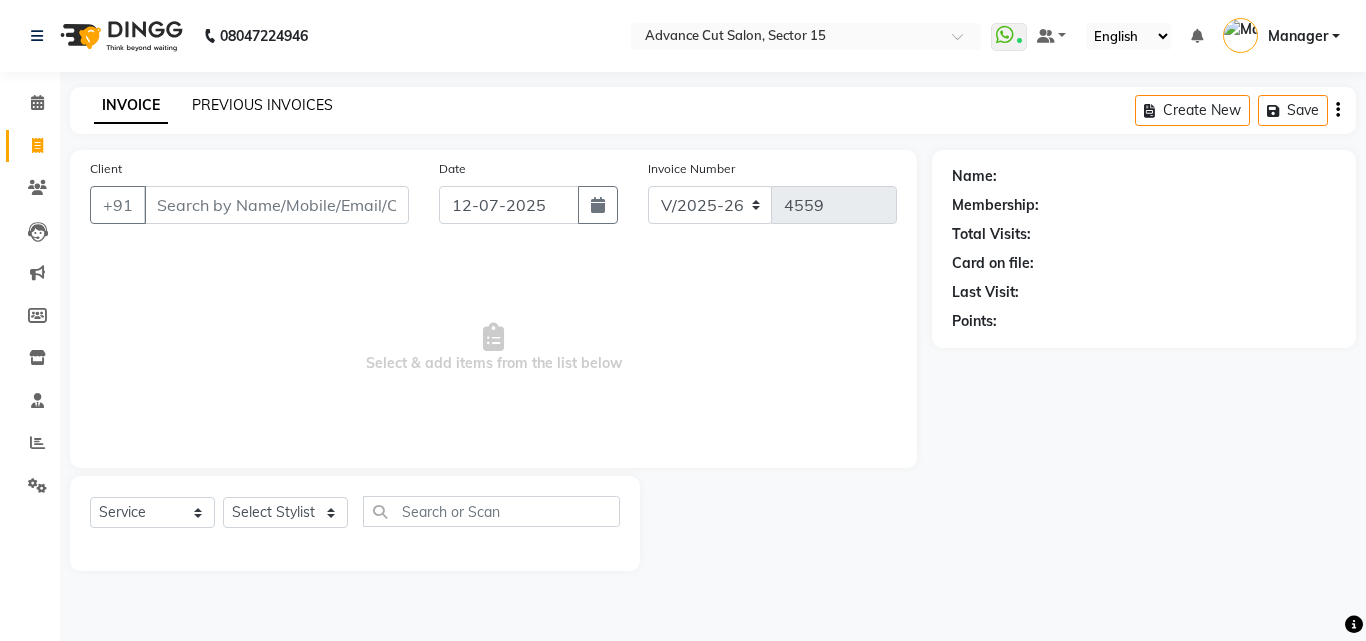 click on "PREVIOUS INVOICES" 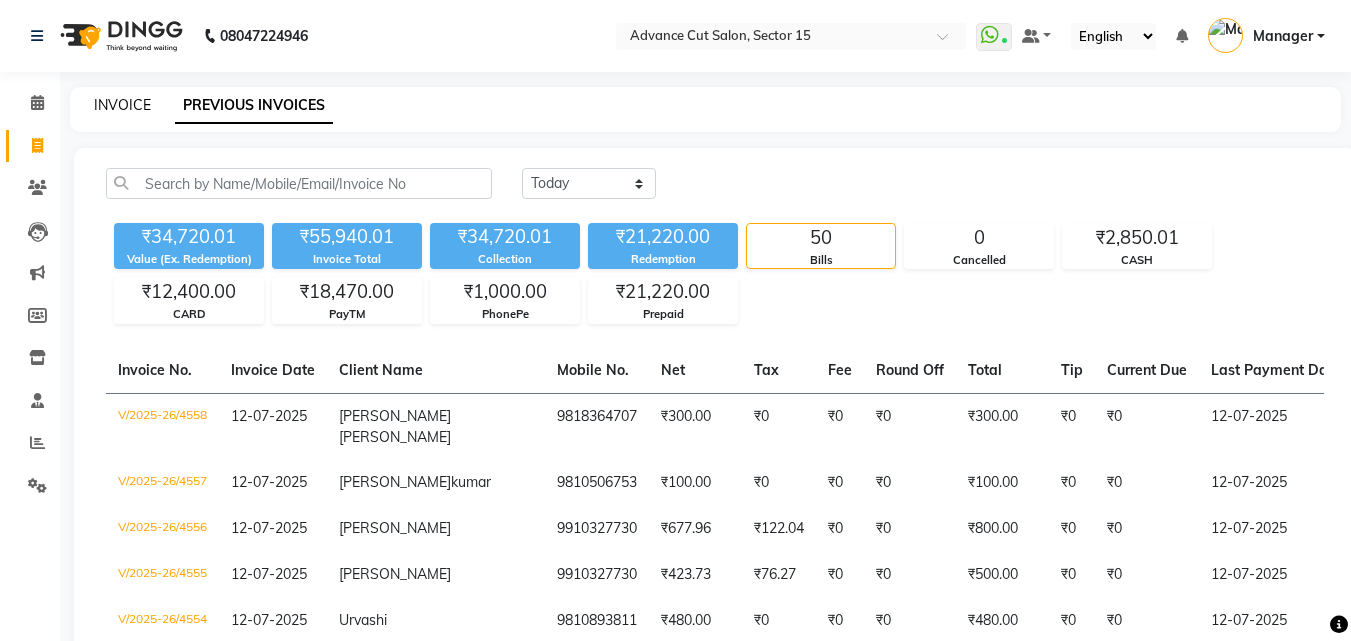 click on "INVOICE" 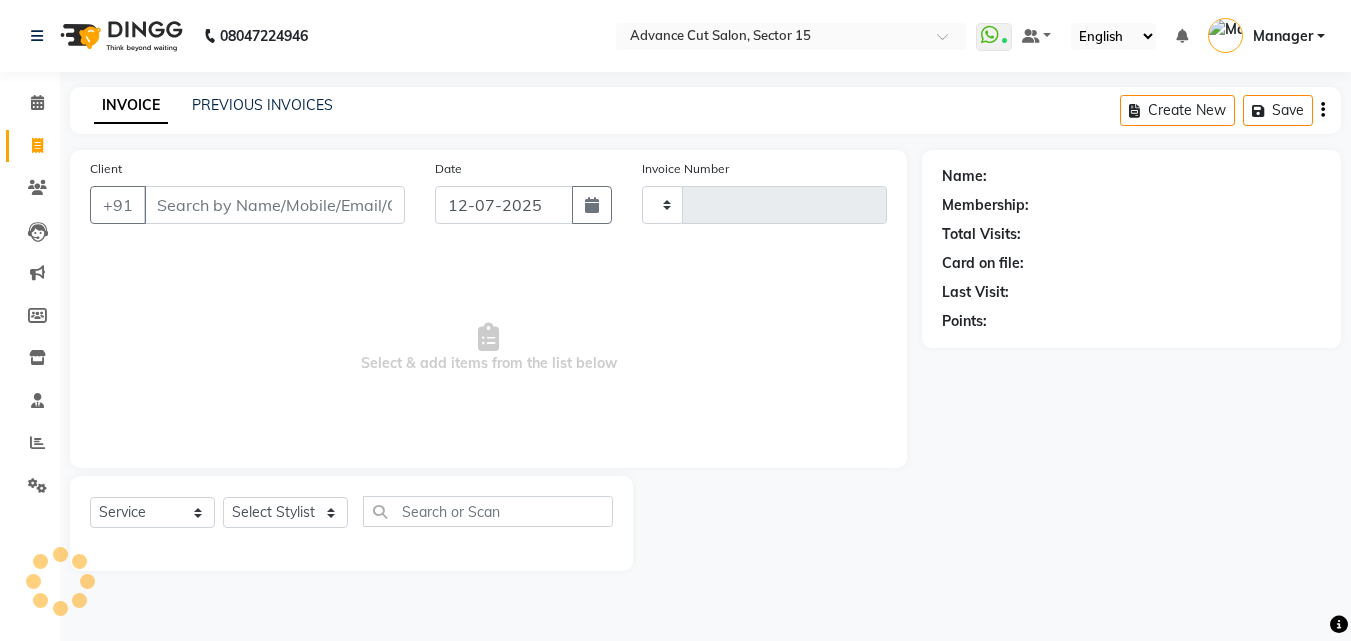 type on "4559" 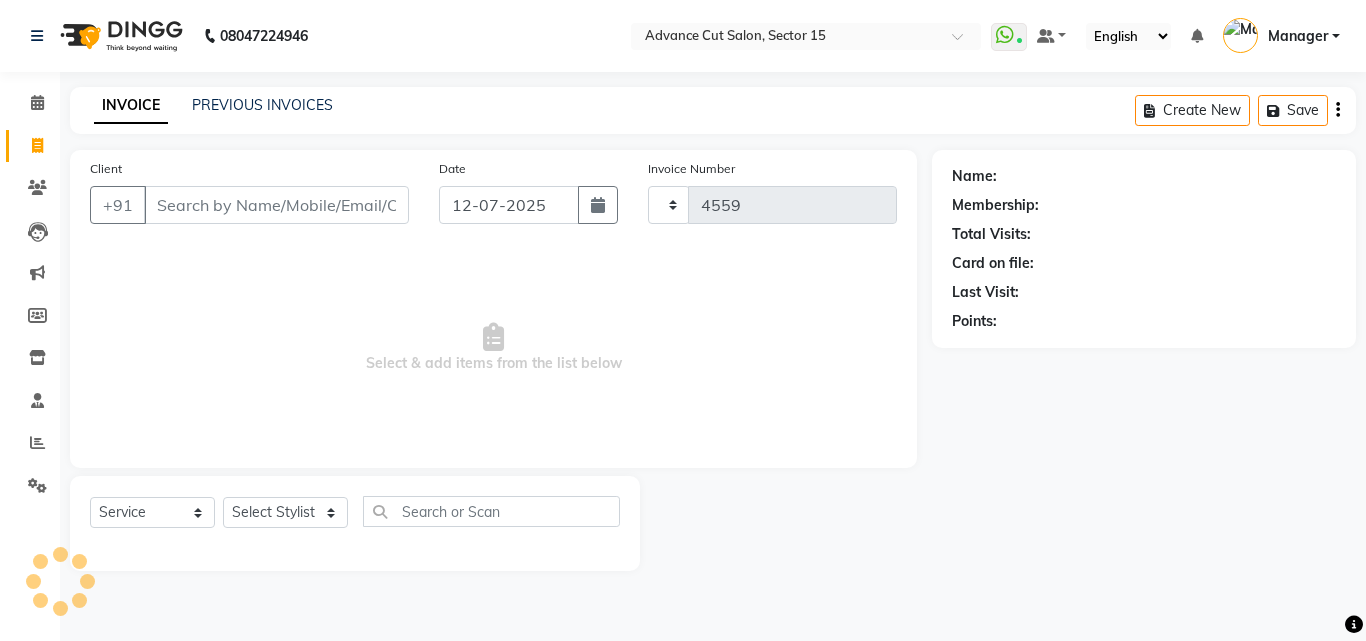 select on "6255" 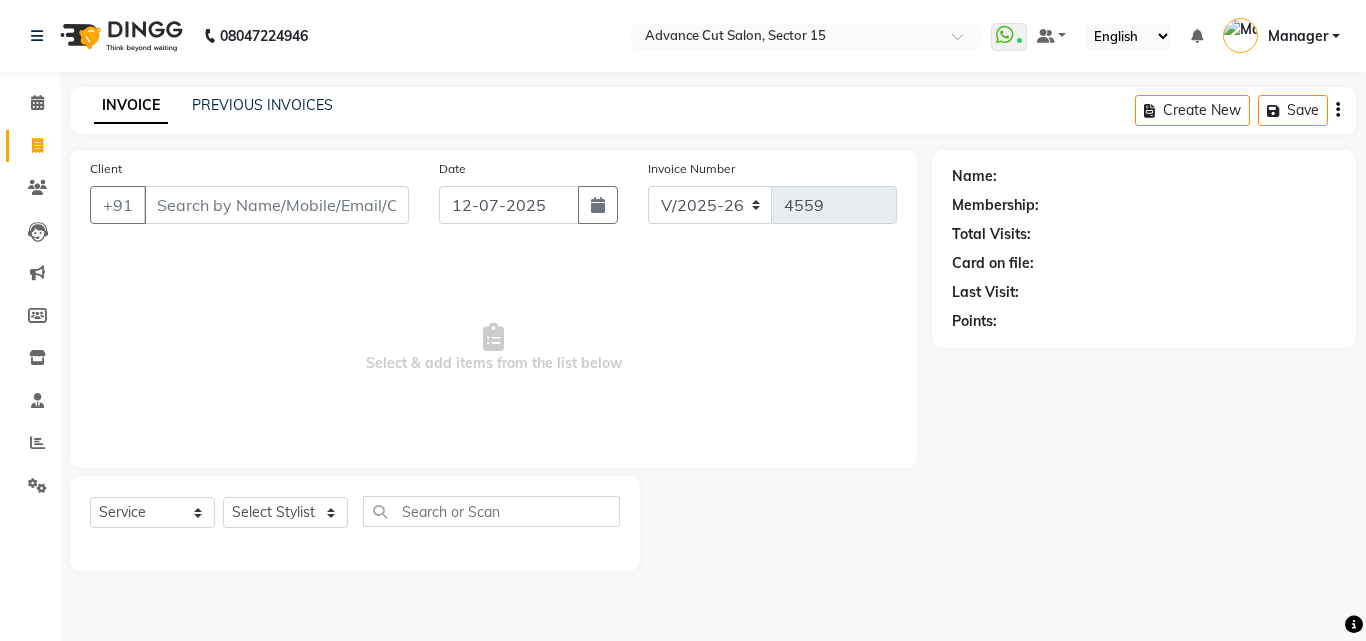 click on "Client" at bounding box center [276, 205] 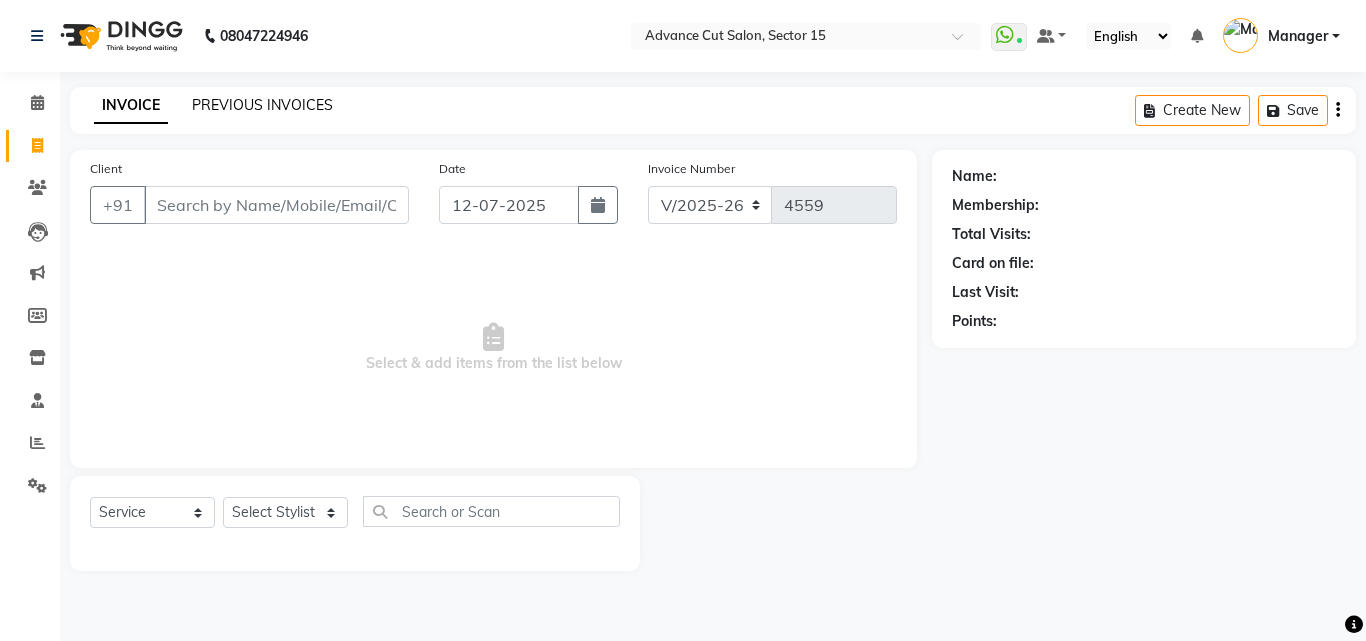click on "PREVIOUS INVOICES" 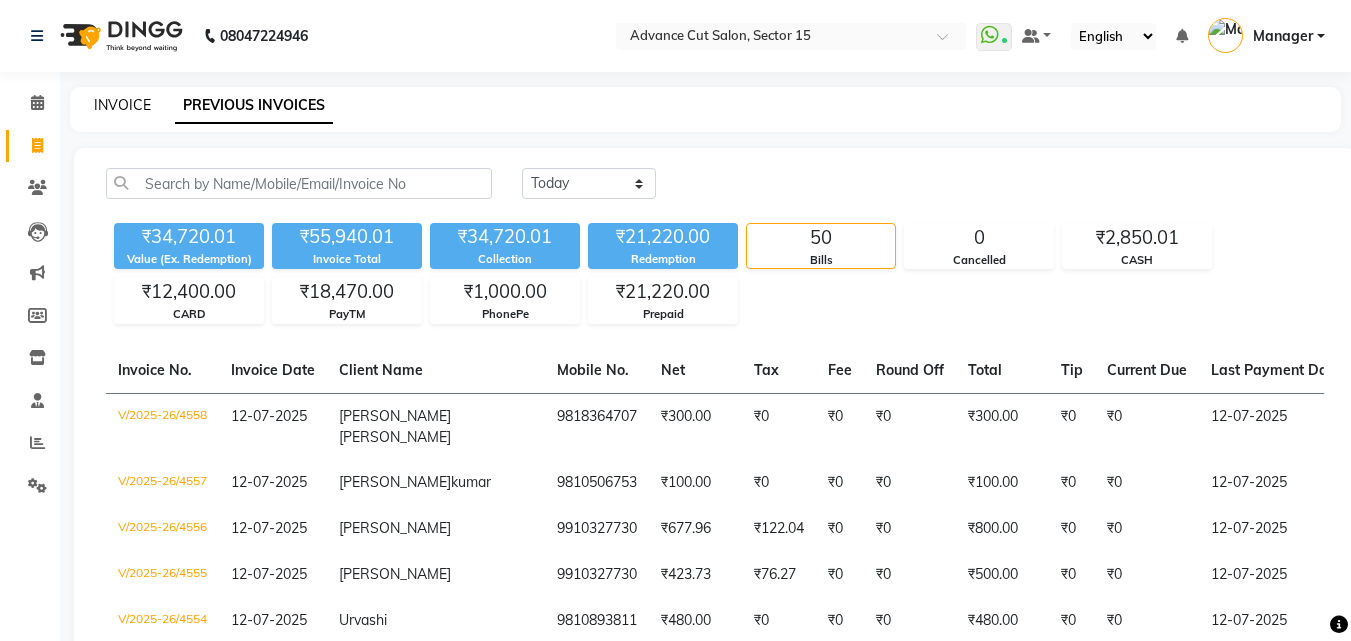 click on "INVOICE" 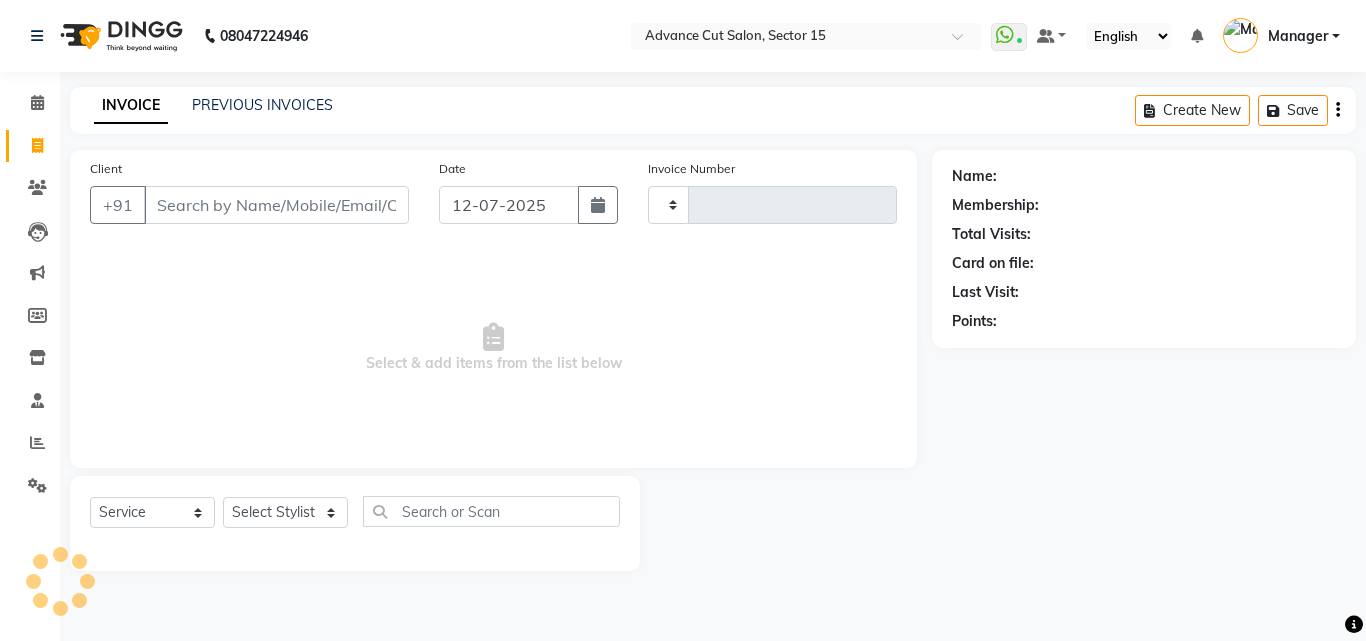 type on "4559" 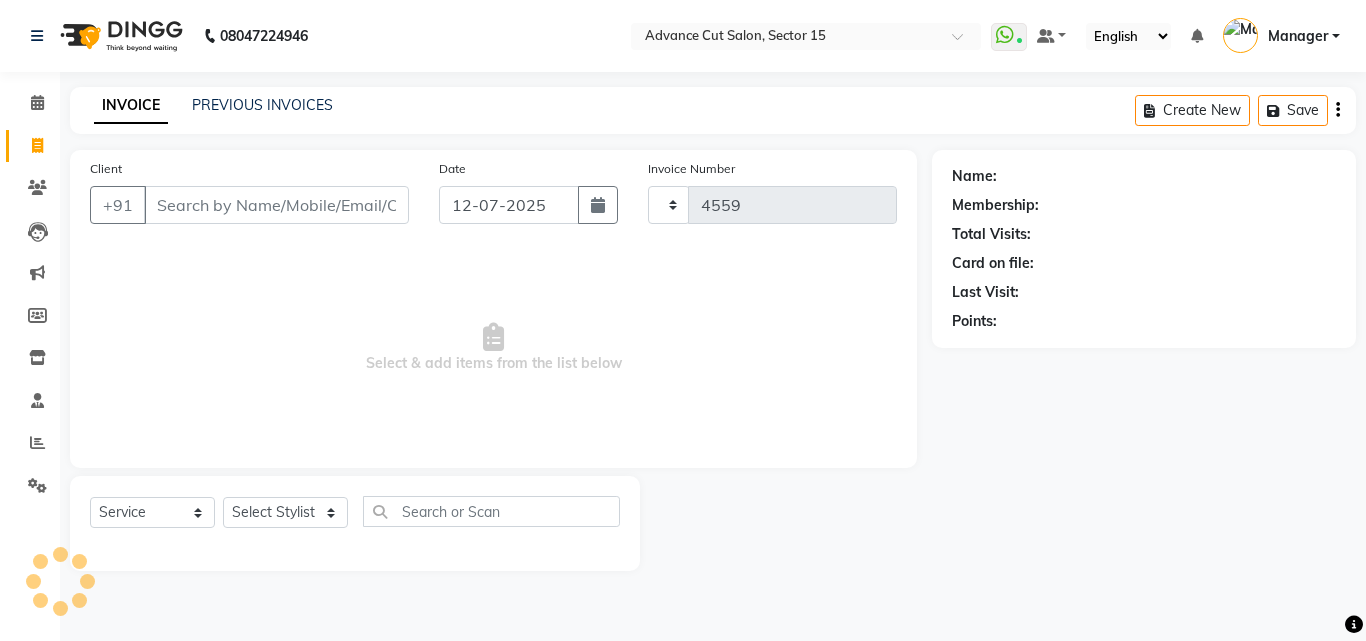 select on "6255" 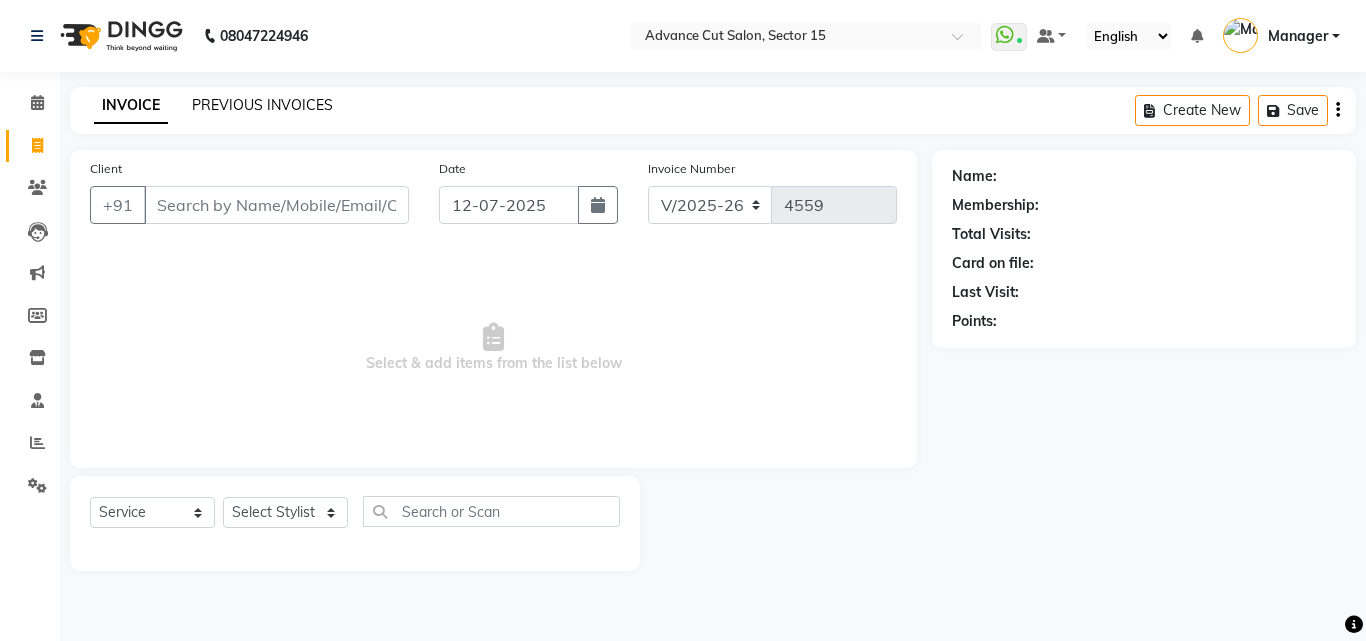 click on "PREVIOUS INVOICES" 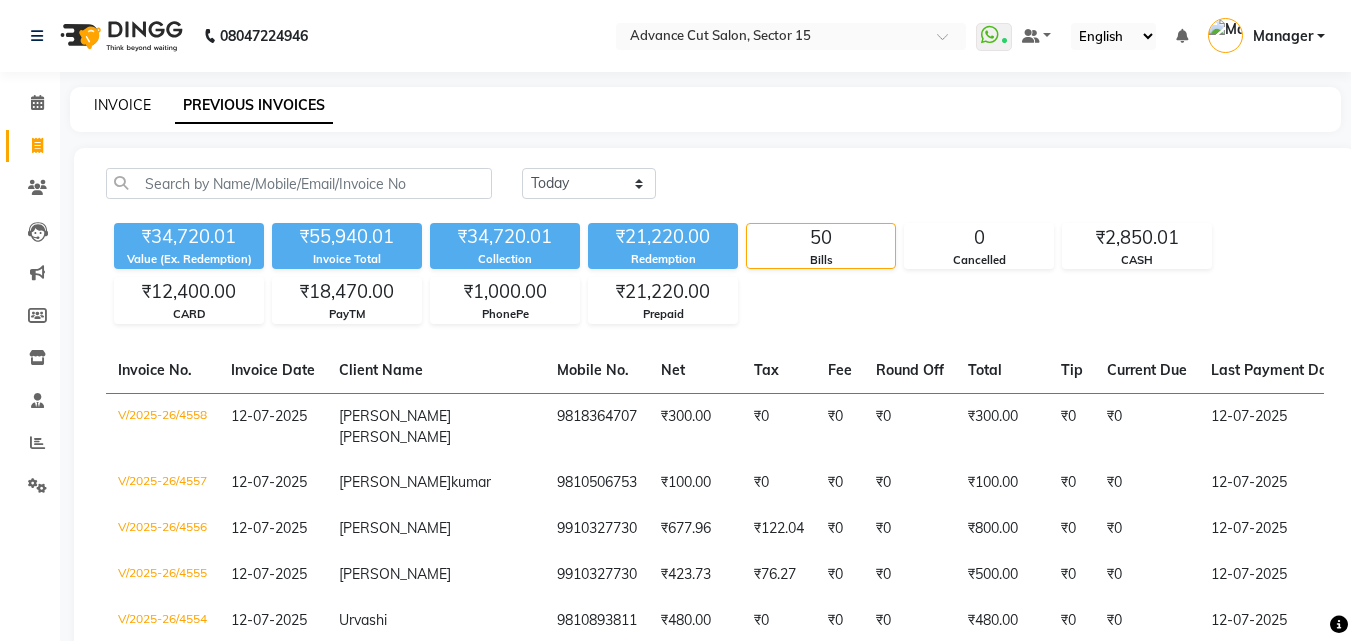 click on "INVOICE" 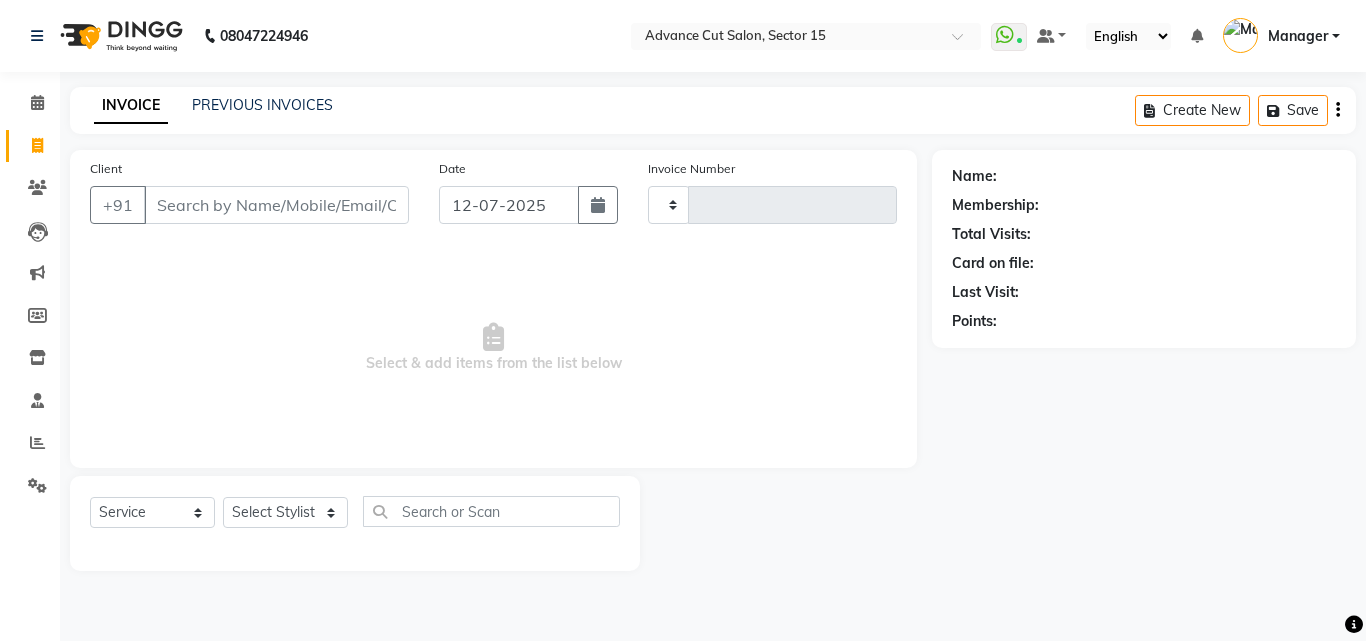 type on "4559" 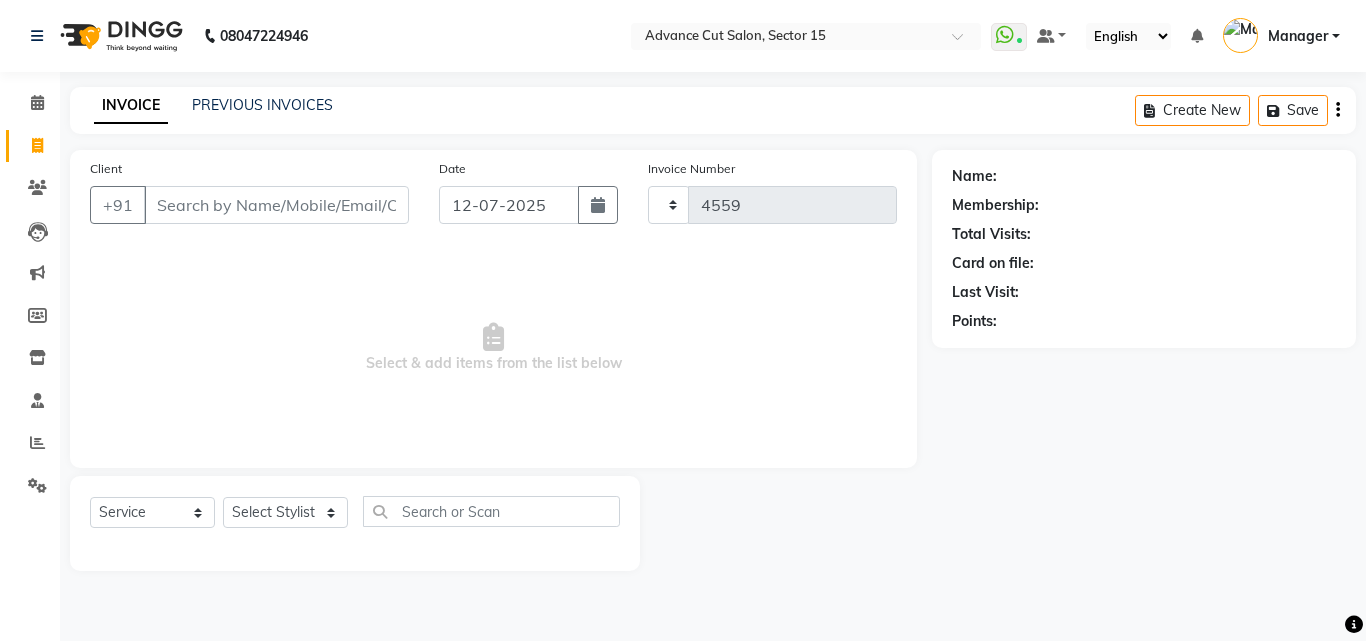 select on "6255" 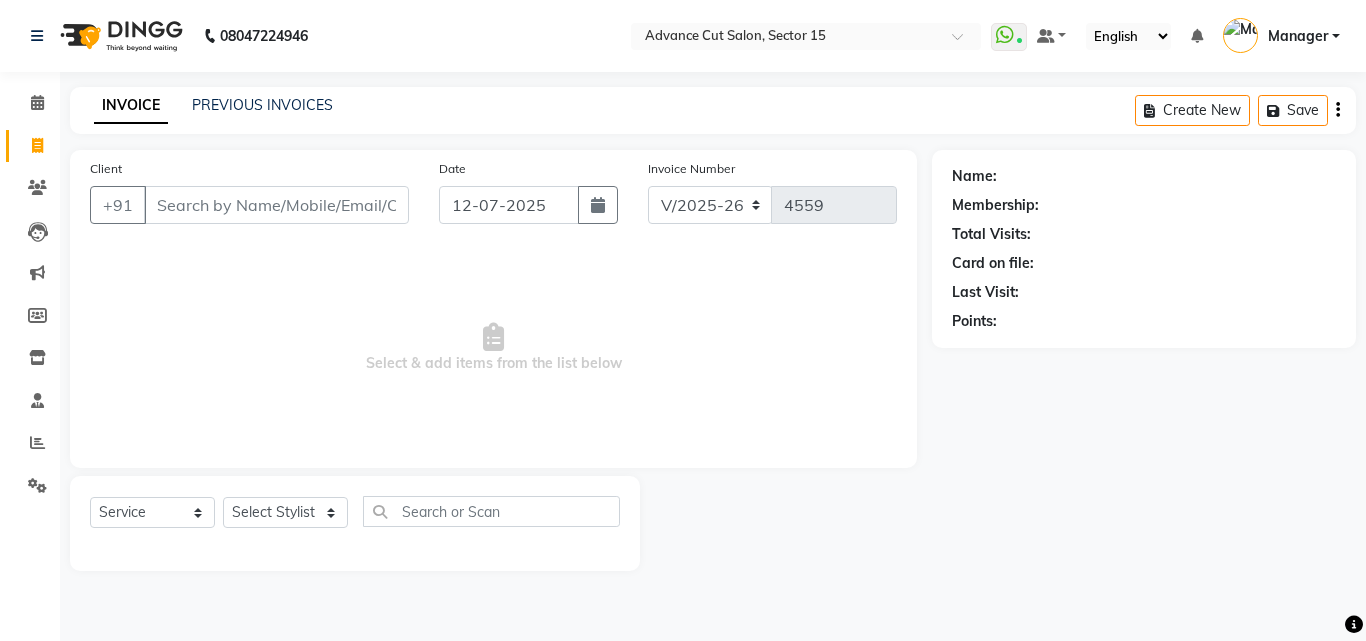 click on "08047224946 Select Location × Advance Cut Salon, Sector 15  WhatsApp Status  ✕ Status:  Connected Most Recent Message: 12-07-2025     07:25 PM Recent Service Activity: 12-07-2025     07:29 PM Default Panel My Panel English ENGLISH Español العربية मराठी हिंदी ગુજરાતી தமிழ் 中文 Notifications nothing to show Manager Manage Profile Change Password Sign out  Version:3.15.4" 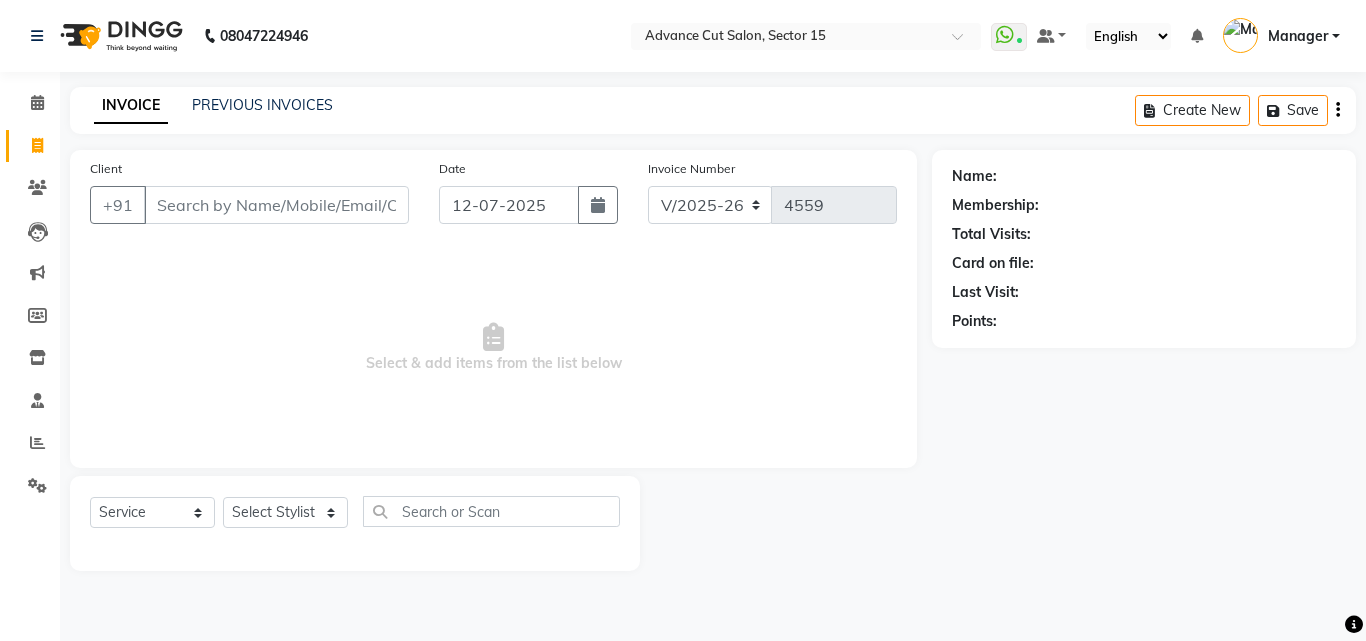 drag, startPoint x: 1312, startPoint y: 22, endPoint x: 322, endPoint y: 194, distance: 1004.8303 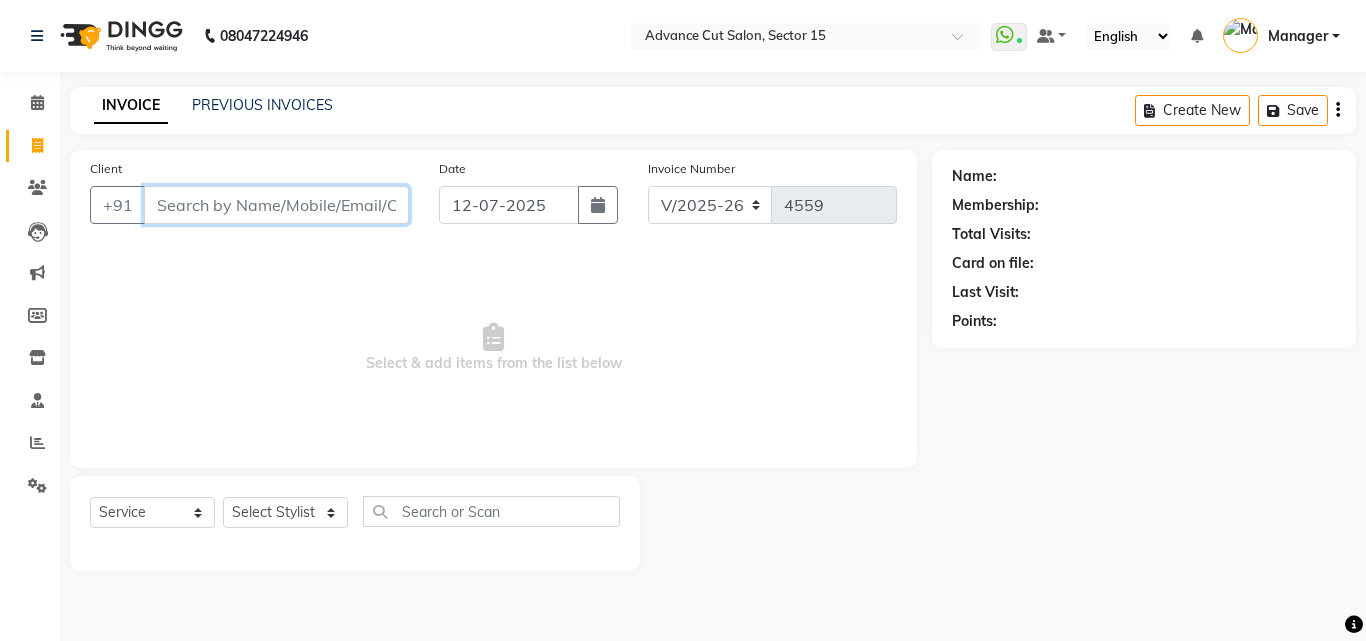 click on "Client" at bounding box center (276, 205) 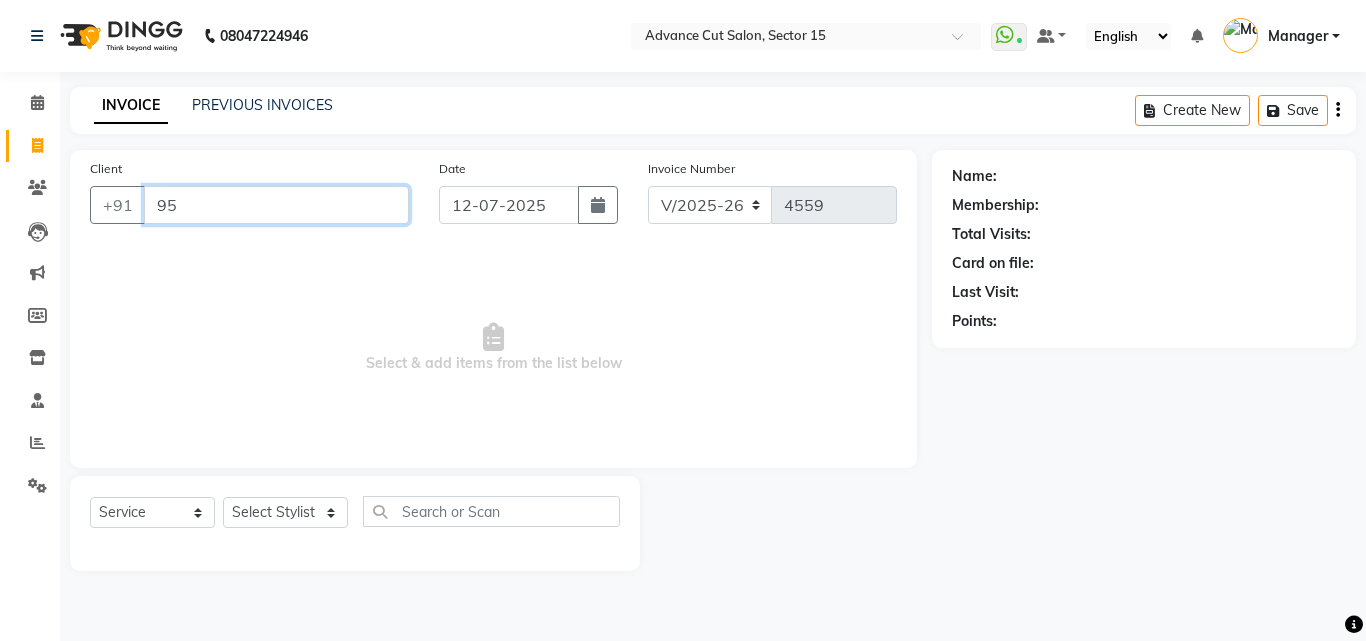 click on "95" at bounding box center (276, 205) 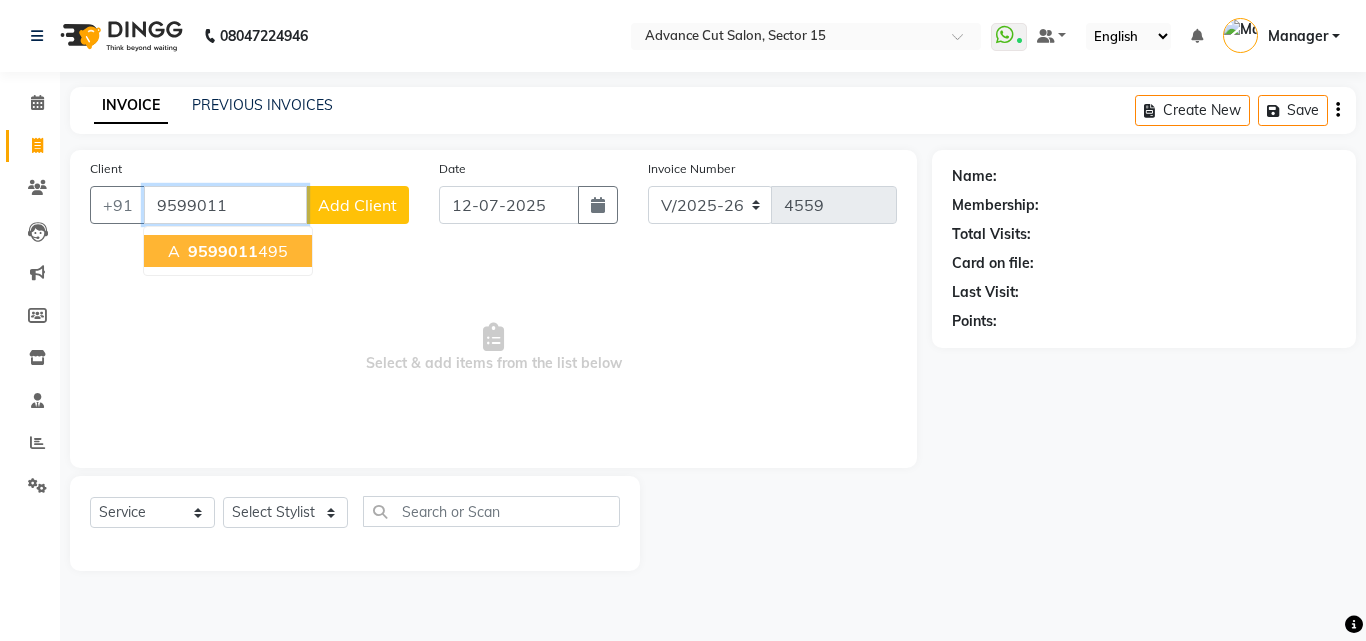click on "9599011" at bounding box center (223, 251) 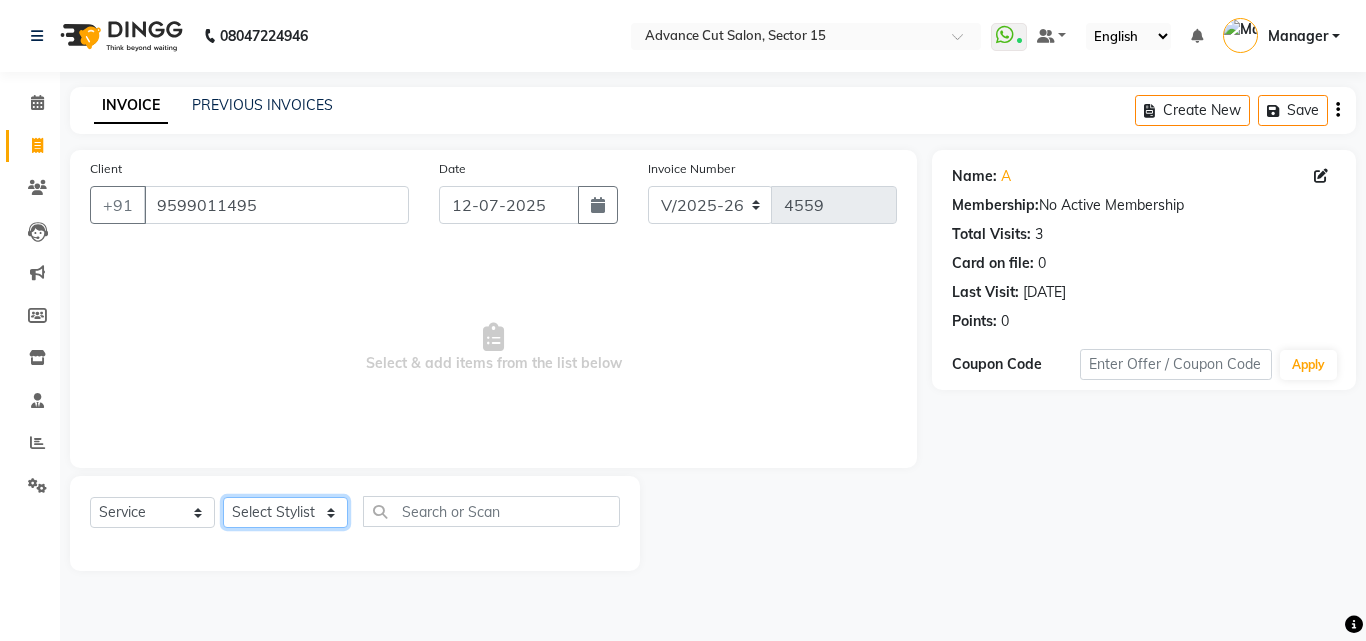 click on "Select Stylist Advance Cut  [PERSON_NAME] [PERSON_NAME] [PERSON_NAME] LUCKY Manager [PERSON_NAME] [PERSON_NAME] Pooja  [PERSON_NAME] RANI [PERSON_NAME] [PERSON_NAME] [PERSON_NAME] [PERSON_NAME] [PERSON_NAME]" 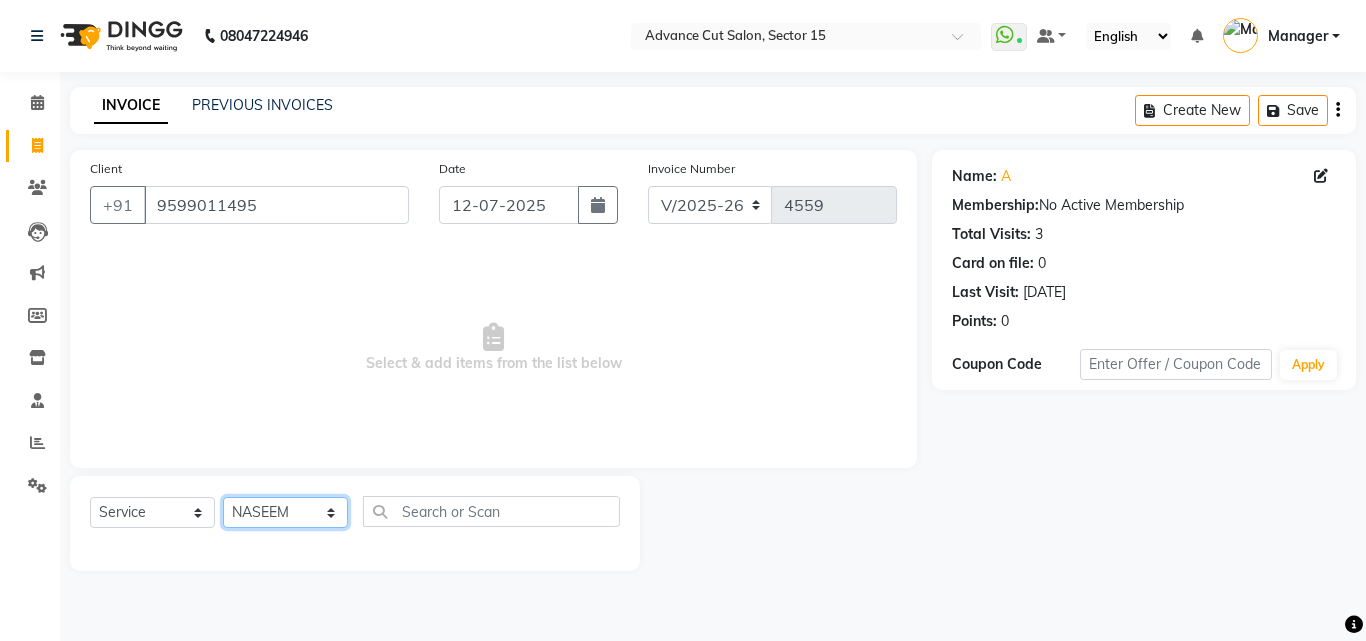 click on "Select Stylist Advance Cut  [PERSON_NAME] [PERSON_NAME] [PERSON_NAME] LUCKY Manager [PERSON_NAME] [PERSON_NAME] Pooja  [PERSON_NAME] RANI [PERSON_NAME] [PERSON_NAME] [PERSON_NAME] [PERSON_NAME] [PERSON_NAME]" 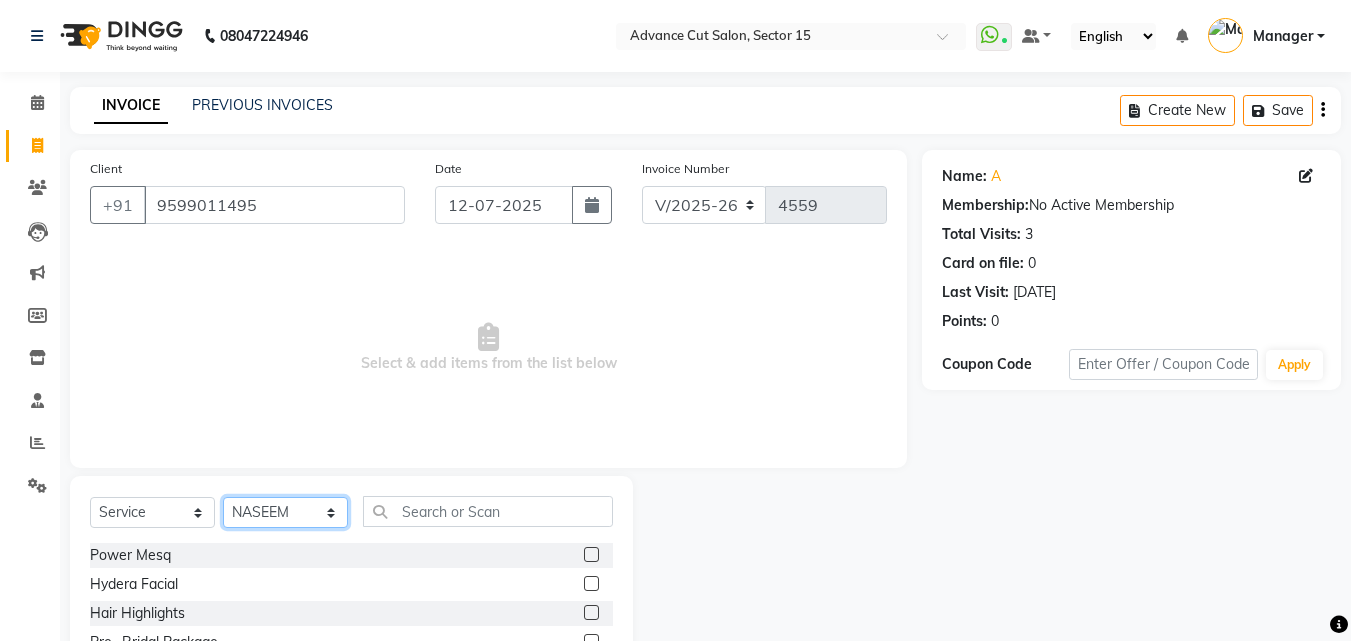 click on "Select Stylist Advance Cut  [PERSON_NAME] [PERSON_NAME] [PERSON_NAME] LUCKY Manager [PERSON_NAME] [PERSON_NAME] Pooja  [PERSON_NAME] RANI [PERSON_NAME] [PERSON_NAME] [PERSON_NAME] [PERSON_NAME] [PERSON_NAME]" 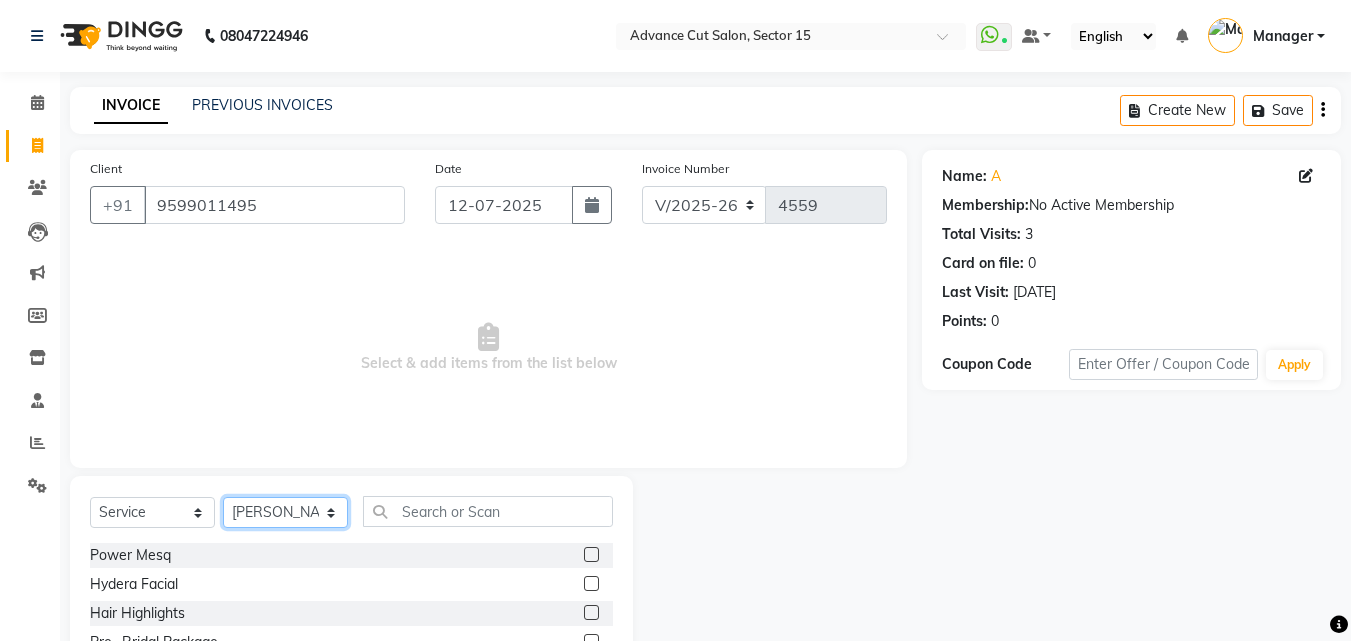 click on "Select Stylist Advance Cut  [PERSON_NAME] [PERSON_NAME] [PERSON_NAME] LUCKY Manager [PERSON_NAME] [PERSON_NAME] Pooja  [PERSON_NAME] RANI [PERSON_NAME] [PERSON_NAME] [PERSON_NAME] [PERSON_NAME] [PERSON_NAME]" 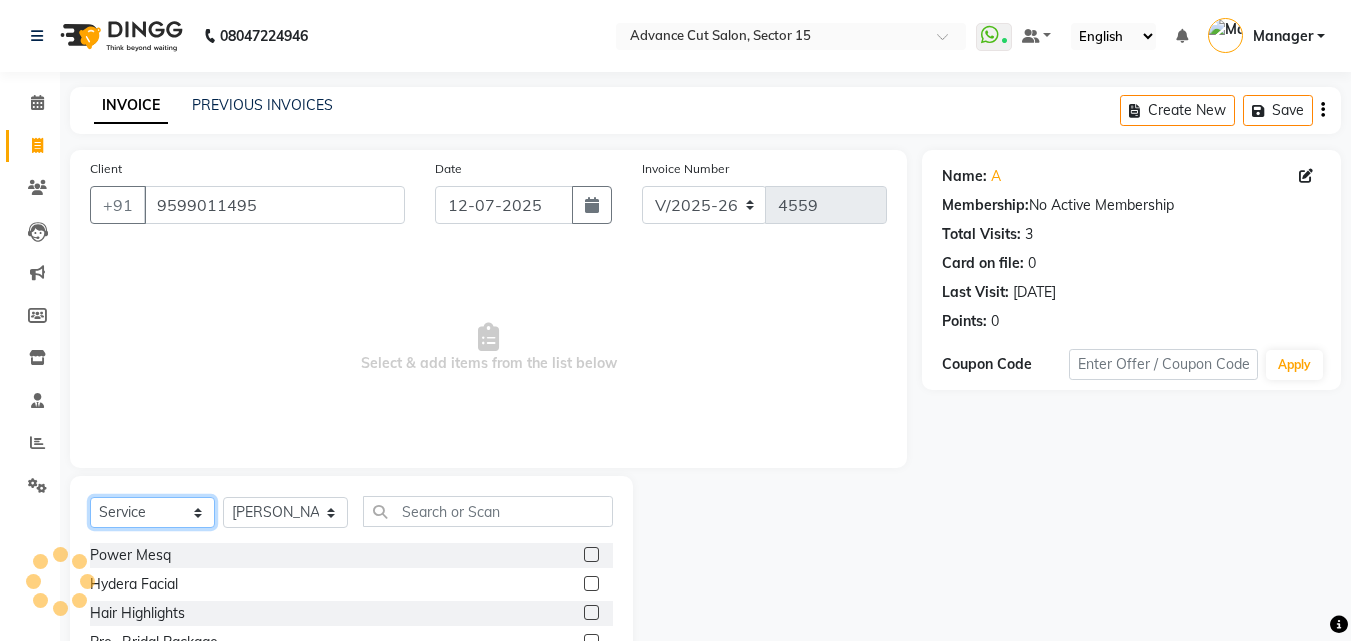 click on "Select  Service  Product  Membership  Package Voucher Prepaid Gift Card" 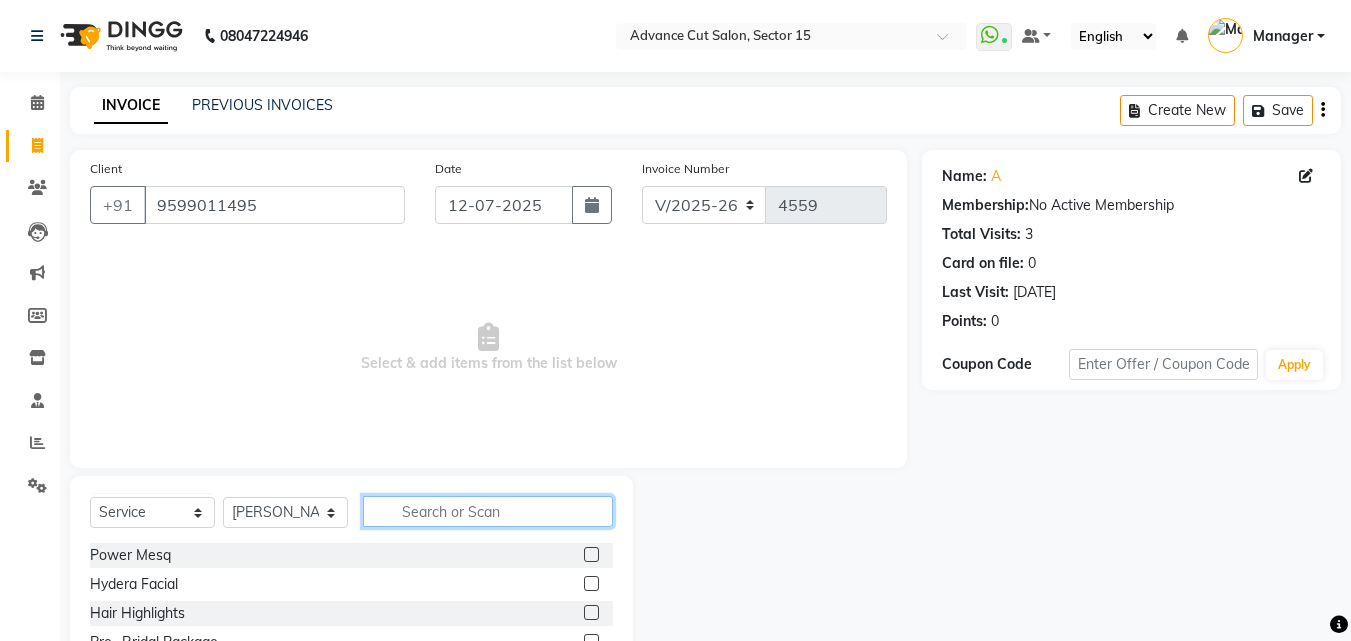 click 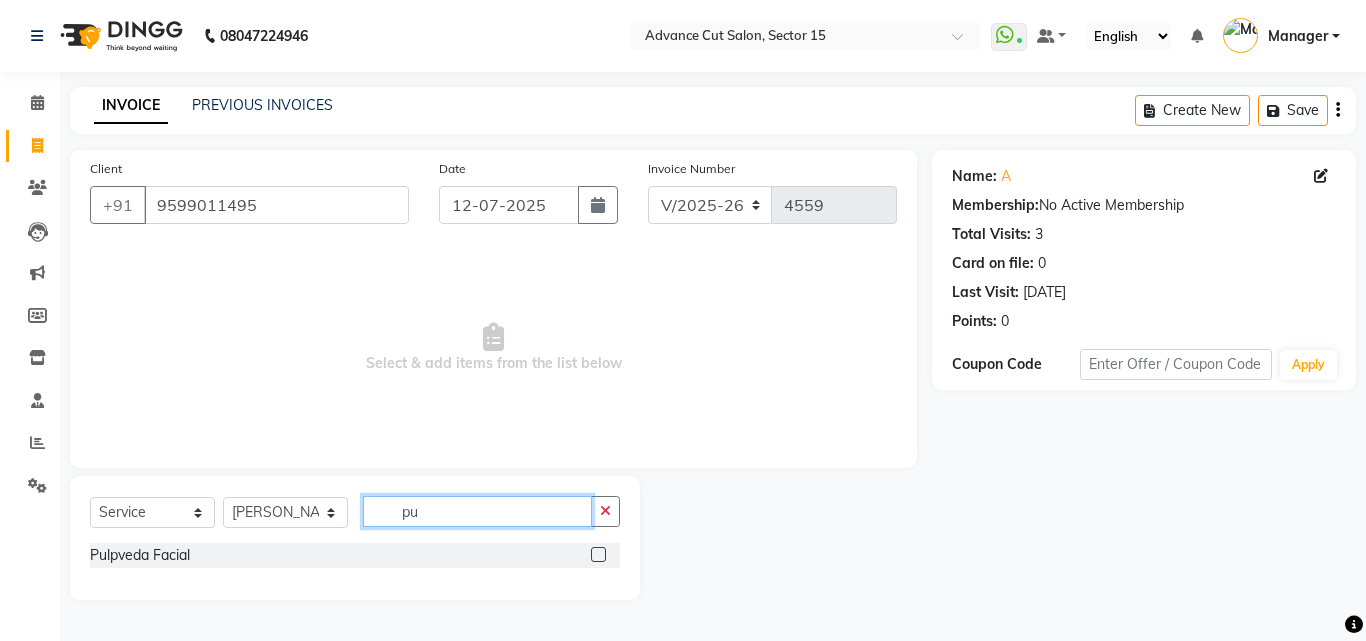 type on "p" 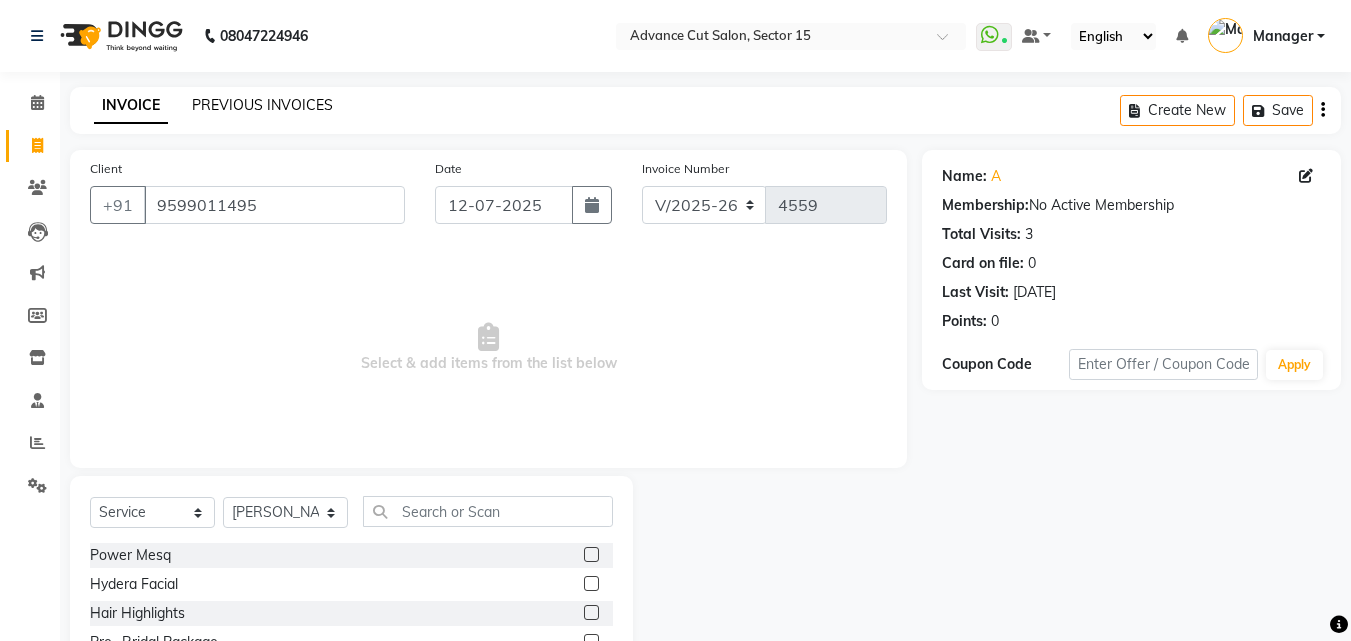 click on "PREVIOUS INVOICES" 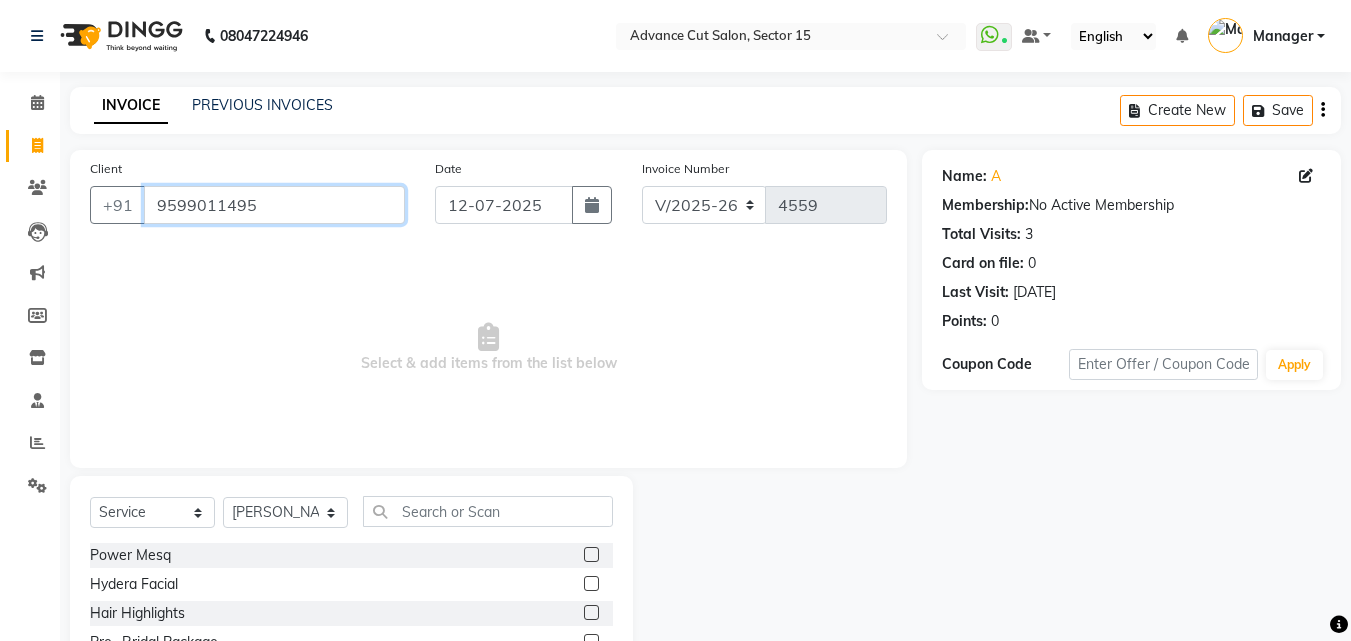 click on "9599011495" at bounding box center (274, 205) 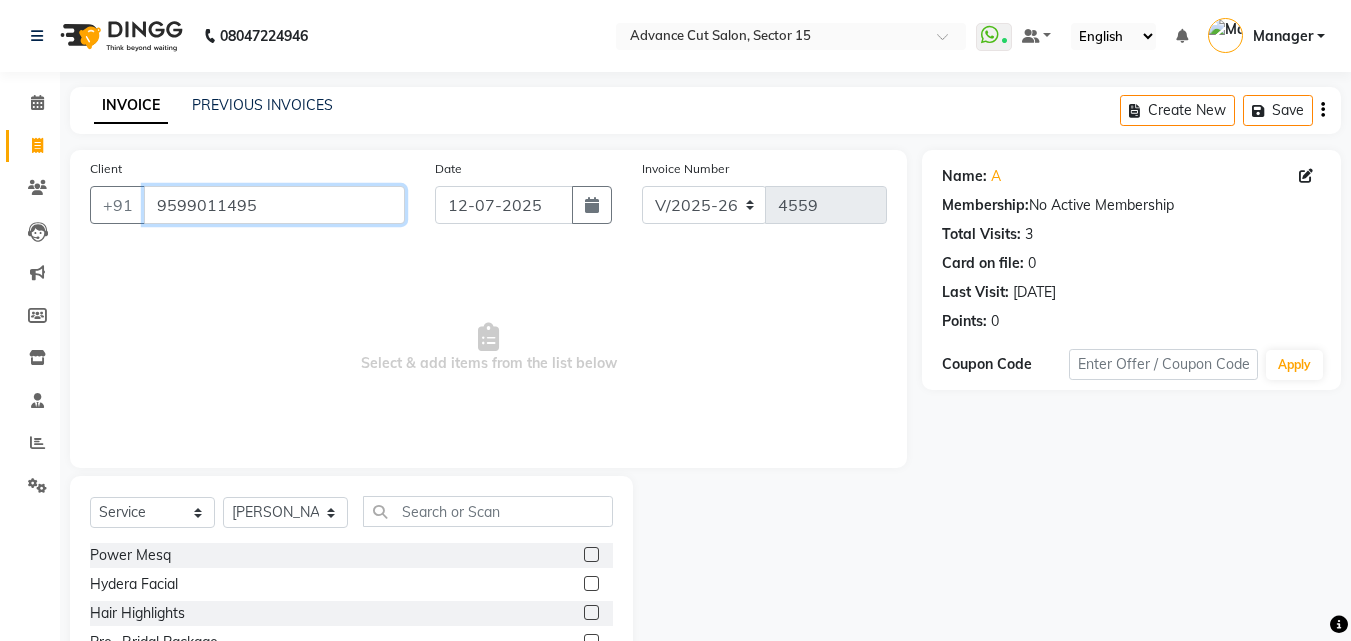 drag, startPoint x: 284, startPoint y: 201, endPoint x: 220, endPoint y: 206, distance: 64.195015 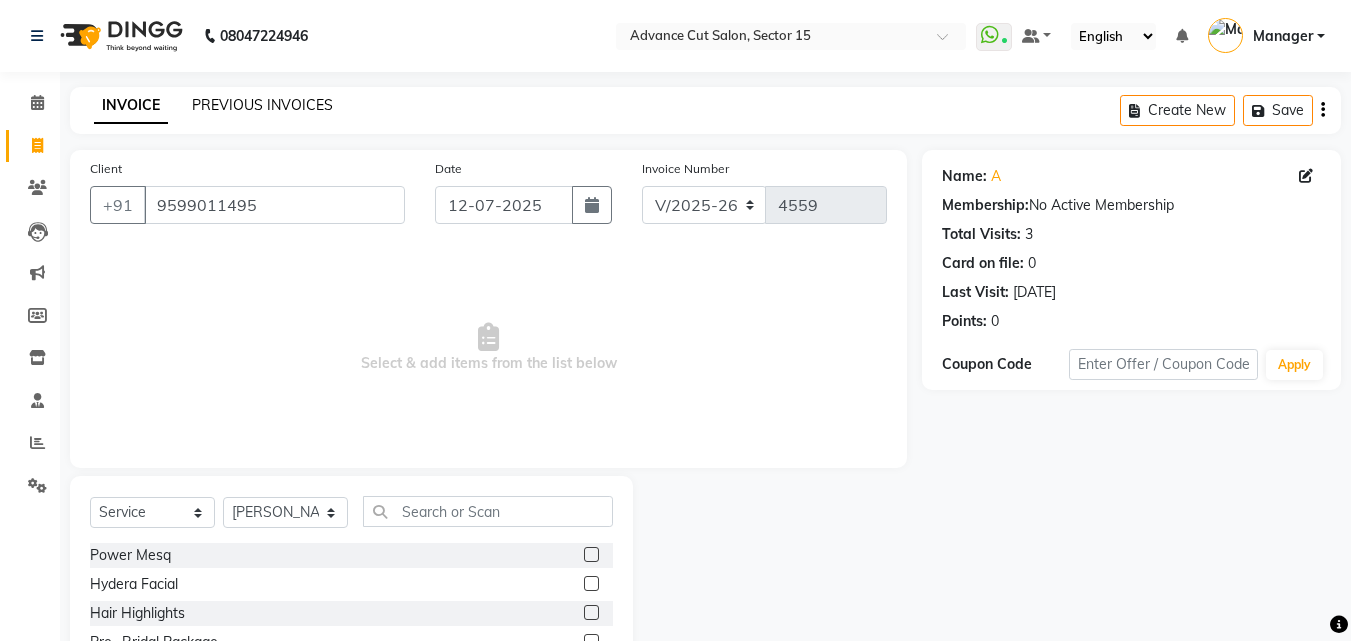 click on "PREVIOUS INVOICES" 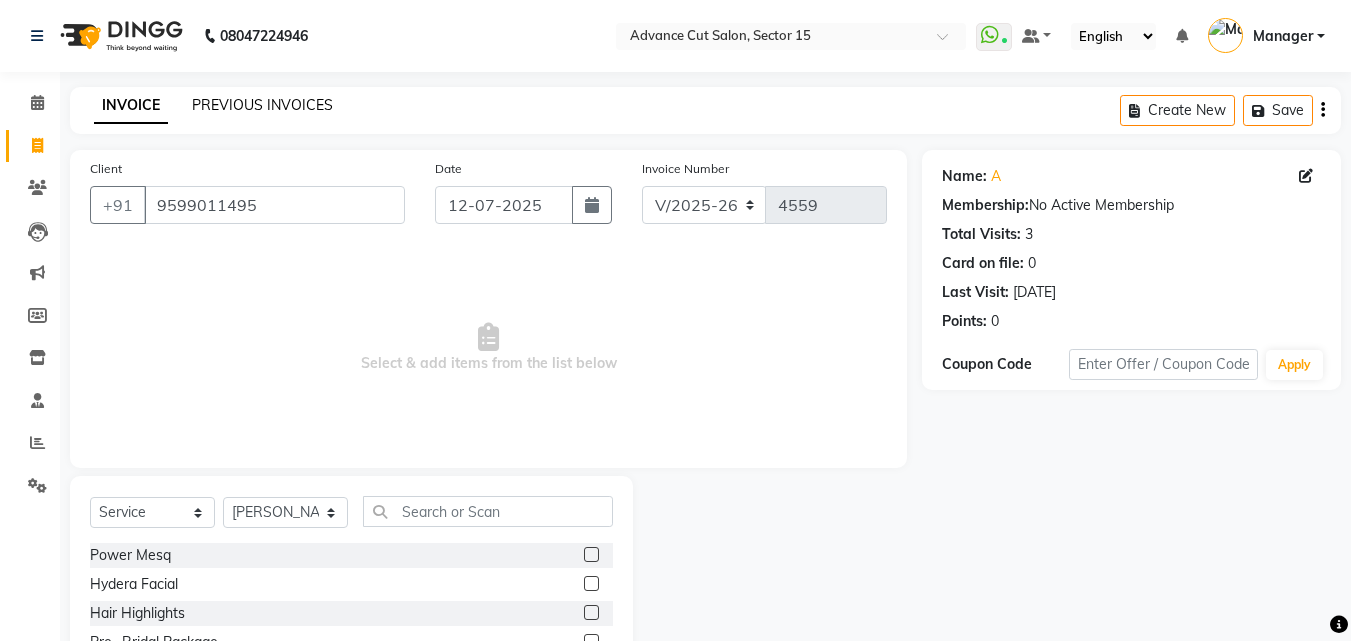 click on "PREVIOUS INVOICES" 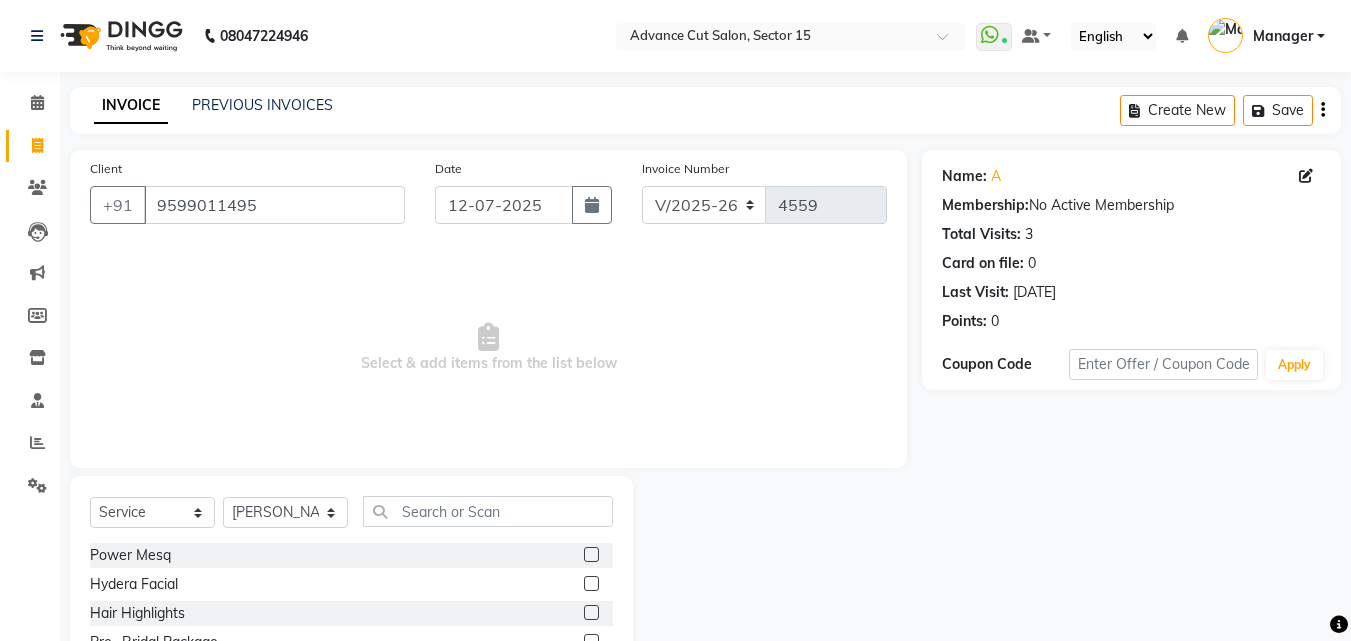 click on "Select  Service  Product  Membership  Package Voucher Prepaid Gift Card  Select Stylist Advance Cut  ASIF FARMAN HAIDER Iqbal KASHISH LUCKY Manager MANOJ NASEEM NASIR Nidhi Pooja  PRIYA RAEES RANI RASHID RIZWAN SACHIN SALMAN SANJAY Shahjad Shankar shuaib SONI Power Mesq  Hydera Facial  Hair Highlights  Pre- Bridal Package  Skin Care Treatment  Face Cleanup/ Organic Facial  Organic Radiance Facial  Body Massage  Body Dtan  Body Polishing  Balayage Color  Kanpeki Facial  Face De-Tan  Hair Spa Package  Skin Door Facial  Kara-Smooth  Groom Makeup  Hair Set  Package Male  Keratin Treatment  Package Female  Arms Trimming  Full Body Wax  Kanpeki Cleanup  Pro Longer Hair Treatment  Fiber Plex Hair Treatment  Foot Massage  Kera Shine Treatment  Metal Dx Hair Treatment  Nano Plastia  Beard Color  Aminexil  Botox Hair Treatment  Gel Nail Paint  Nail Extension  Nail Arts  Pre - Groom Package   Nail Removal   Pulpveda Facial  NanoGel Organic treatment   Ear wax   Nose wax  Upper Lip Brazilian Wax Female" 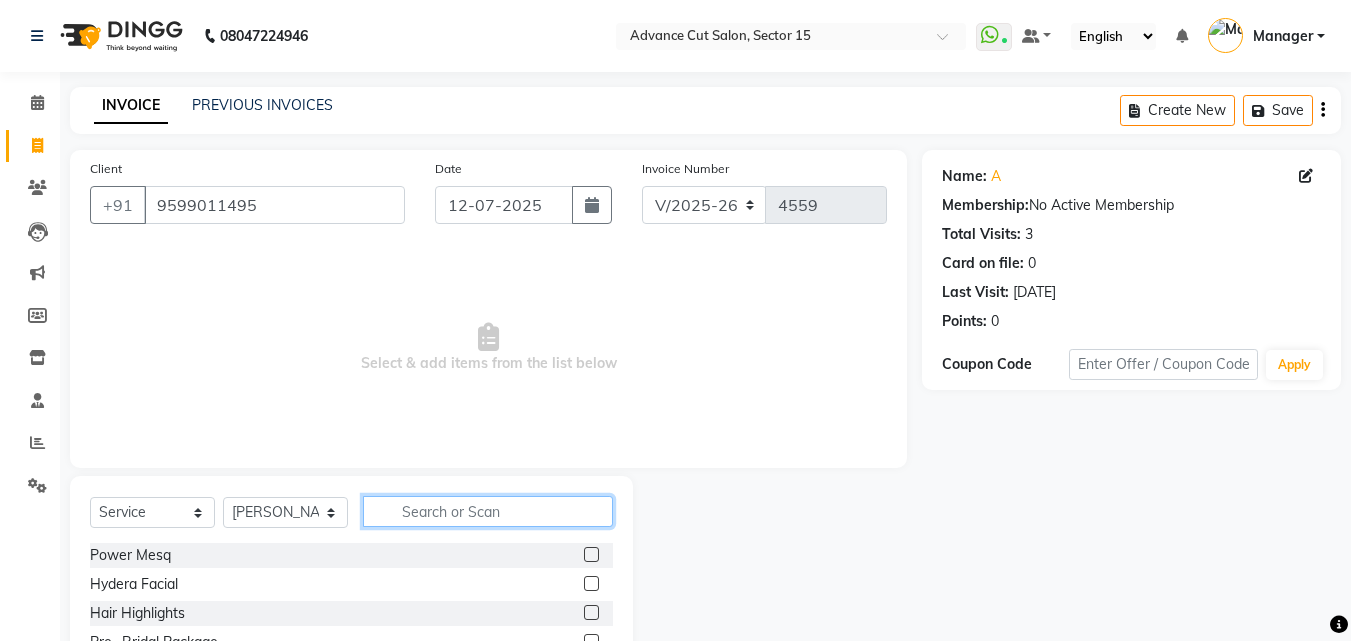 click 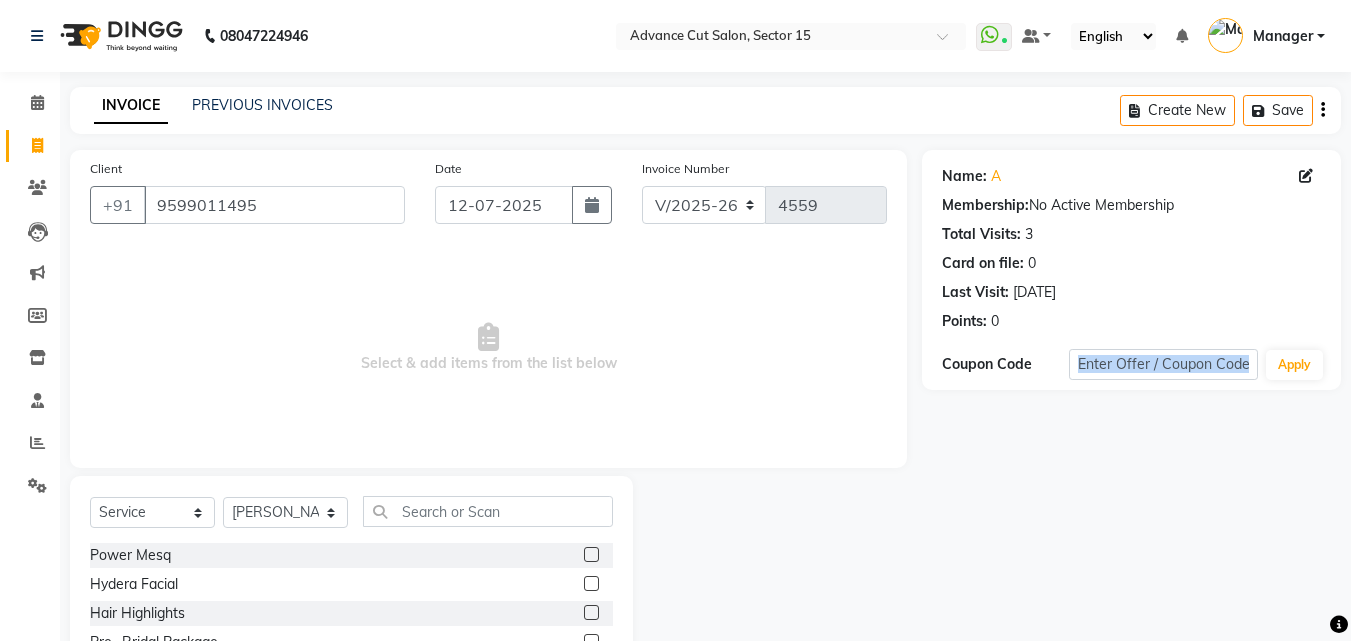 drag, startPoint x: 1257, startPoint y: 445, endPoint x: 1269, endPoint y: 505, distance: 61.188232 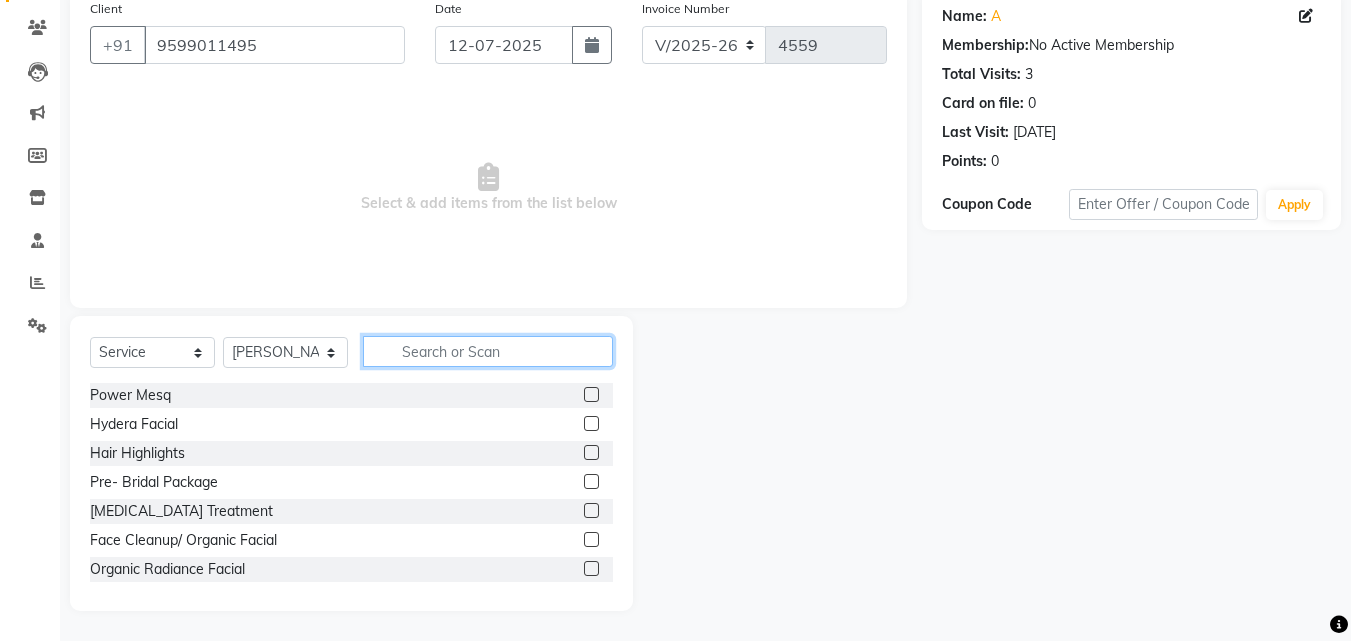 click 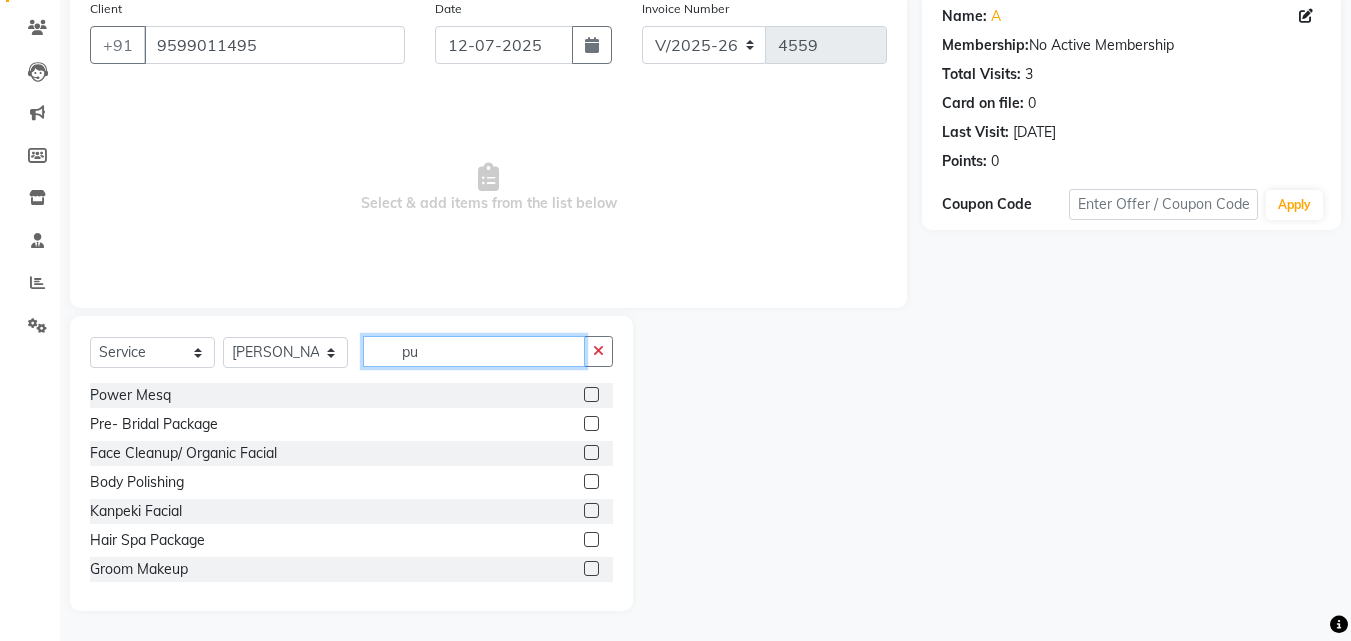 scroll, scrollTop: 0, scrollLeft: 0, axis: both 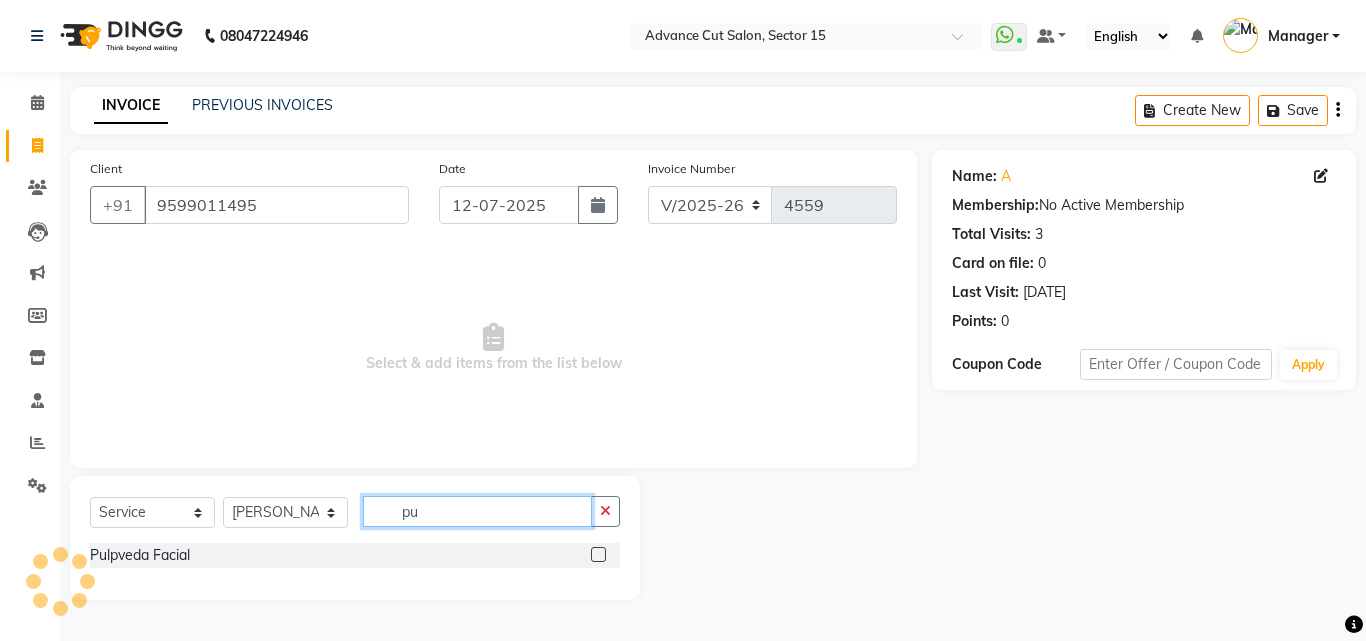 type on "p" 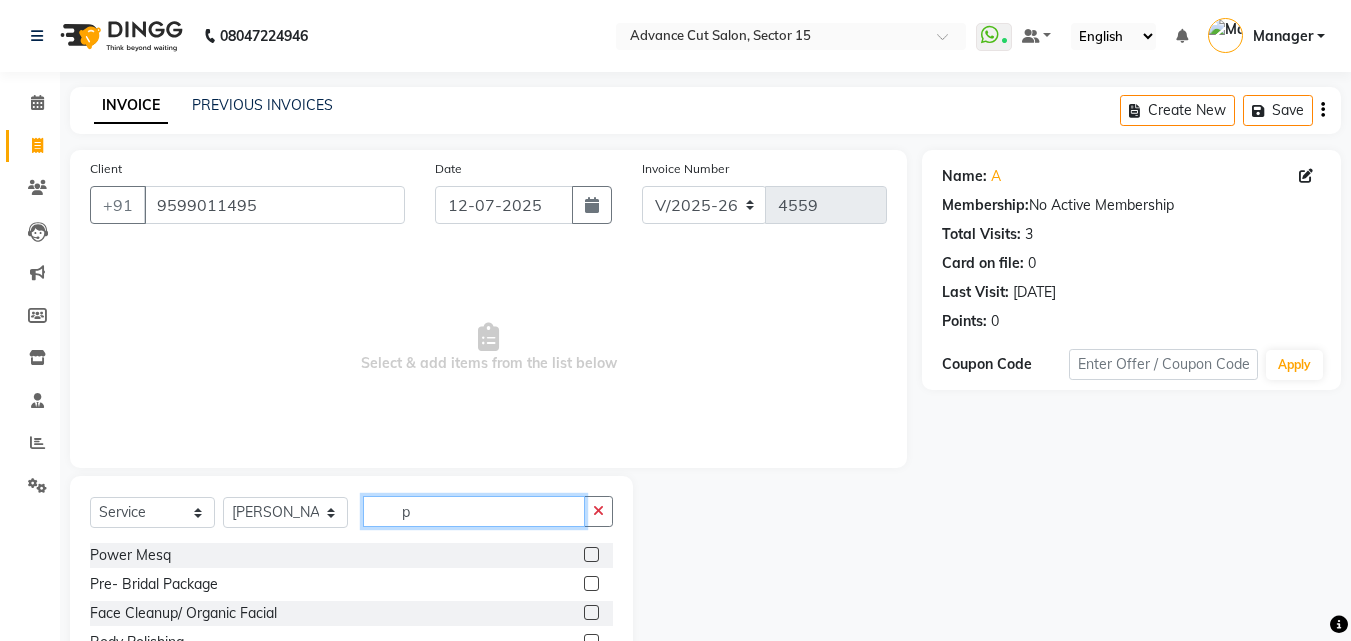 type 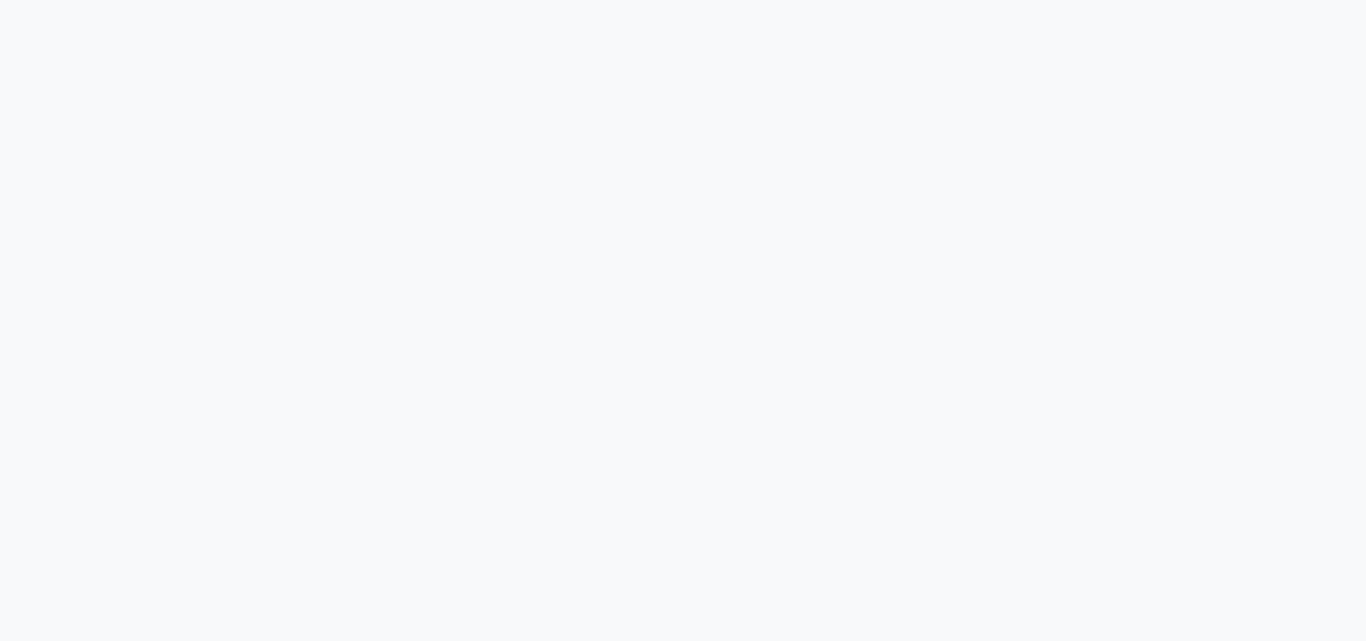 select on "6255" 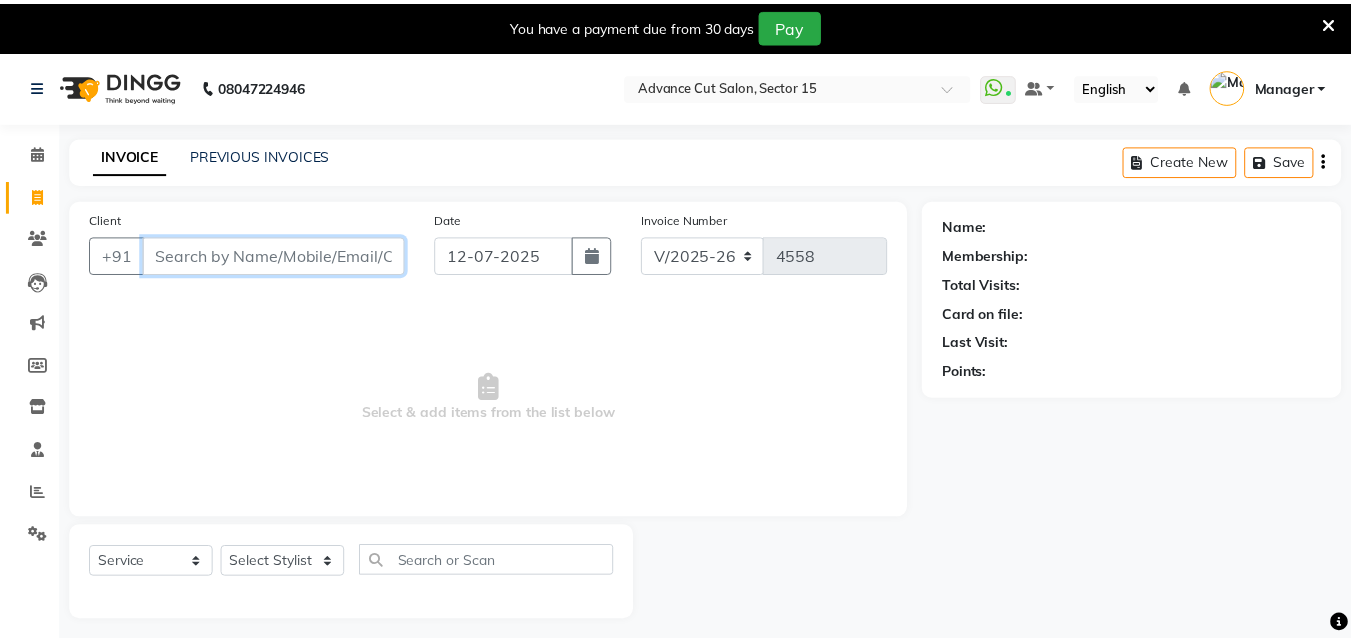 scroll, scrollTop: 0, scrollLeft: 0, axis: both 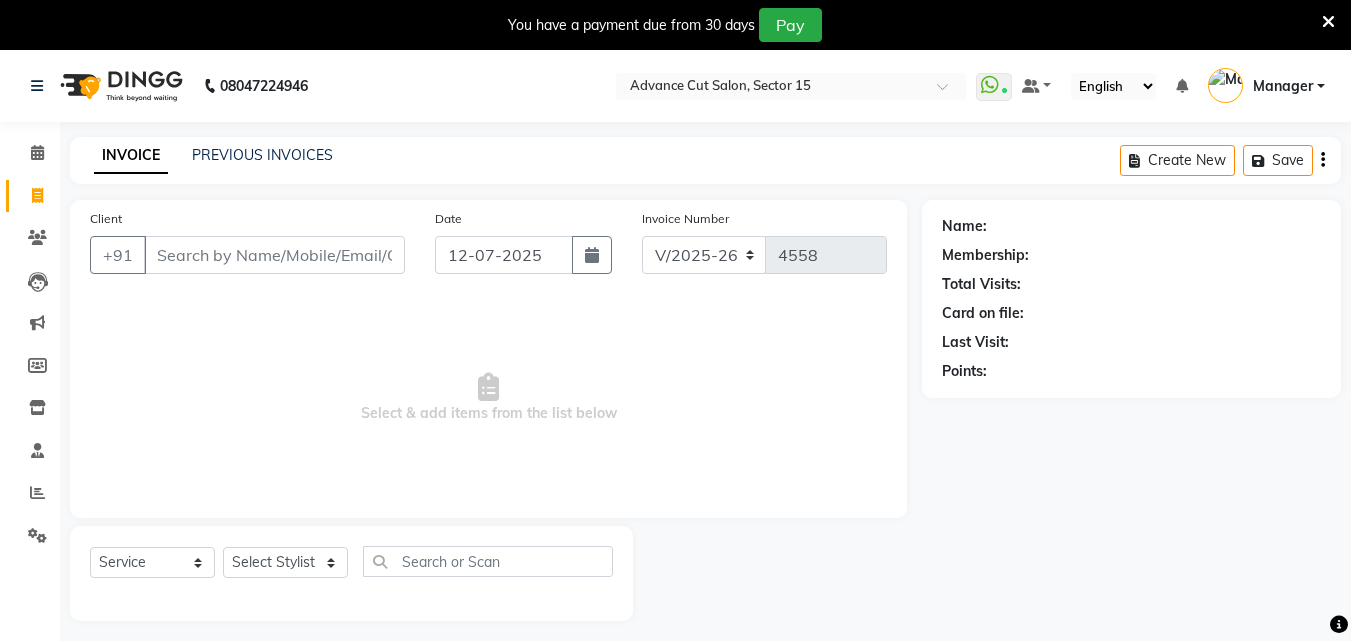 click on "You have a payment due from 30 days   Pay" at bounding box center (675, 25) 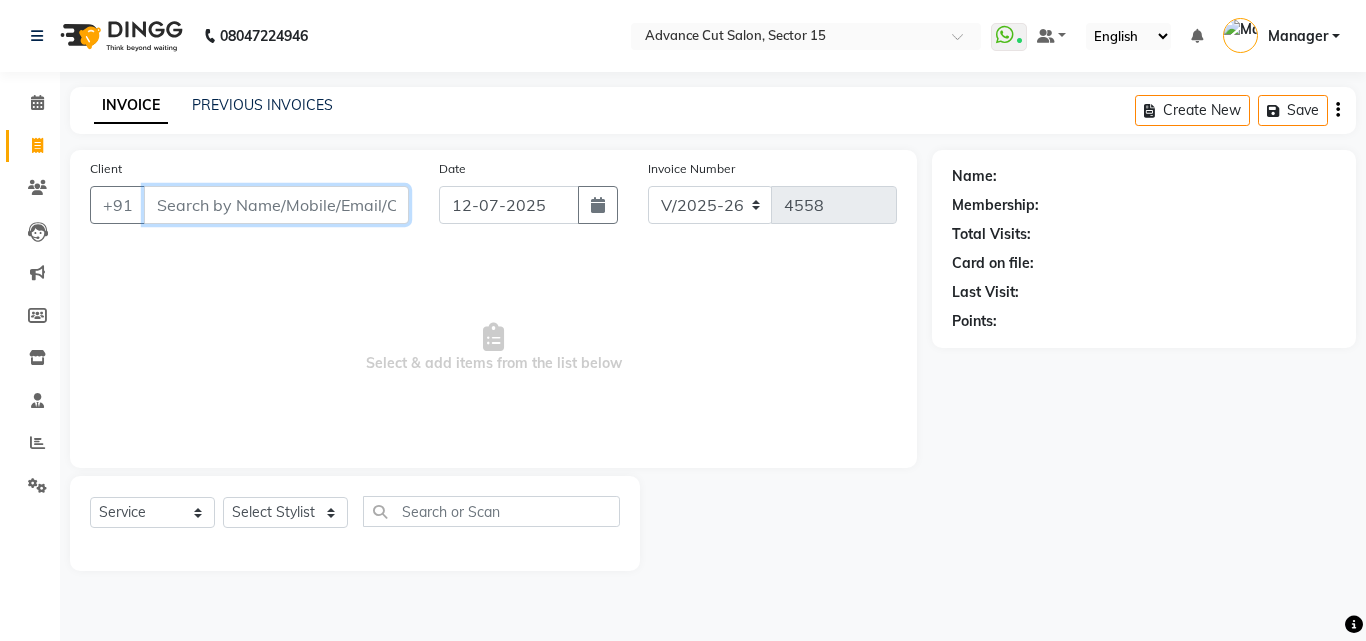 click on "Client" at bounding box center [276, 205] 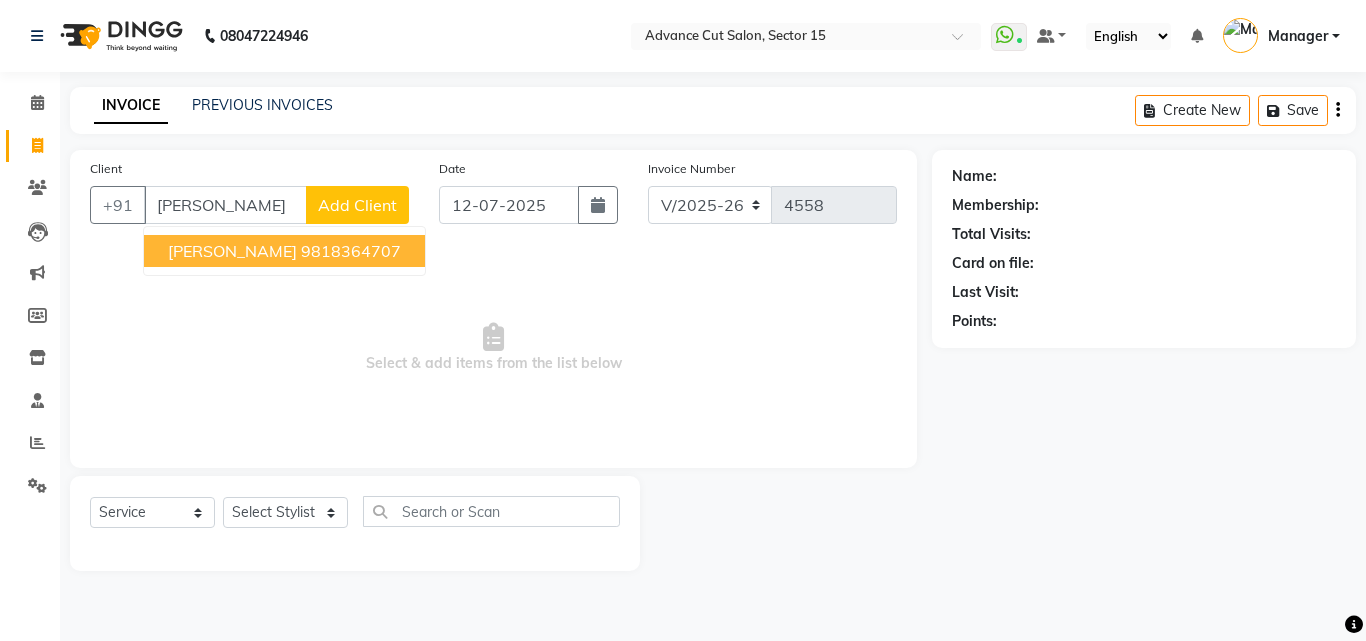 click on "Client +91 [PERSON_NAME] m [PERSON_NAME]  9818364707 Add Client" 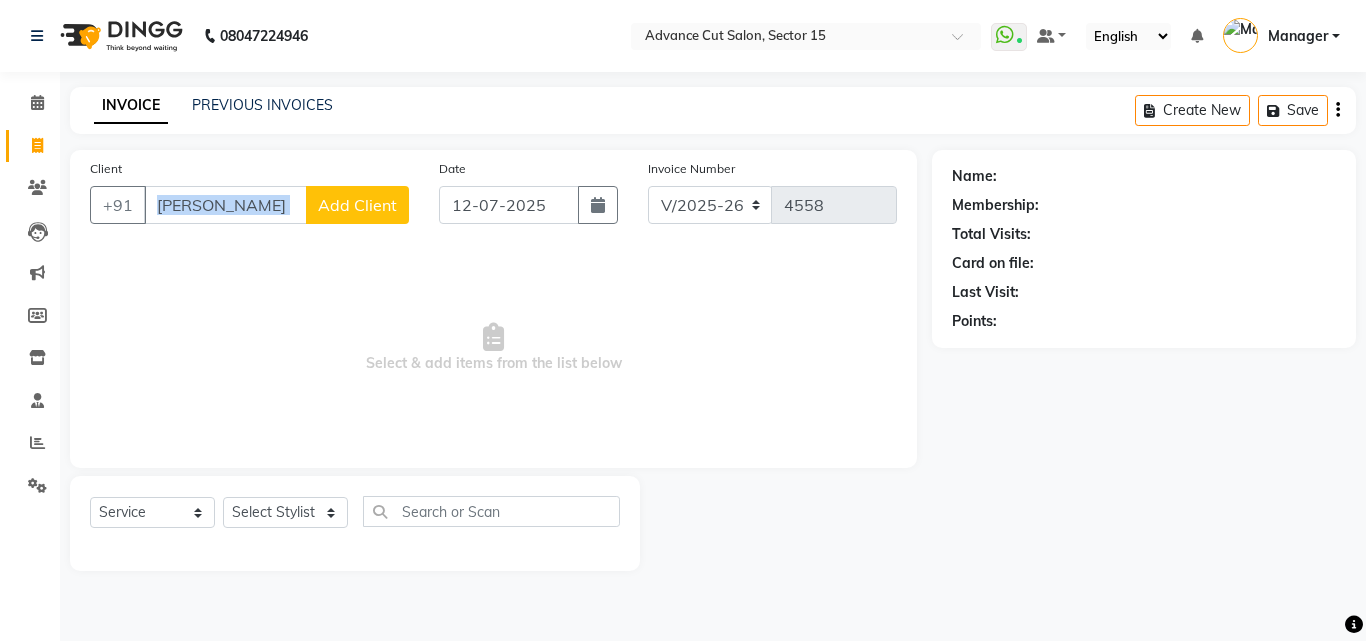 click on "Client +91 [PERSON_NAME] m Add Client Date [DATE] Invoice Number V/2025 V/[PHONE_NUMBER]  Select & add items from the list below" 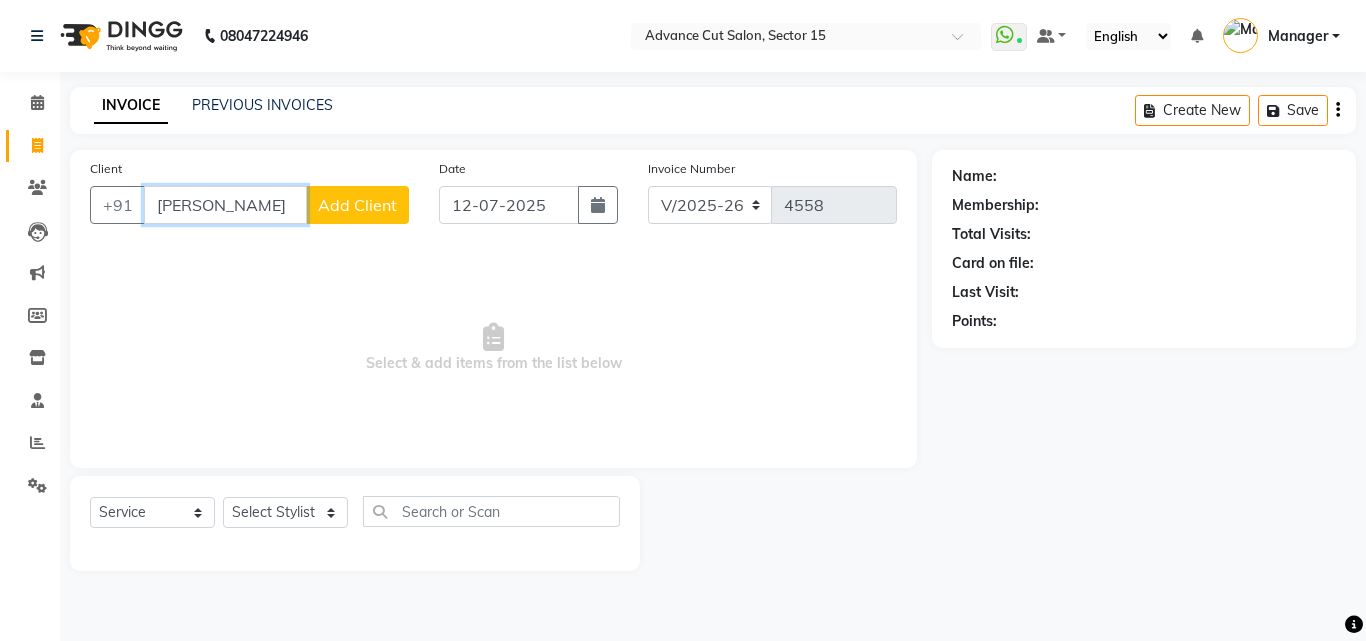 click on "[PERSON_NAME]" at bounding box center (225, 205) 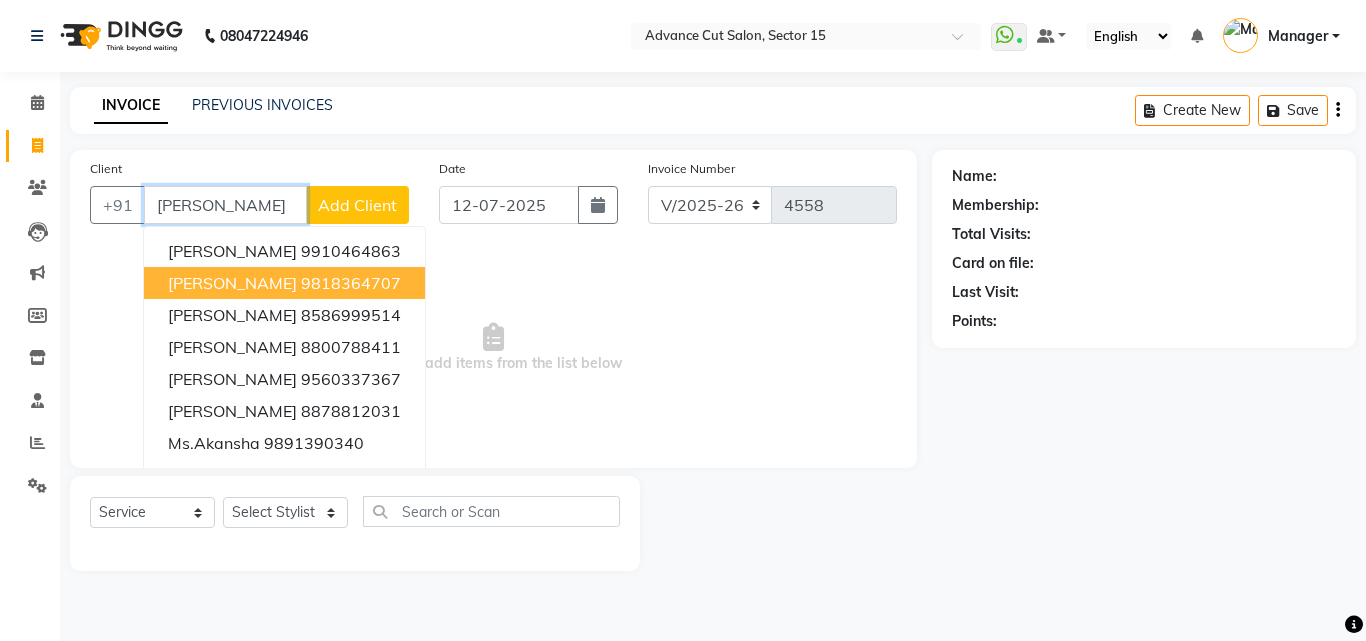 click on "9818364707" at bounding box center [351, 283] 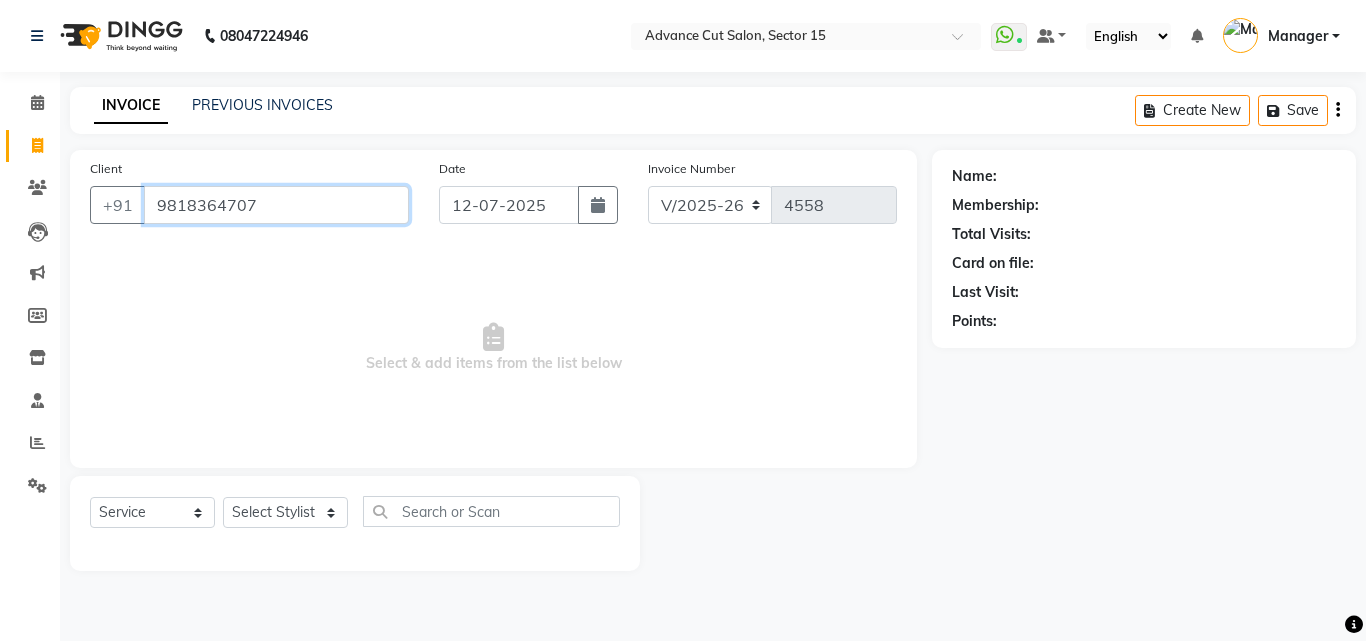 type on "9818364707" 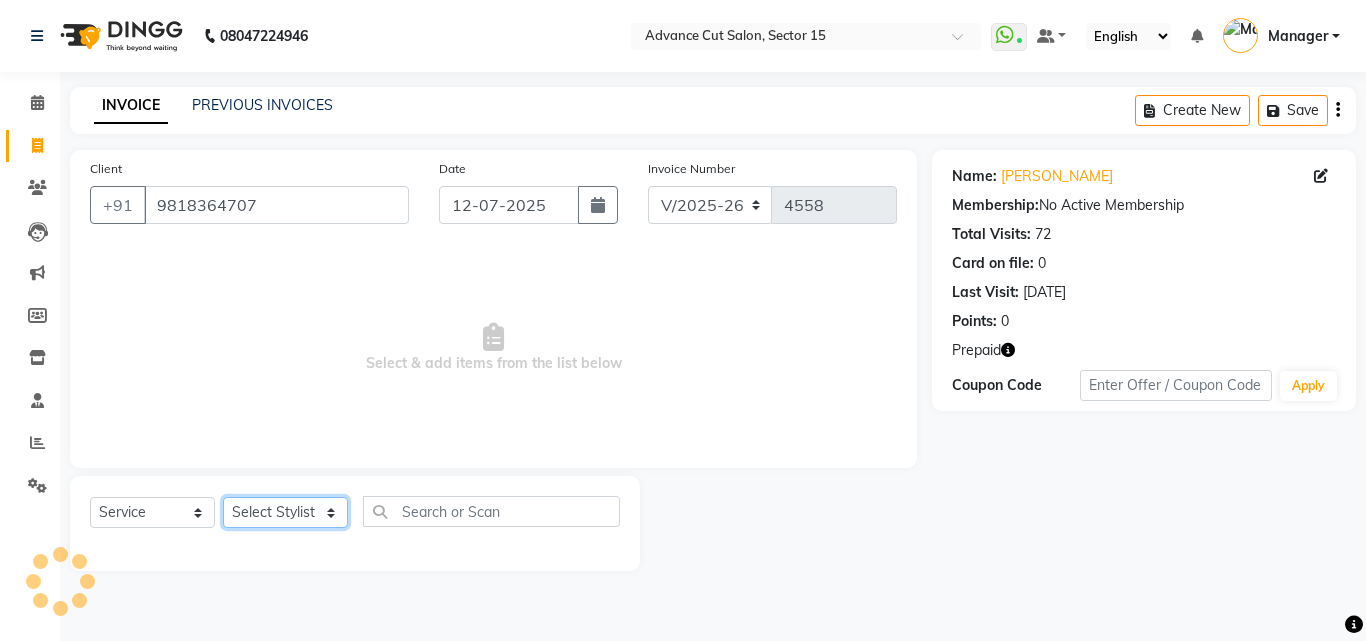 click on "Select Stylist Advance Cut  [PERSON_NAME] [PERSON_NAME] [PERSON_NAME] LUCKY Manager [PERSON_NAME] [PERSON_NAME] Pooja  [PERSON_NAME] RANI [PERSON_NAME] [PERSON_NAME] [PERSON_NAME] [PERSON_NAME] [PERSON_NAME]" 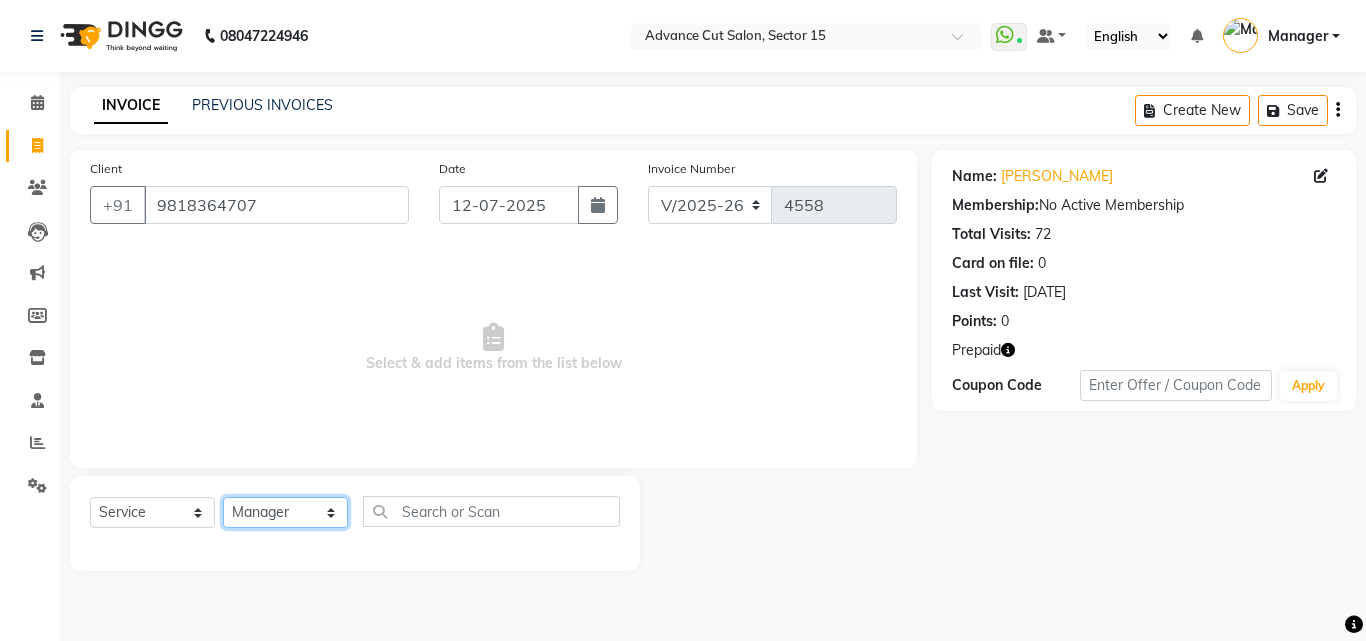 click on "Select Stylist Advance Cut  [PERSON_NAME] [PERSON_NAME] [PERSON_NAME] LUCKY Manager [PERSON_NAME] [PERSON_NAME] Pooja  [PERSON_NAME] RANI [PERSON_NAME] [PERSON_NAME] [PERSON_NAME] [PERSON_NAME] [PERSON_NAME]" 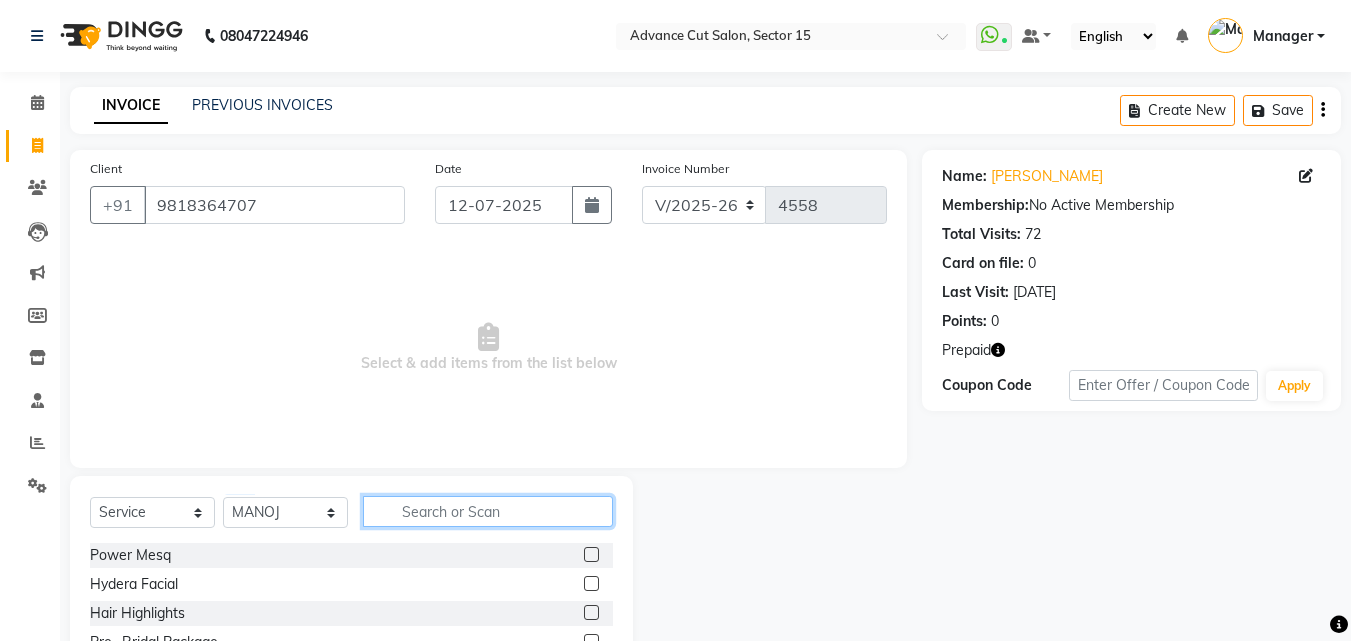 click 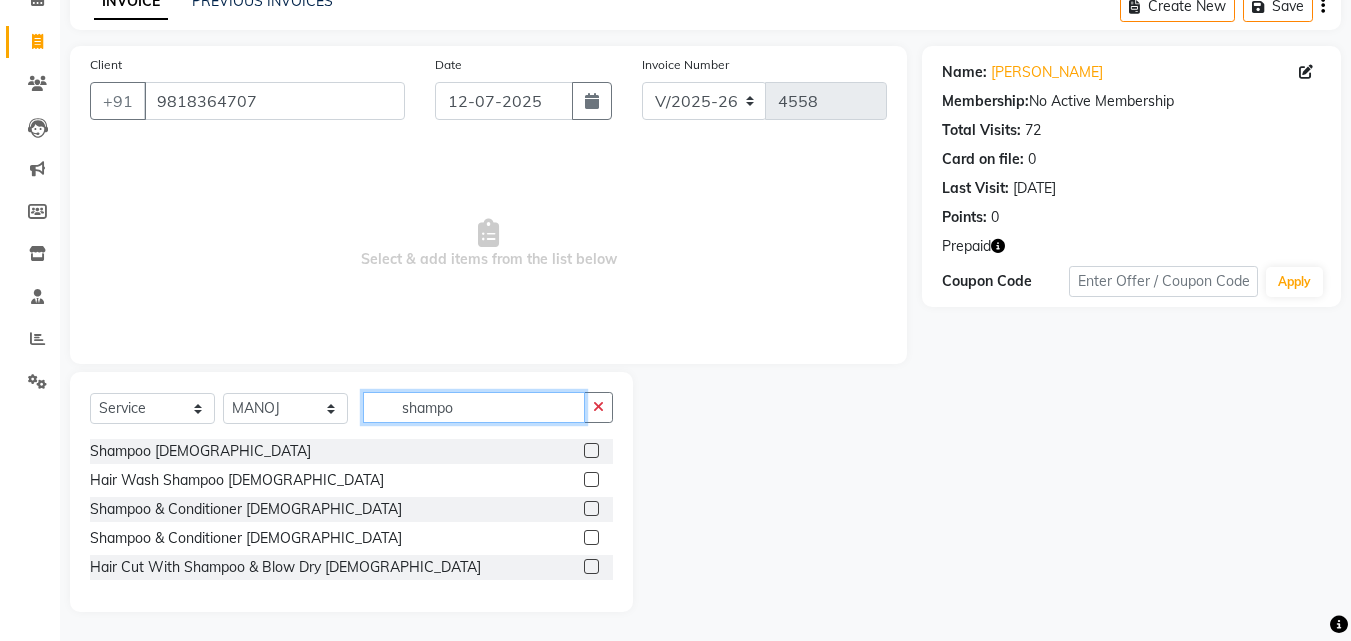 scroll, scrollTop: 105, scrollLeft: 0, axis: vertical 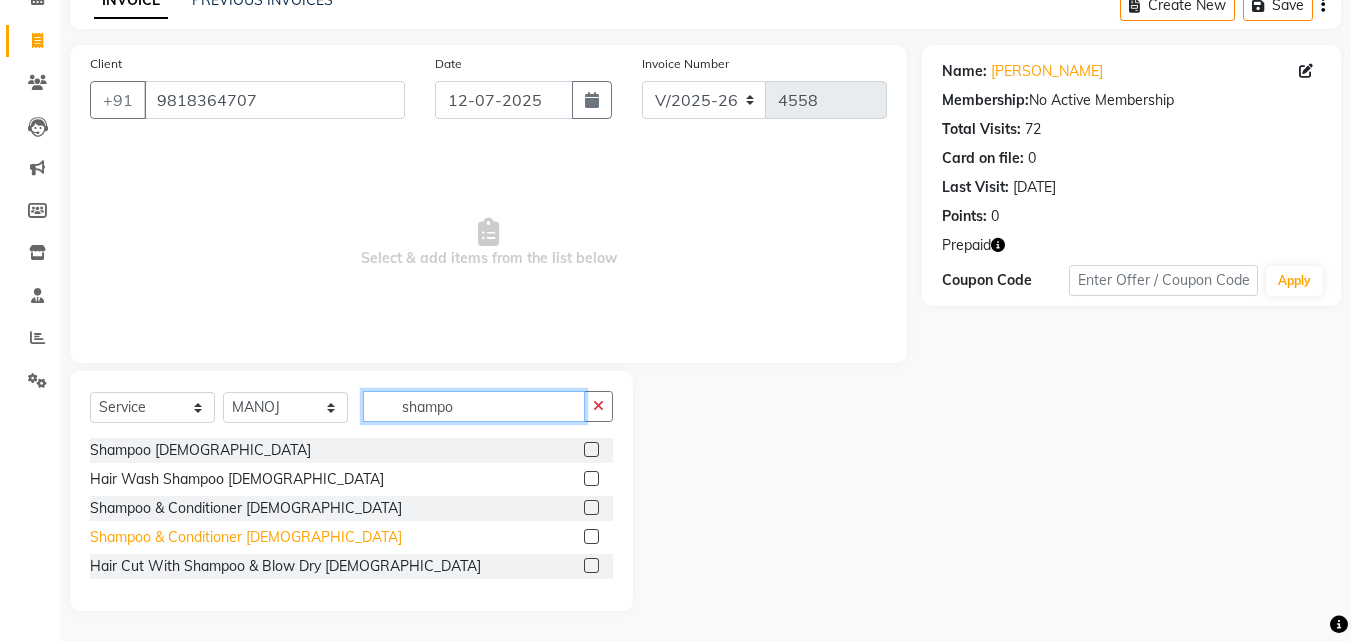 type on "shampo" 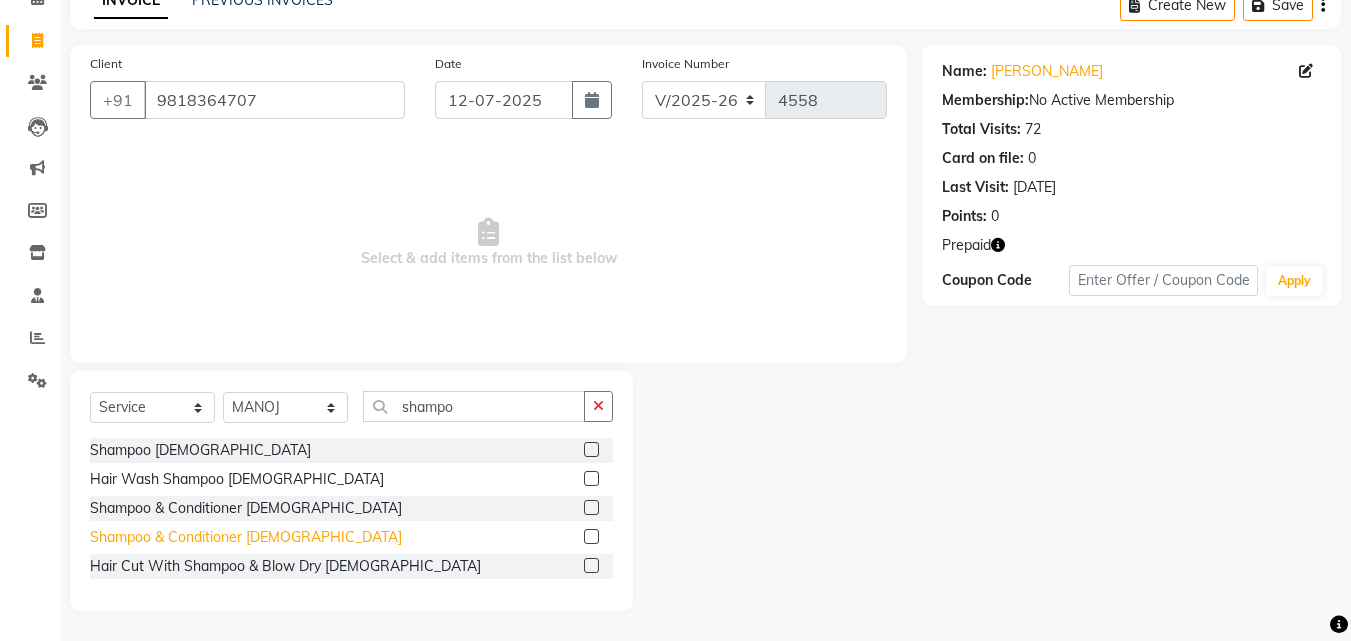 click on "Shampoo & Conditioner [DEMOGRAPHIC_DATA]" 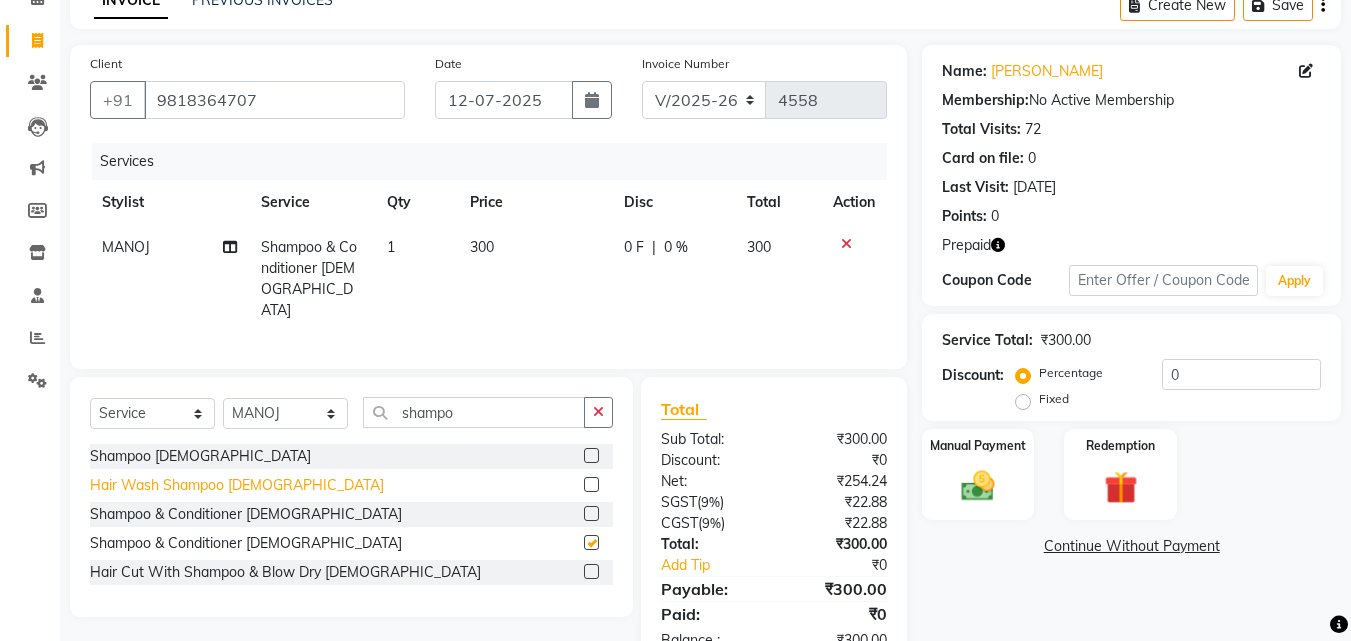 checkbox on "false" 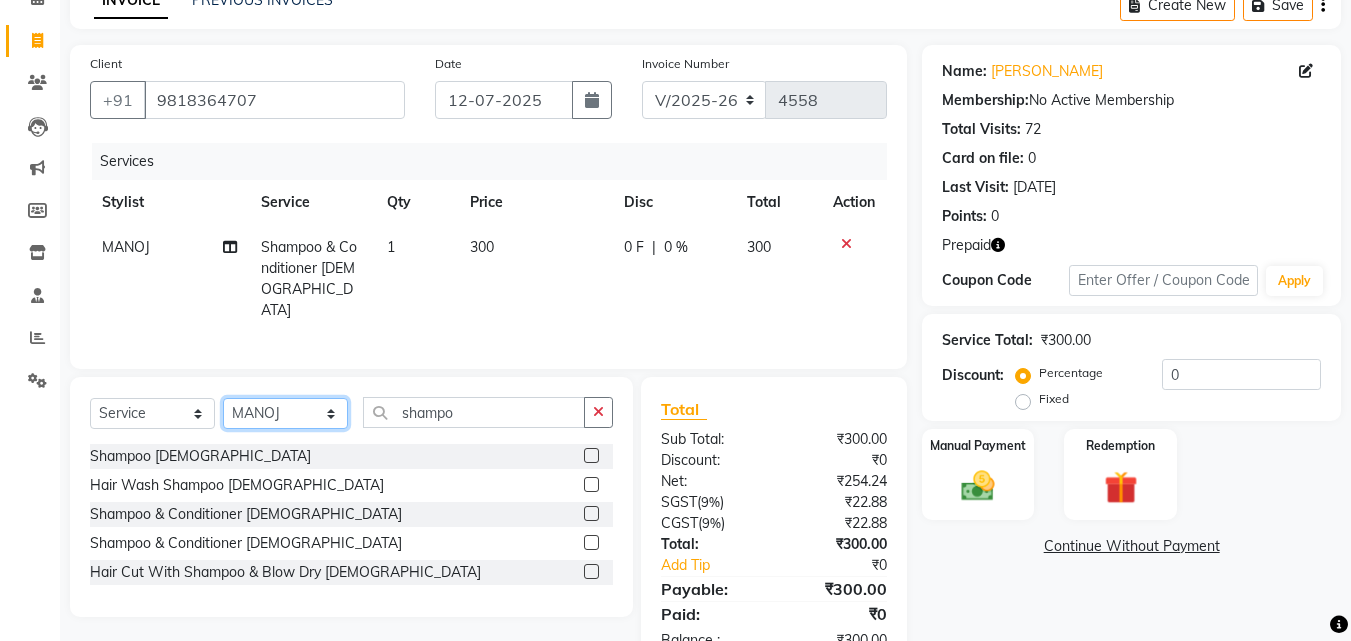 click on "Select Stylist Advance Cut  [PERSON_NAME] [PERSON_NAME] [PERSON_NAME] LUCKY Manager [PERSON_NAME] [PERSON_NAME] Pooja  [PERSON_NAME] RANI [PERSON_NAME] [PERSON_NAME] [PERSON_NAME] [PERSON_NAME] [PERSON_NAME]" 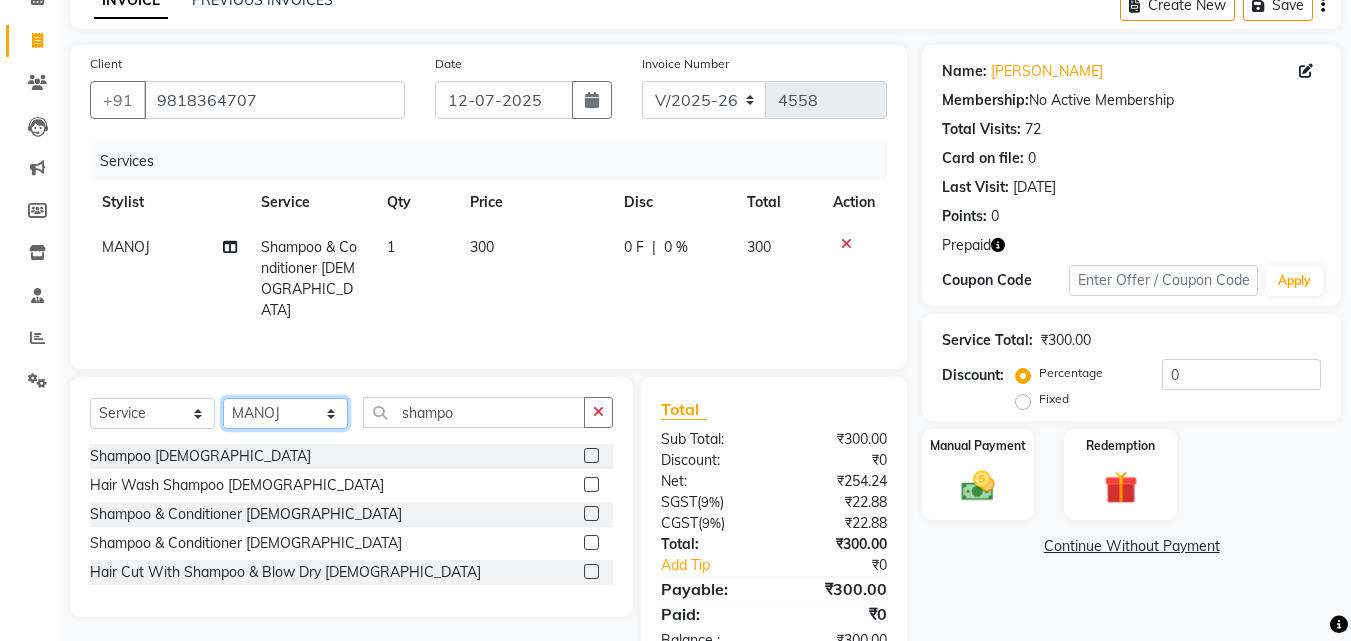 select on "85929" 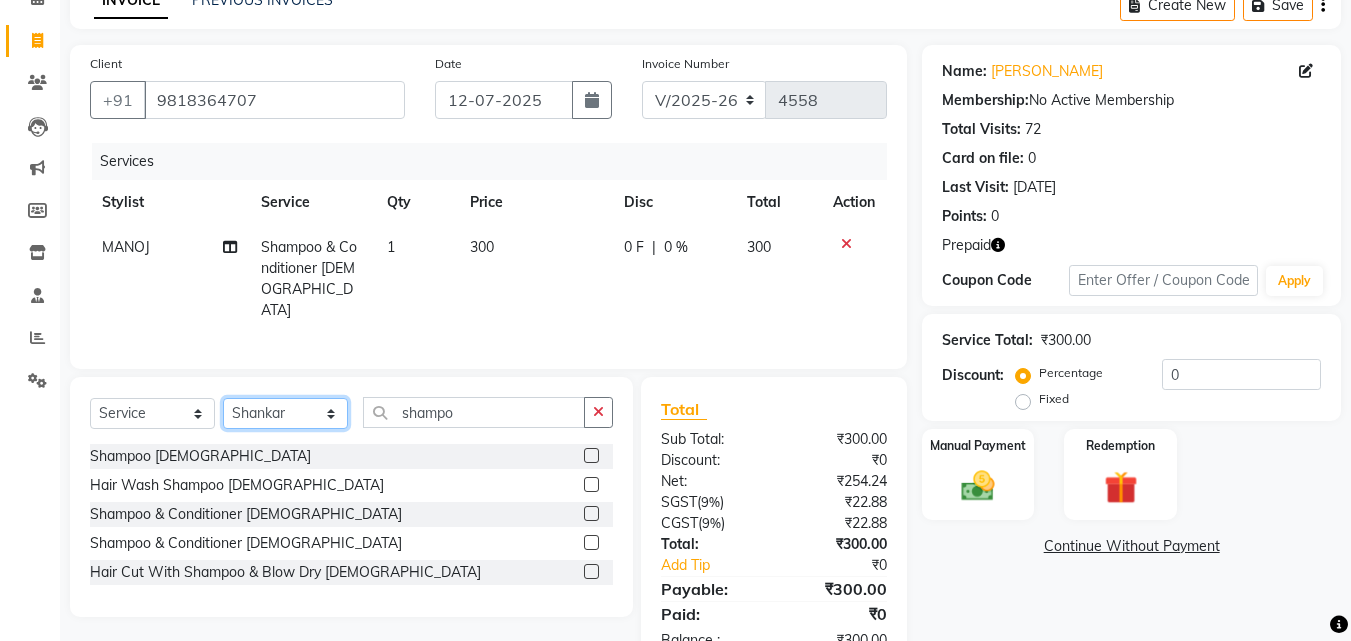click on "Select Stylist Advance Cut  [PERSON_NAME] [PERSON_NAME] [PERSON_NAME] LUCKY Manager [PERSON_NAME] [PERSON_NAME] Pooja  [PERSON_NAME] RANI [PERSON_NAME] [PERSON_NAME] [PERSON_NAME] [PERSON_NAME] [PERSON_NAME]" 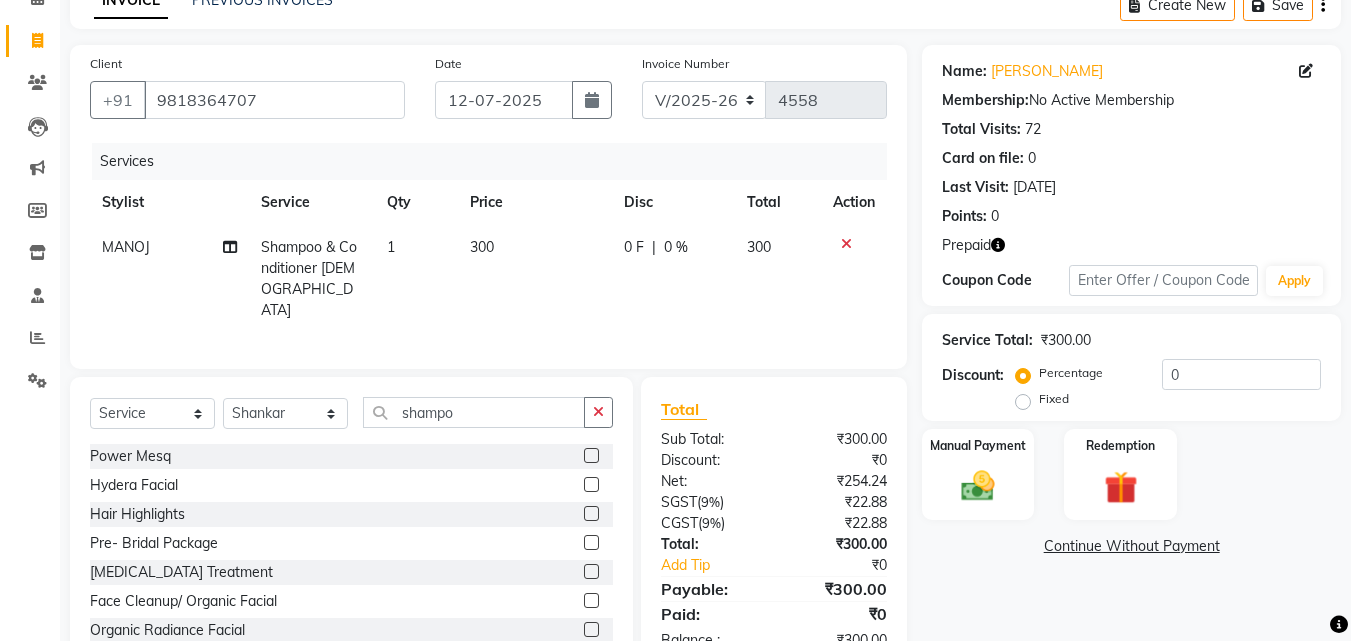 click on "Select  Service  Product  Membership  Package Voucher Prepaid Gift Card  Select Stylist Advance Cut  [PERSON_NAME] [PERSON_NAME] [PERSON_NAME] LUCKY Manager [PERSON_NAME] [PERSON_NAME] Pooja  [PERSON_NAME] RANI [PERSON_NAME] [PERSON_NAME] [PERSON_NAME] [PERSON_NAME] [PERSON_NAME] [PERSON_NAME]" 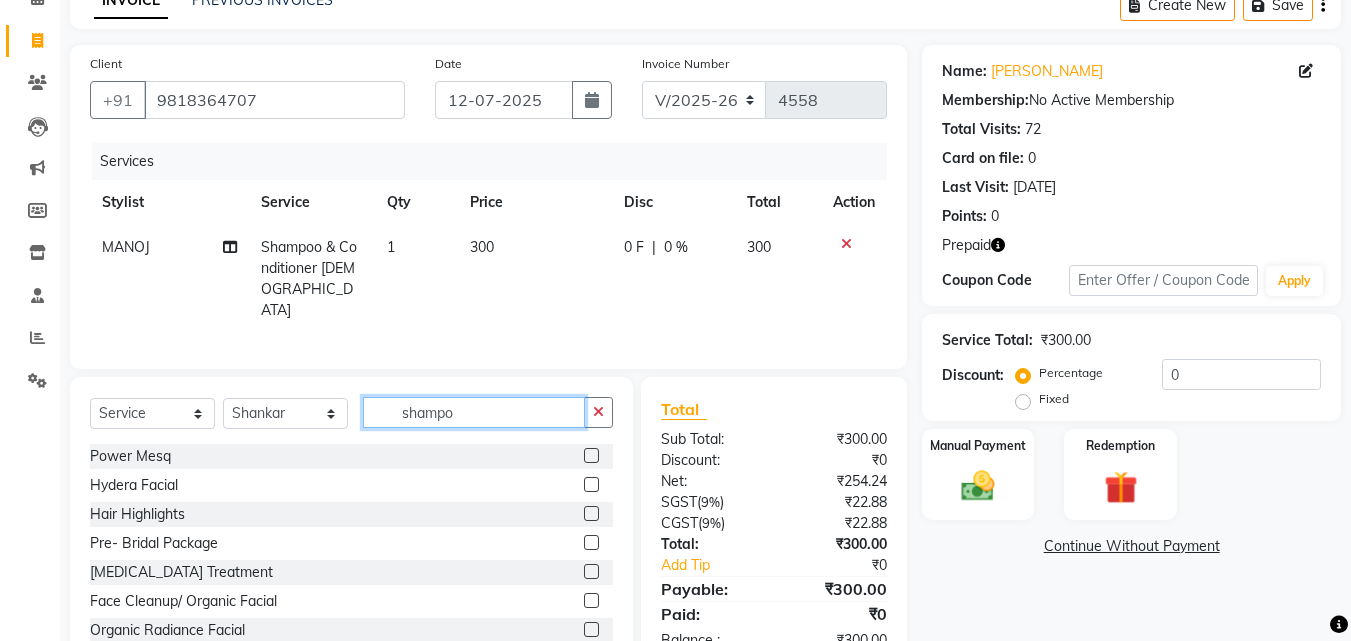 click on "shampo" 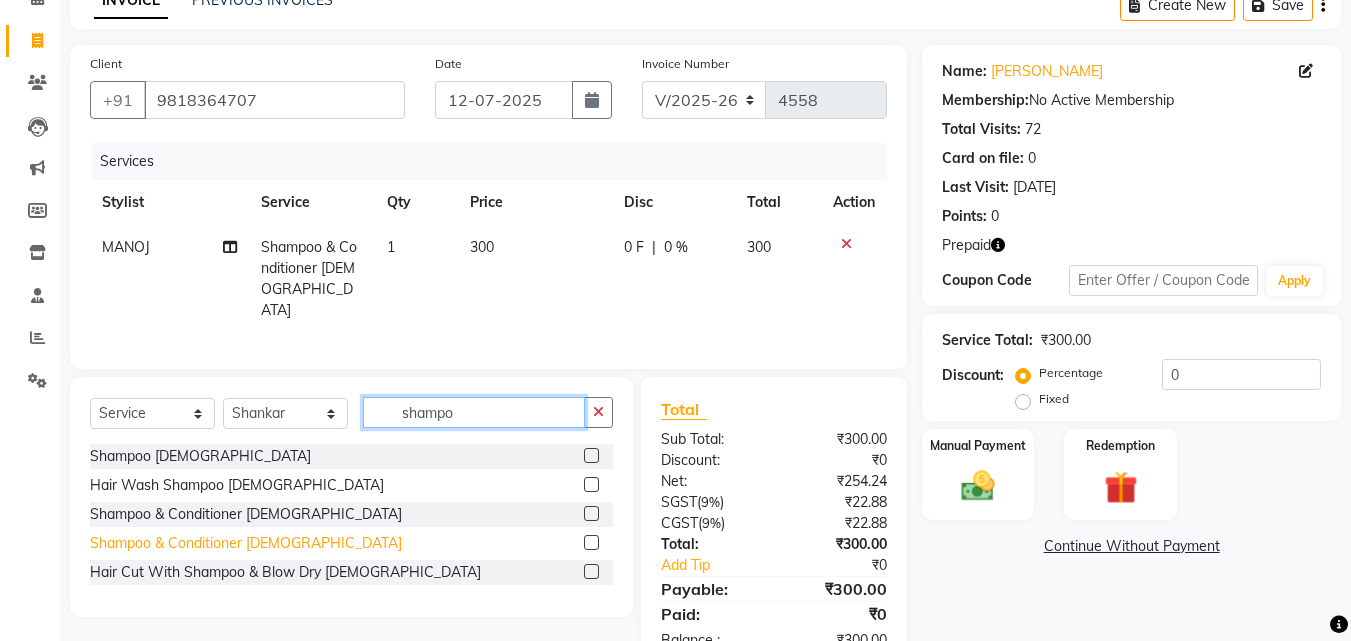 type on "shampo" 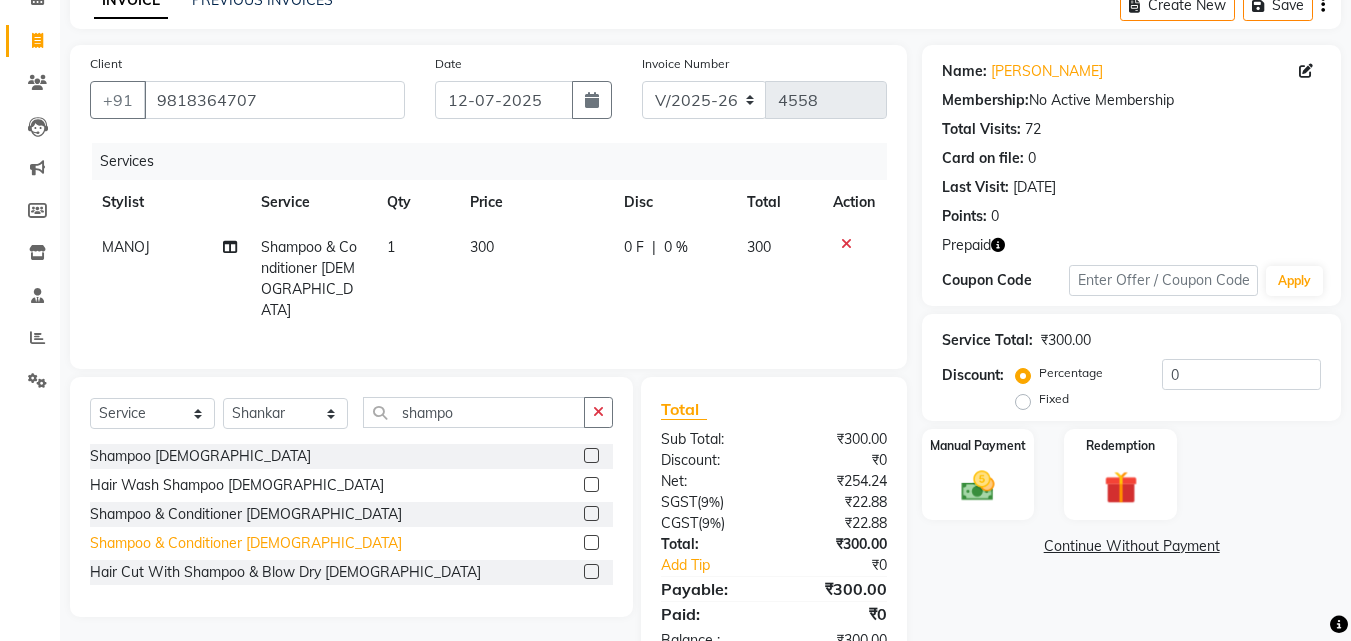 click on "Shampoo & Conditioner [DEMOGRAPHIC_DATA]" 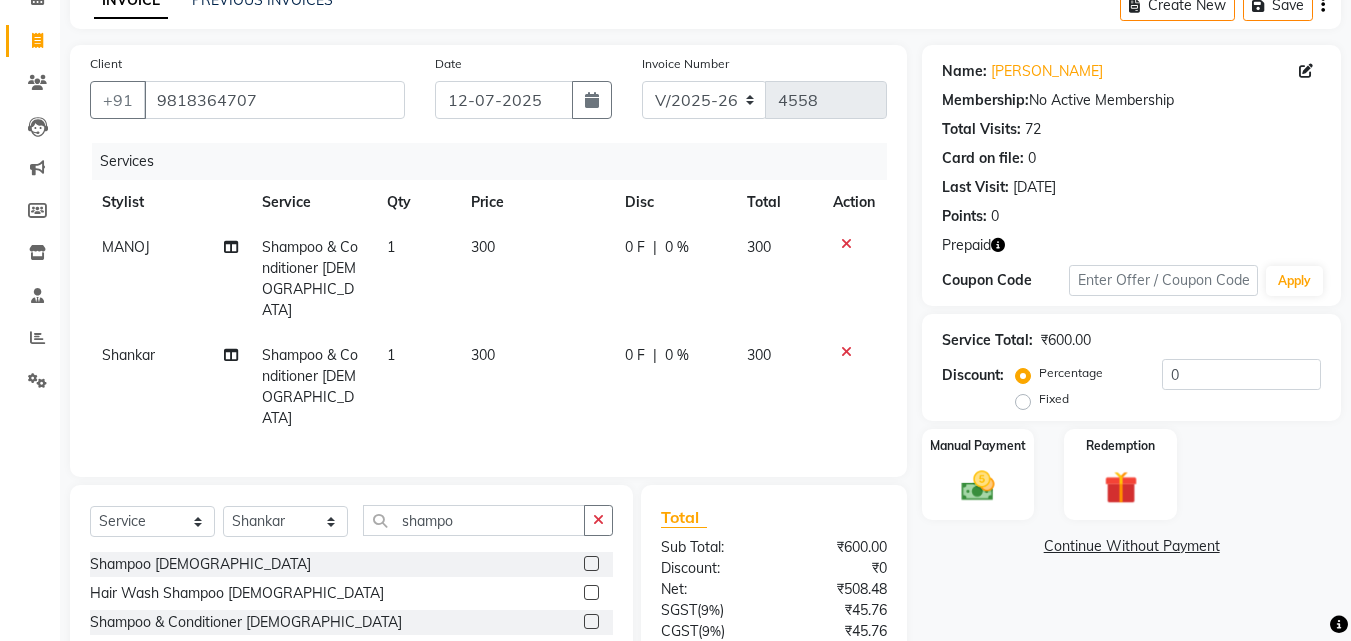 checkbox on "false" 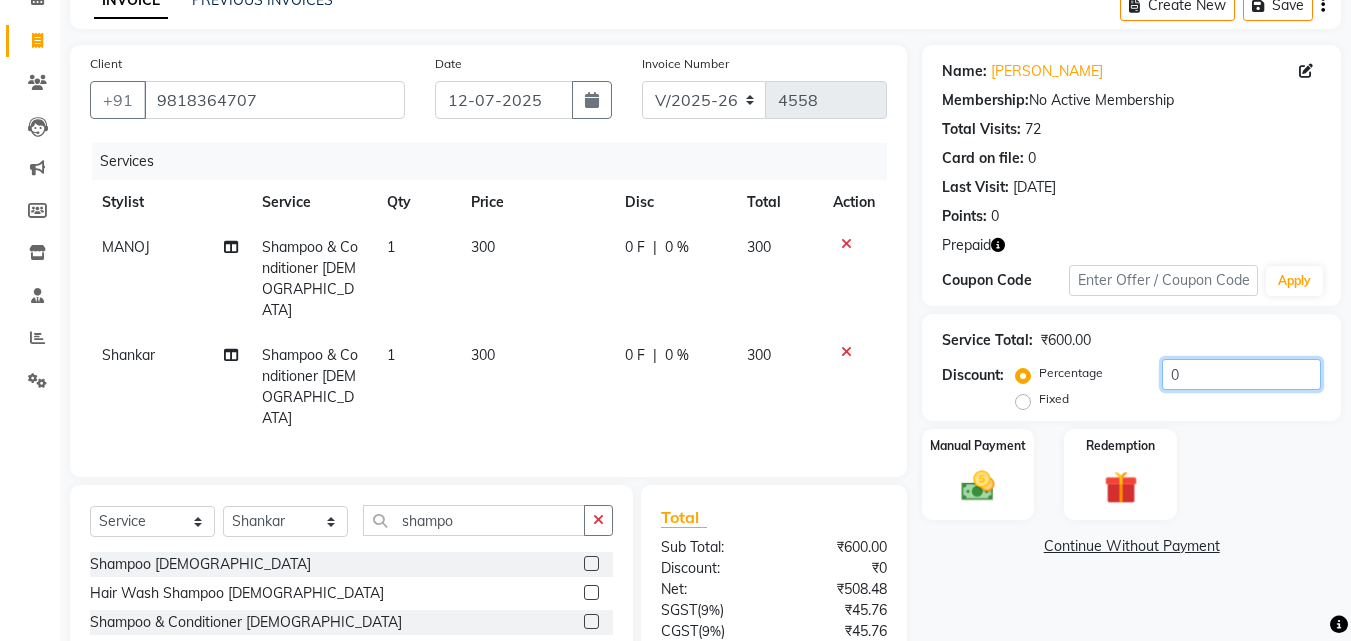 click on "0" 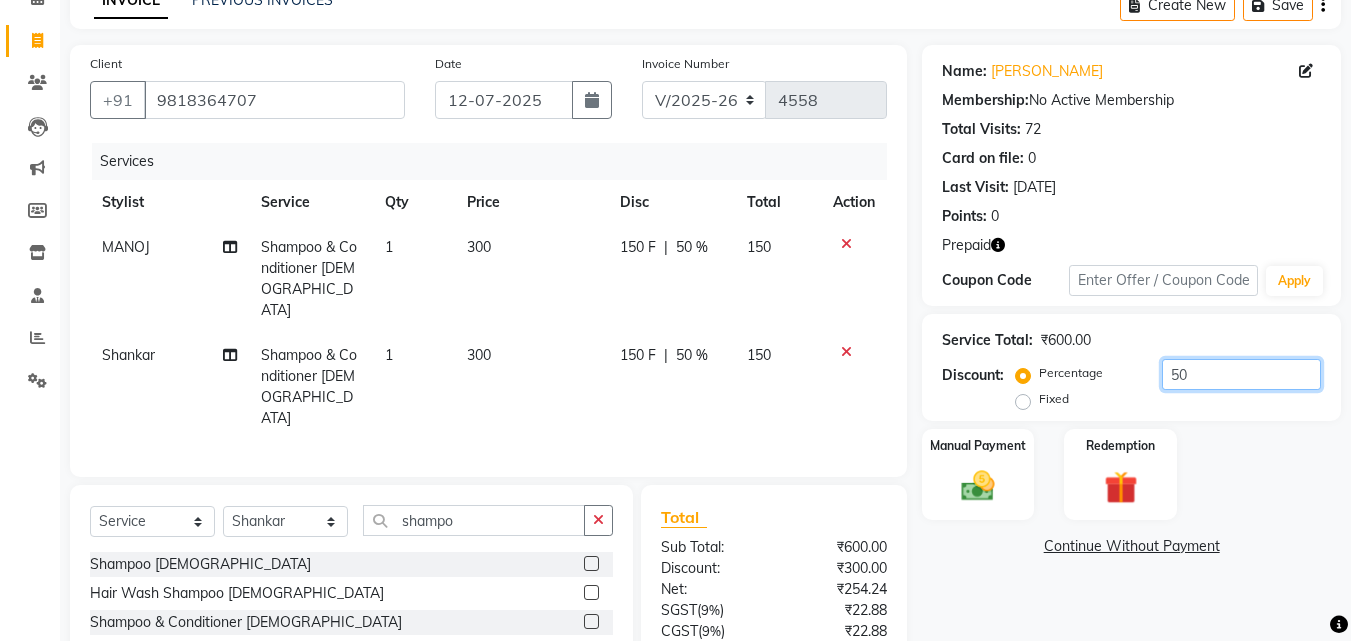 type on "50" 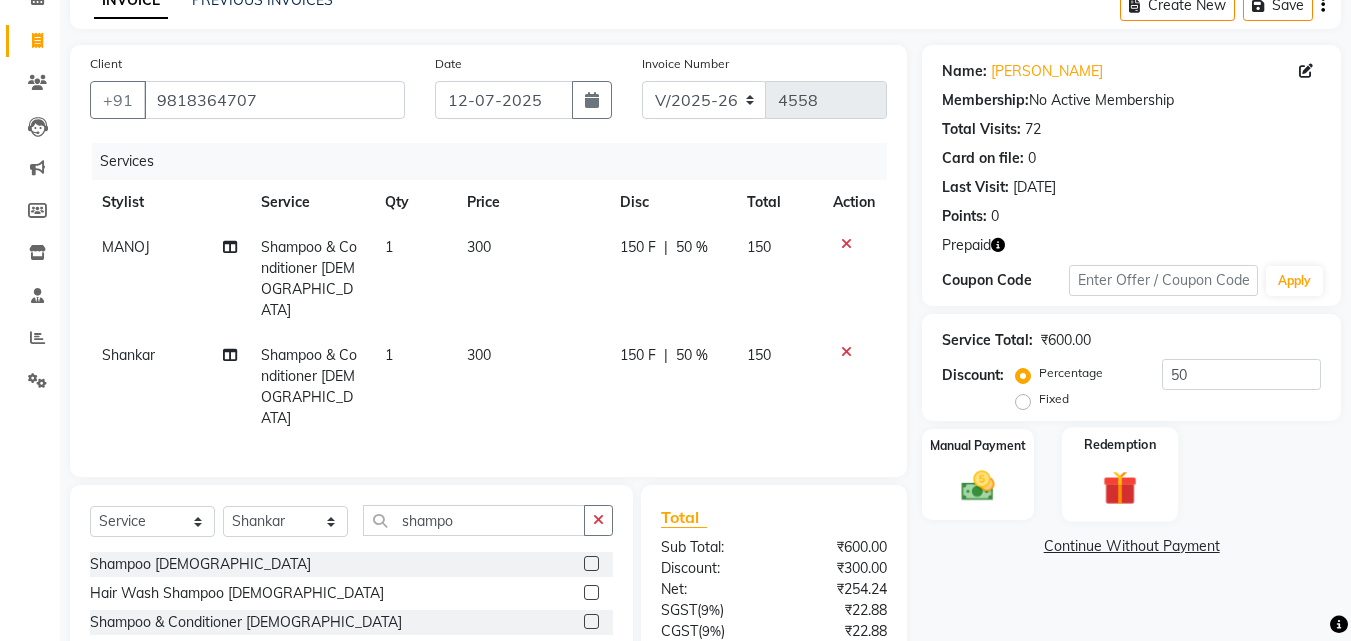 click on "Redemption" 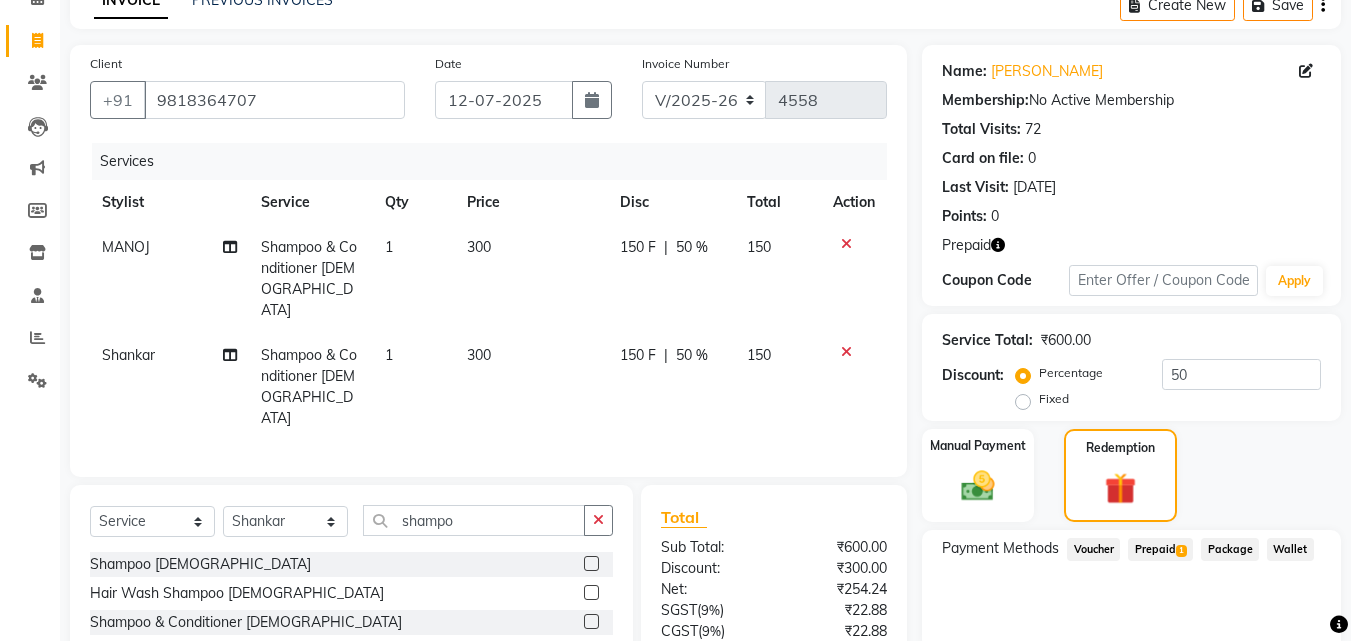 click on "Prepaid  1" 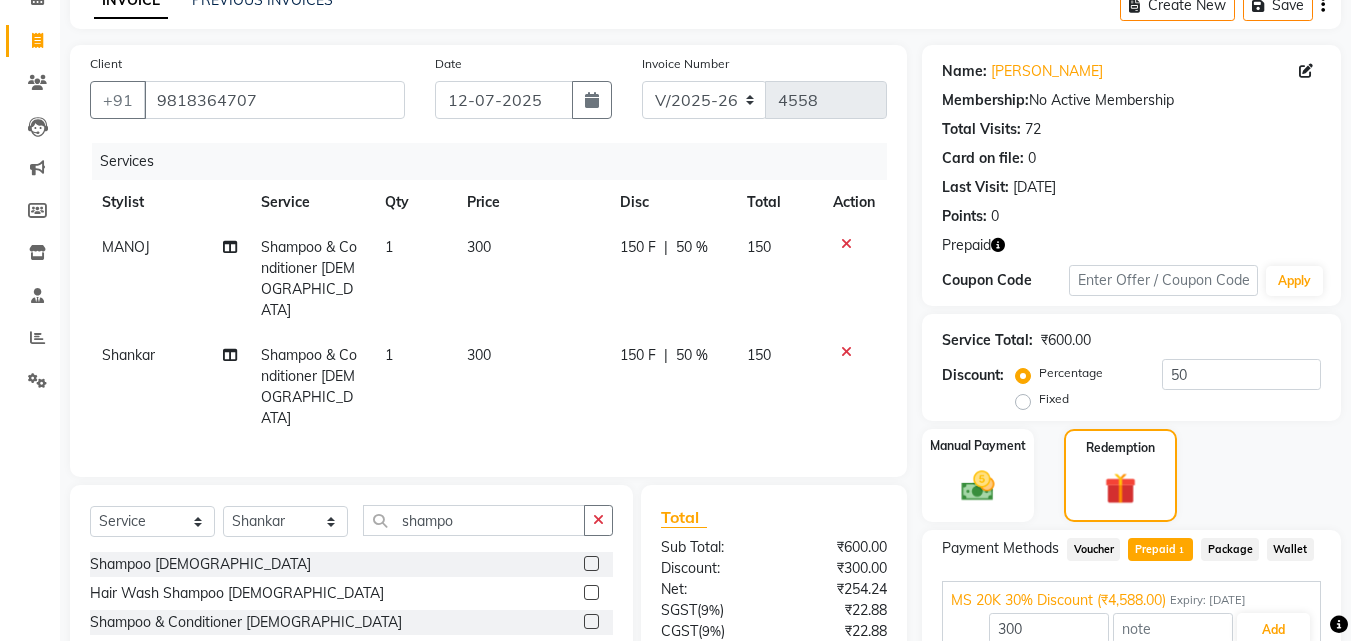 scroll, scrollTop: 246, scrollLeft: 0, axis: vertical 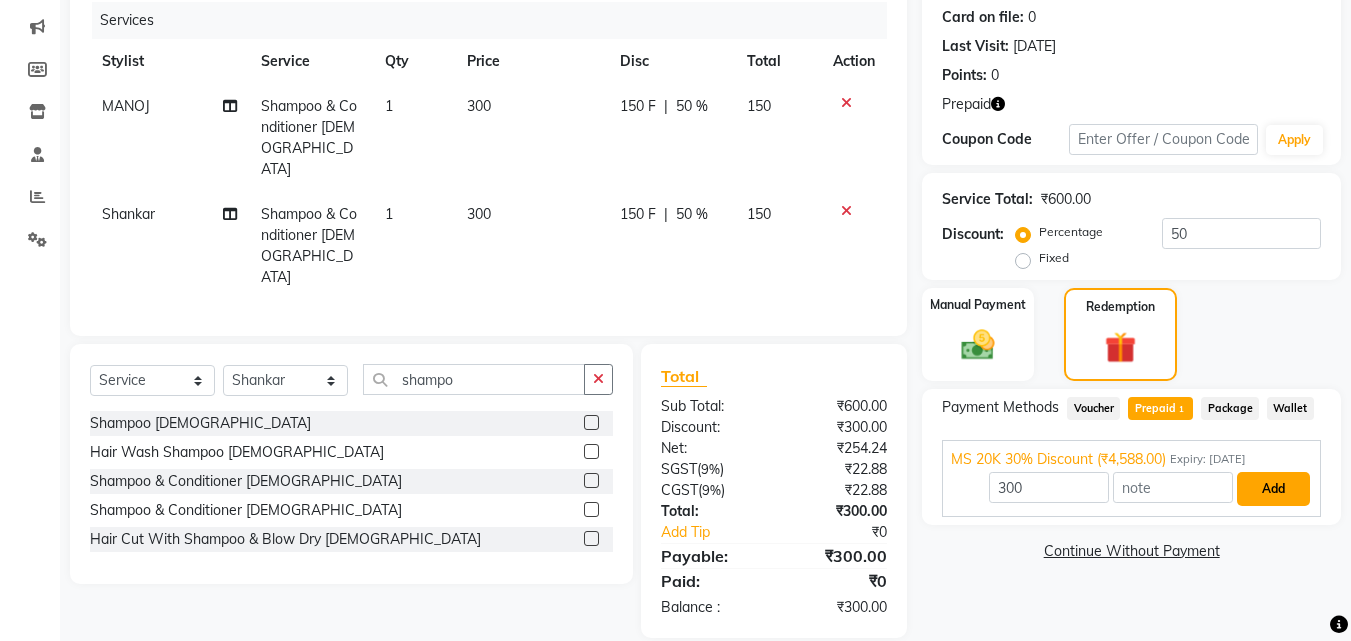 click on "Add" at bounding box center (1273, 489) 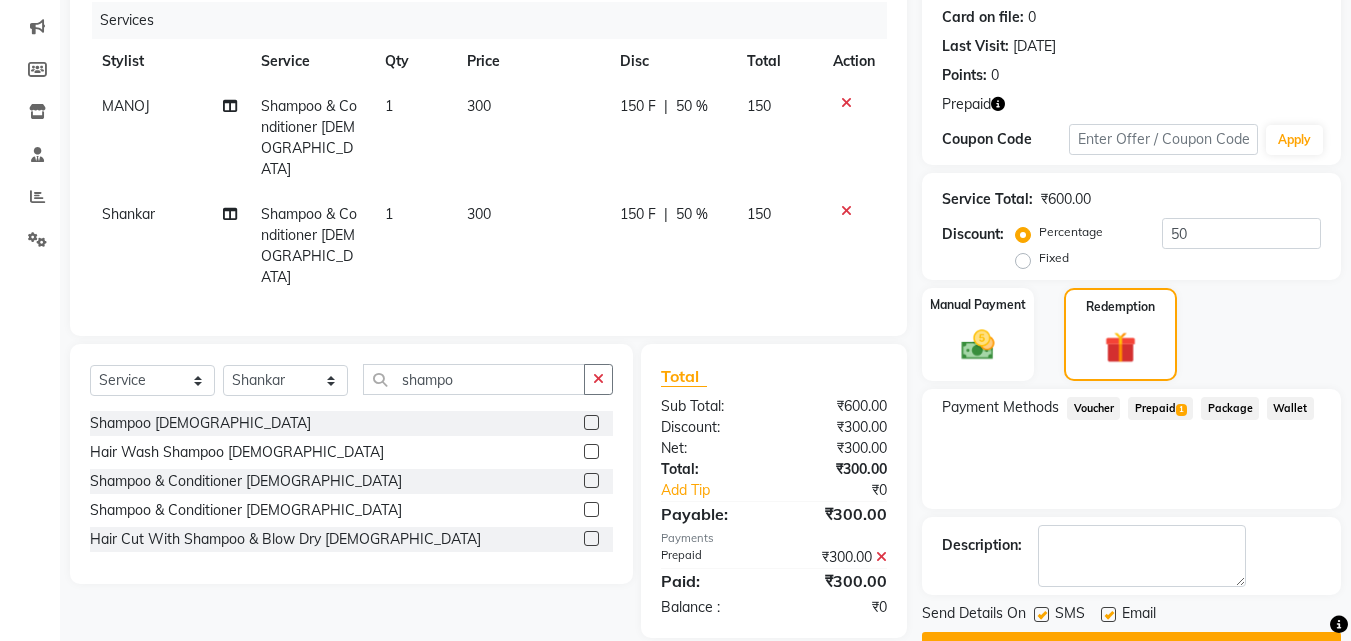 scroll, scrollTop: 271, scrollLeft: 0, axis: vertical 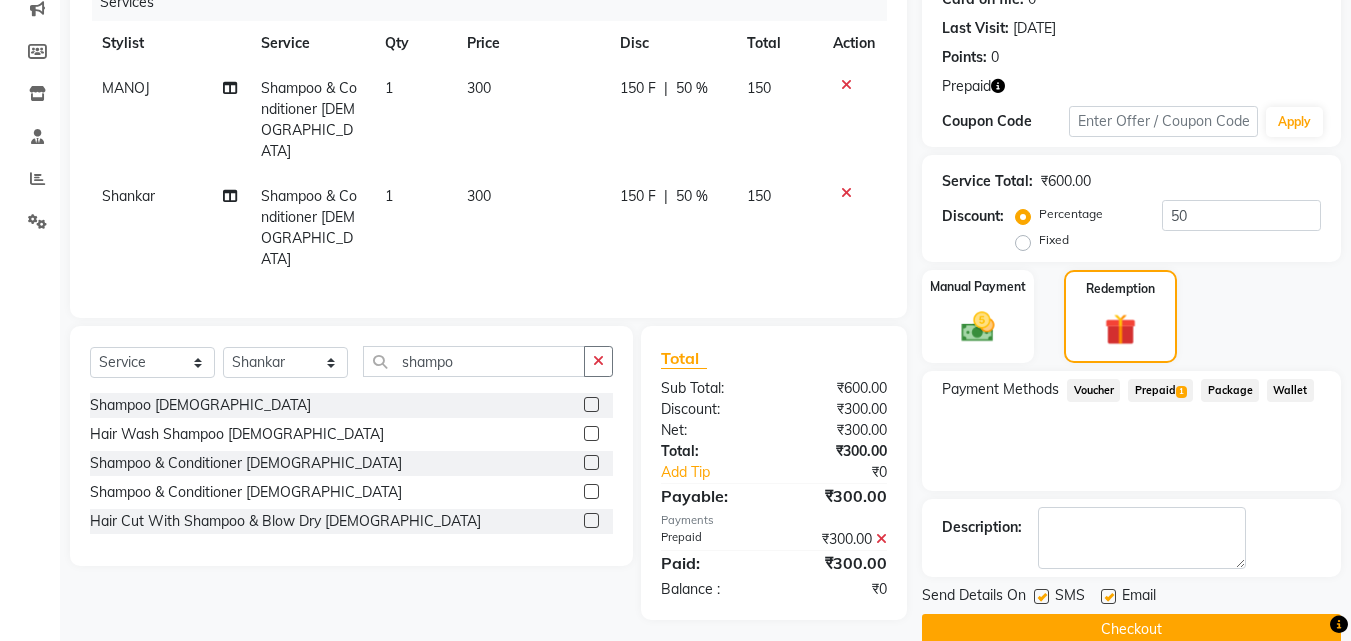click on "Send Details On SMS Email  Checkout" 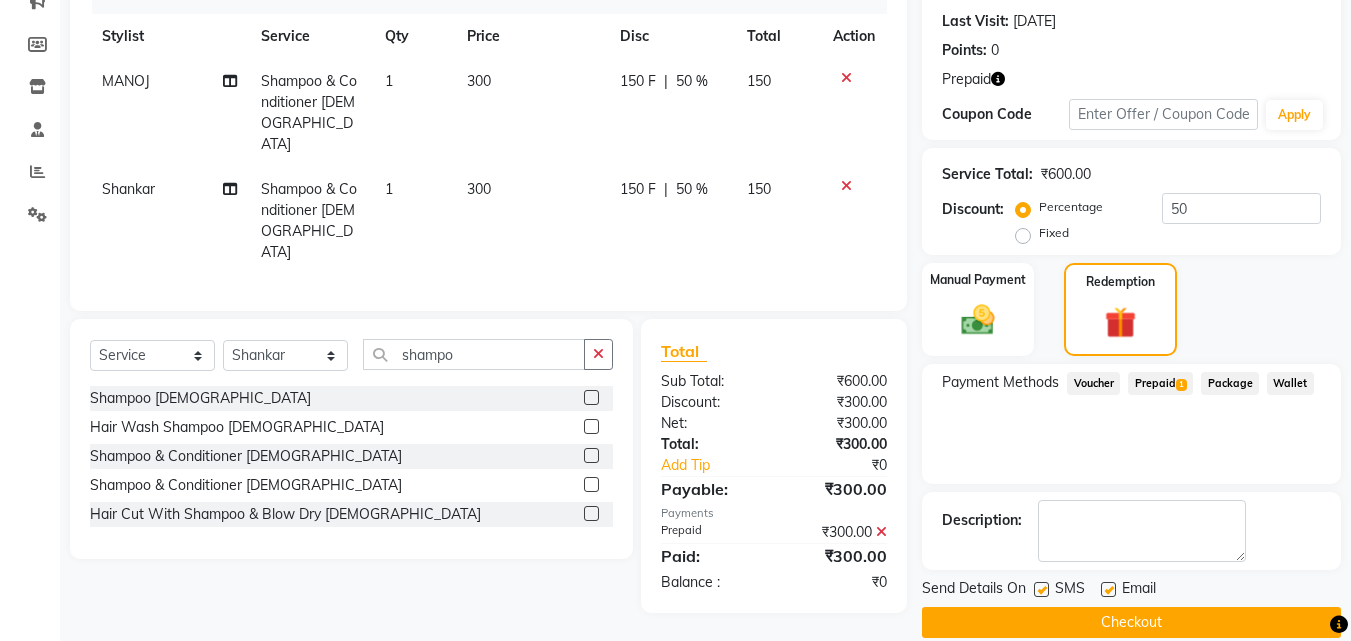 click on "Checkout" 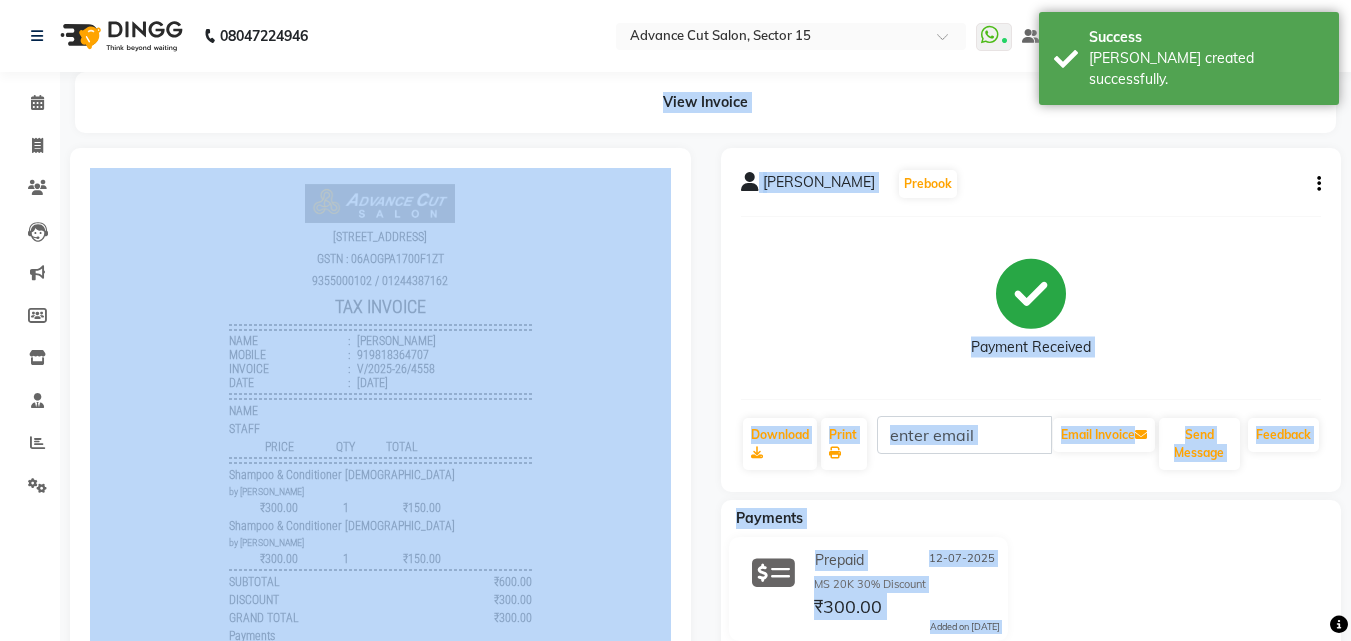 scroll, scrollTop: 0, scrollLeft: 0, axis: both 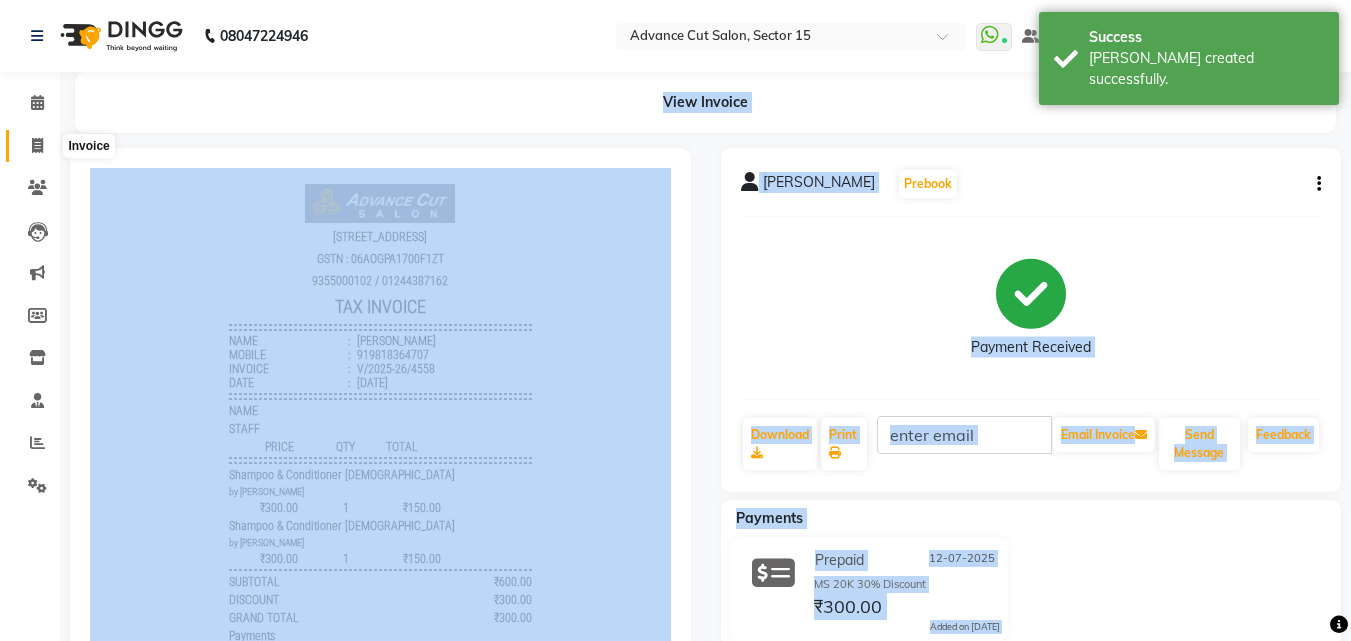click 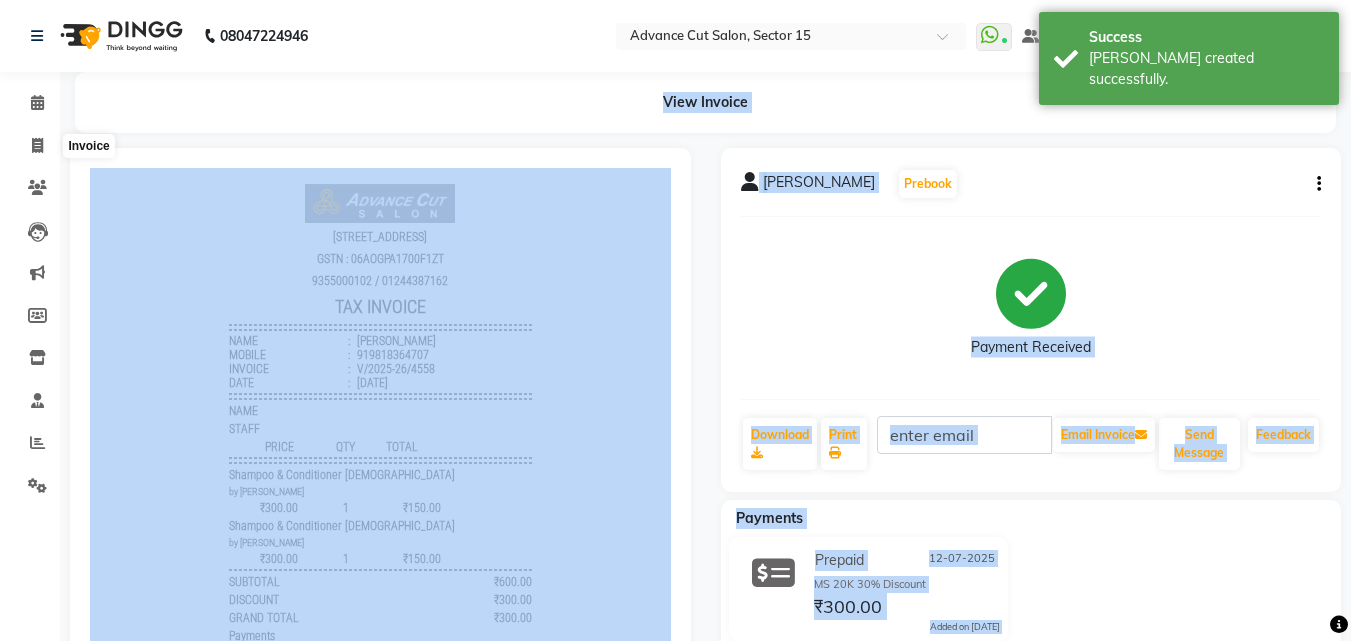 select on "service" 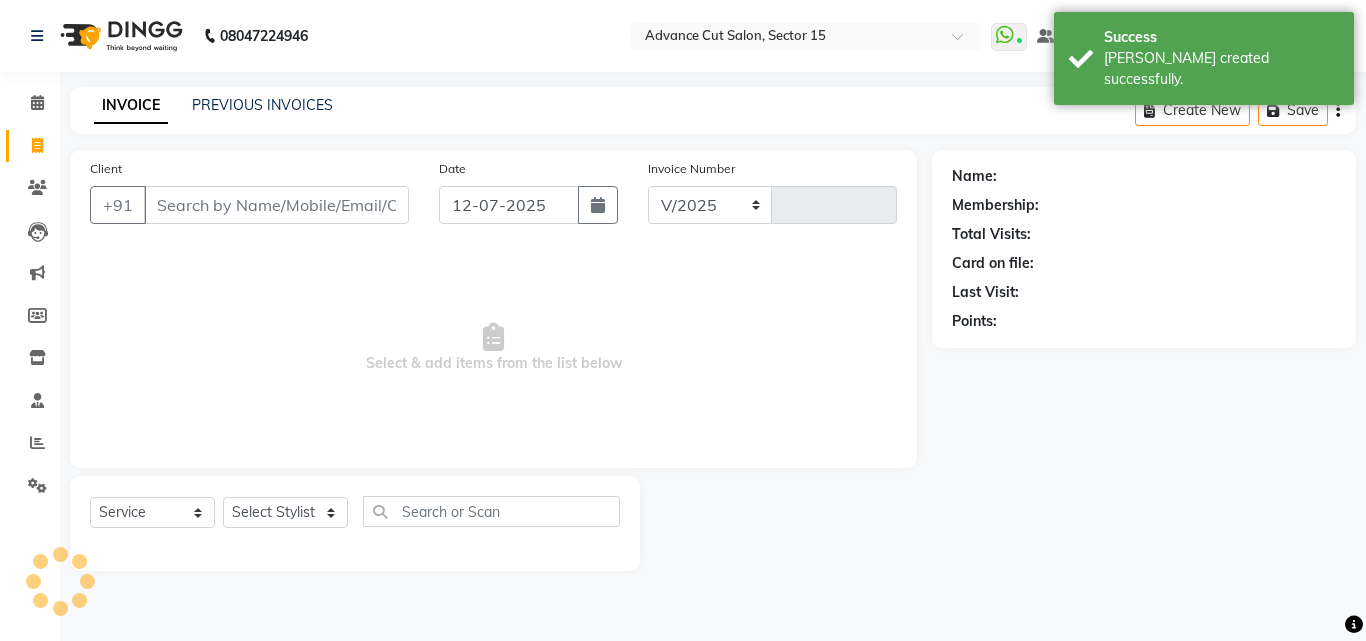 select on "6255" 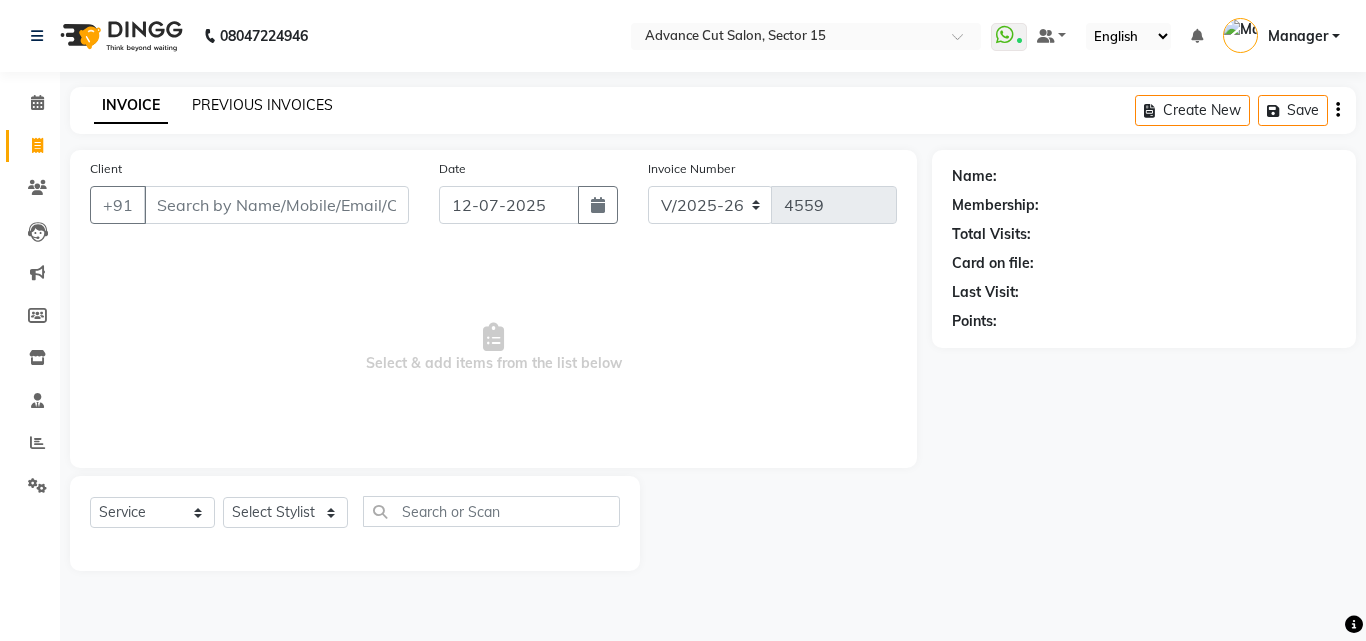 click on "PREVIOUS INVOICES" 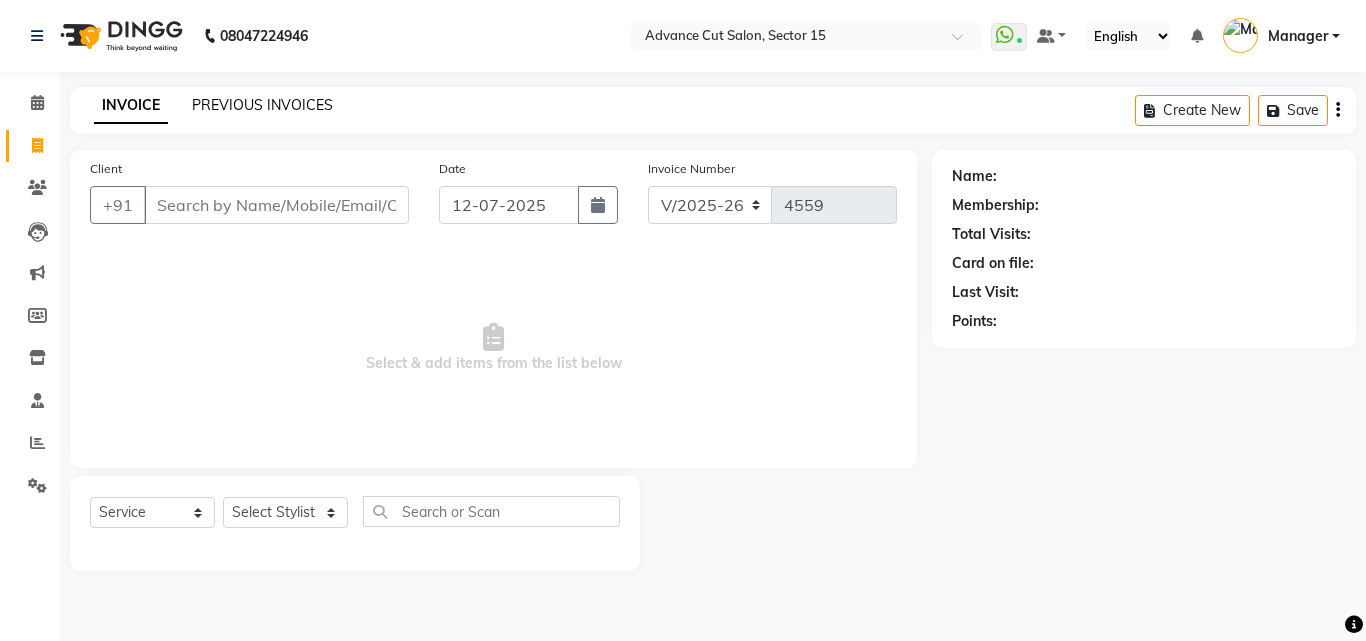 click on "PREVIOUS INVOICES" 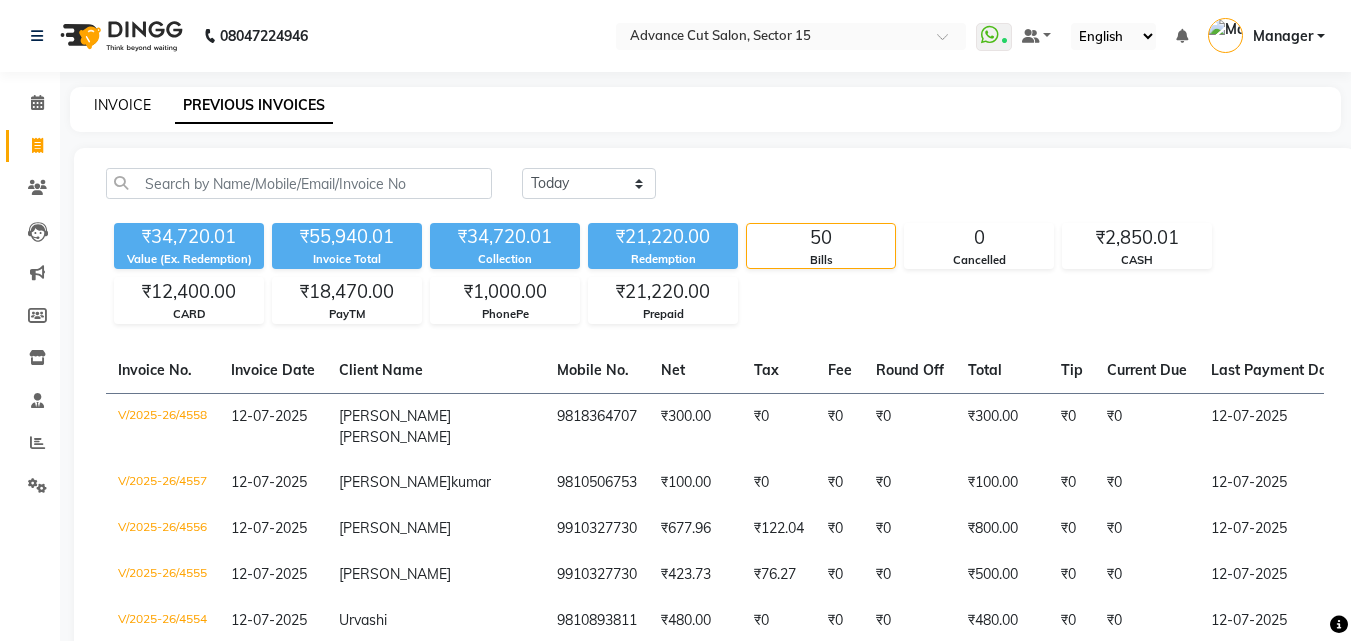 click on "INVOICE" 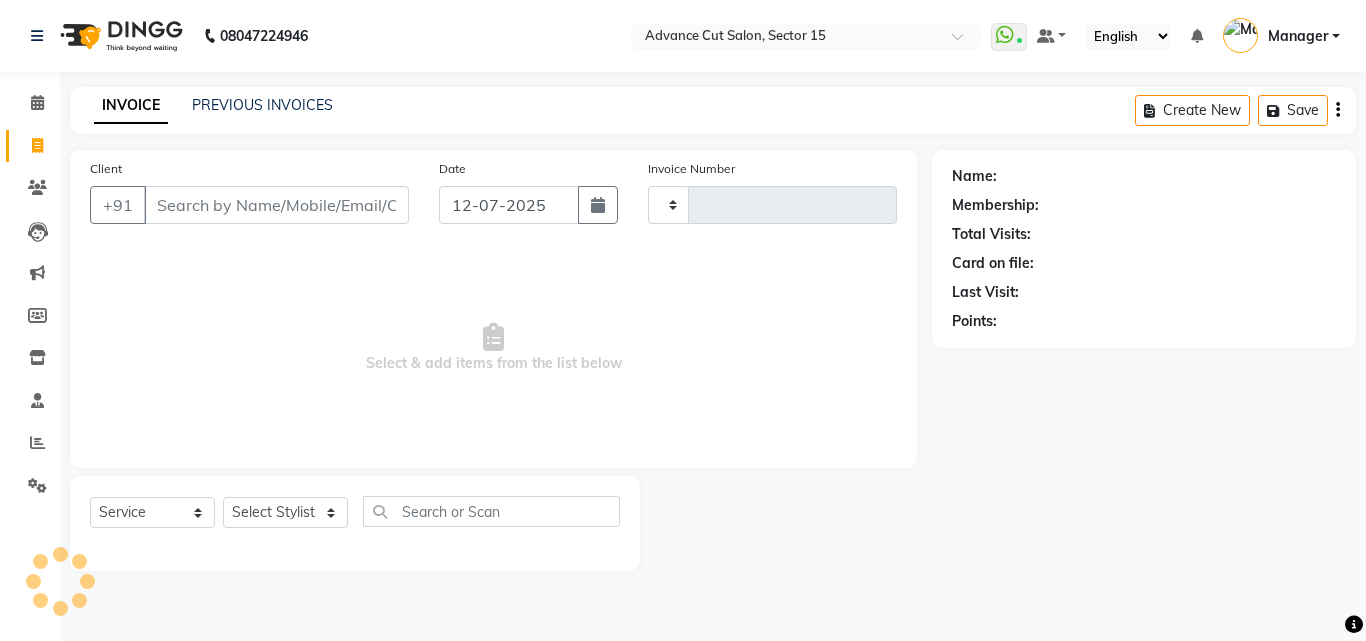 type on "4559" 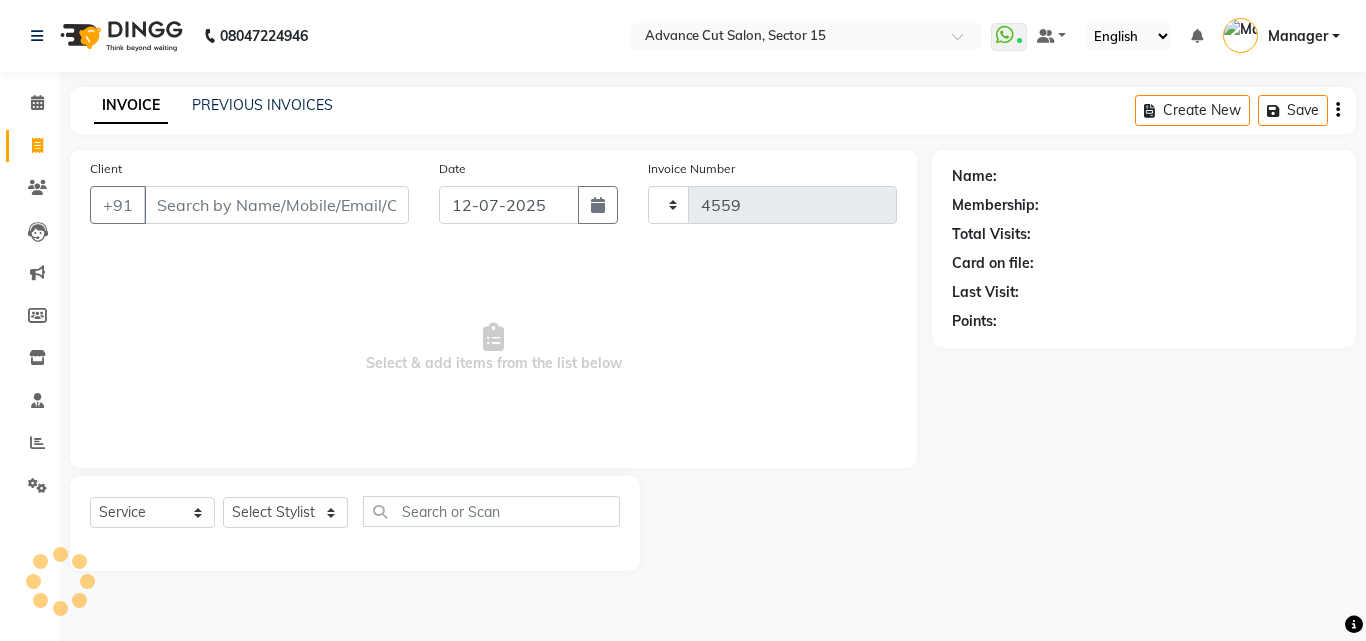 select on "6255" 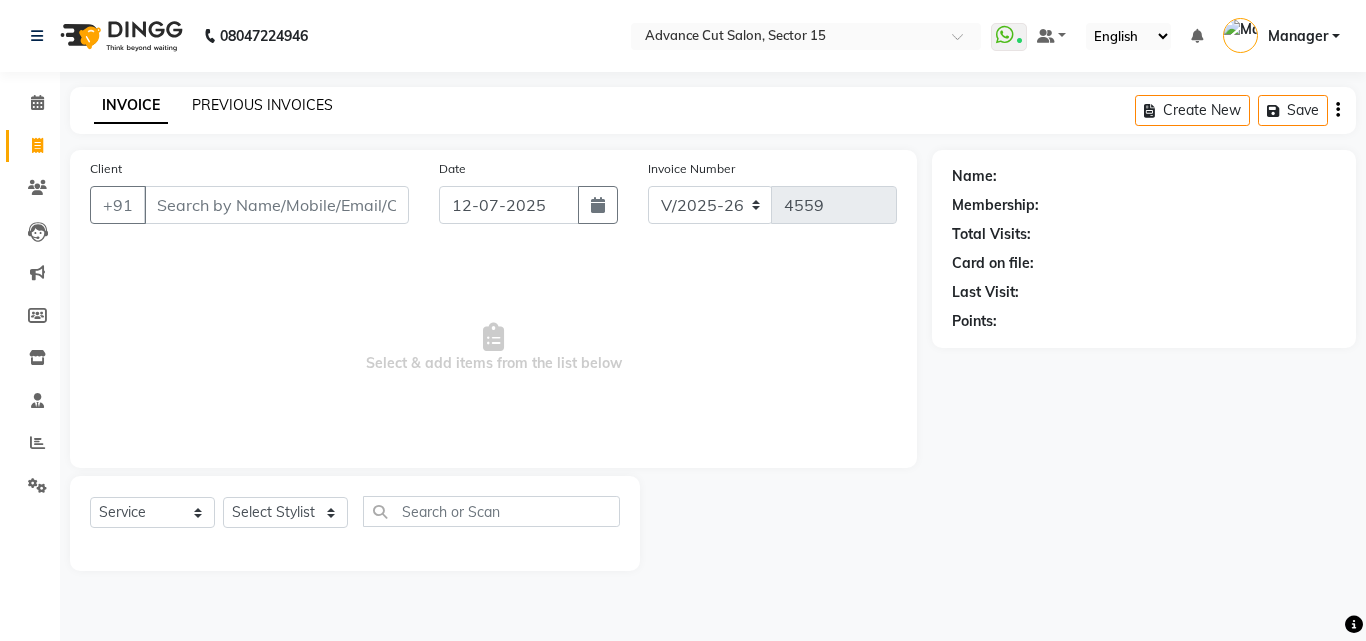 click on "PREVIOUS INVOICES" 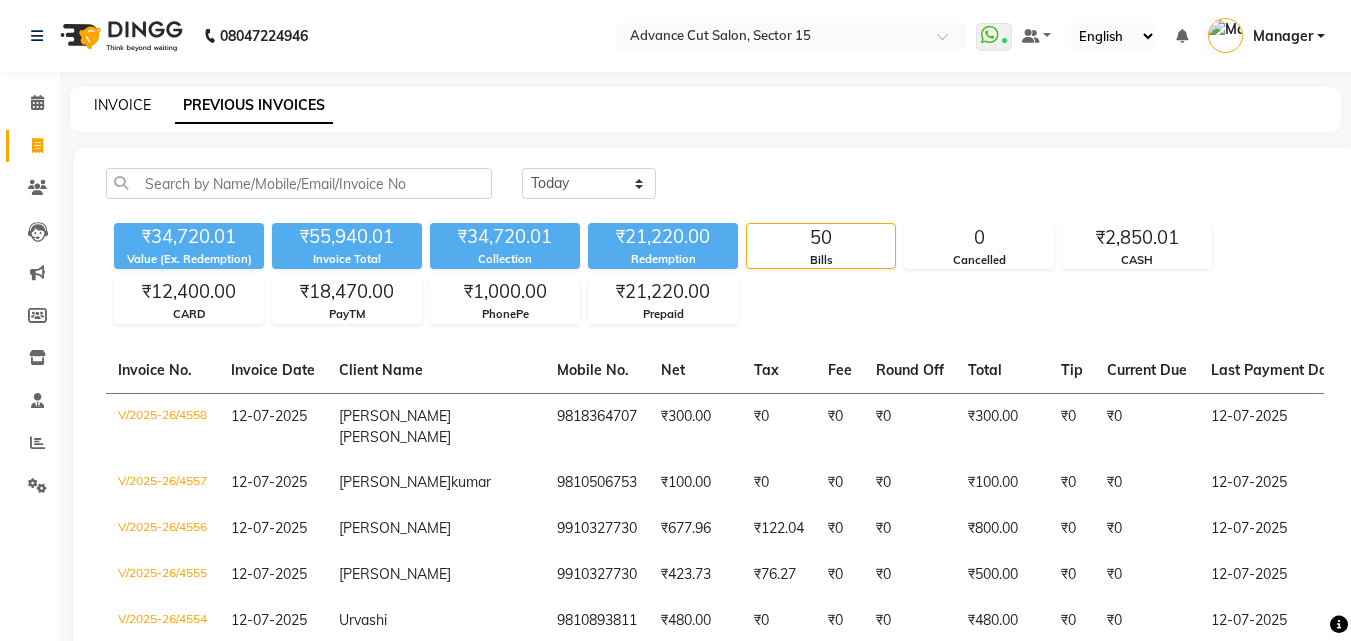 click on "INVOICE" 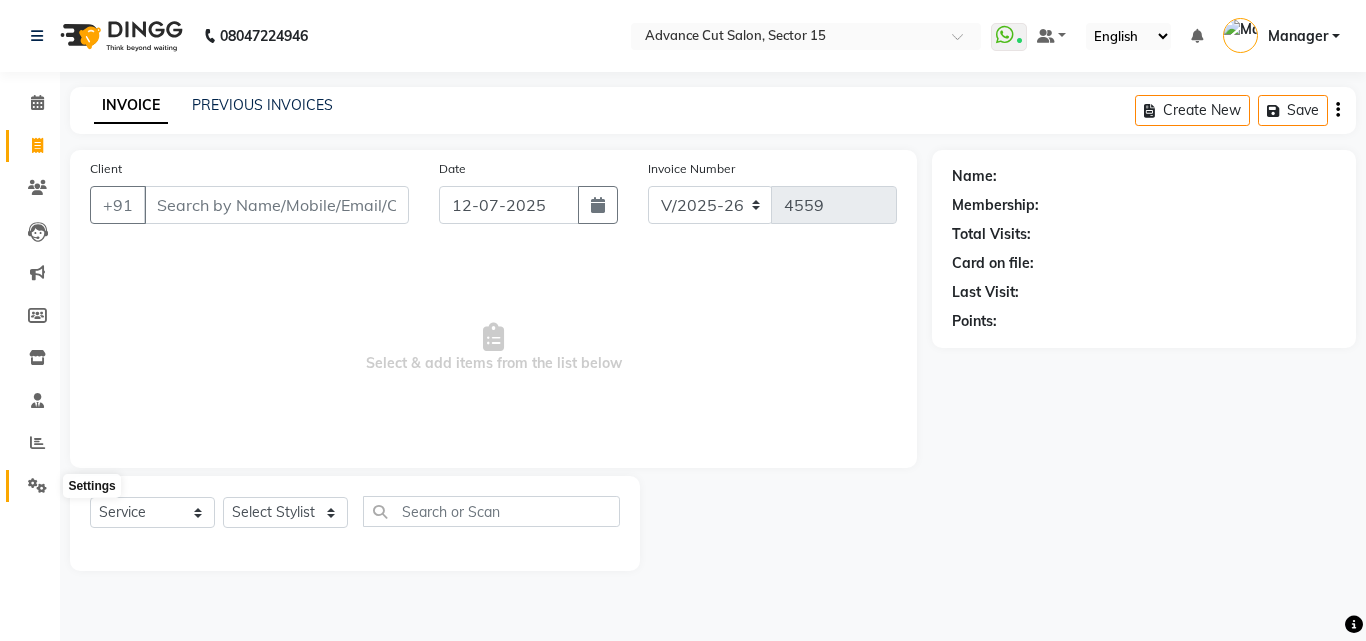 click 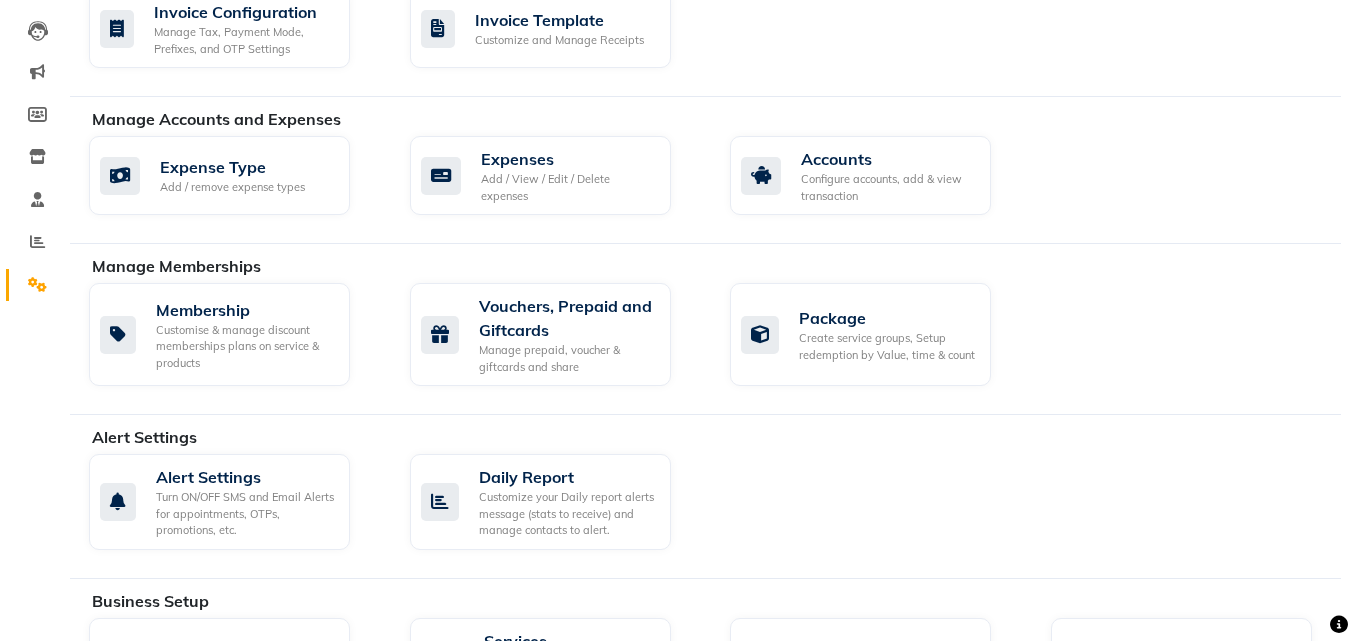 scroll, scrollTop: 211, scrollLeft: 0, axis: vertical 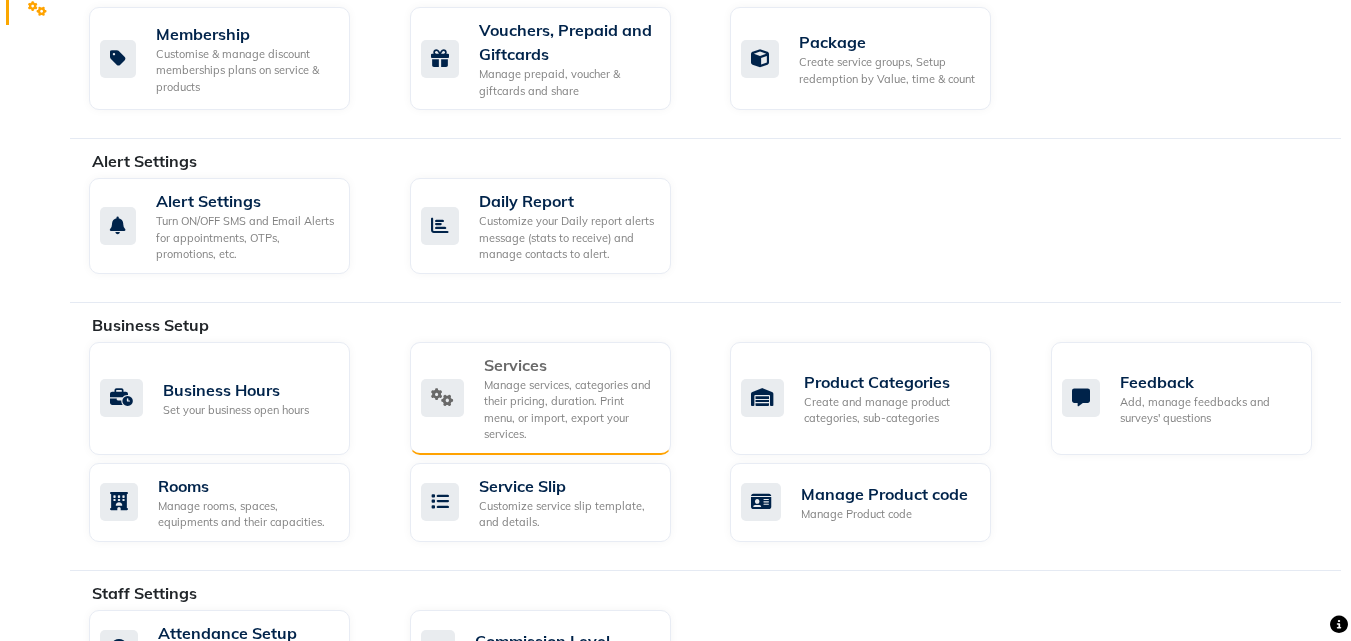 click on "Manage services, categories and their pricing, duration. Print menu, or import, export your services." 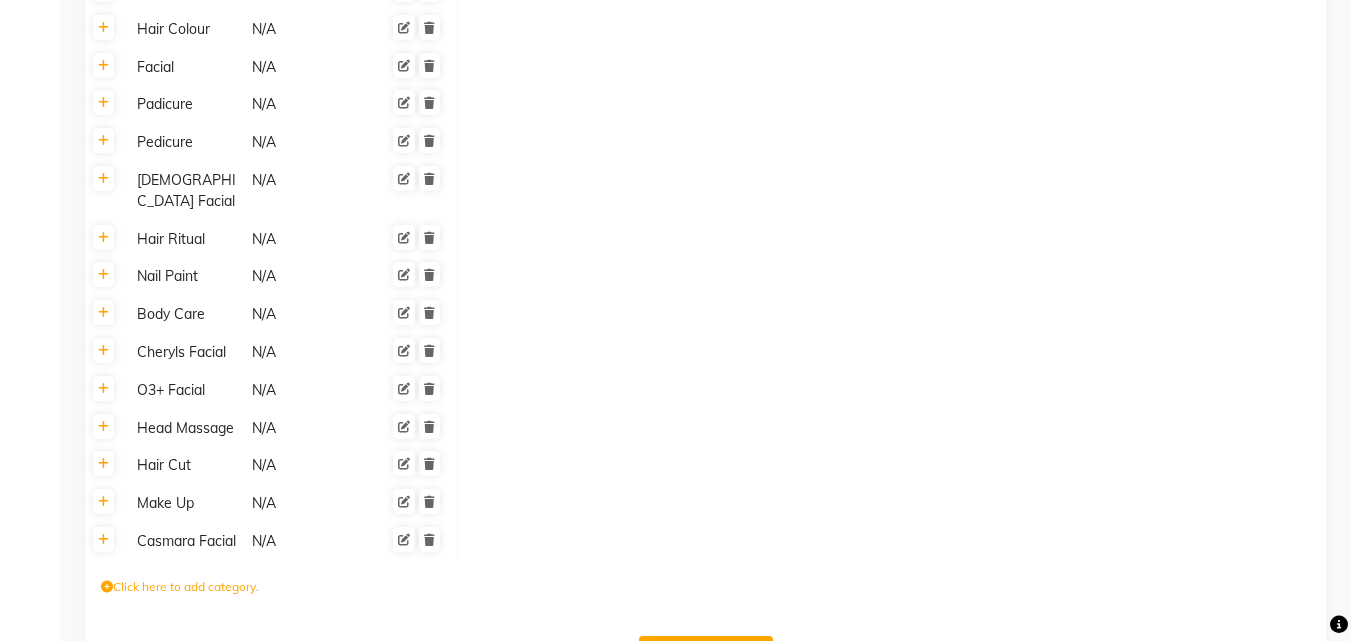 scroll, scrollTop: 2111, scrollLeft: 0, axis: vertical 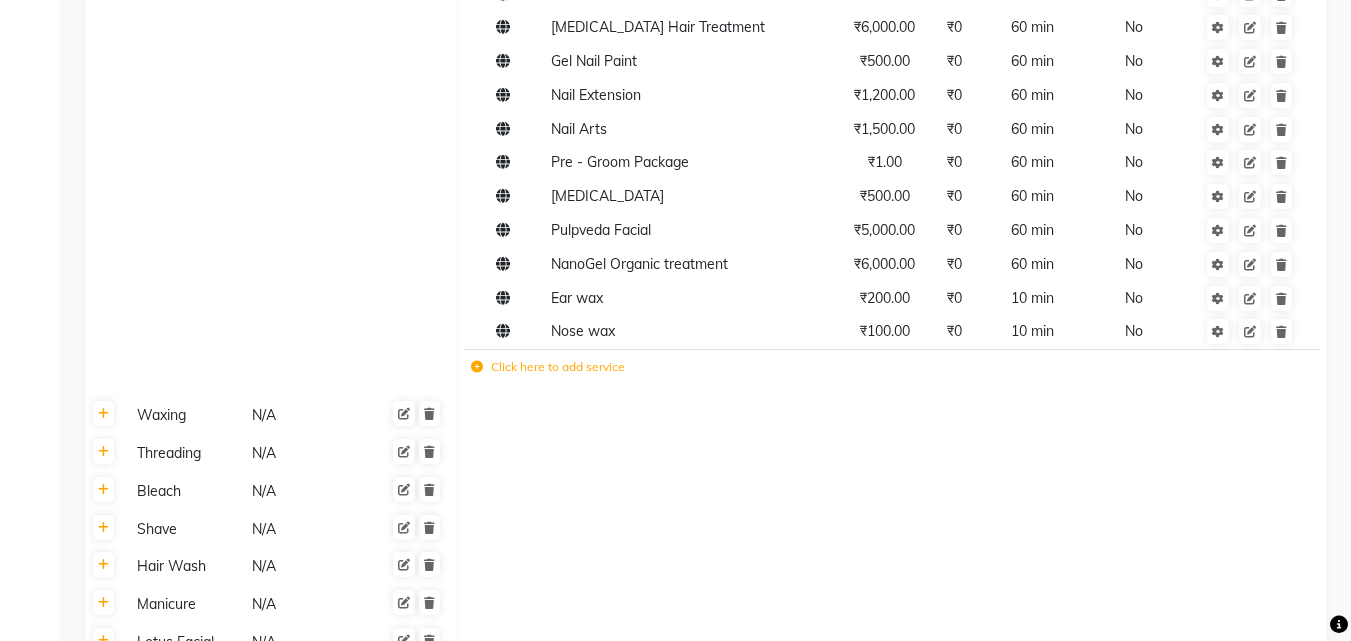 click on "Click here to add service" 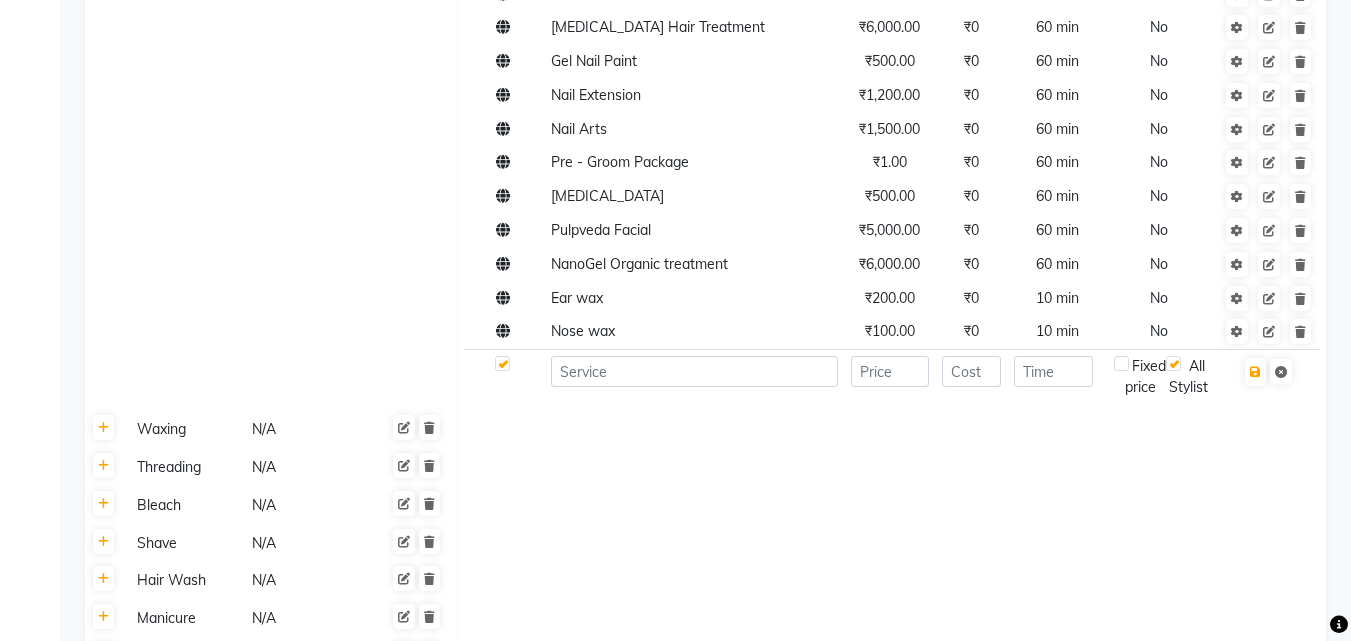 click 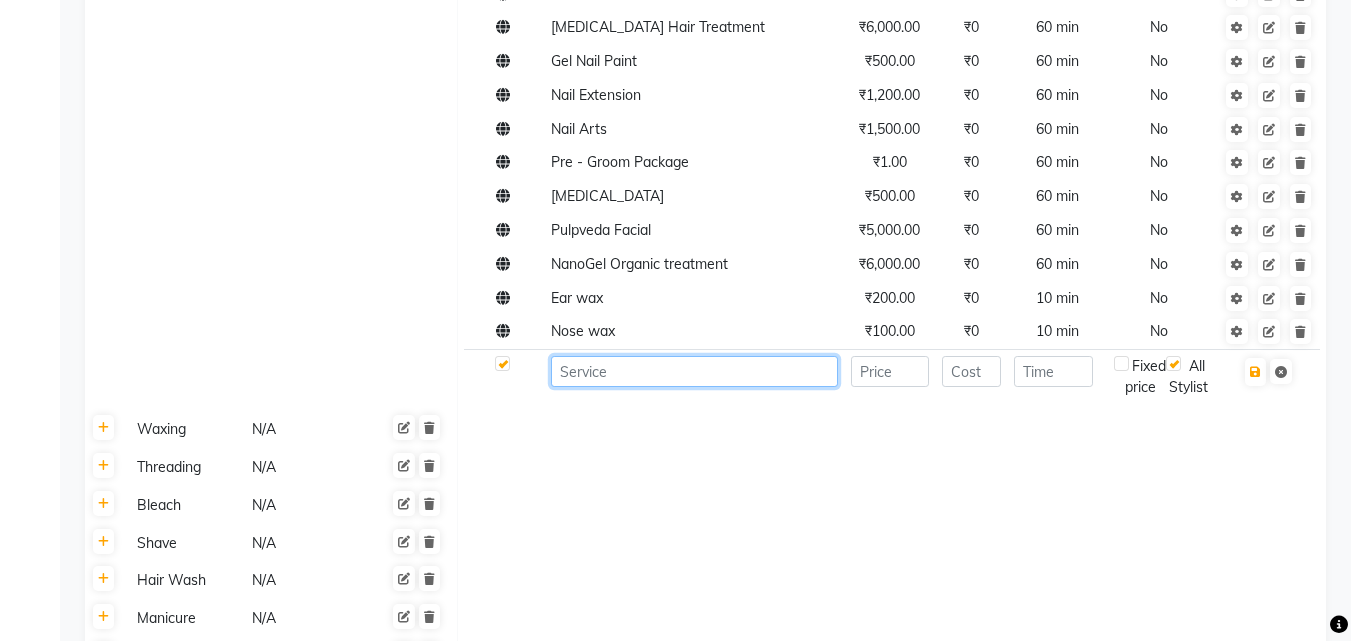 click 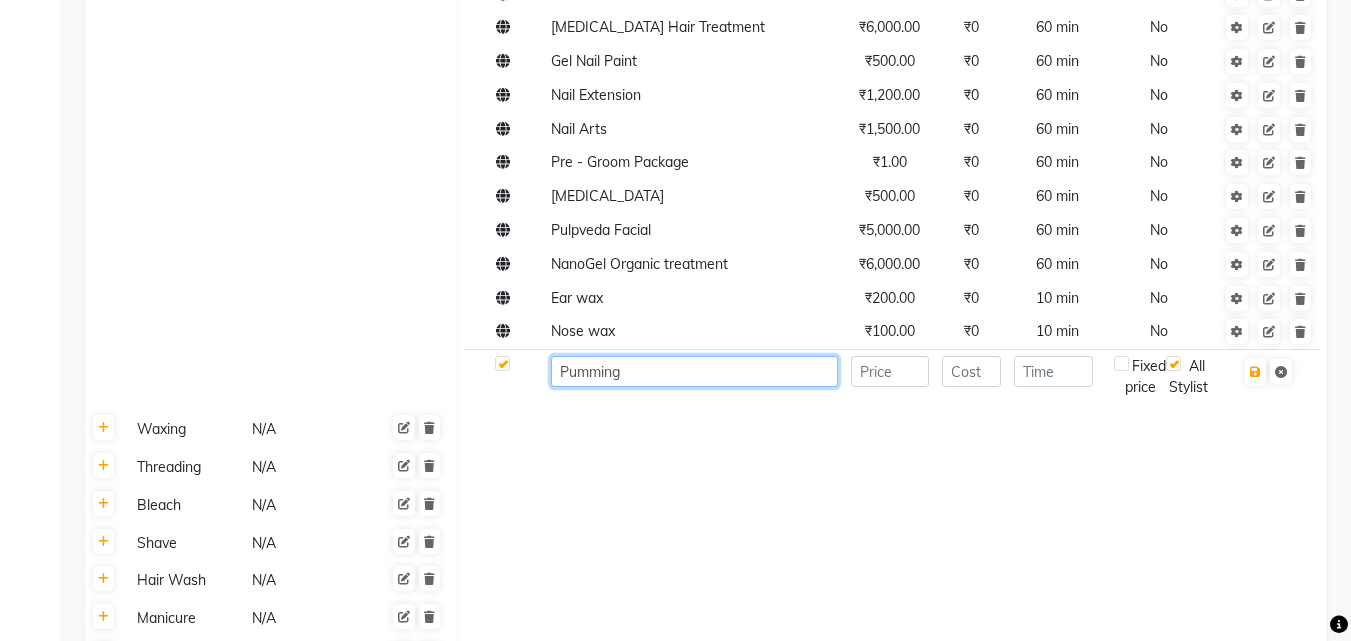 type on "Pumming" 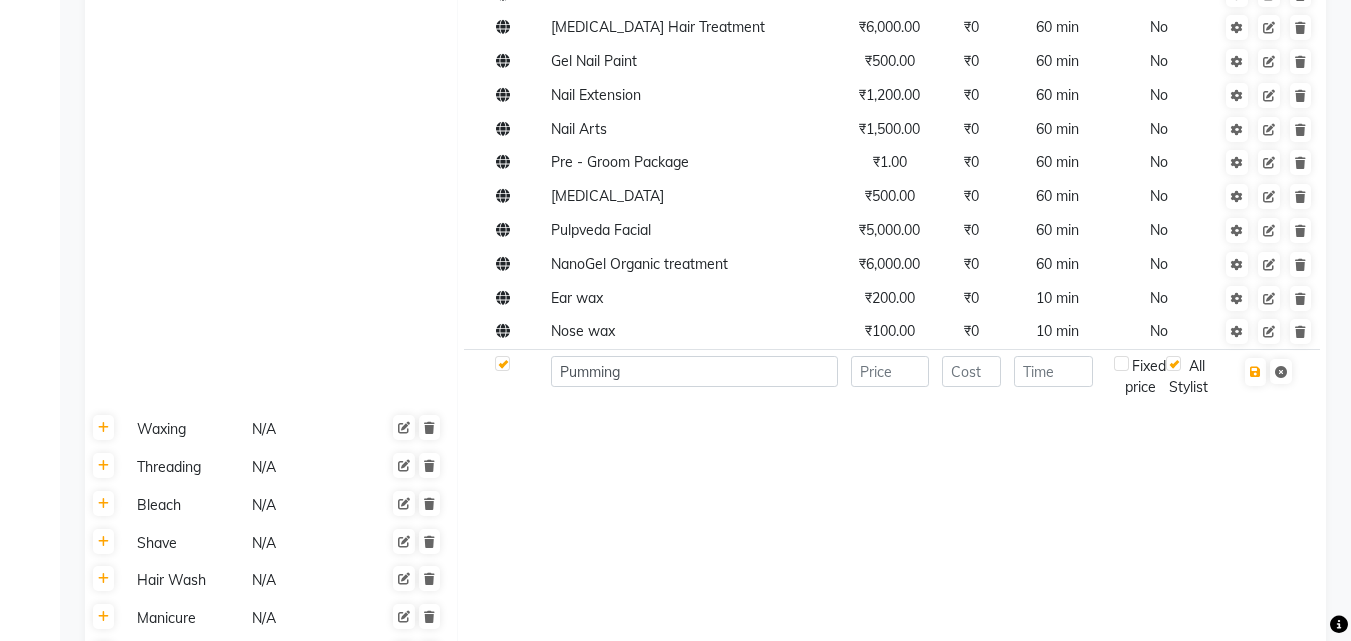 drag, startPoint x: 647, startPoint y: 363, endPoint x: 599, endPoint y: 427, distance: 80 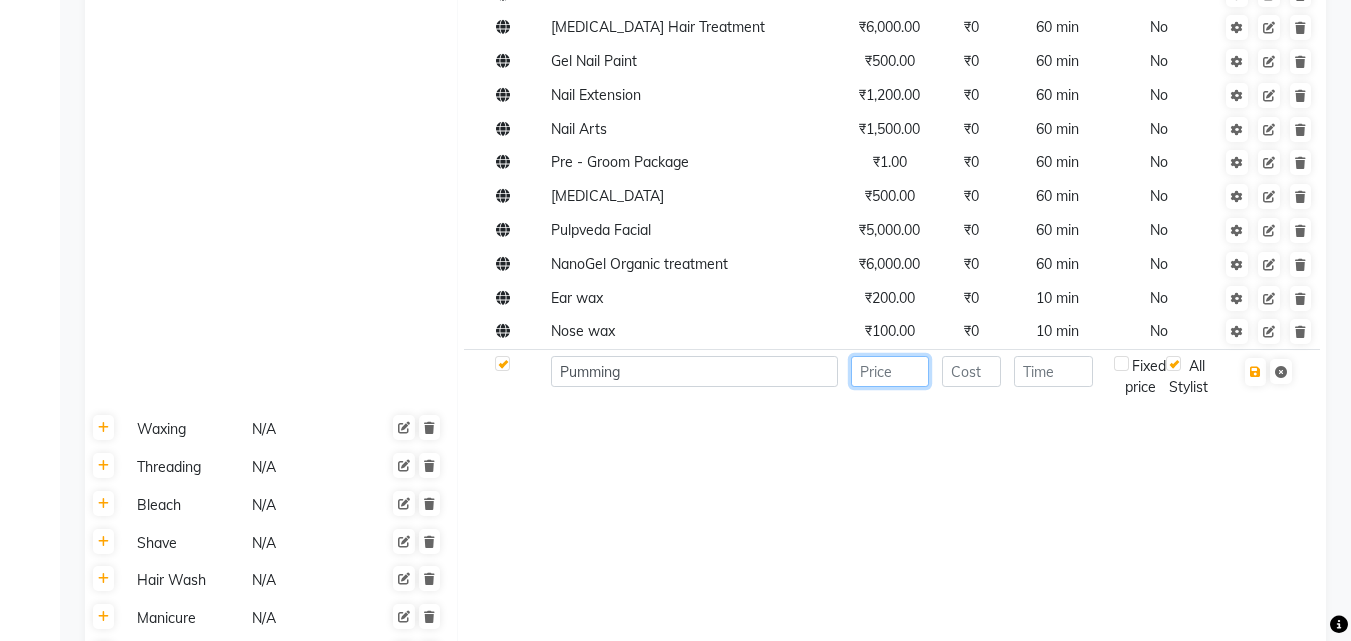 click 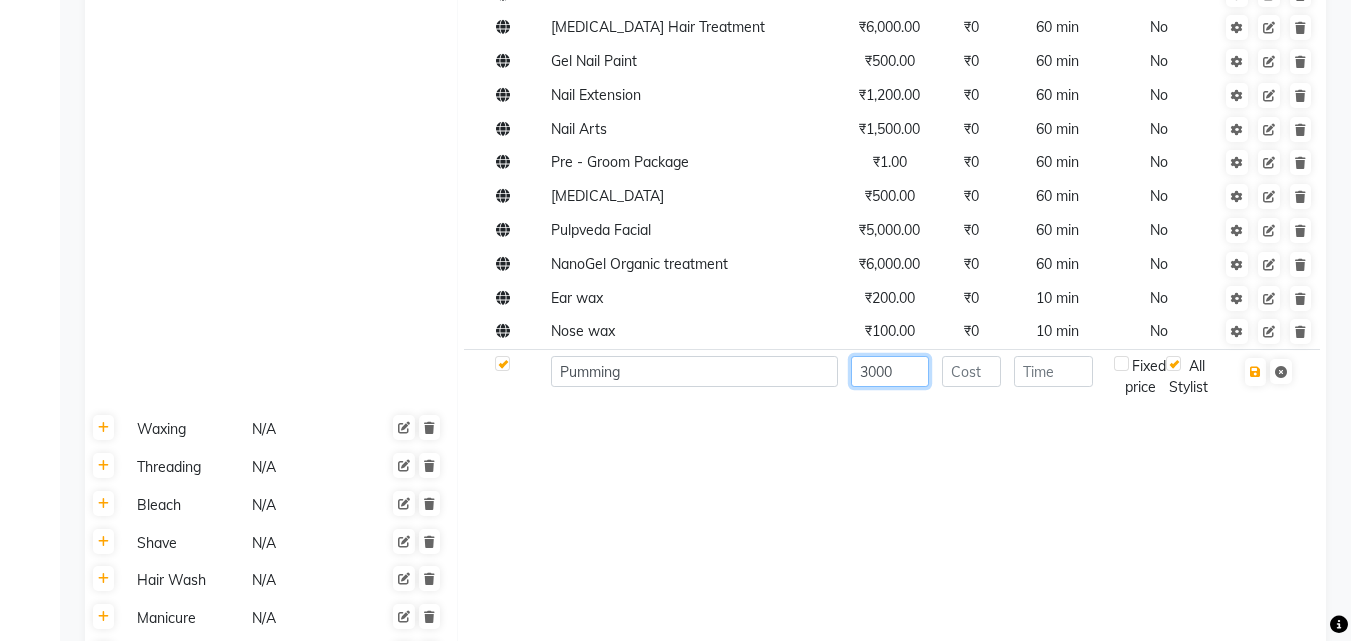 click on "3000" 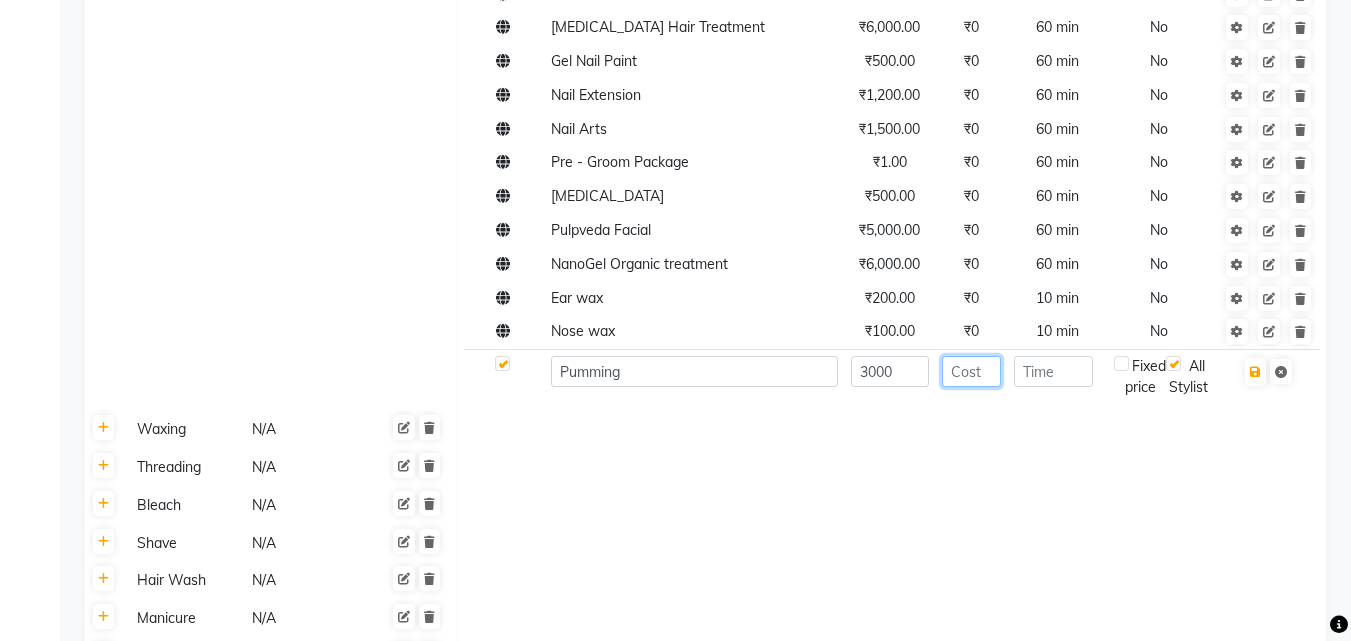 click 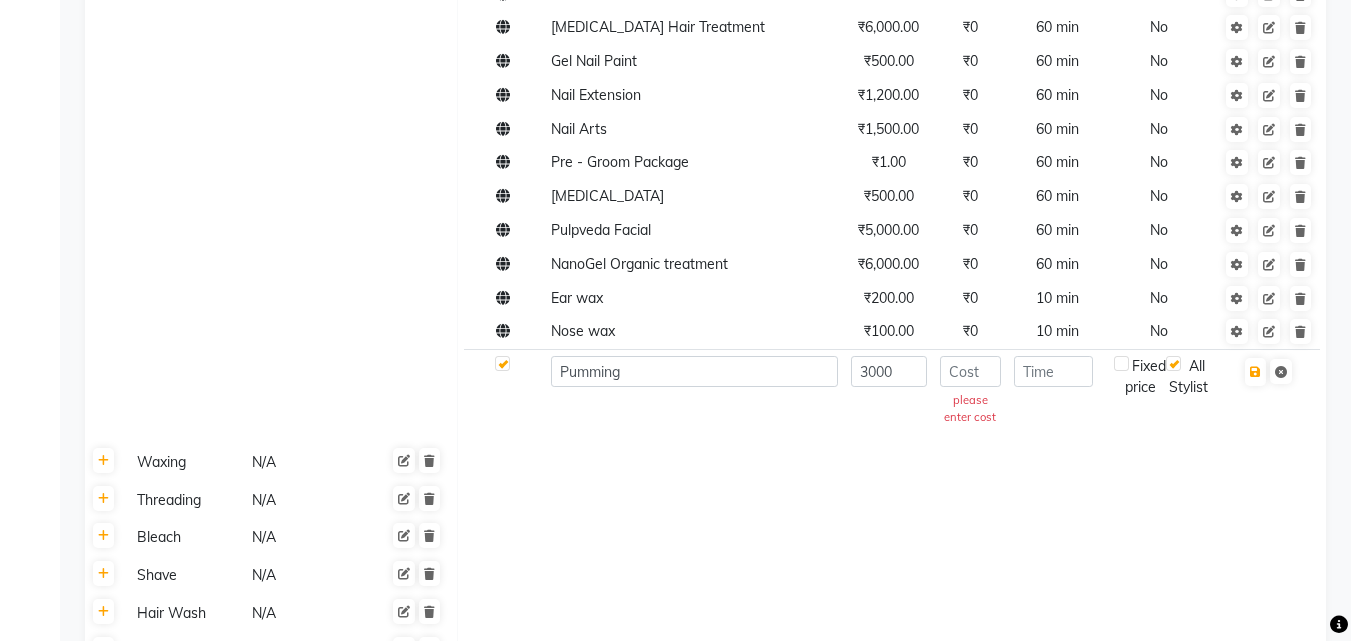 drag, startPoint x: 1344, startPoint y: 12, endPoint x: 935, endPoint y: 448, distance: 597.8102 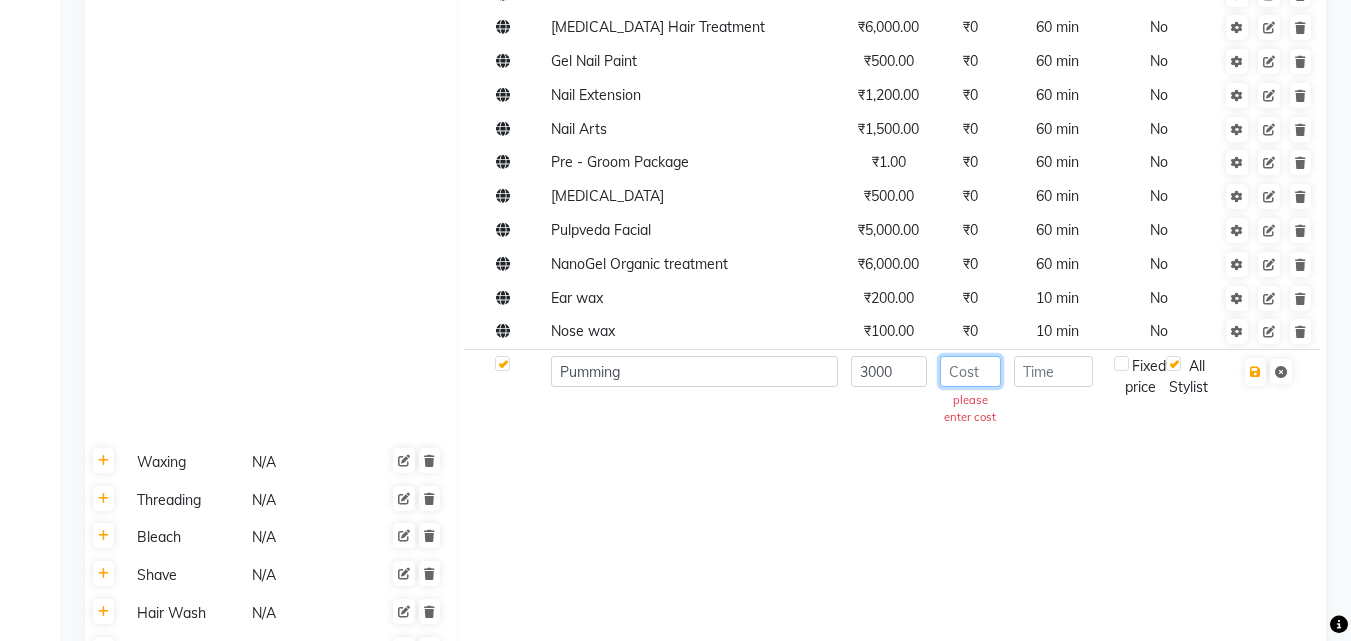 click 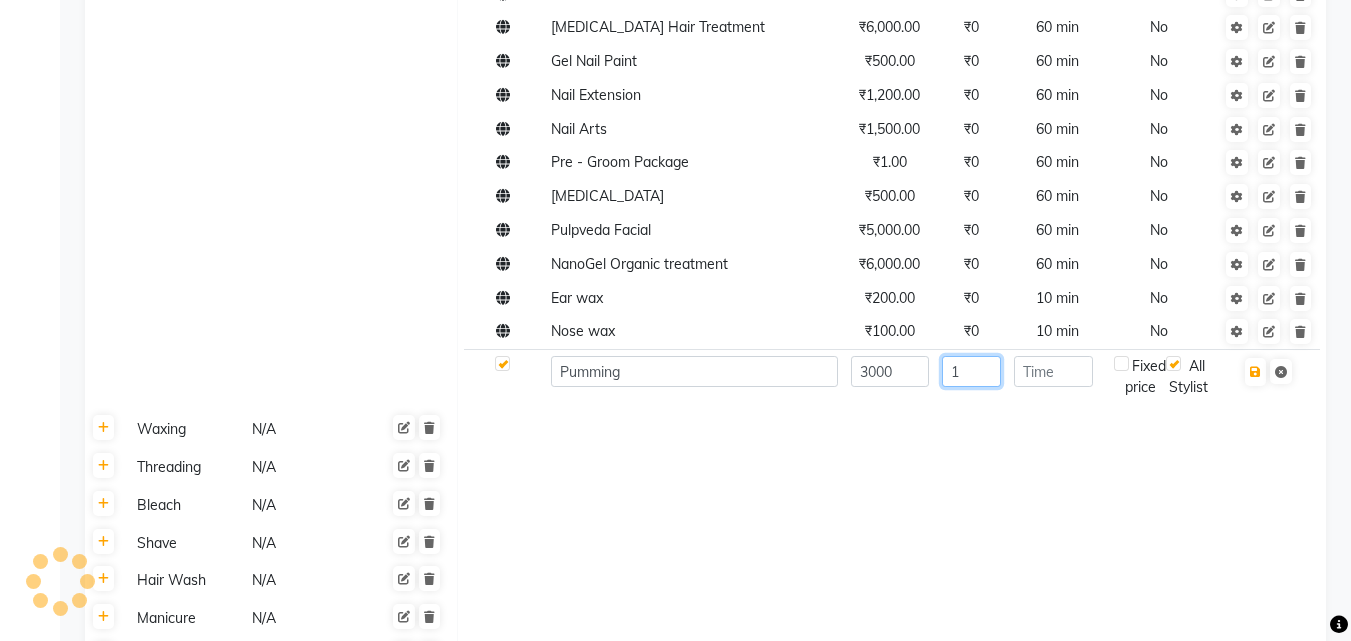 type on "1" 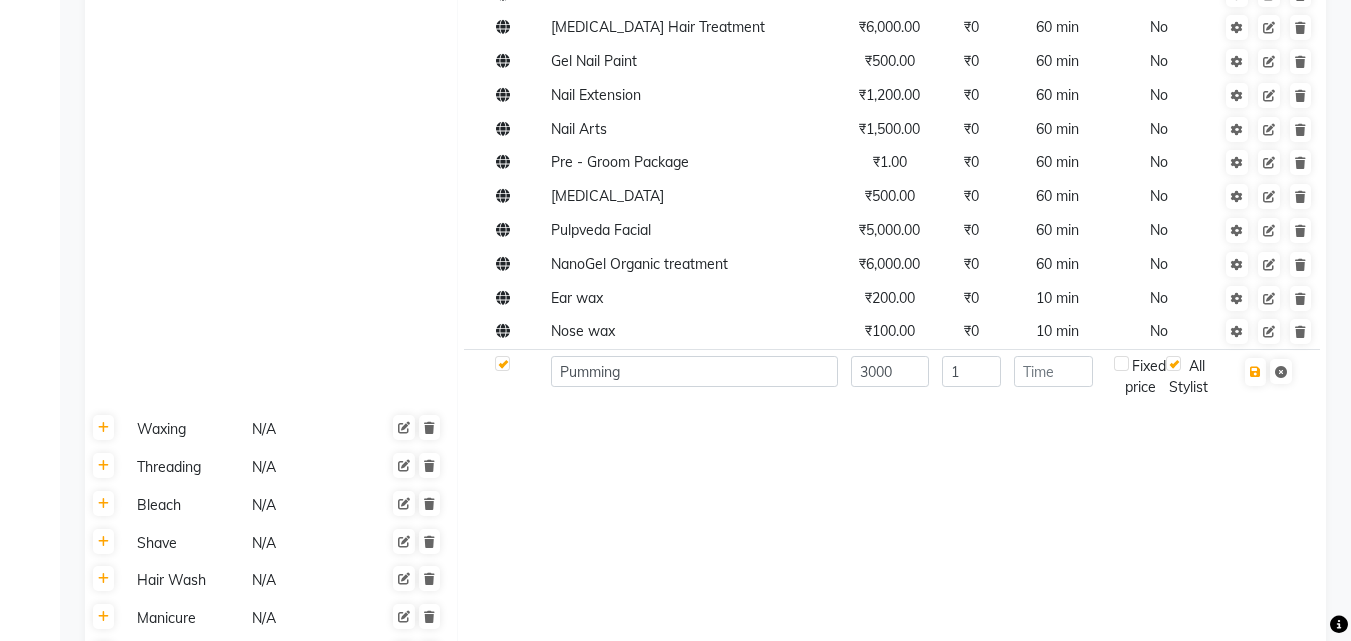 drag, startPoint x: 994, startPoint y: 363, endPoint x: 1257, endPoint y: 477, distance: 286.64438 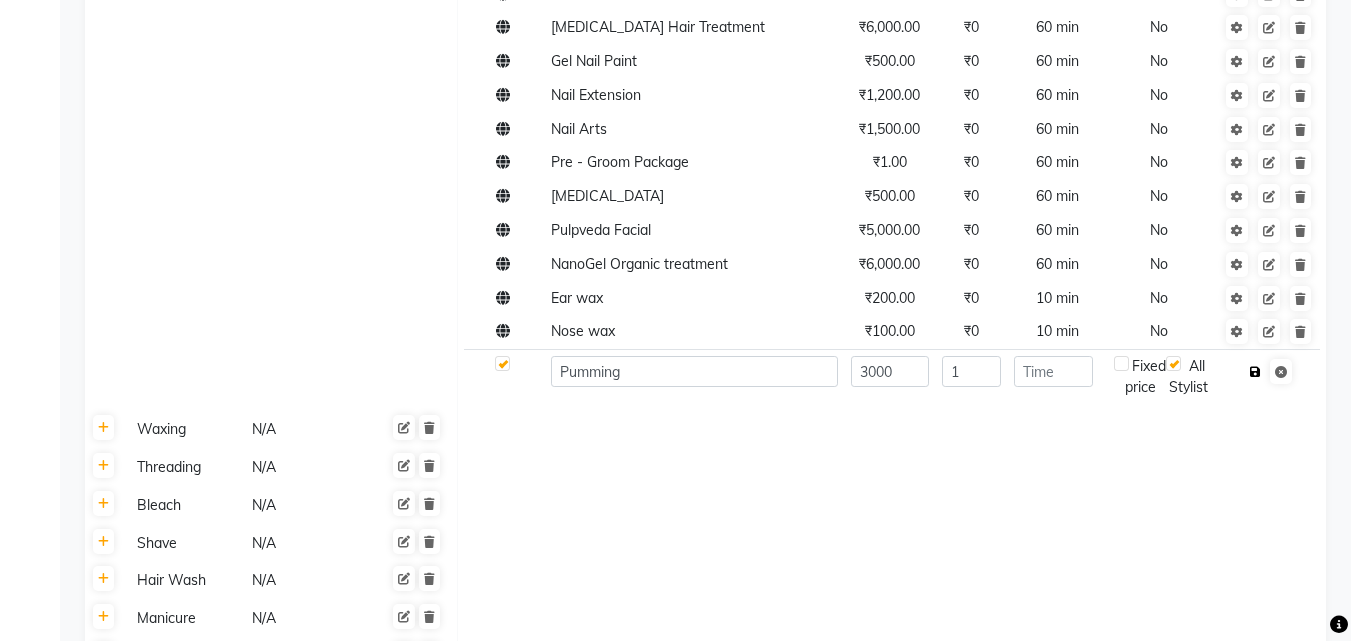 click at bounding box center (1255, 372) 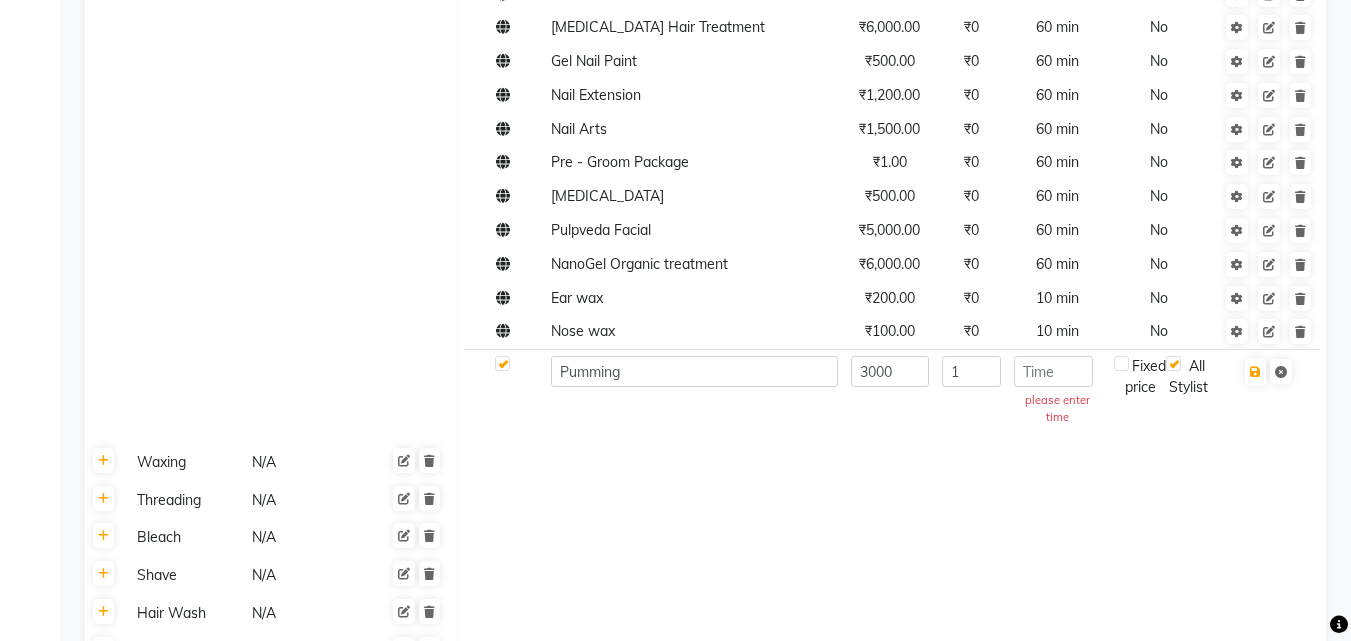 drag, startPoint x: 1054, startPoint y: 374, endPoint x: 92, endPoint y: 403, distance: 962.437 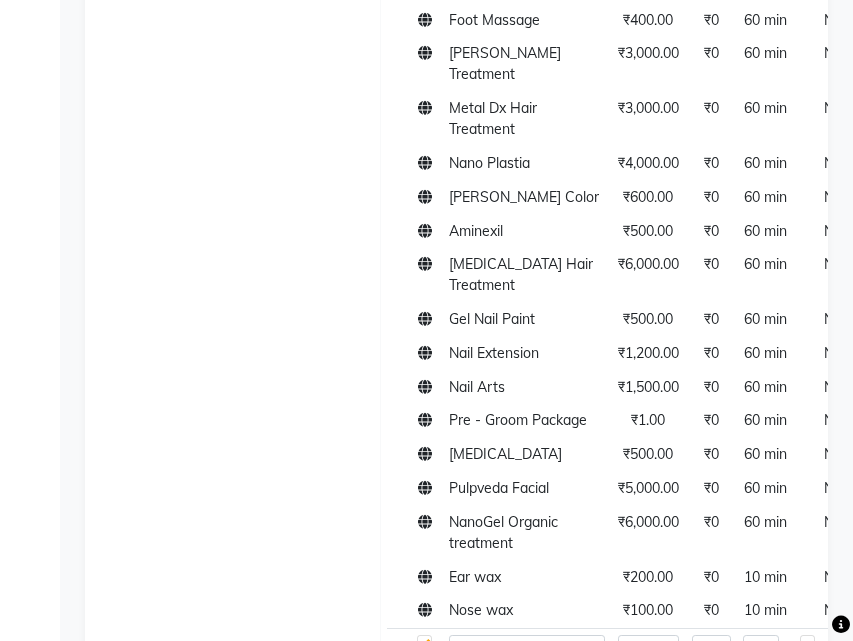 drag, startPoint x: 68, startPoint y: 427, endPoint x: 83, endPoint y: 427, distance: 15 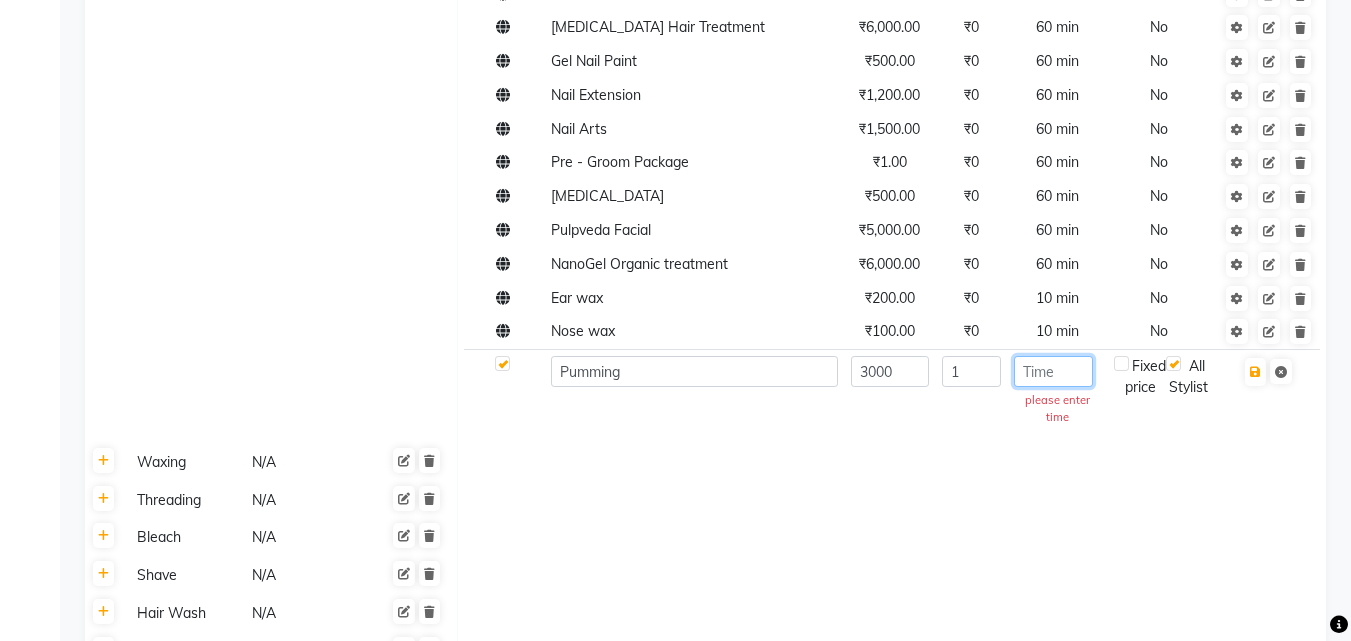 click 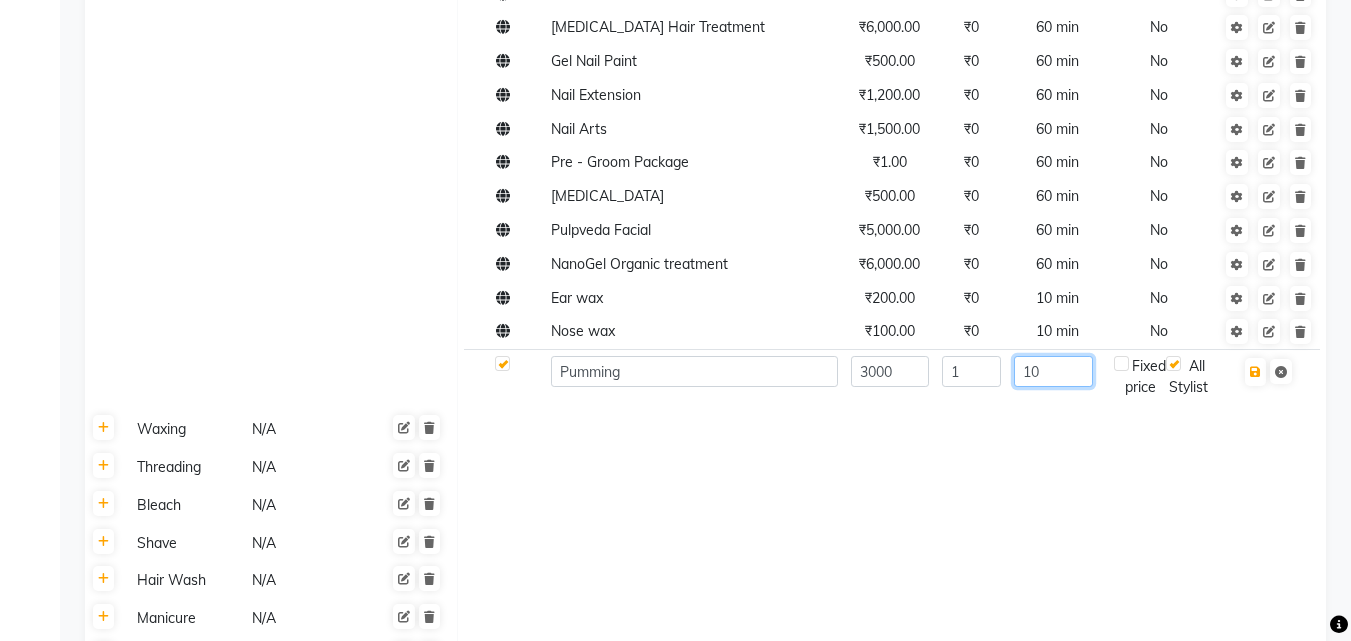 type on "1" 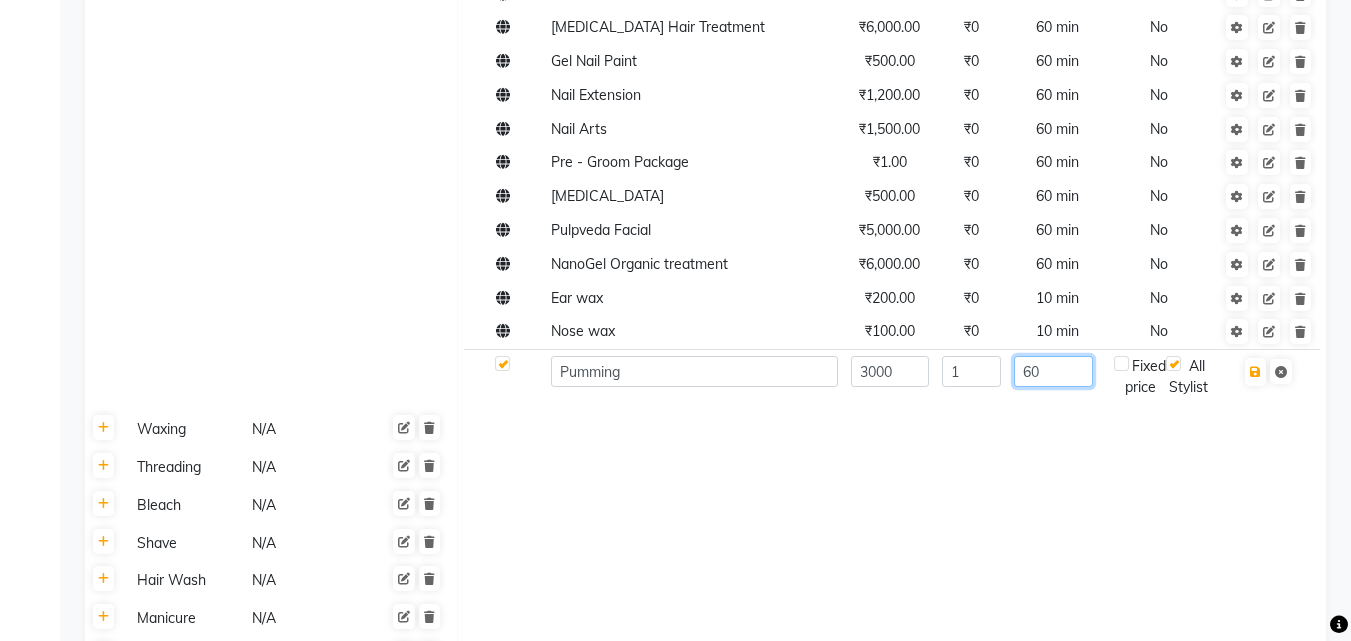 type on "60" 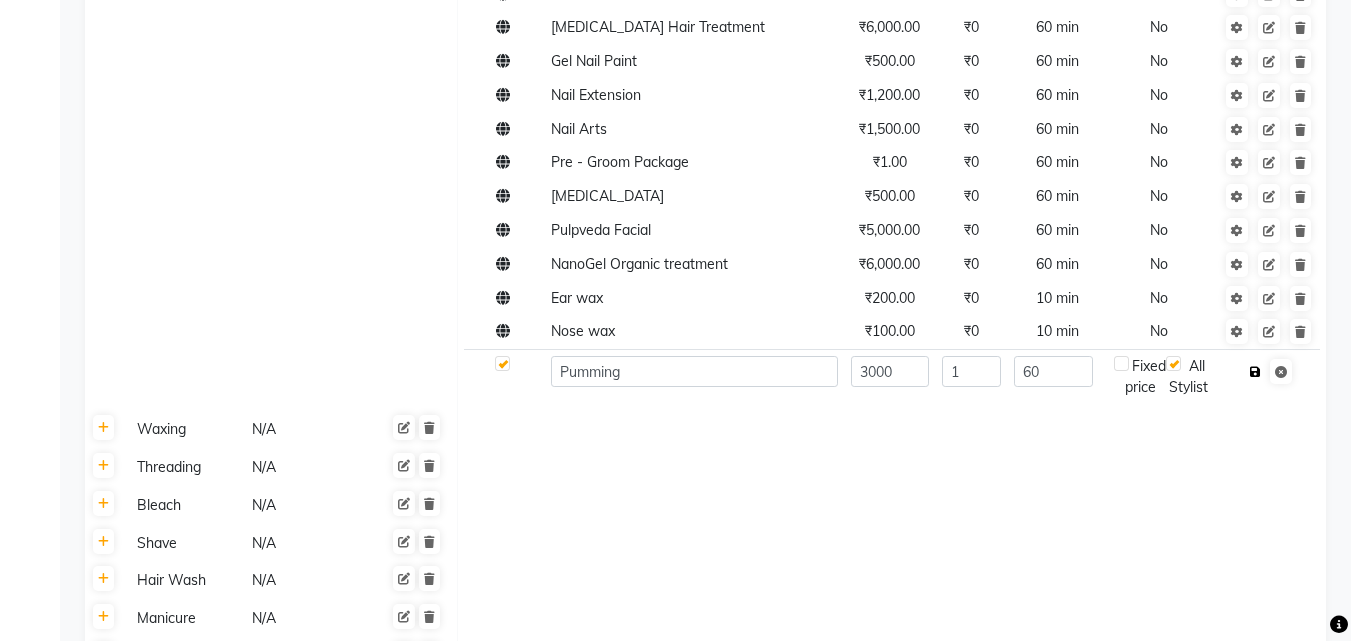 click at bounding box center (1255, 372) 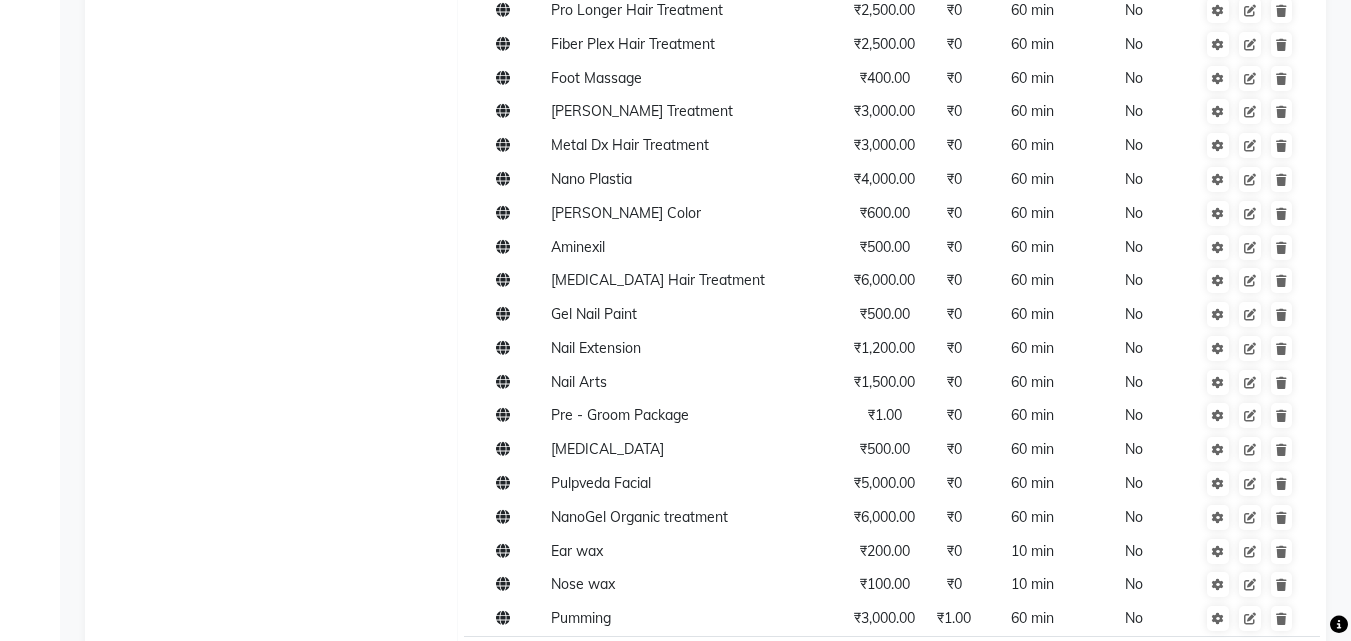 scroll, scrollTop: 1162, scrollLeft: 0, axis: vertical 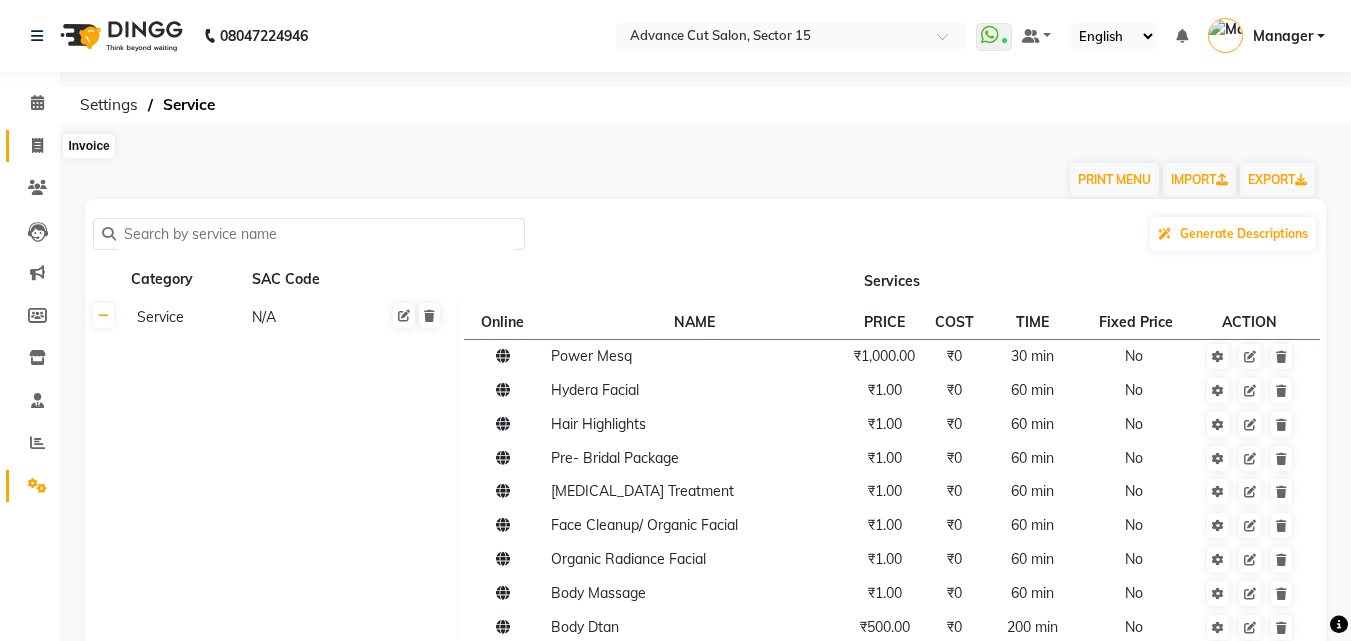 click 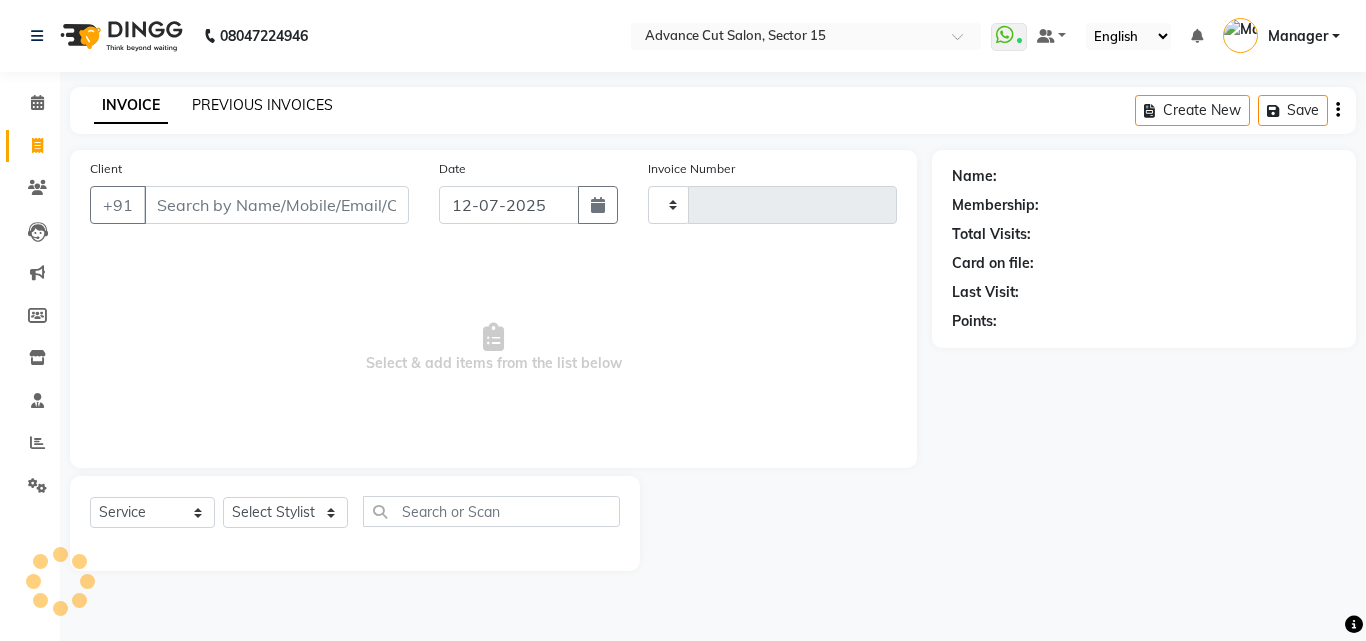 type on "4560" 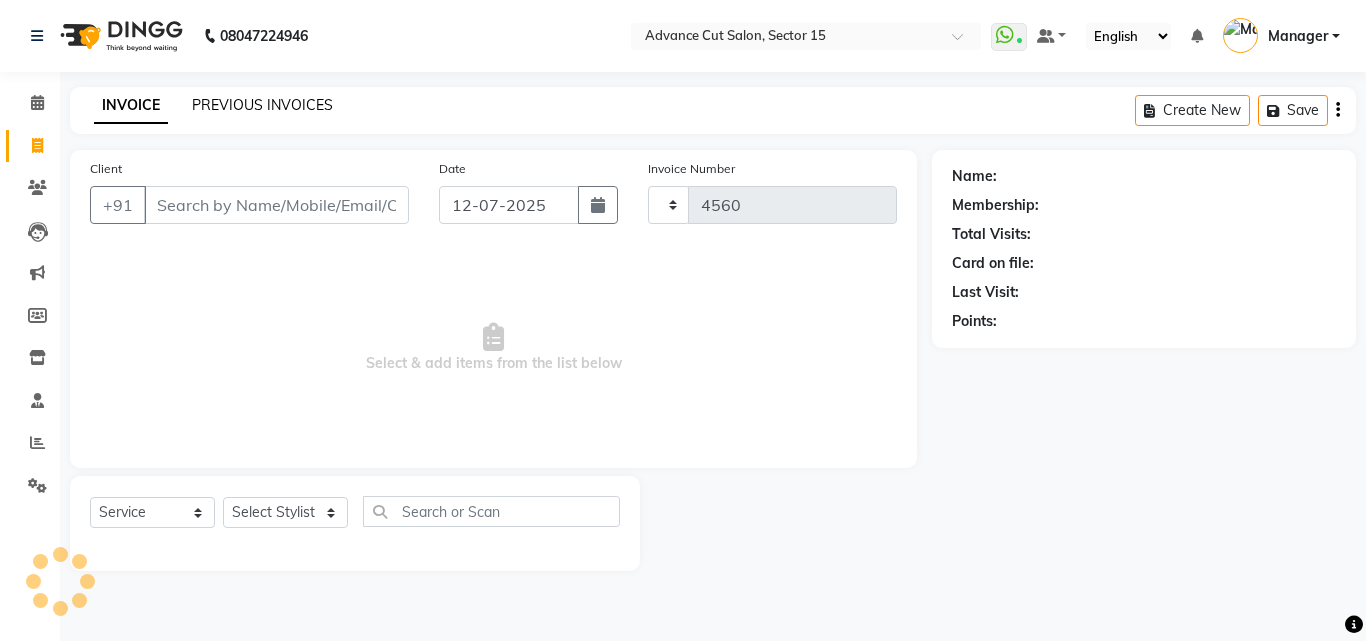 select on "6255" 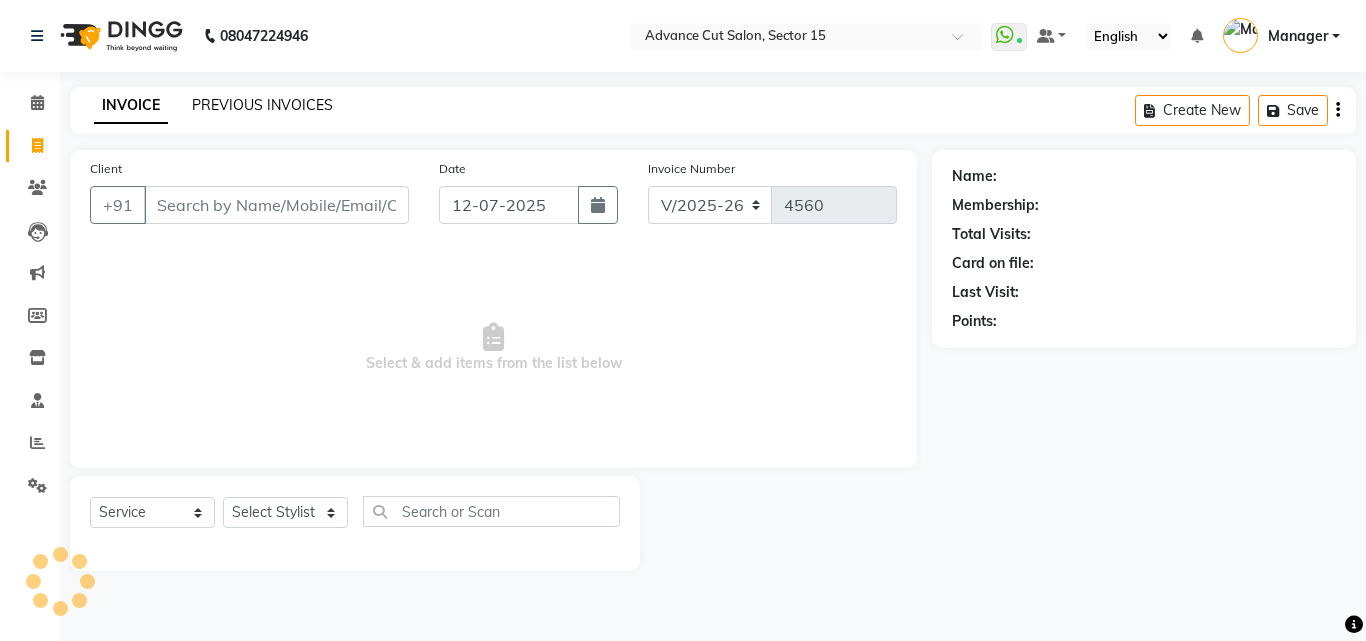 click on "PREVIOUS INVOICES" 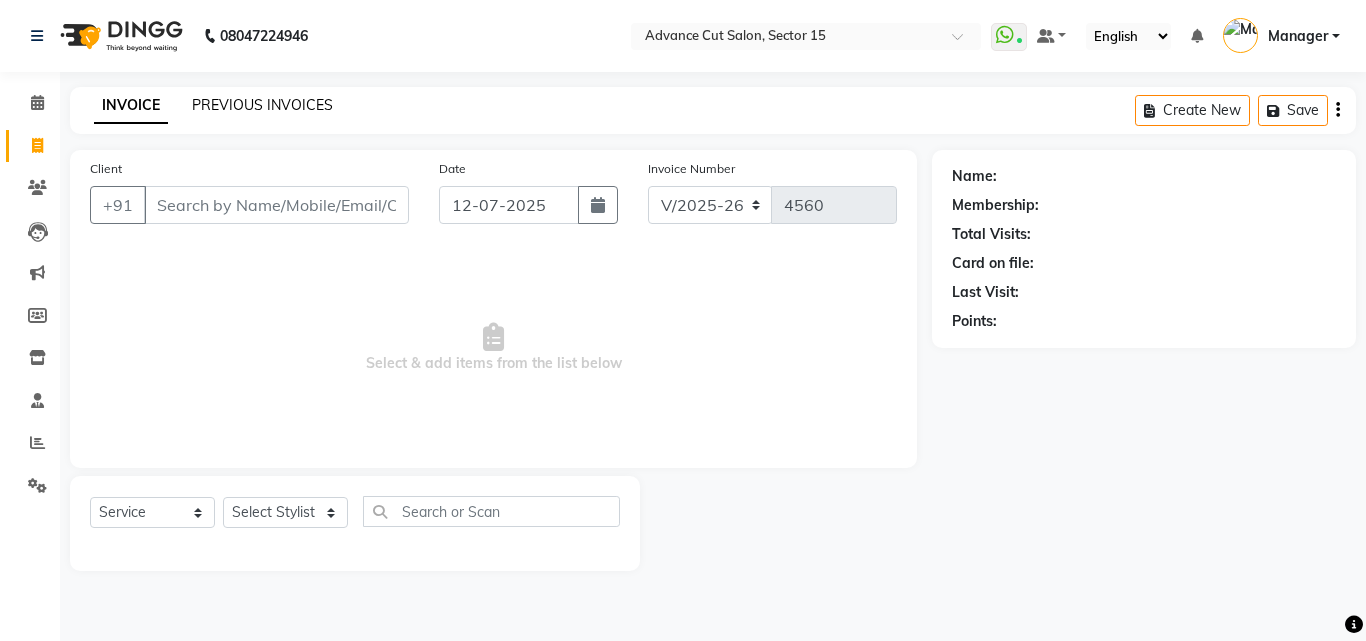 click on "PREVIOUS INVOICES" 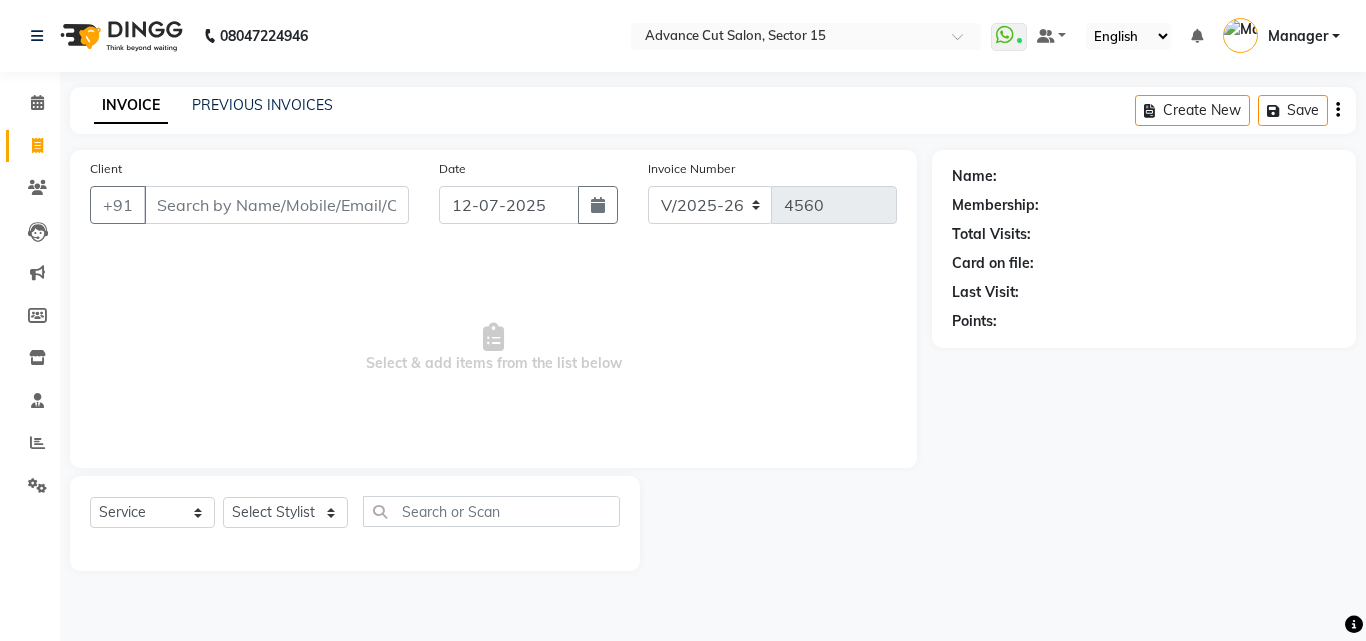 click on "INVOICE" 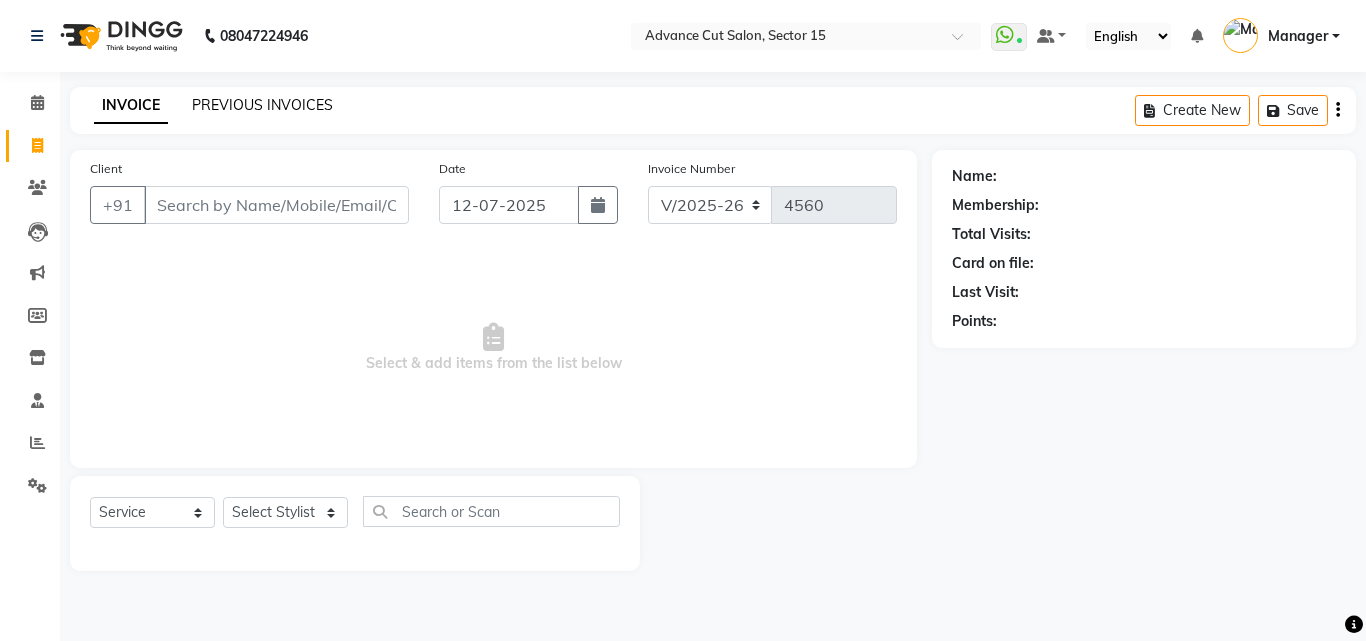 click on "PREVIOUS INVOICES" 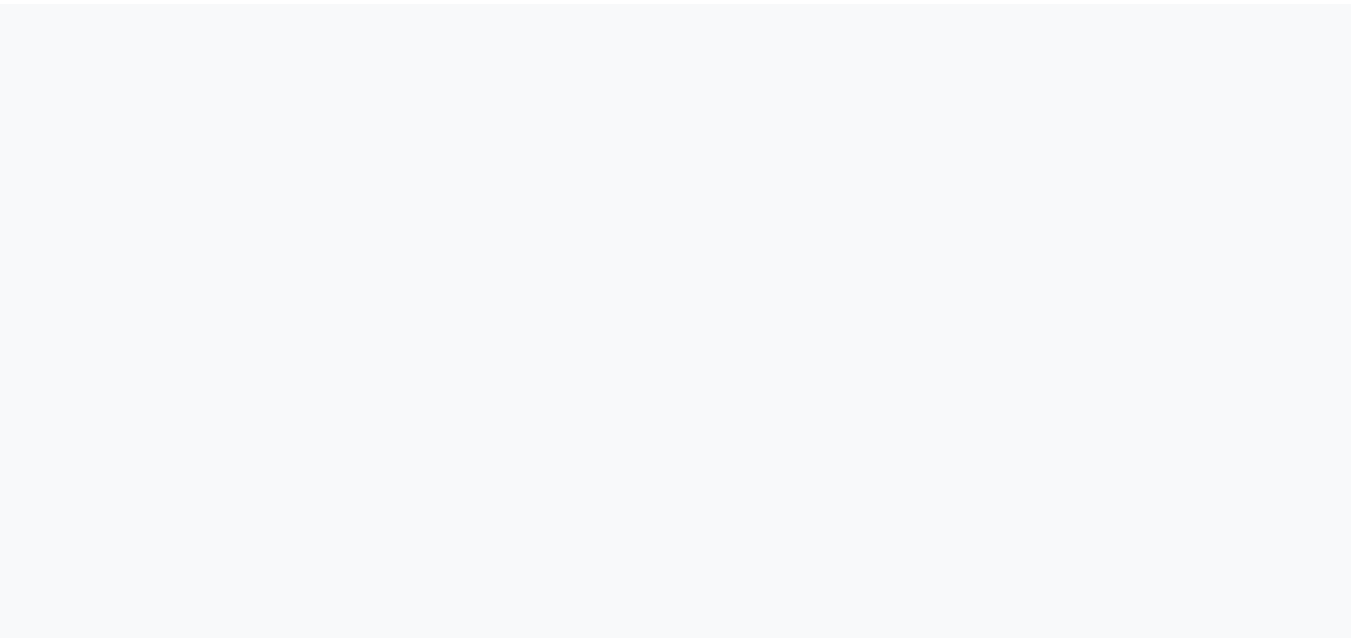 scroll, scrollTop: 0, scrollLeft: 0, axis: both 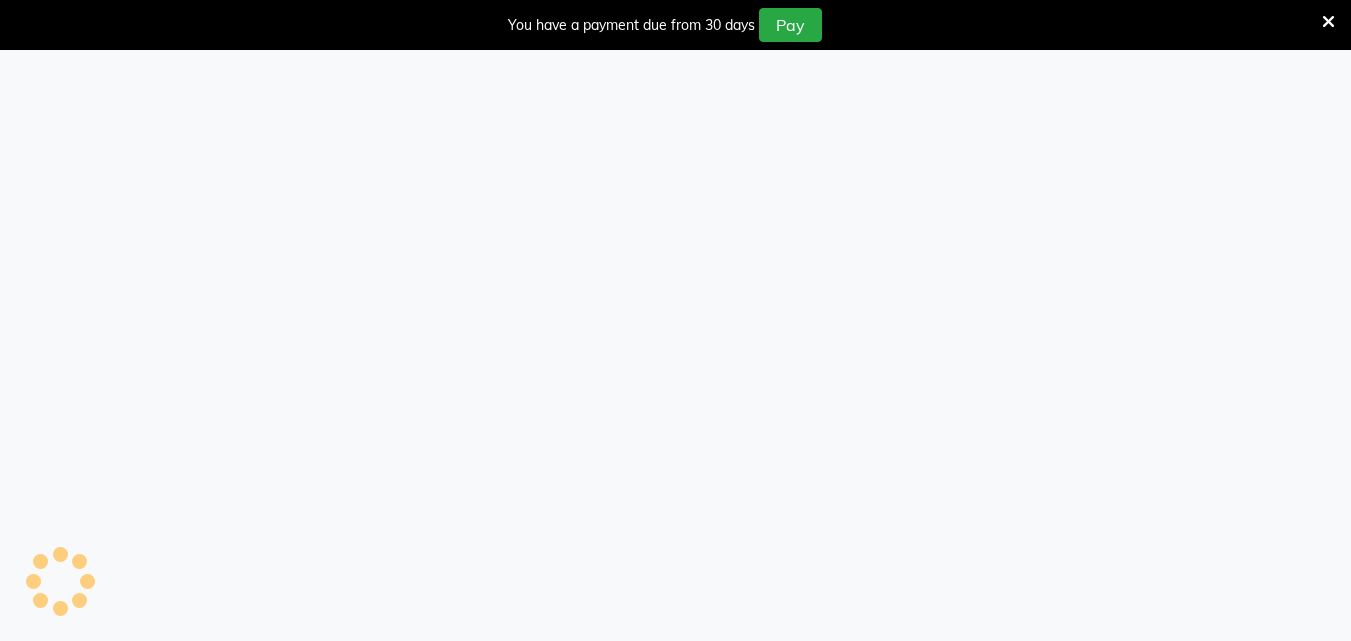 select on "service" 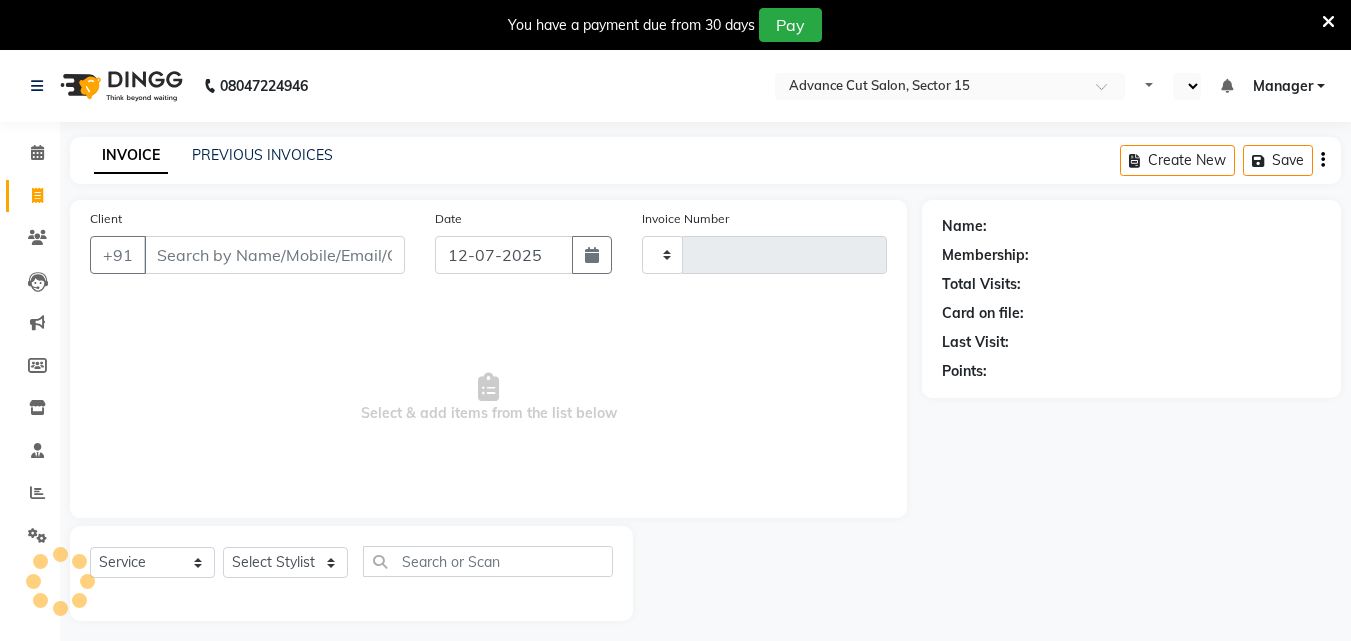 type on "4559" 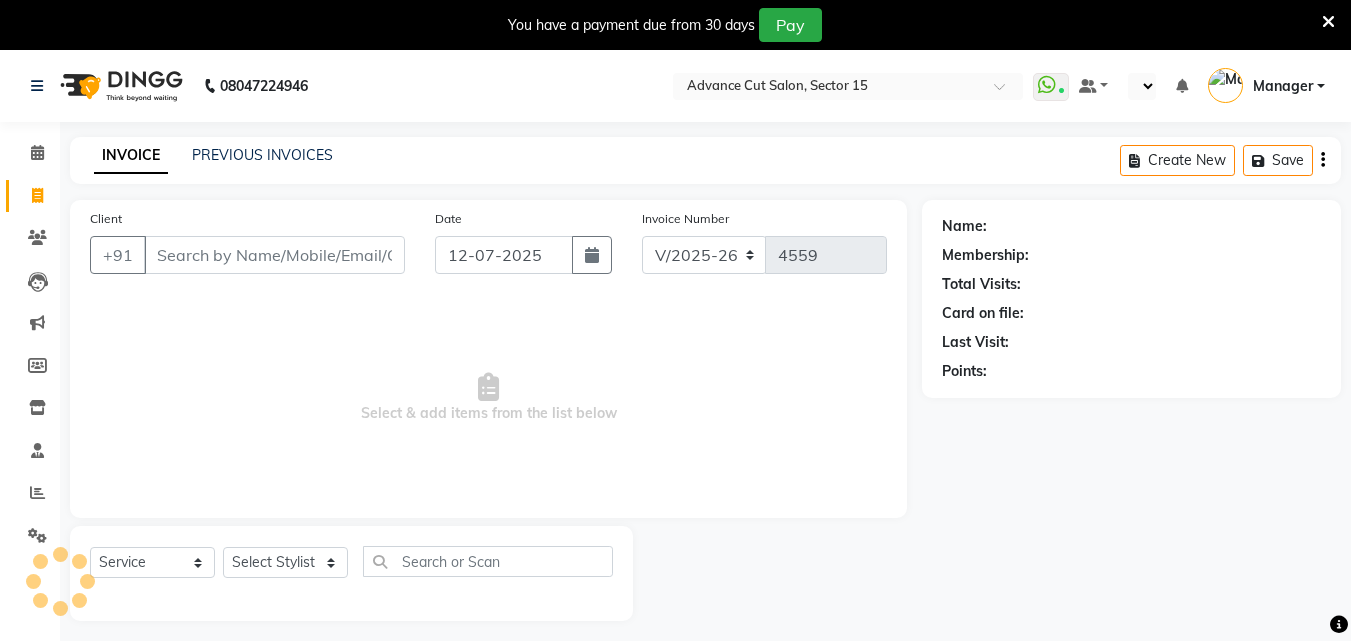 select on "en" 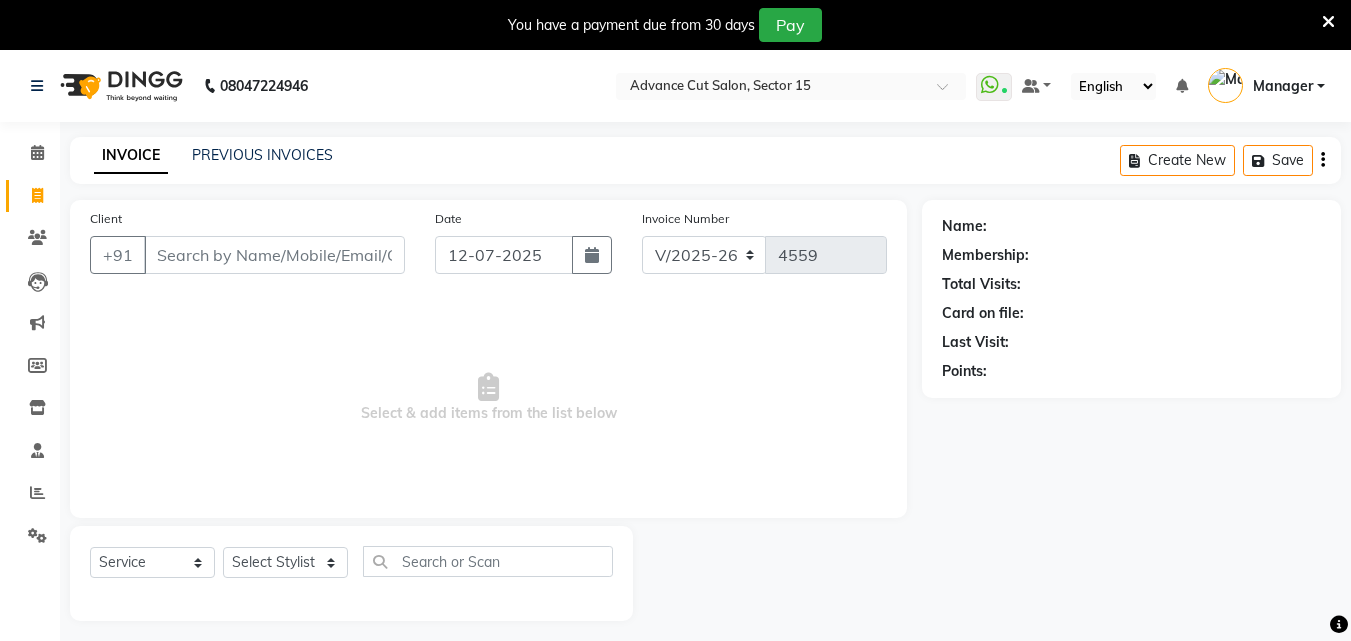 click at bounding box center (1328, 22) 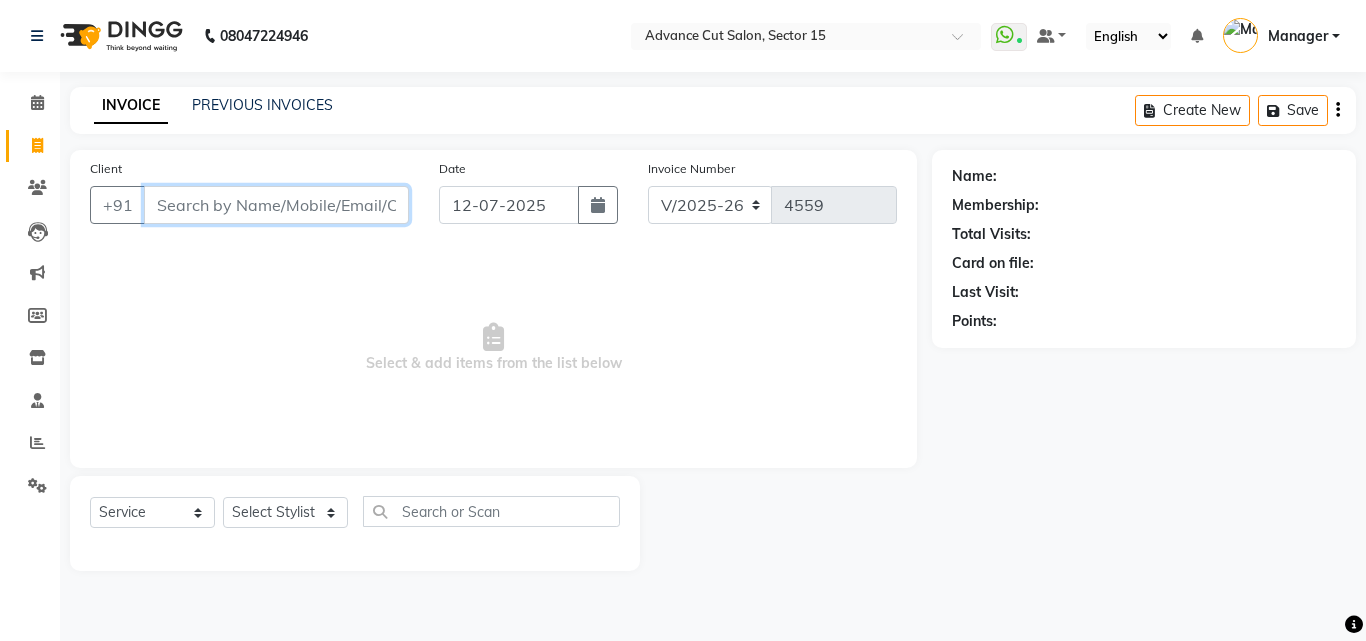 click on "Client" at bounding box center (276, 205) 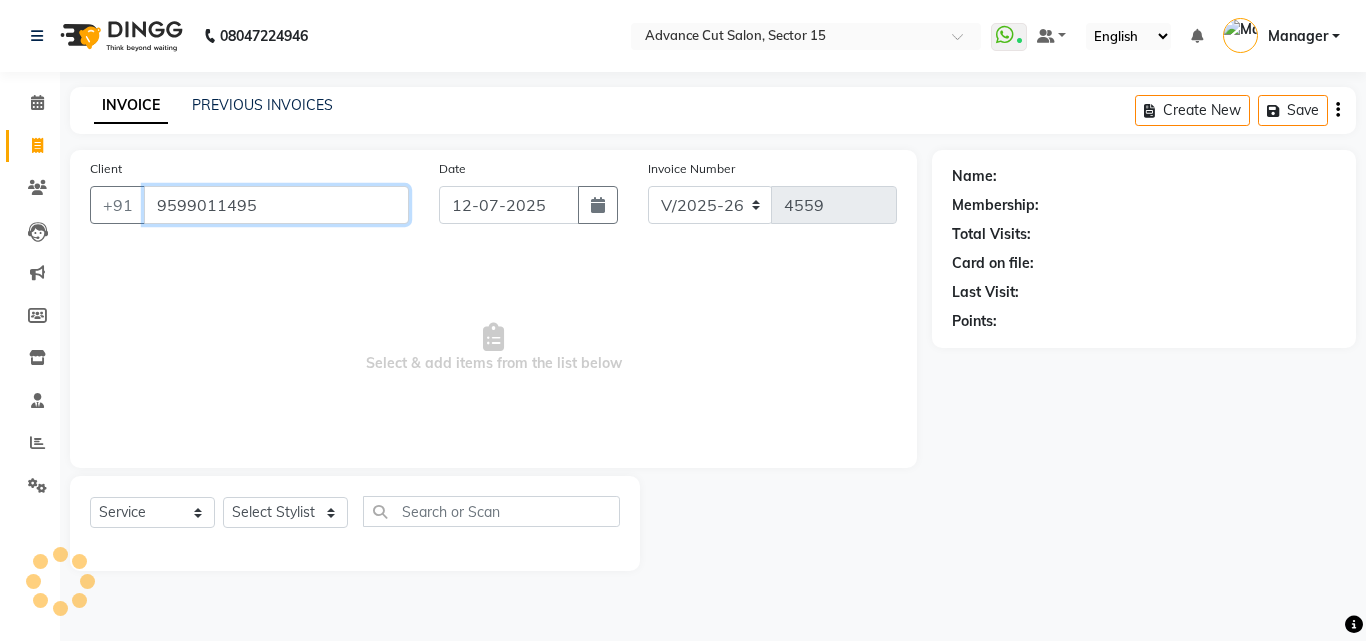 type on "9599011495" 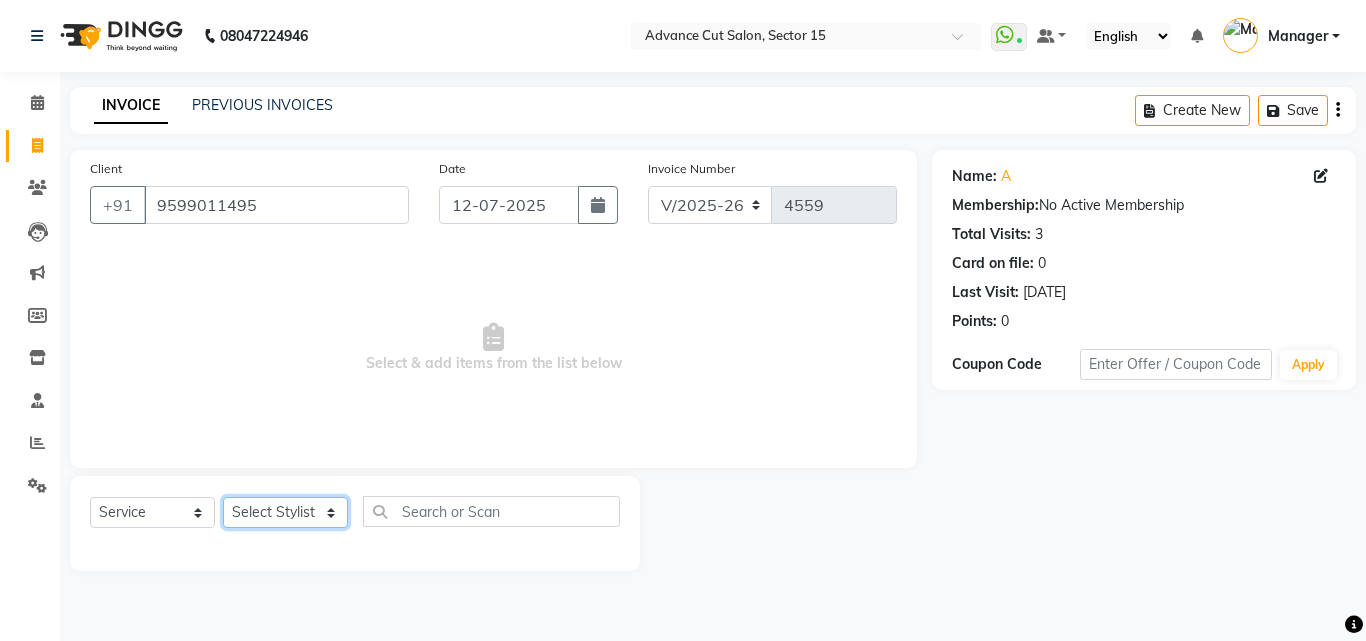 click on "Select Stylist Advance Cut  [PERSON_NAME] [PERSON_NAME] [PERSON_NAME] LUCKY Manager [PERSON_NAME] [PERSON_NAME] Pooja  [PERSON_NAME] RANI [PERSON_NAME] [PERSON_NAME] [PERSON_NAME] [PERSON_NAME] [PERSON_NAME]" 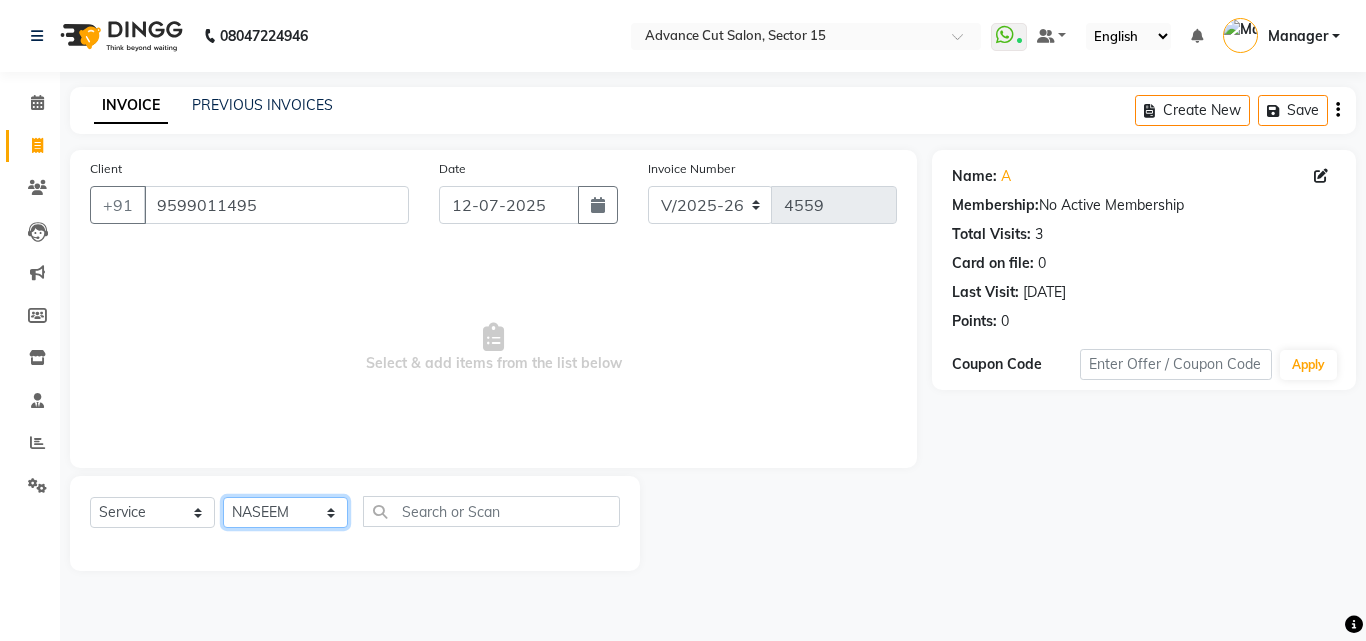 click on "Select Stylist Advance Cut  [PERSON_NAME] [PERSON_NAME] [PERSON_NAME] LUCKY Manager [PERSON_NAME] [PERSON_NAME] Pooja  [PERSON_NAME] RANI [PERSON_NAME] [PERSON_NAME] [PERSON_NAME] [PERSON_NAME] [PERSON_NAME]" 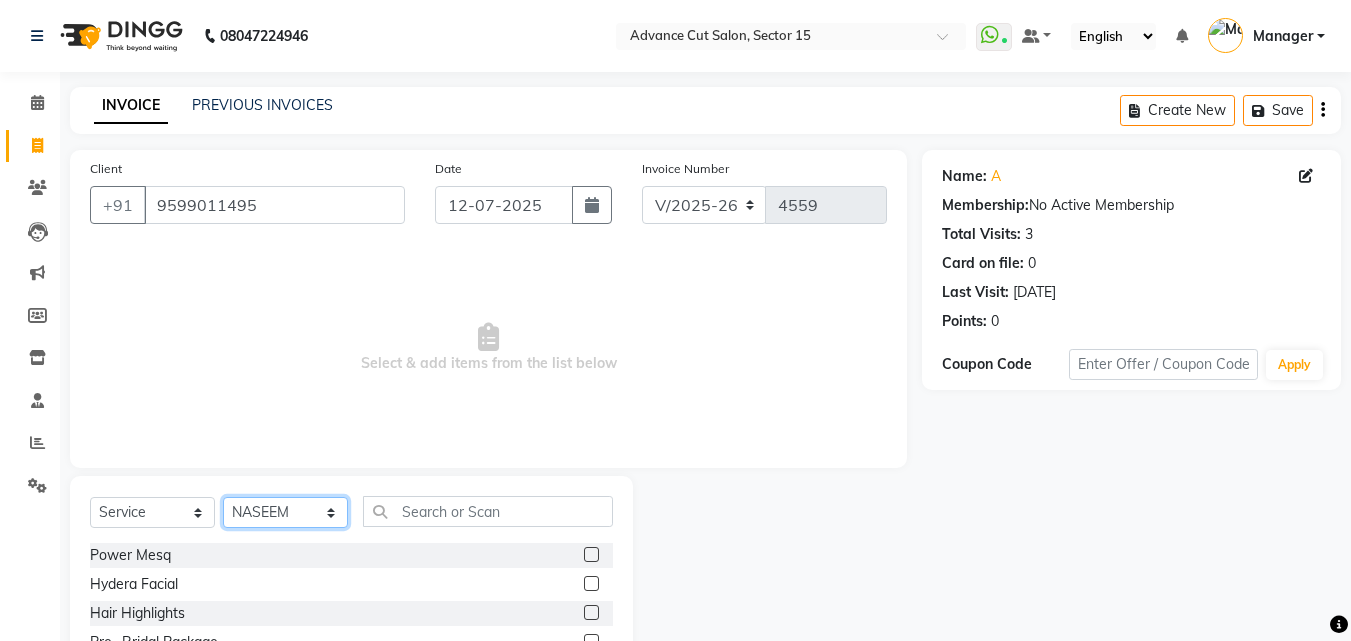 click on "Select Stylist Advance Cut  [PERSON_NAME] [PERSON_NAME] [PERSON_NAME] LUCKY Manager [PERSON_NAME] [PERSON_NAME] Pooja  [PERSON_NAME] RANI [PERSON_NAME] [PERSON_NAME] [PERSON_NAME] [PERSON_NAME] [PERSON_NAME]" 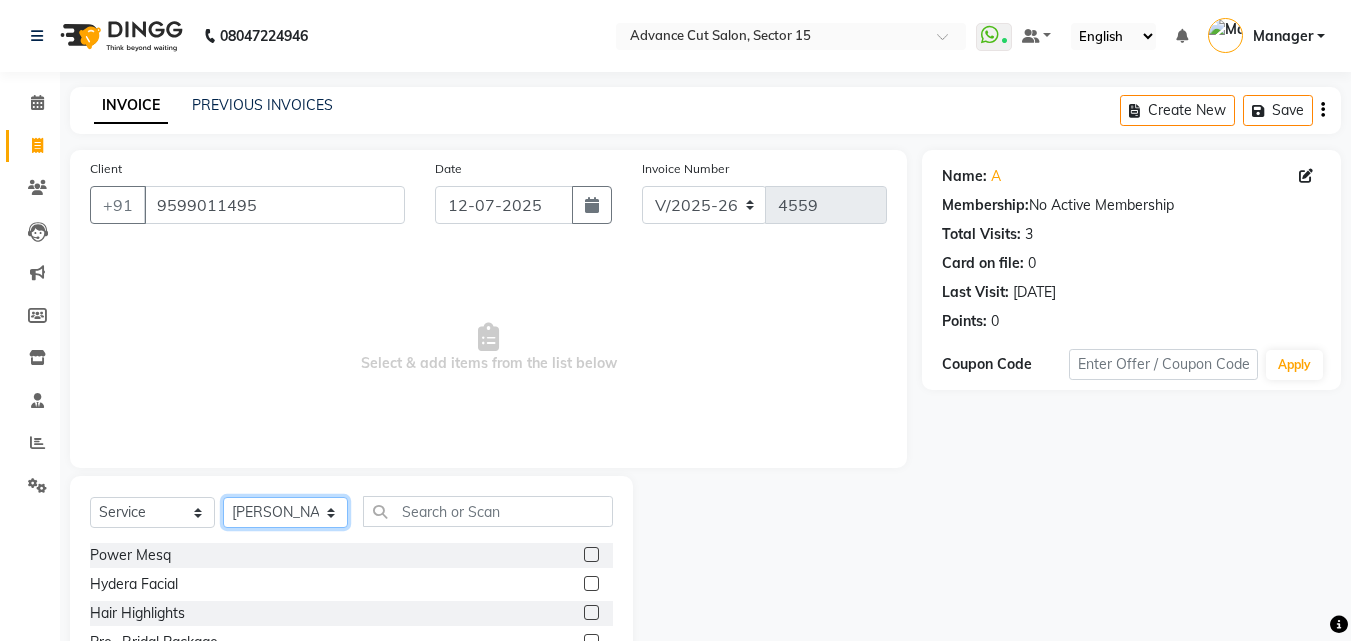 click on "Select Stylist Advance Cut  [PERSON_NAME] [PERSON_NAME] [PERSON_NAME] LUCKY Manager [PERSON_NAME] [PERSON_NAME] Pooja  [PERSON_NAME] RANI [PERSON_NAME] [PERSON_NAME] [PERSON_NAME] [PERSON_NAME] [PERSON_NAME]" 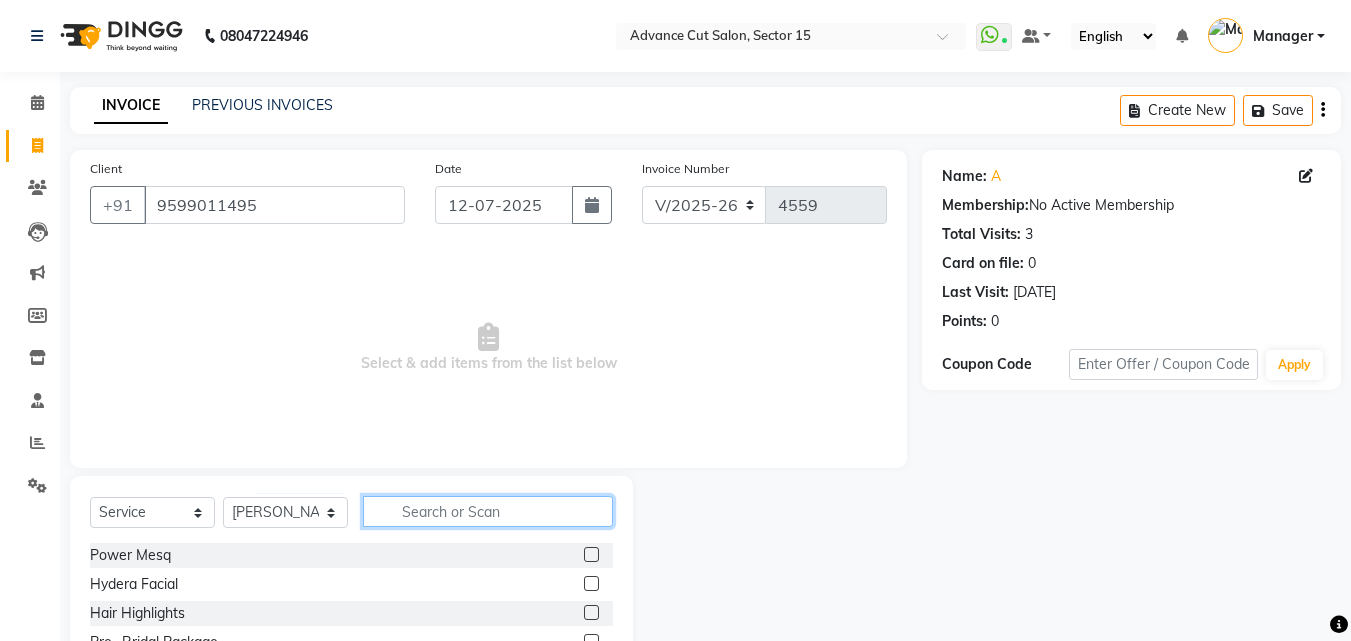 click 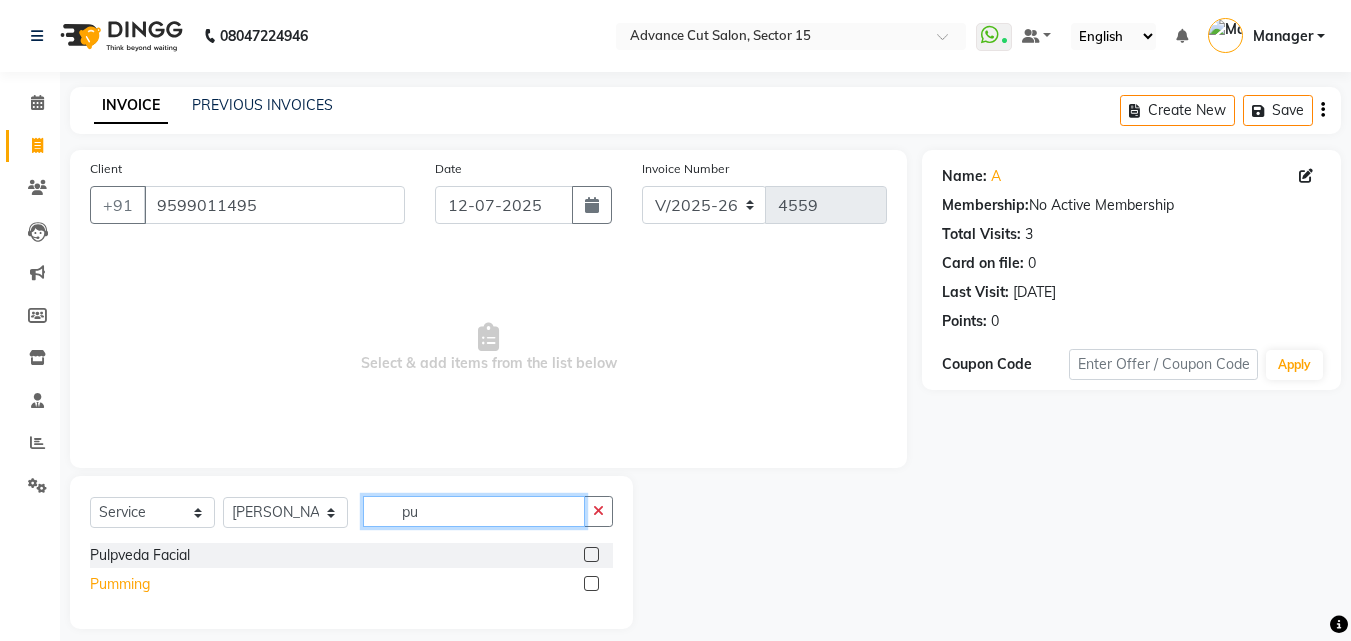 type on "pu" 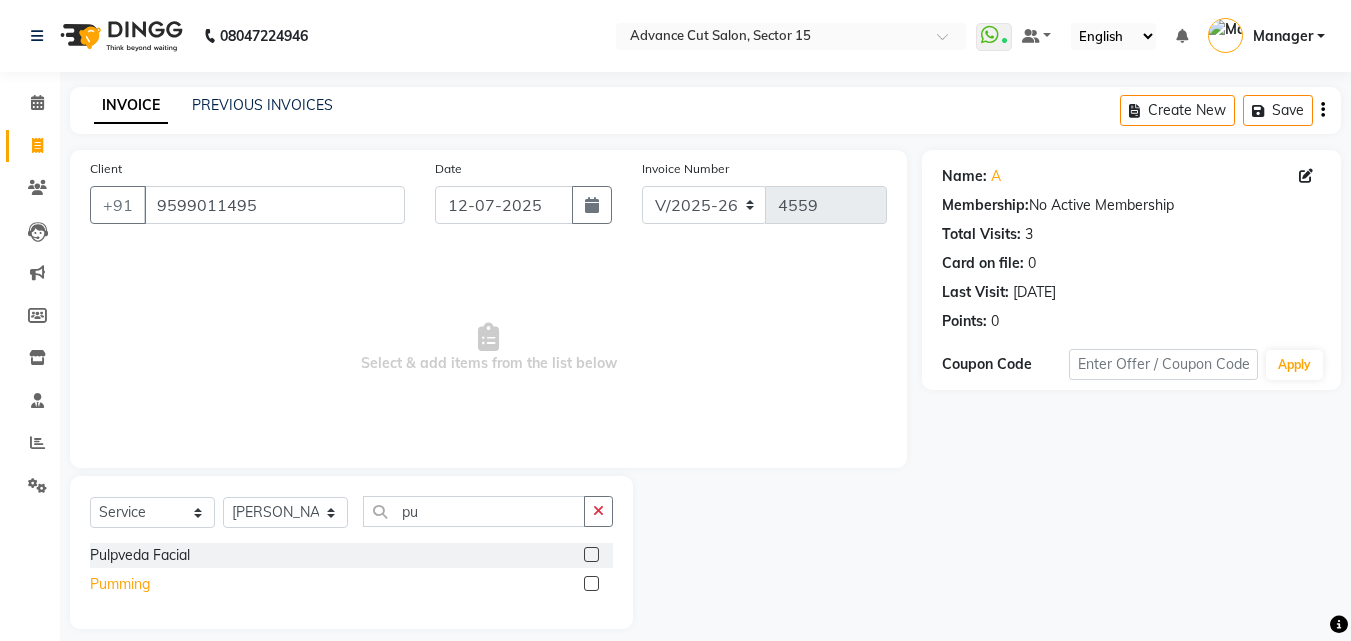 click on "Pumming" 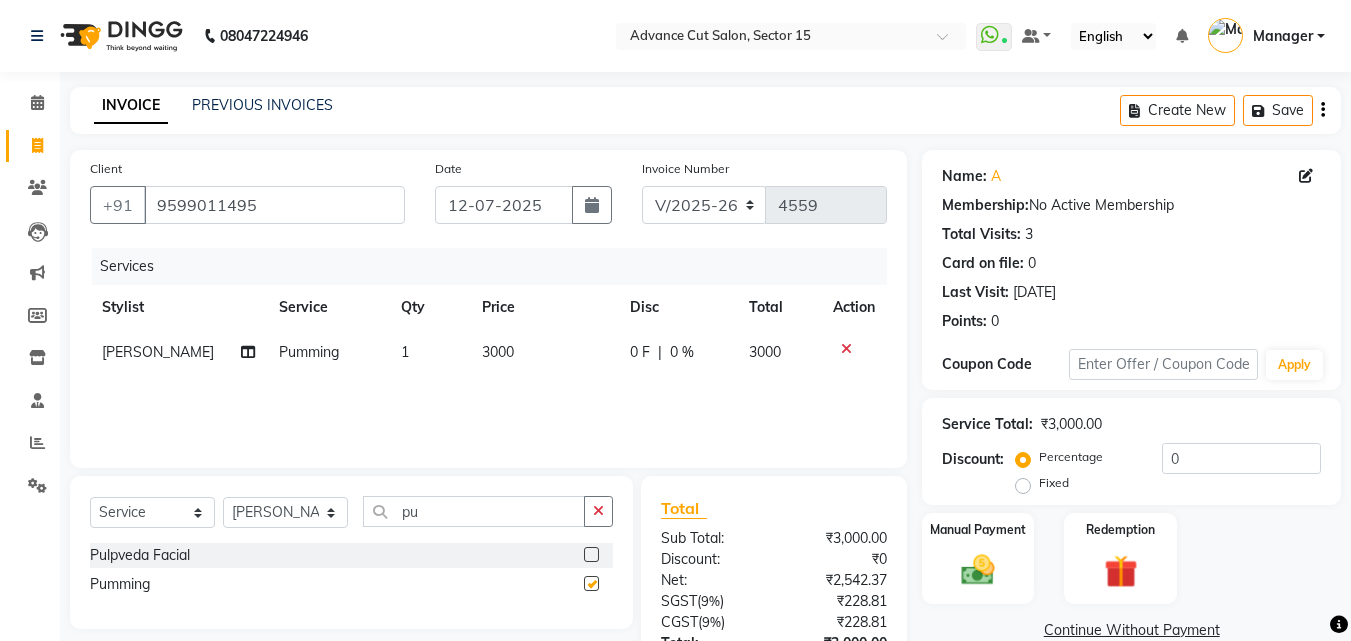 checkbox on "false" 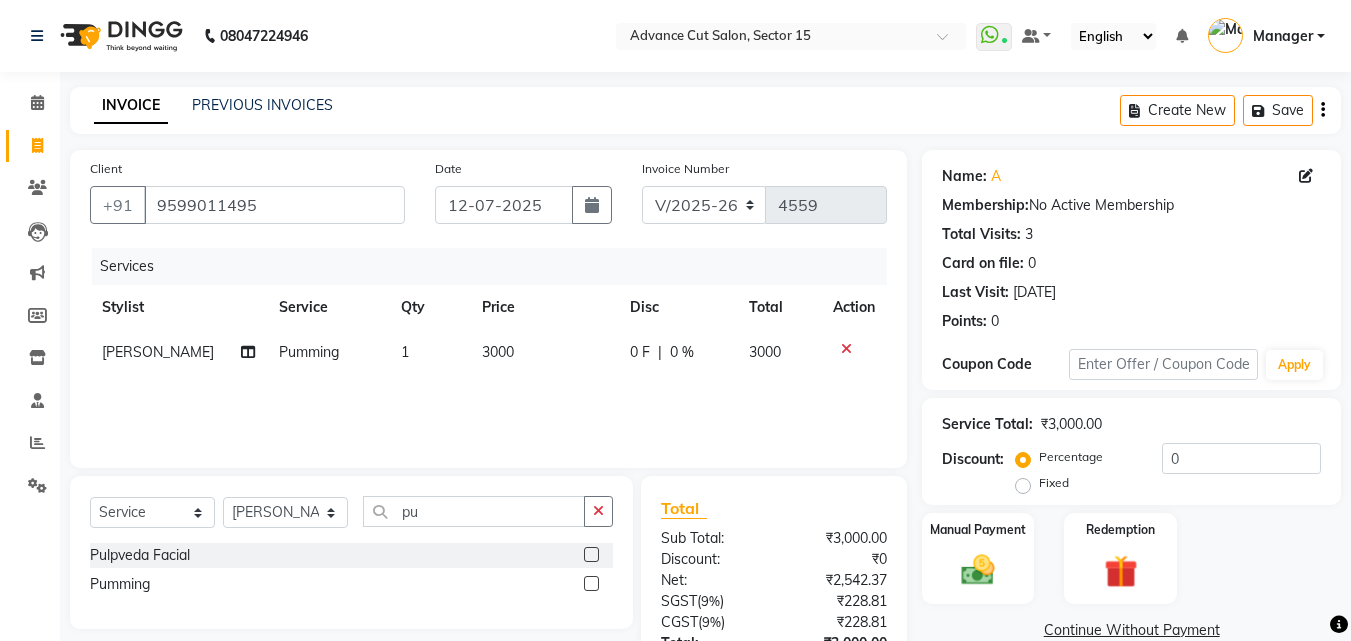 click on "3000" 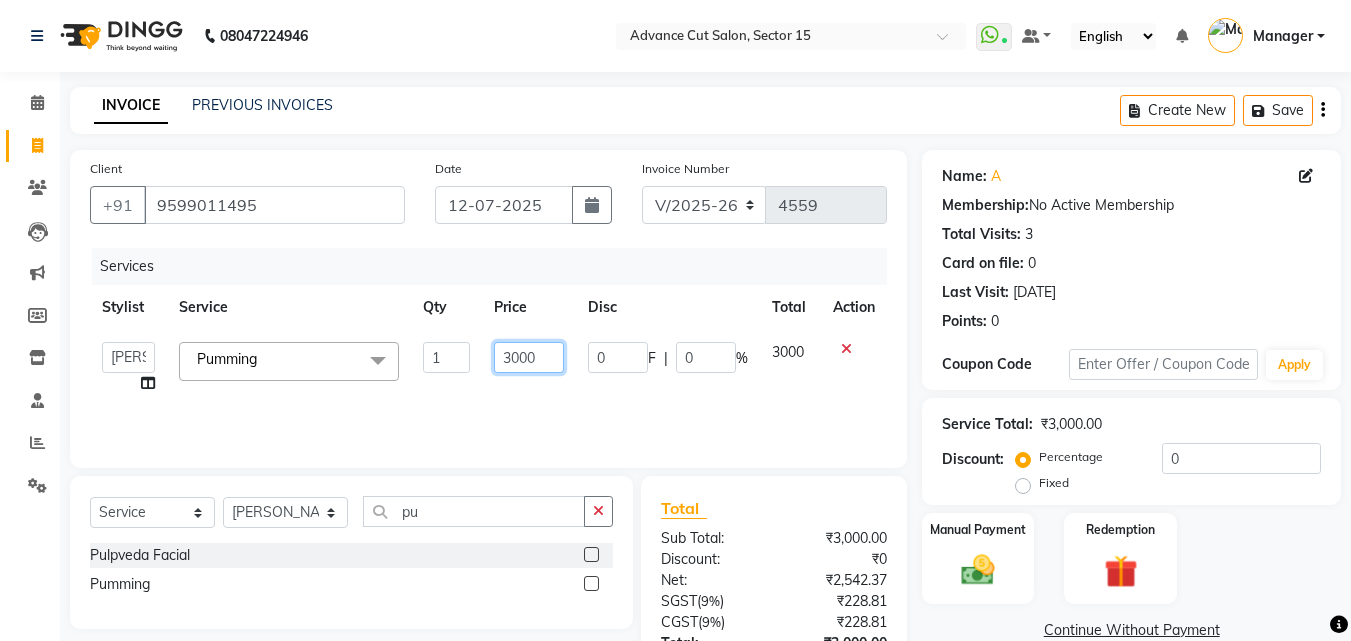 click on "3000" 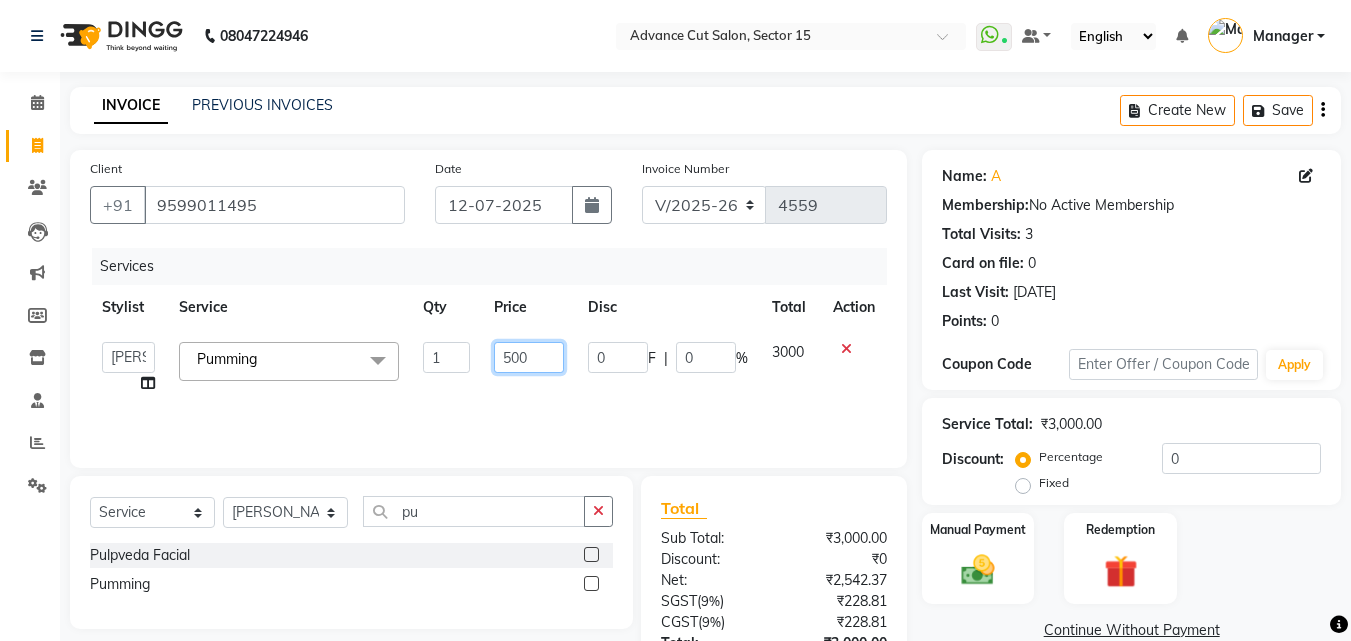 type on "5500" 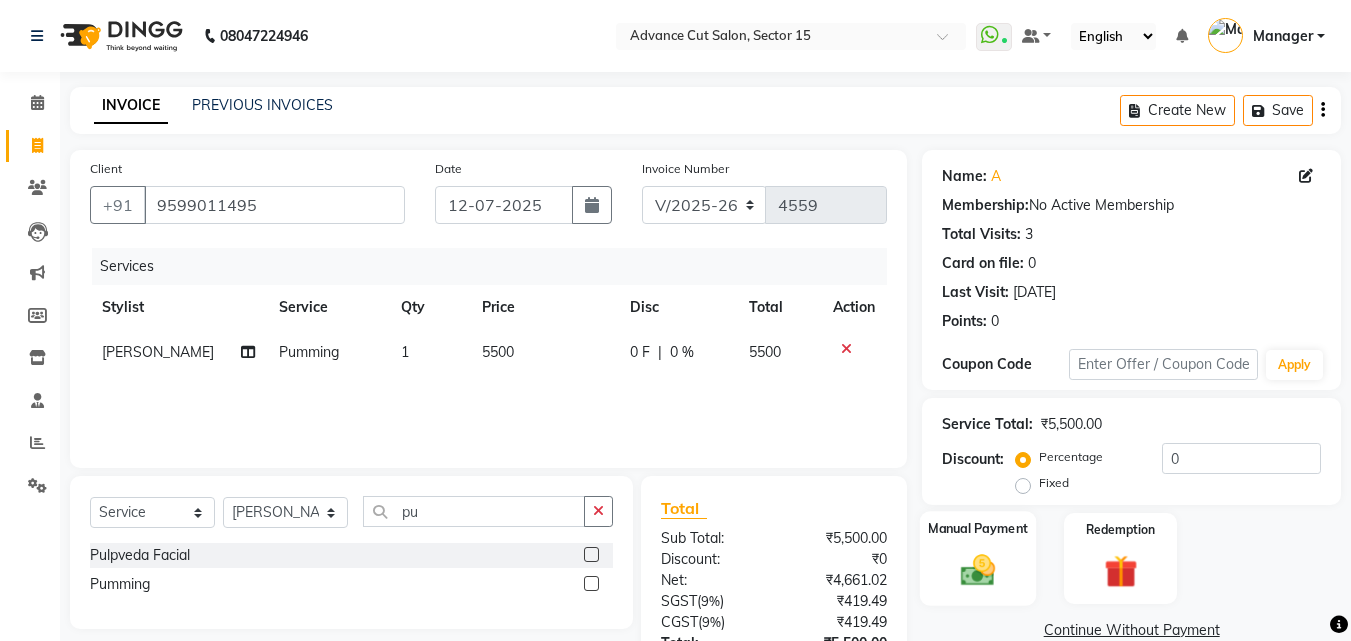 drag, startPoint x: 968, startPoint y: 540, endPoint x: 971, endPoint y: 529, distance: 11.401754 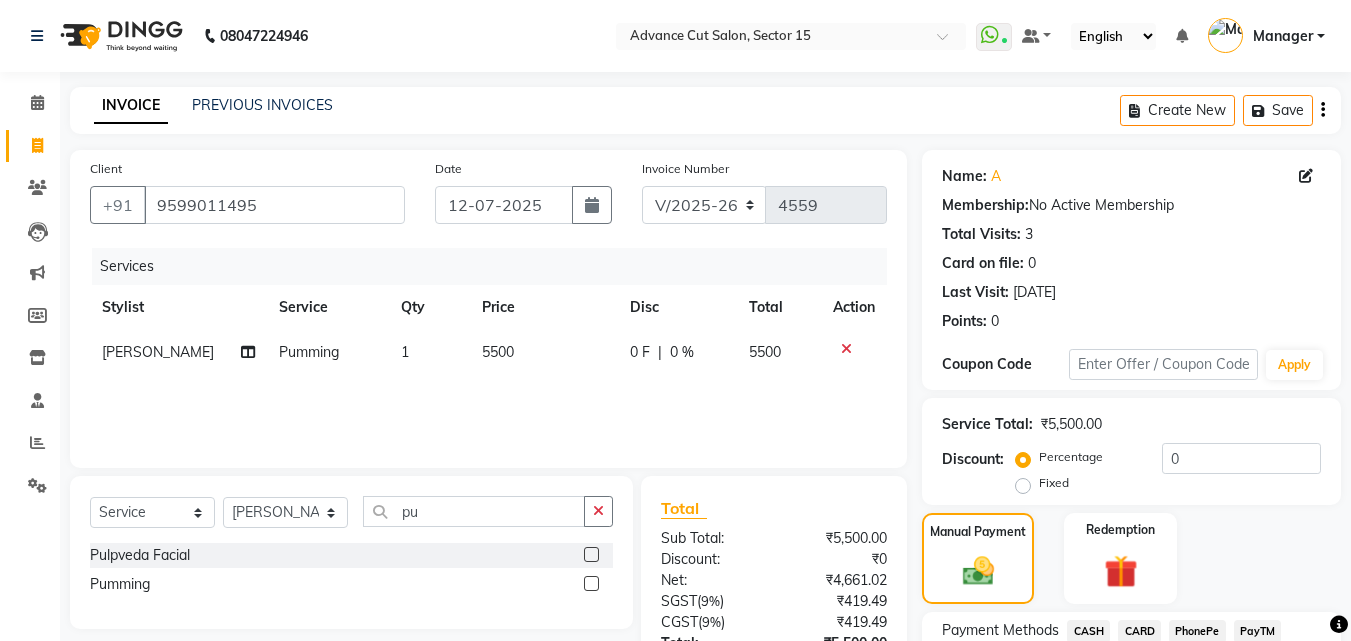 scroll, scrollTop: 162, scrollLeft: 0, axis: vertical 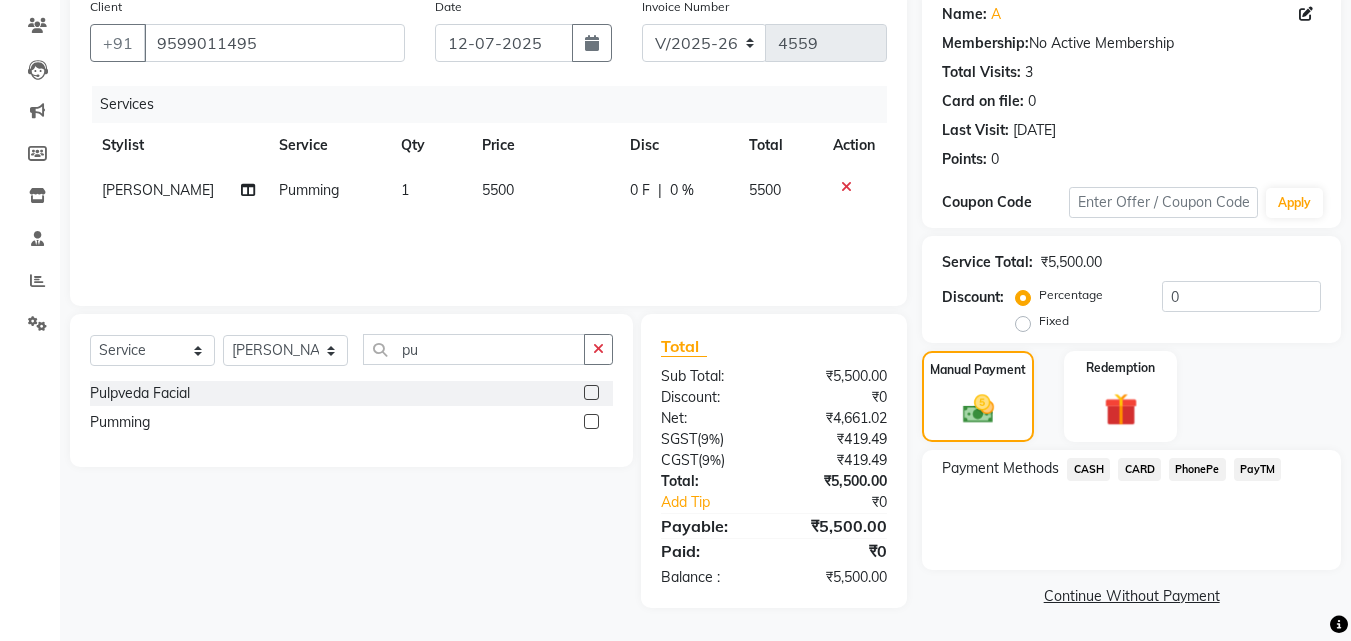click on "PayTM" 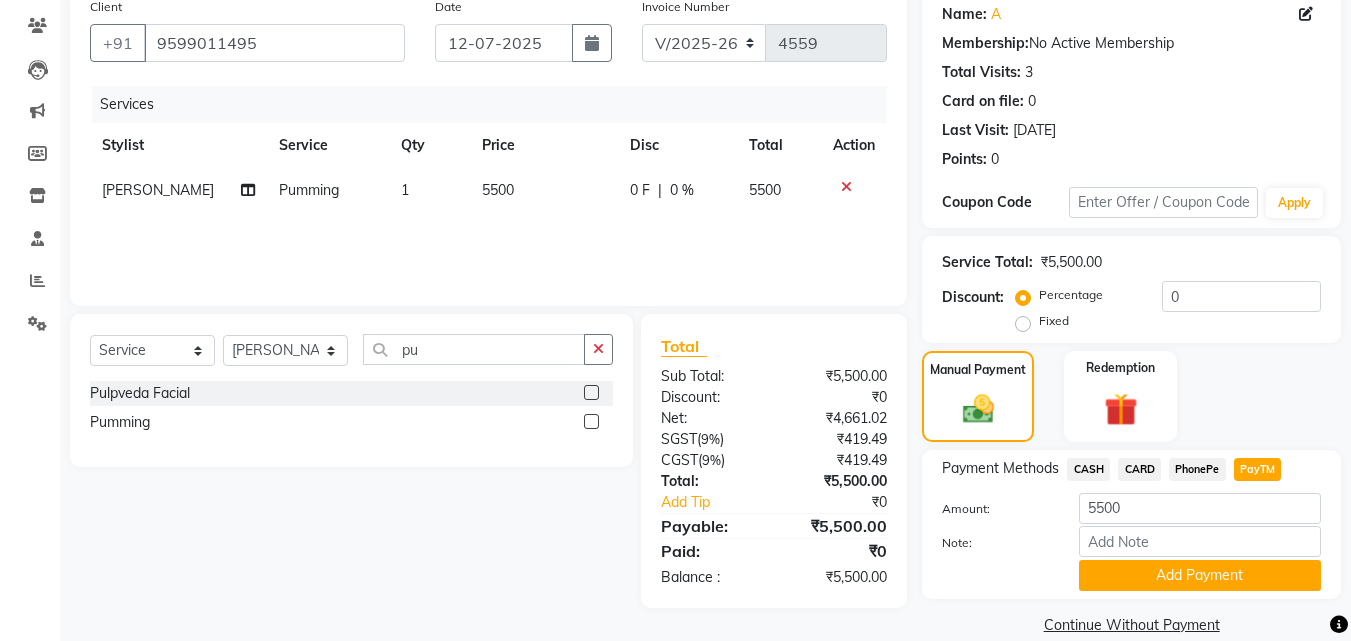 scroll, scrollTop: 191, scrollLeft: 0, axis: vertical 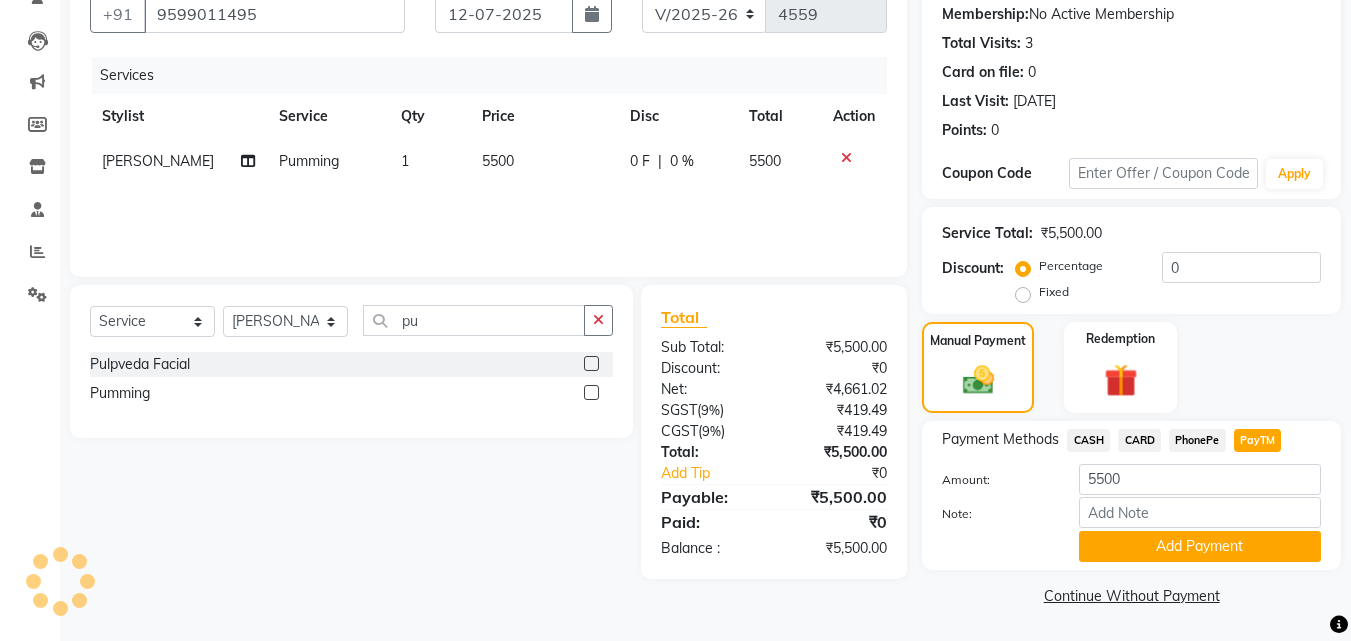 click on "Add Payment" 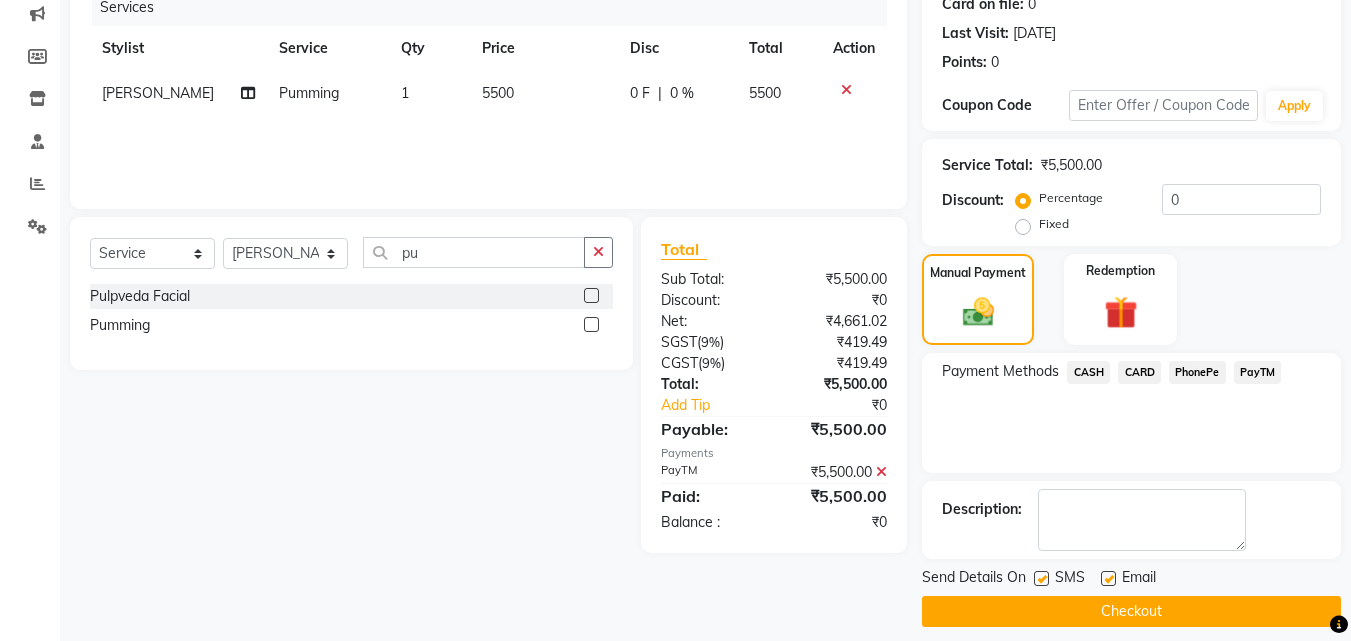 scroll, scrollTop: 275, scrollLeft: 0, axis: vertical 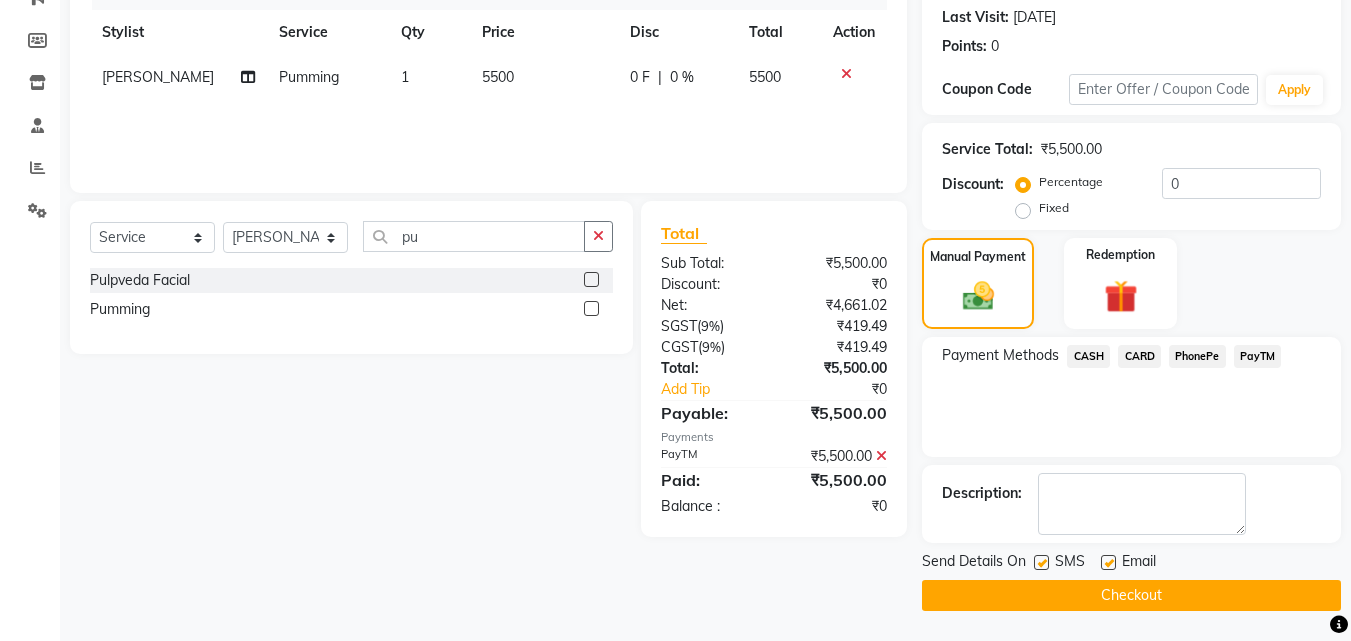 click on "Checkout" 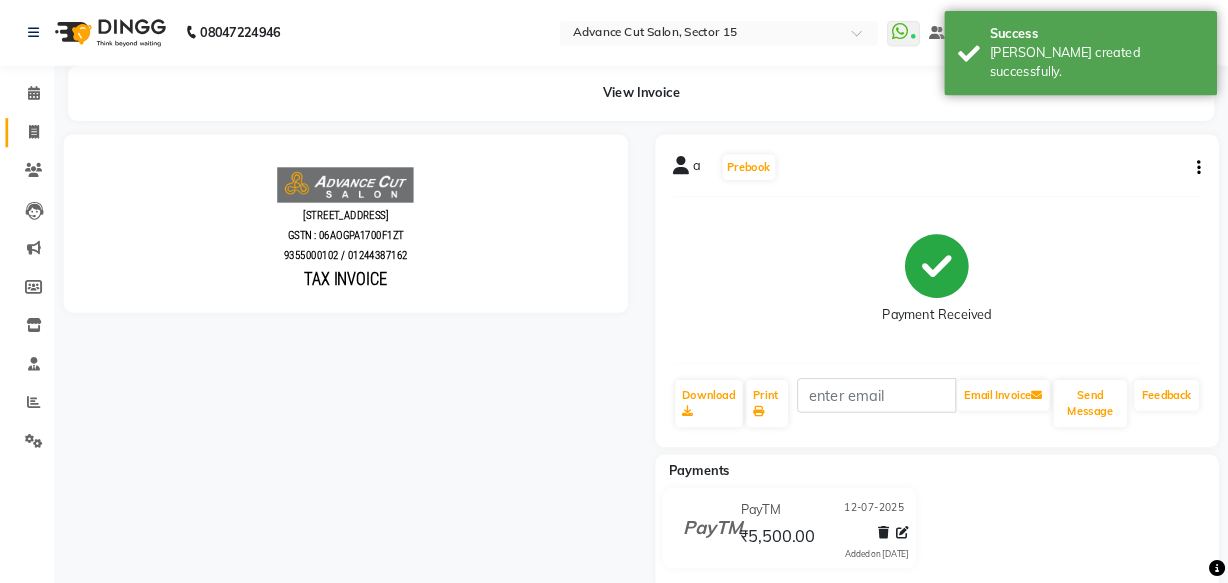 scroll, scrollTop: 0, scrollLeft: 0, axis: both 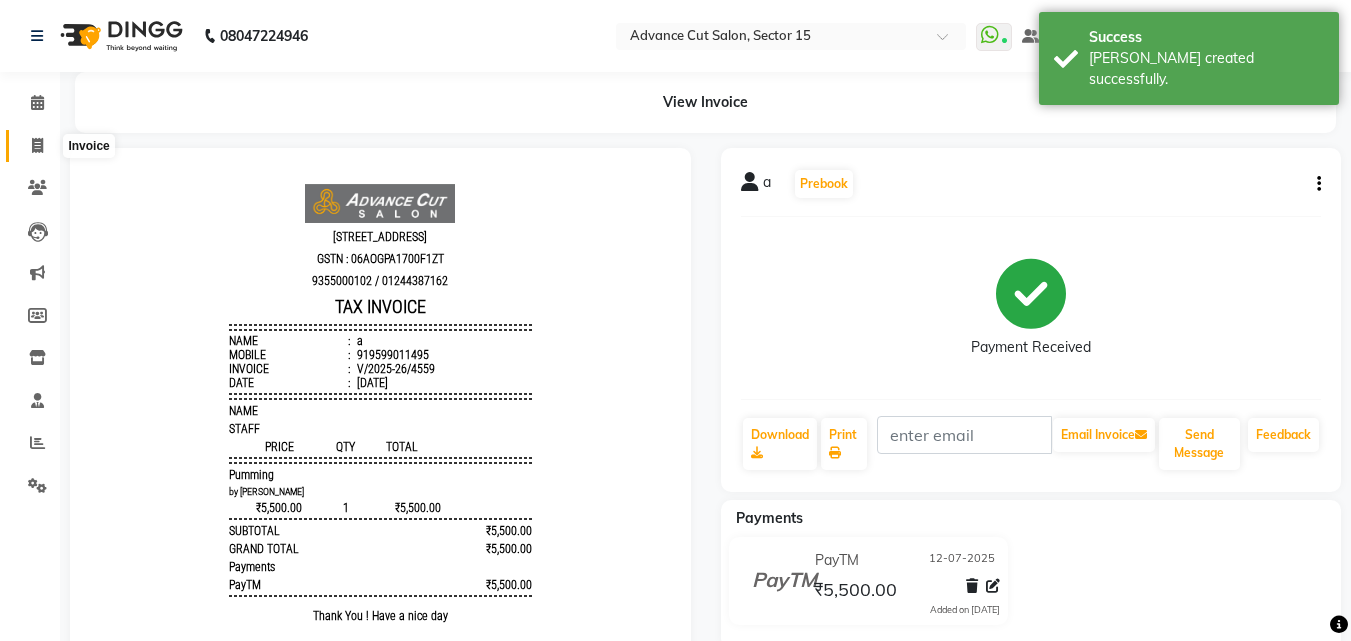 click 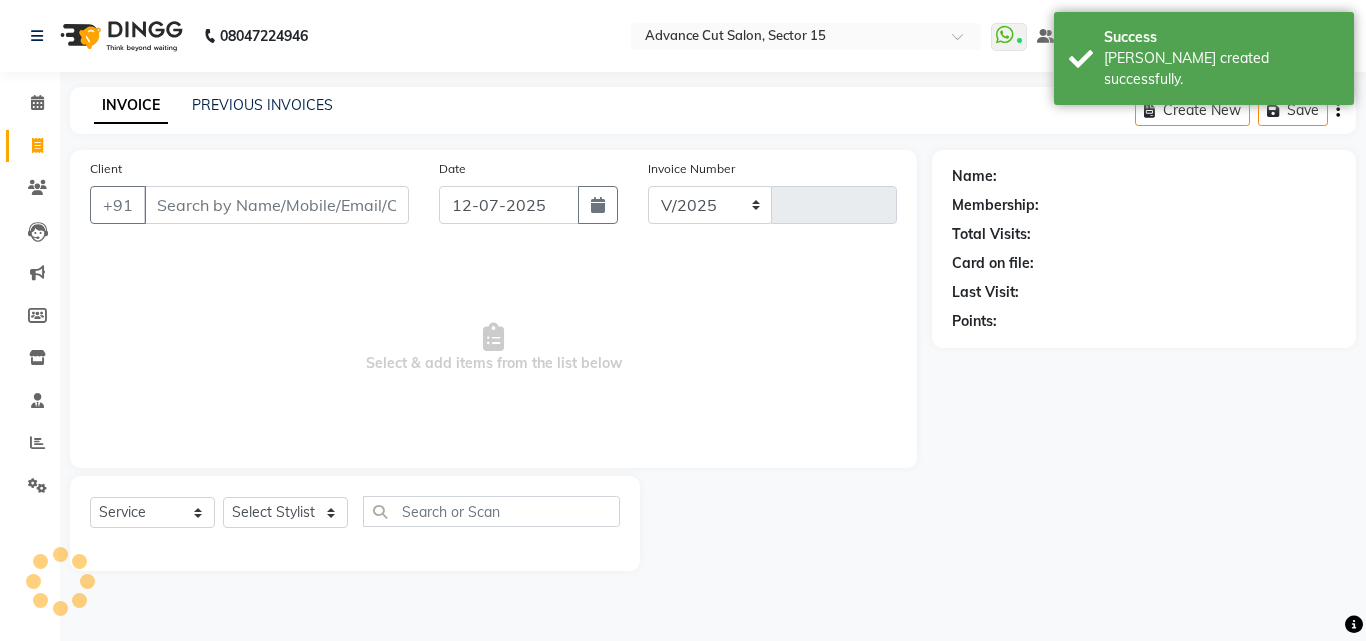 select on "6255" 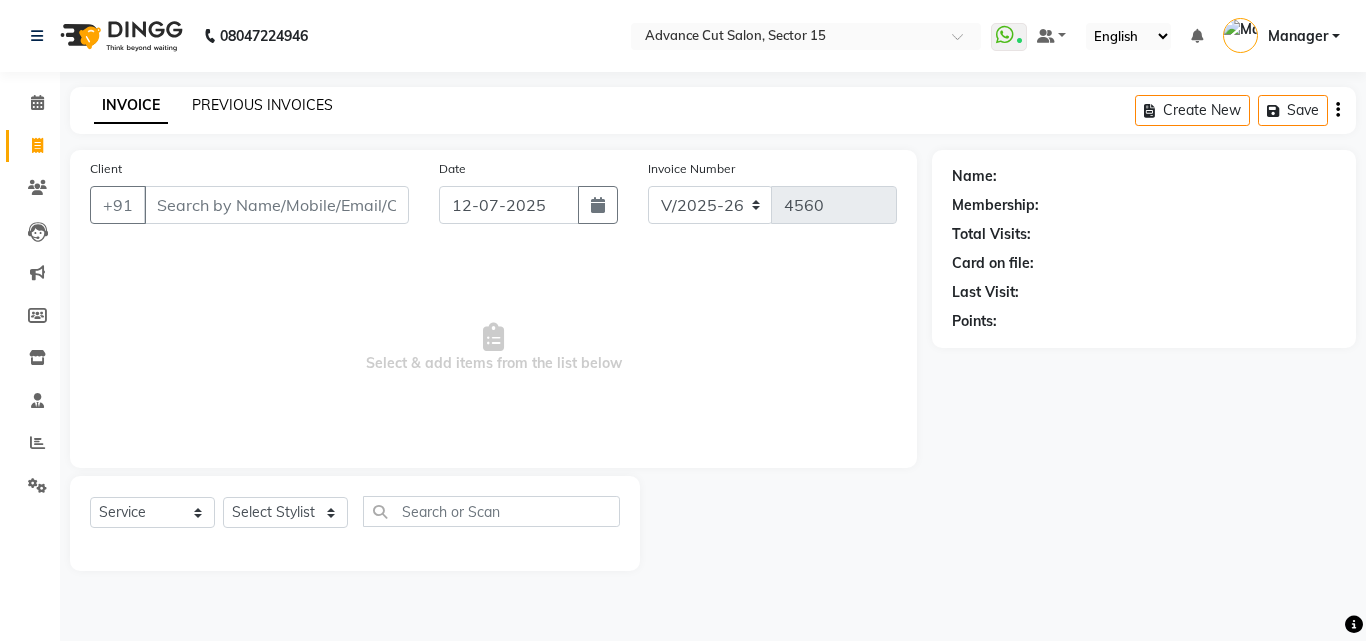 click on "PREVIOUS INVOICES" 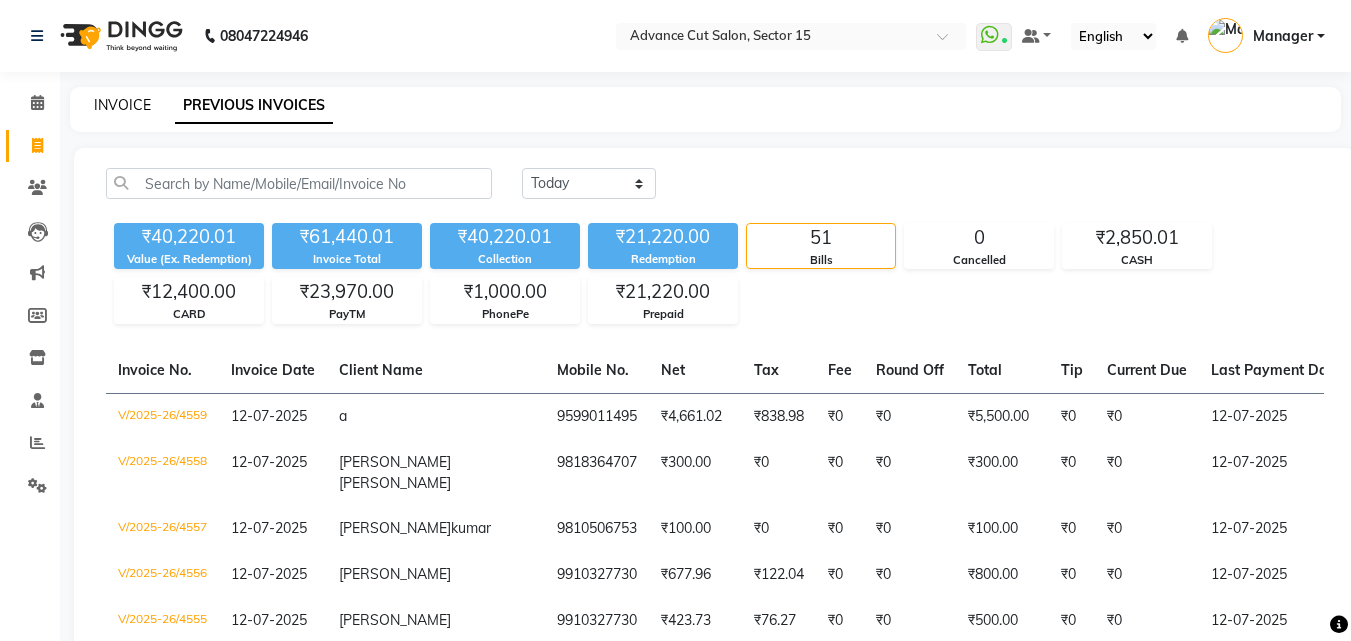 click on "INVOICE" 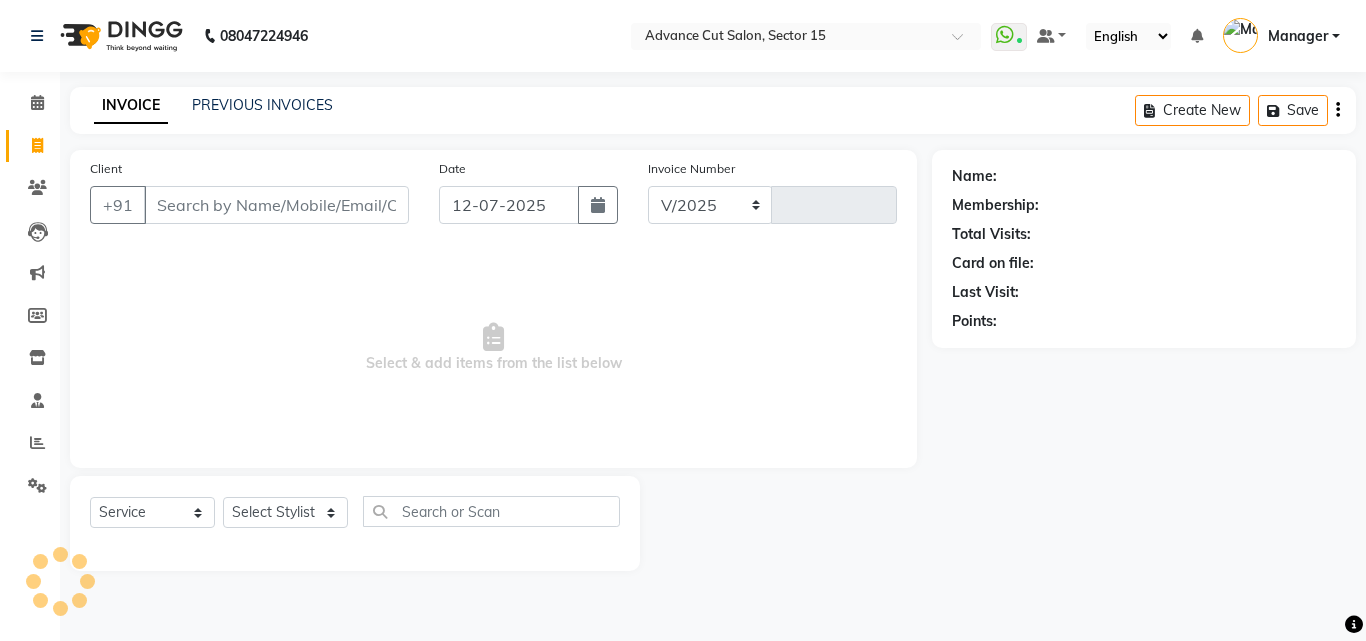 select on "6255" 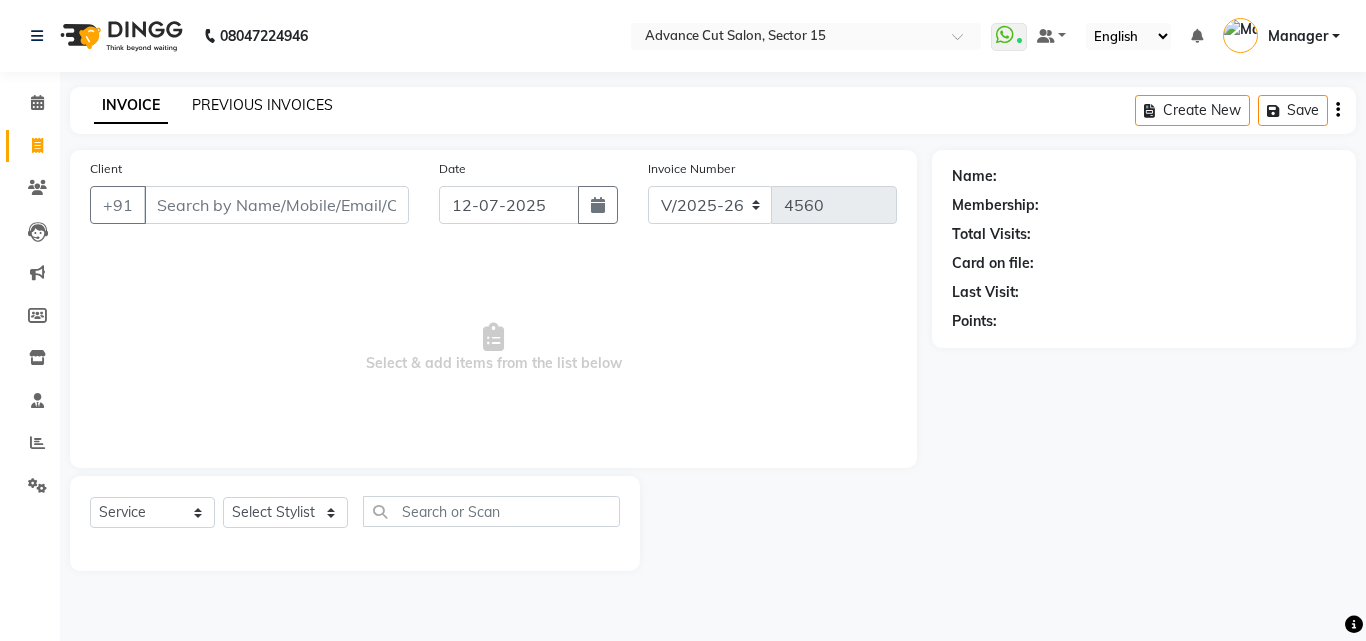click on "PREVIOUS INVOICES" 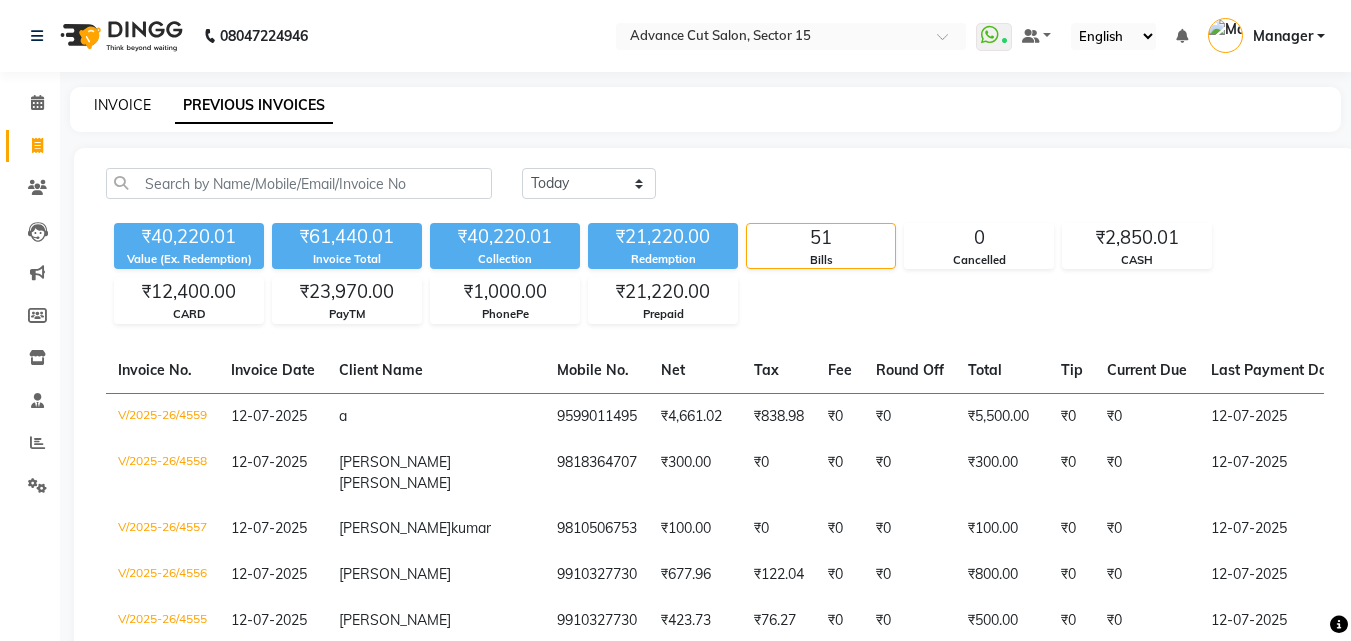 click on "INVOICE" 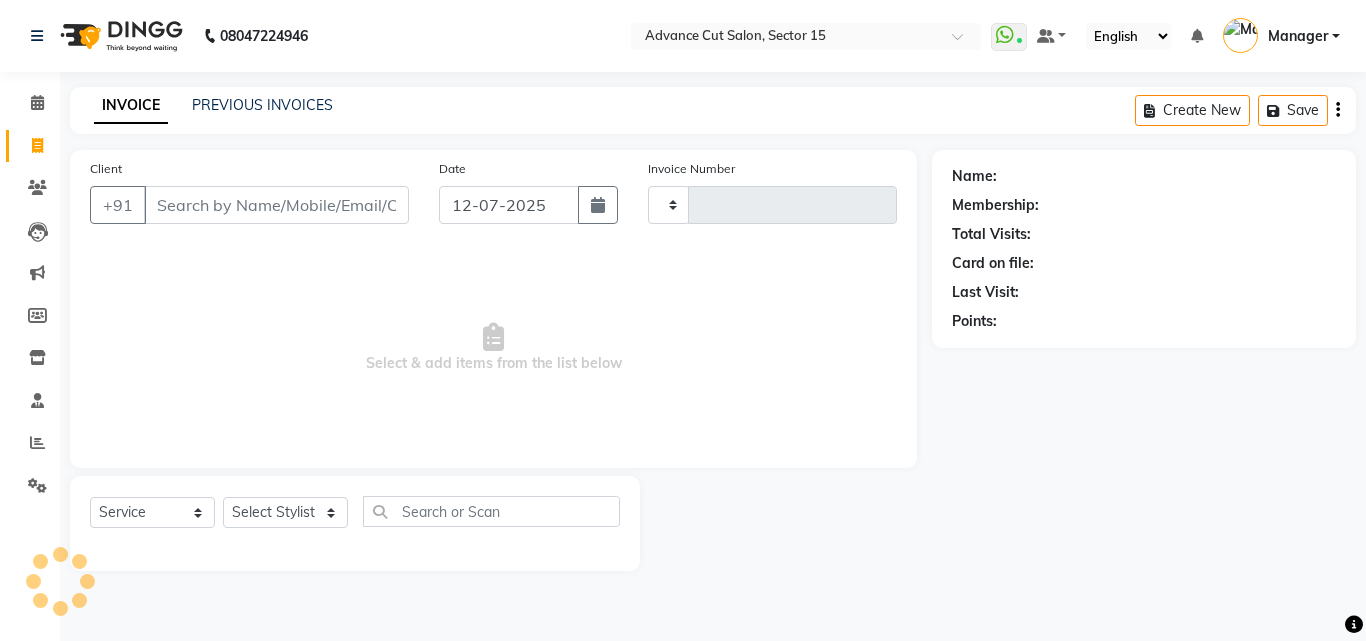 type on "4560" 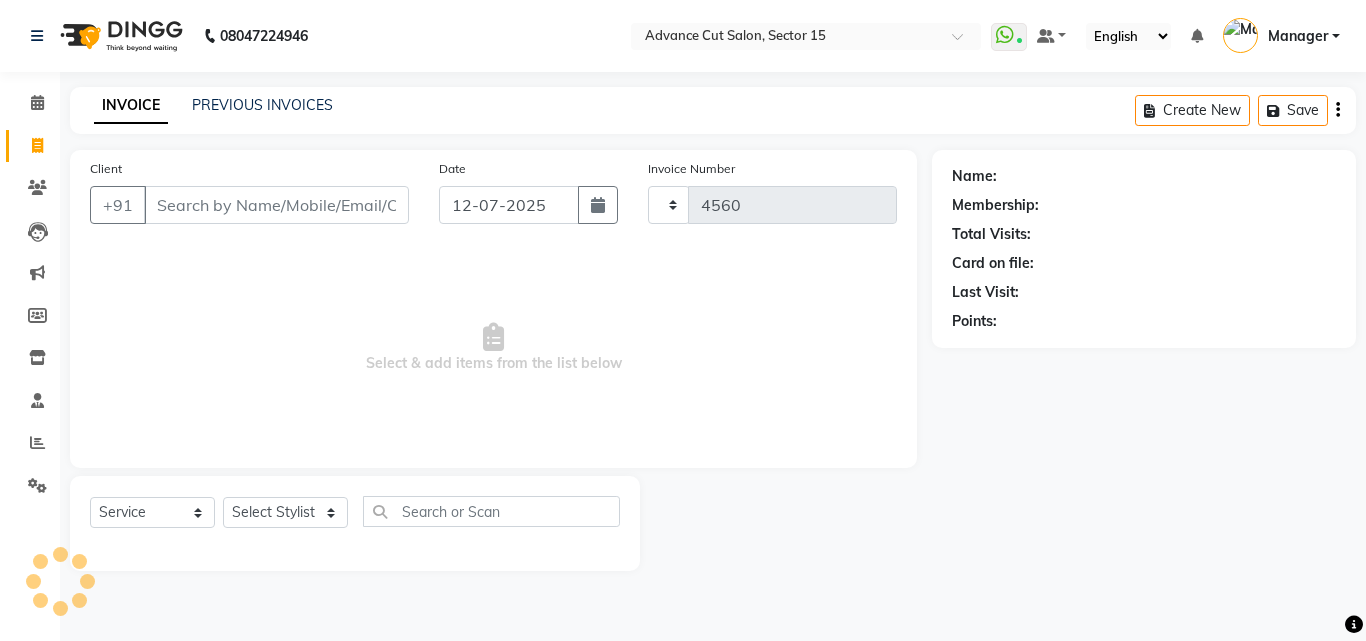 select on "6255" 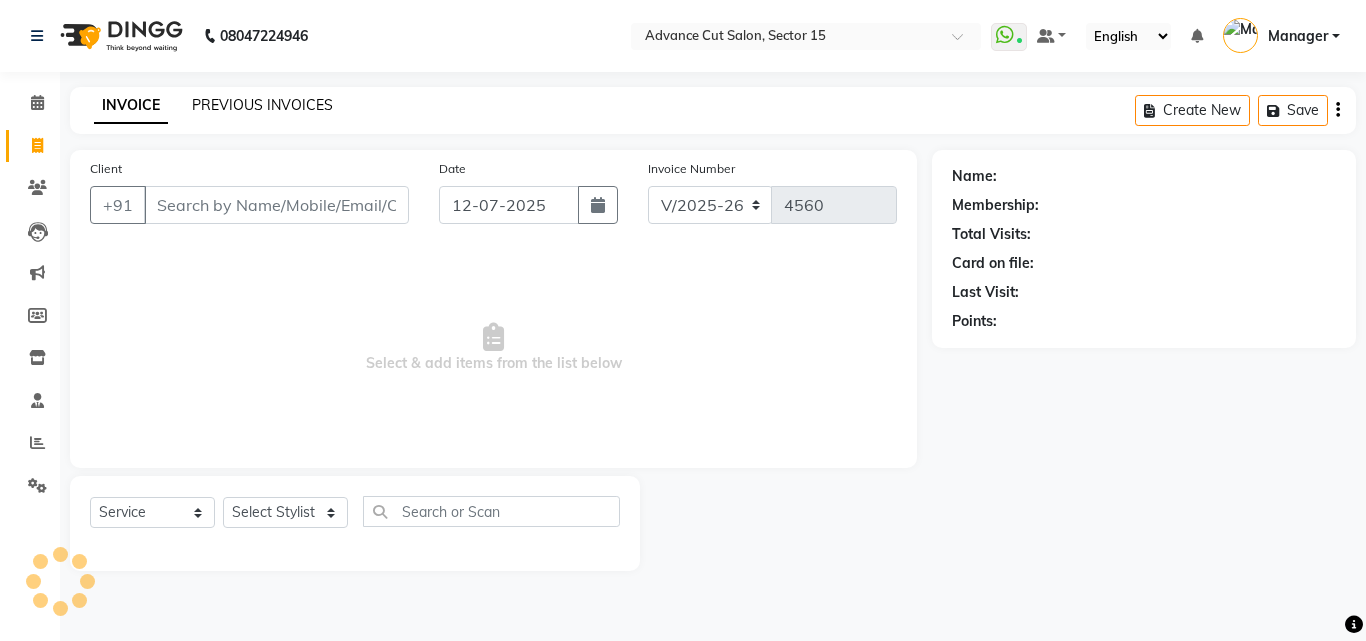 click on "PREVIOUS INVOICES" 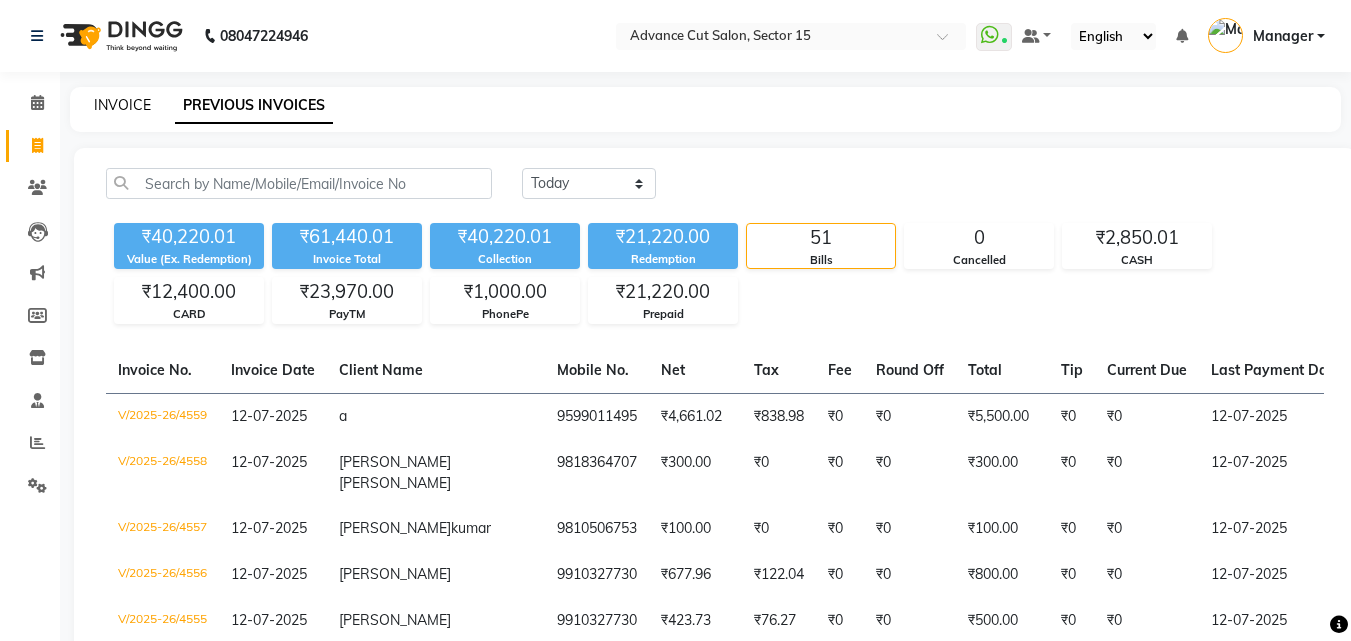 click on "INVOICE" 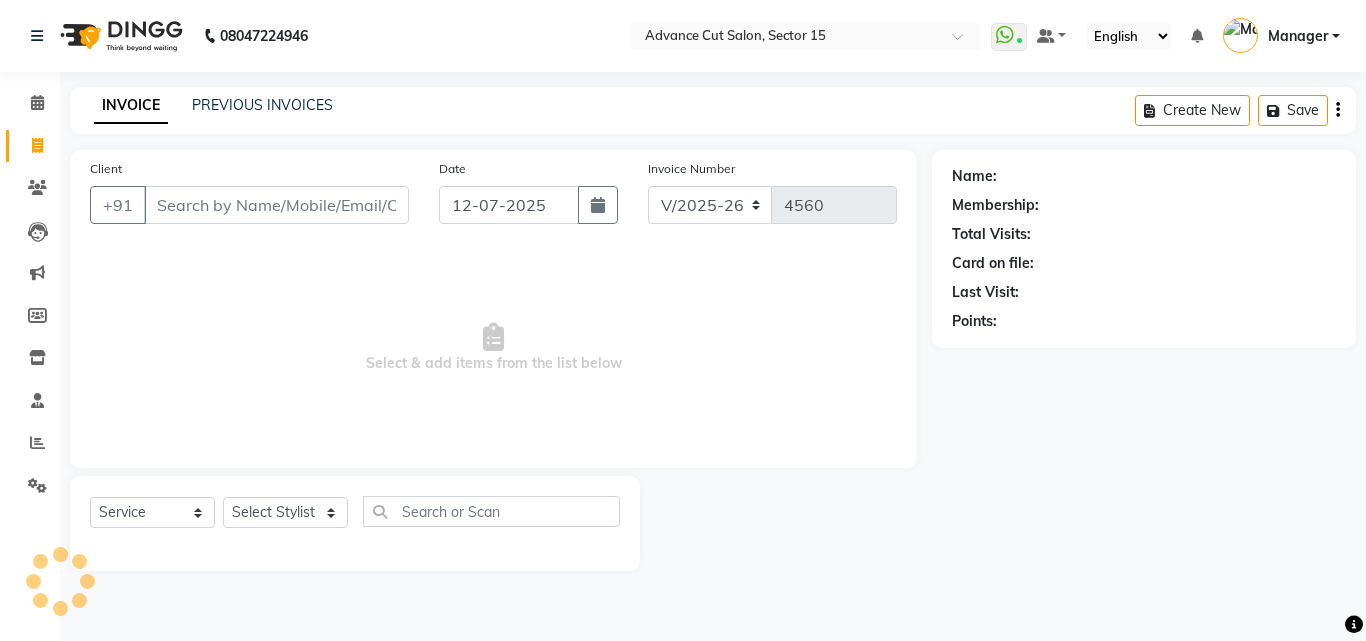 click on "Client" at bounding box center [276, 205] 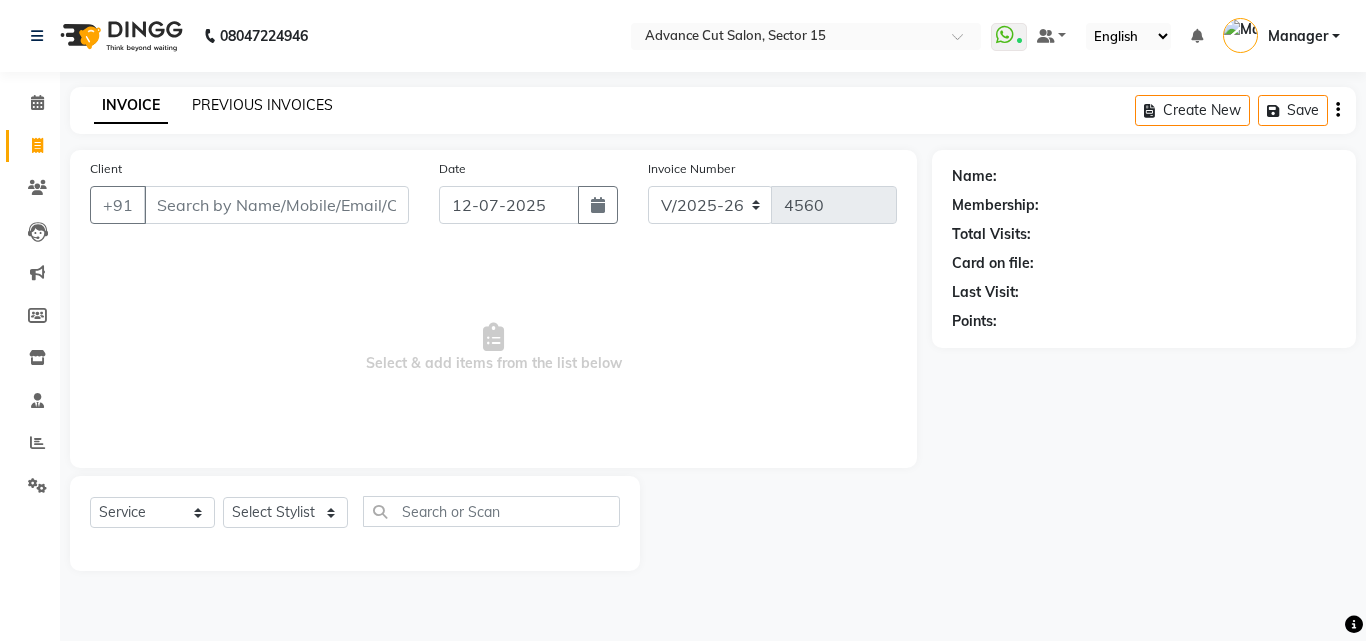 click on "PREVIOUS INVOICES" 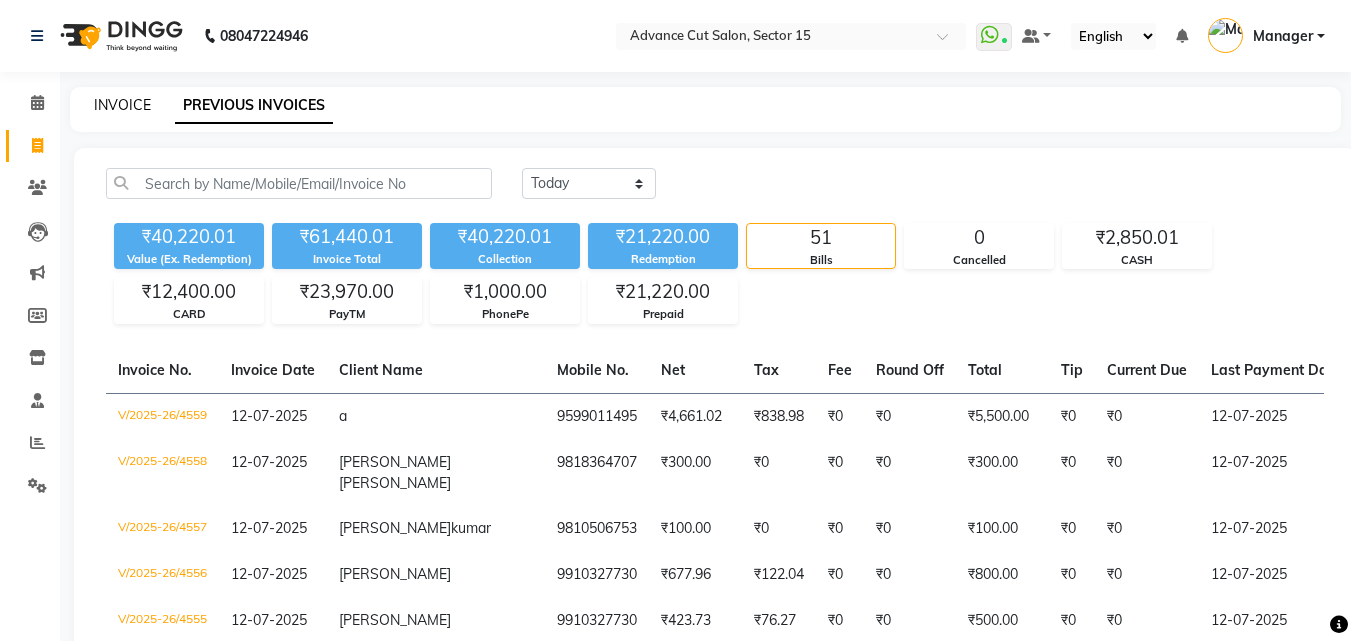 click on "INVOICE" 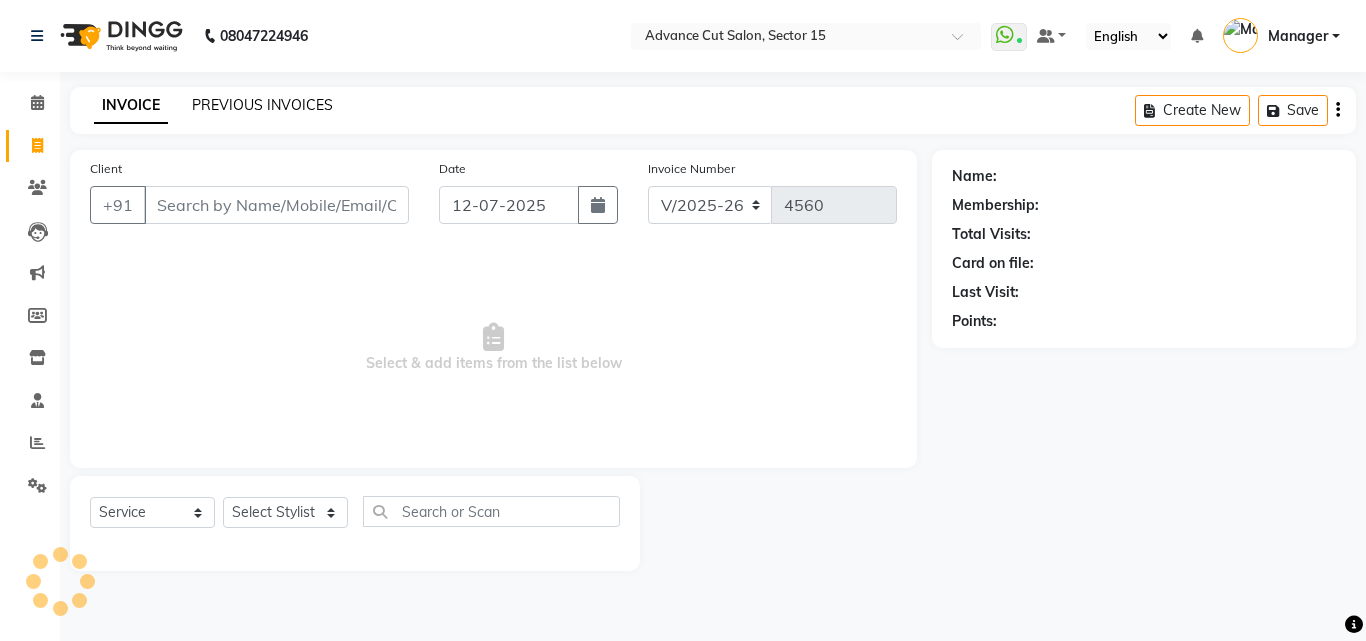 click on "PREVIOUS INVOICES" 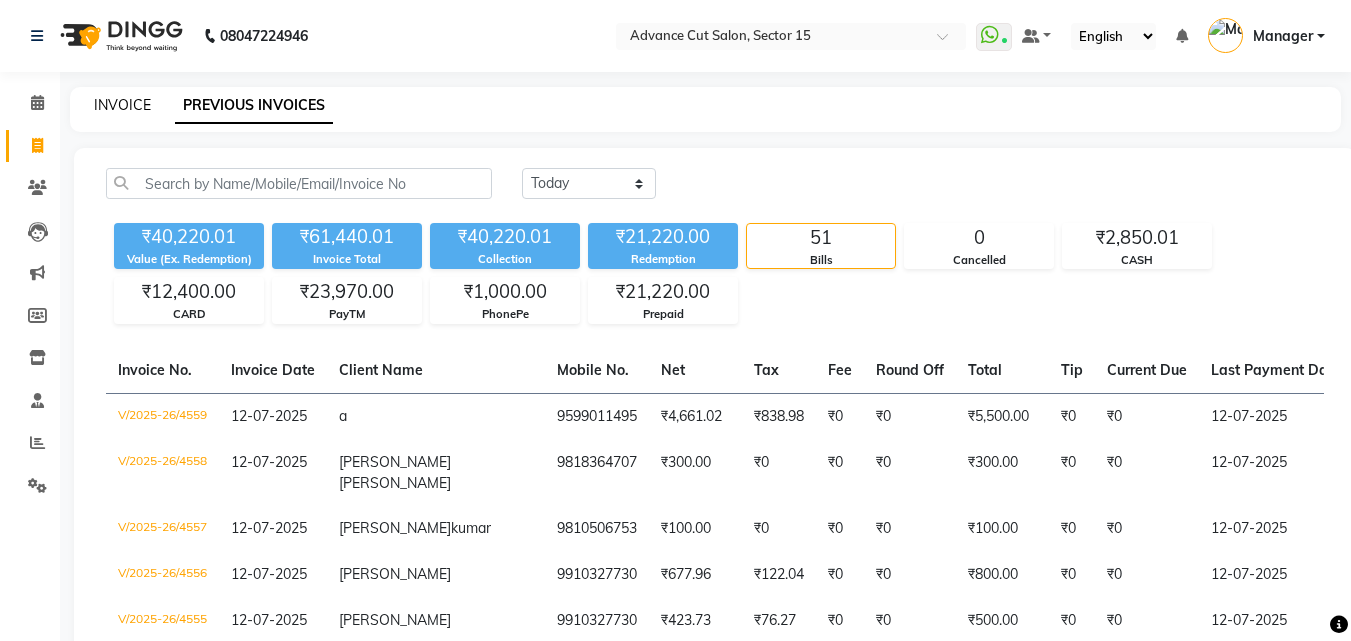 click on "INVOICE" 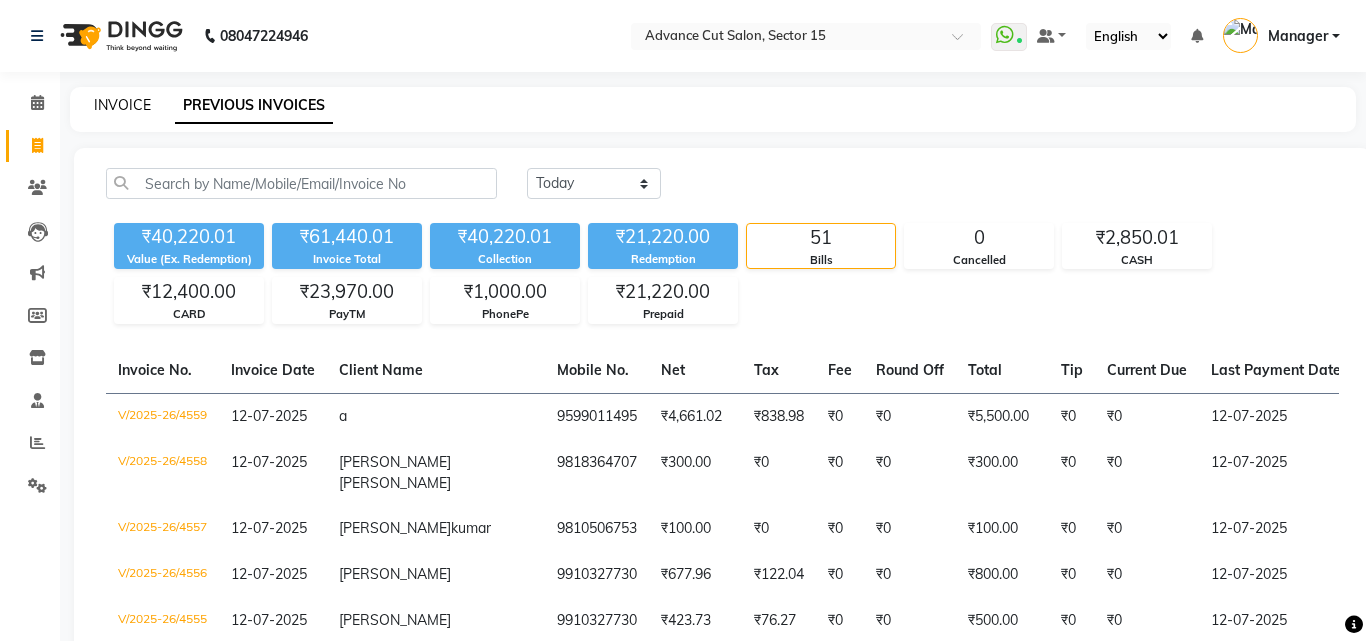 select on "6255" 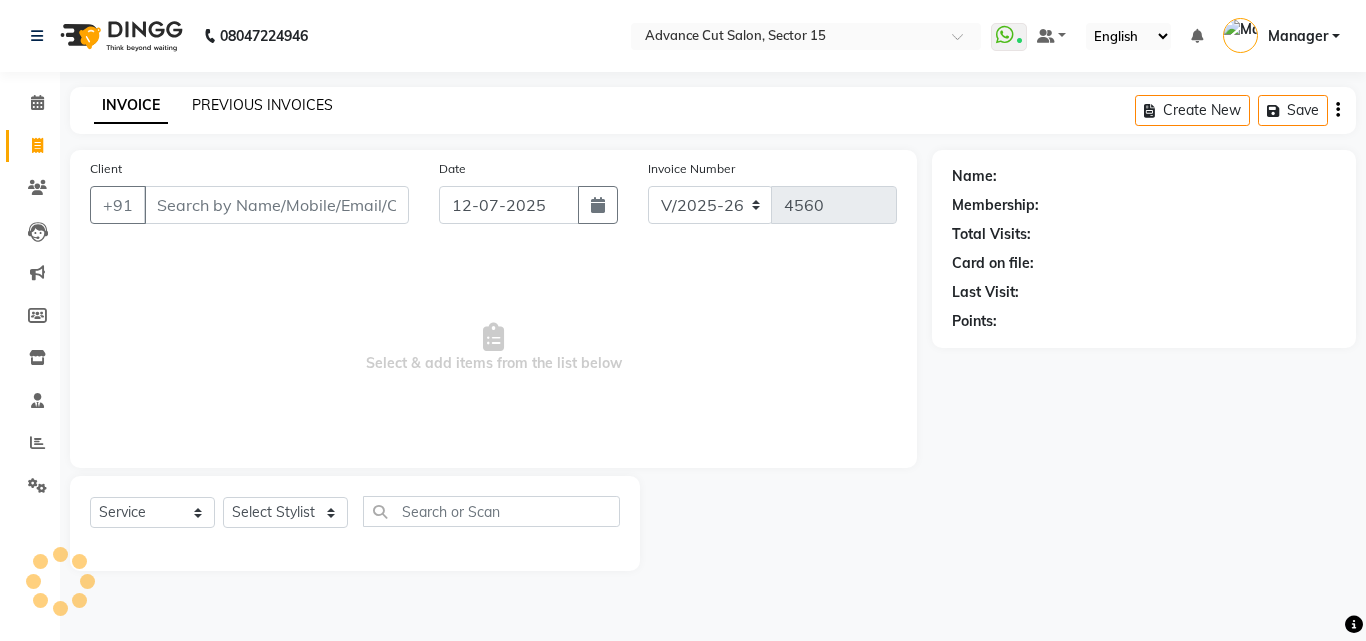 click on "PREVIOUS INVOICES" 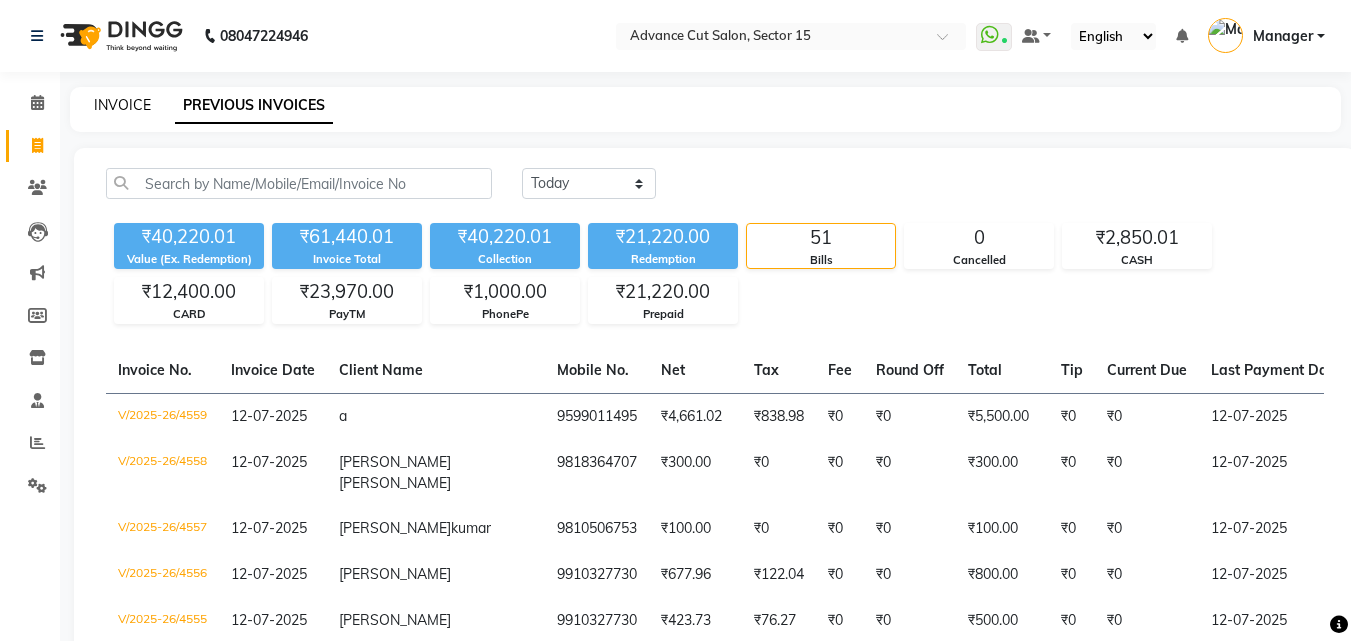 click on "INVOICE" 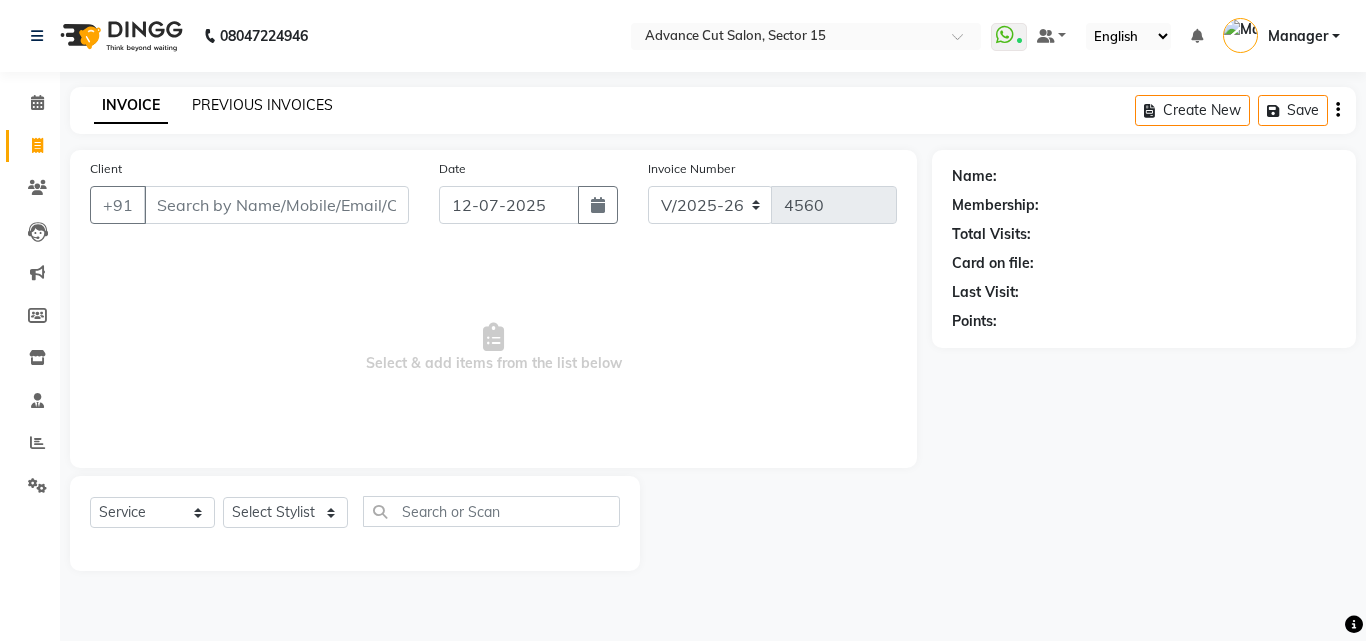 click on "PREVIOUS INVOICES" 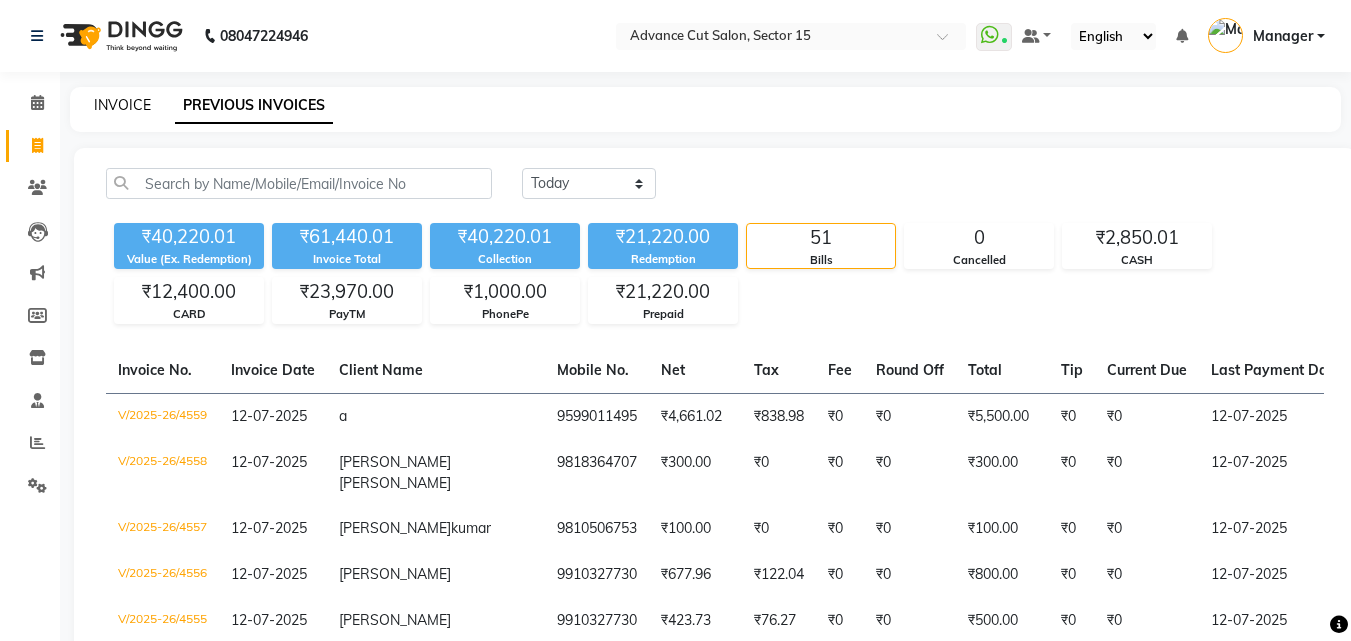 click on "INVOICE" 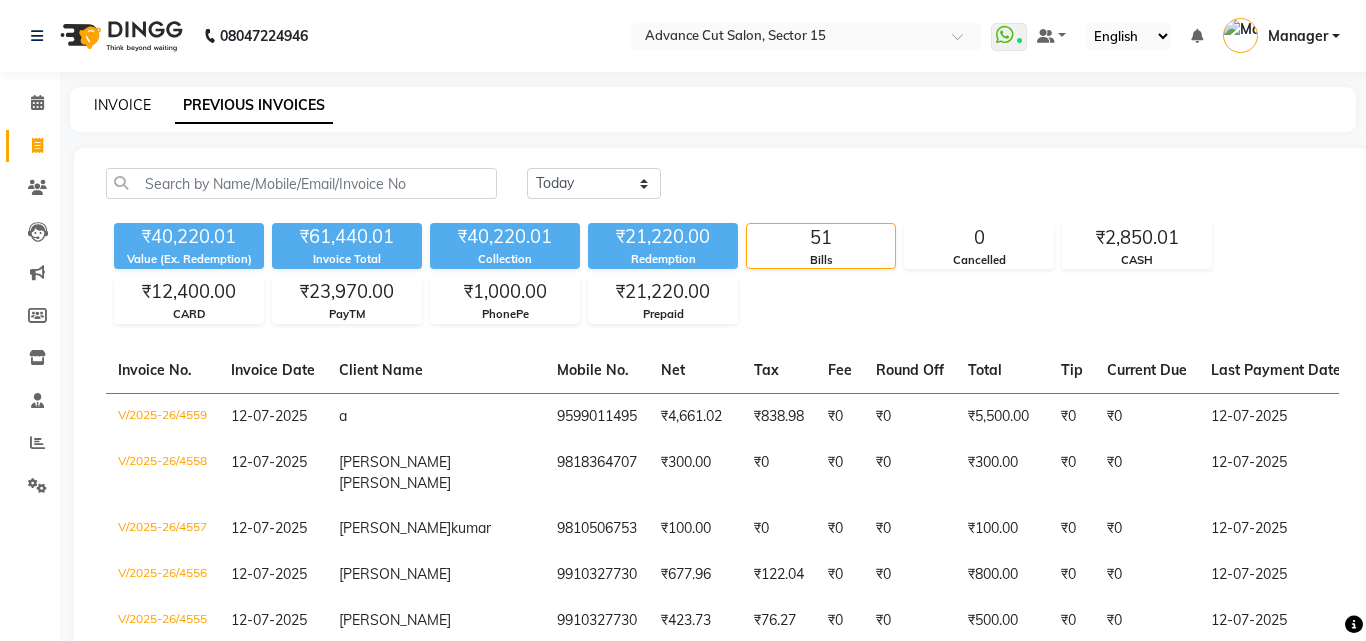 select on "service" 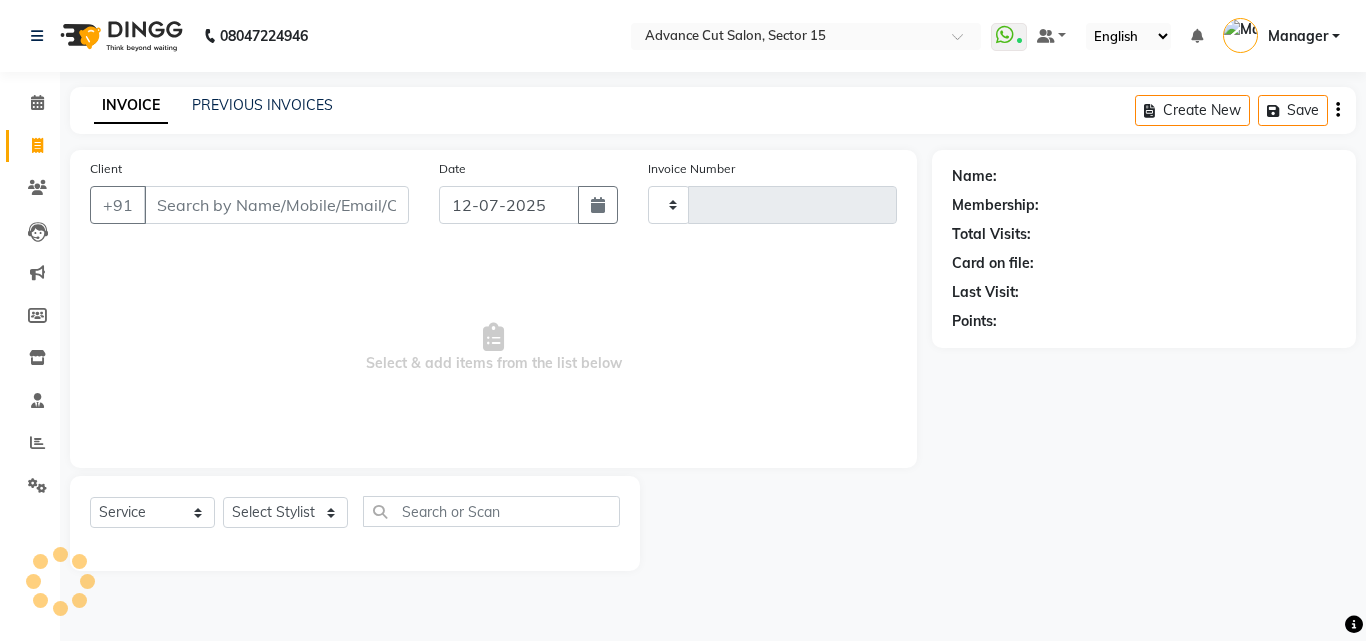 type on "4560" 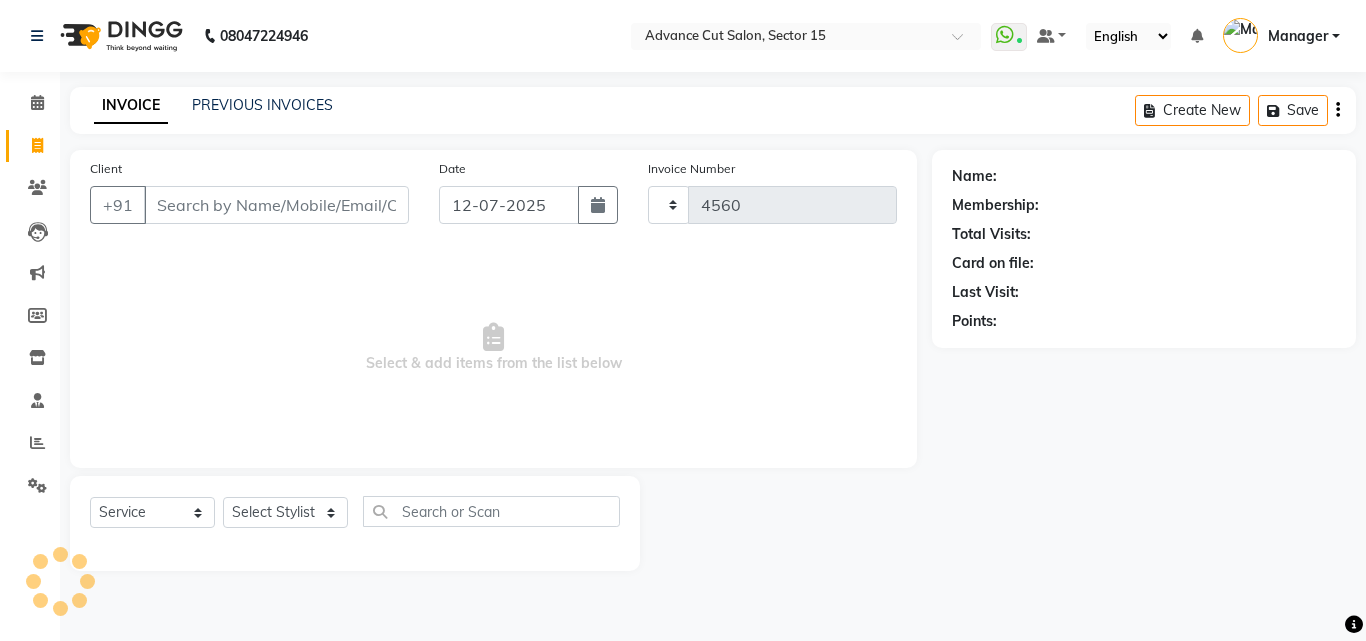 select on "6255" 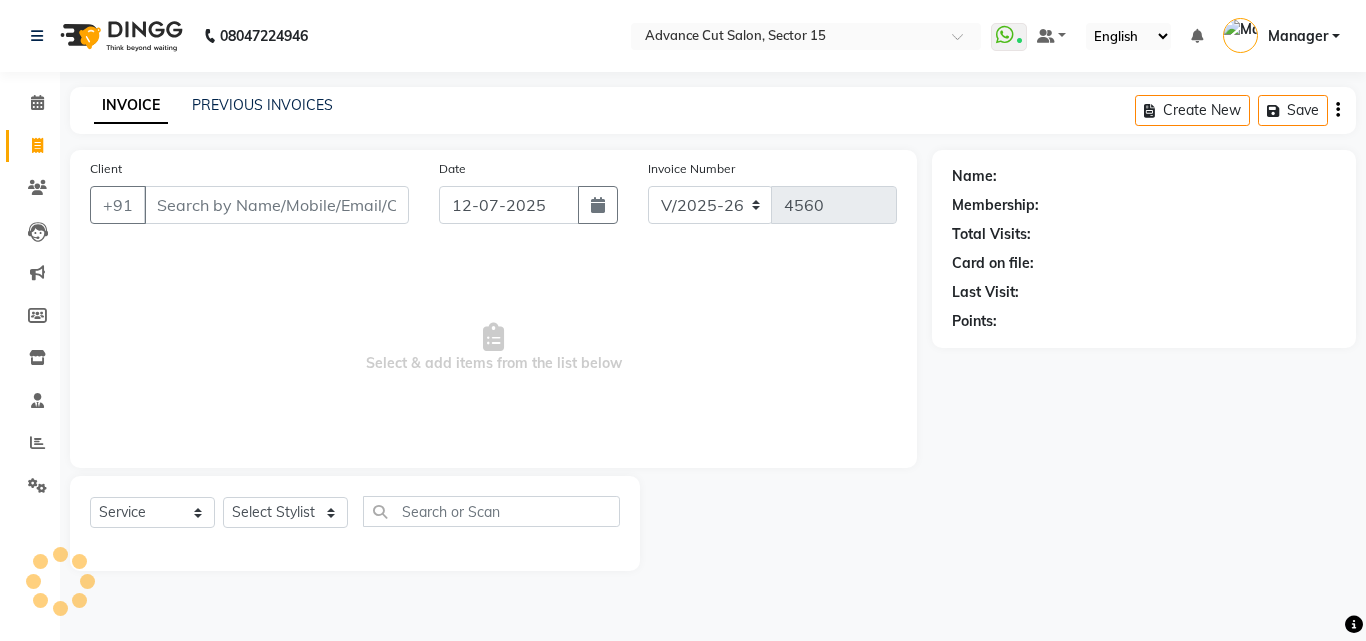 click on "PREVIOUS INVOICES" 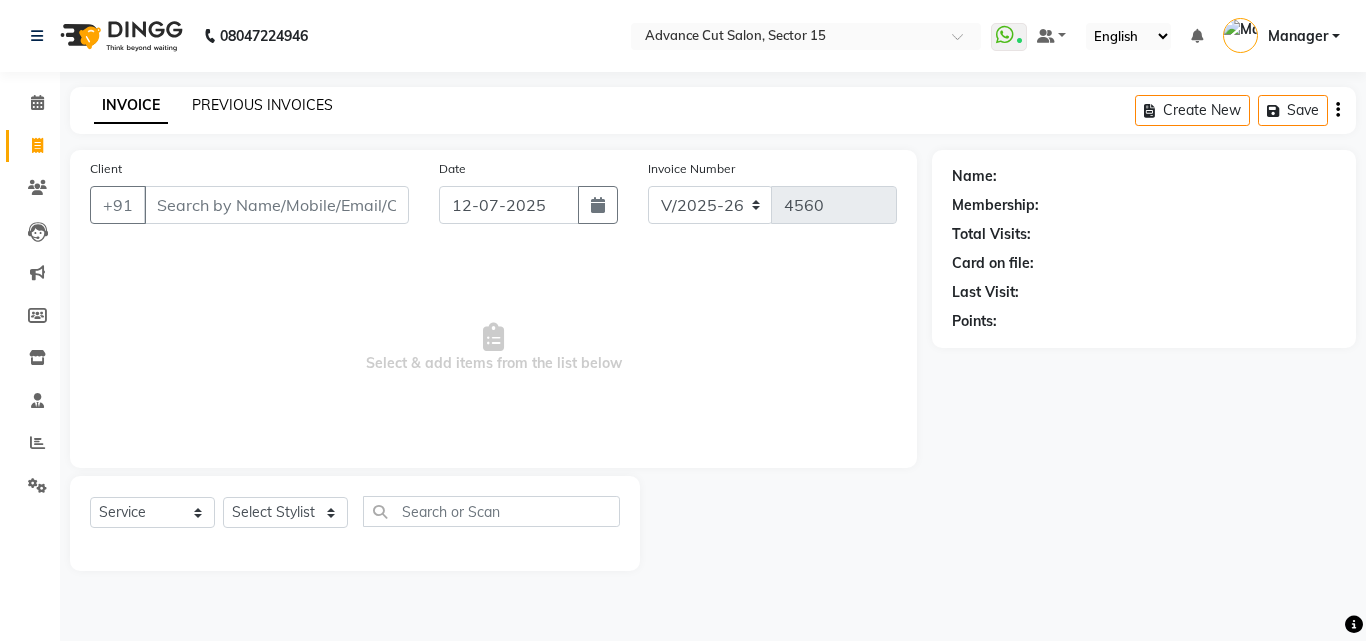 click on "PREVIOUS INVOICES" 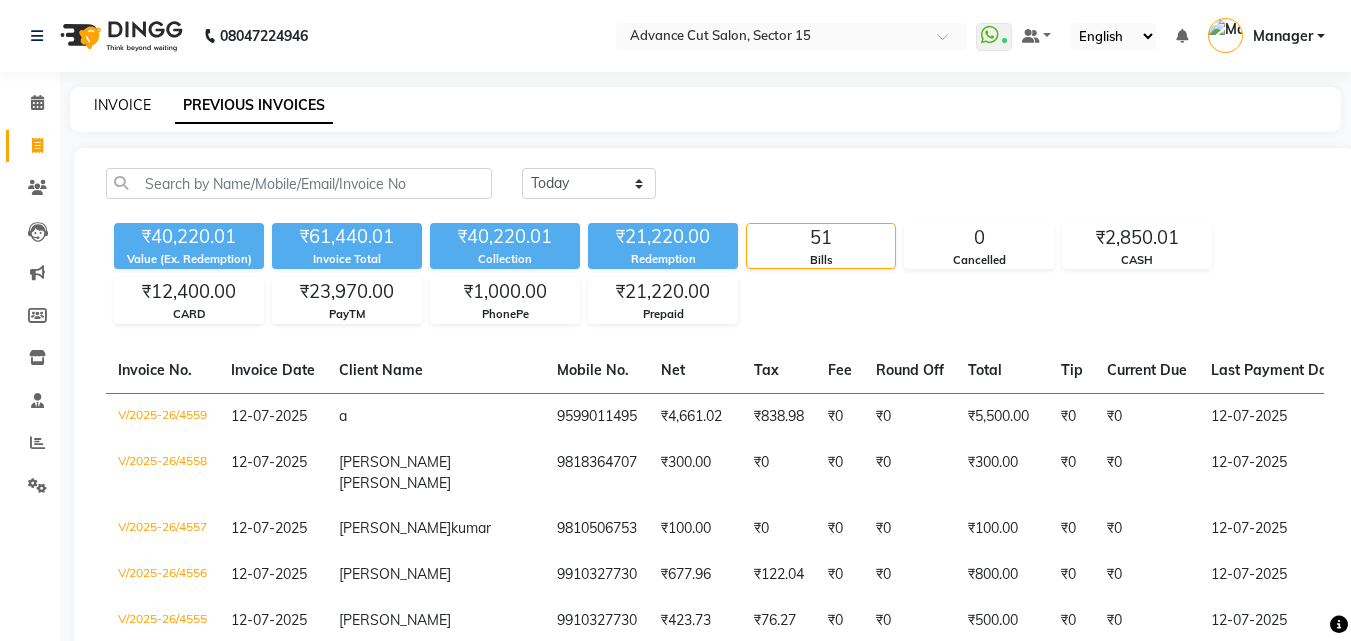 click on "INVOICE" 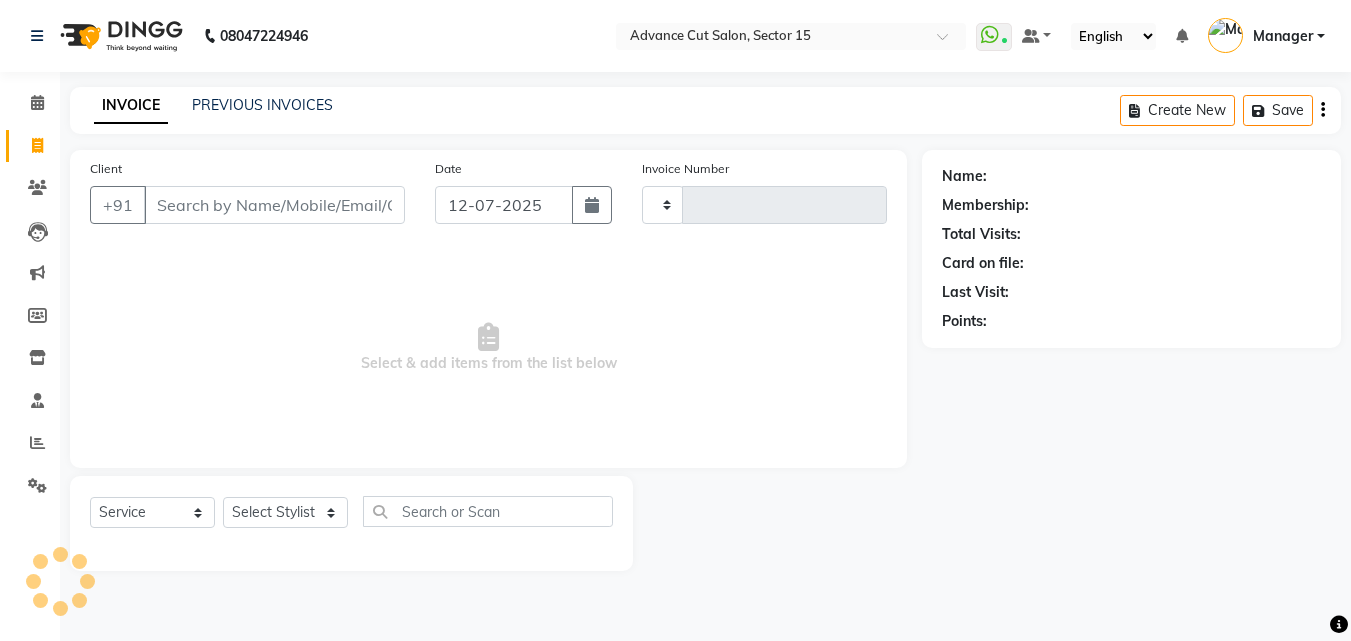 type on "4560" 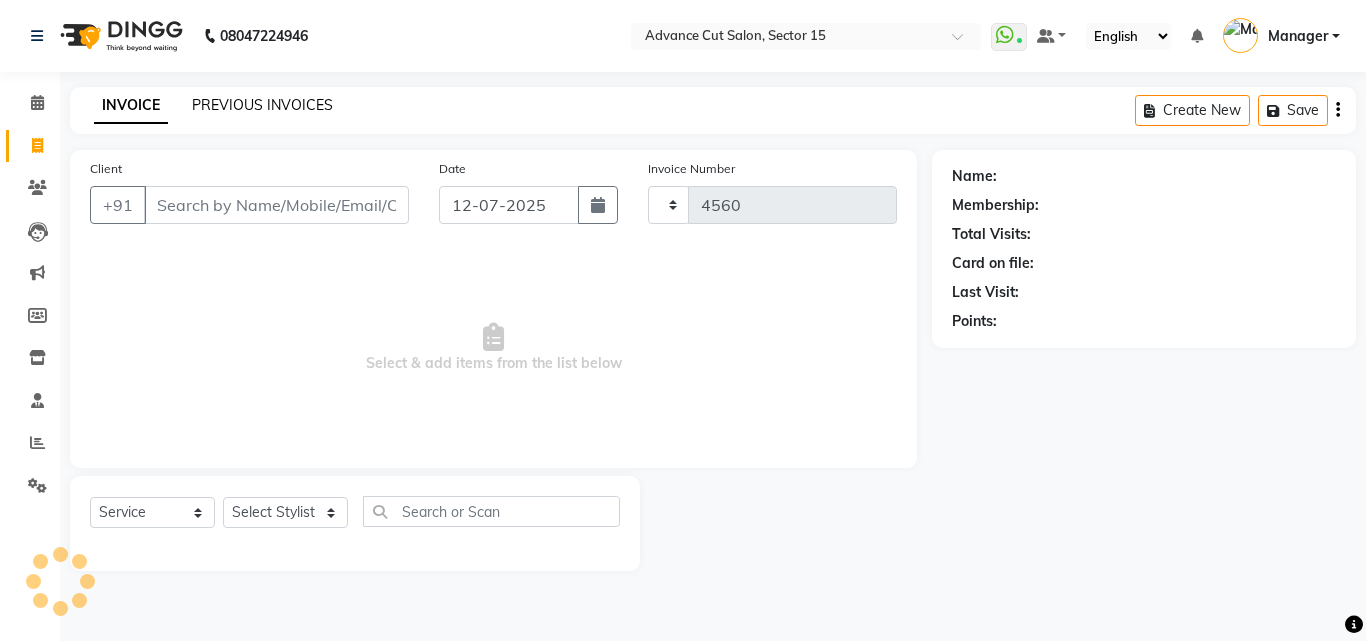 select on "6255" 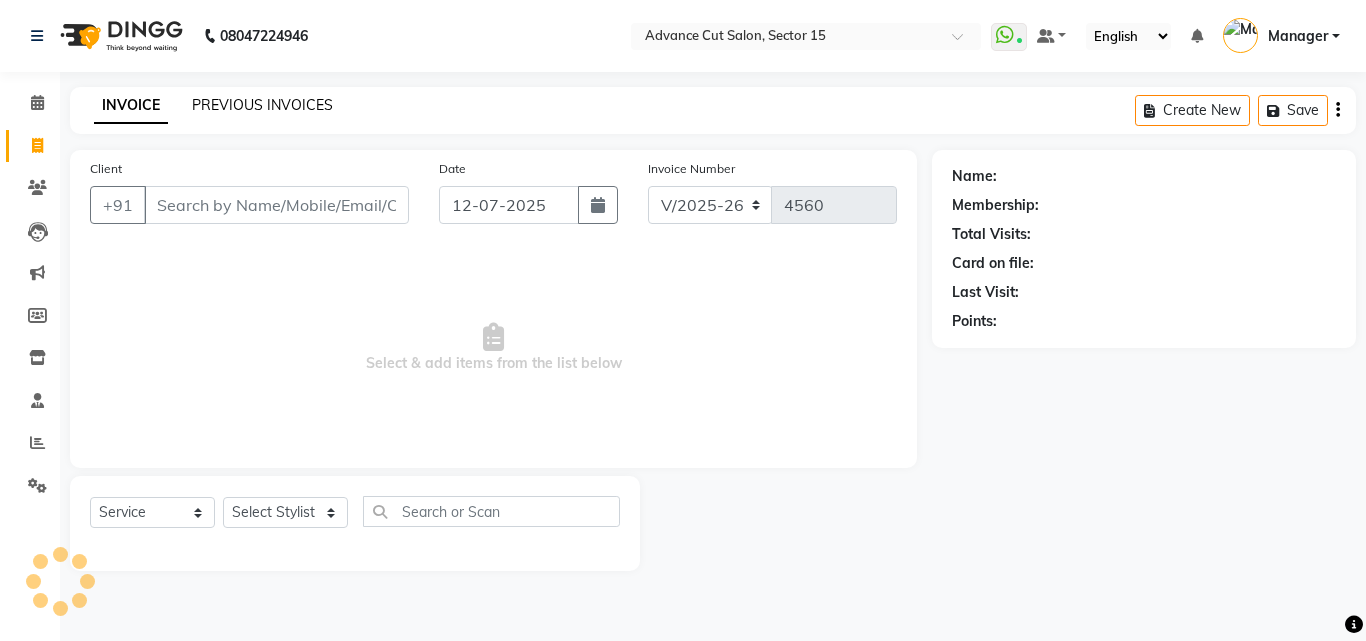 click on "PREVIOUS INVOICES" 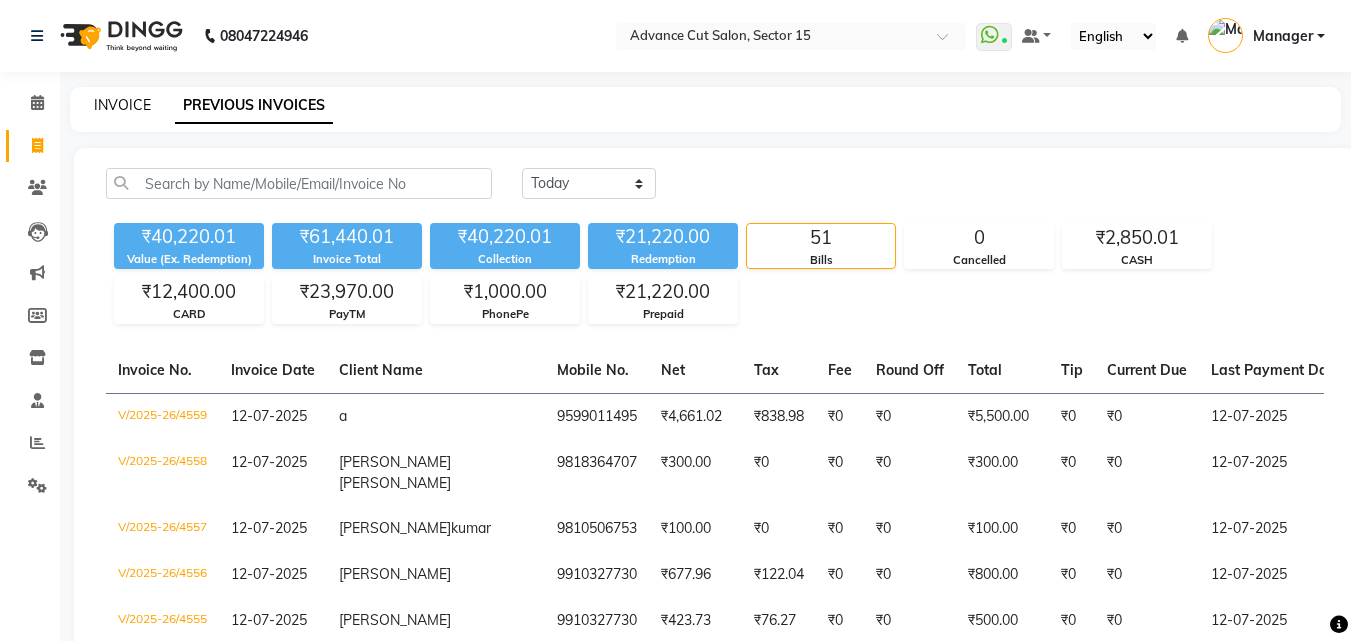 click on "INVOICE" 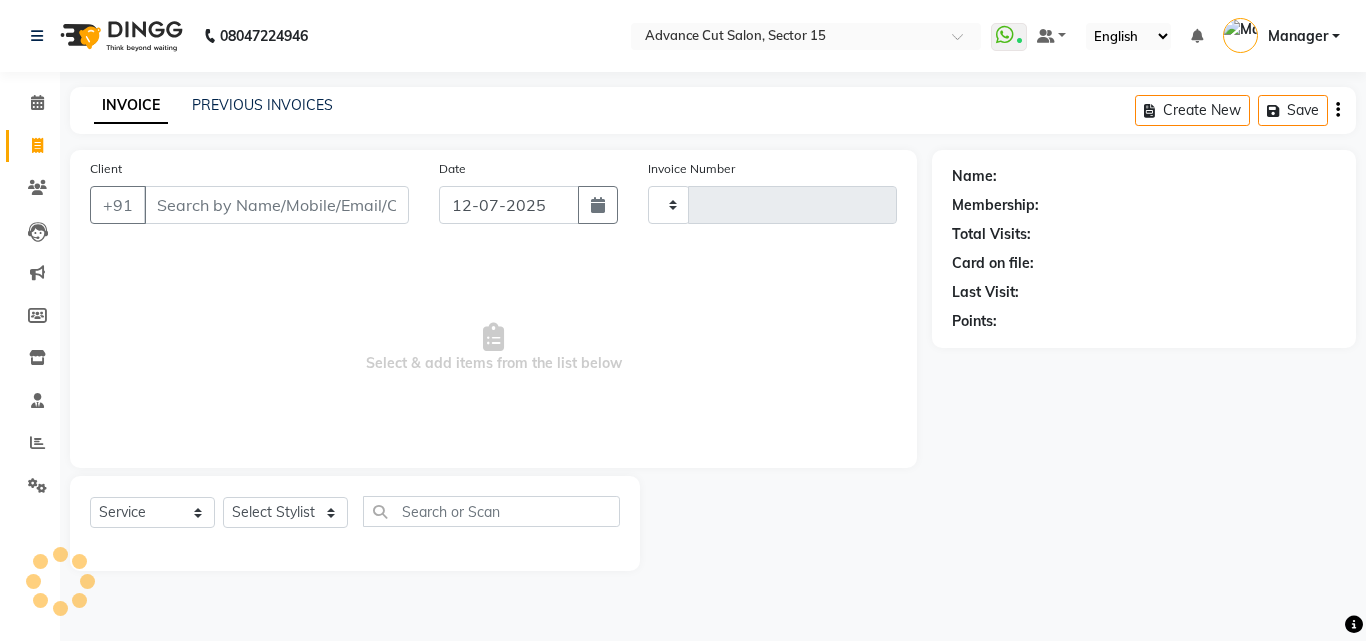 type on "4560" 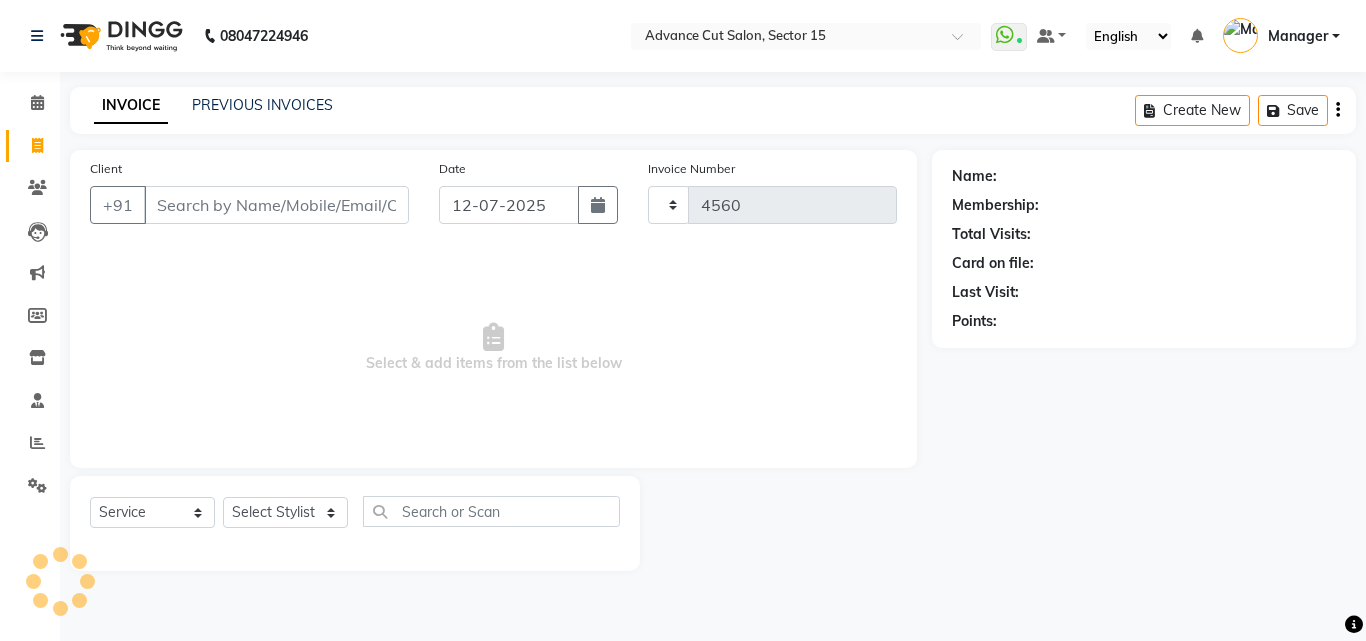 select on "6255" 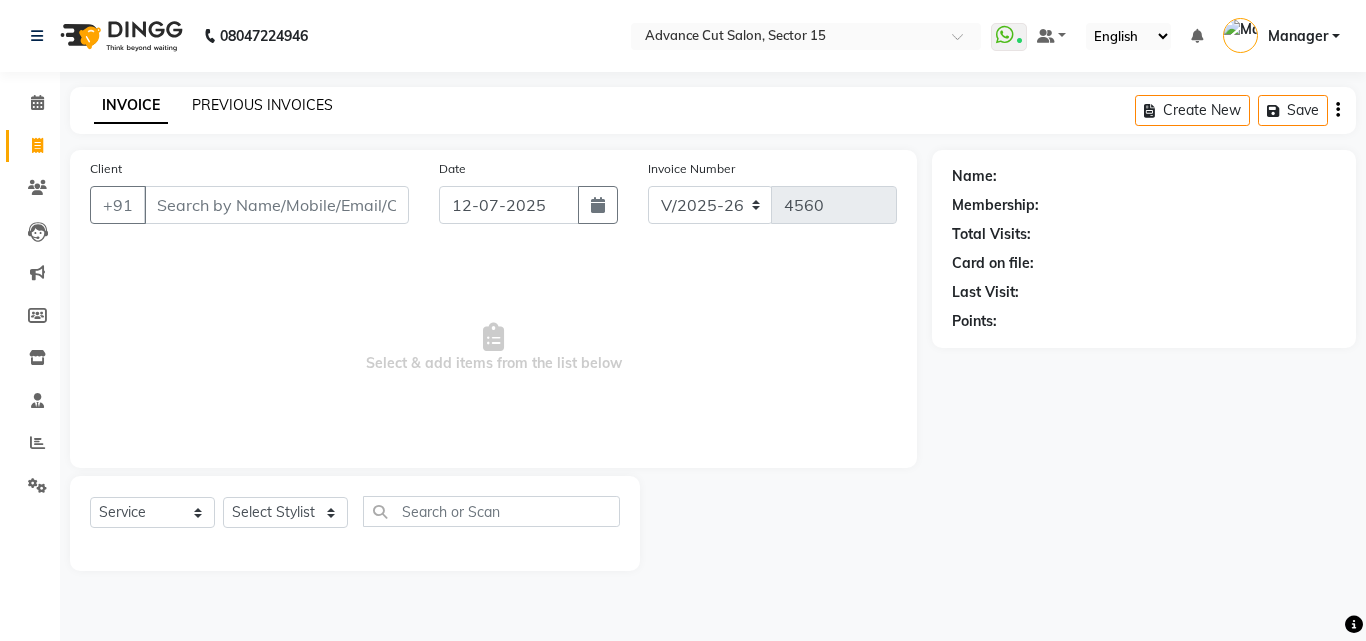 click on "PREVIOUS INVOICES" 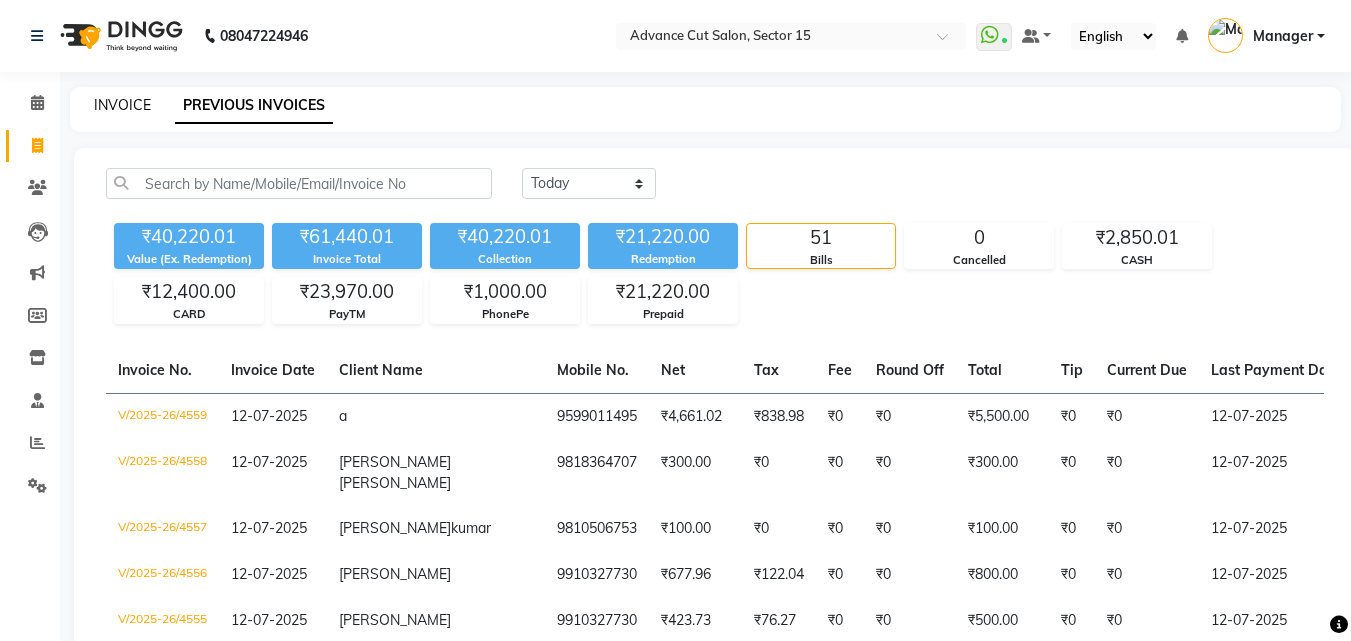 click on "INVOICE" 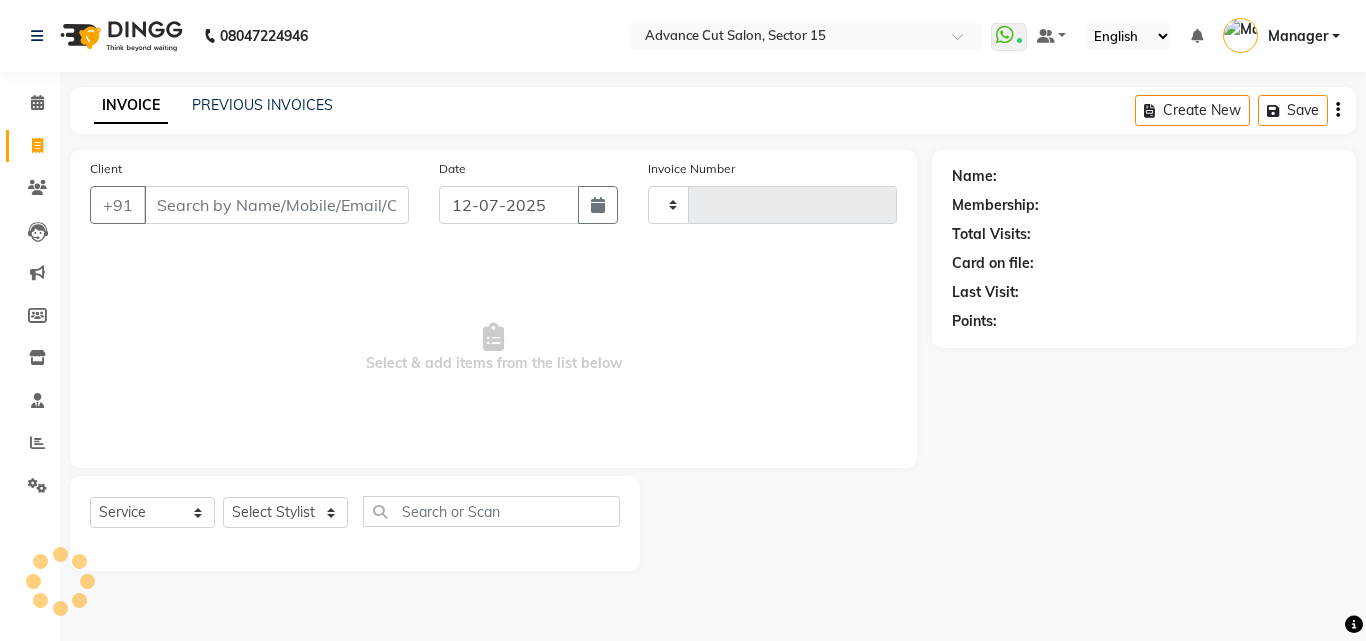 type on "4560" 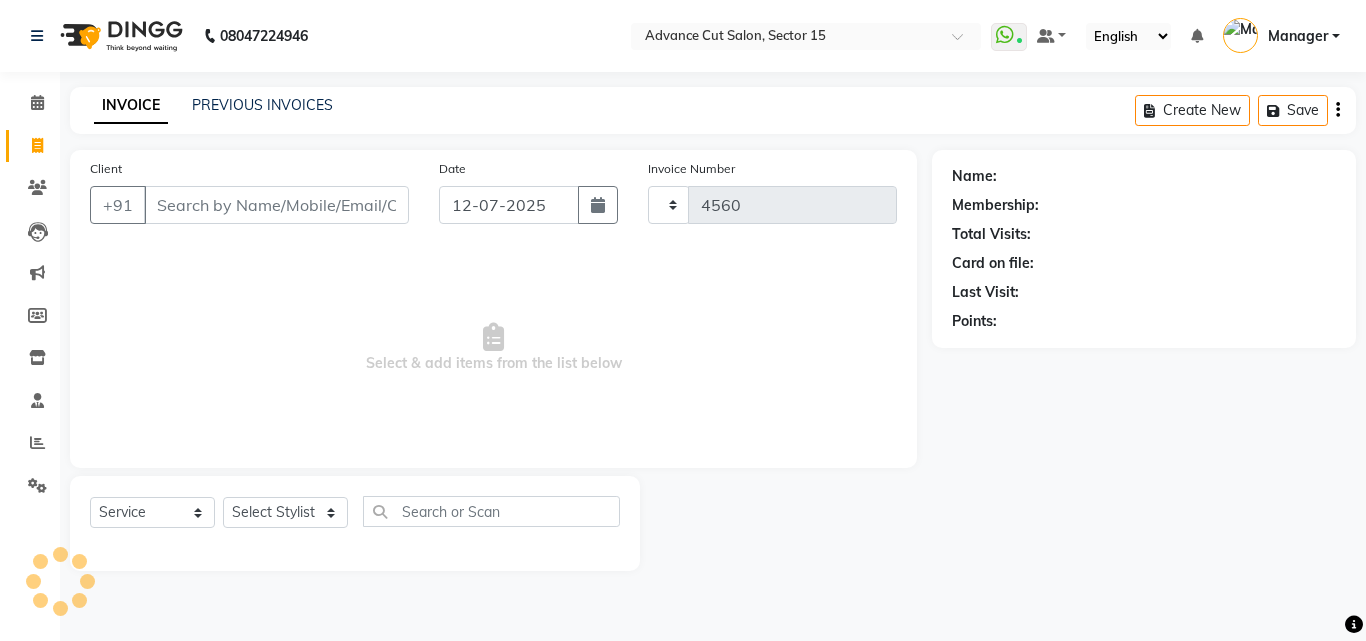 select on "6255" 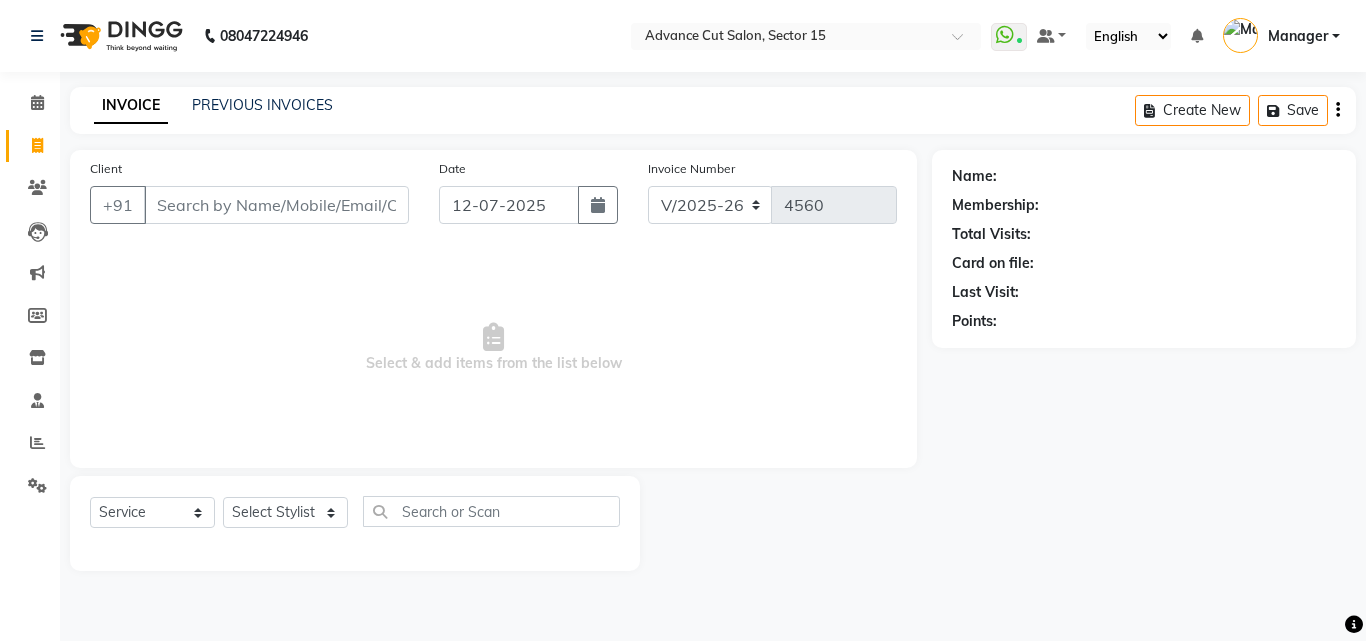 click on "Select & add items from the list below" at bounding box center (493, 348) 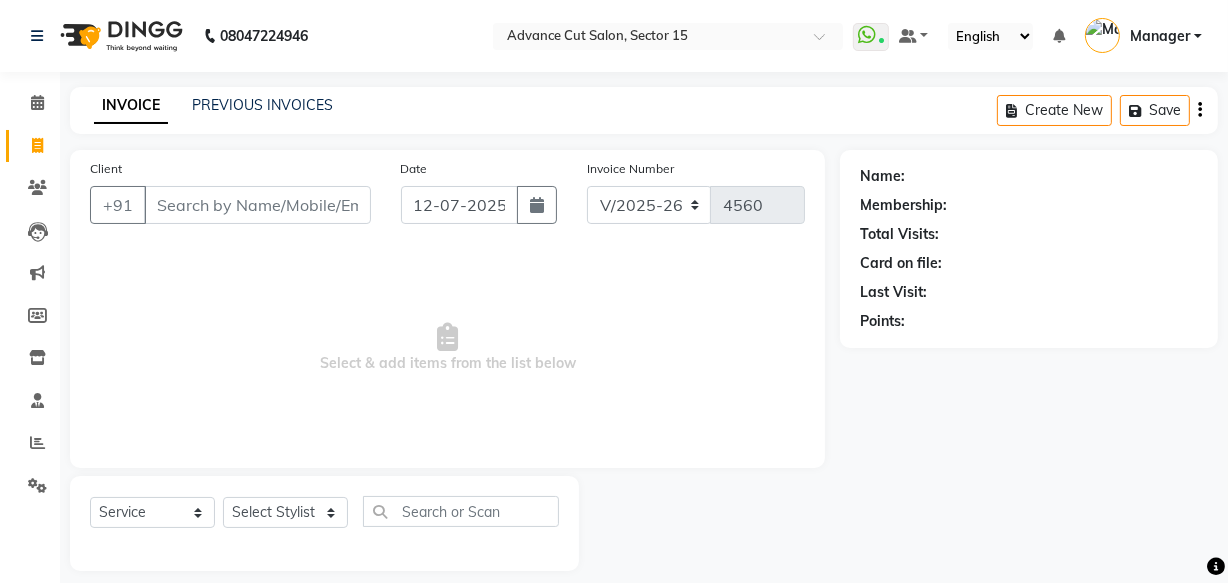 click on "Name: Membership: Total Visits: Card on file: Last Visit:  Points:" 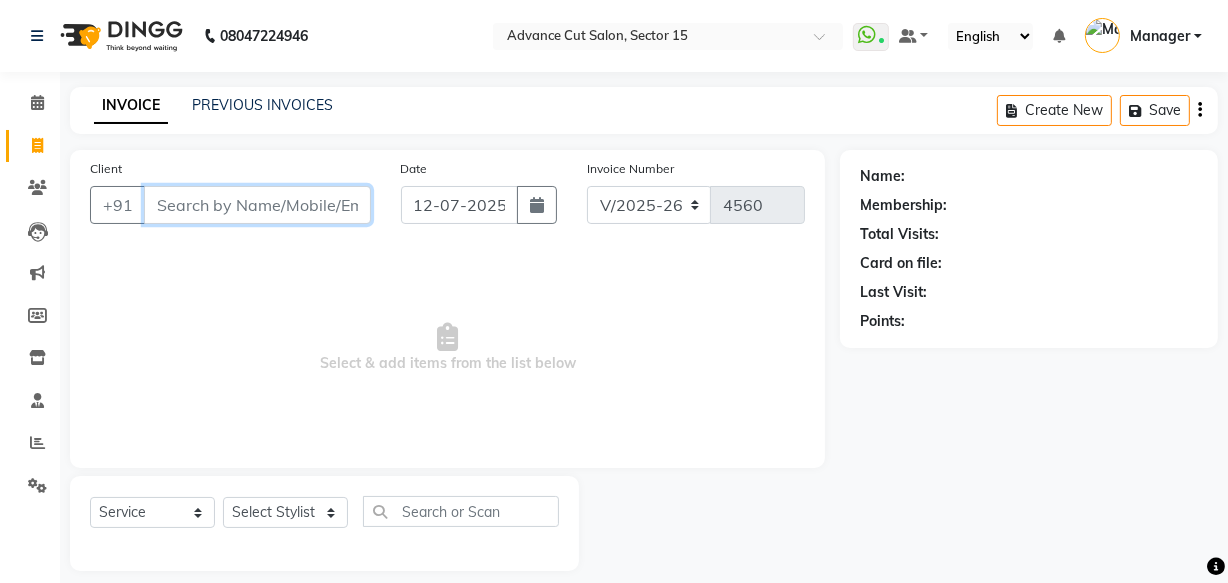 click on "Client" at bounding box center (257, 205) 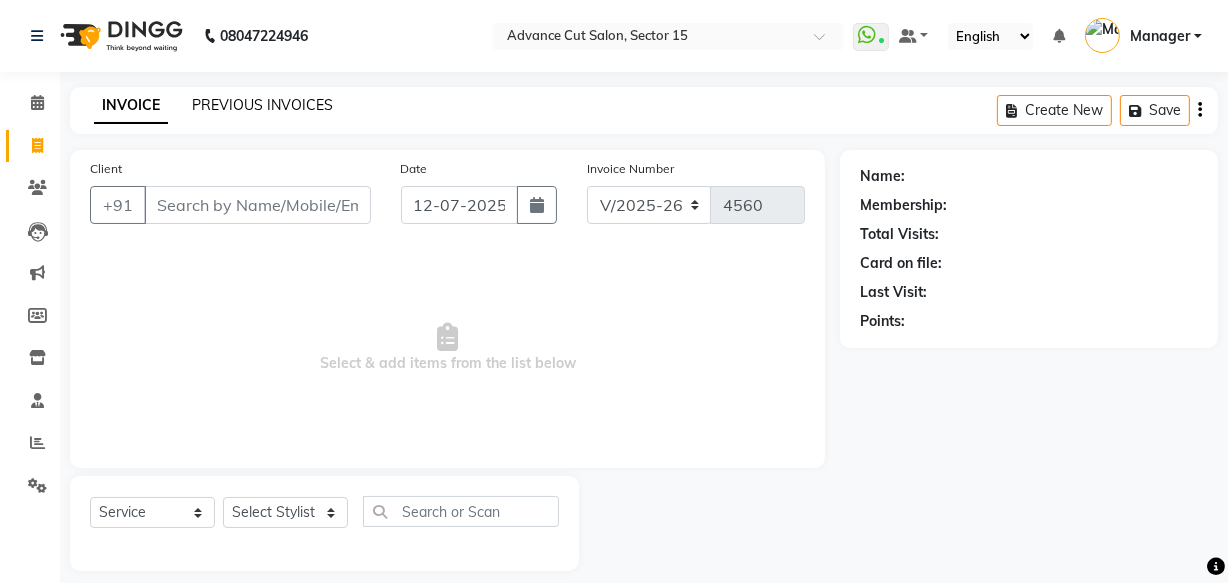 click on "PREVIOUS INVOICES" 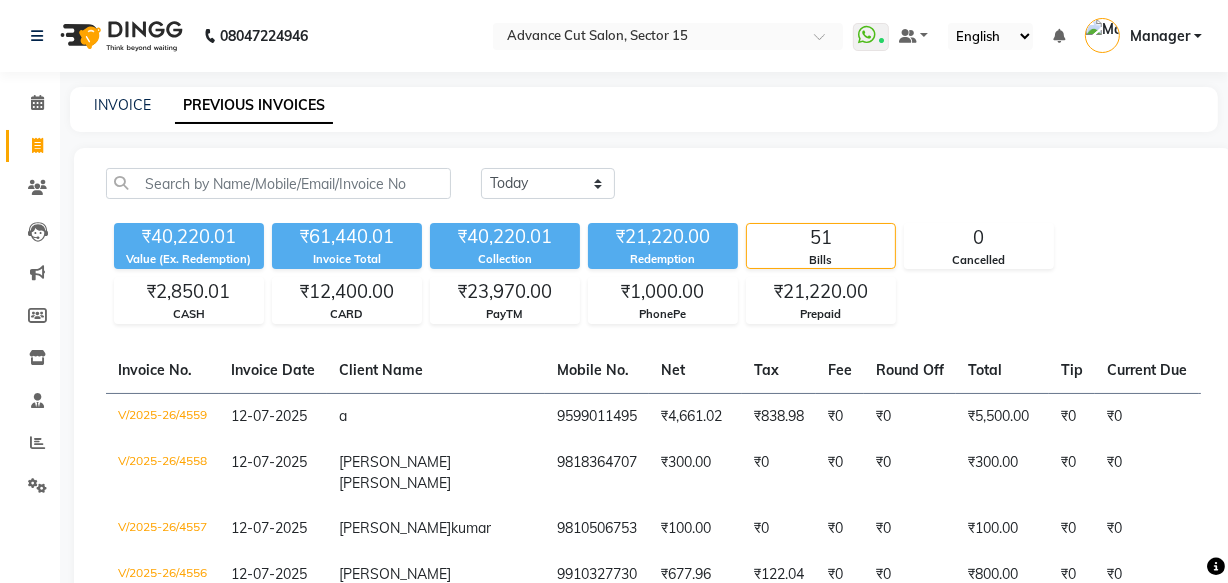 click on "PREVIOUS INVOICES" 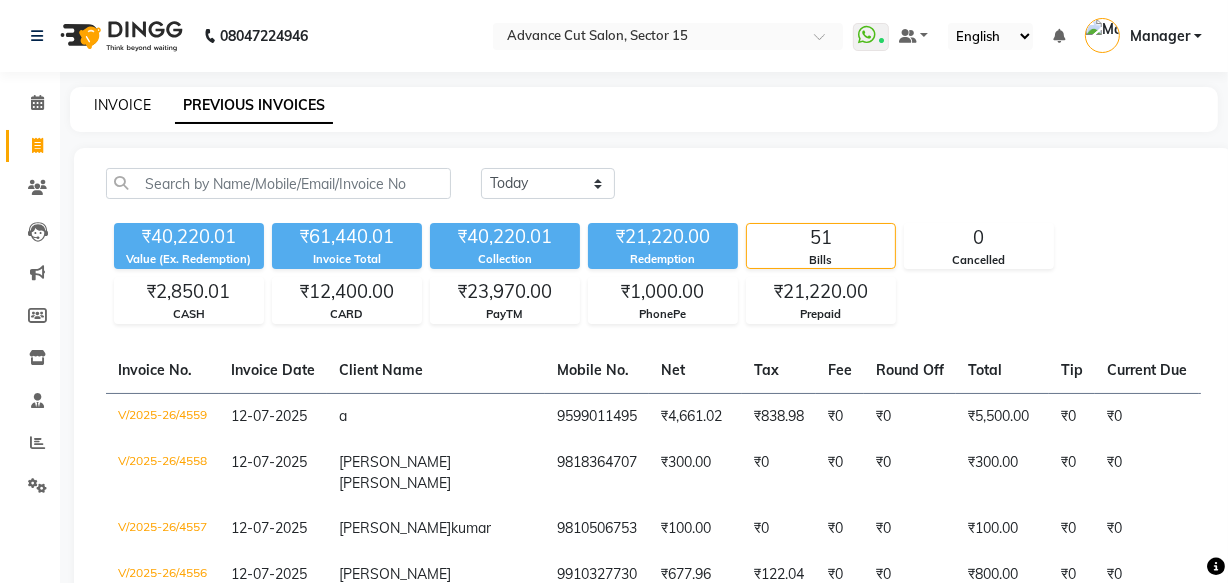 click on "INVOICE" 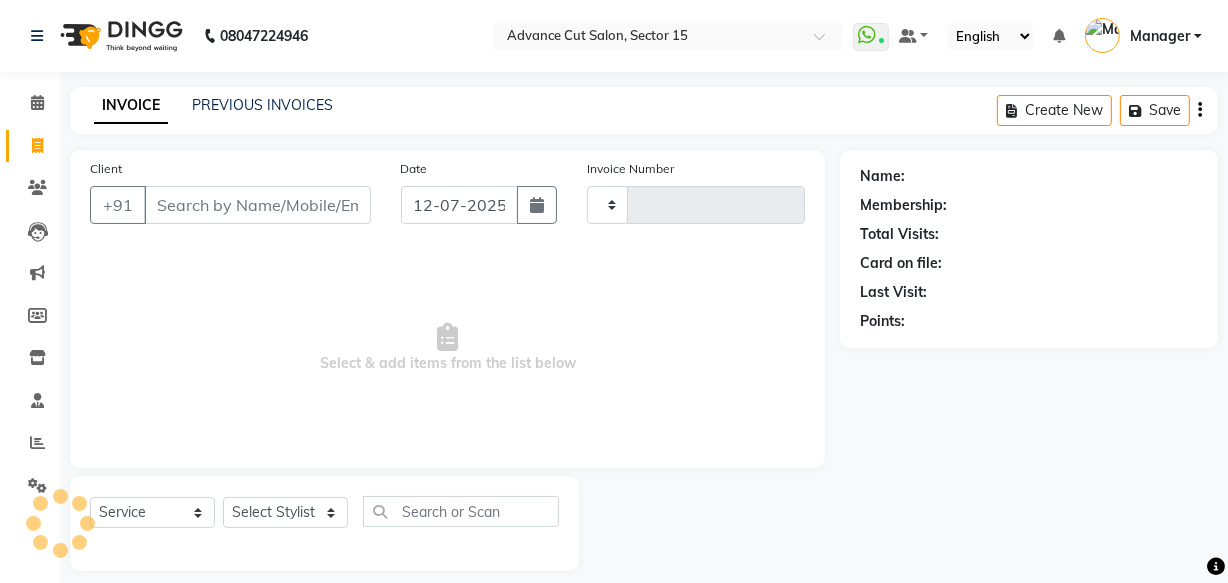 scroll, scrollTop: 19, scrollLeft: 0, axis: vertical 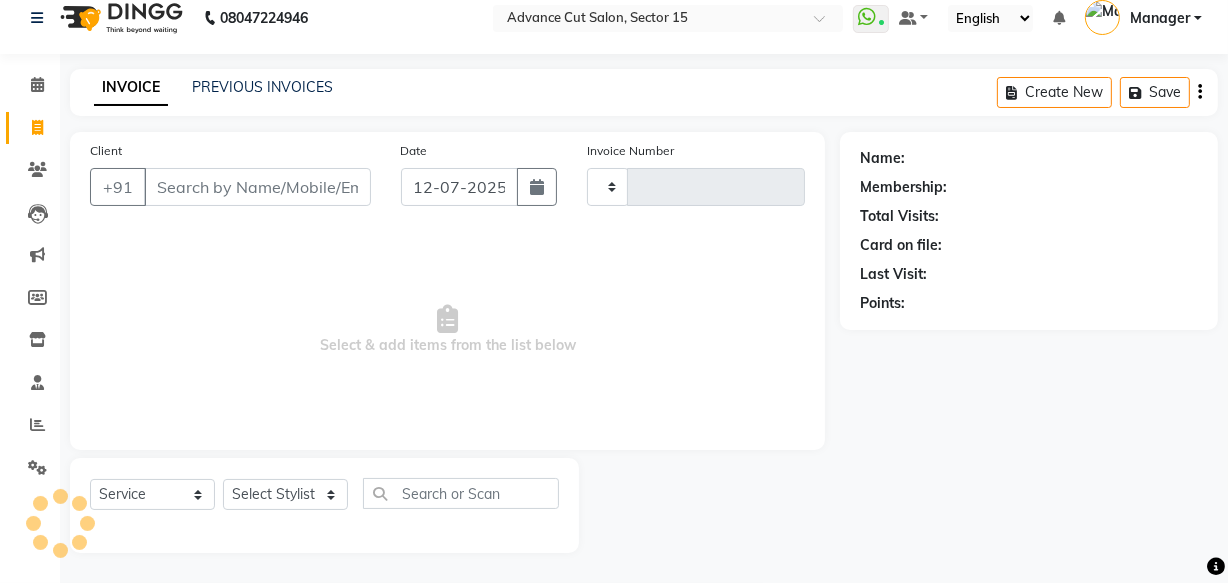 click on "Client" at bounding box center (257, 187) 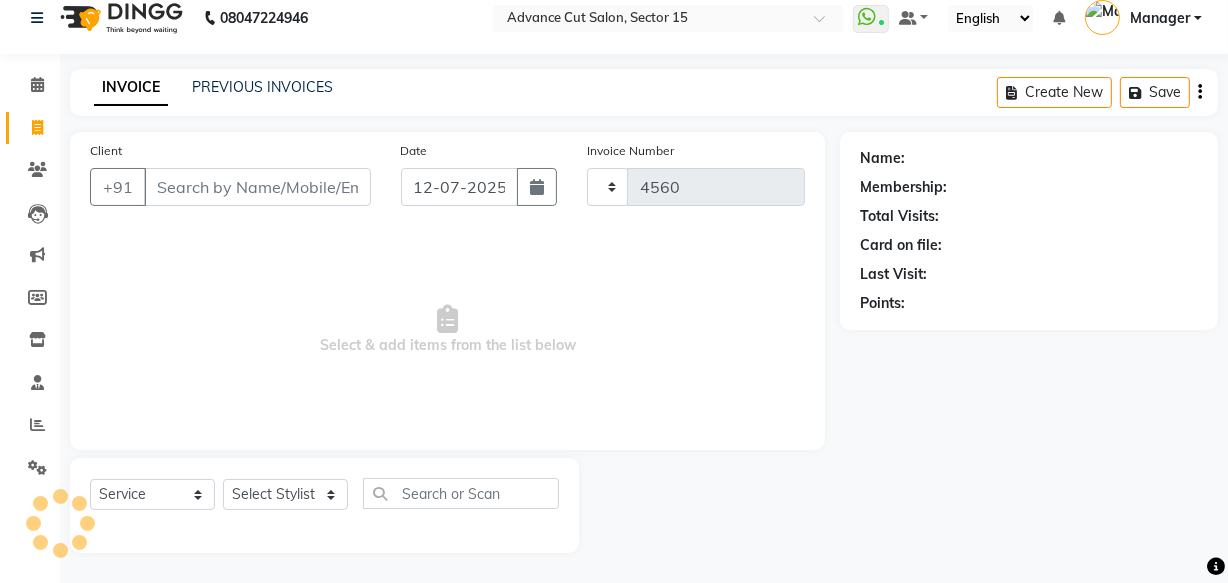 select on "6255" 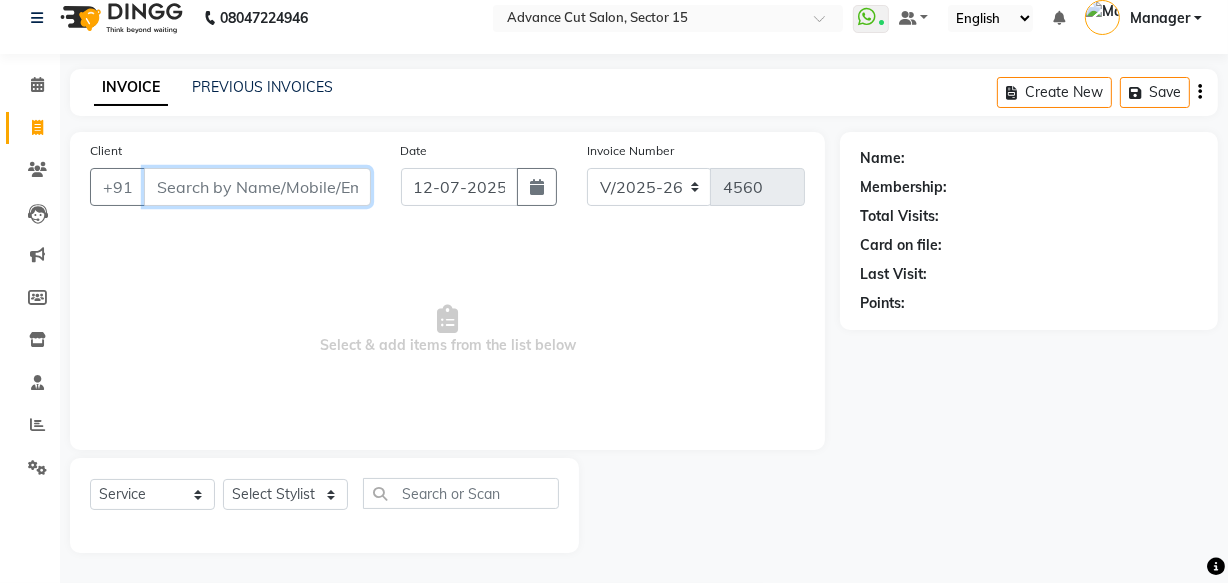 click on "Client" at bounding box center (257, 187) 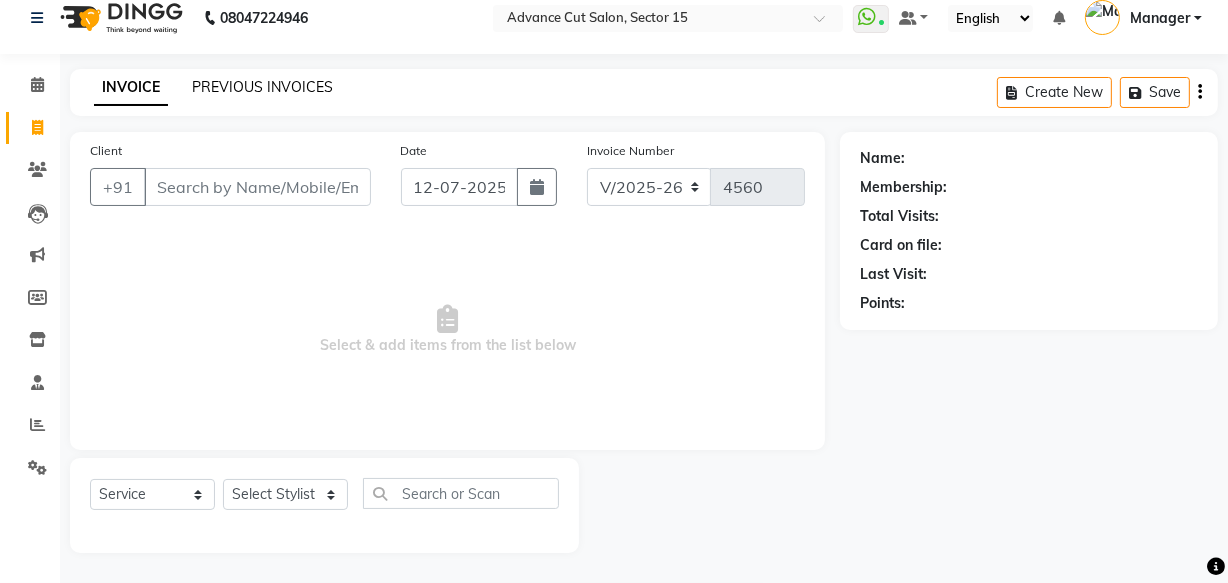click on "PREVIOUS INVOICES" 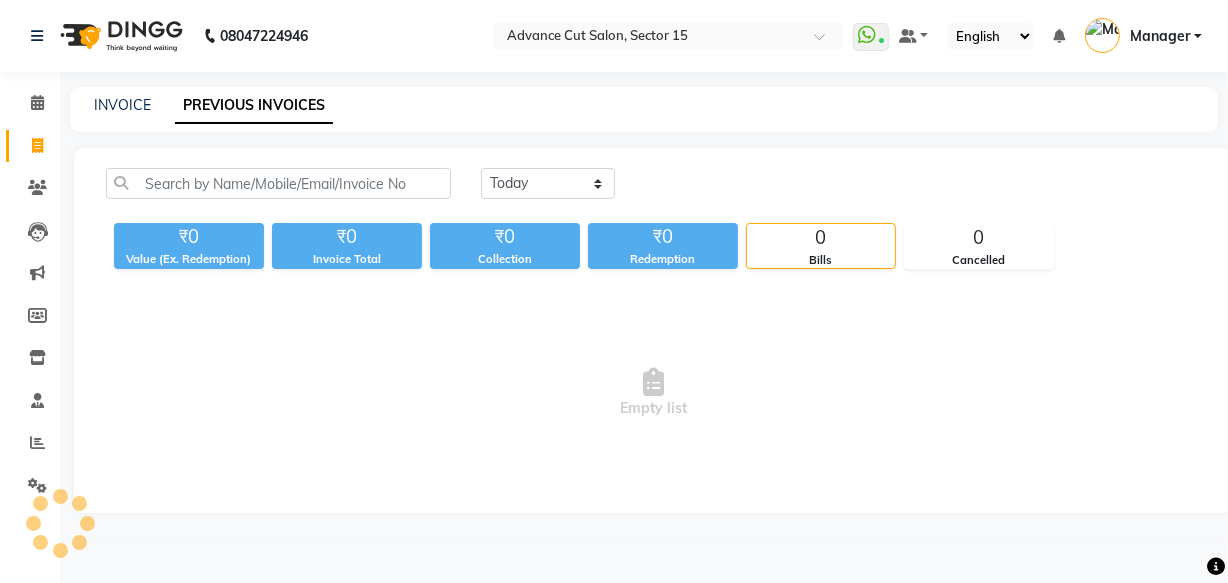 scroll, scrollTop: 0, scrollLeft: 0, axis: both 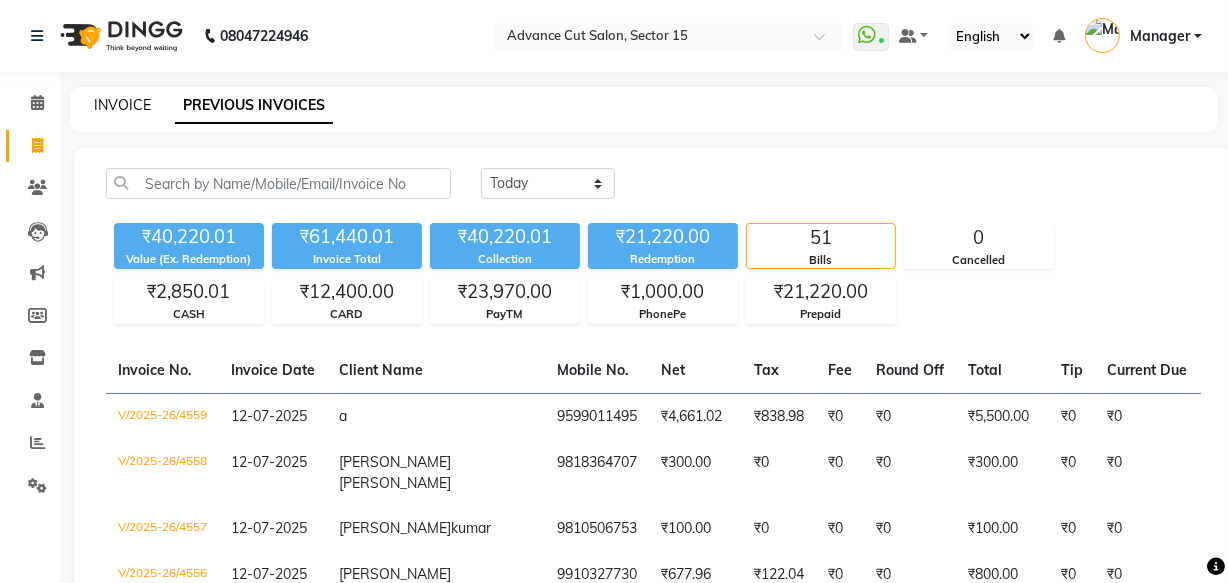 click on "INVOICE" 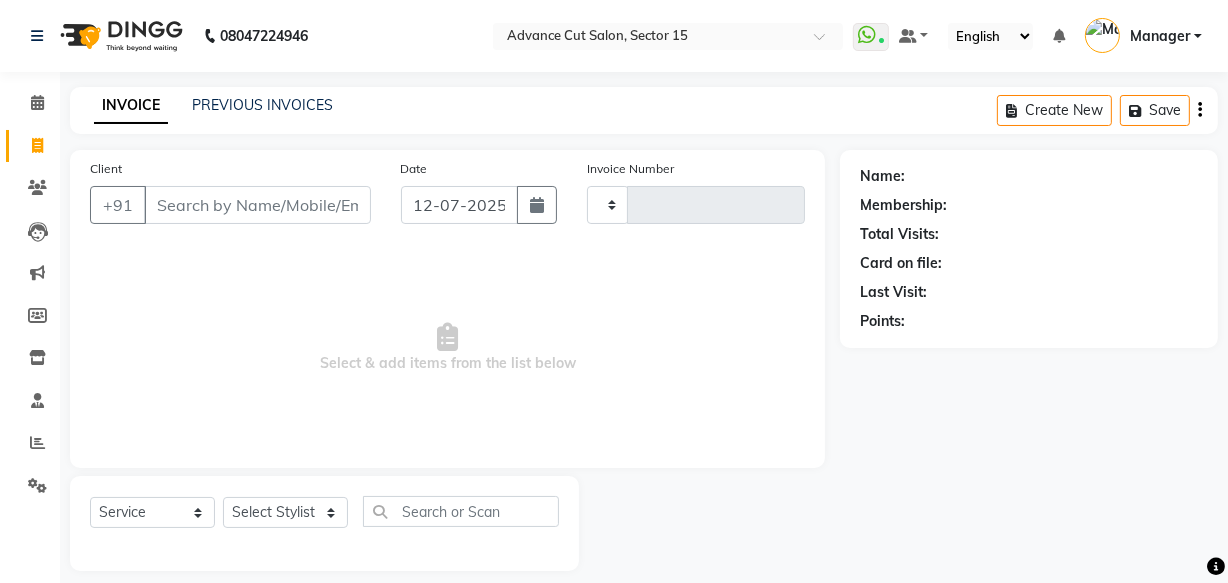 scroll, scrollTop: 19, scrollLeft: 0, axis: vertical 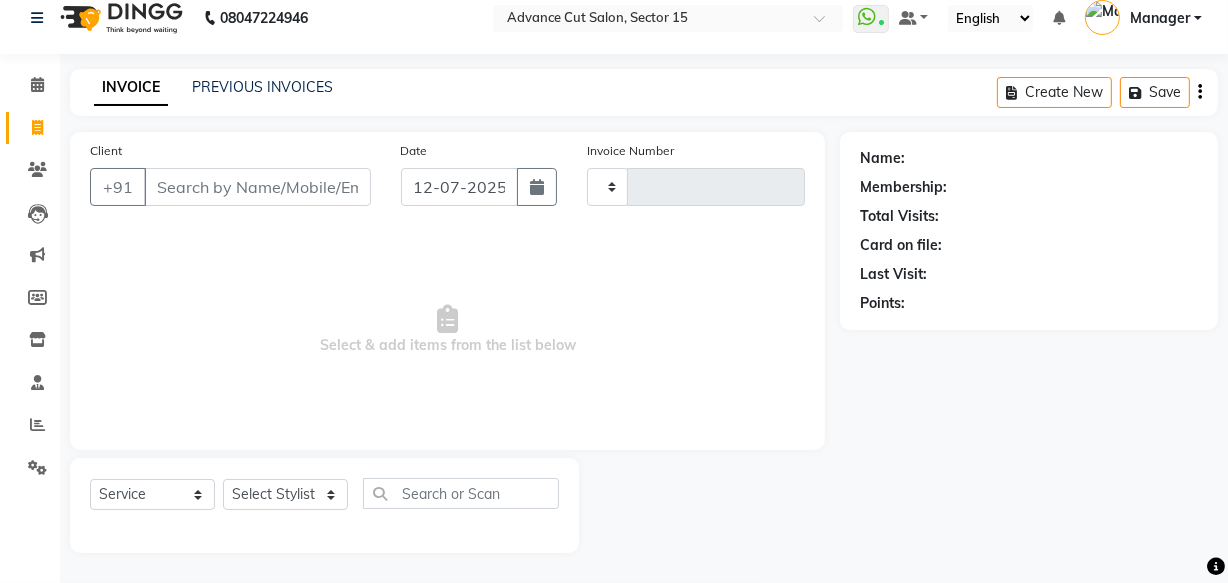type on "4560" 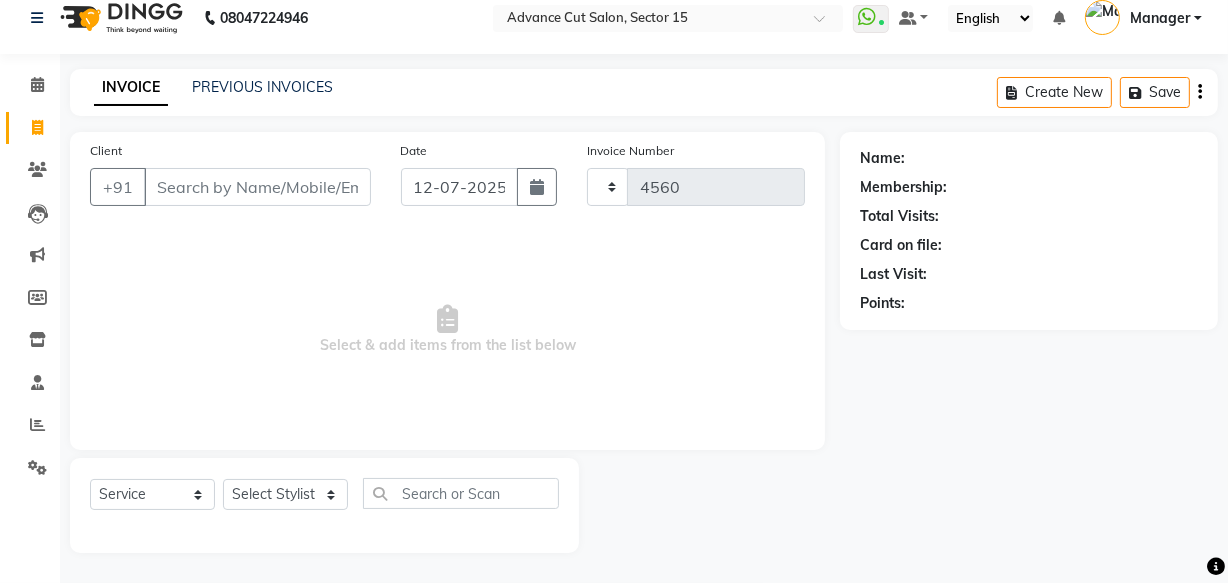 select on "6255" 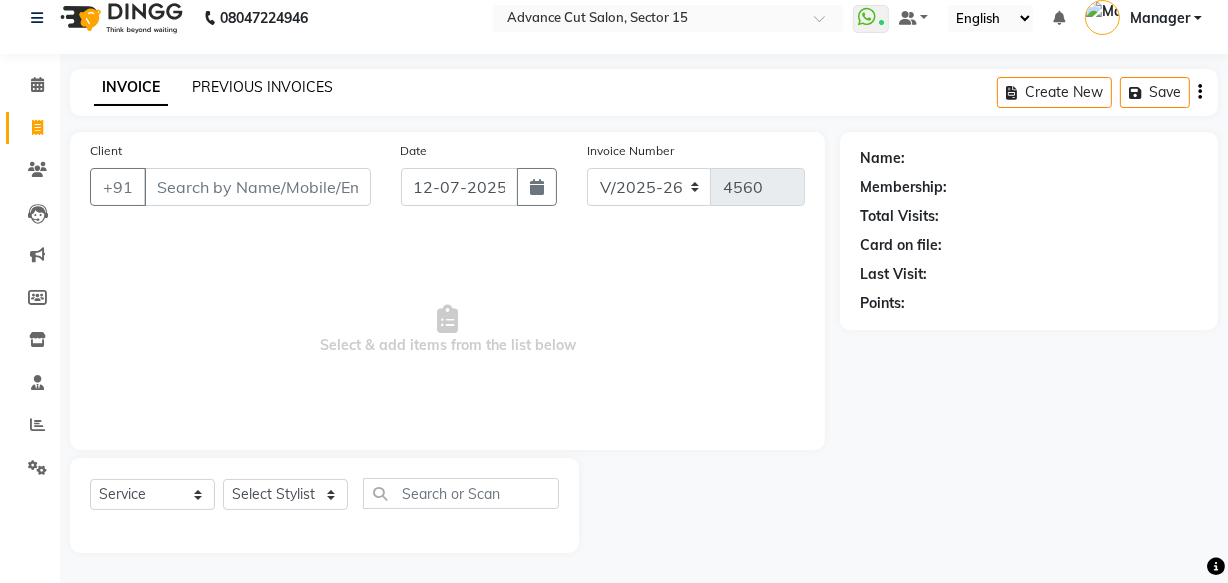 click on "PREVIOUS INVOICES" 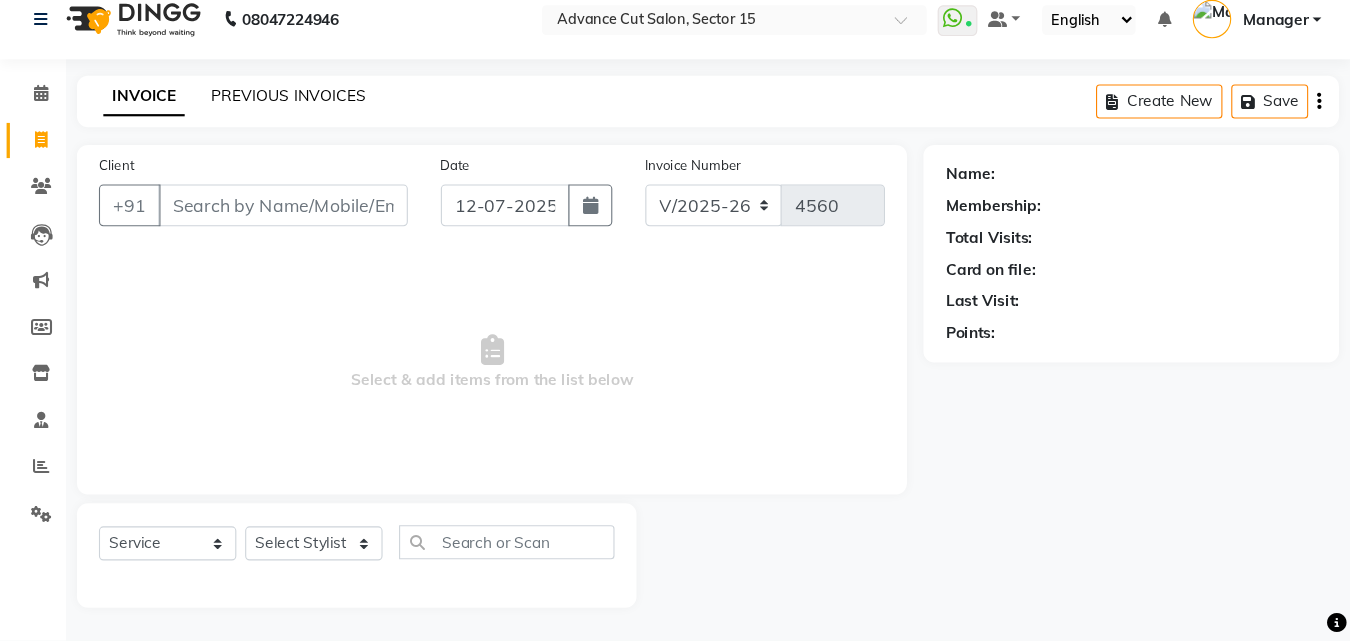 scroll, scrollTop: 0, scrollLeft: 0, axis: both 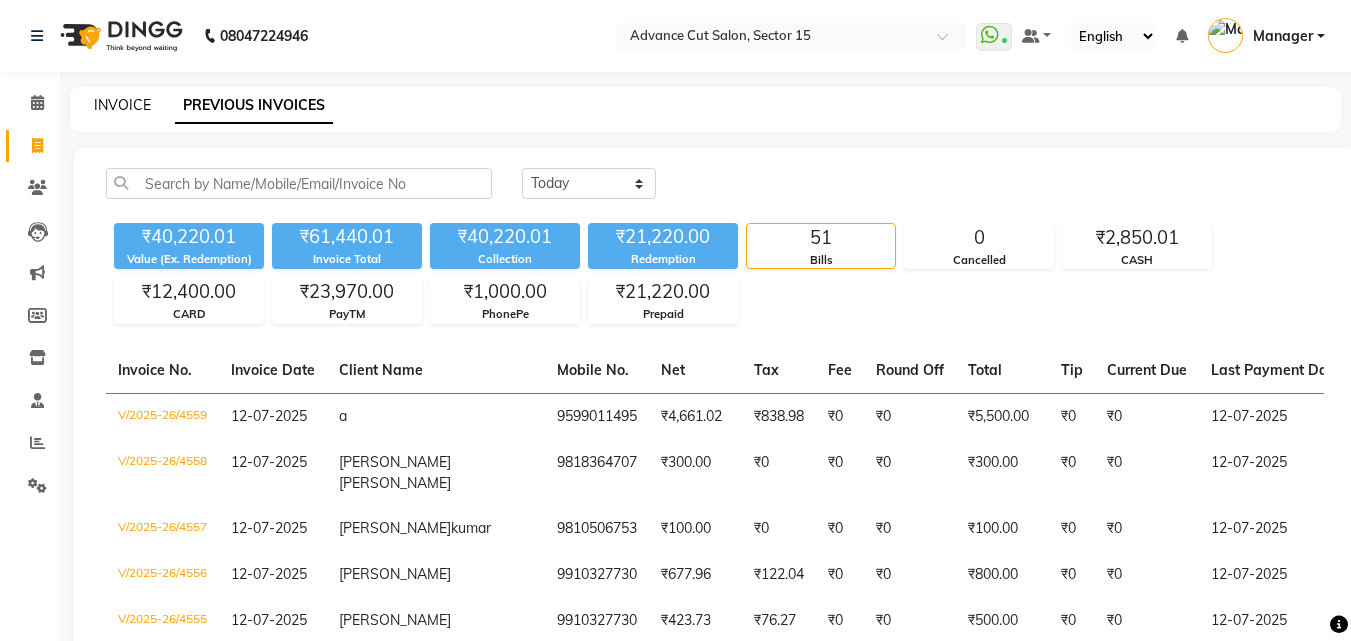 click on "INVOICE" 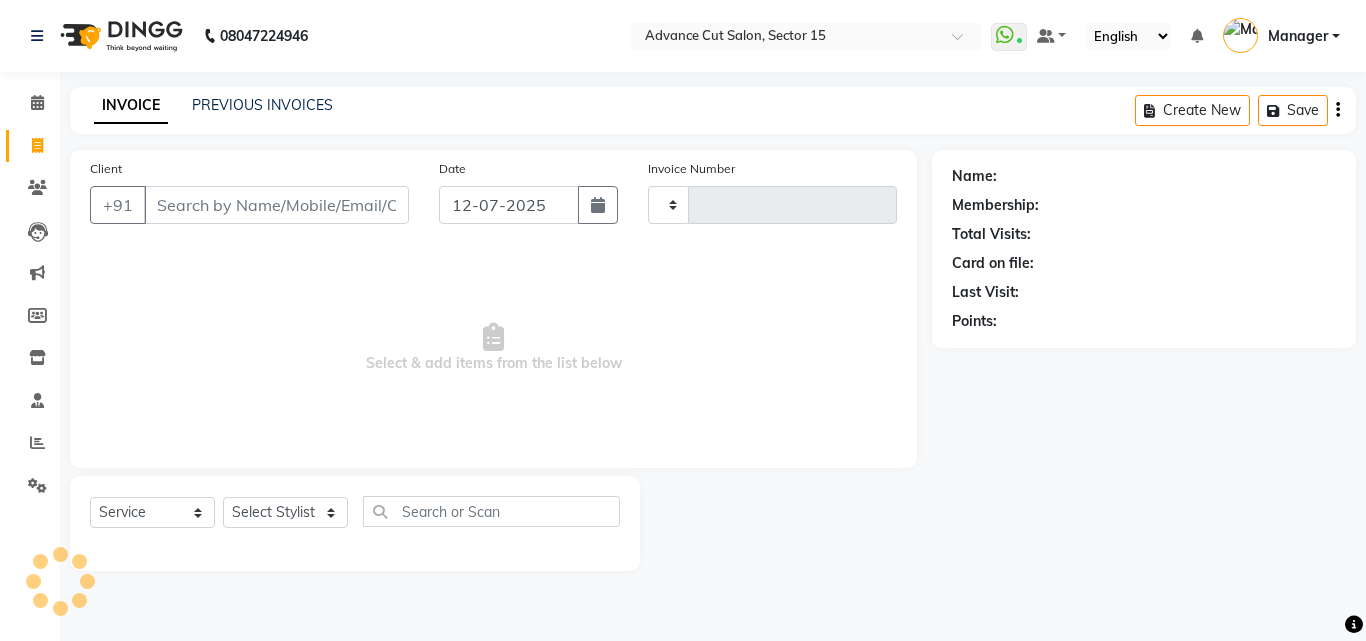 type on "4560" 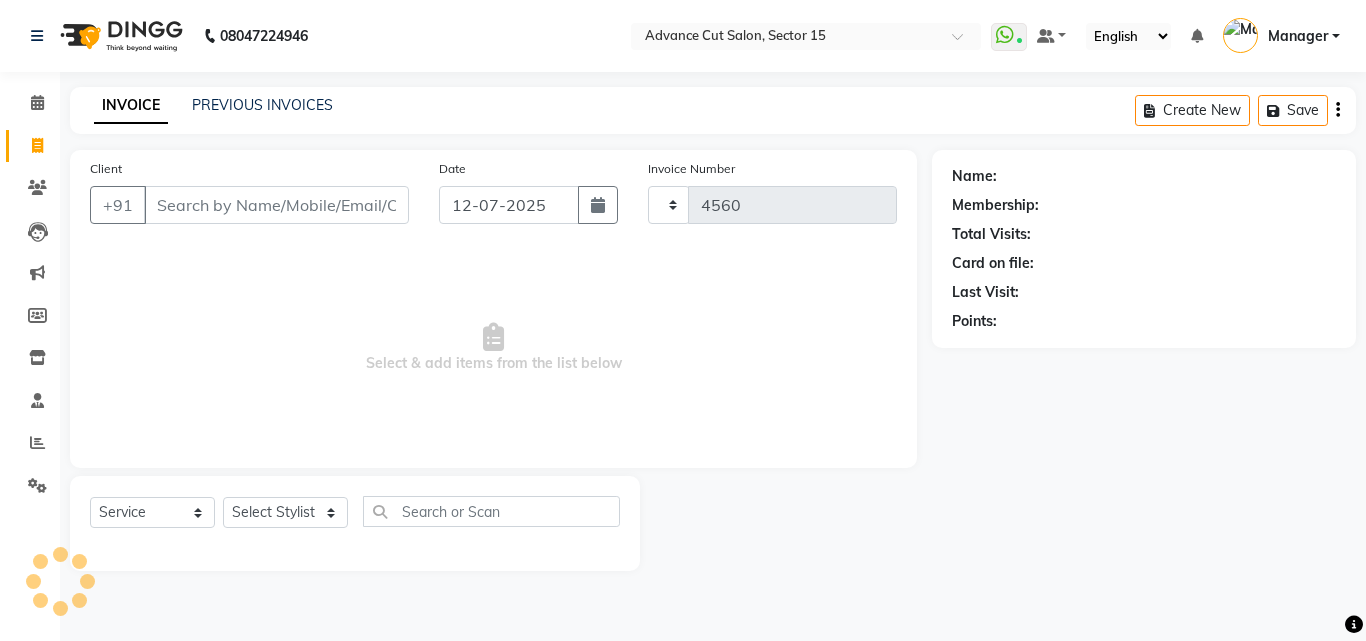 select on "6255" 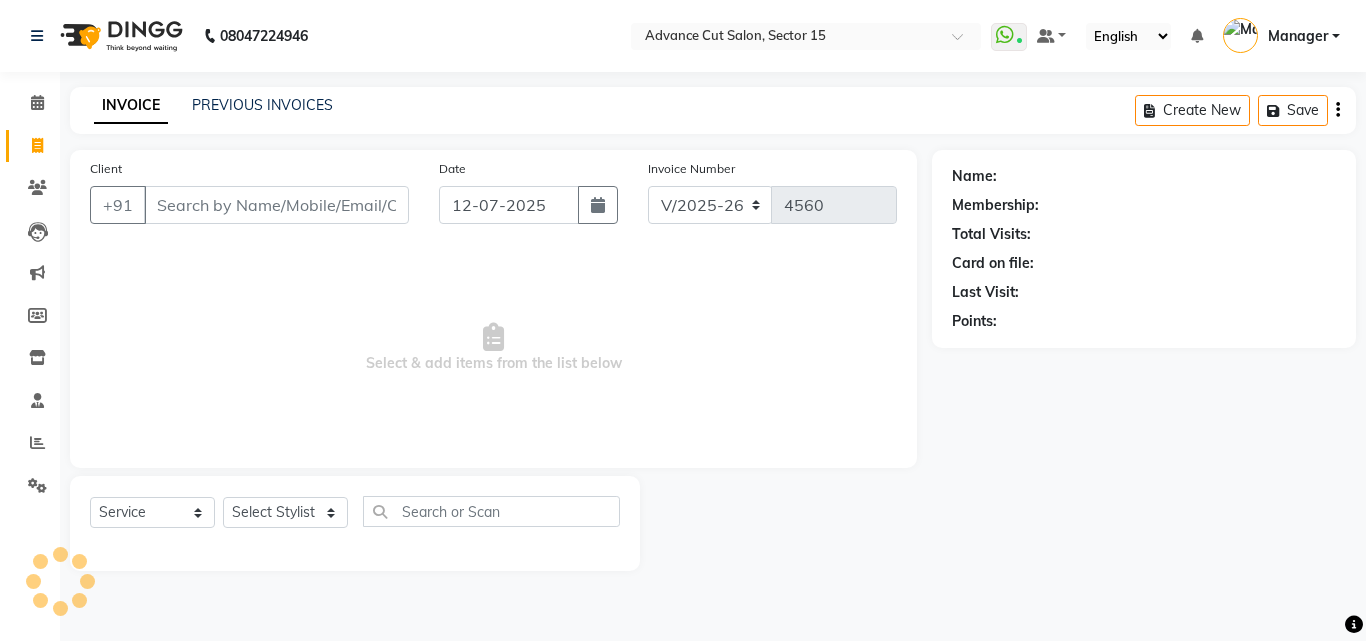 drag, startPoint x: 207, startPoint y: 209, endPoint x: 228, endPoint y: 181, distance: 35 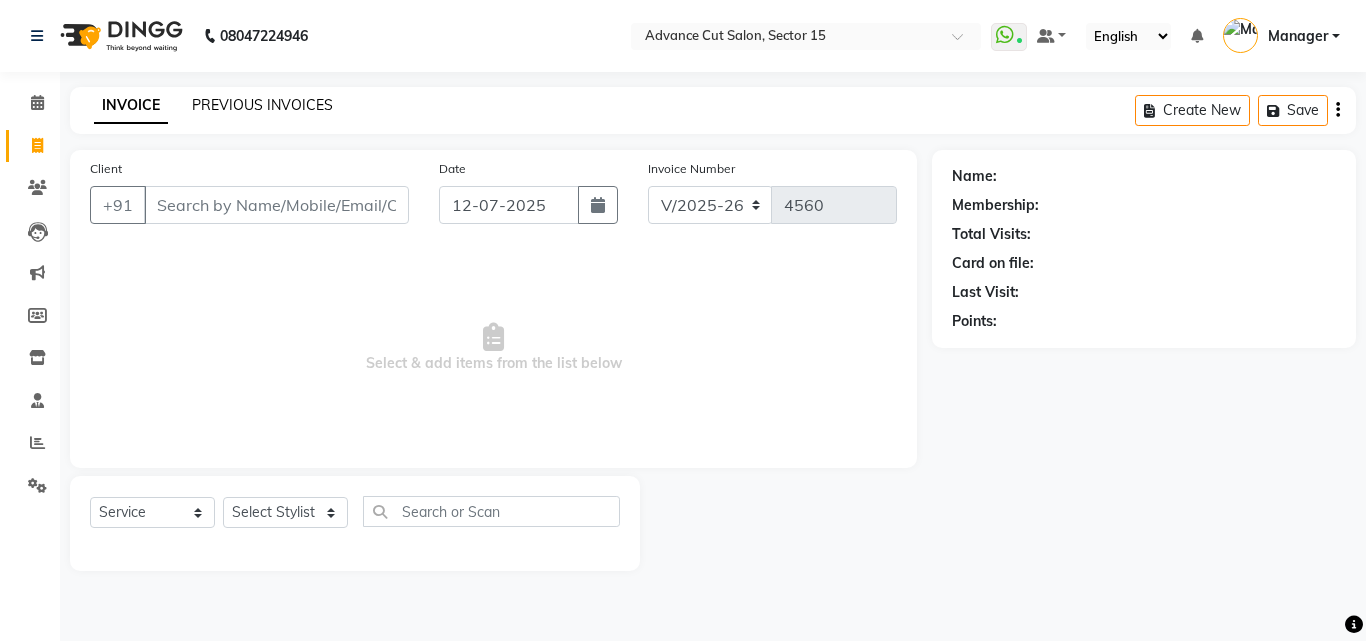 click on "PREVIOUS INVOICES" 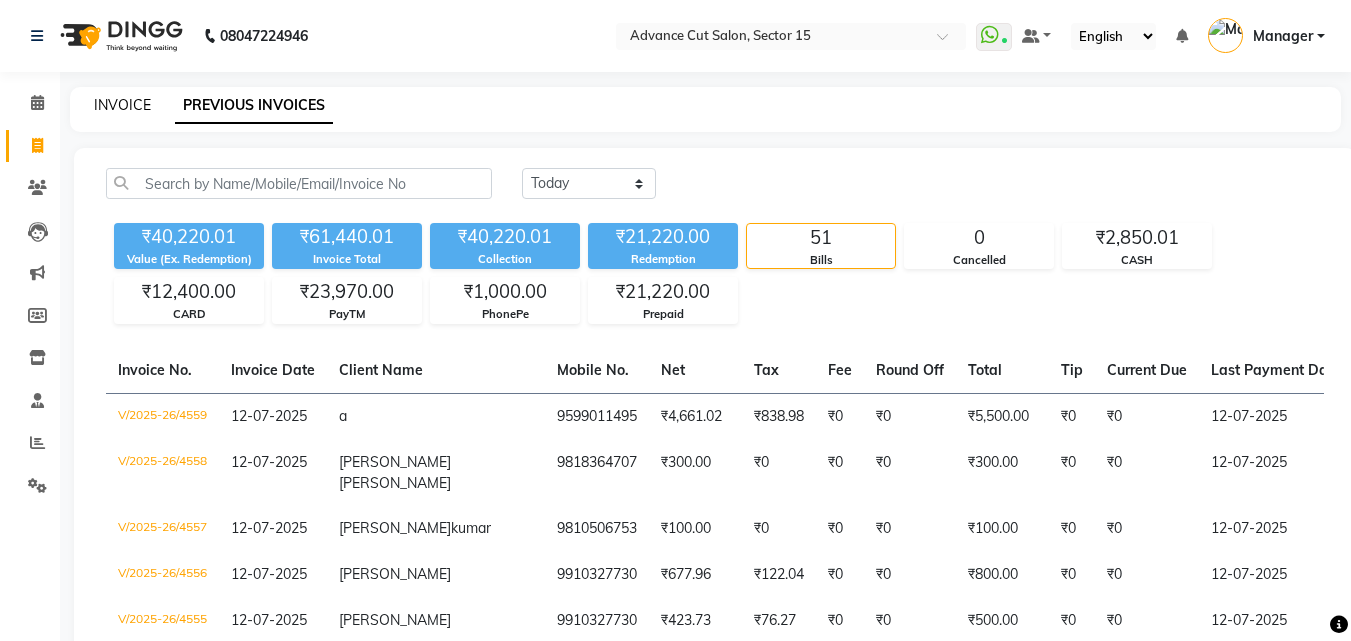 click on "INVOICE" 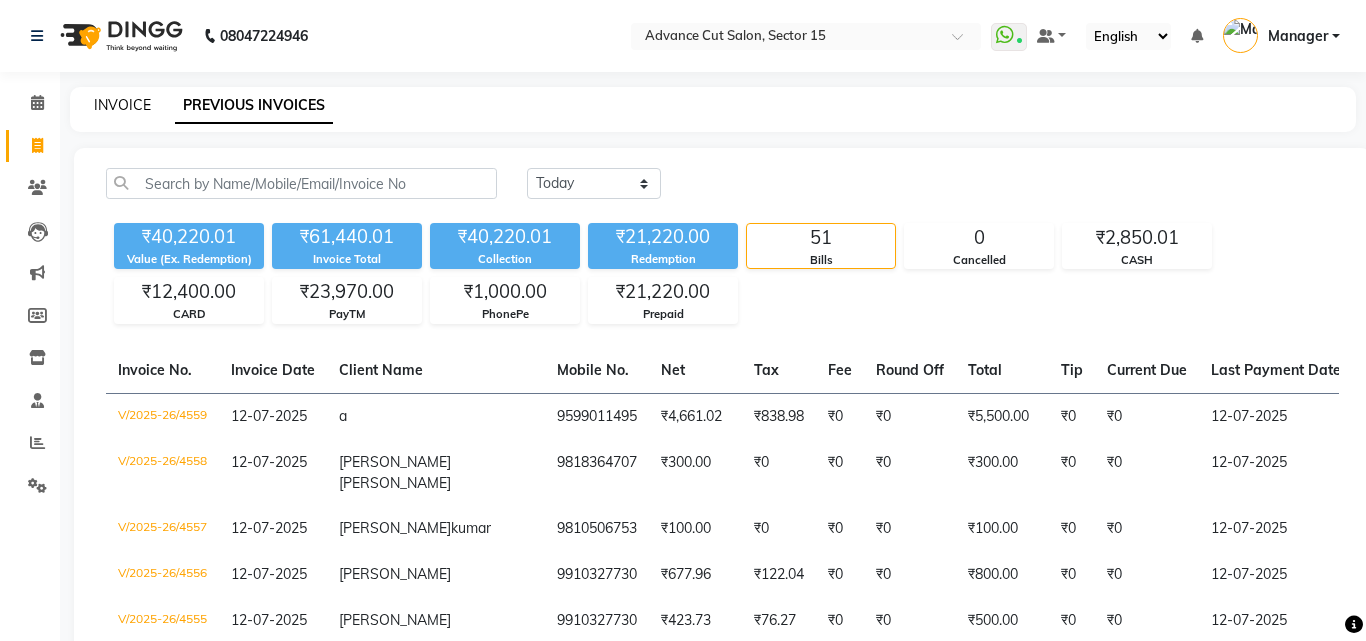 select on "service" 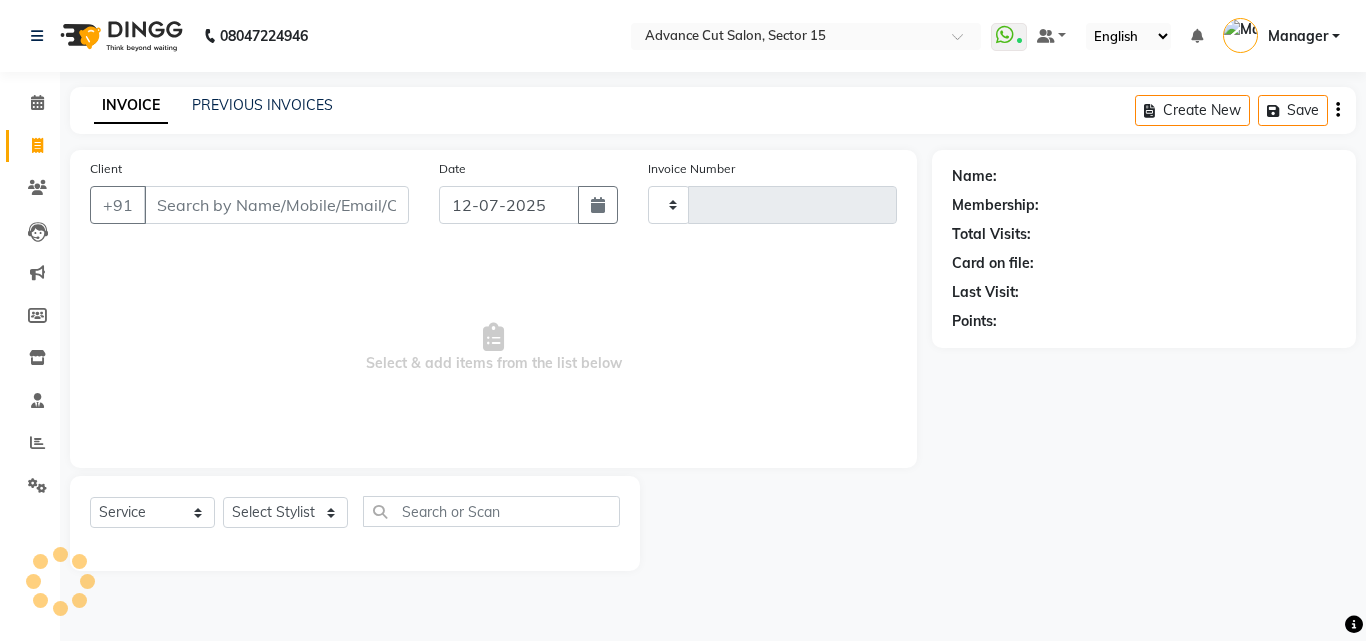 type on "4560" 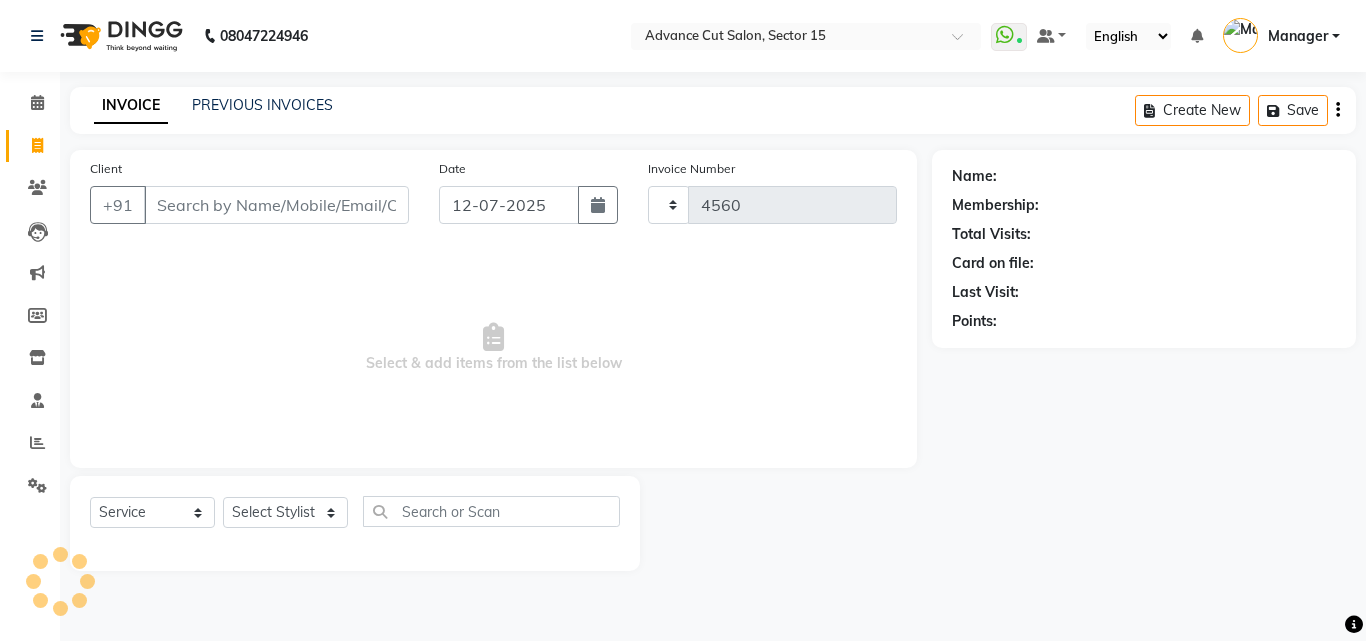 select on "6255" 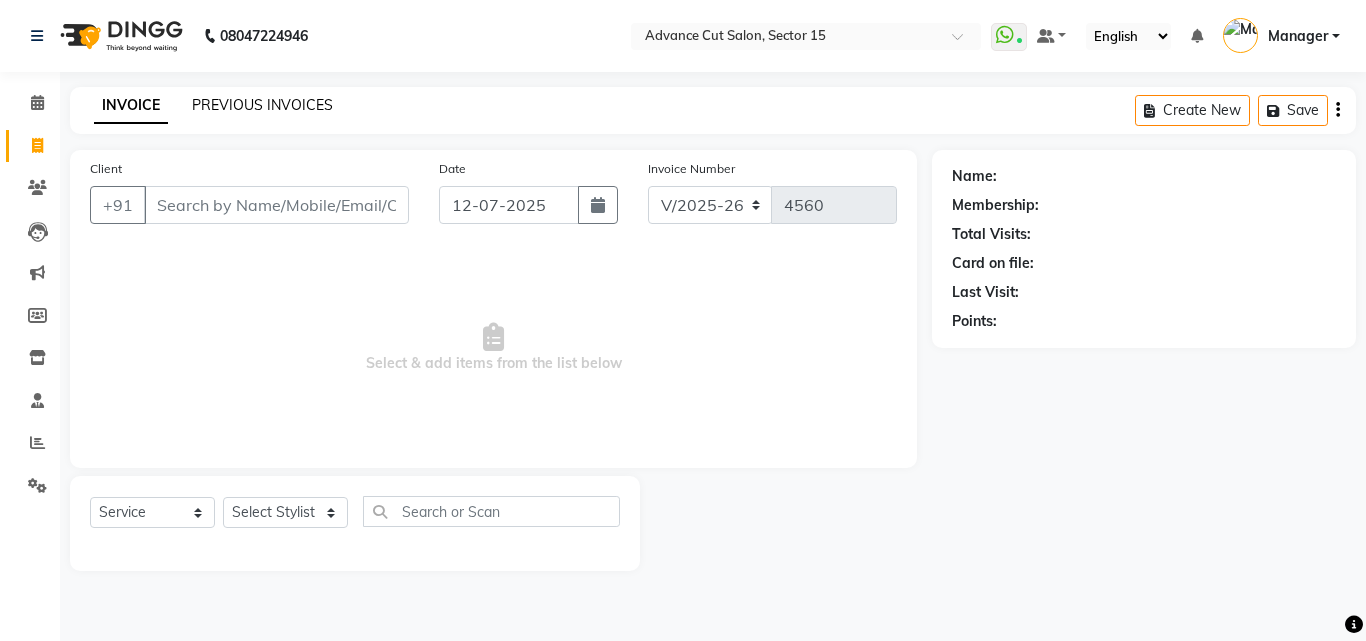 click on "PREVIOUS INVOICES" 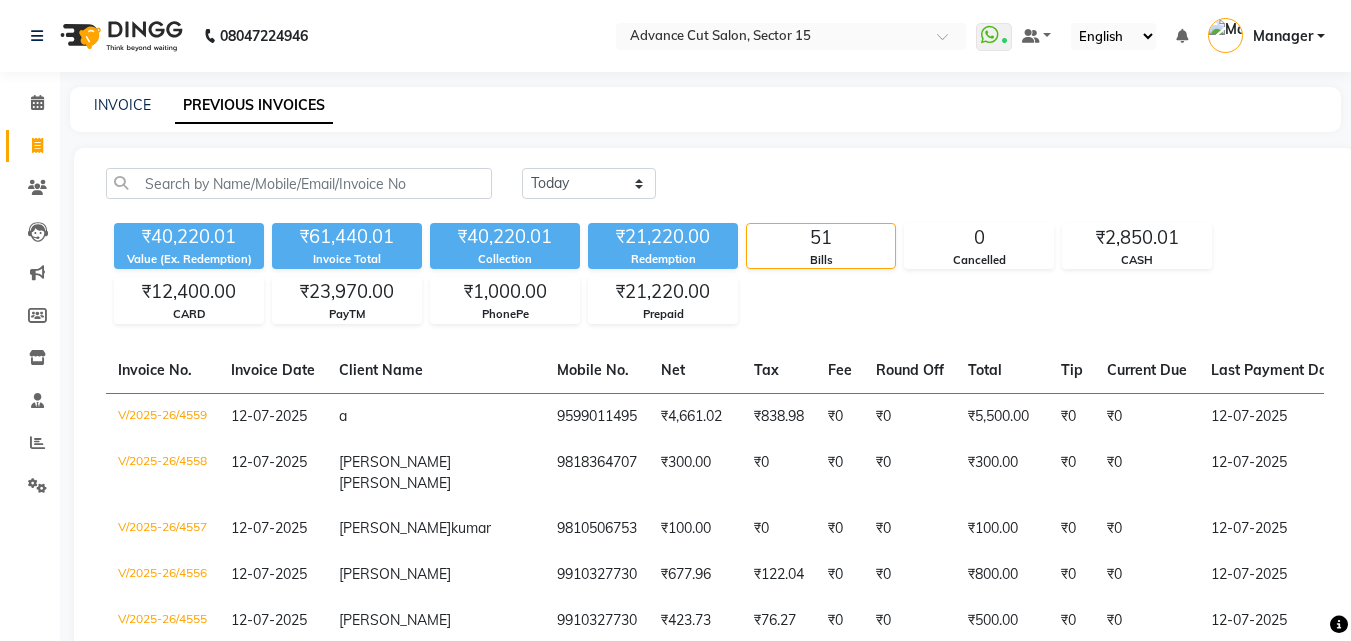click on "PREVIOUS INVOICES" 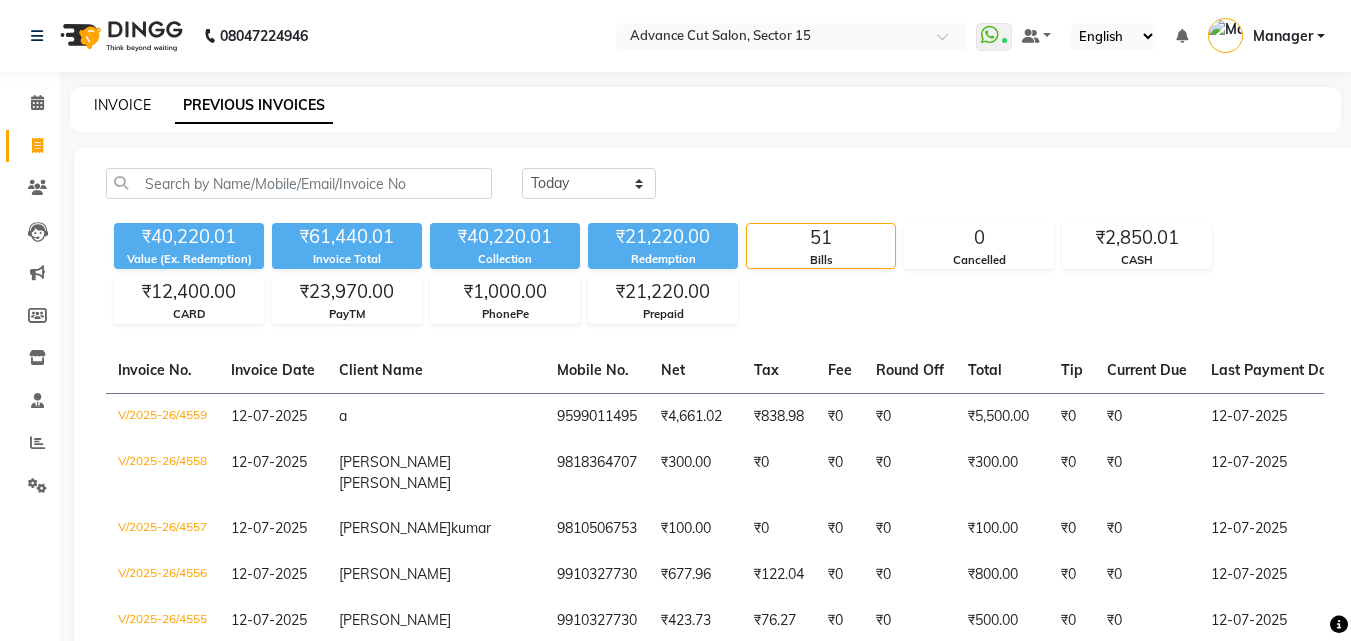 click on "INVOICE" 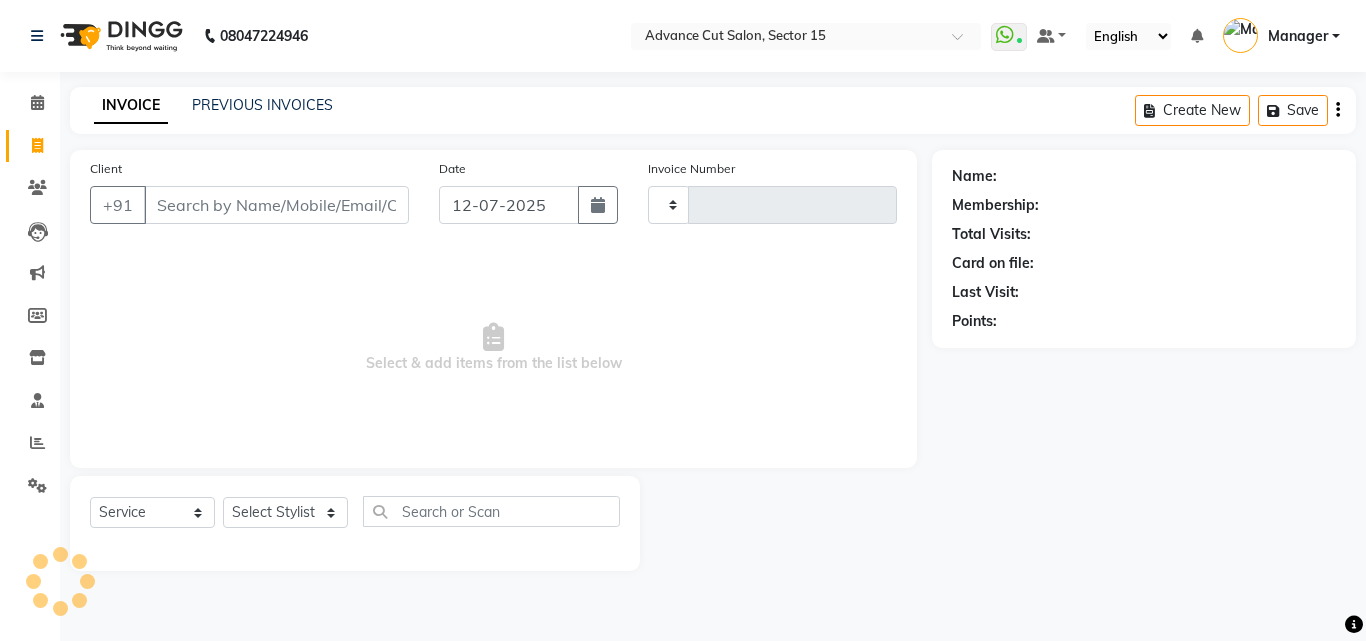 type on "4560" 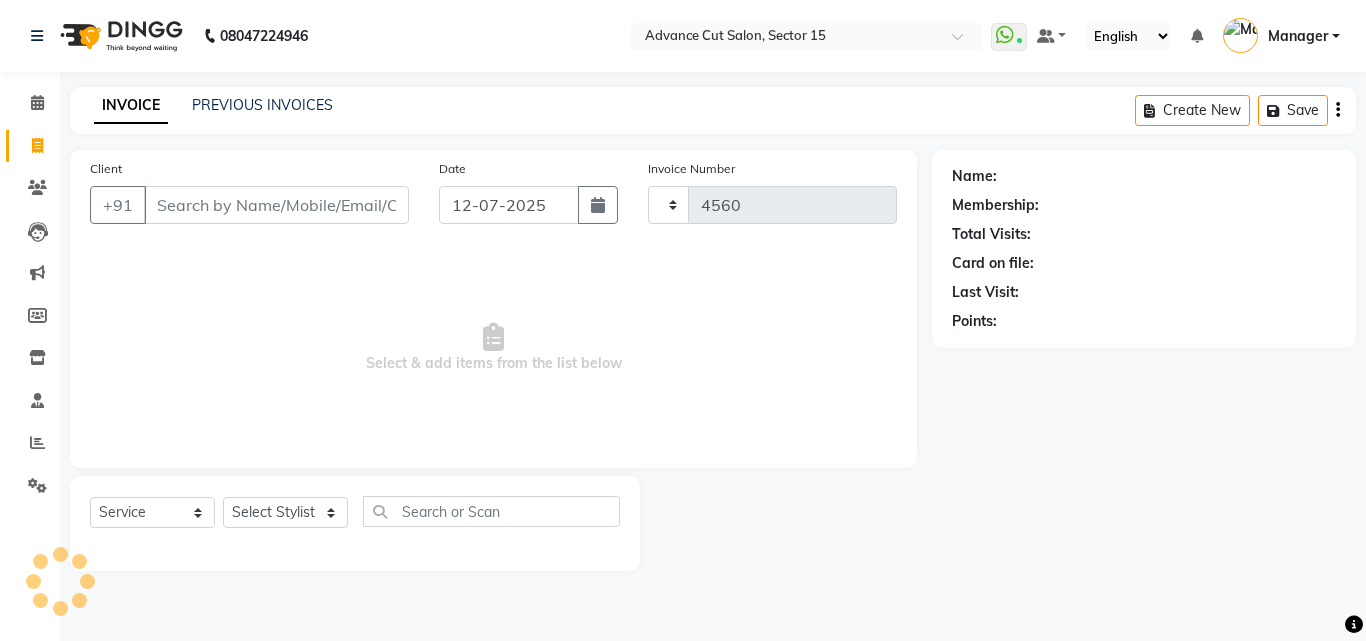 select on "6255" 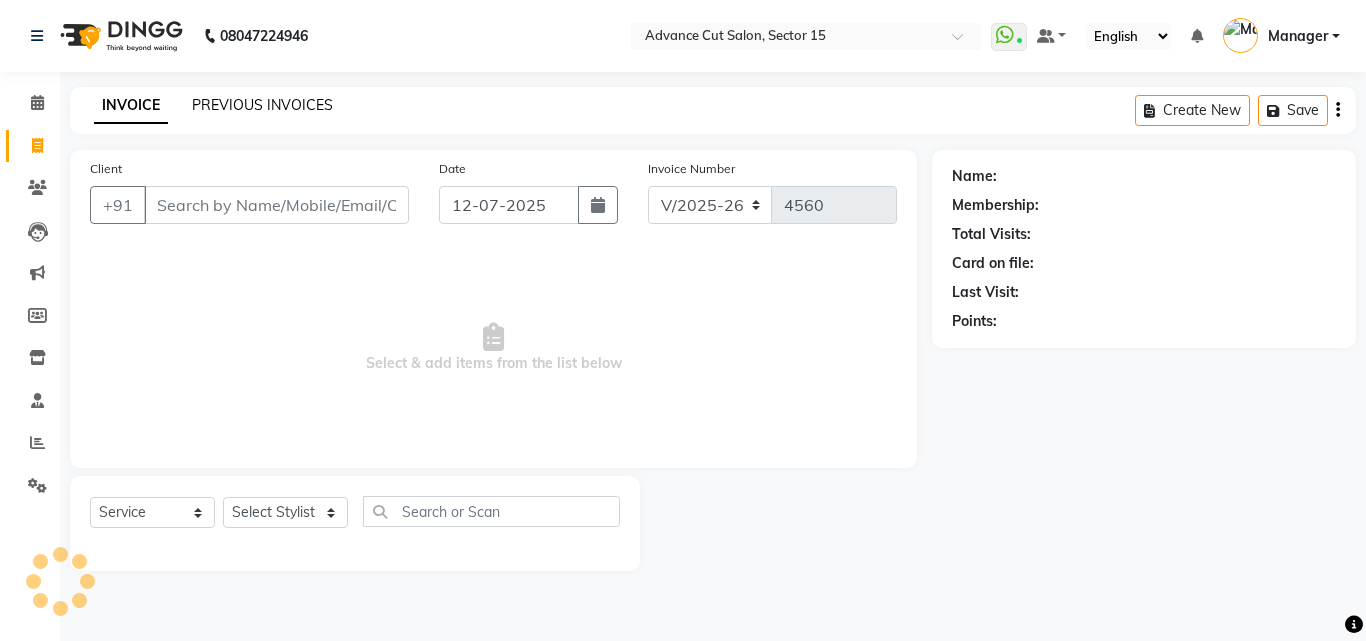 click on "PREVIOUS INVOICES" 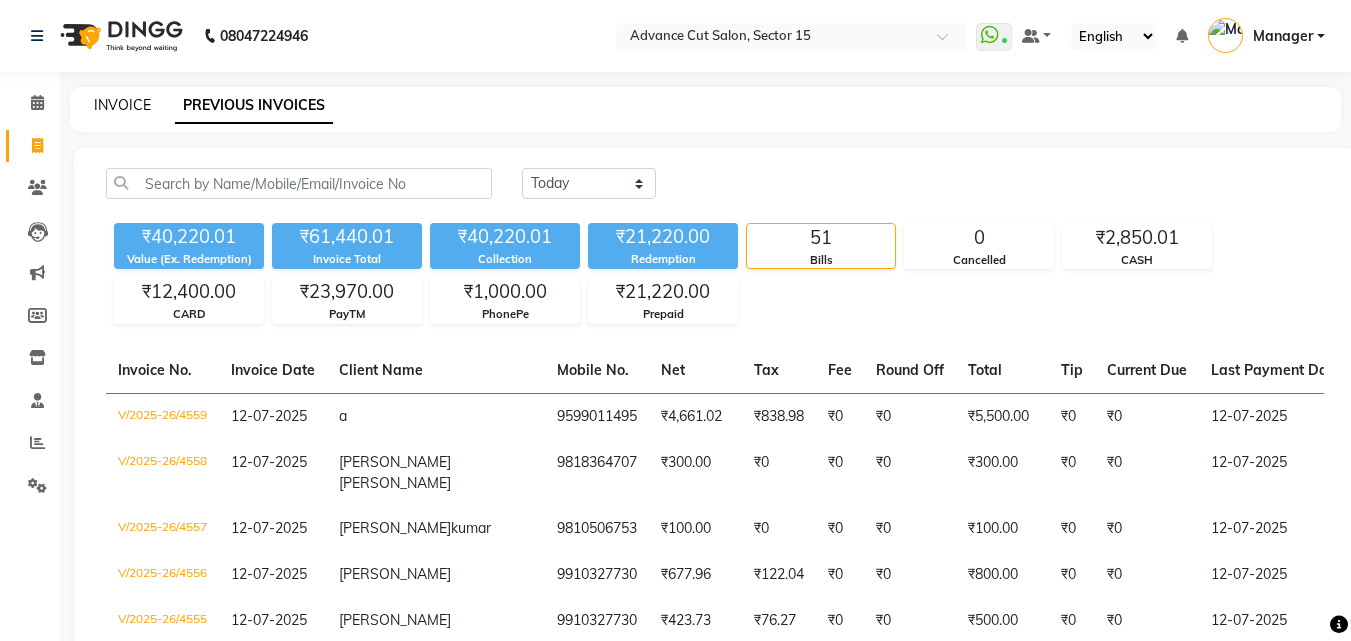 click on "INVOICE" 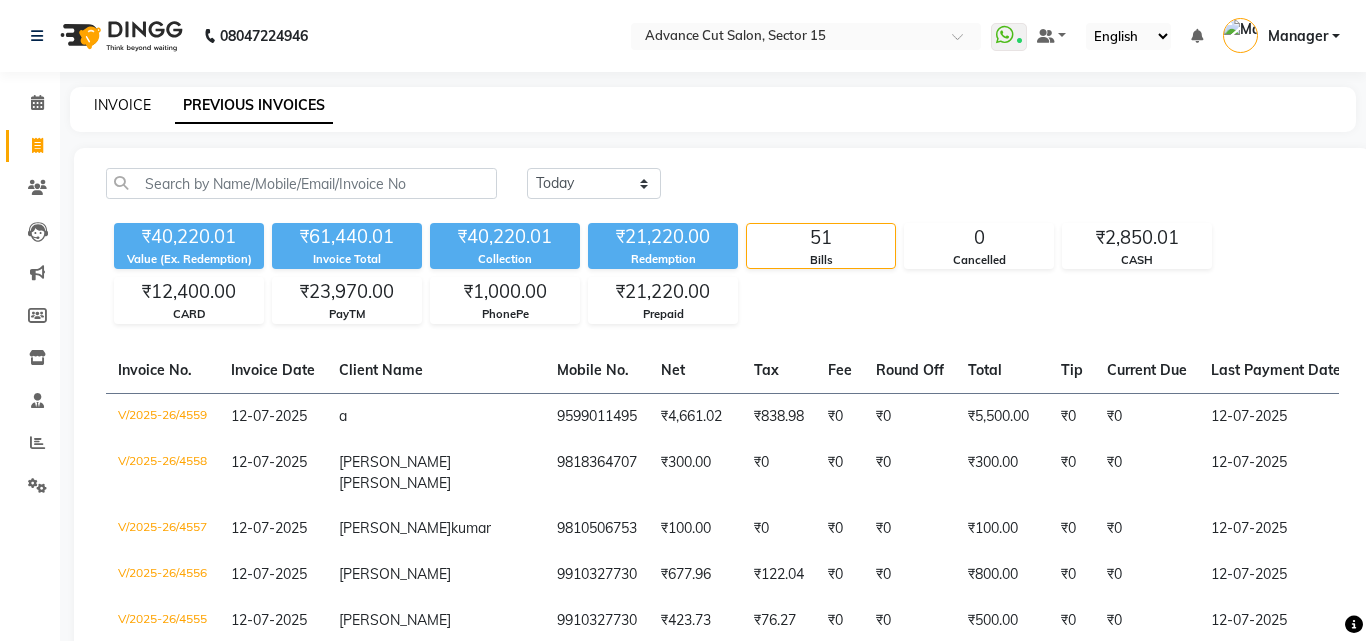 select on "service" 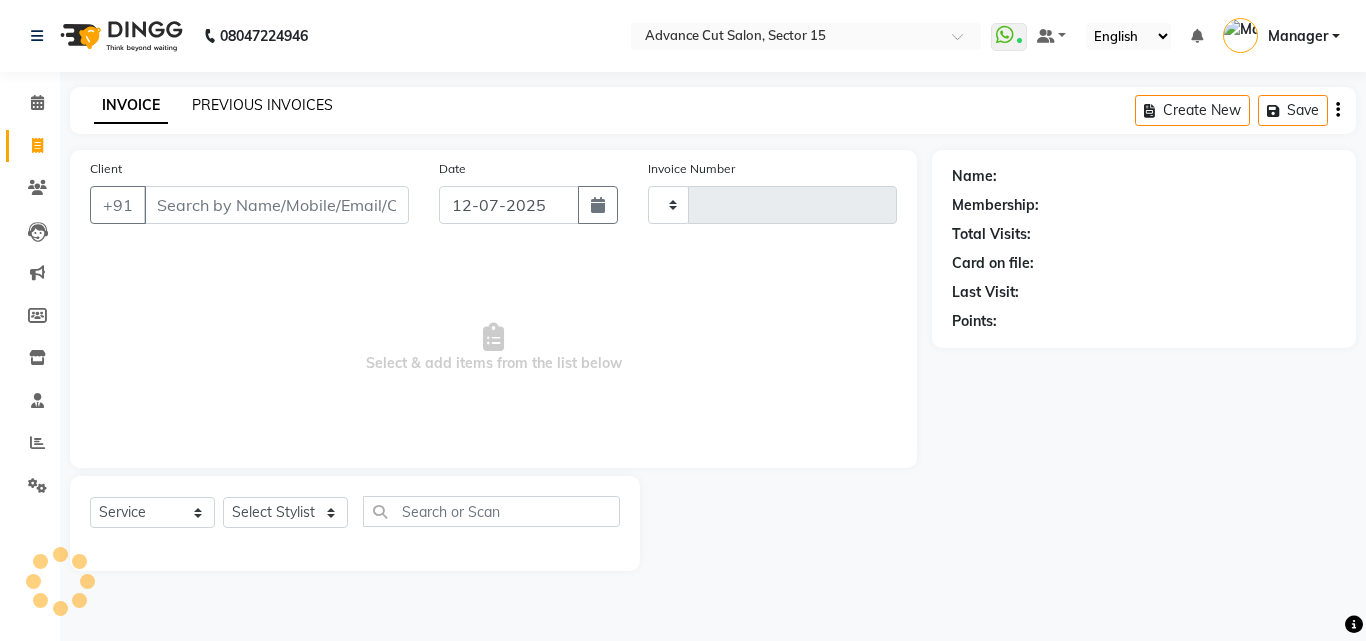 type on "4560" 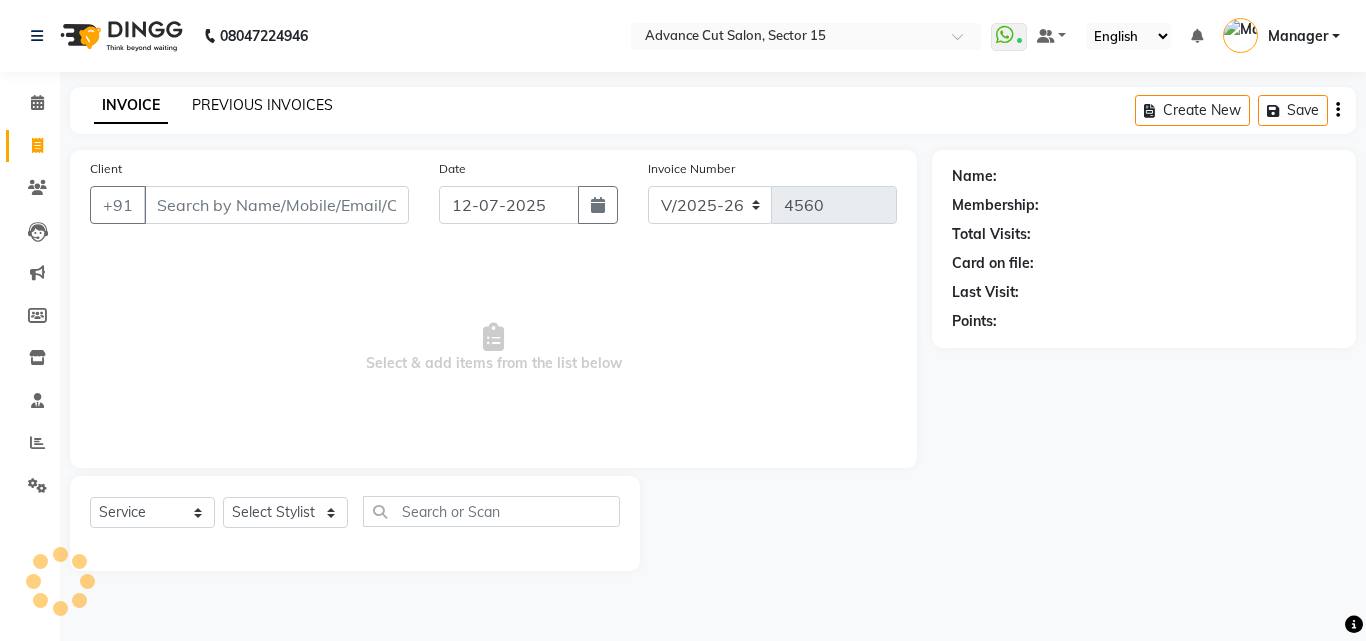 click on "PREVIOUS INVOICES" 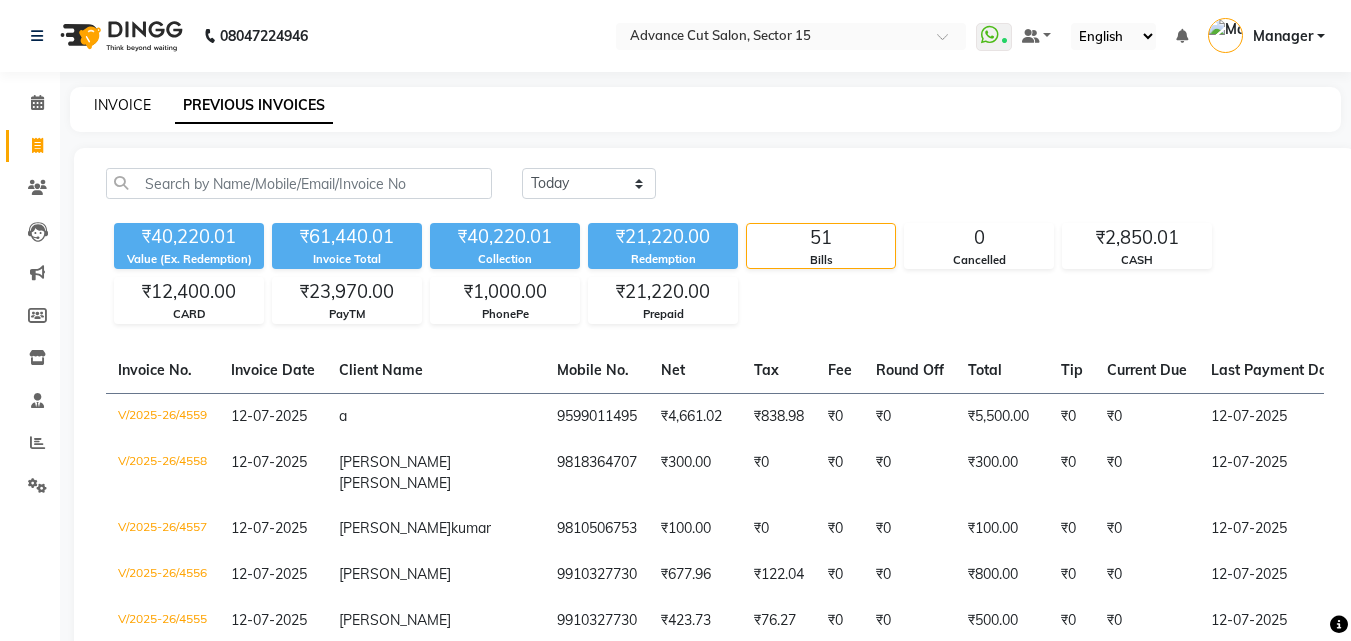 click on "INVOICE" 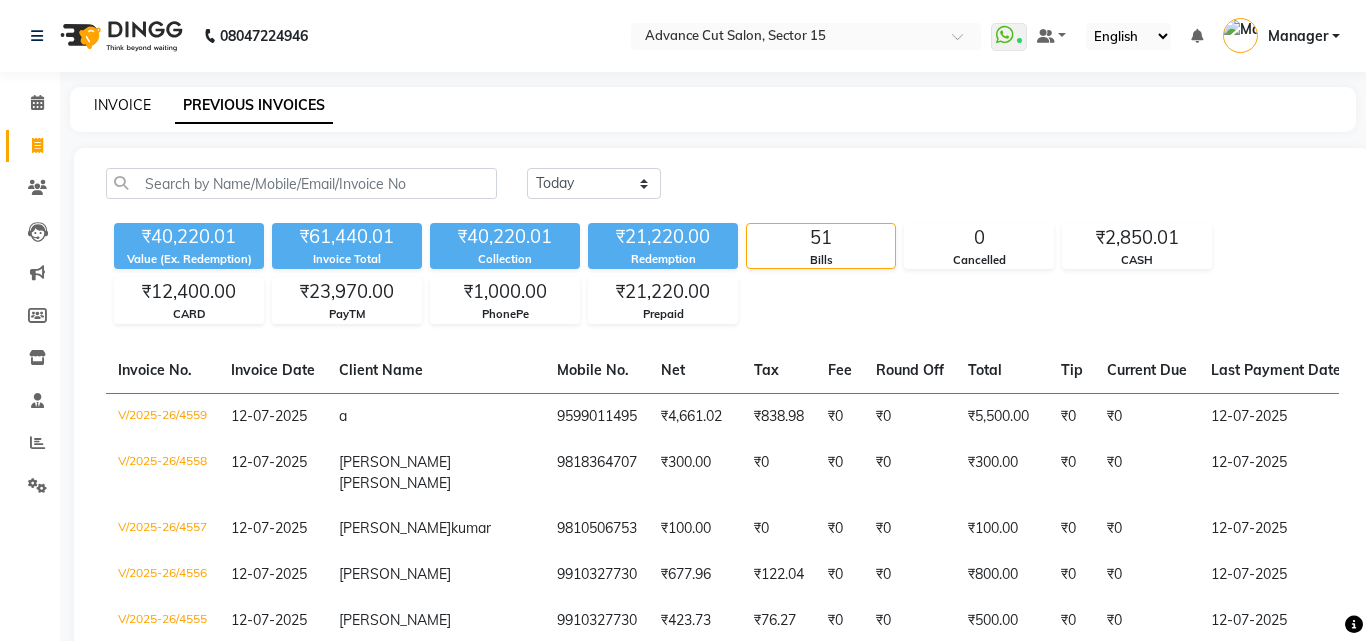 select on "6255" 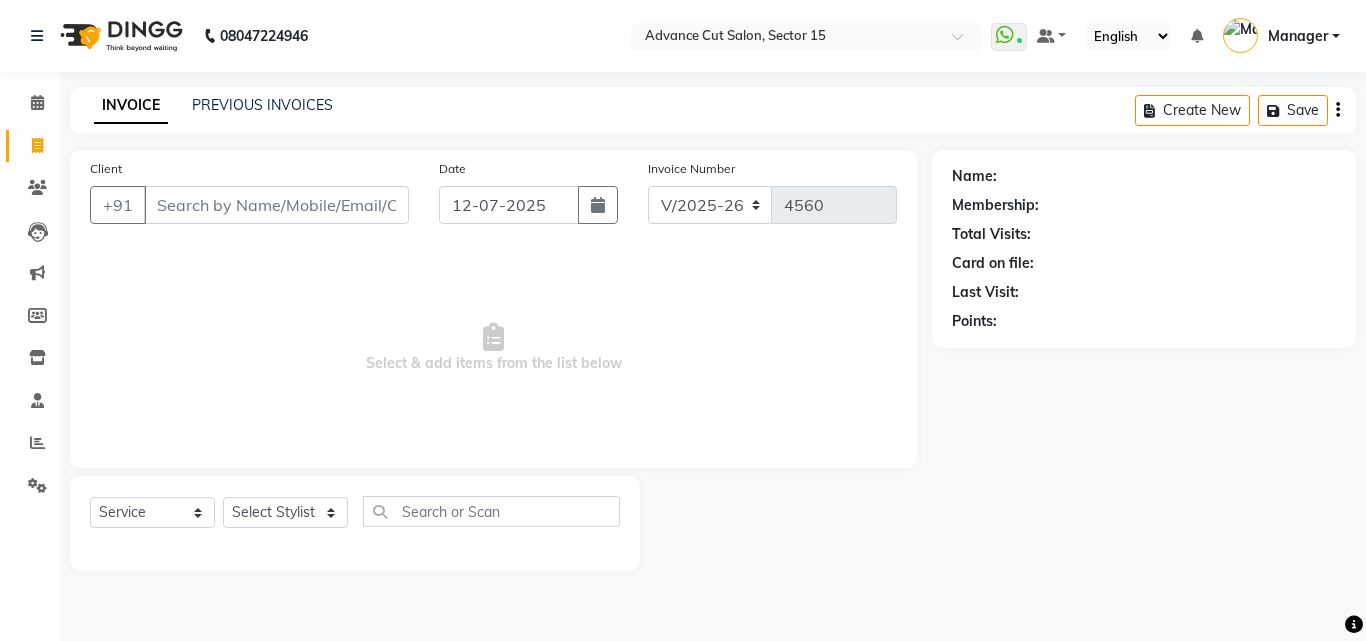 drag, startPoint x: 108, startPoint y: 106, endPoint x: 188, endPoint y: 214, distance: 134.40237 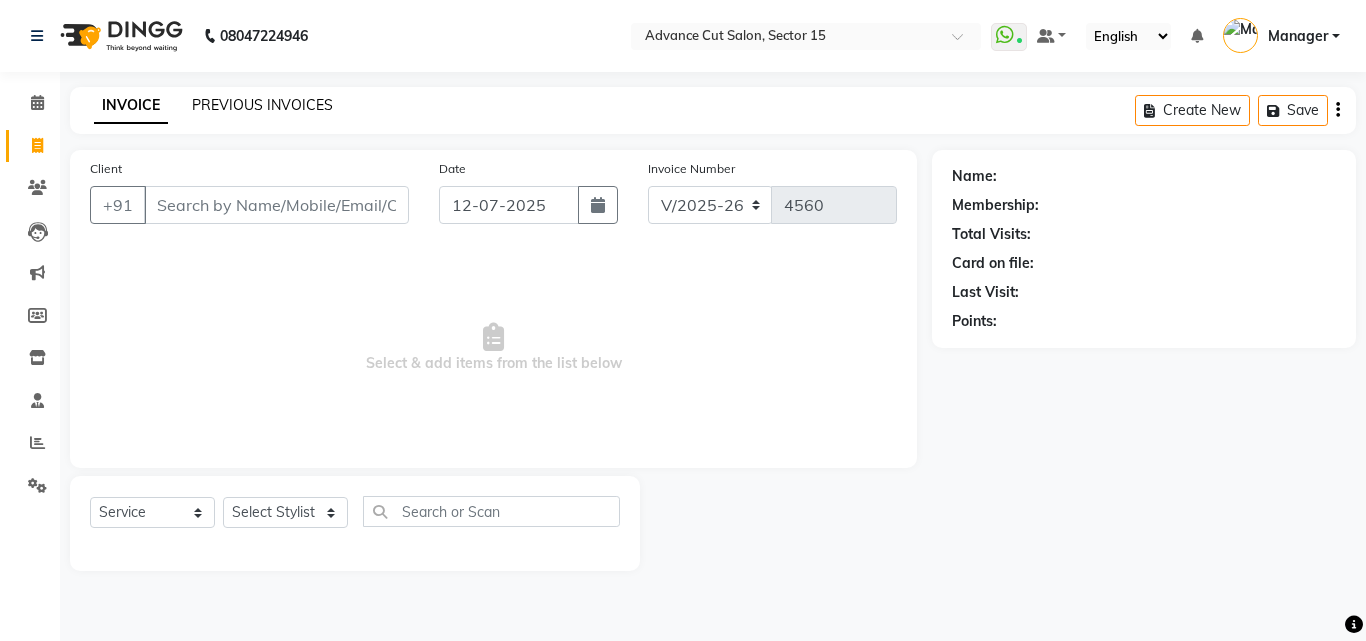 click on "PREVIOUS INVOICES" 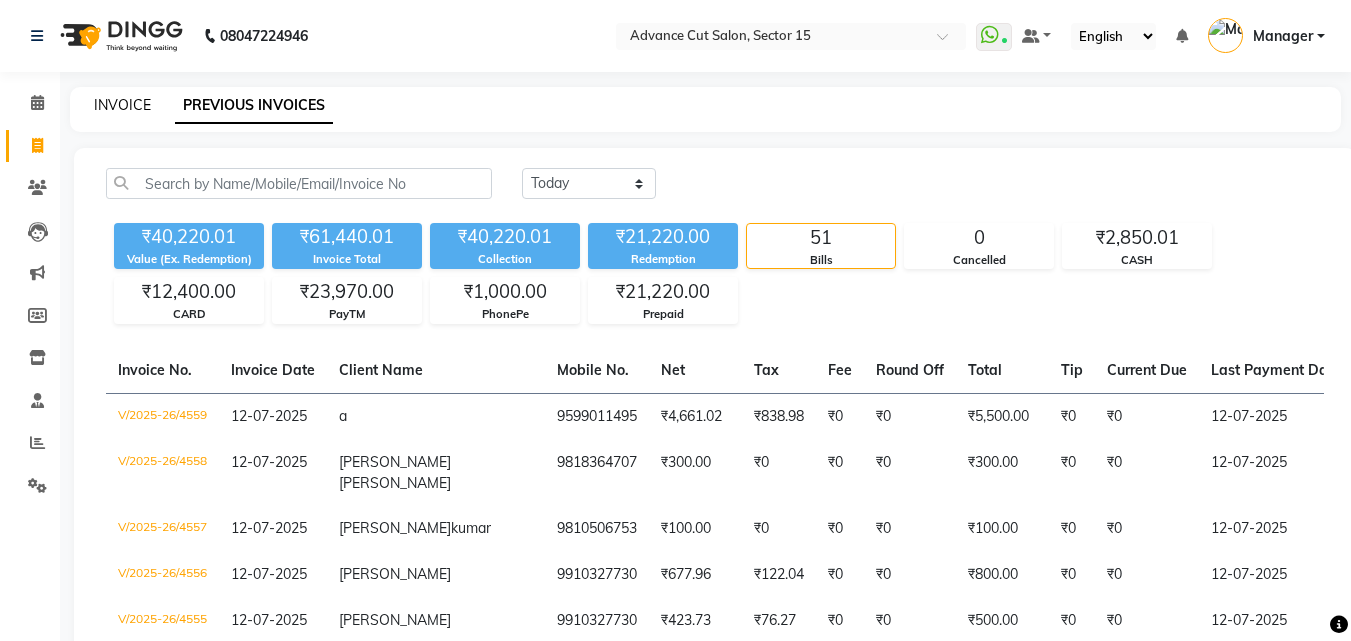 click on "INVOICE" 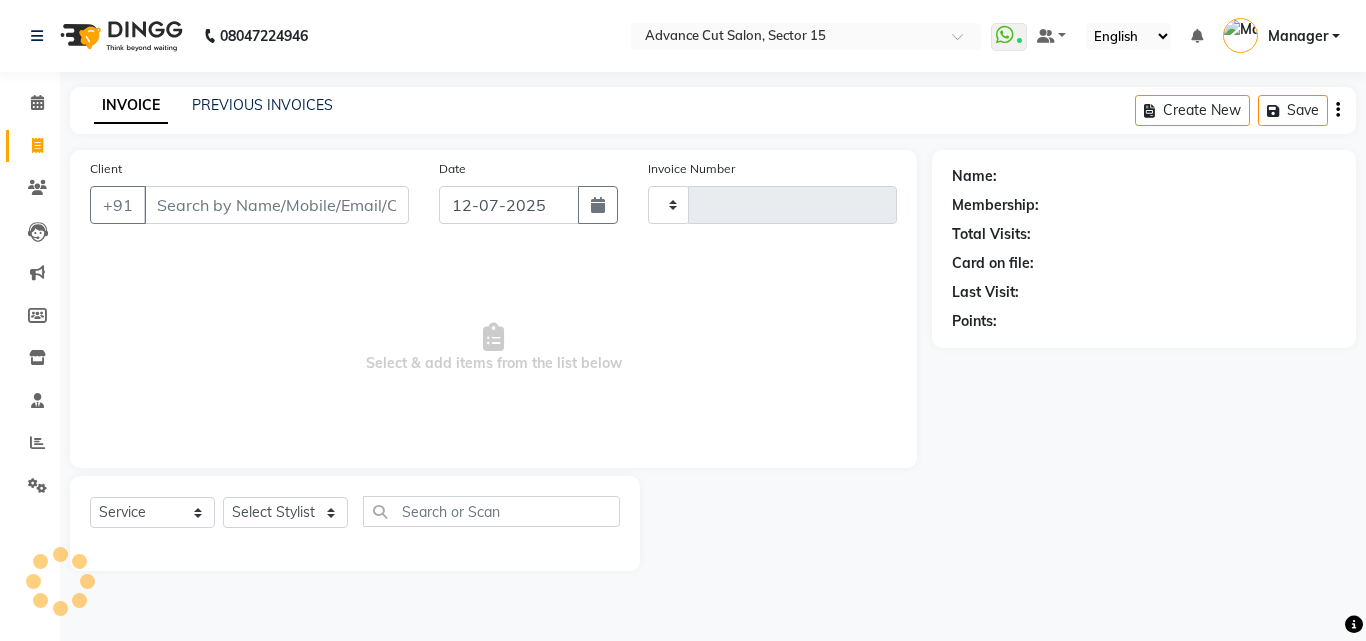 type on "4560" 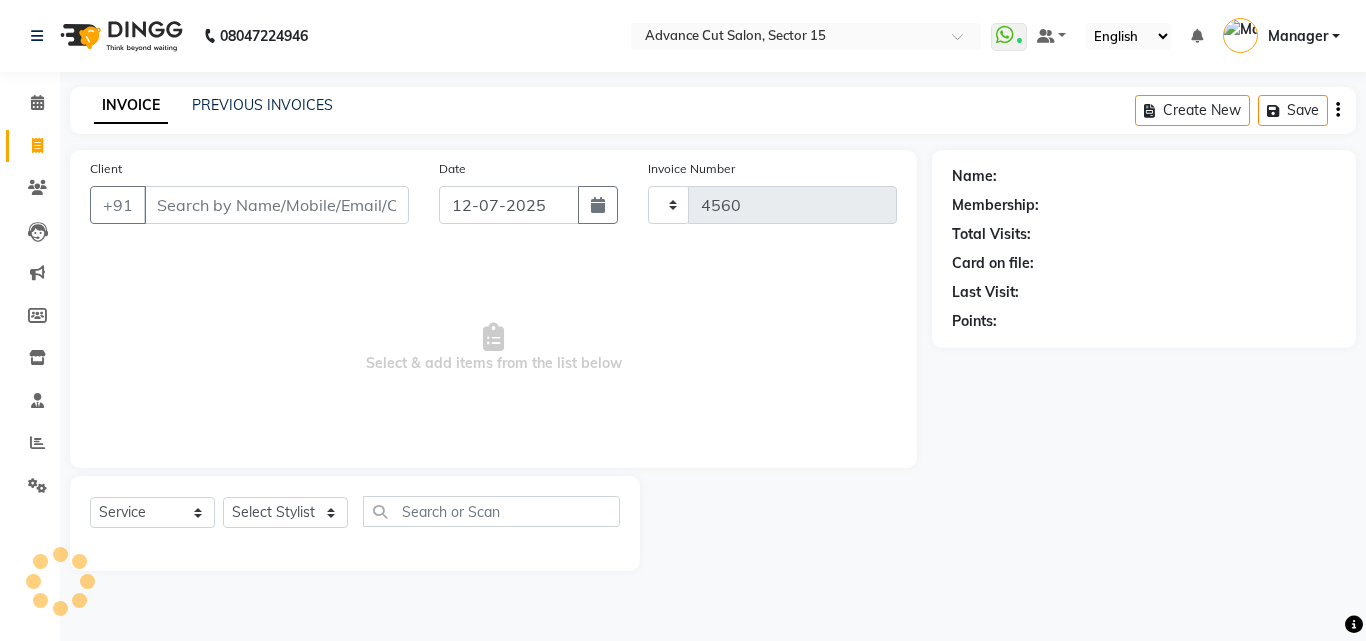 select on "6255" 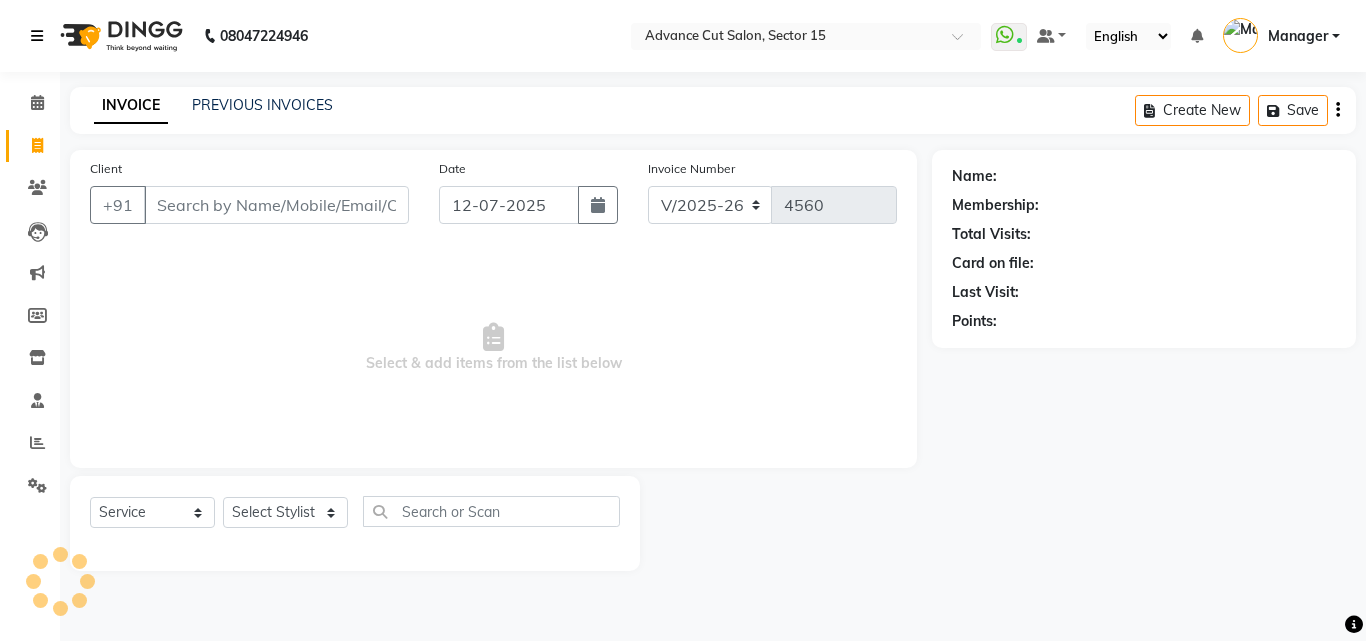 click at bounding box center (37, 36) 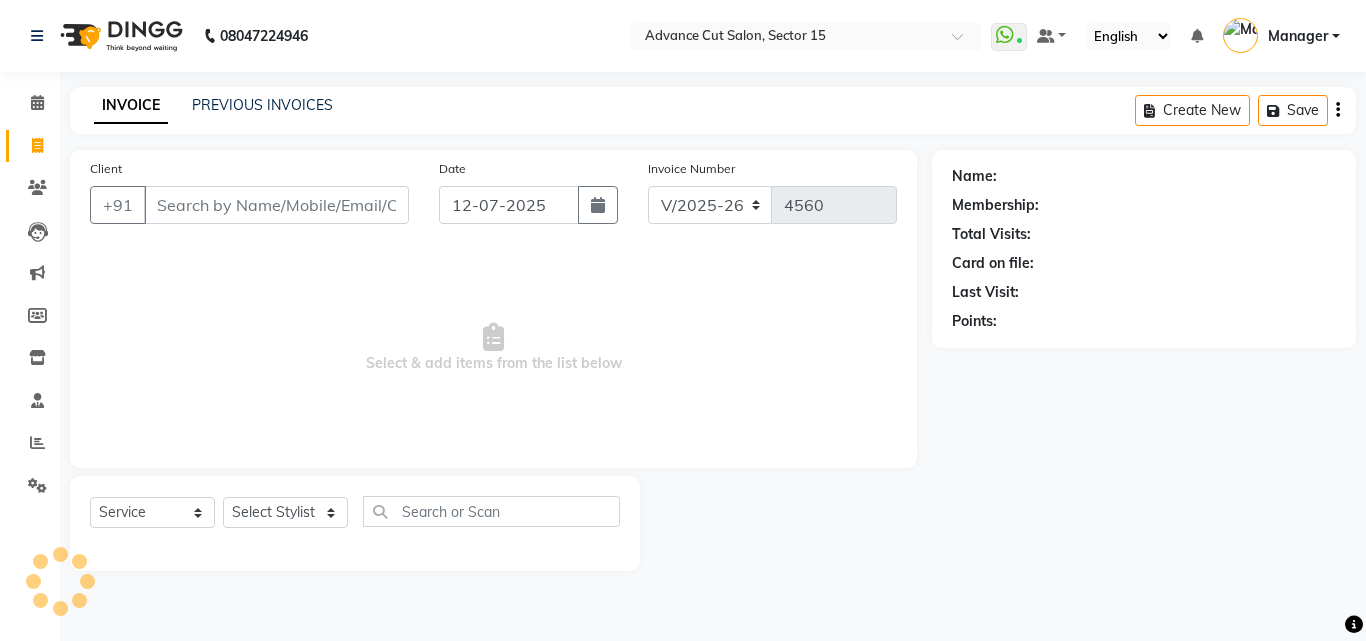 click on "08047224946" 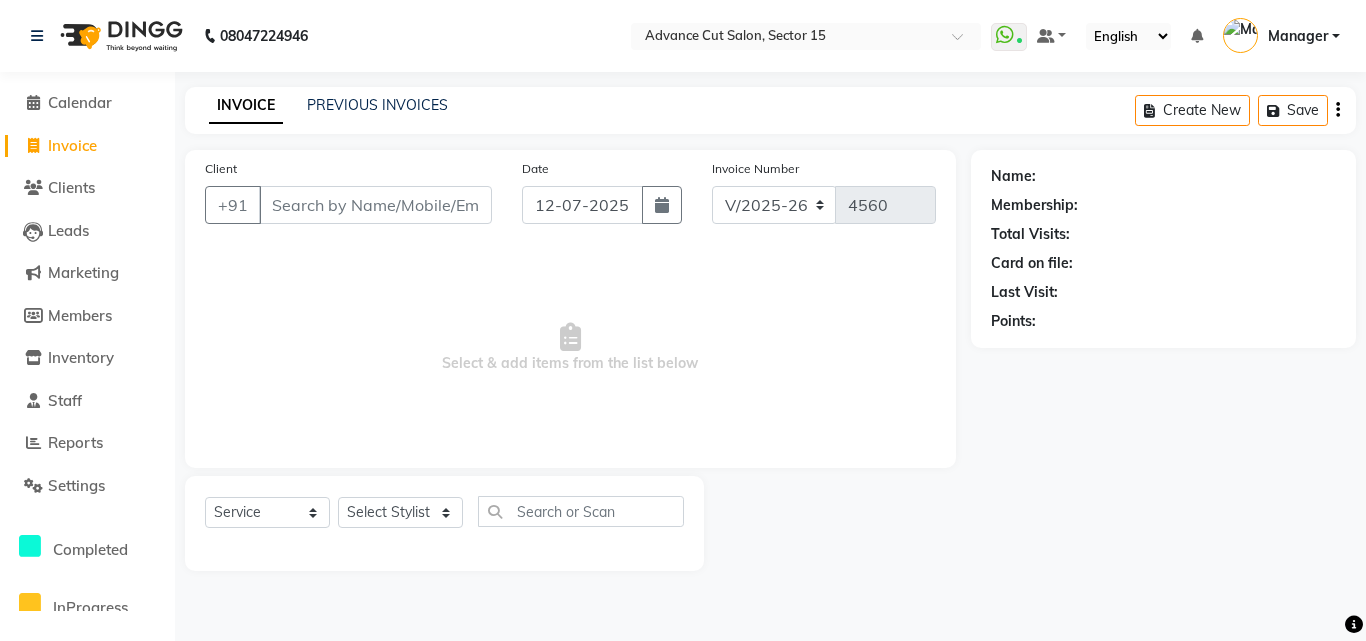 click on "Invoice" 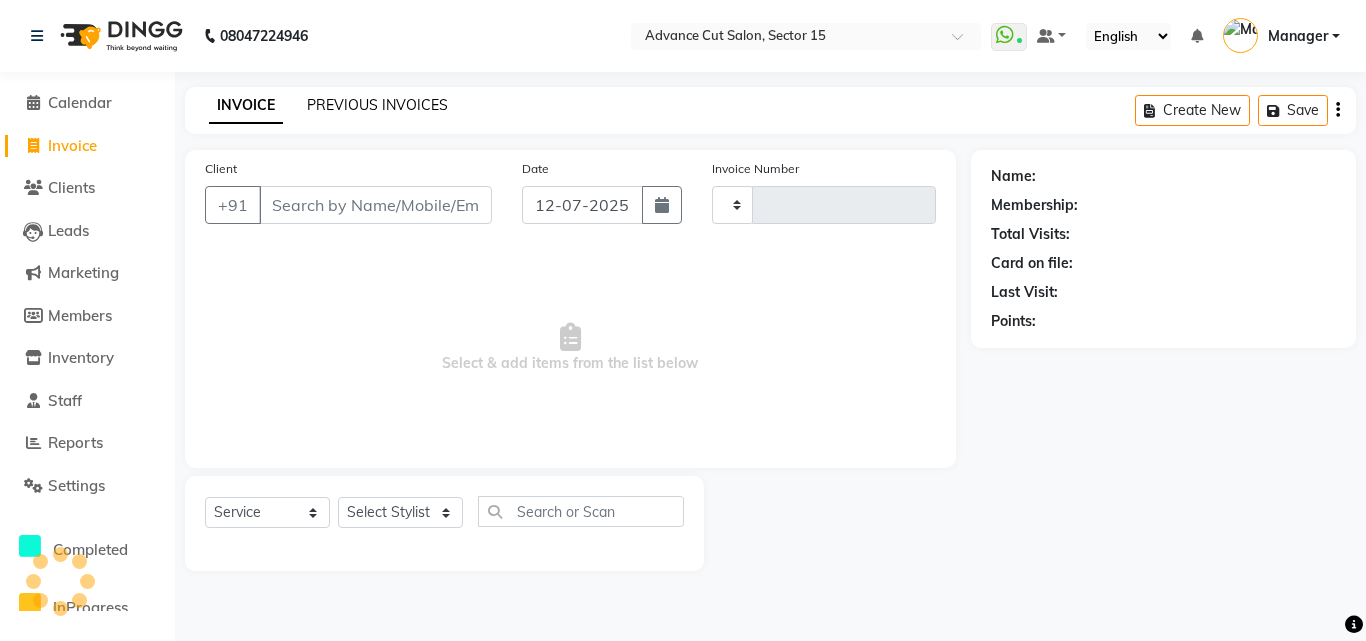 click on "PREVIOUS INVOICES" 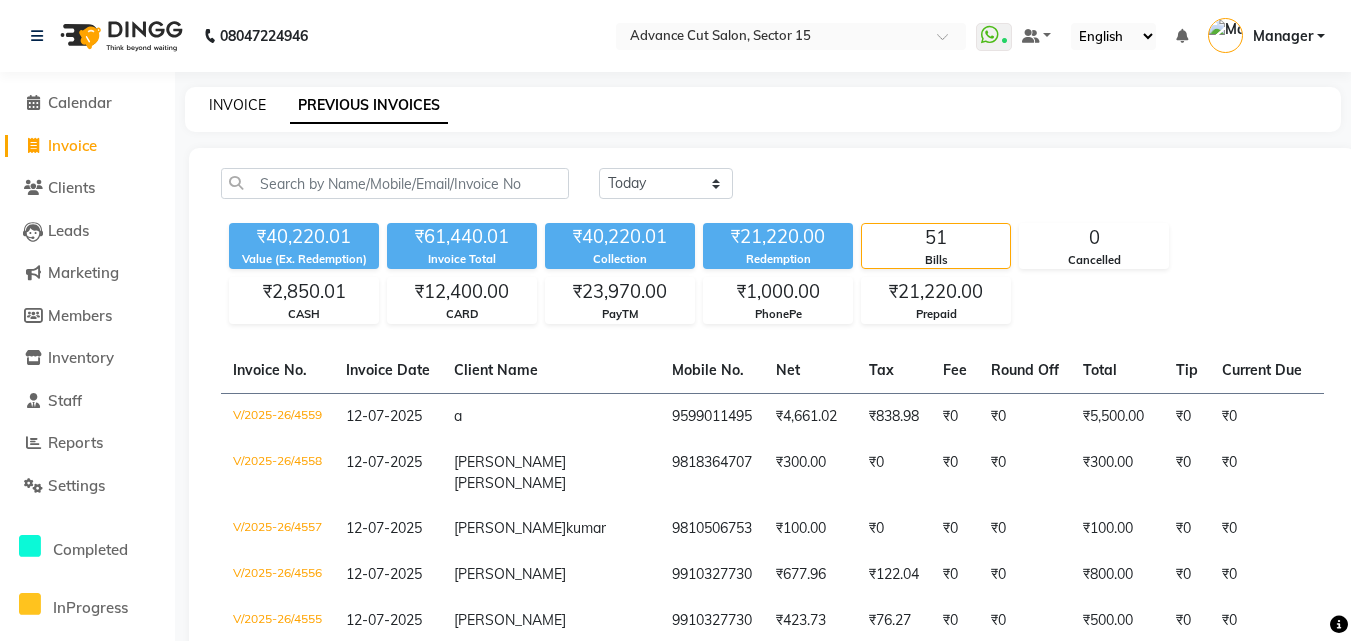 click on "INVOICE" 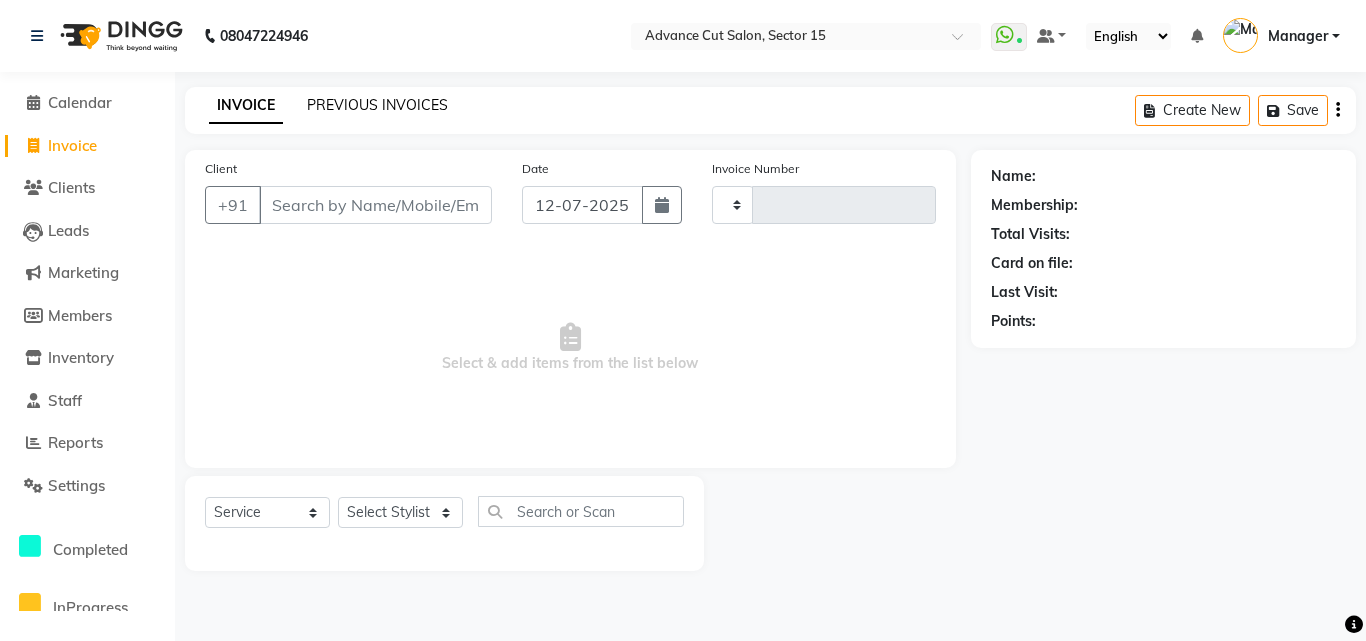 click on "PREVIOUS INVOICES" 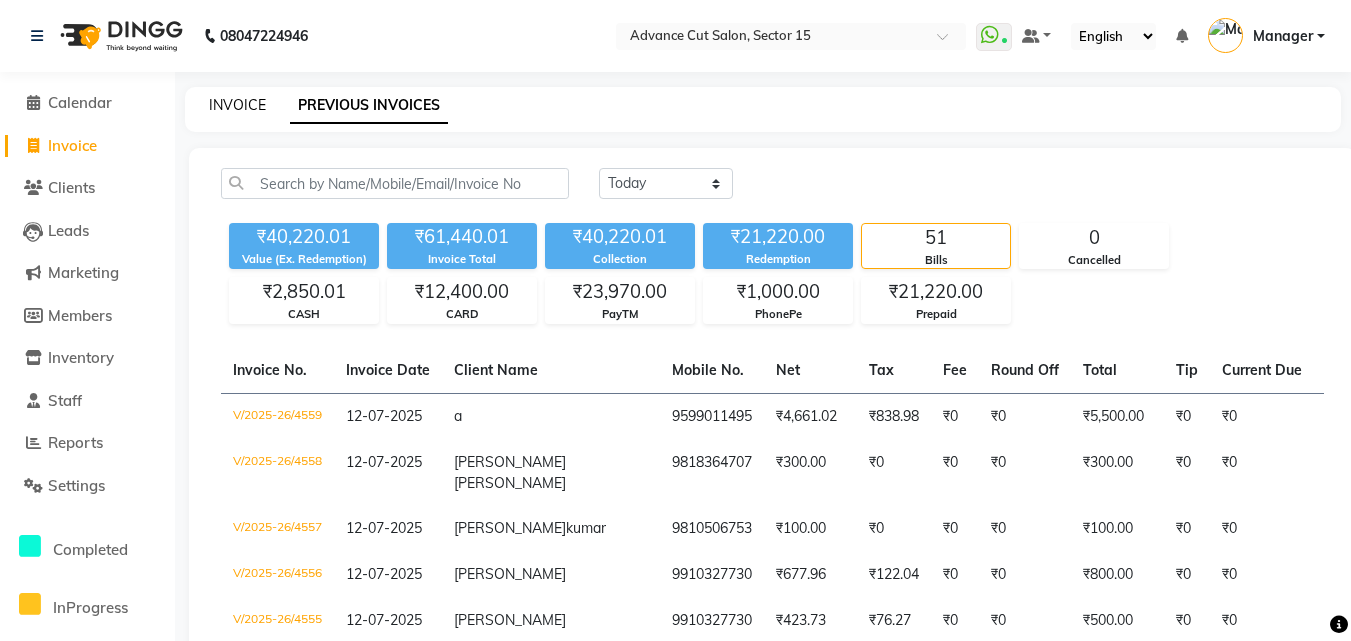 click on "INVOICE" 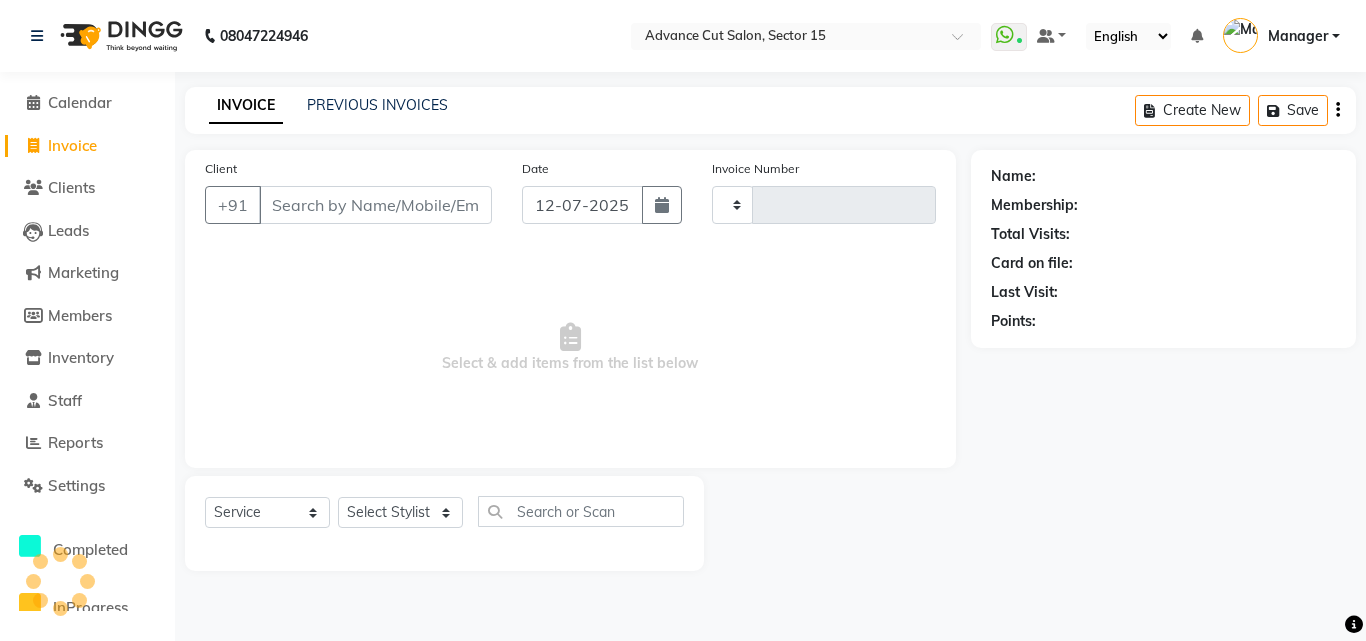 type on "4560" 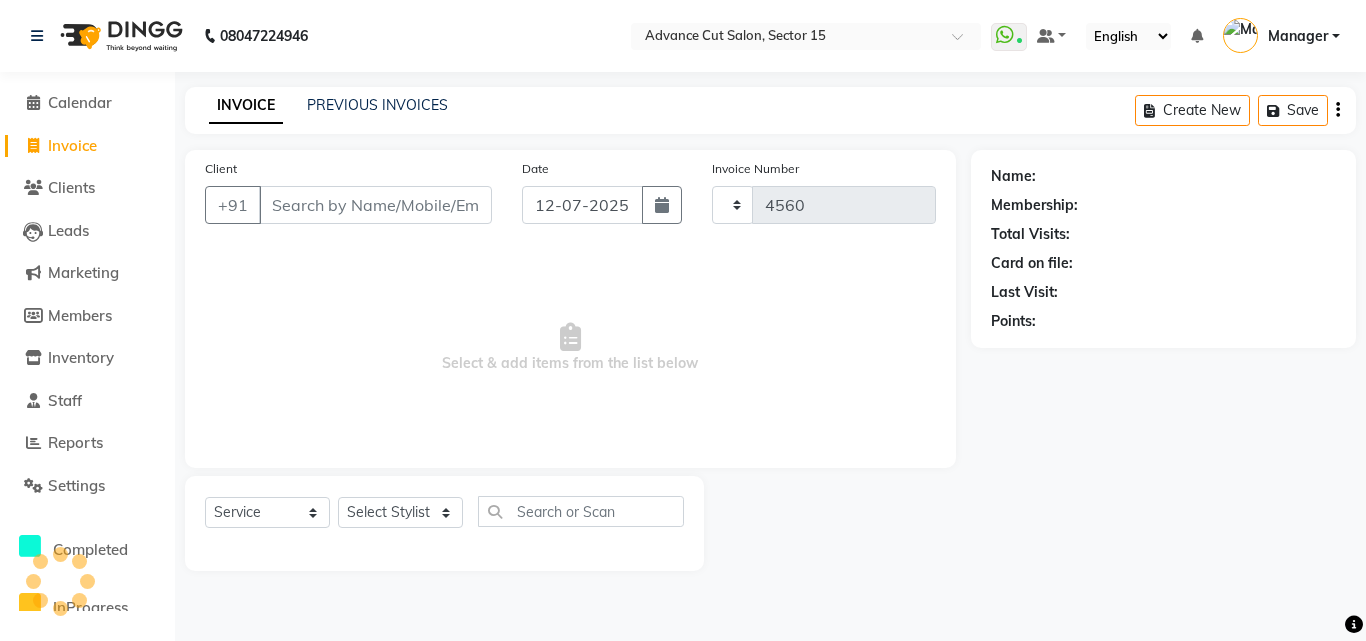 select on "6255" 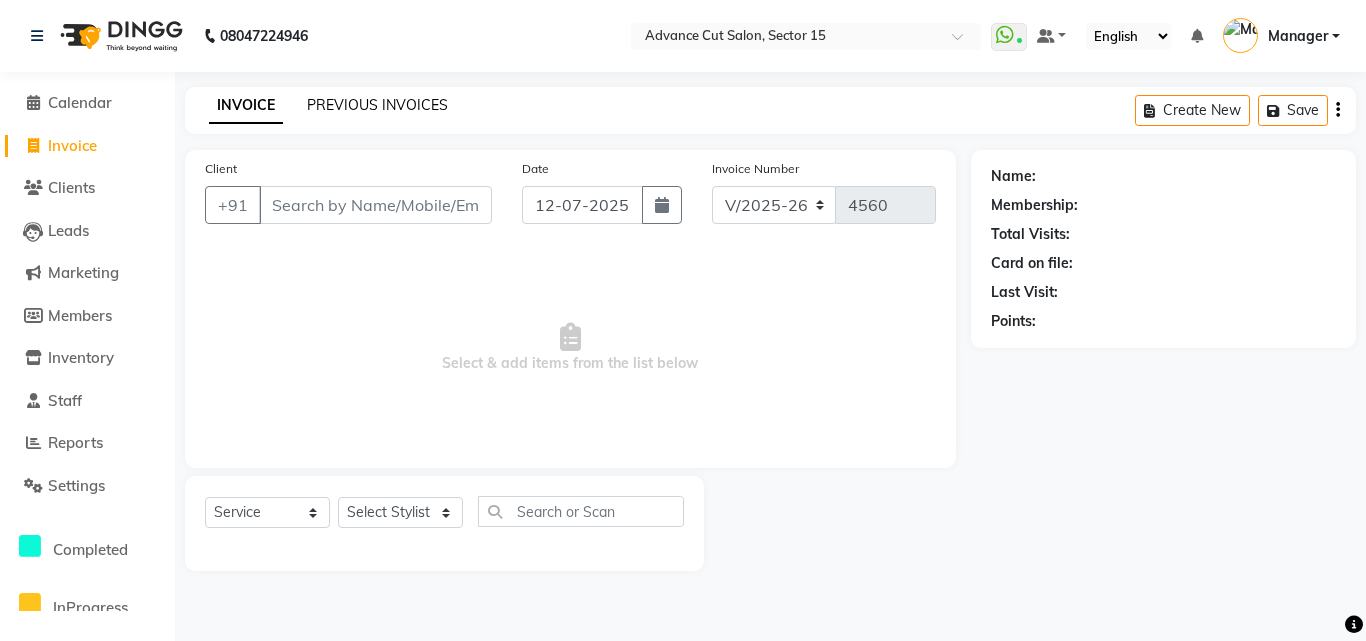 click on "PREVIOUS INVOICES" 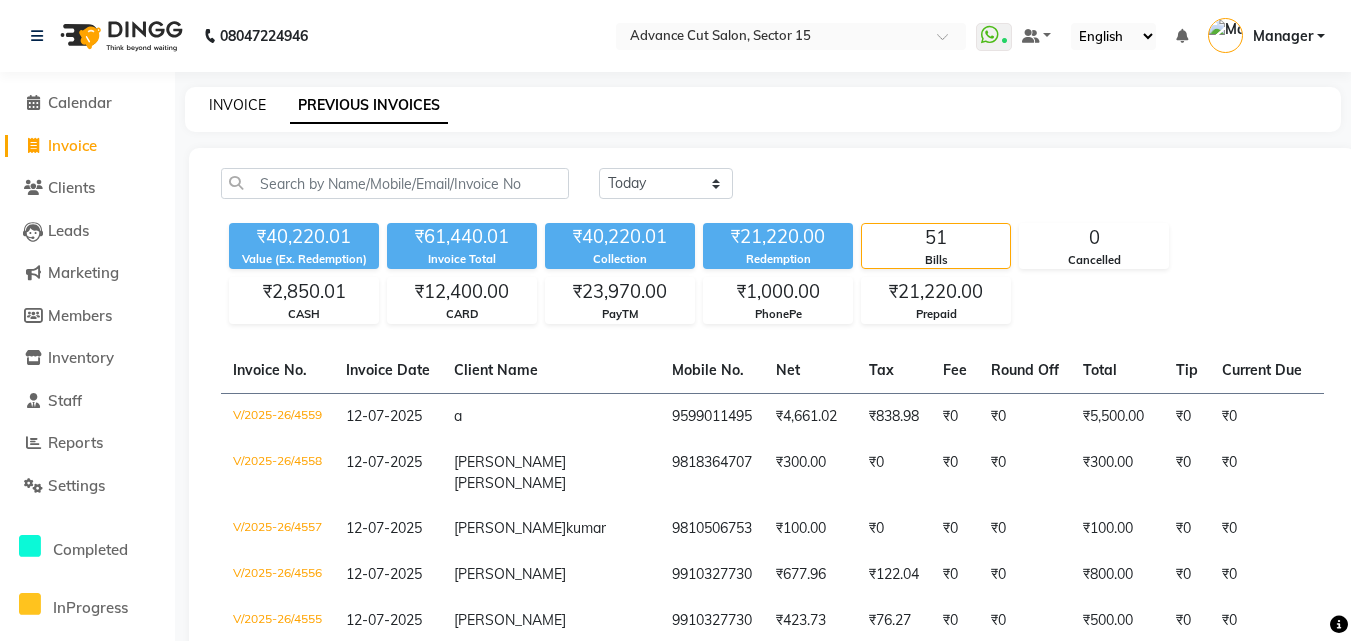 click on "INVOICE" 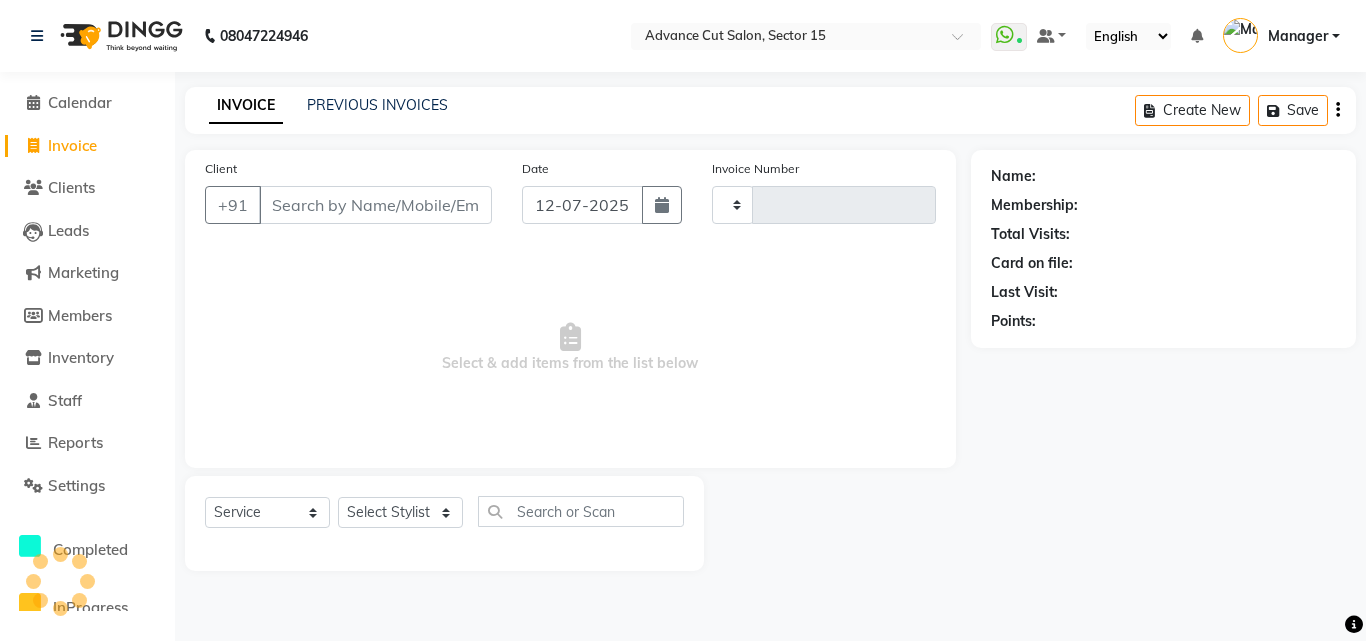 type on "4560" 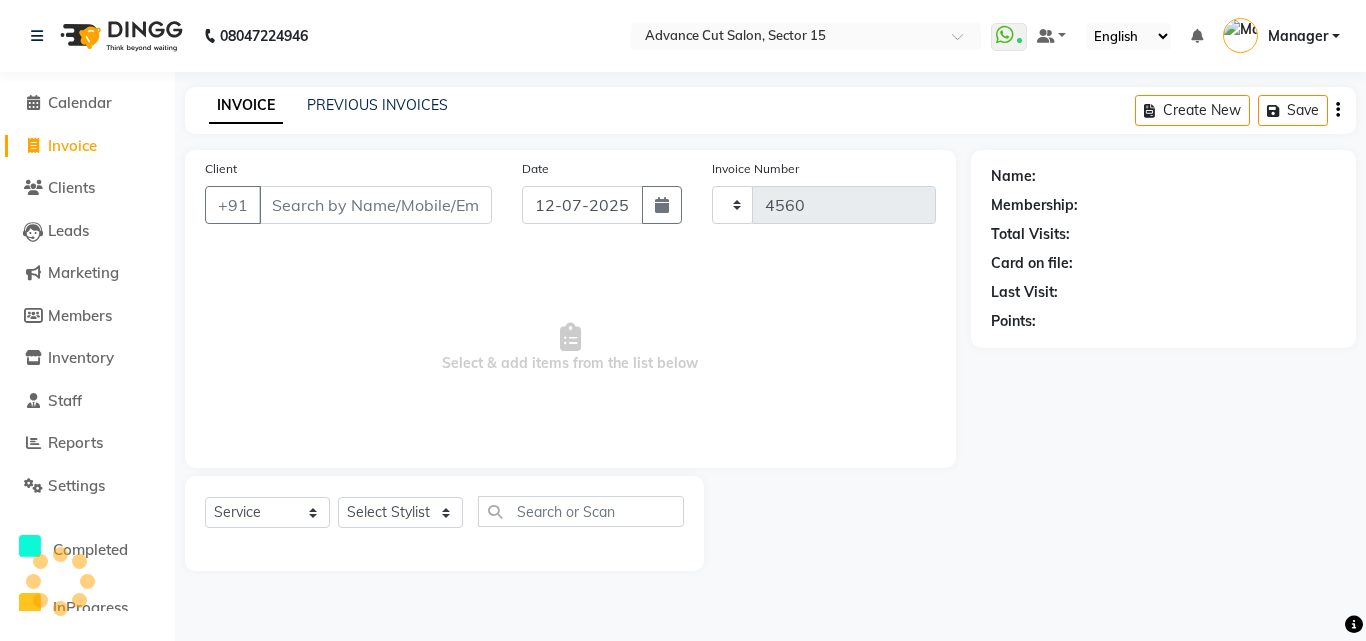 select on "6255" 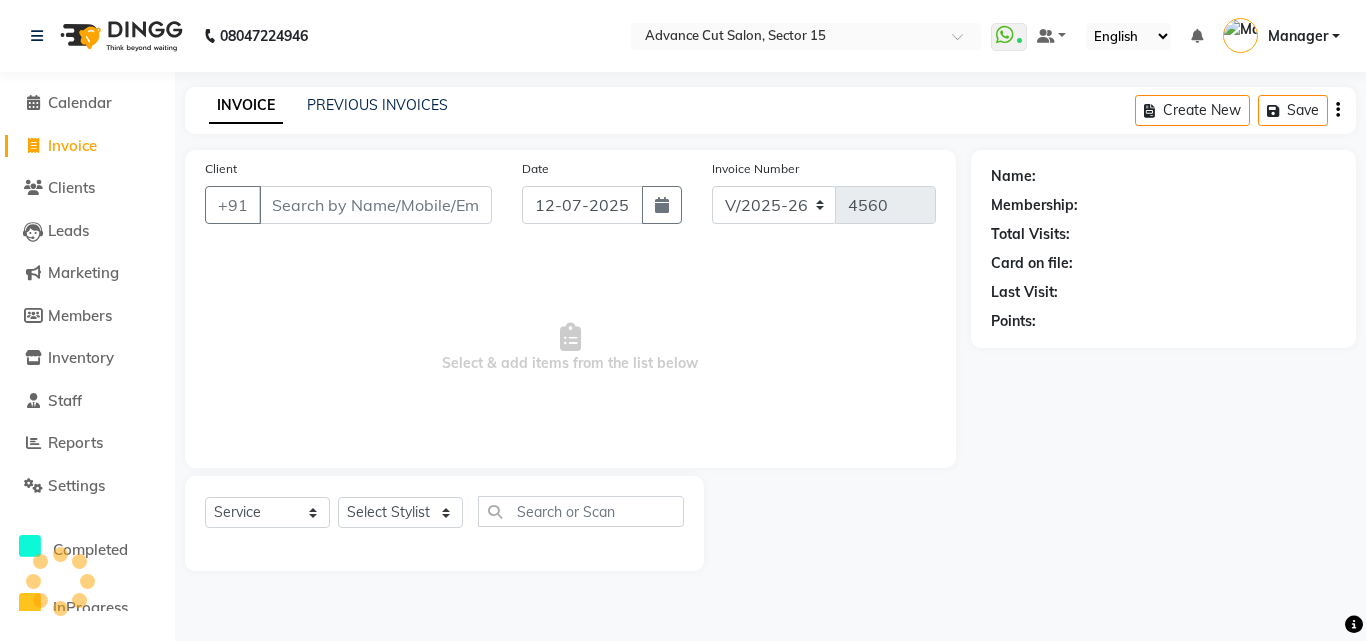 click on "Client" at bounding box center (375, 205) 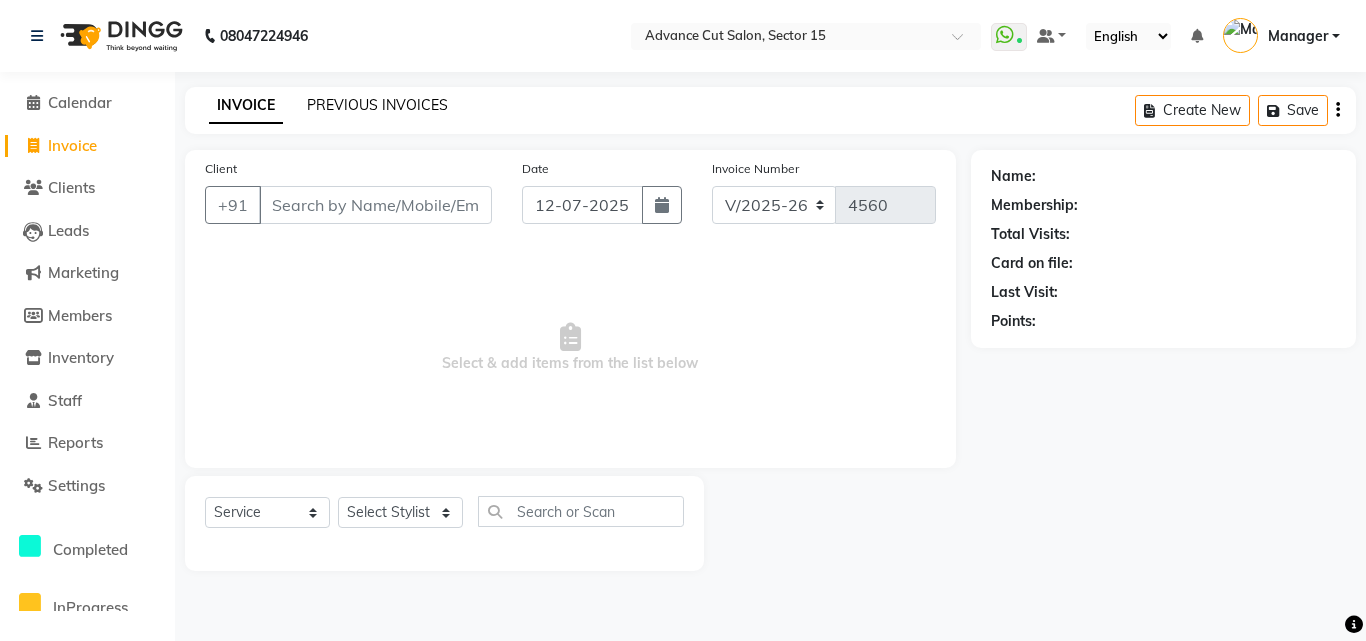 click on "PREVIOUS INVOICES" 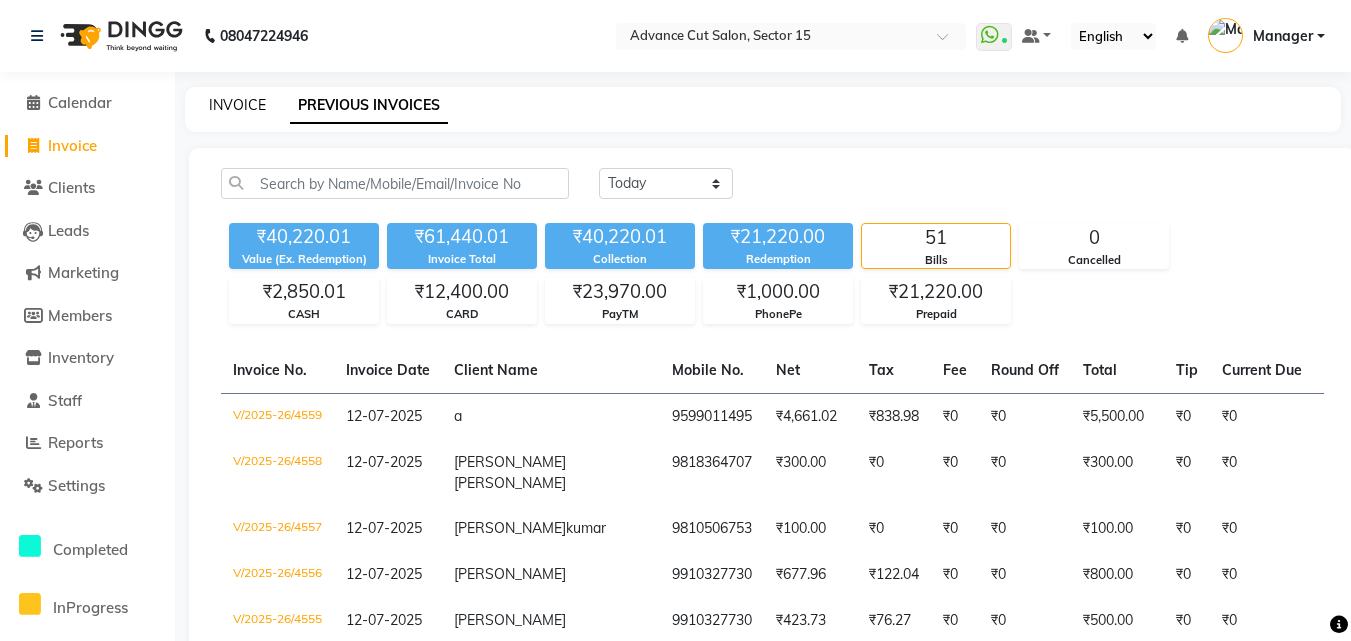 click on "INVOICE" 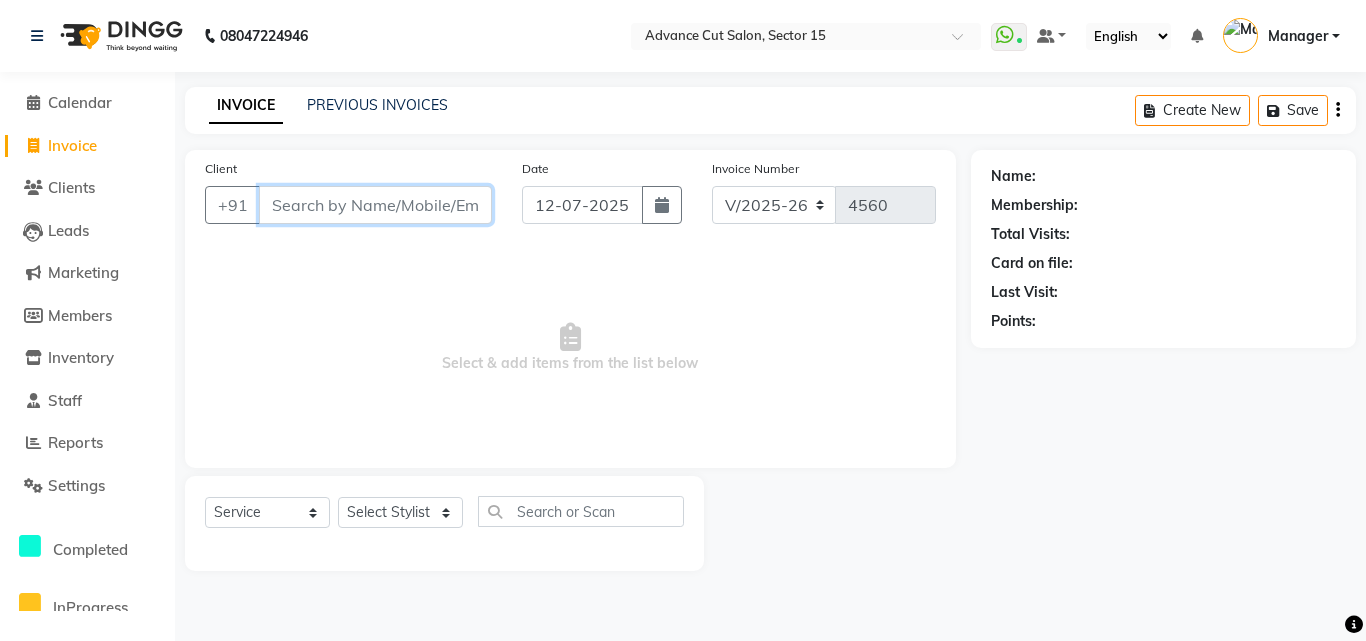 click on "Client" at bounding box center [375, 205] 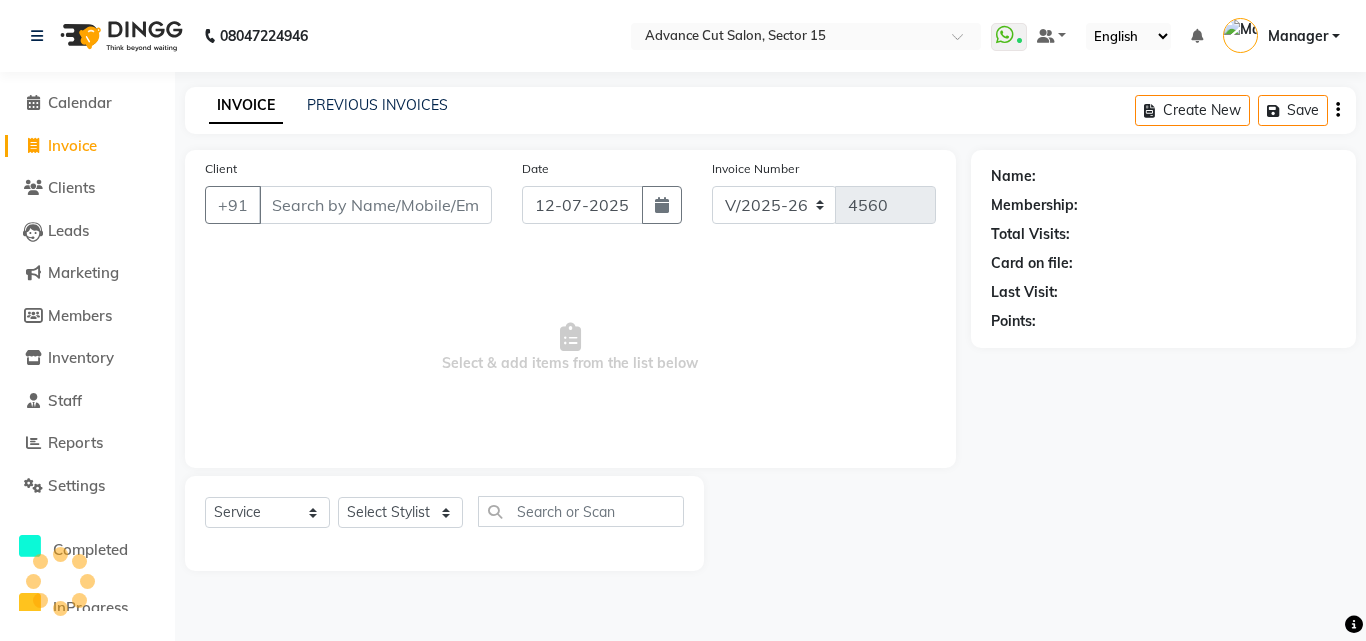 drag, startPoint x: 1344, startPoint y: 201, endPoint x: 1209, endPoint y: 201, distance: 135 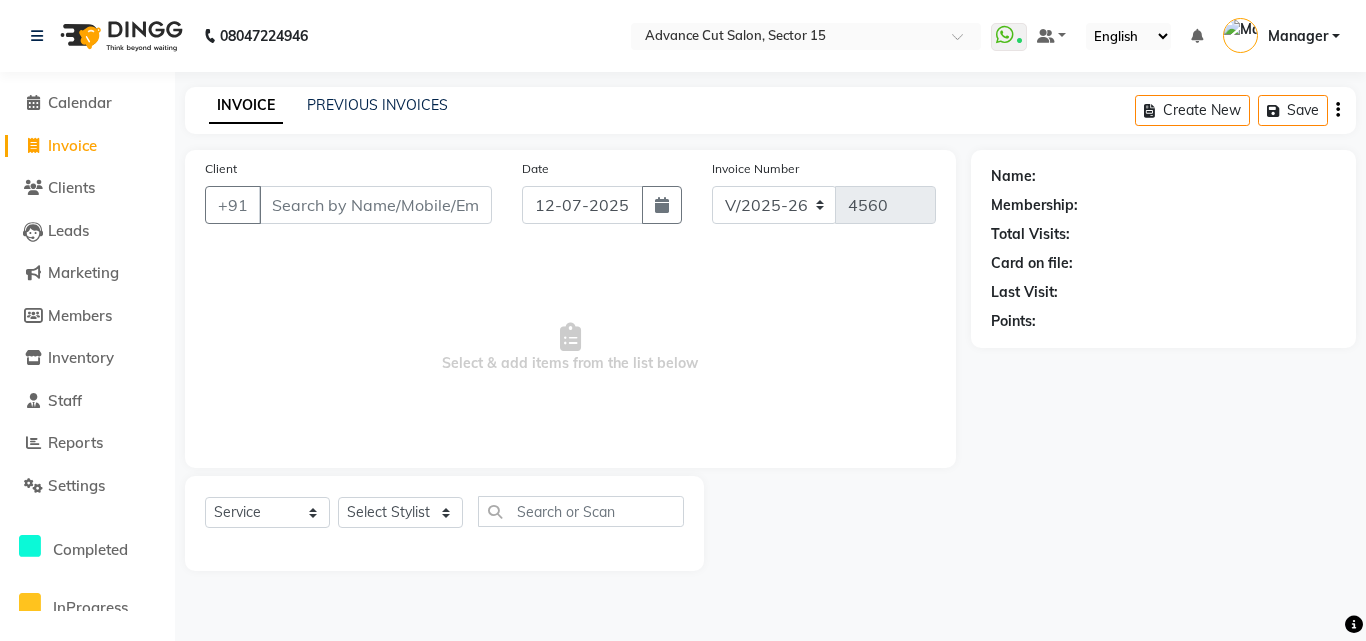 drag, startPoint x: 1209, startPoint y: 201, endPoint x: 1365, endPoint y: 198, distance: 156.02884 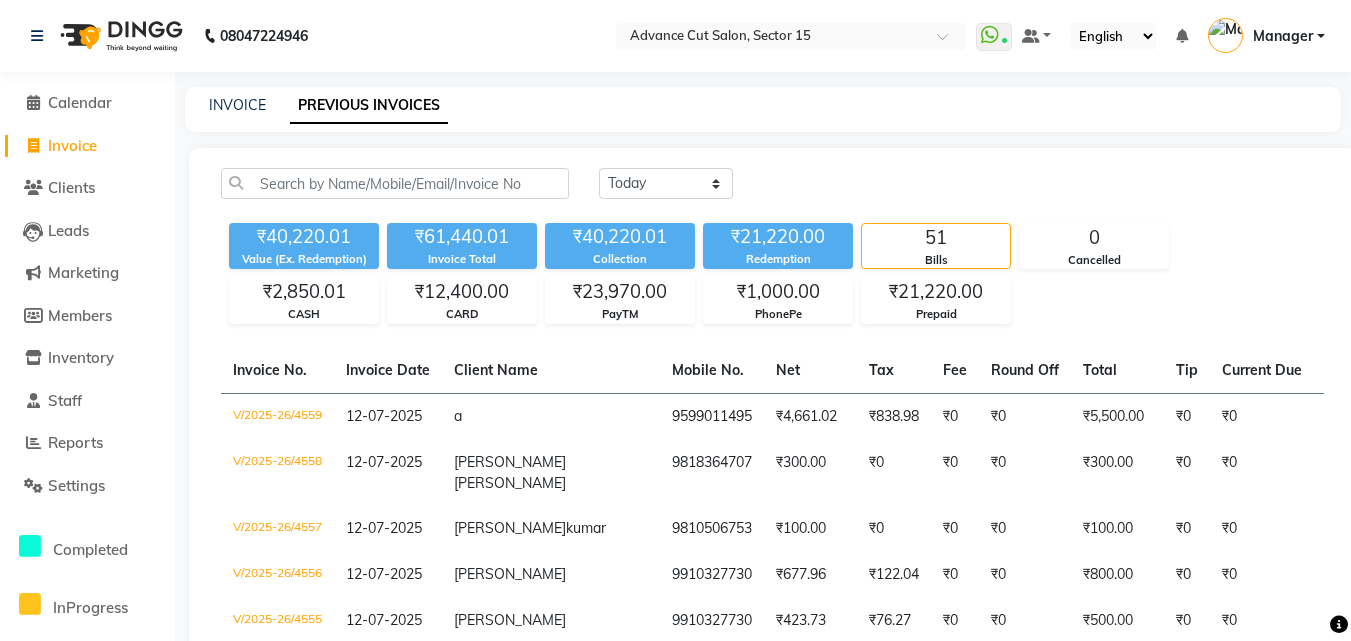 select on "service" 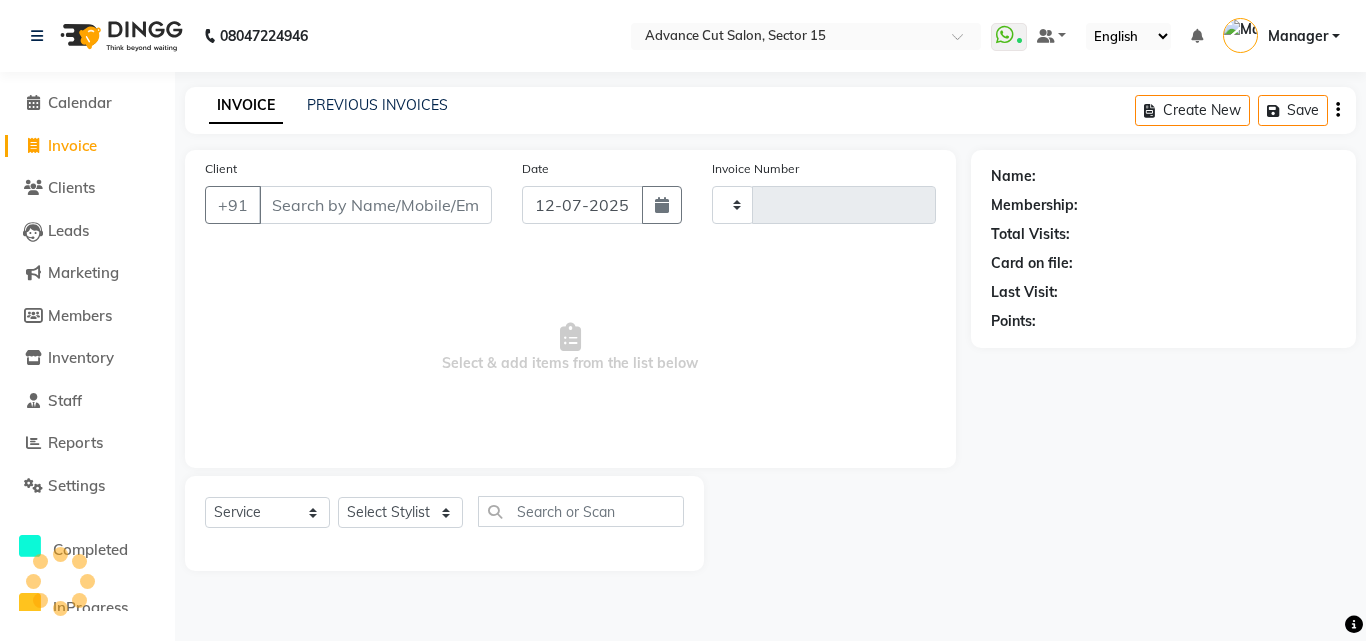 type on "4560" 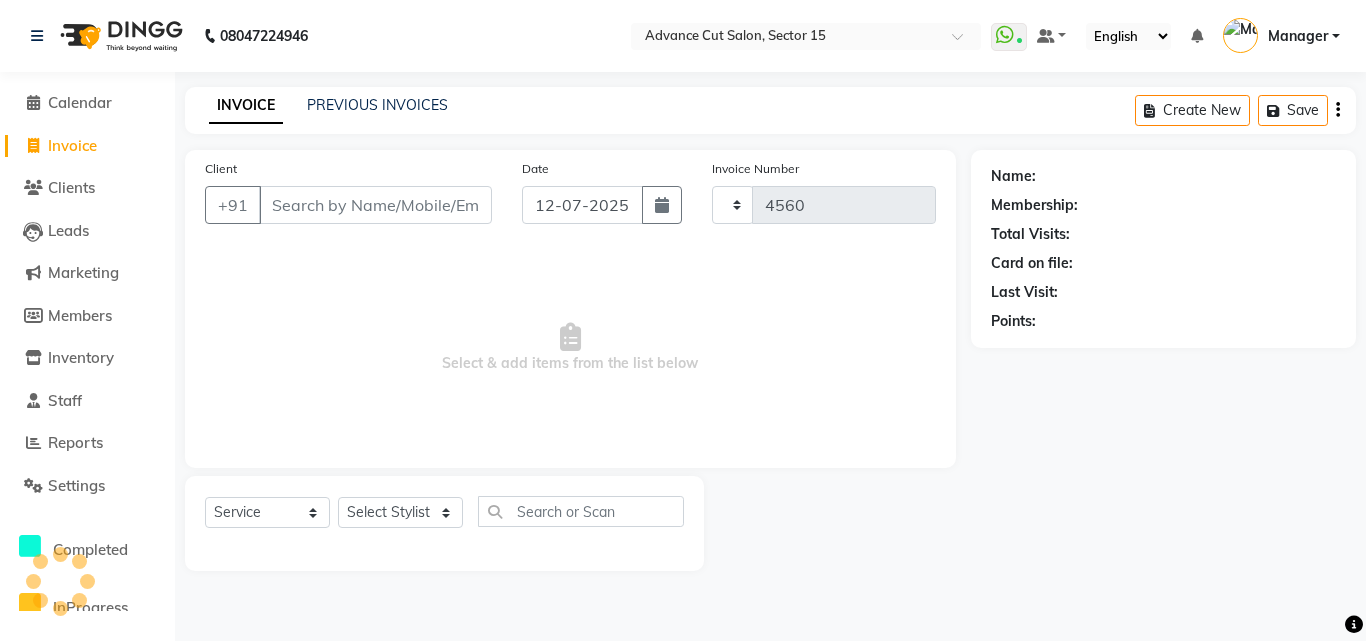 select on "6255" 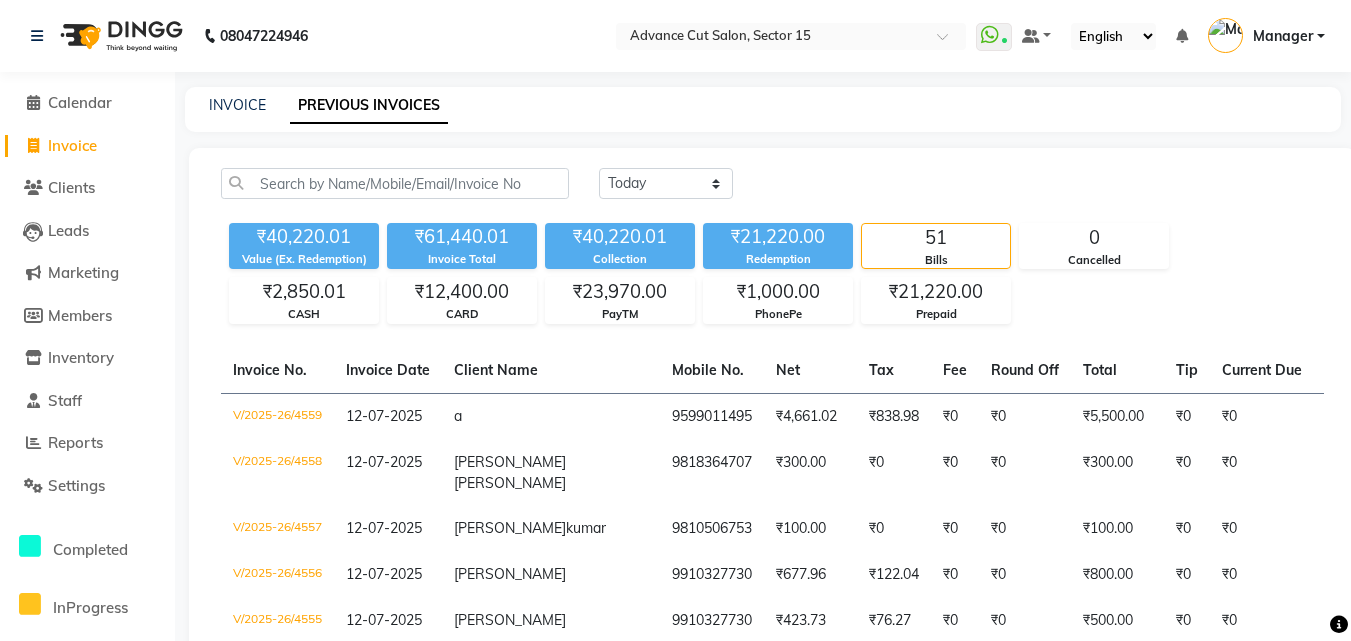 drag, startPoint x: 316, startPoint y: 196, endPoint x: 835, endPoint y: 263, distance: 523.3068 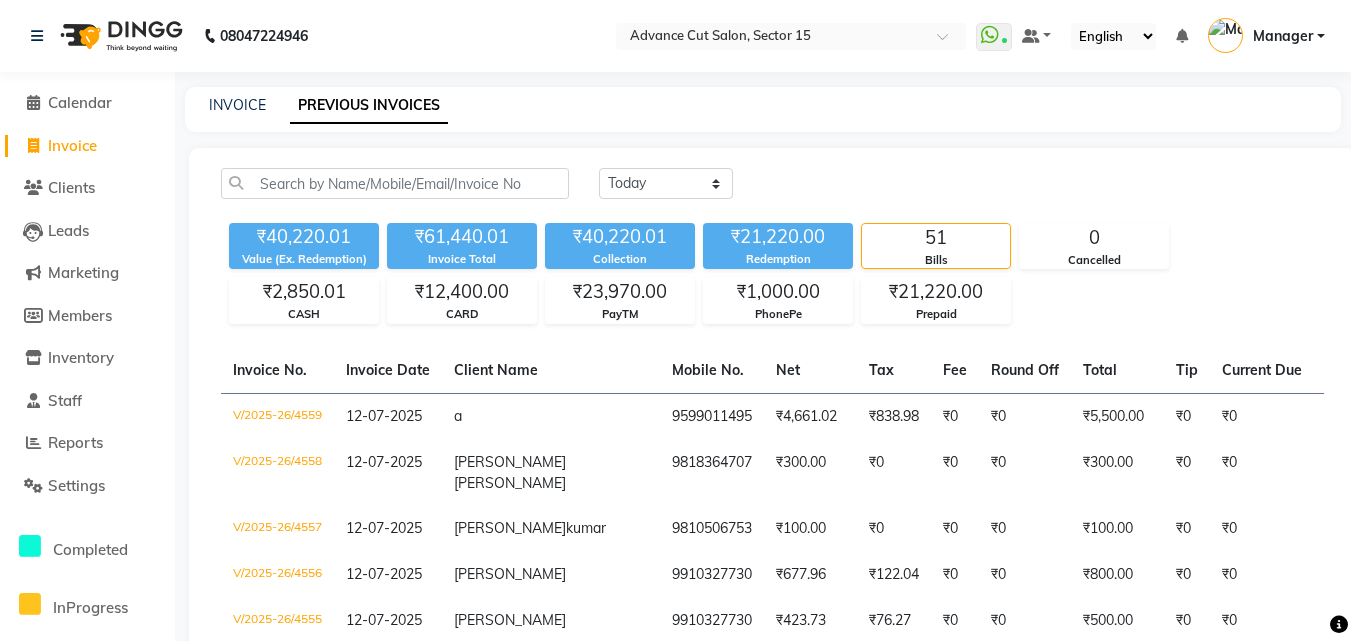 click on "Today Yesterday Custom Range ₹40,220.01 Value (Ex. Redemption) ₹61,440.01 Invoice Total  ₹40,220.01 Collection ₹21,220.00 Redemption 51 Bills 0 Cancelled ₹2,850.01 CASH ₹12,400.00 CARD ₹23,970.00 PayTM ₹1,000.00 PhonePe ₹21,220.00 Prepaid  Invoice No.   Invoice Date   Client Name   Mobile No.   Net   Tax   Fee   Round Off   Total   Tip   Current Due   Last Payment Date   Payment Amount   Payment Methods   Cancel Reason   Status   V/2025-26/4559  12-07-2025 a   9599011495 ₹4,661.02 ₹838.98  ₹0  ₹0 ₹5,500.00 ₹0 ₹0 12-07-2025 ₹5,500.00  PayTM - PAID  V/2025-26/4558  12-07-2025 Akansha  Mangla 9818364707 ₹300.00 ₹0  ₹0  ₹0 ₹300.00 ₹0 ₹0 12-07-2025 ₹300.00  Prepaid - PAID  V/2025-26/4557  12-07-2025 Raj  kumar 9810506753 ₹100.00 ₹0  ₹0  ₹0 ₹100.00 ₹0 ₹0 12-07-2025 ₹100.00  Prepaid - PAID  V/2025-26/4556  12-07-2025 Imtyaz   9910327730 ₹677.96 ₹122.04  ₹0  ₹0 ₹800.00 ₹0 ₹0 12-07-2025 ₹800.00  PayTM - PAID  V/2025-26/4555  12-07-2025" 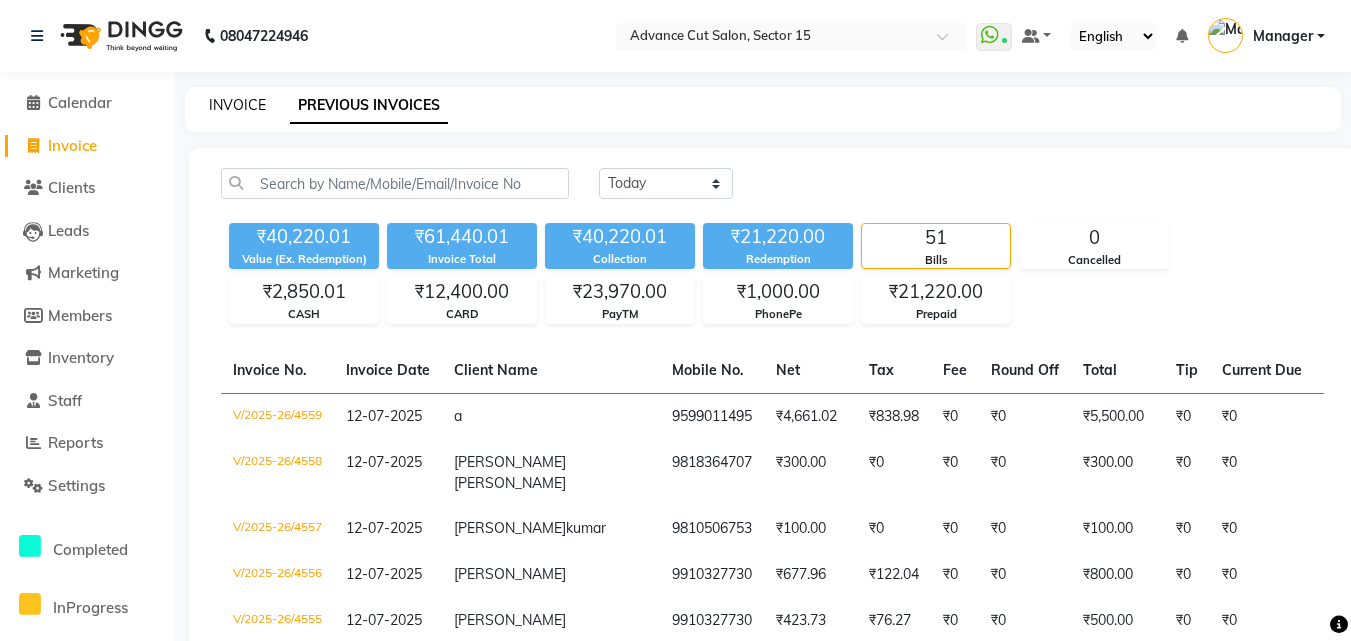 click on "INVOICE" 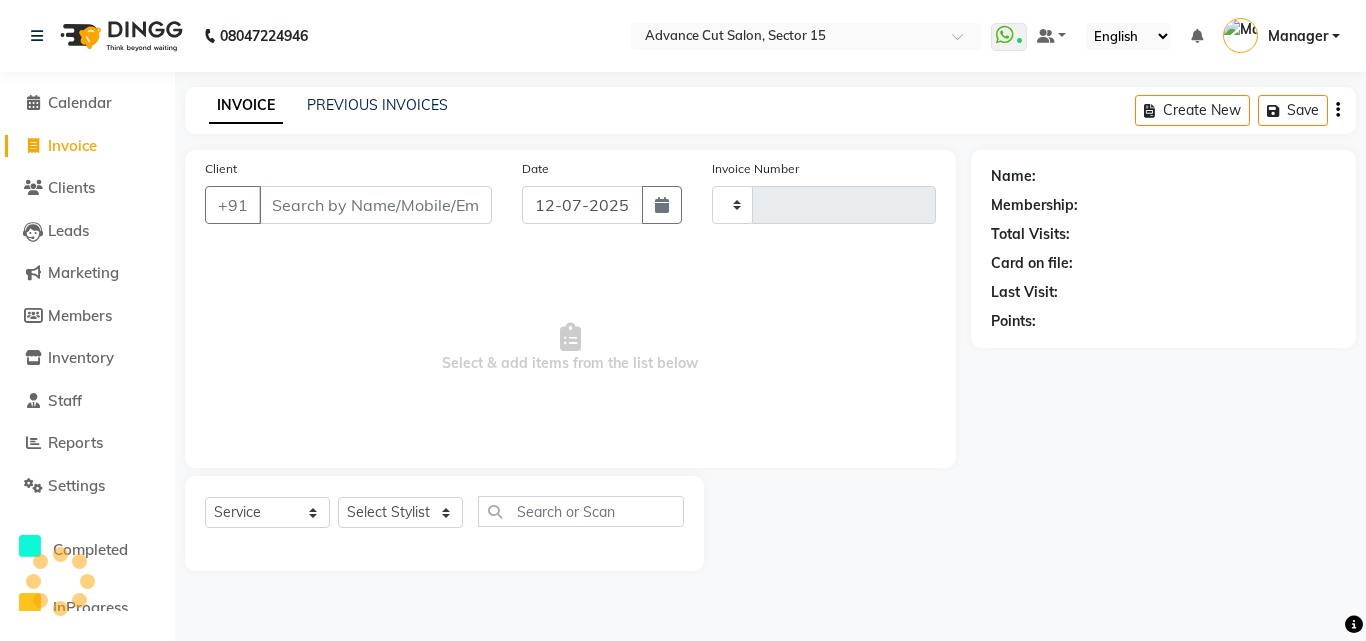 type on "4560" 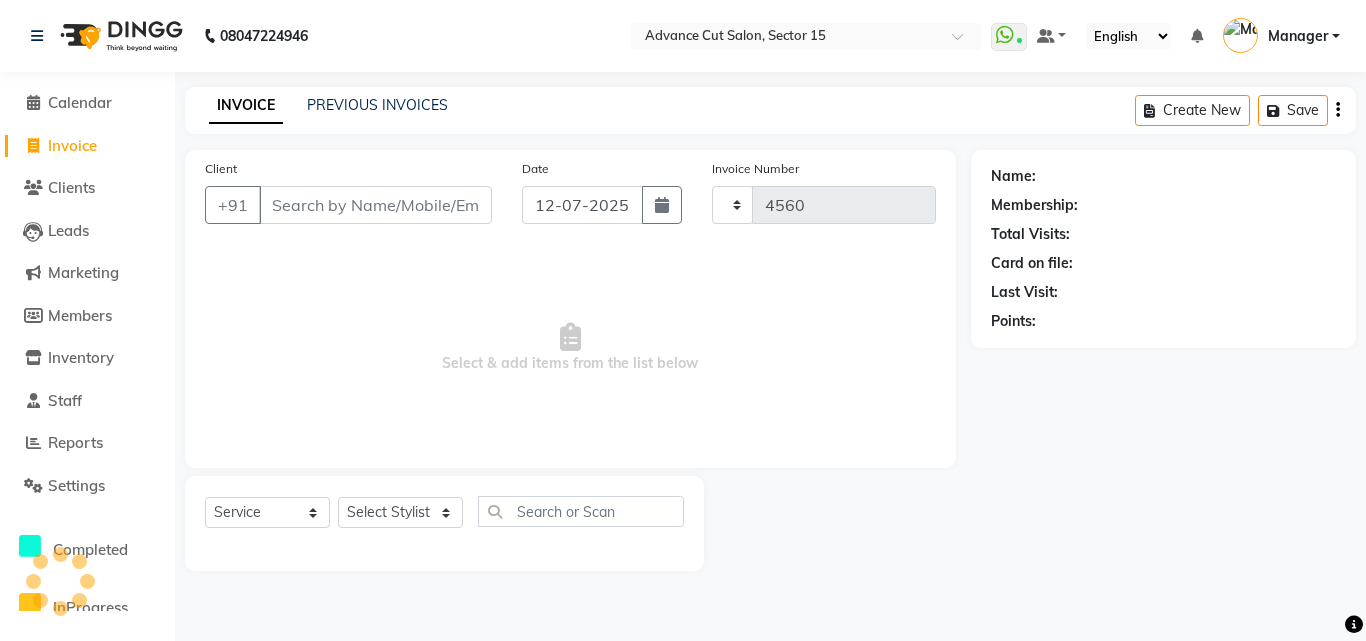 select on "6255" 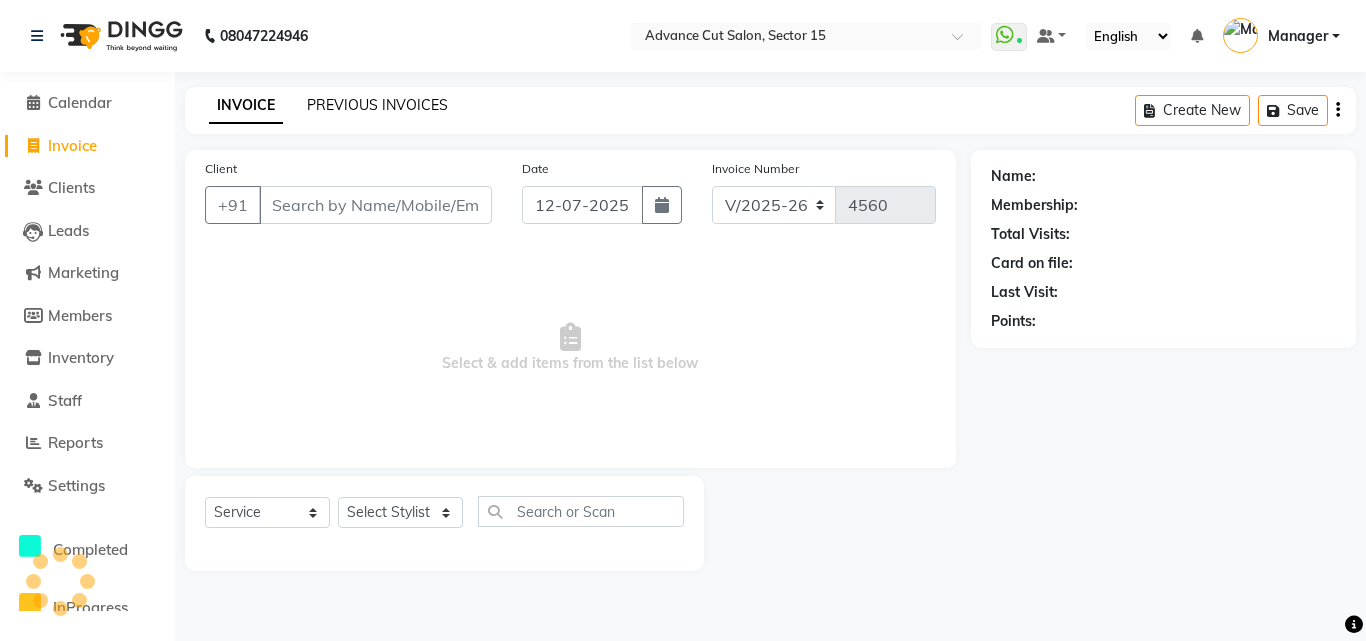 click on "PREVIOUS INVOICES" 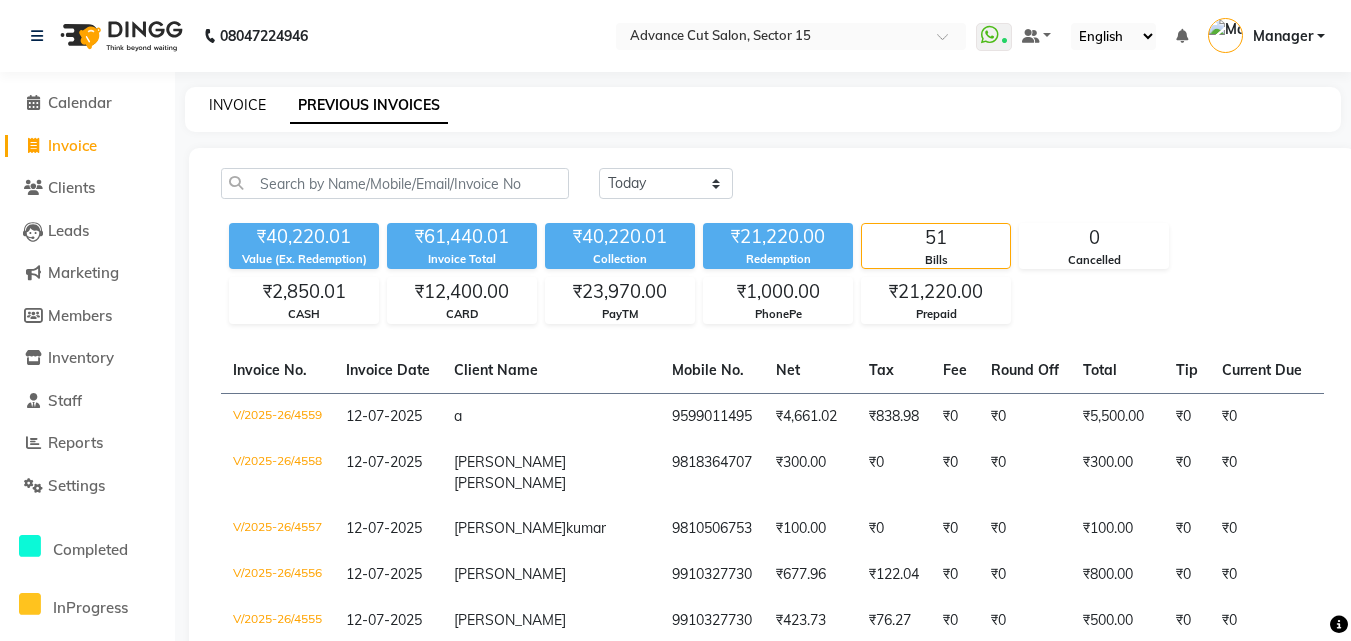 click on "INVOICE" 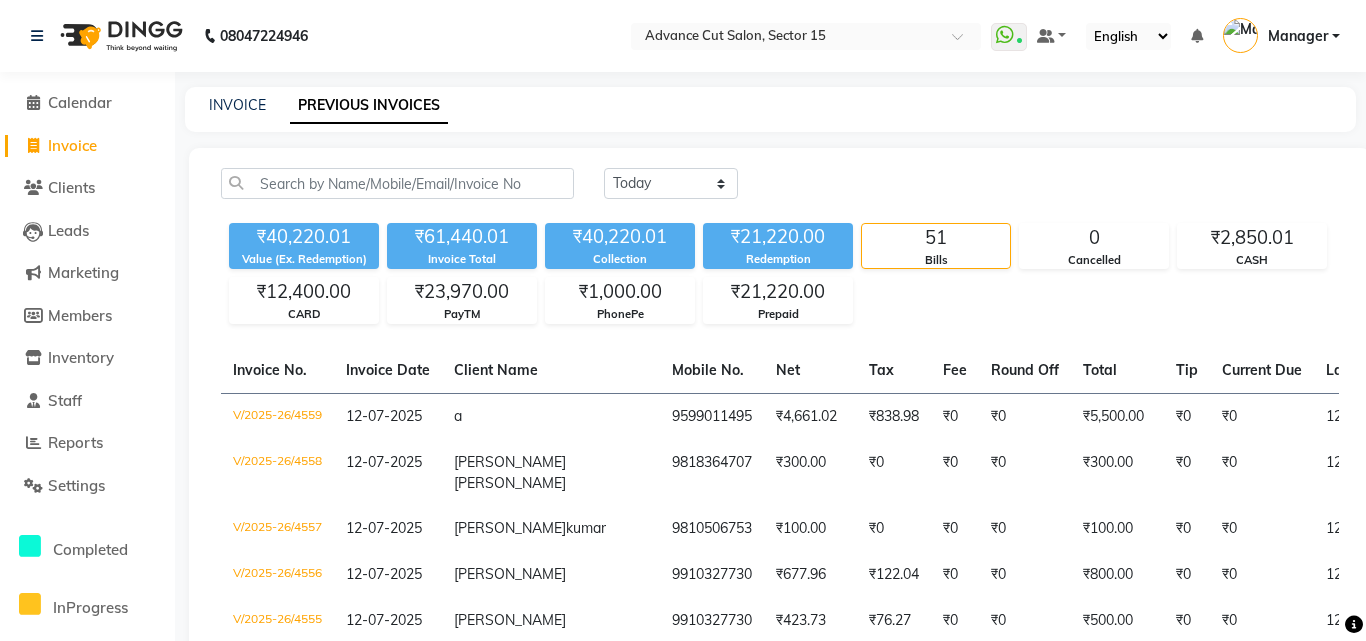 select on "6255" 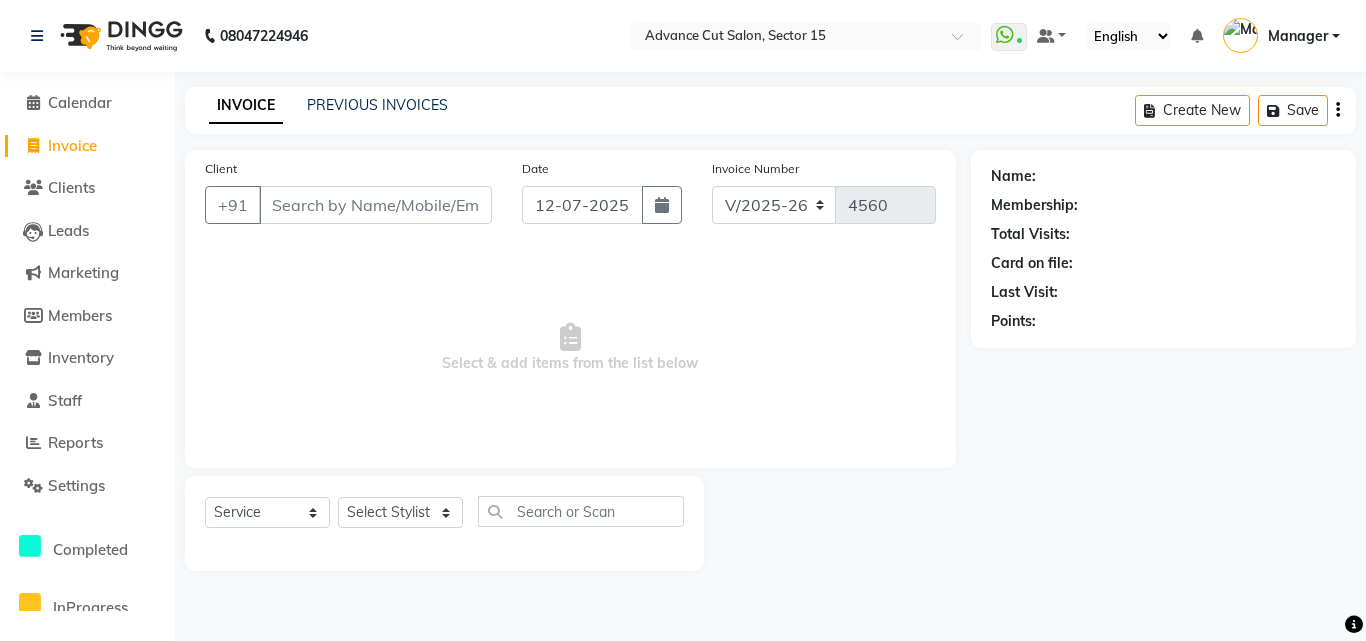 click on "Client" at bounding box center [375, 205] 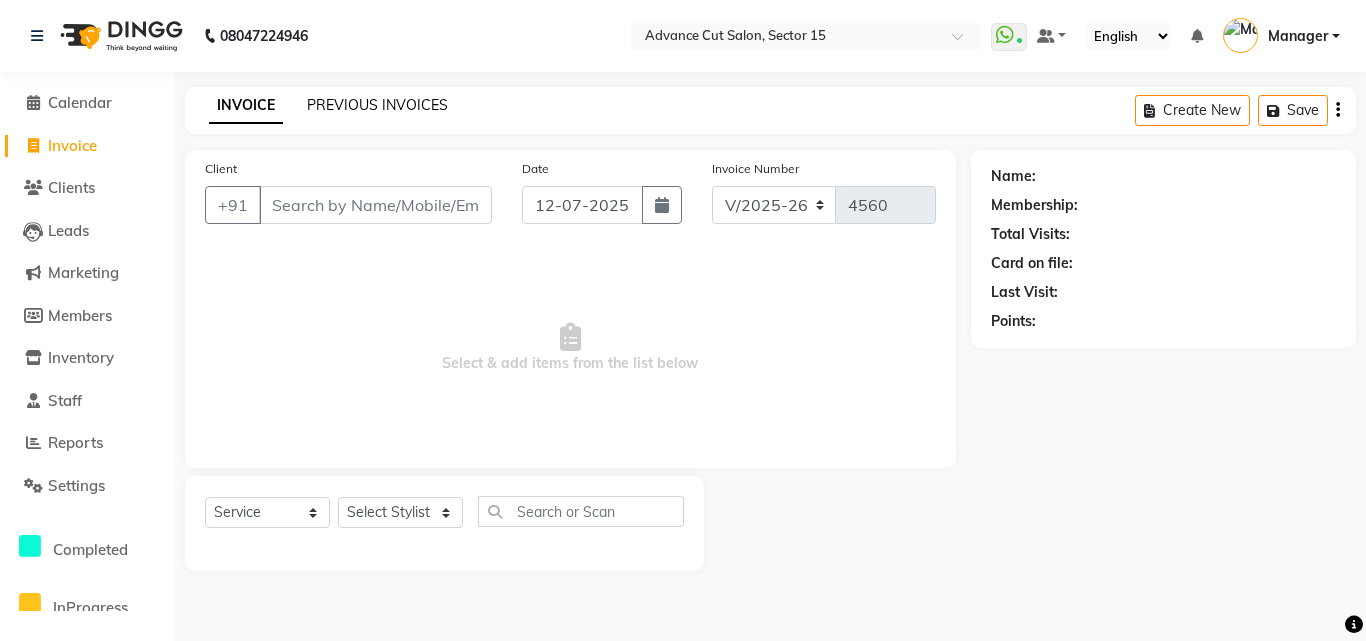 click on "PREVIOUS INVOICES" 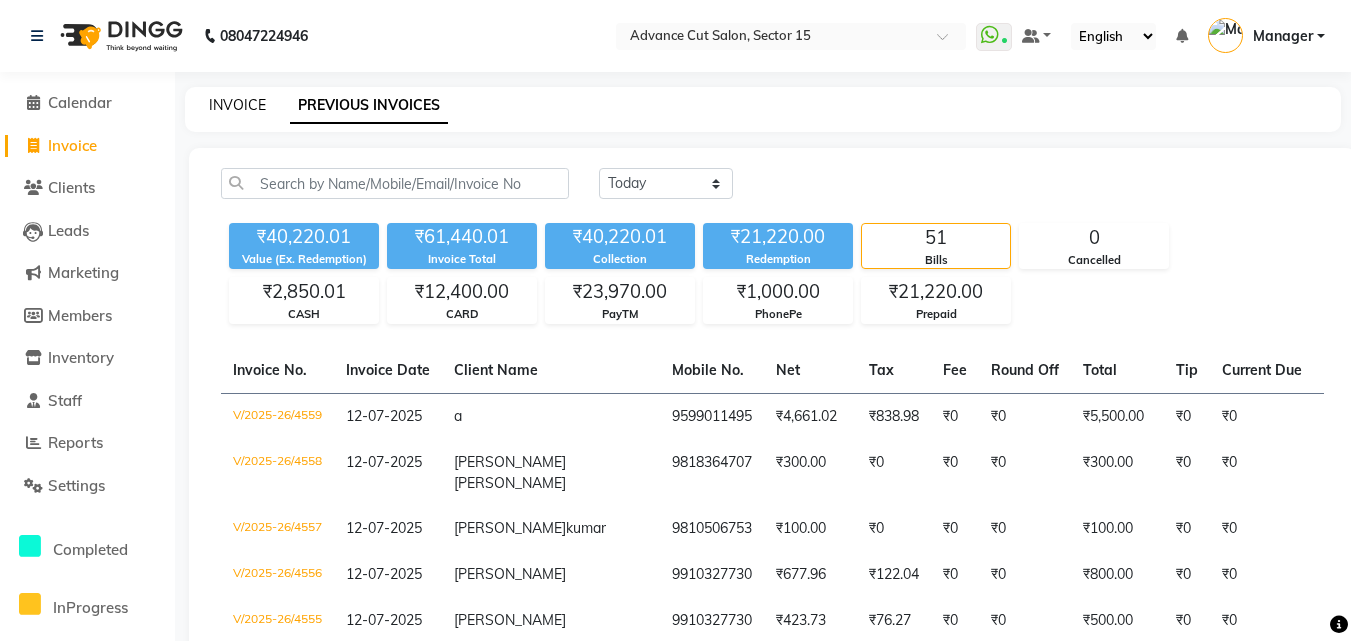 click on "INVOICE" 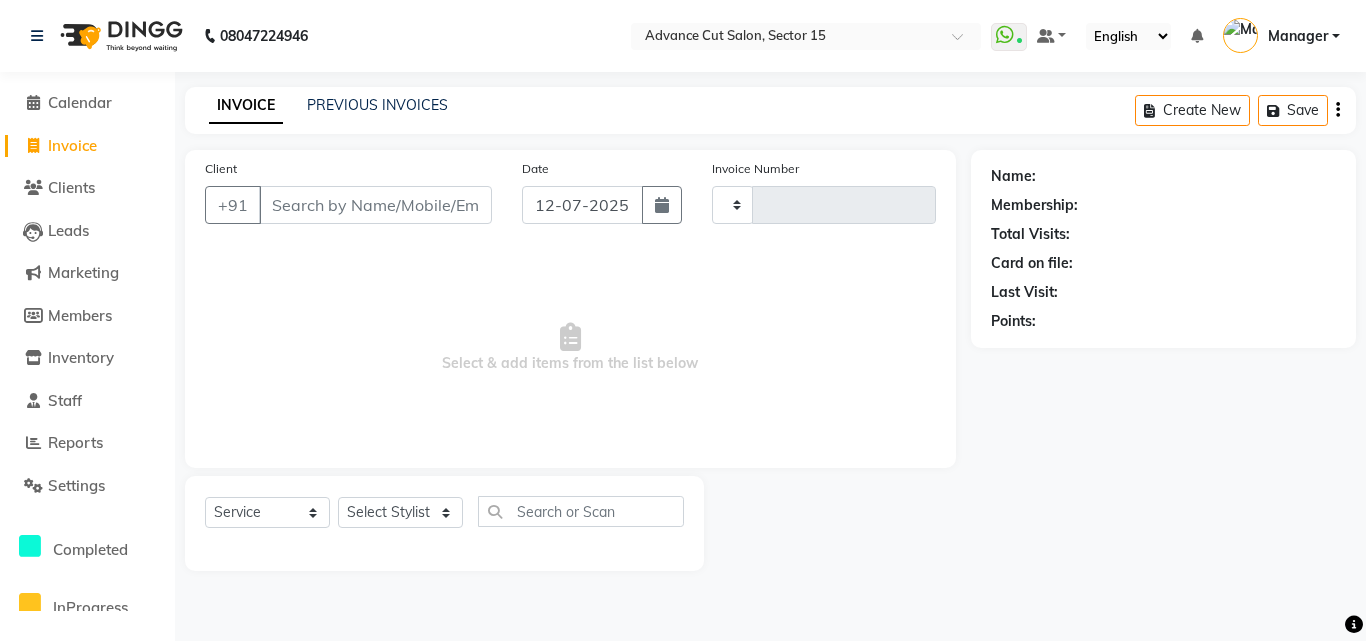 type on "4560" 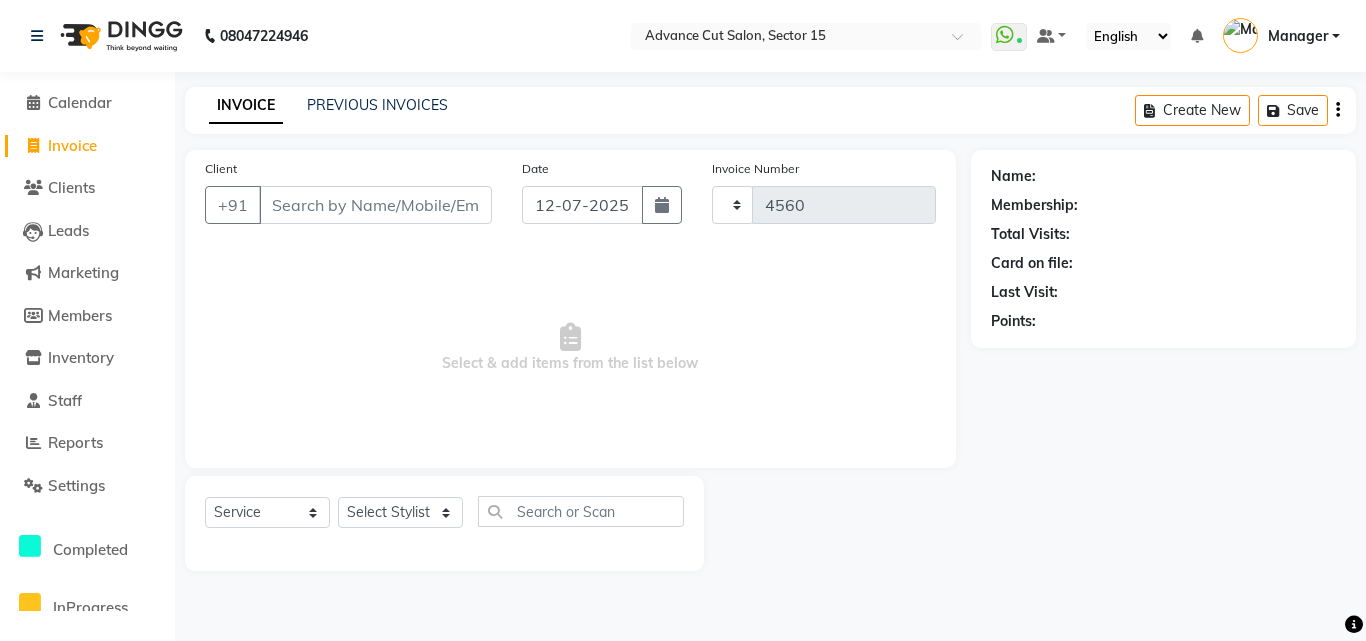 select on "6255" 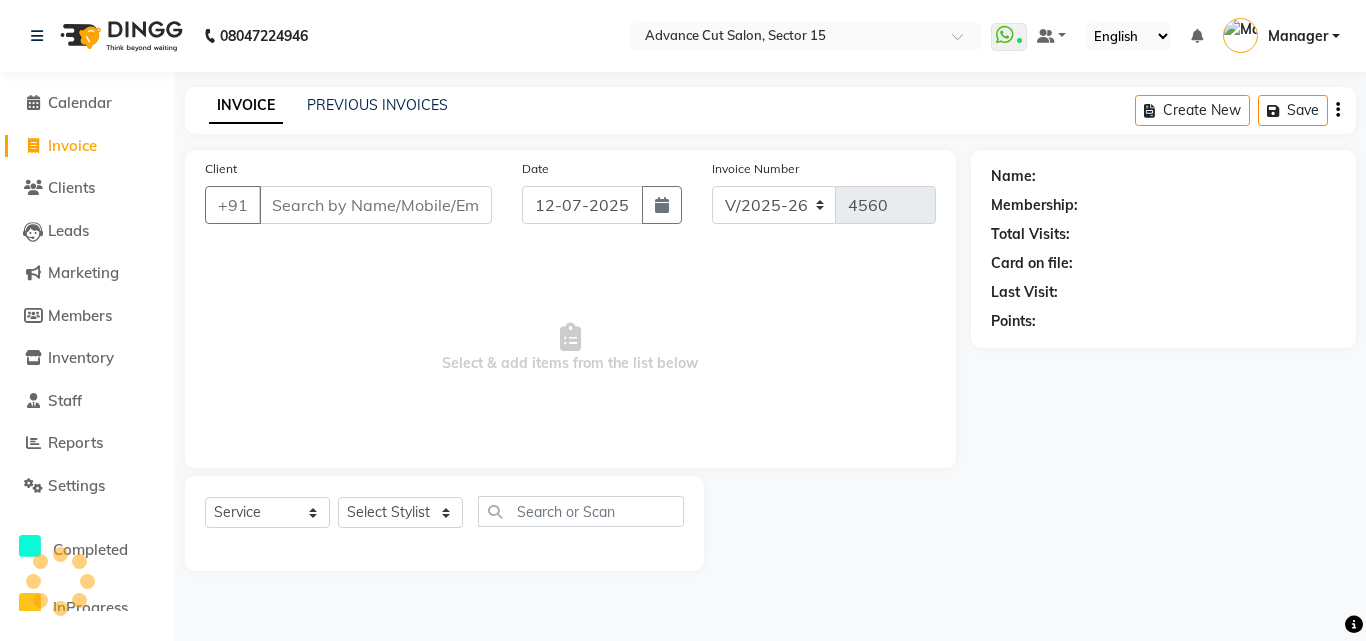 click on "Client" at bounding box center [375, 205] 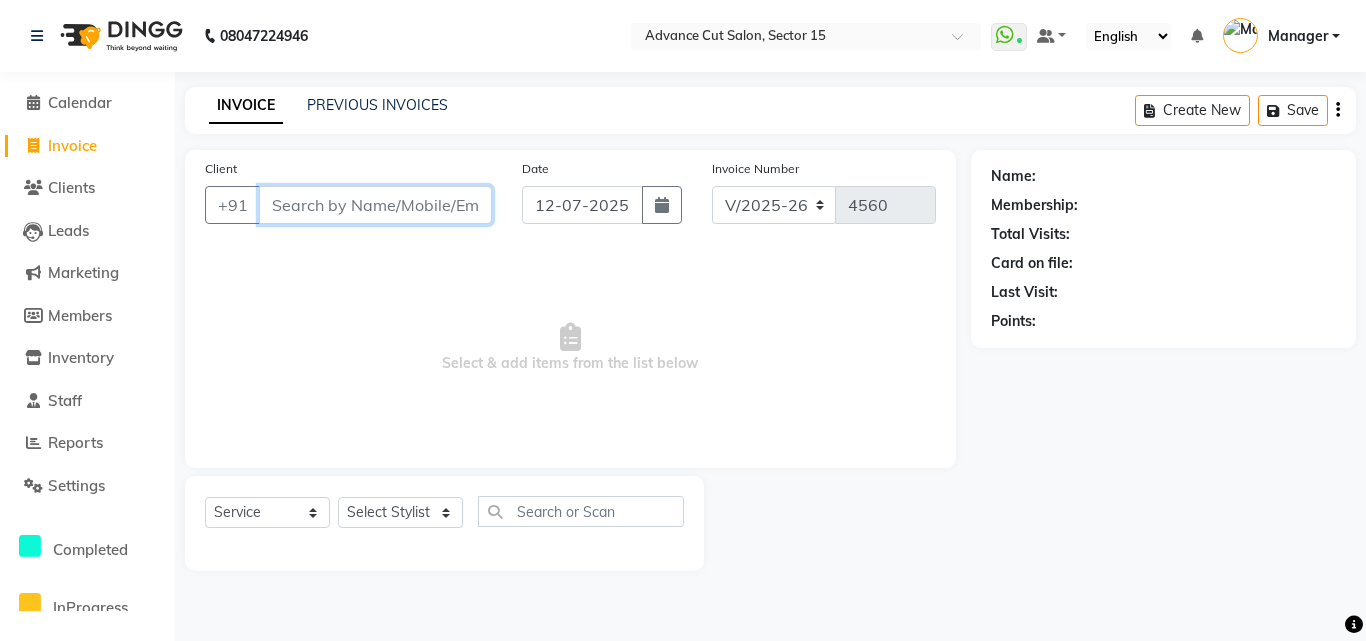click on "Client" at bounding box center (375, 205) 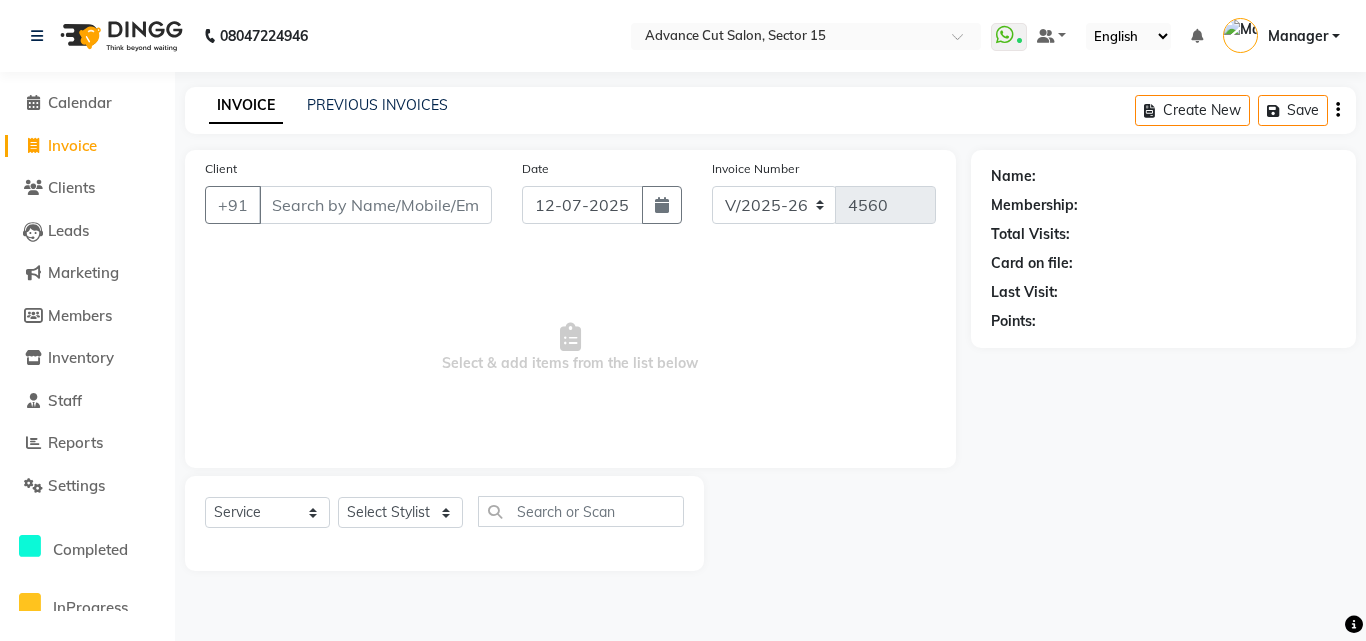 click on "PREVIOUS INVOICES" 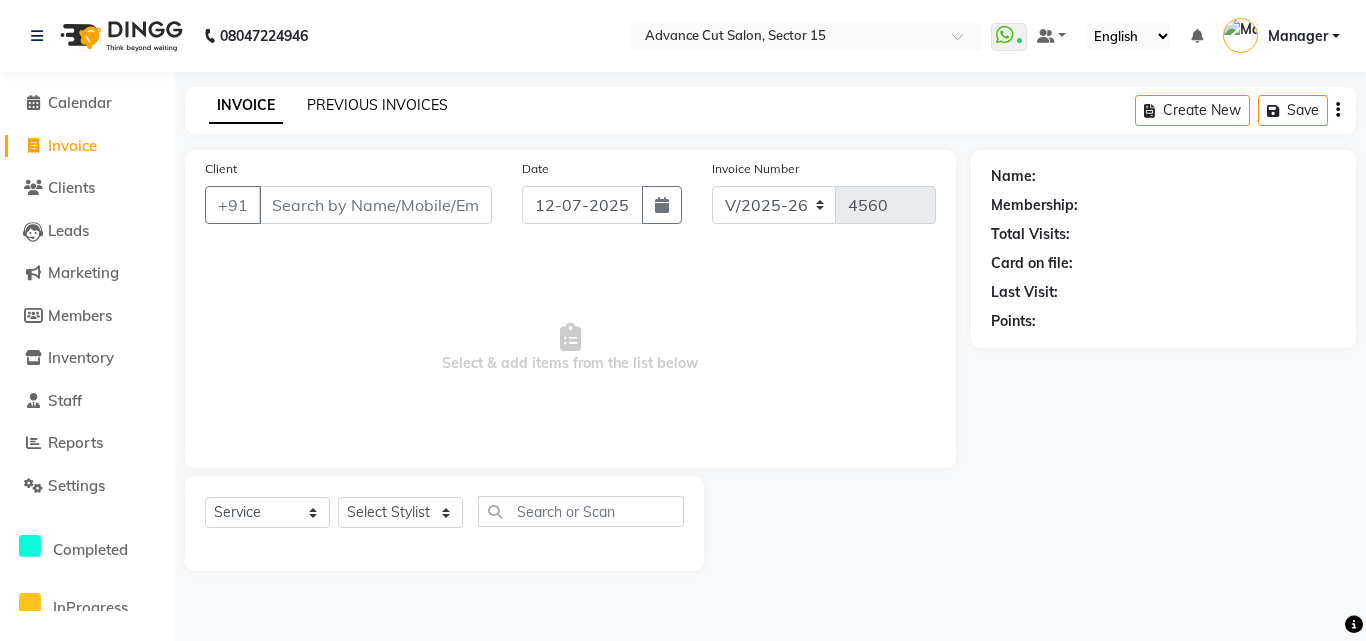 click on "PREVIOUS INVOICES" 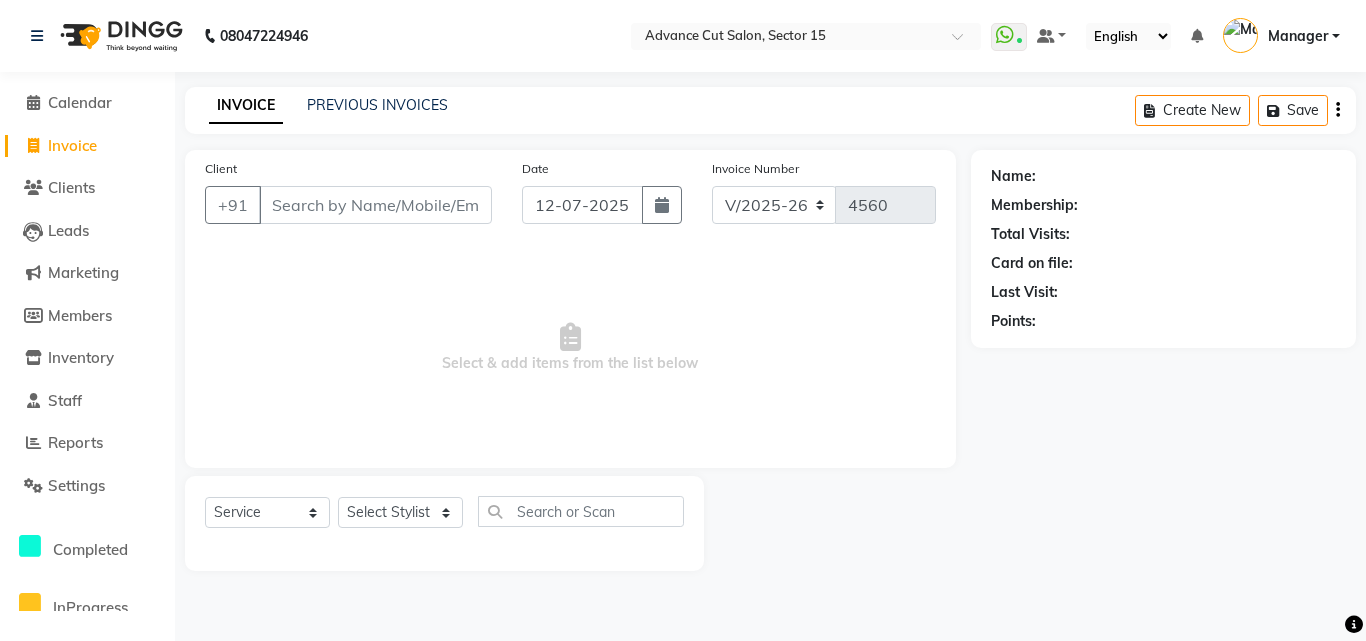 drag, startPoint x: 361, startPoint y: 170, endPoint x: 1033, endPoint y: 170, distance: 672 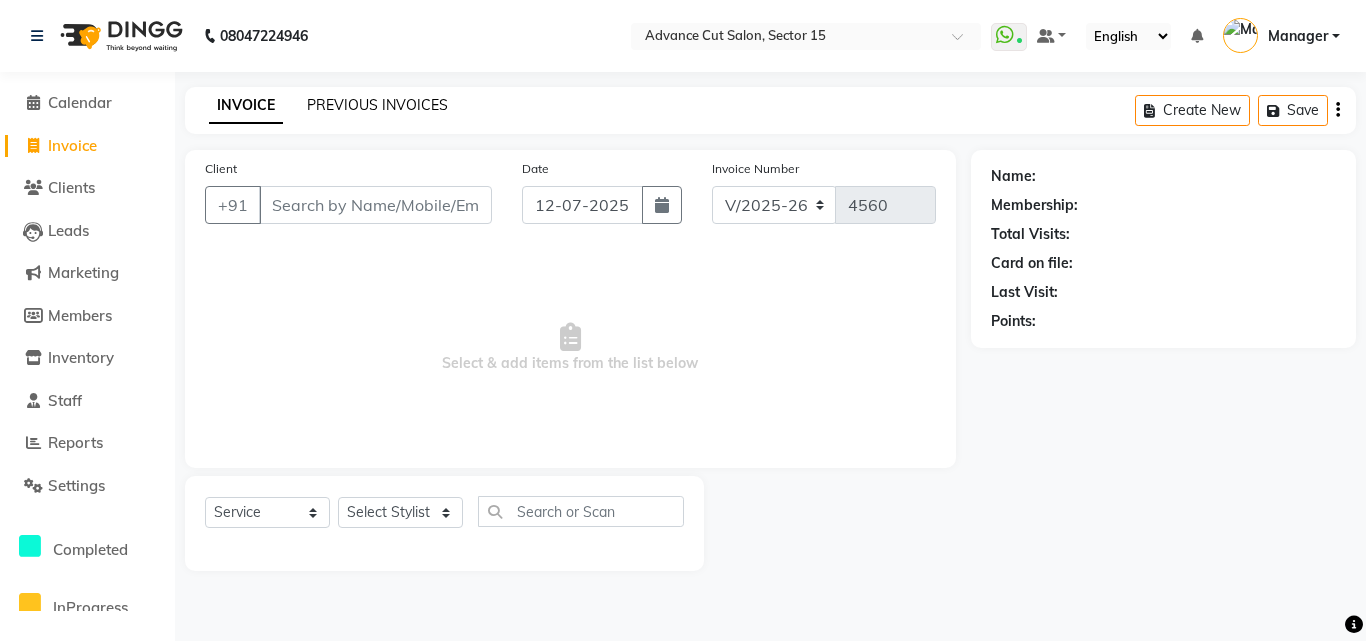 drag, startPoint x: 1033, startPoint y: 170, endPoint x: 336, endPoint y: 102, distance: 700.3092 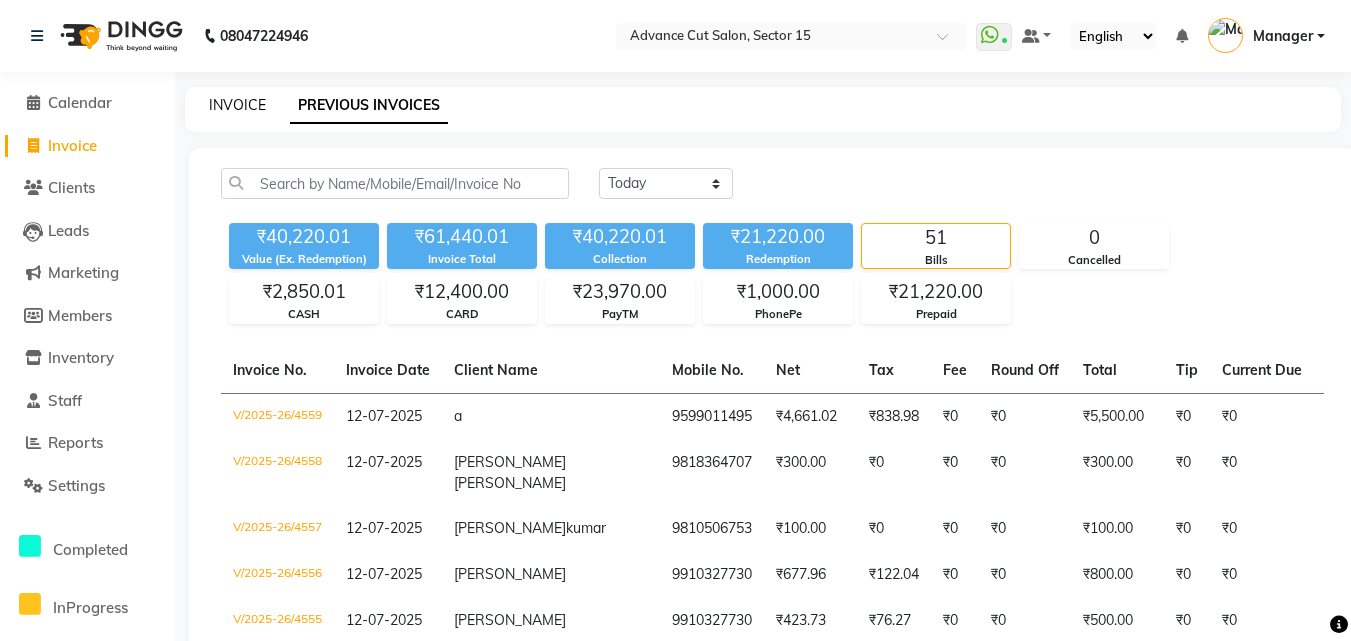 click on "INVOICE" 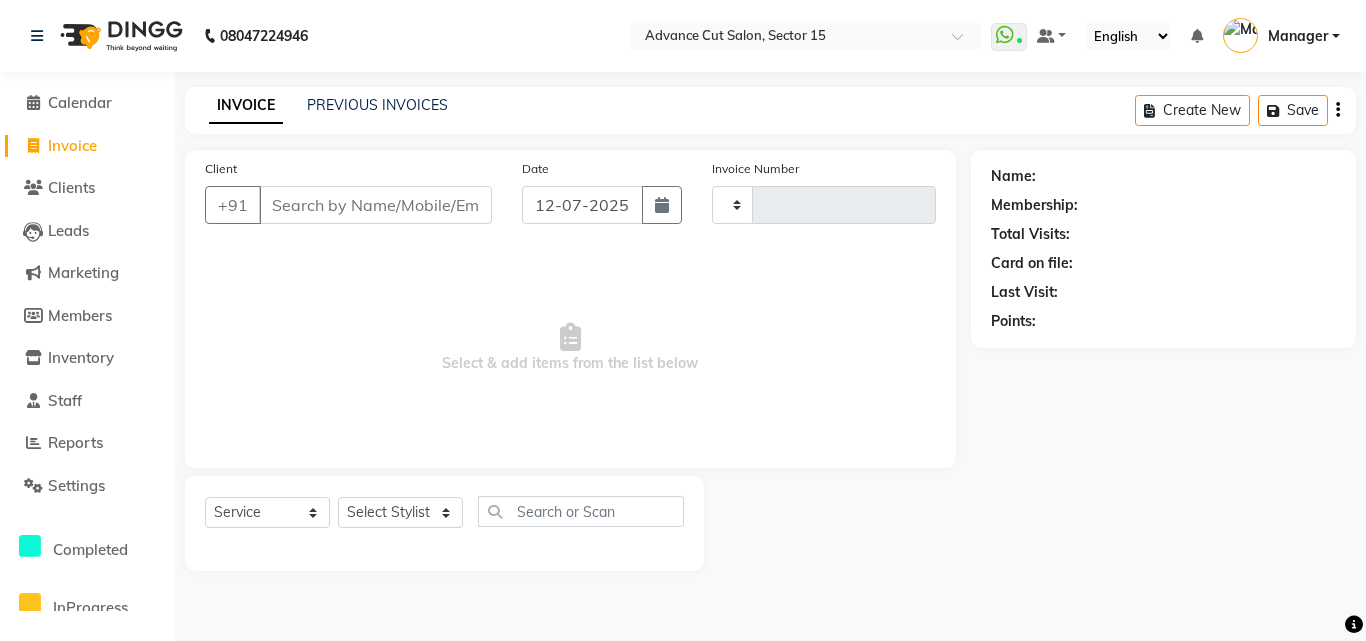type on "4560" 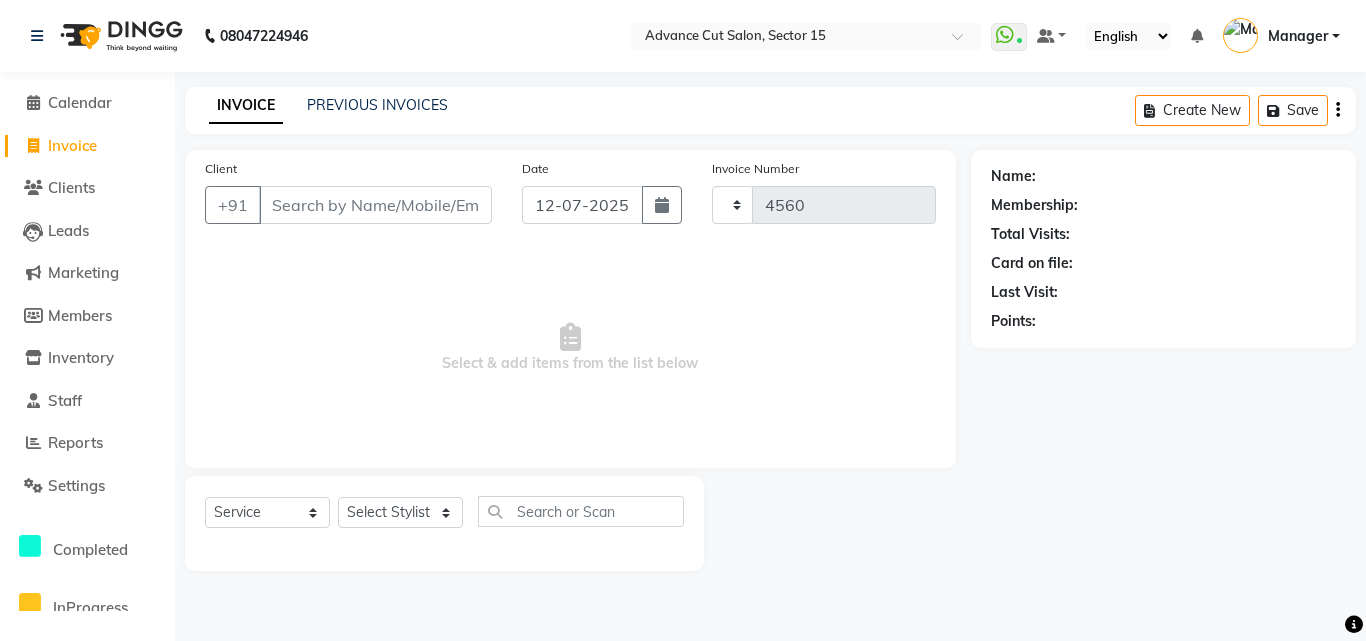 select on "6255" 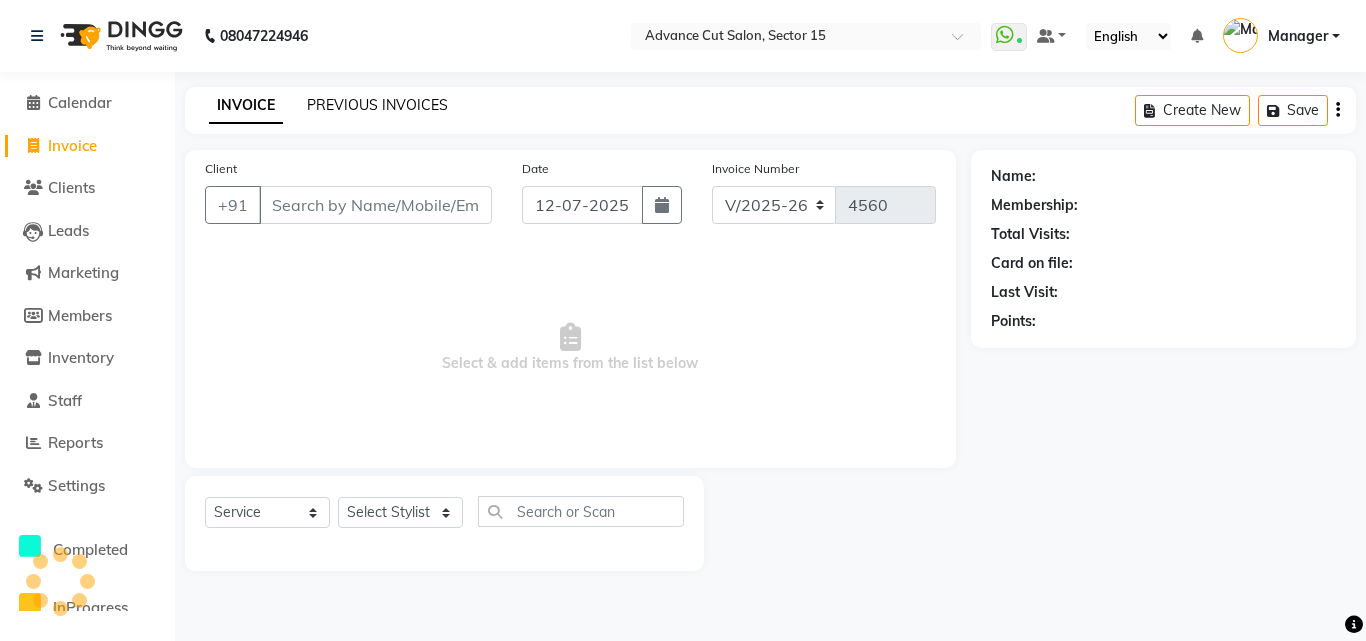 click on "PREVIOUS INVOICES" 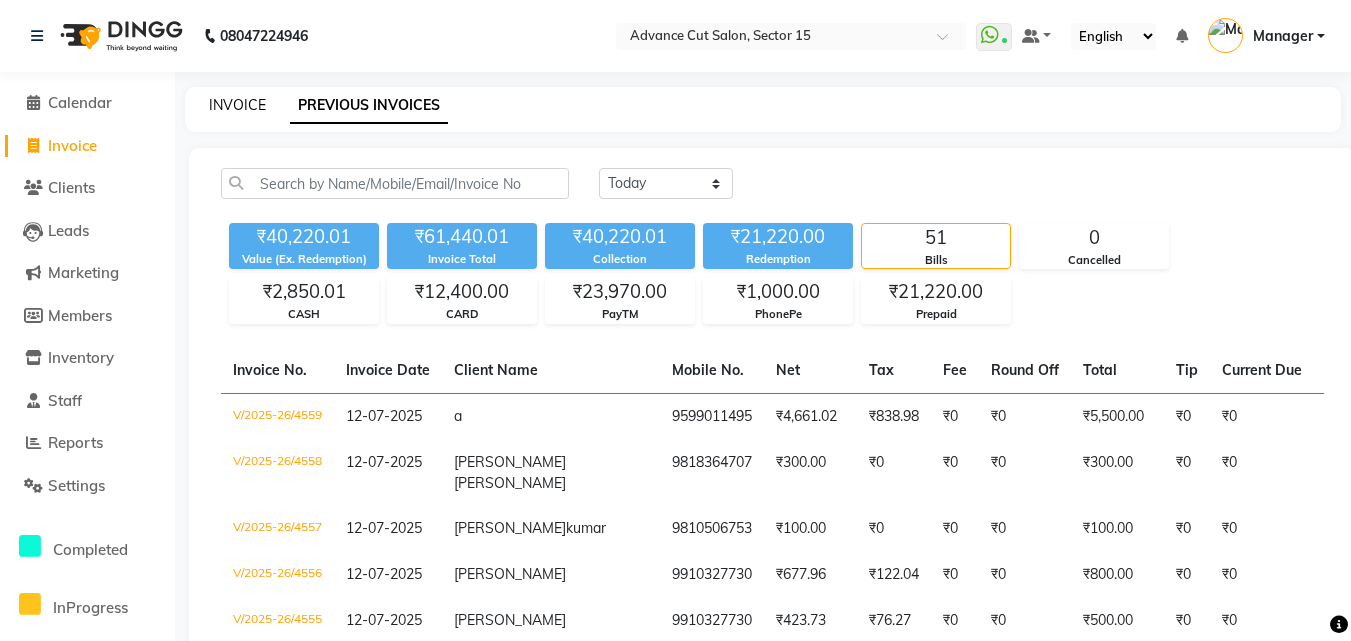 click on "INVOICE" 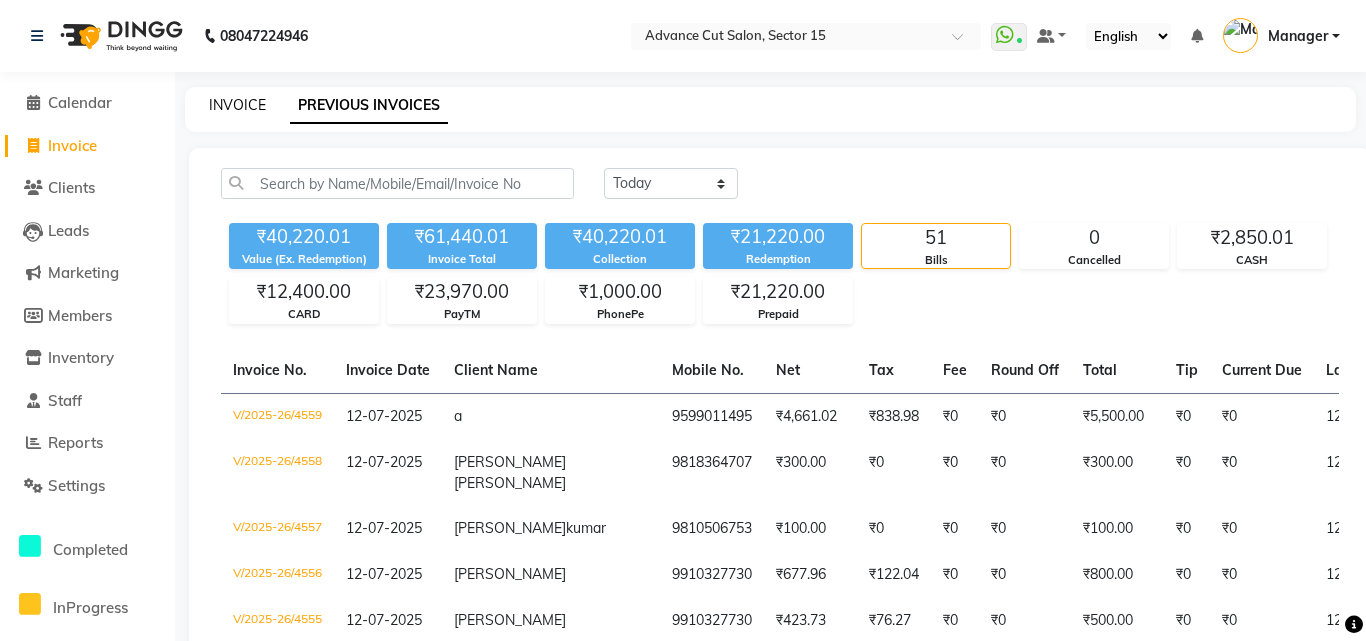 select on "6255" 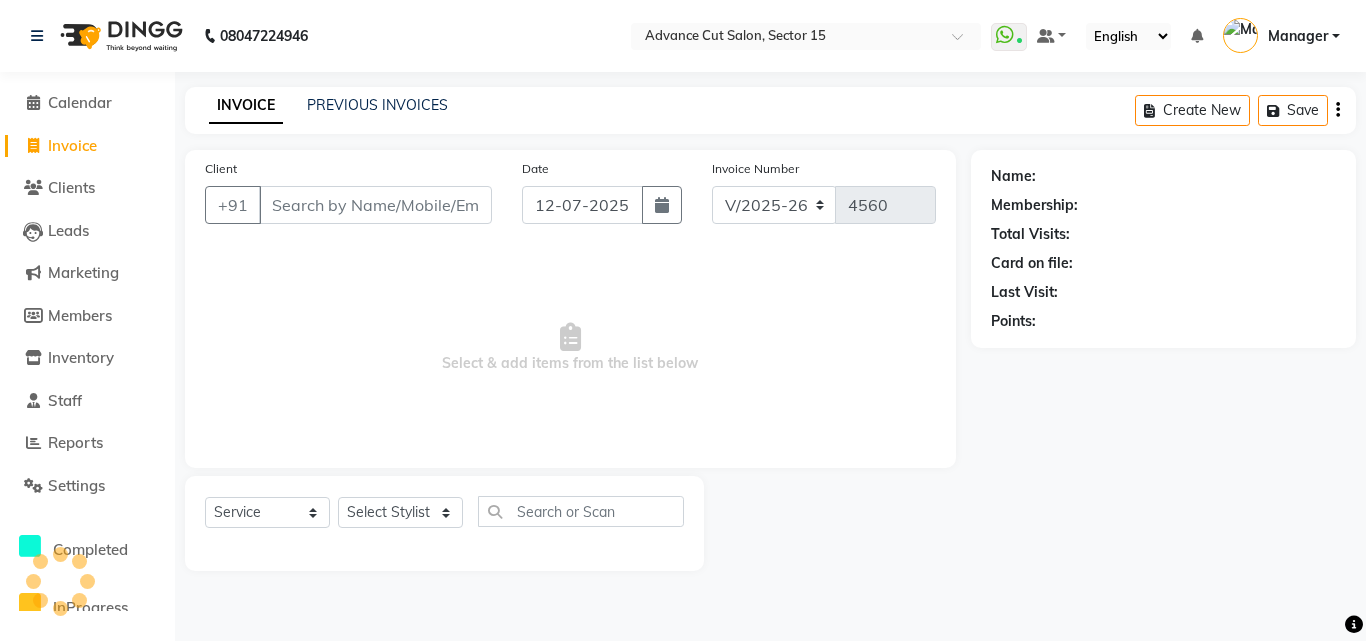 click on "Client" at bounding box center (375, 205) 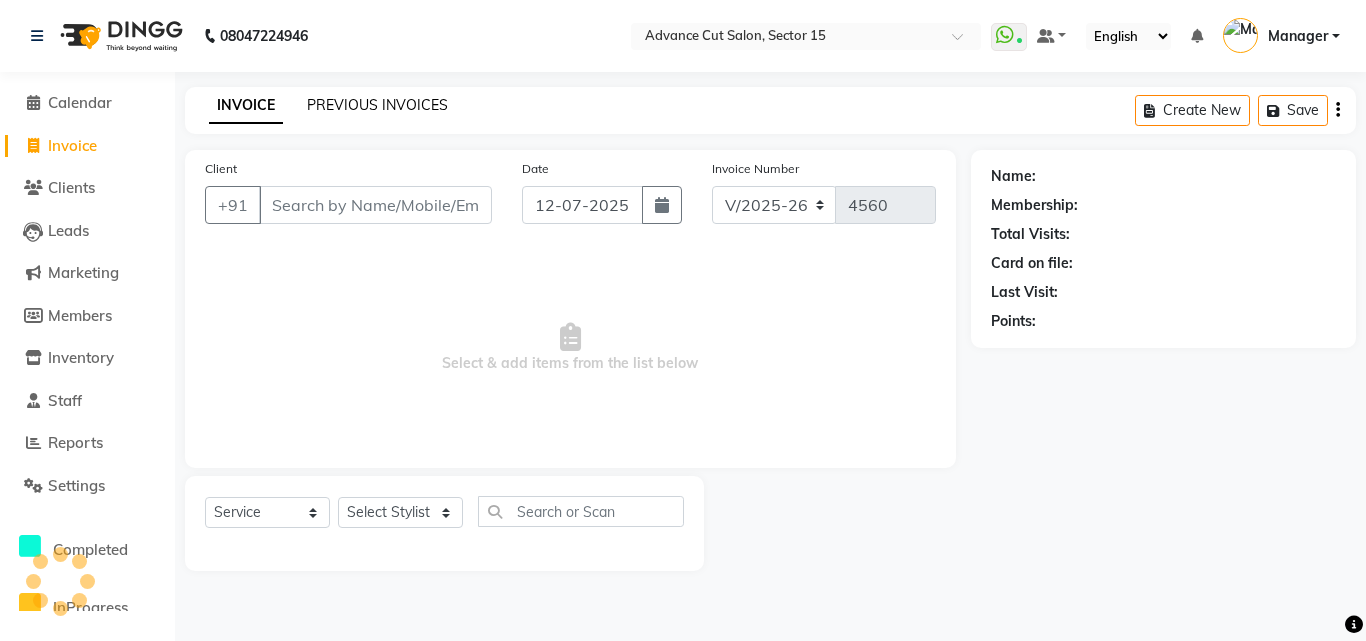 click on "PREVIOUS INVOICES" 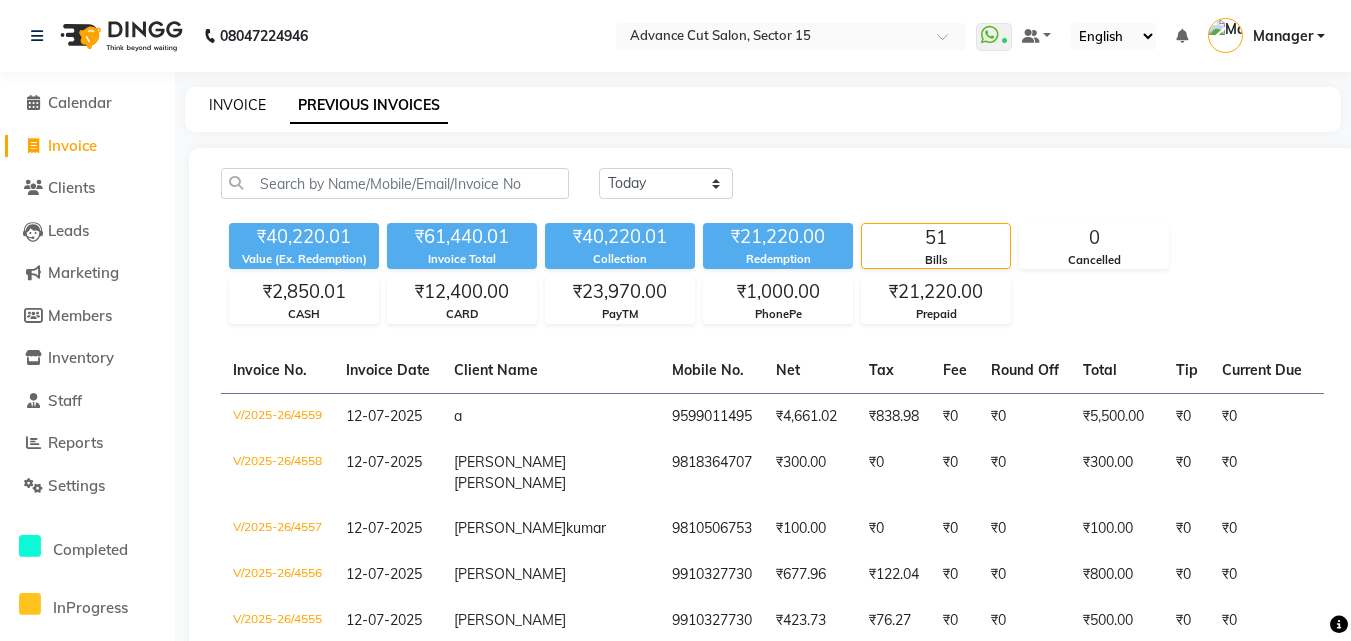 click on "INVOICE" 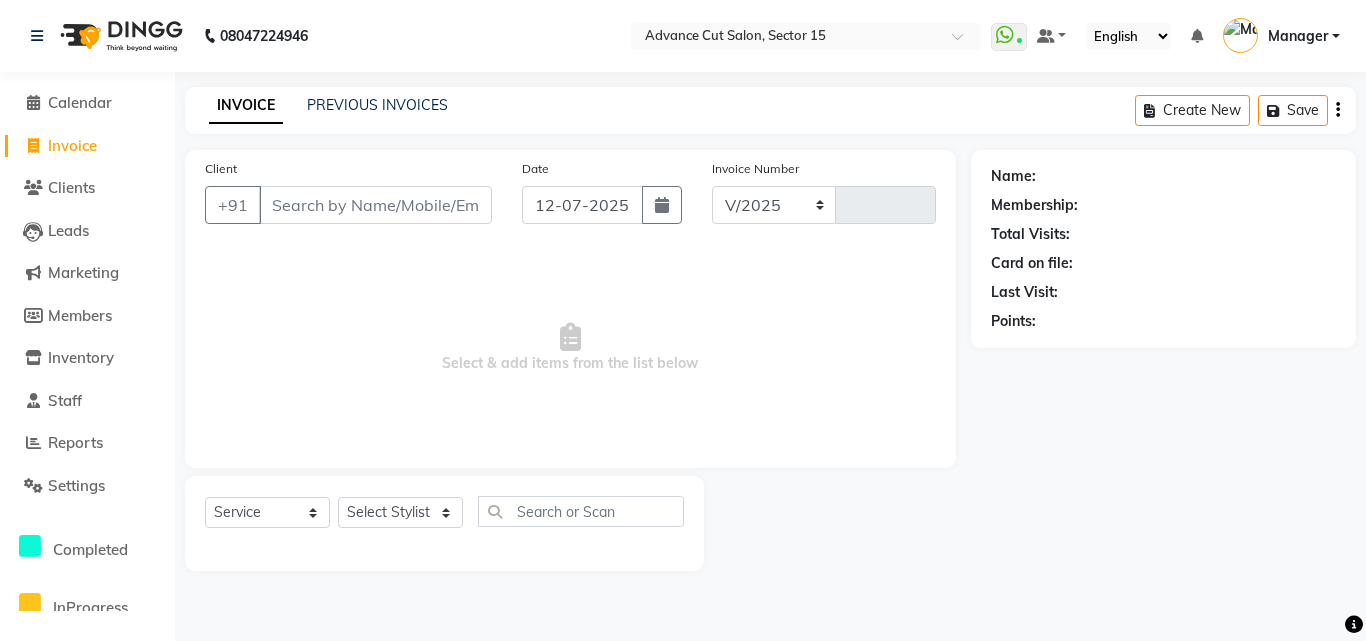 select on "6255" 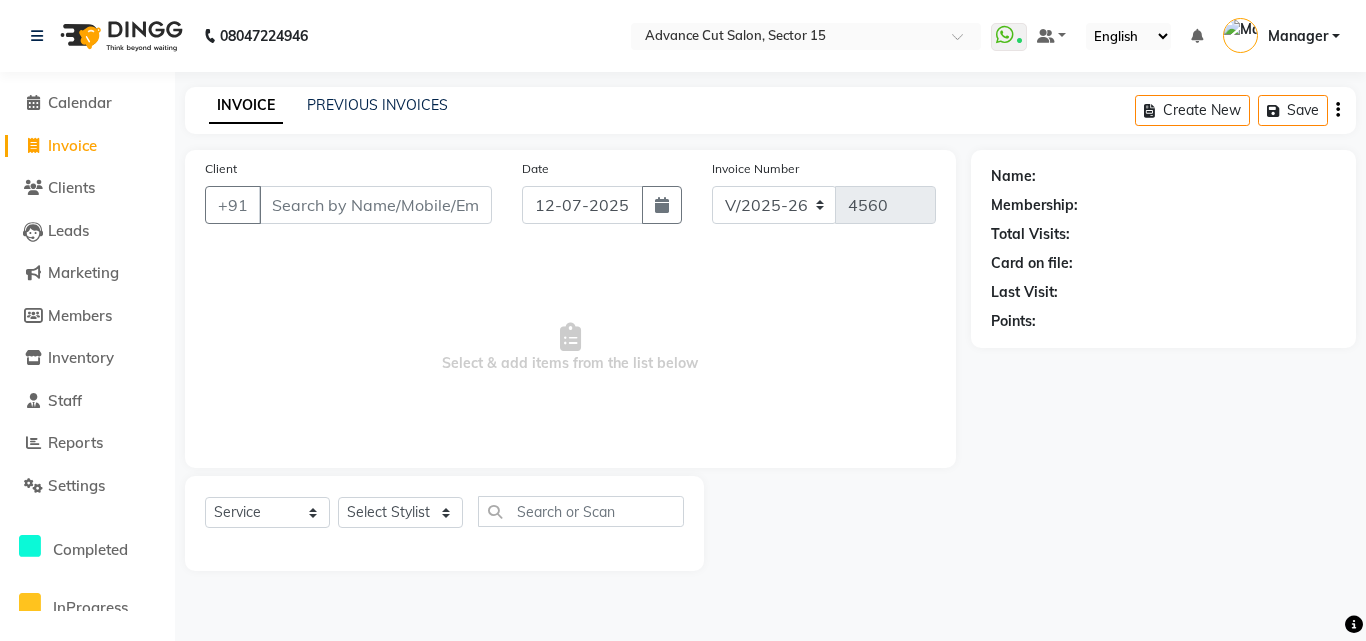 click on "Client" at bounding box center (375, 205) 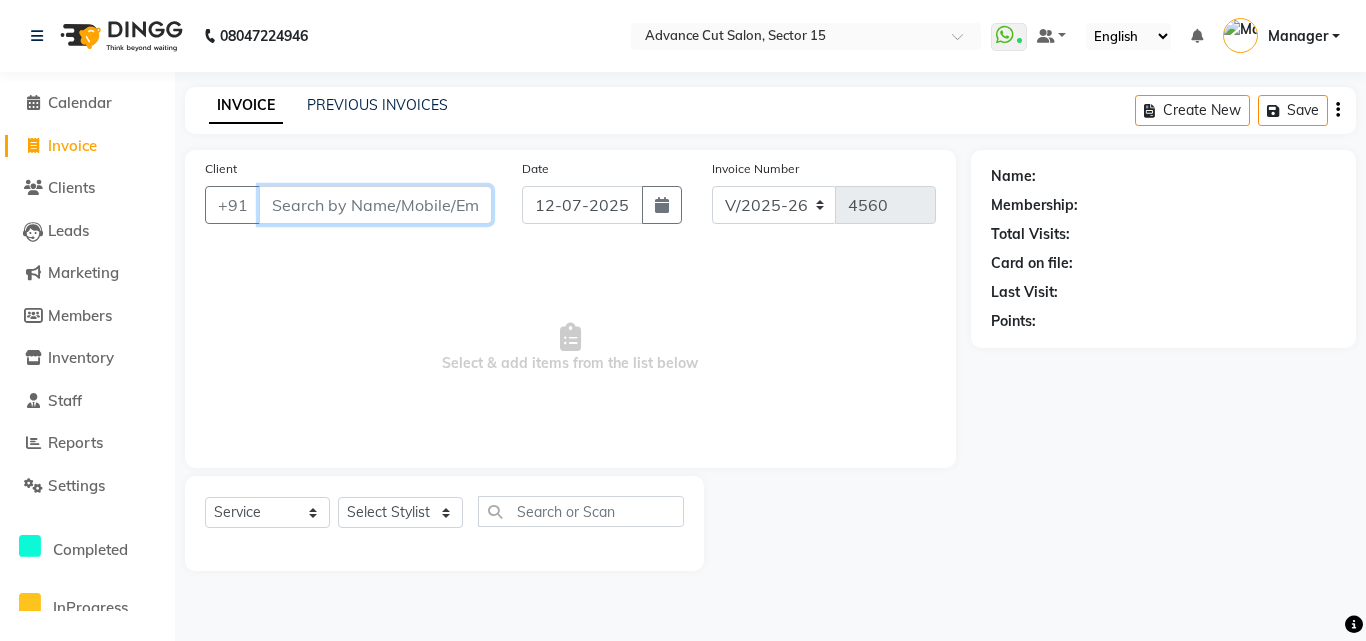 drag, startPoint x: 296, startPoint y: 210, endPoint x: 341, endPoint y: 136, distance: 86.608315 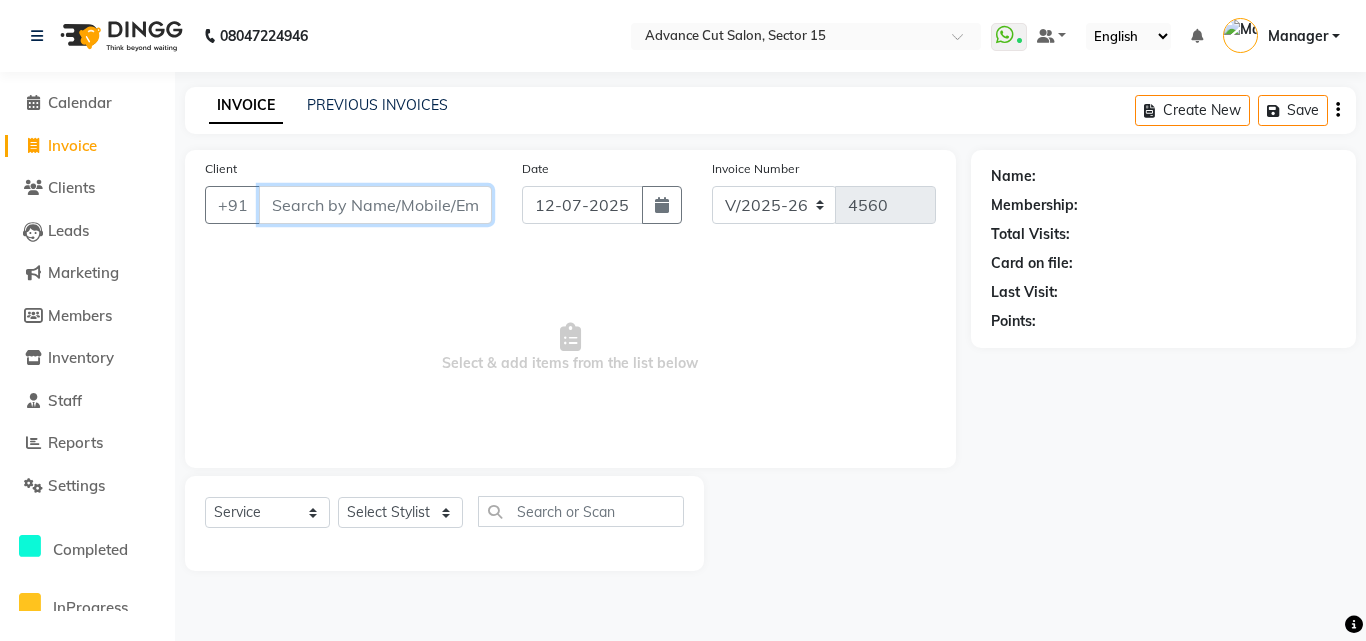 click on "Client" at bounding box center [375, 205] 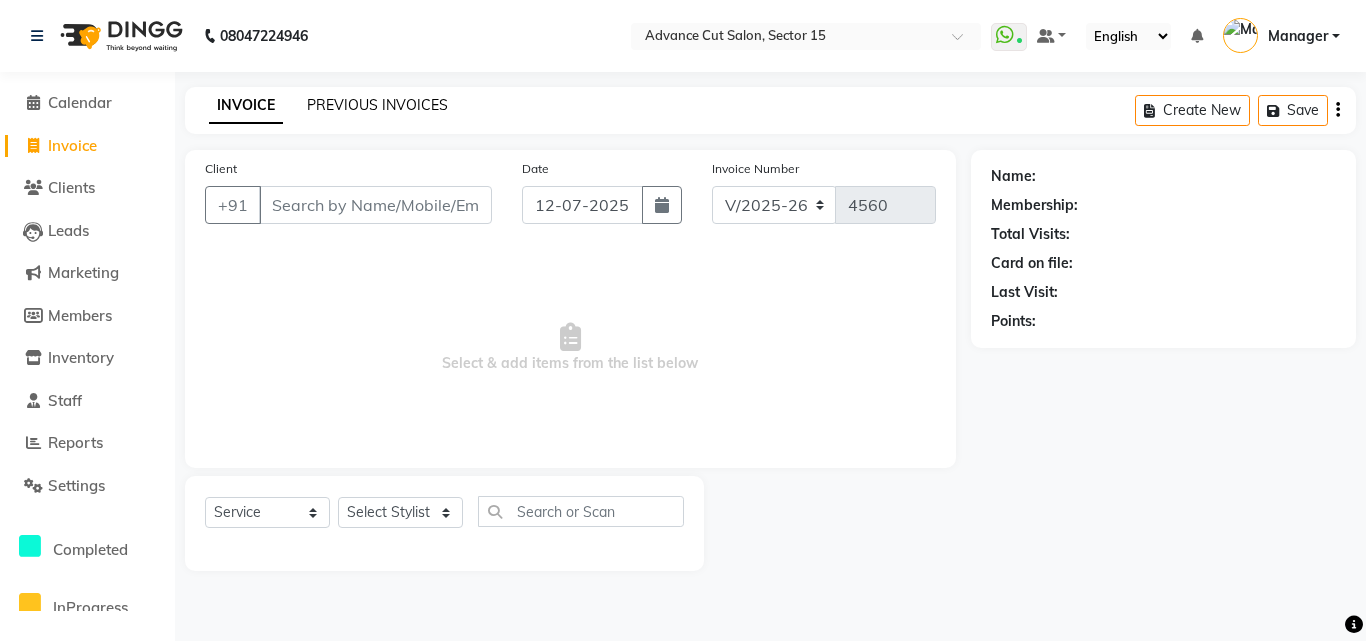 click on "PREVIOUS INVOICES" 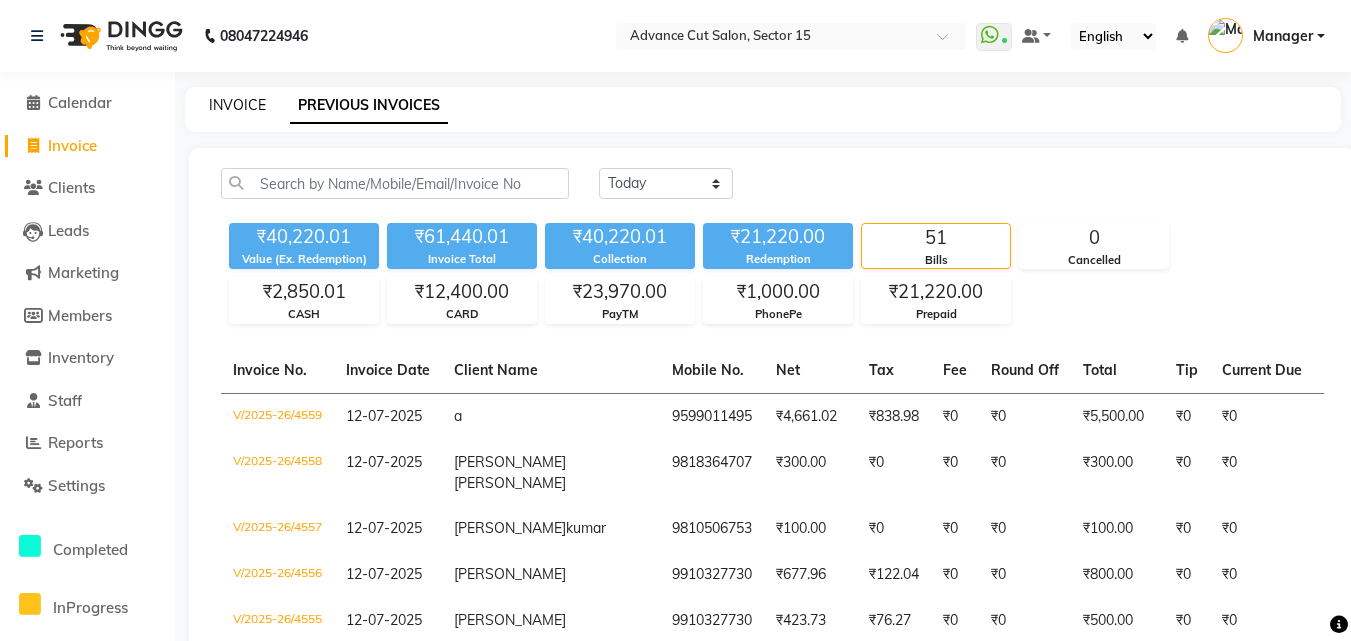 click on "INVOICE" 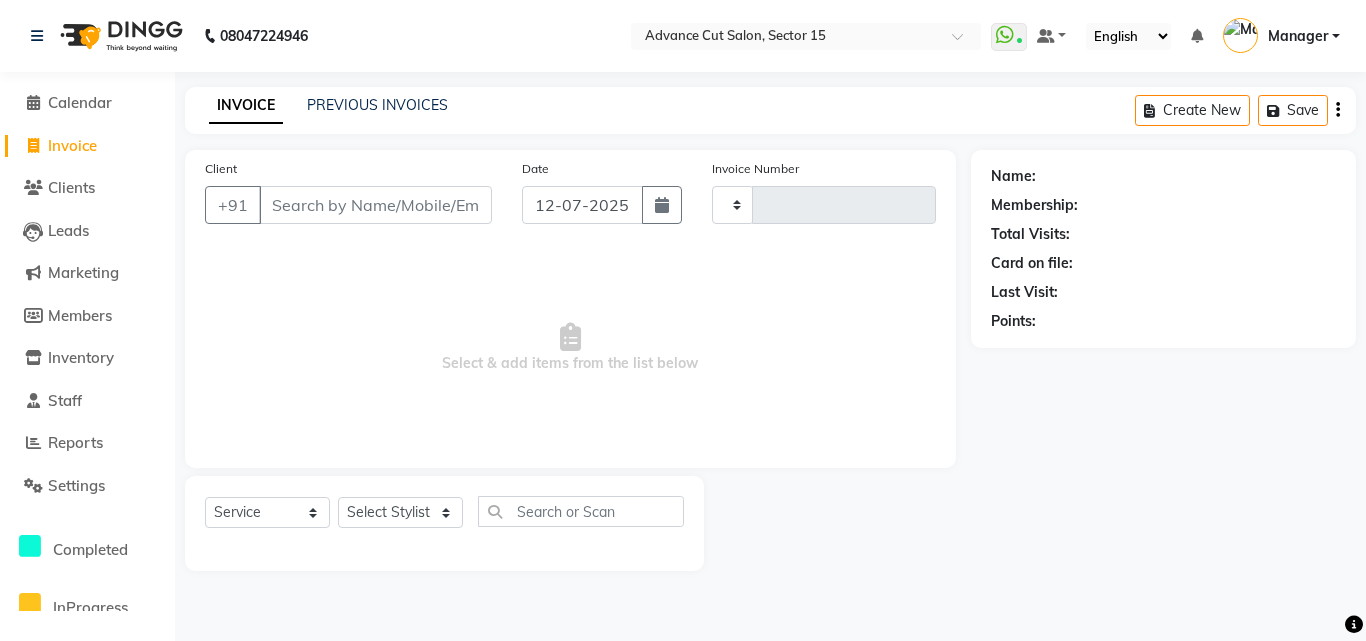 type on "4560" 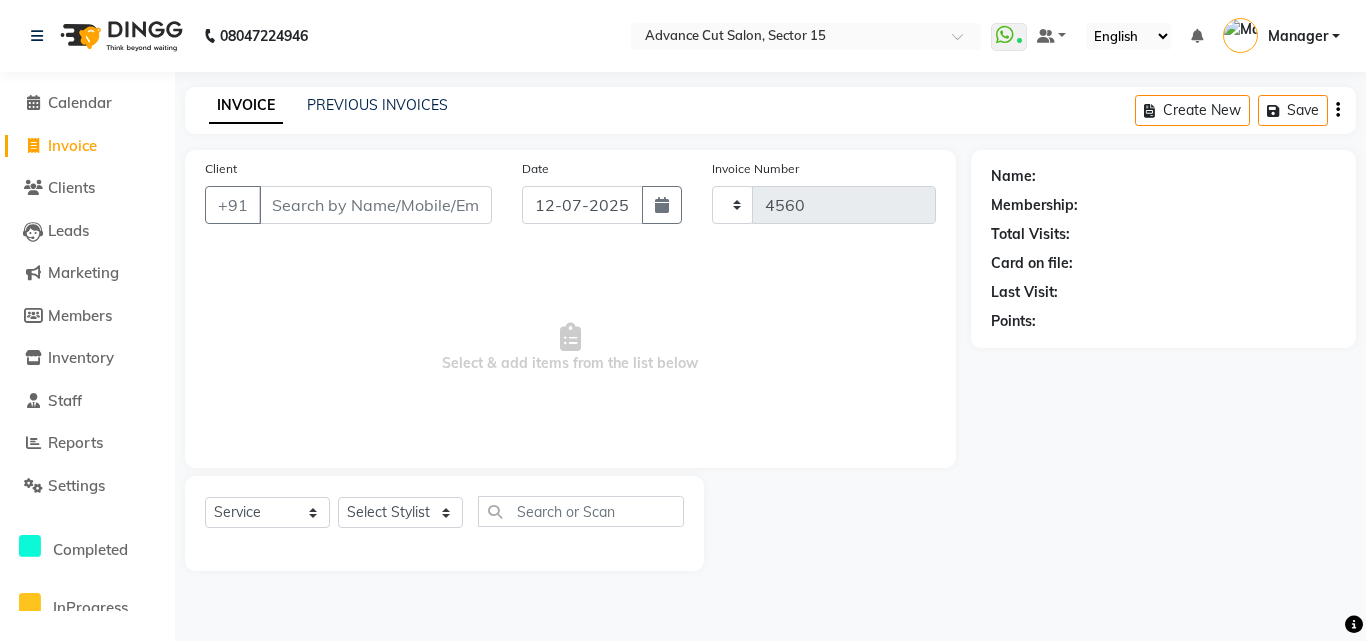 select on "6255" 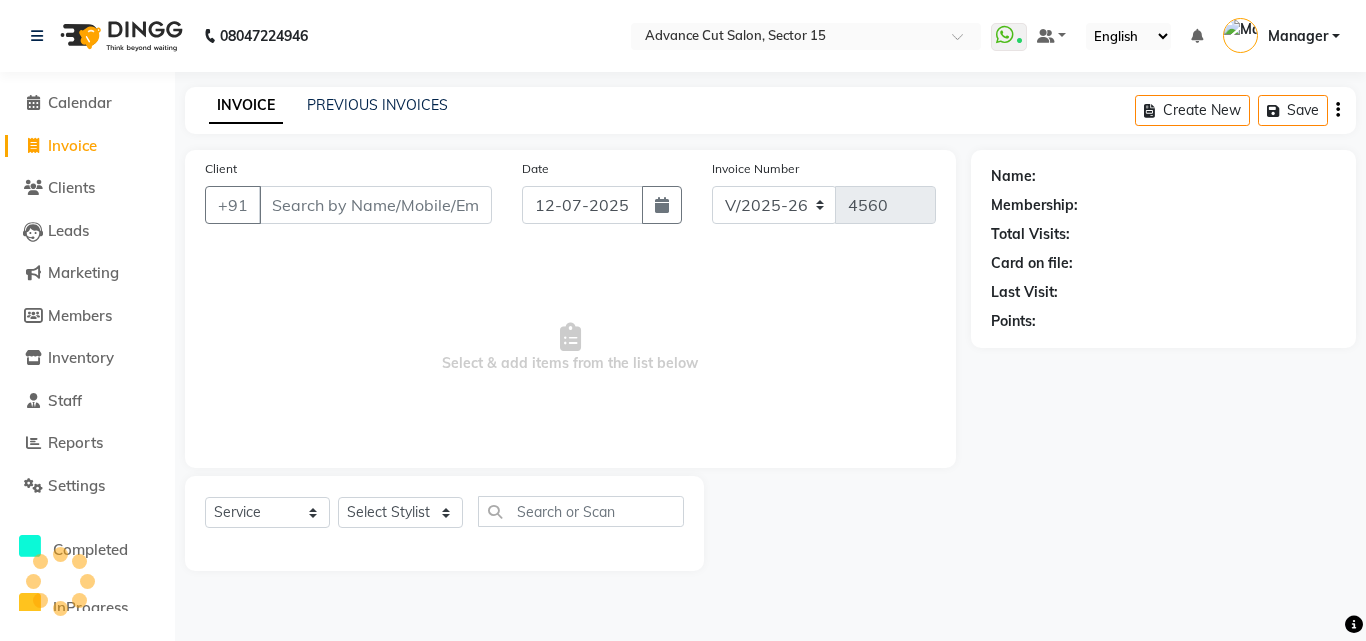 click on "Client" at bounding box center [375, 205] 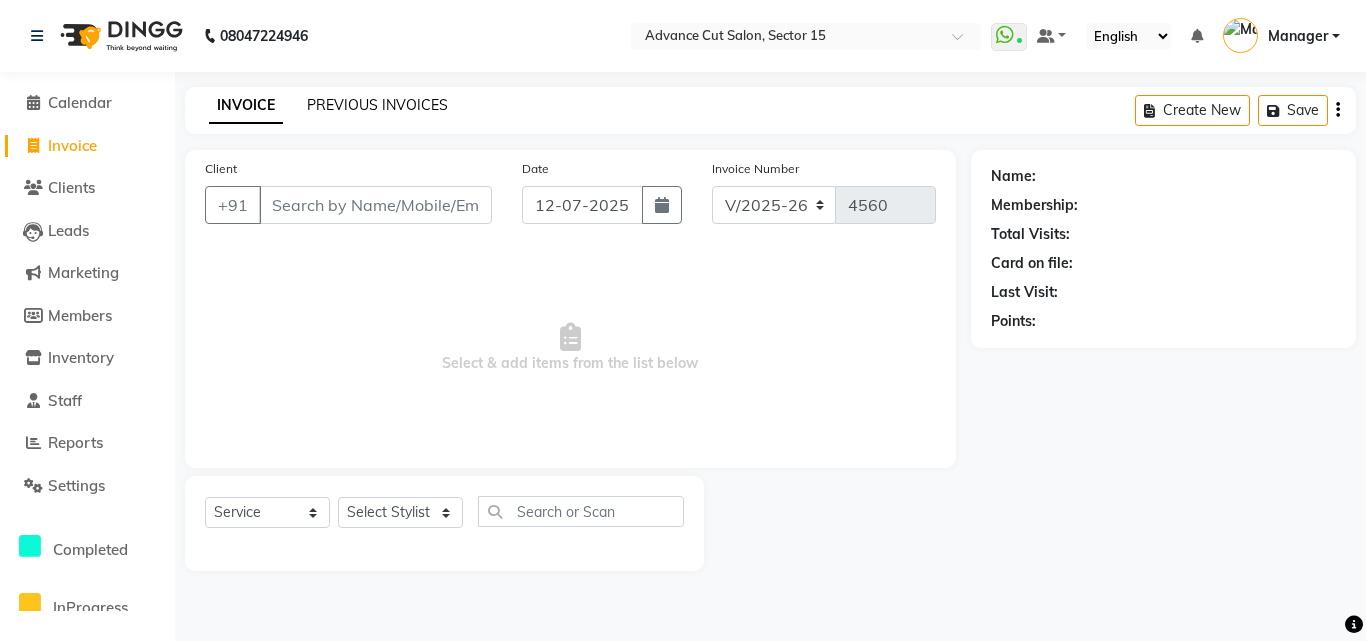 click on "PREVIOUS INVOICES" 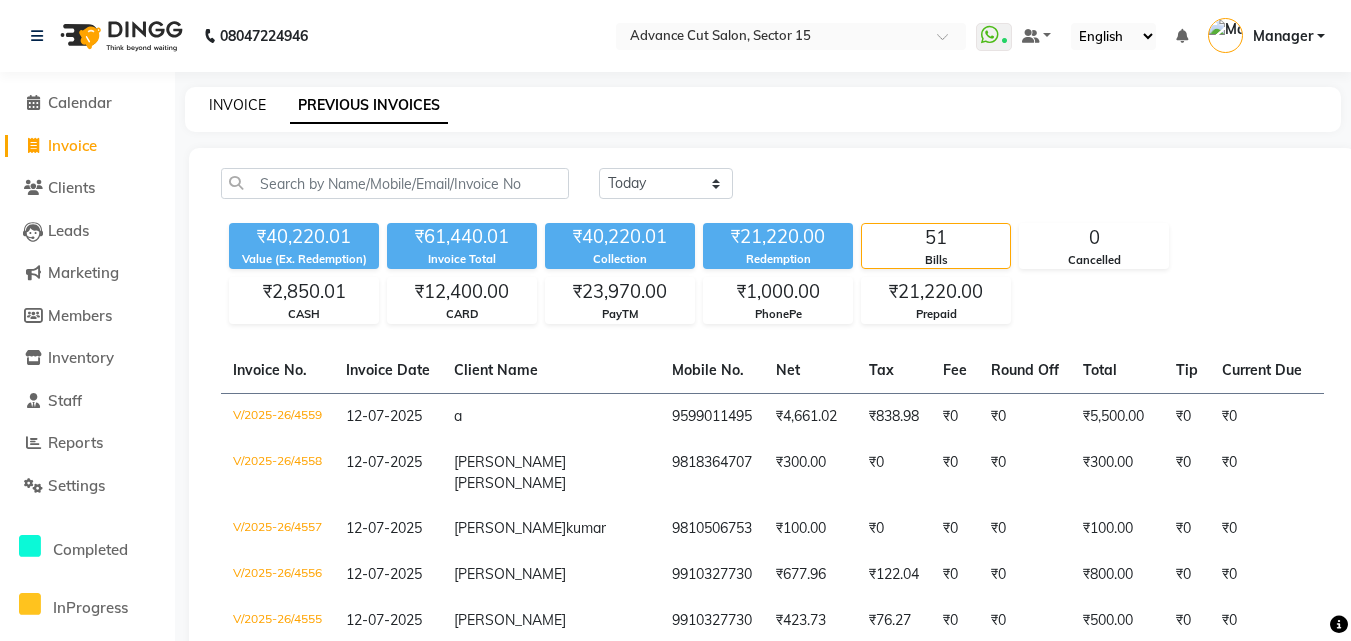 click on "INVOICE" 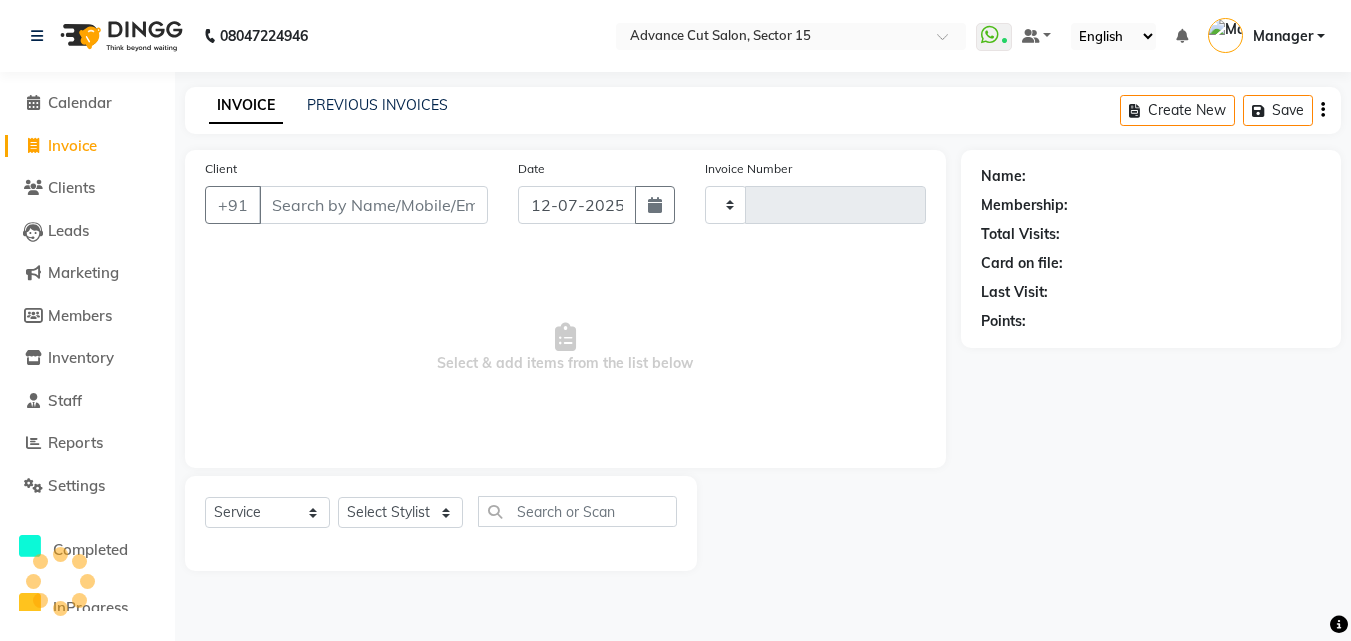 type on "4560" 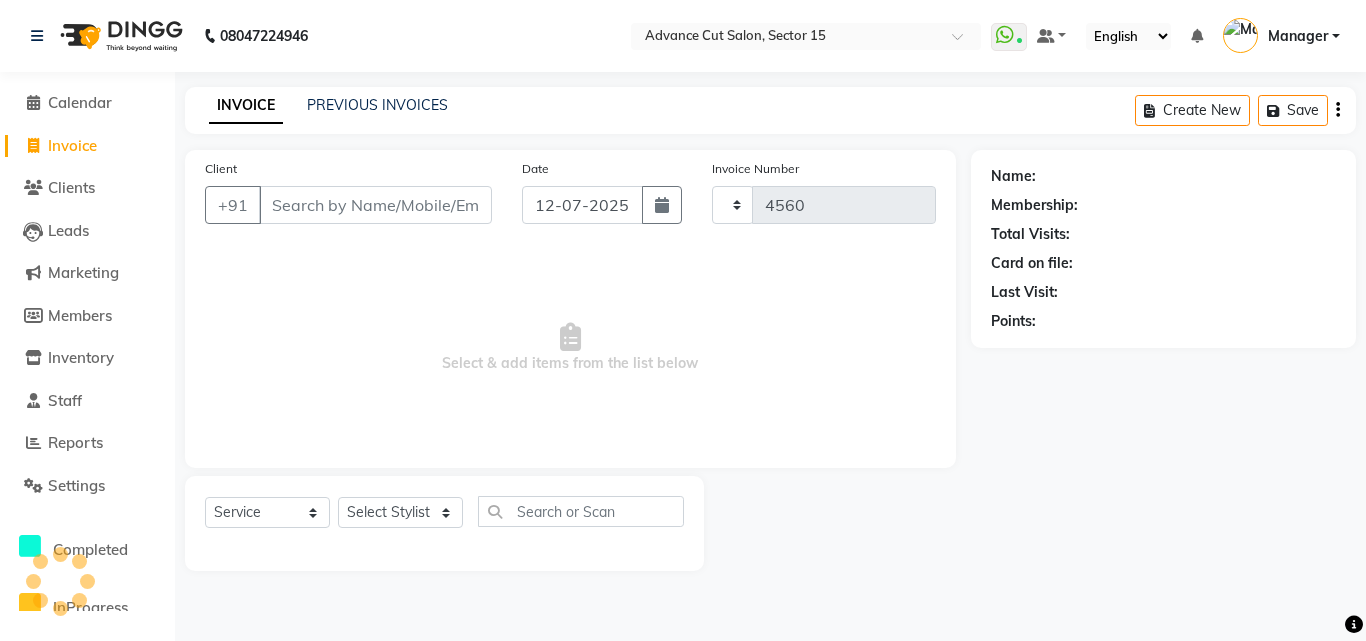 select on "6255" 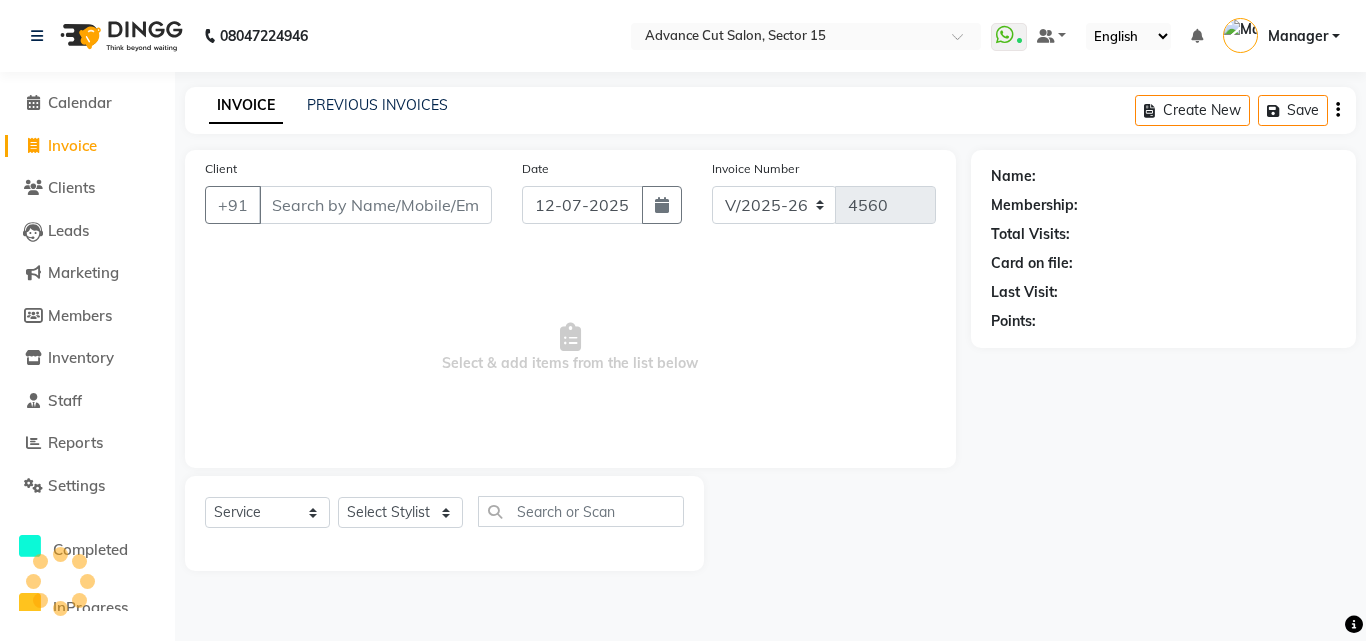 click on "Client" at bounding box center [375, 205] 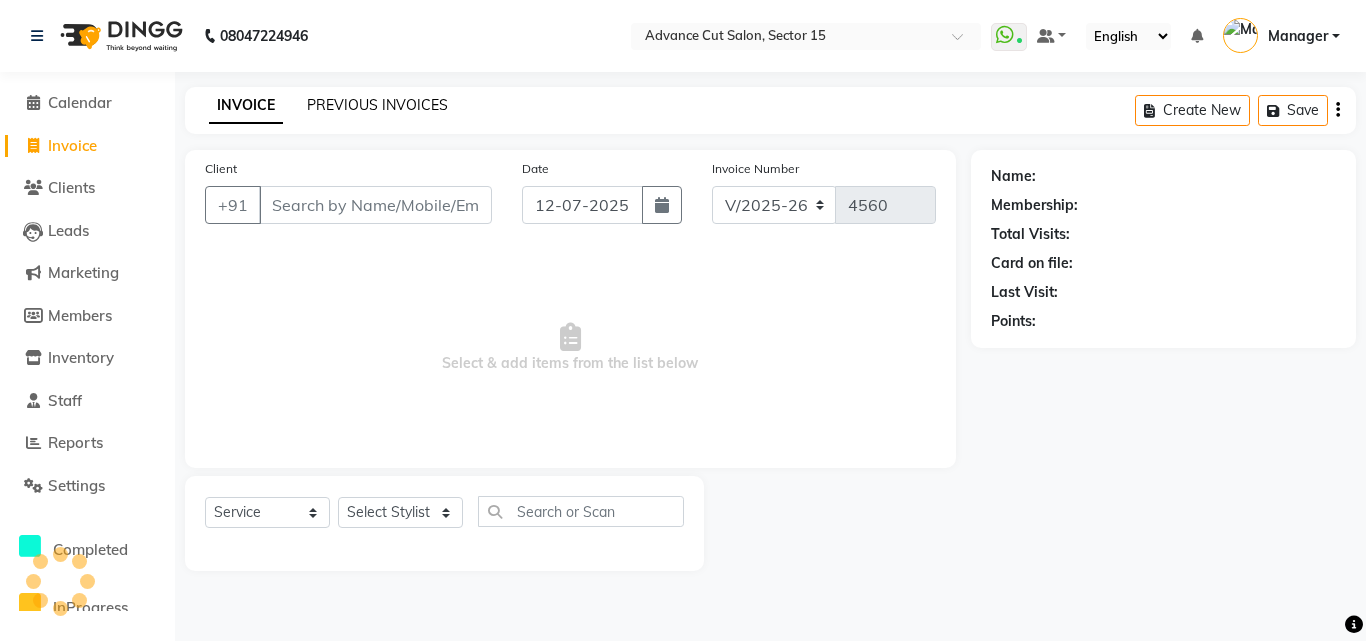 click on "PREVIOUS INVOICES" 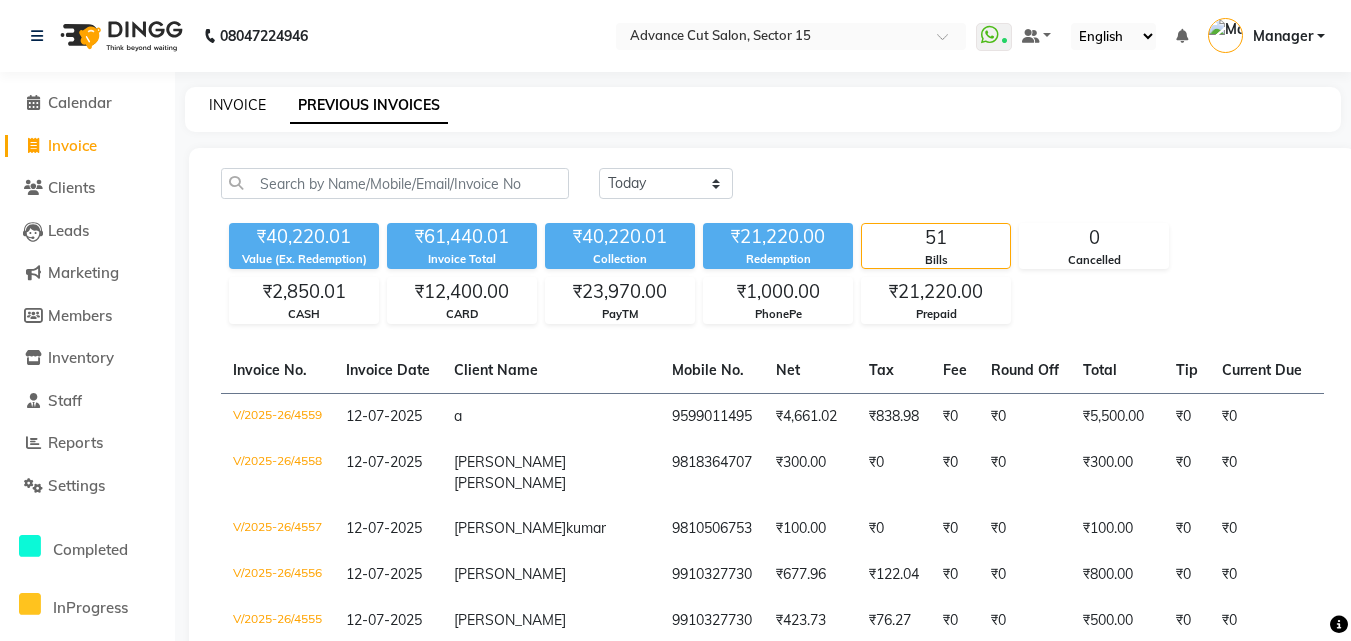 click on "INVOICE" 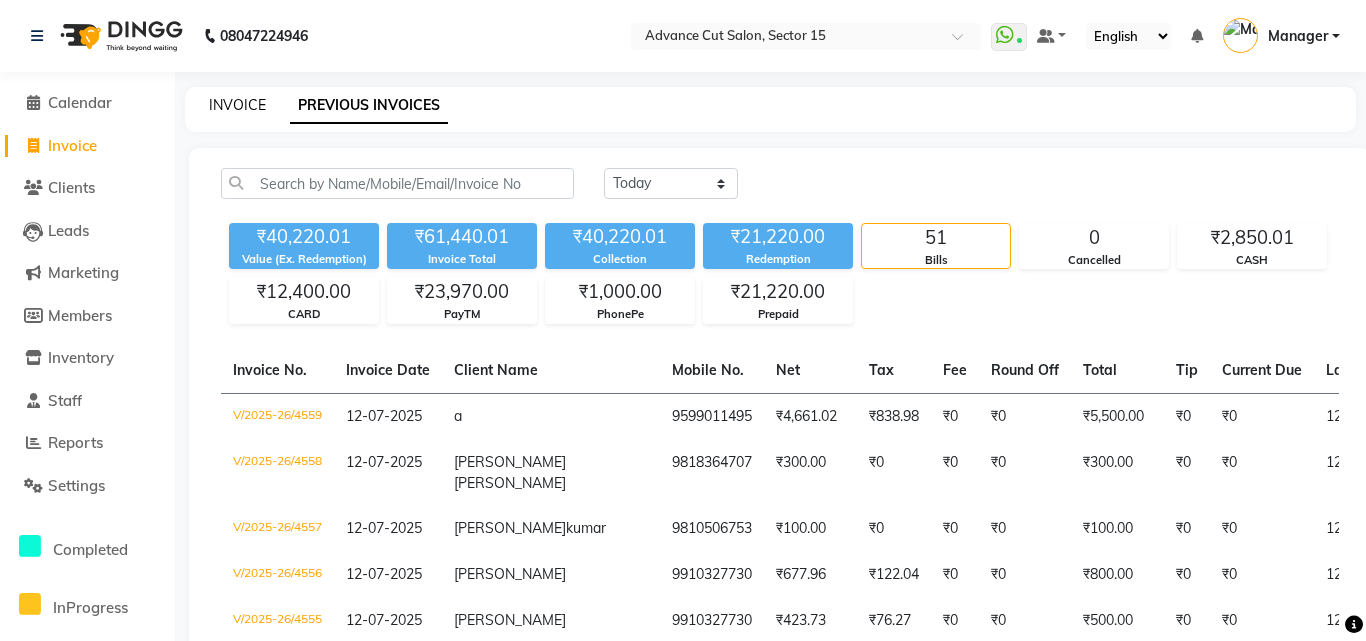 select on "6255" 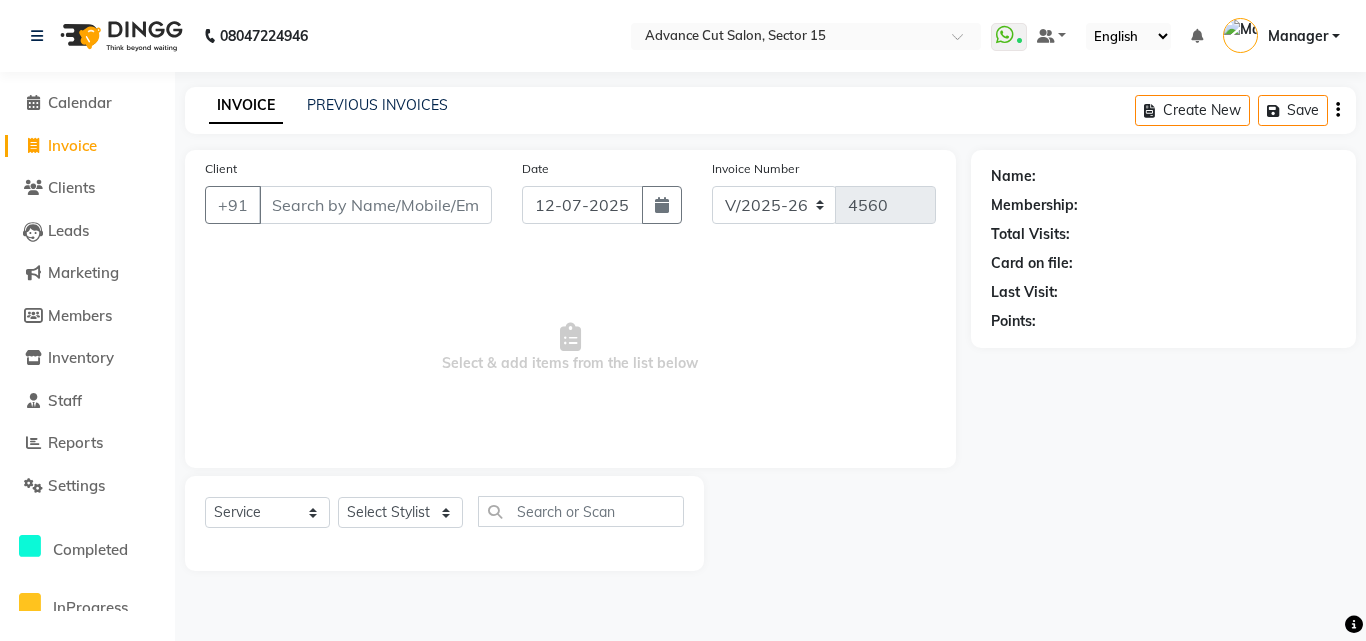 click on "Client" at bounding box center [375, 205] 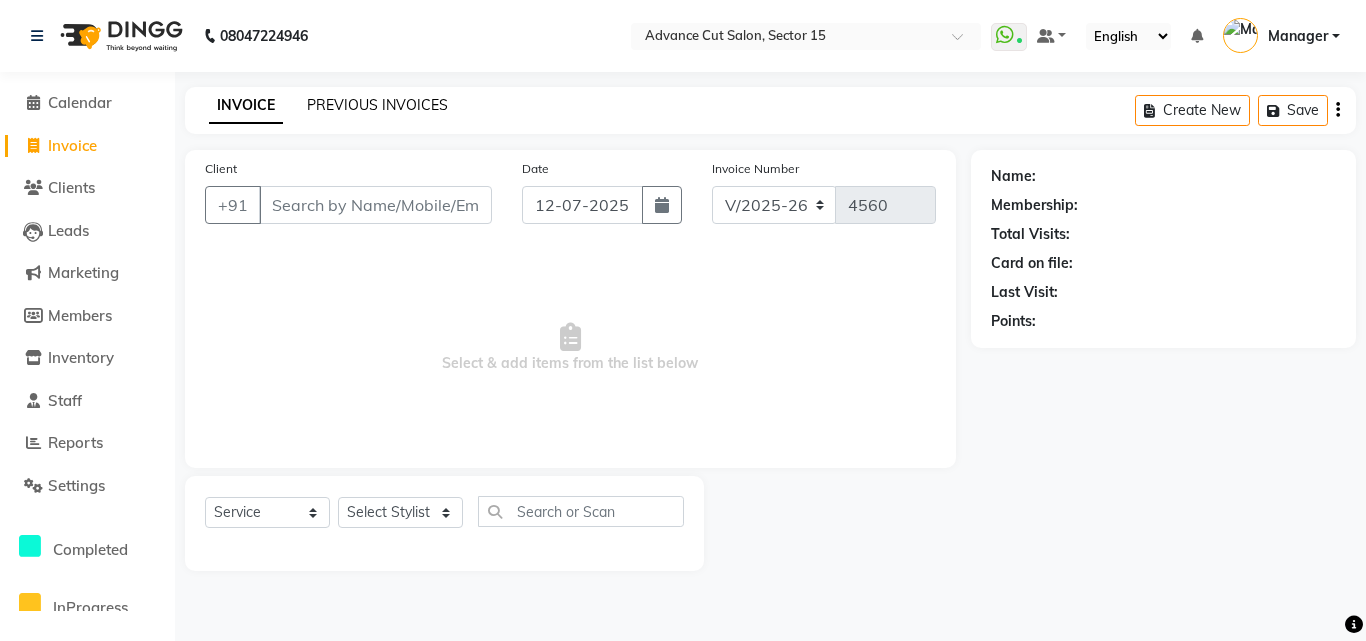 click on "PREVIOUS INVOICES" 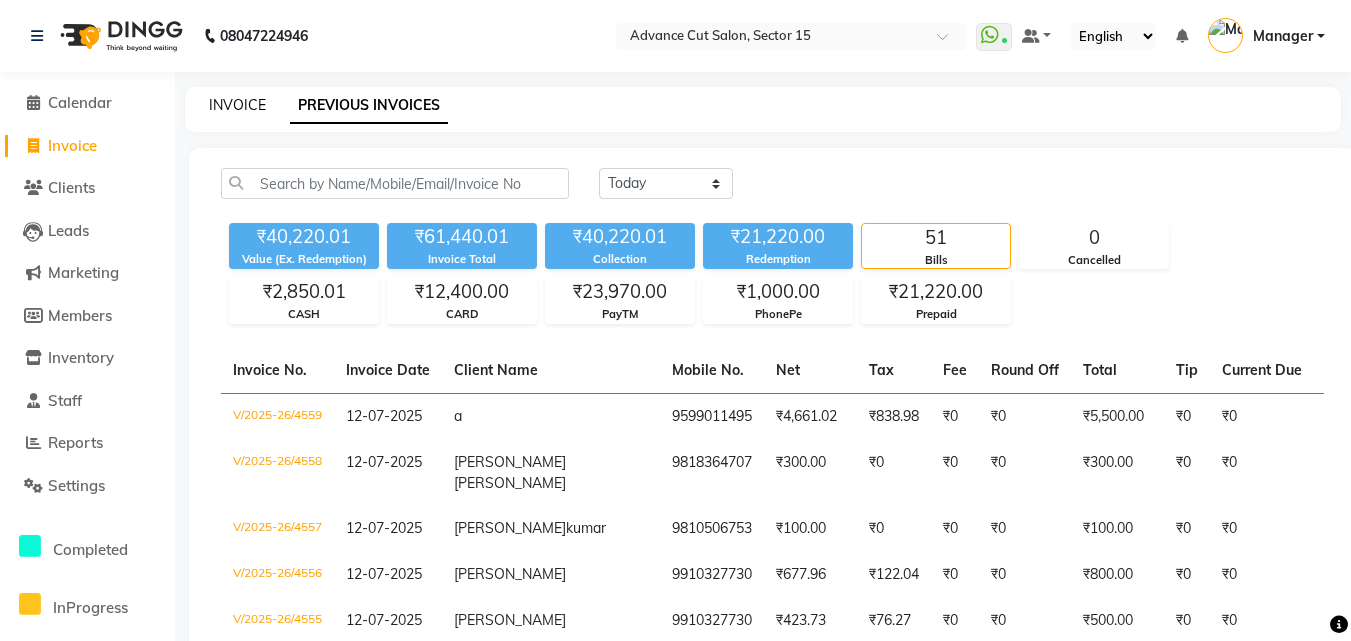 click on "INVOICE" 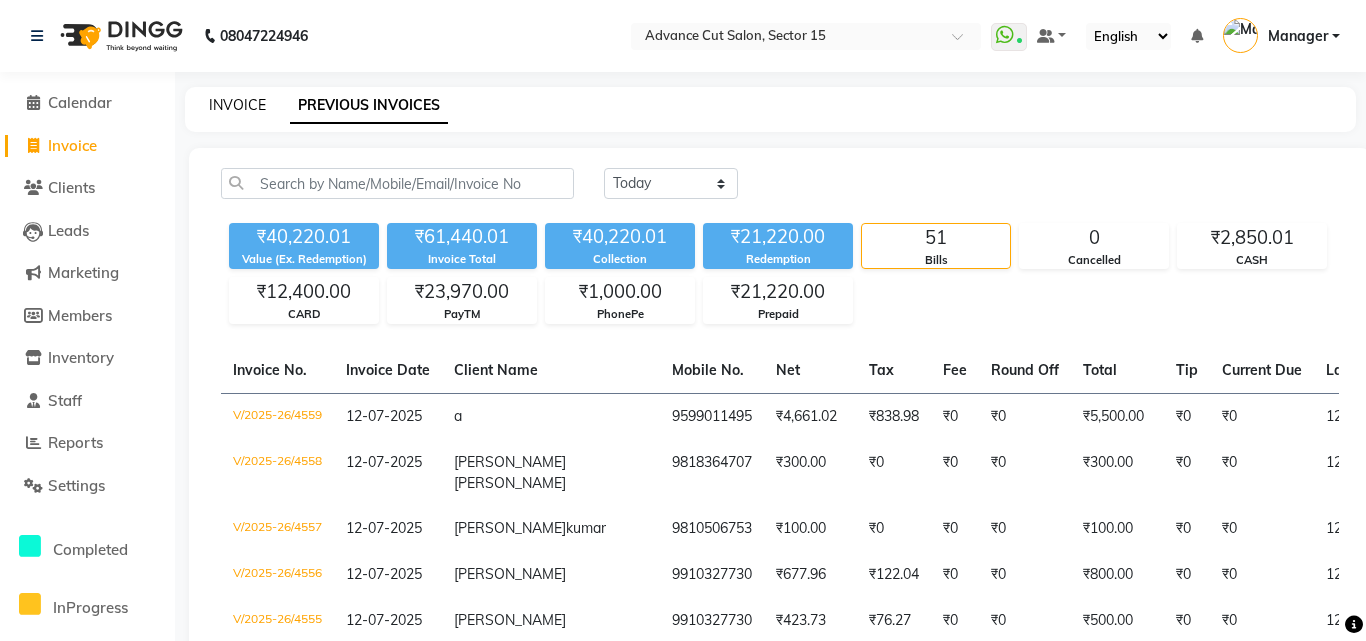 select on "6255" 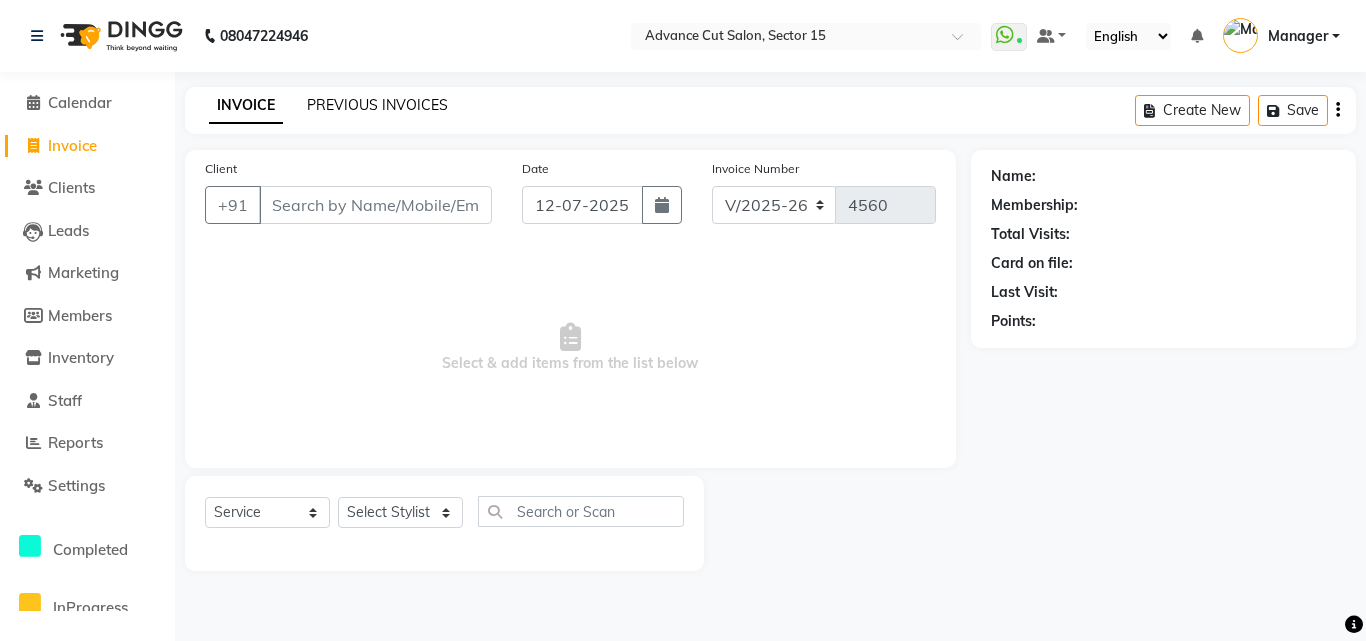 click on "PREVIOUS INVOICES" 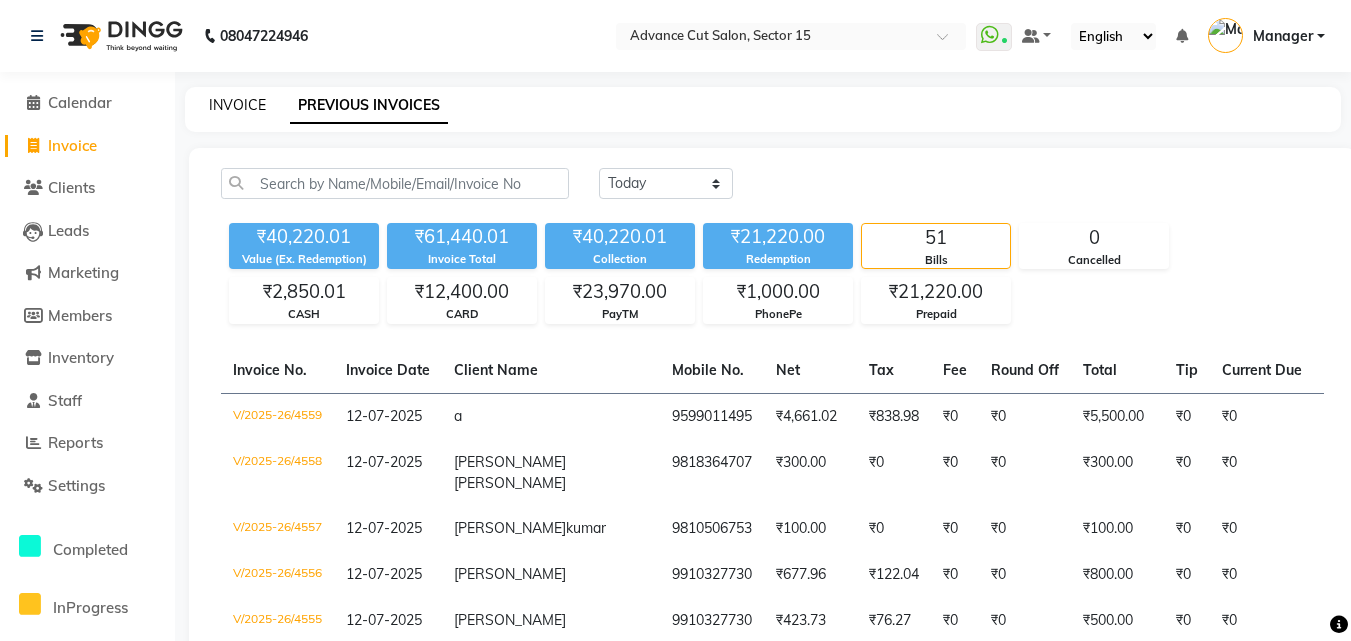 click on "INVOICE" 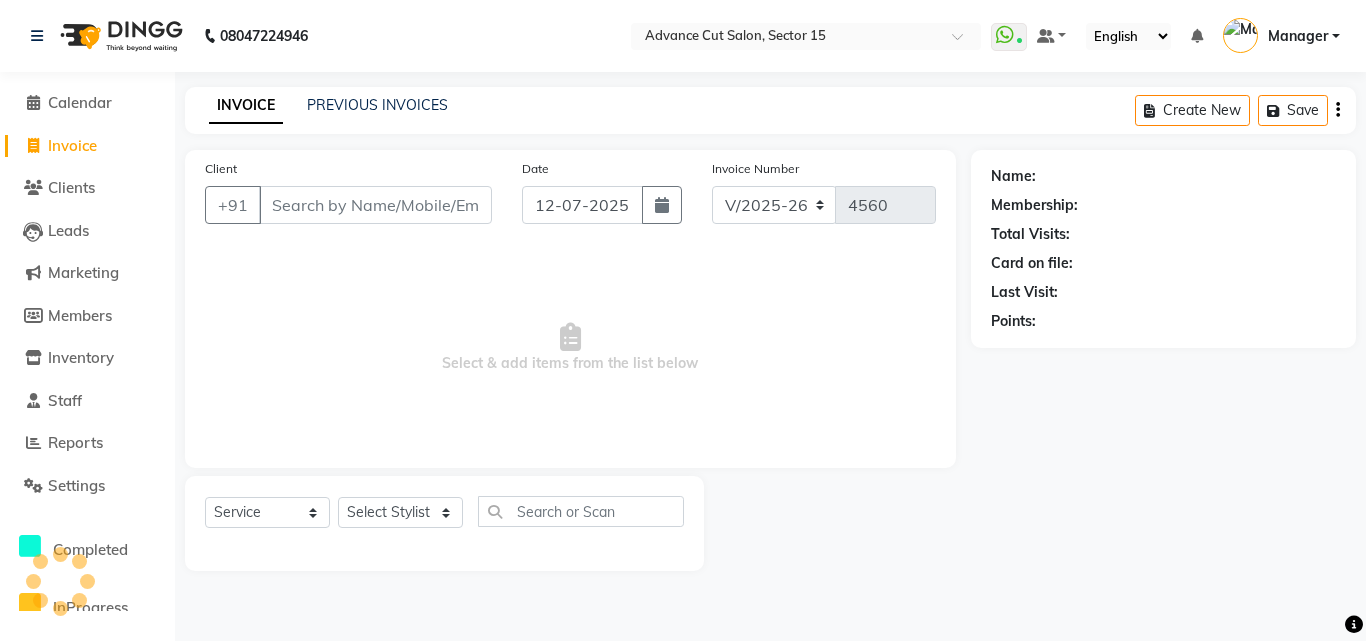 click on "Client" at bounding box center (375, 205) 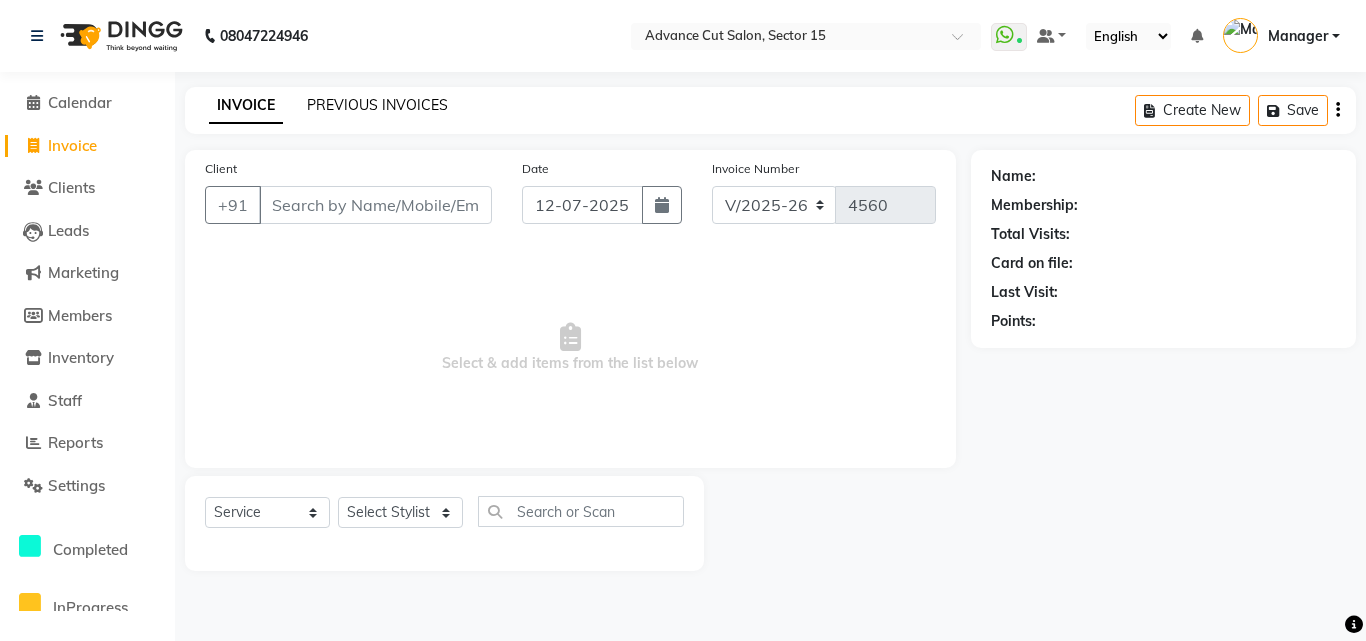 click on "PREVIOUS INVOICES" 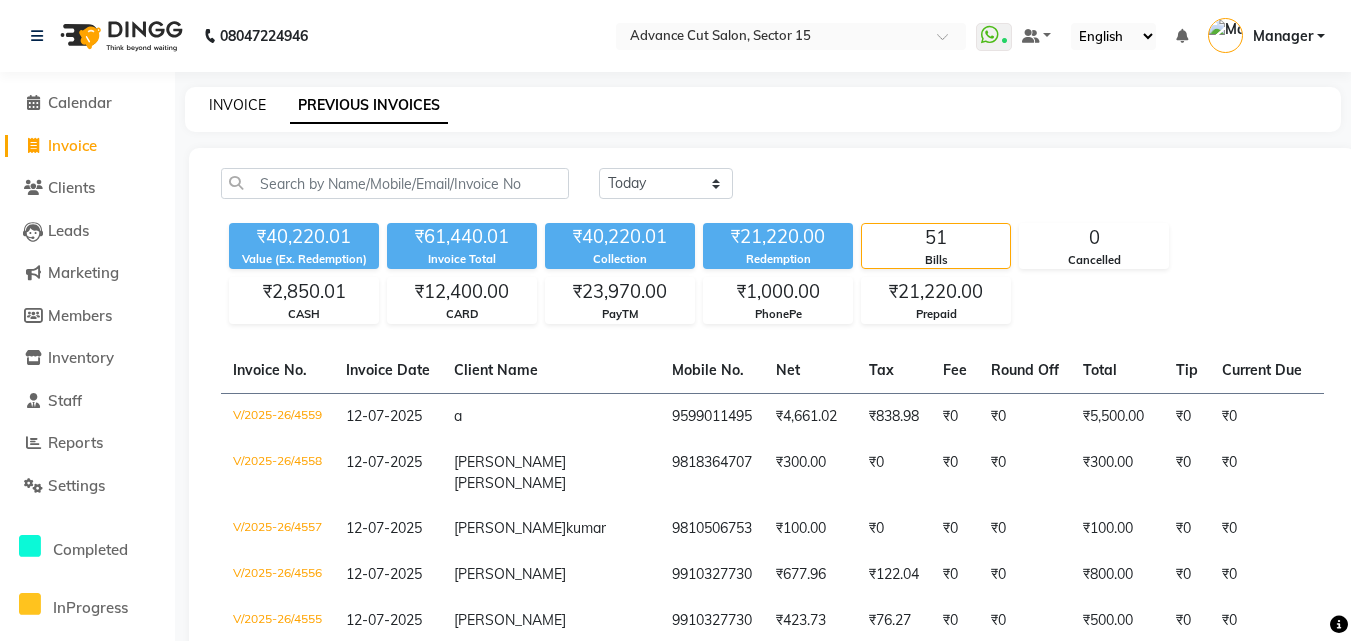 click on "INVOICE" 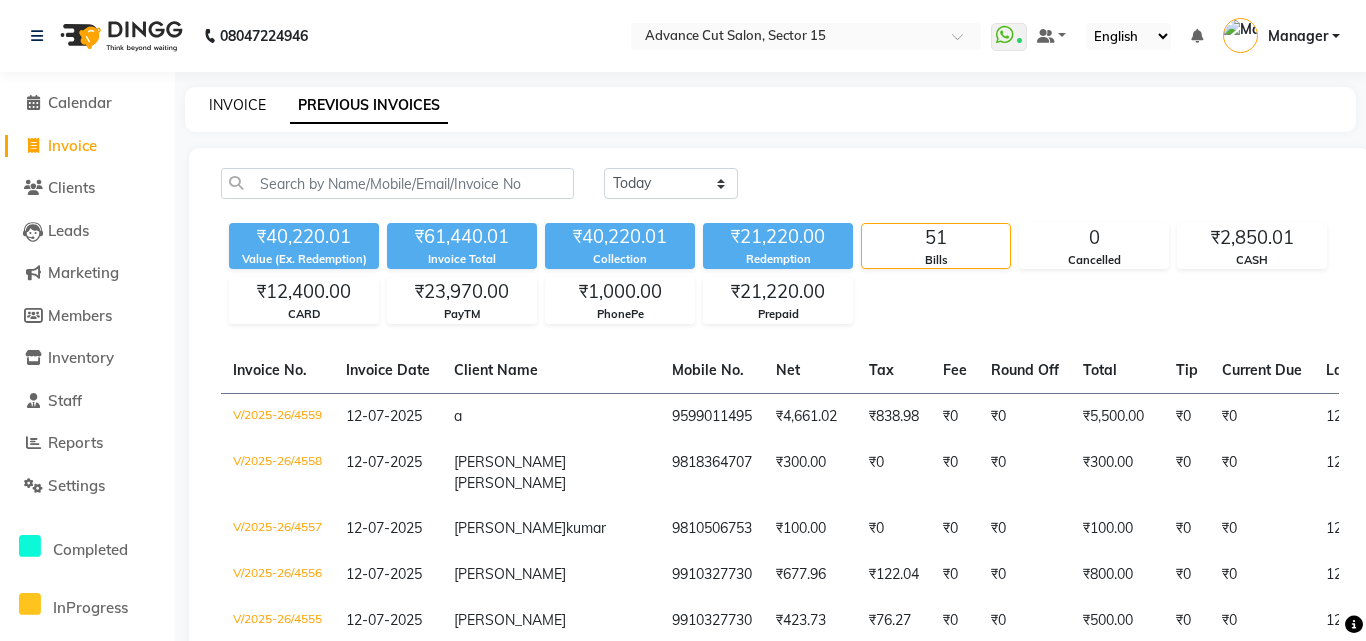 select on "6255" 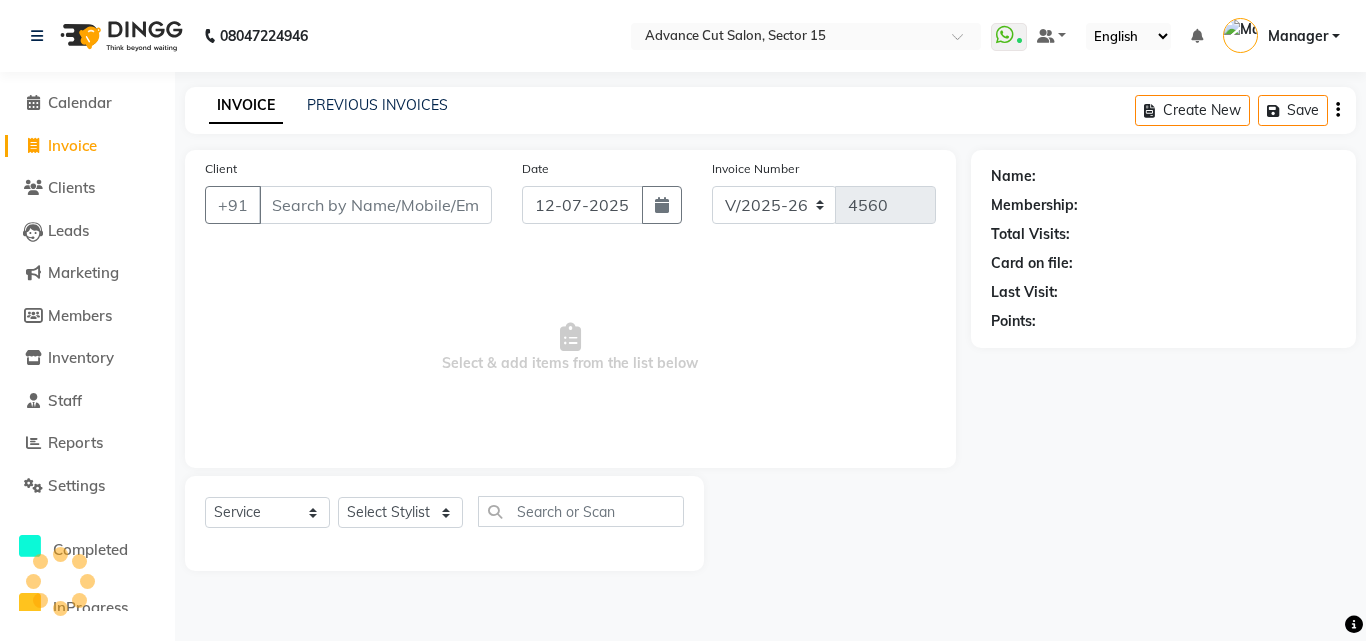 click on "Client" at bounding box center (375, 205) 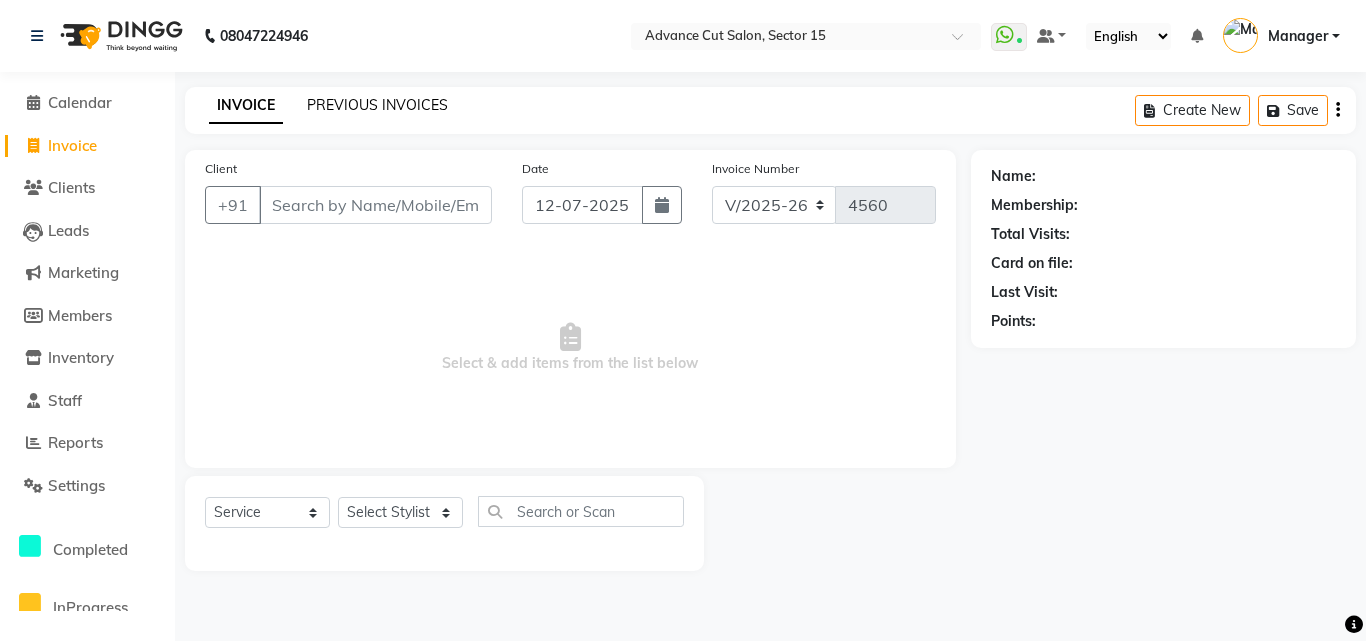 click on "PREVIOUS INVOICES" 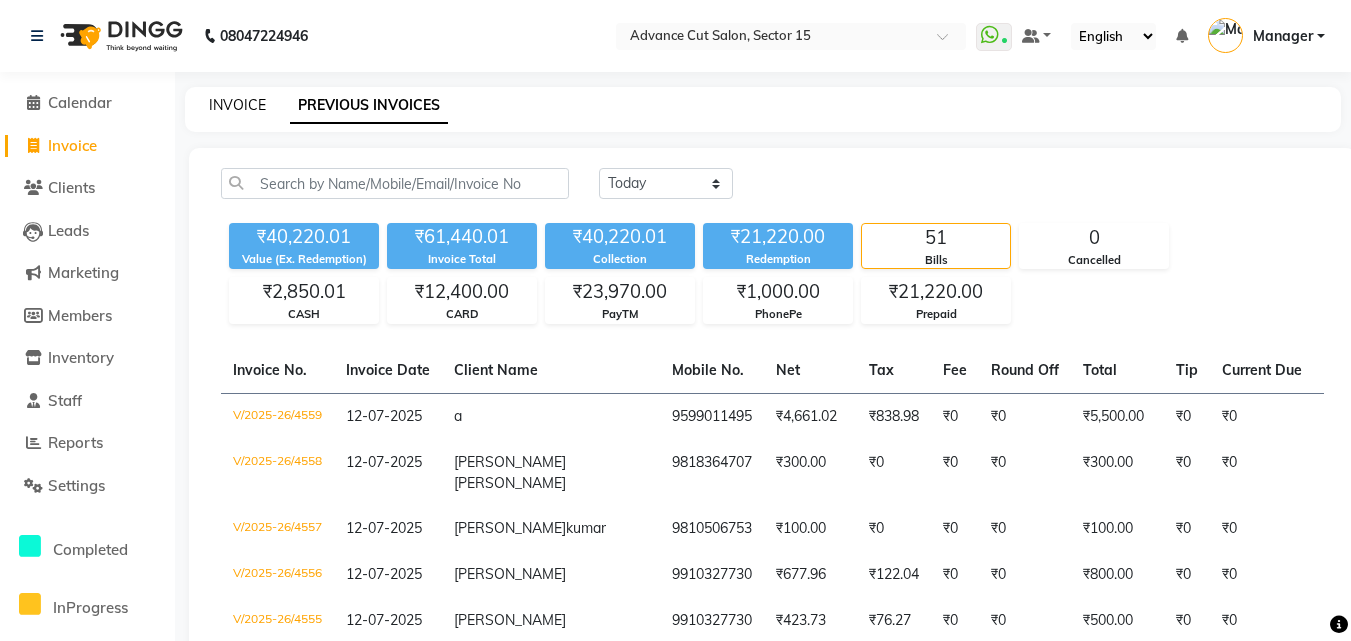 click on "INVOICE" 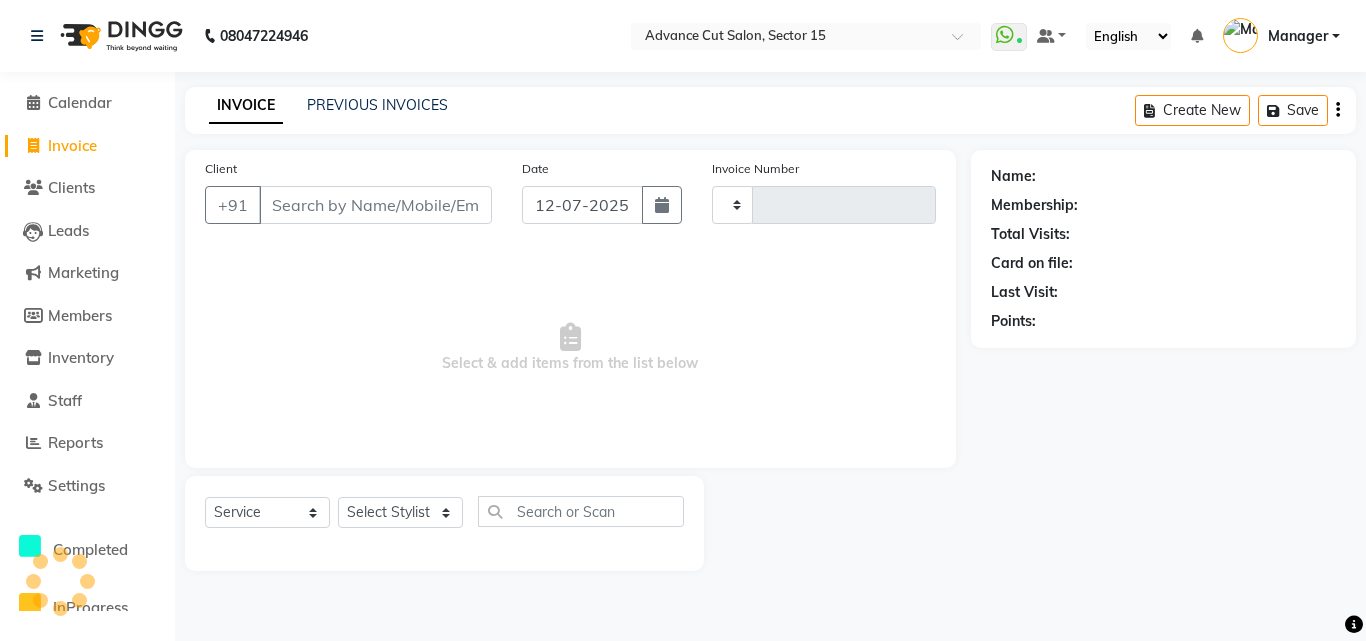 type on "4560" 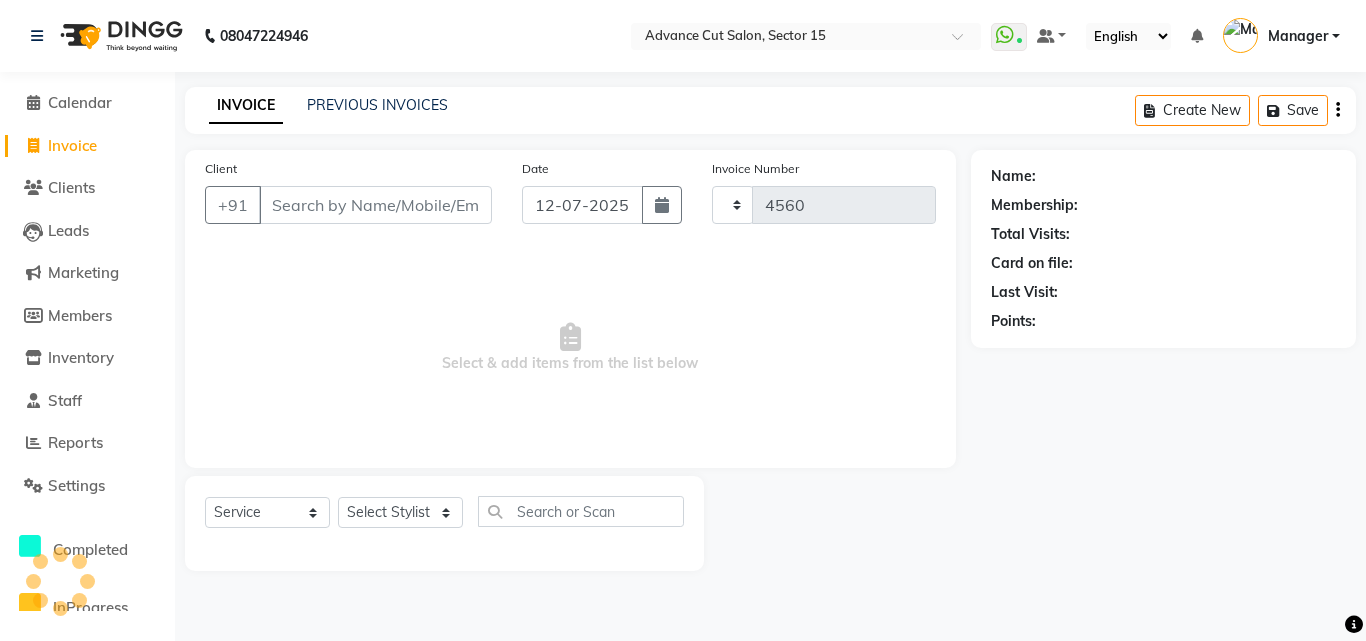 select on "6255" 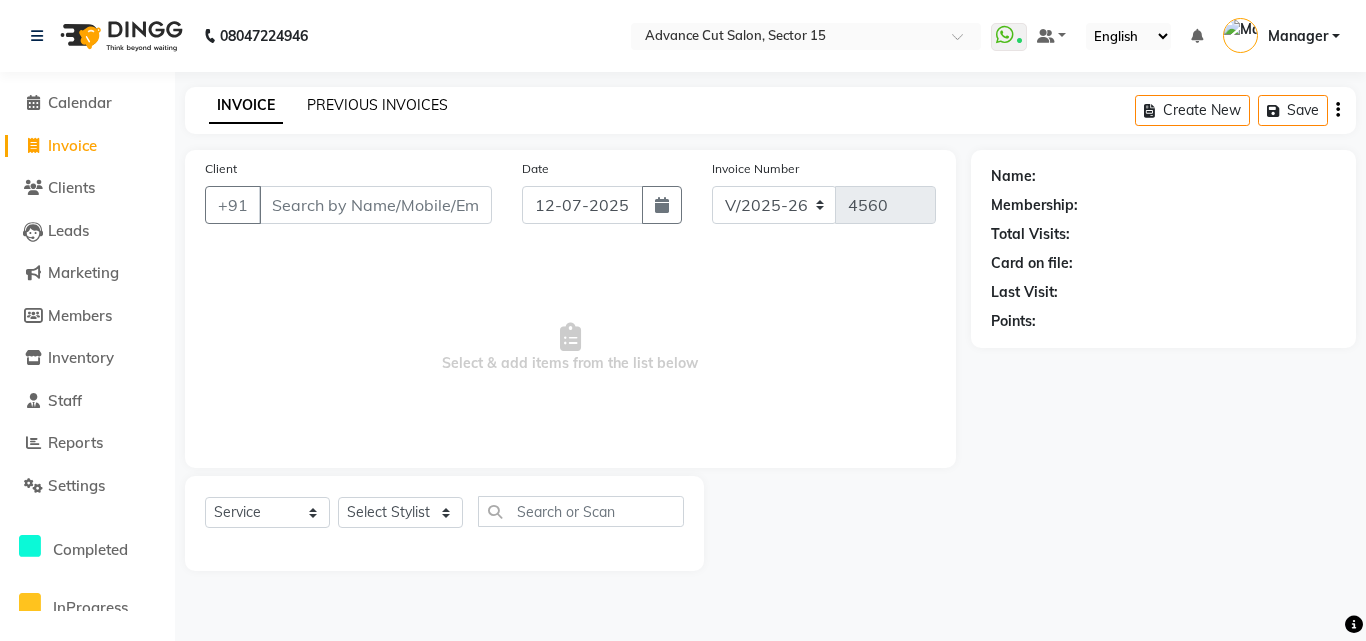 click on "PREVIOUS INVOICES" 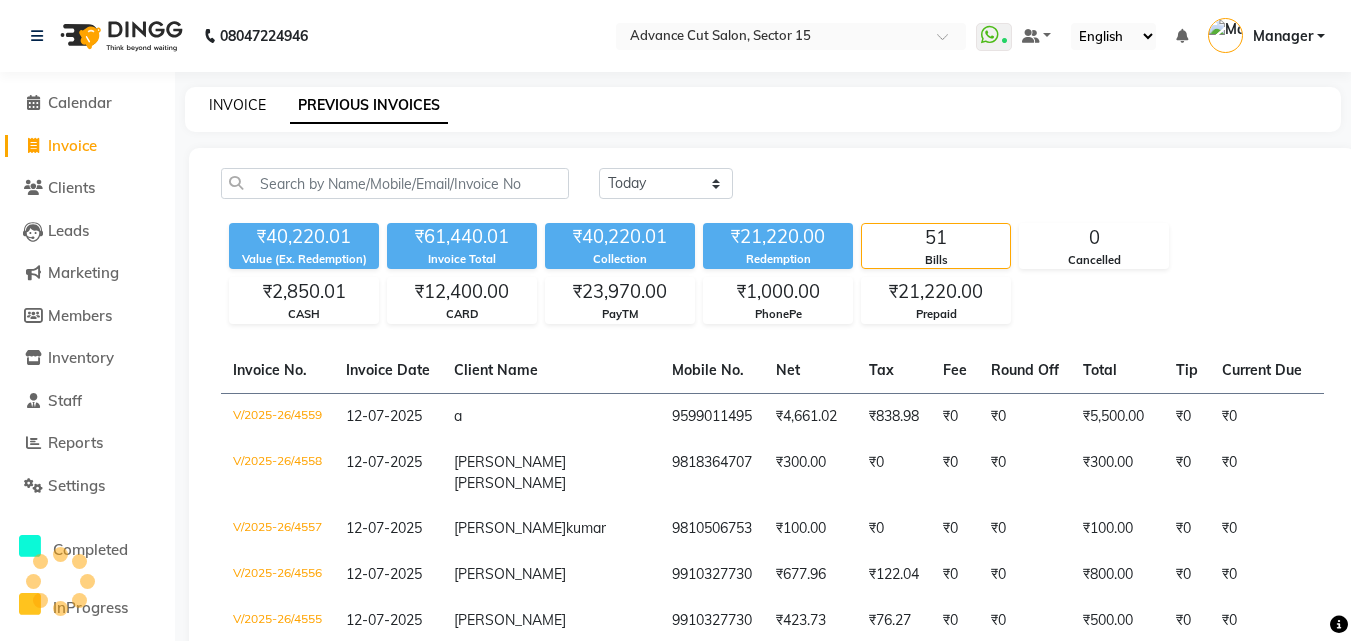 click on "INVOICE" 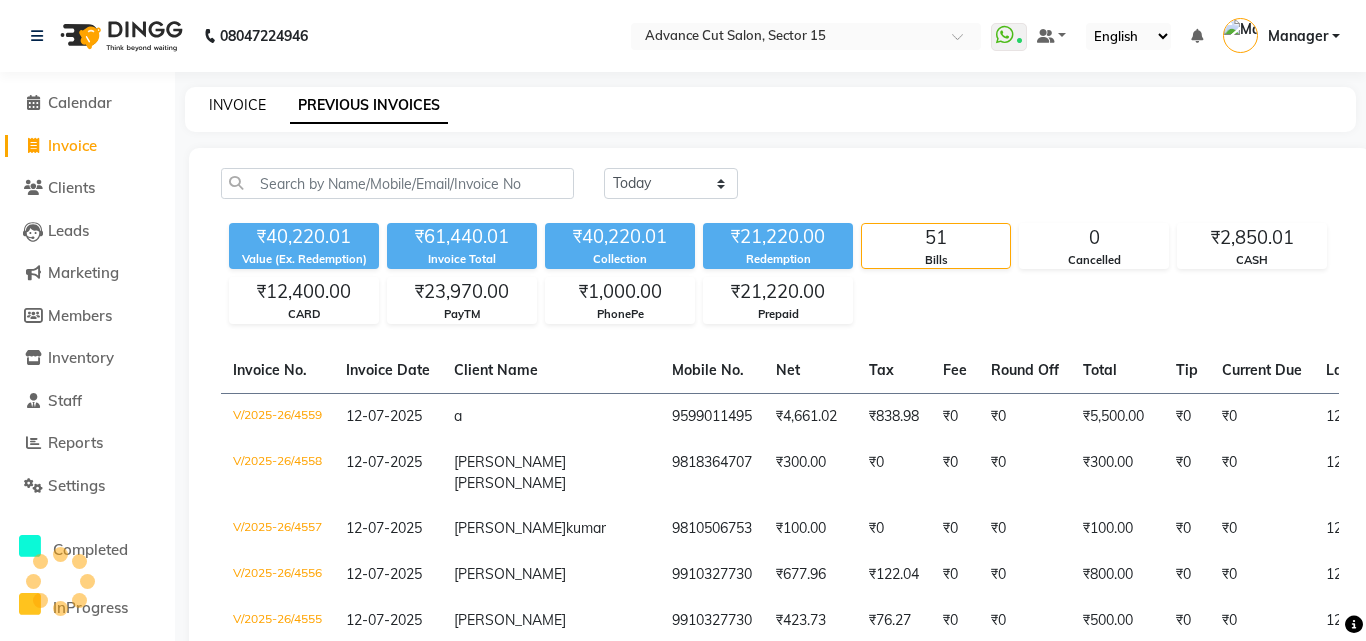 select on "service" 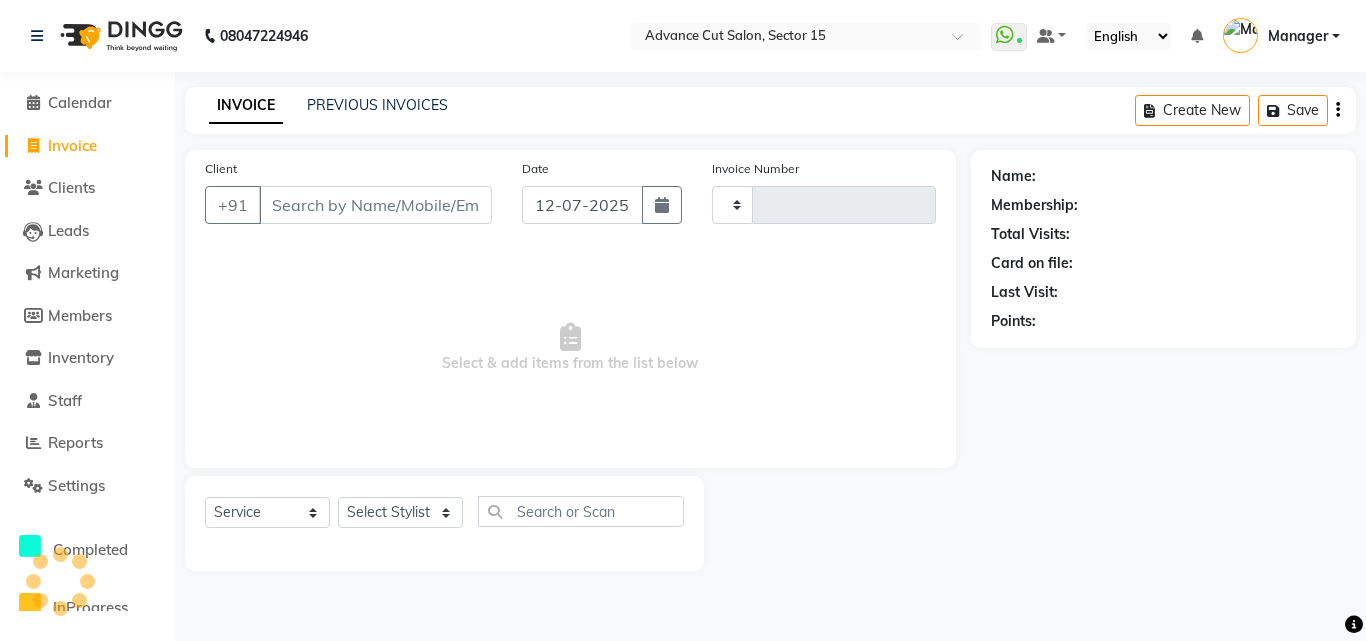 type on "4560" 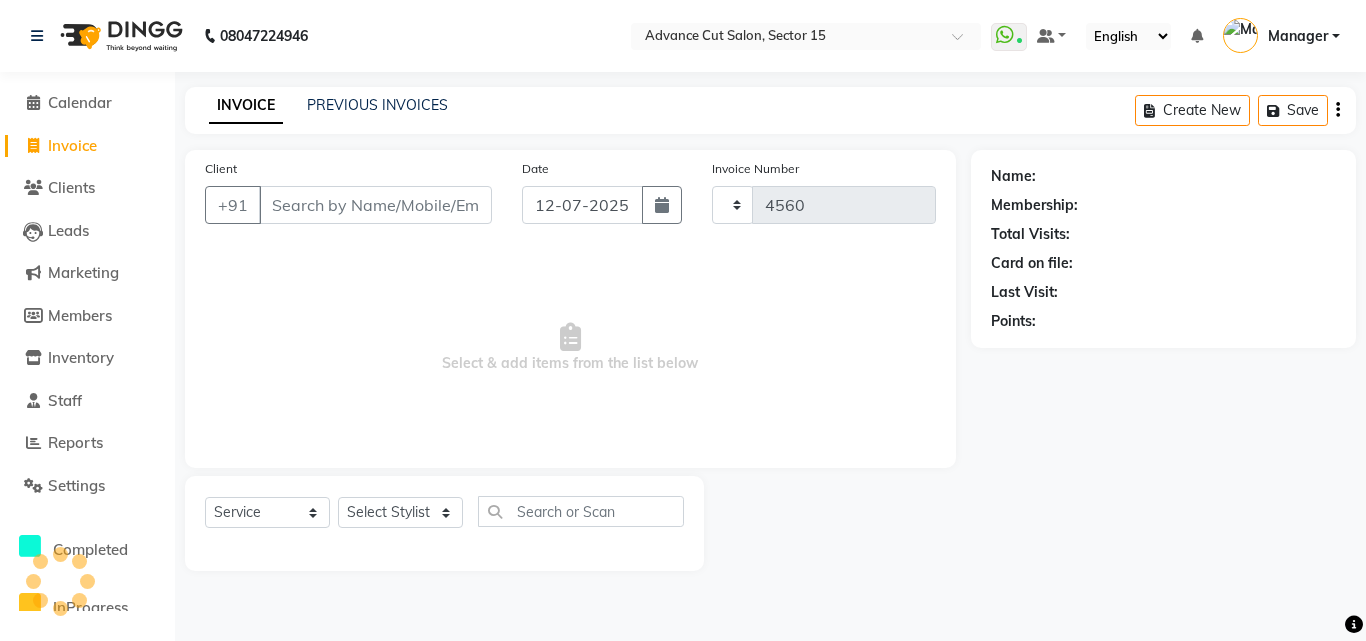 select on "6255" 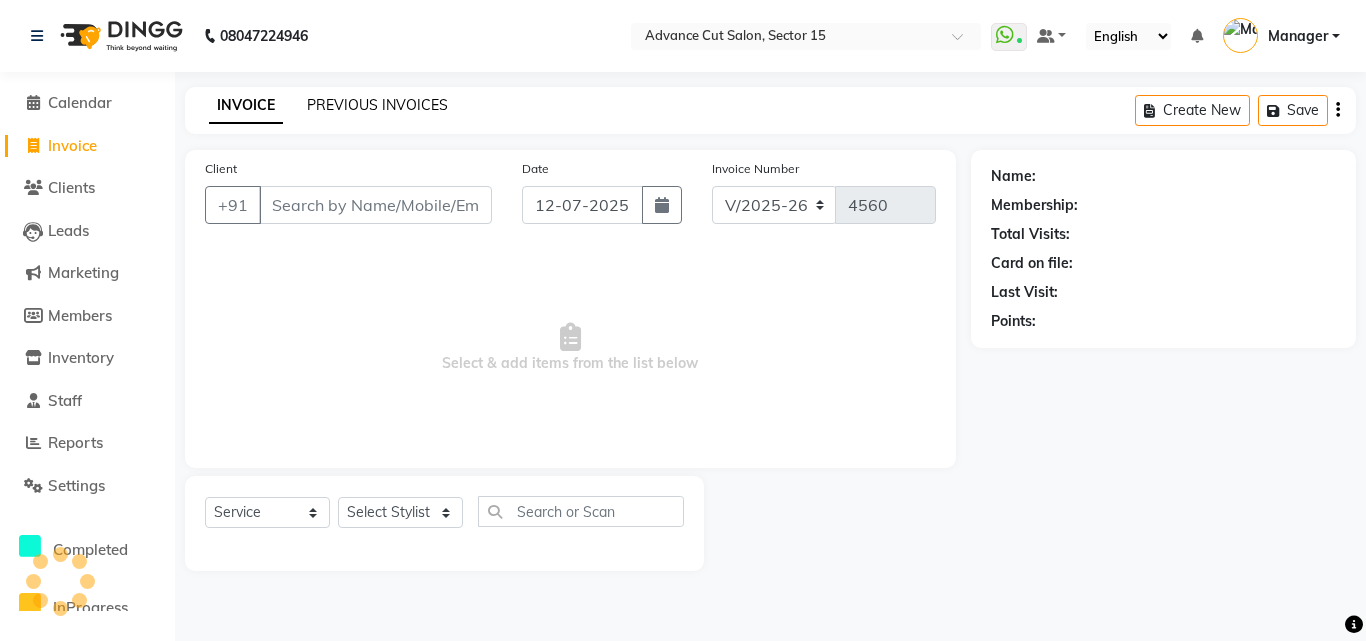 click on "PREVIOUS INVOICES" 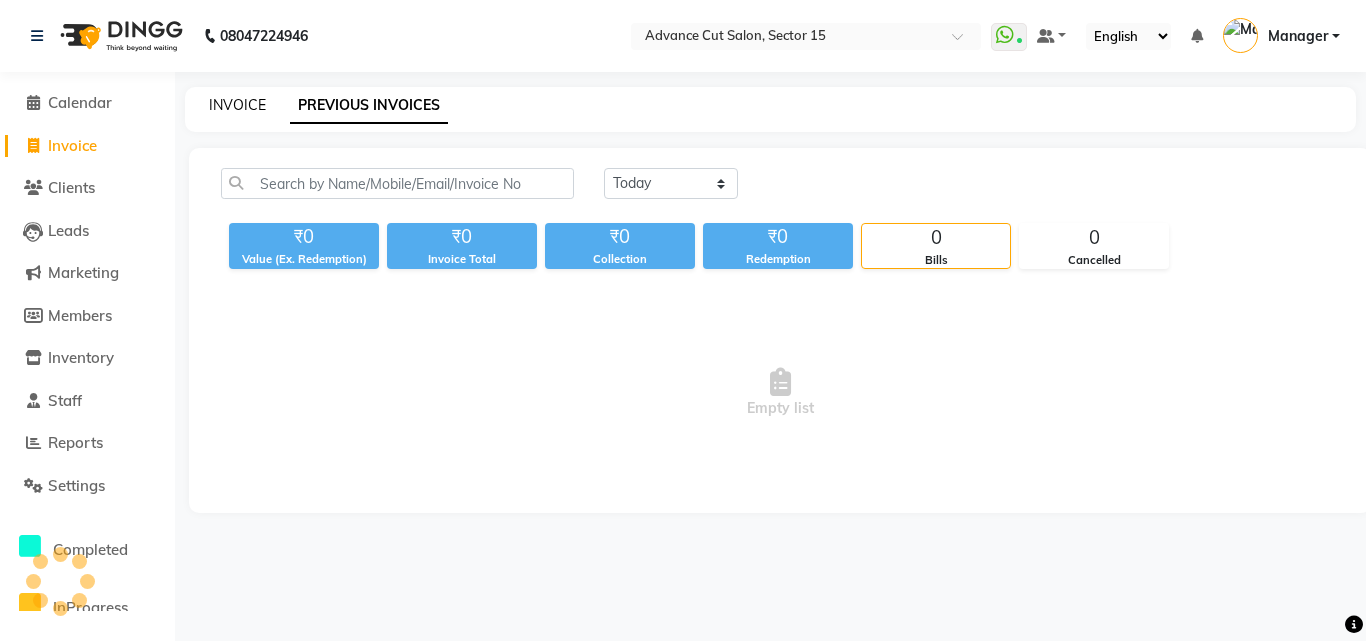 click on "INVOICE" 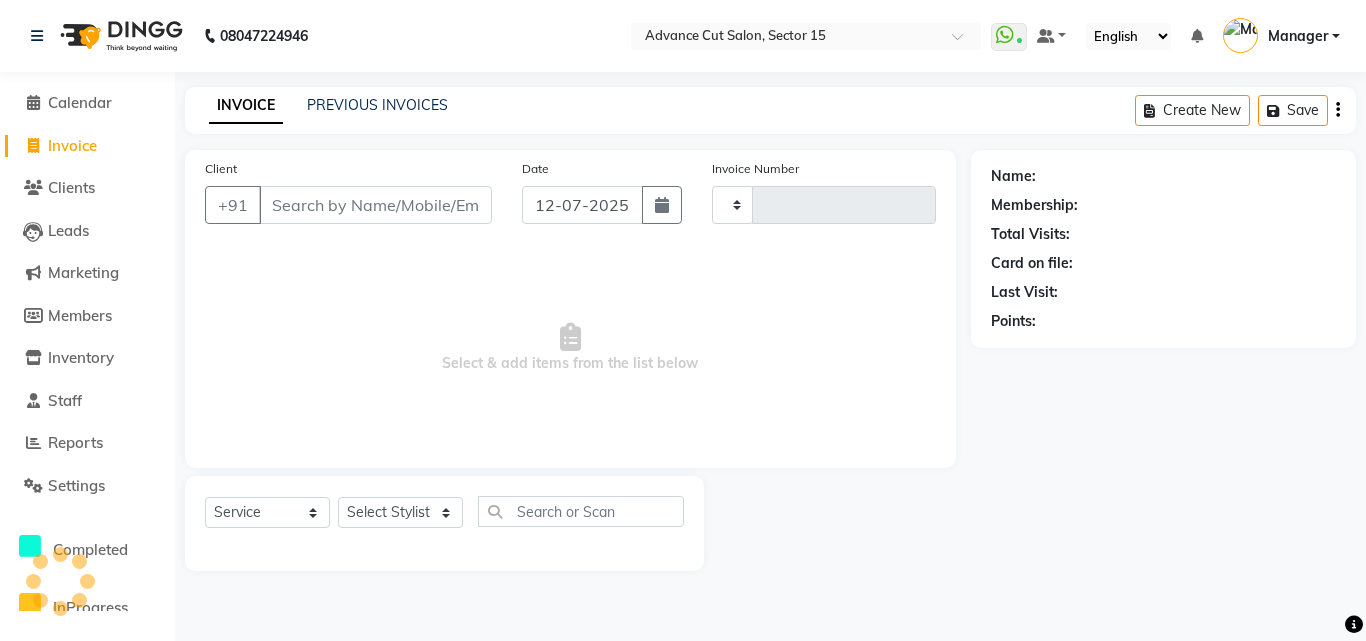 type on "4560" 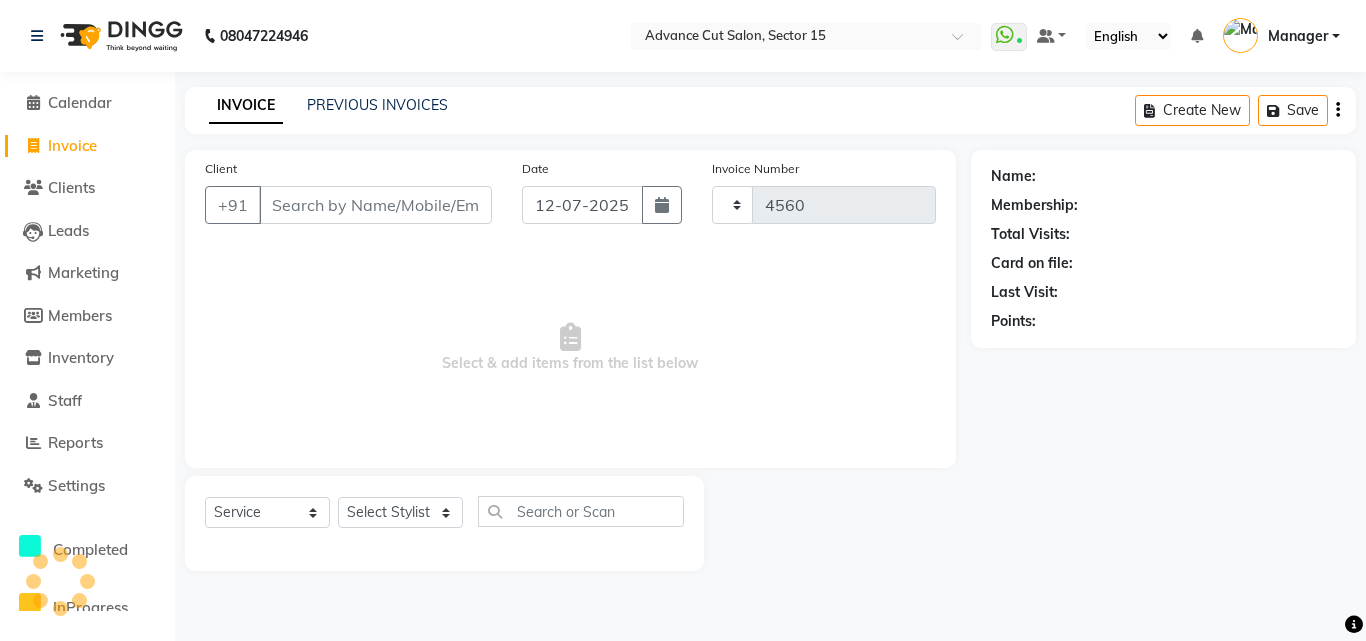 select on "6255" 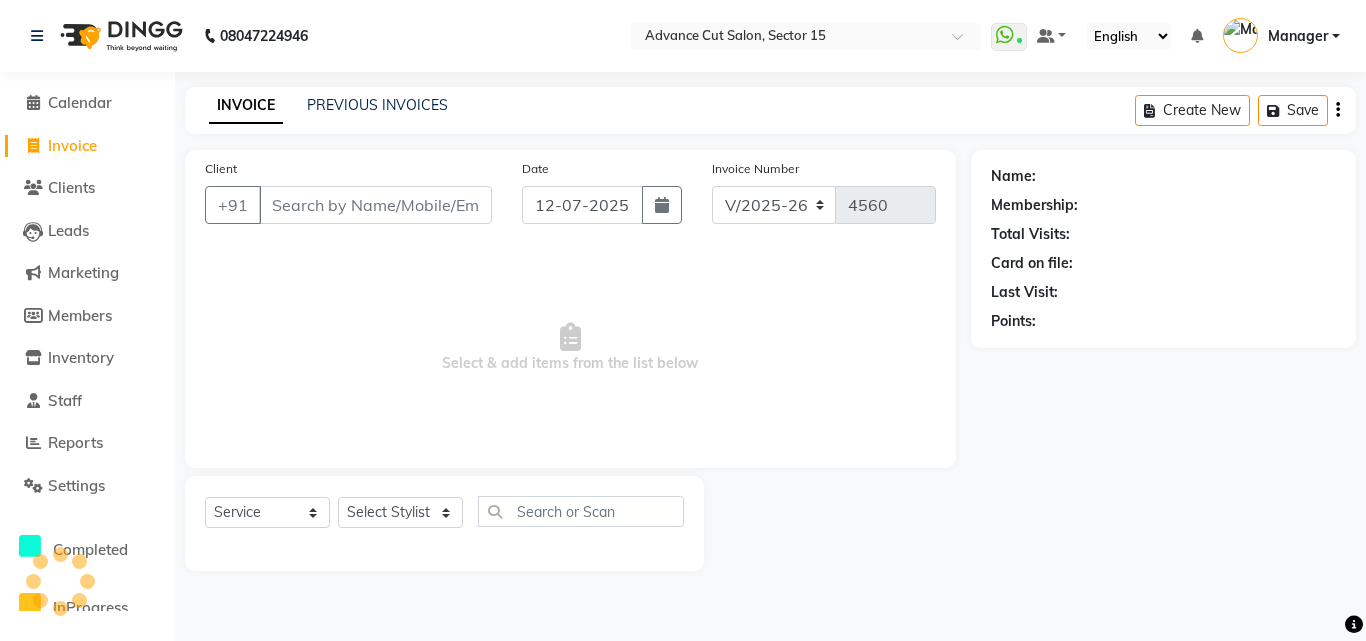click on "Client" at bounding box center [375, 205] 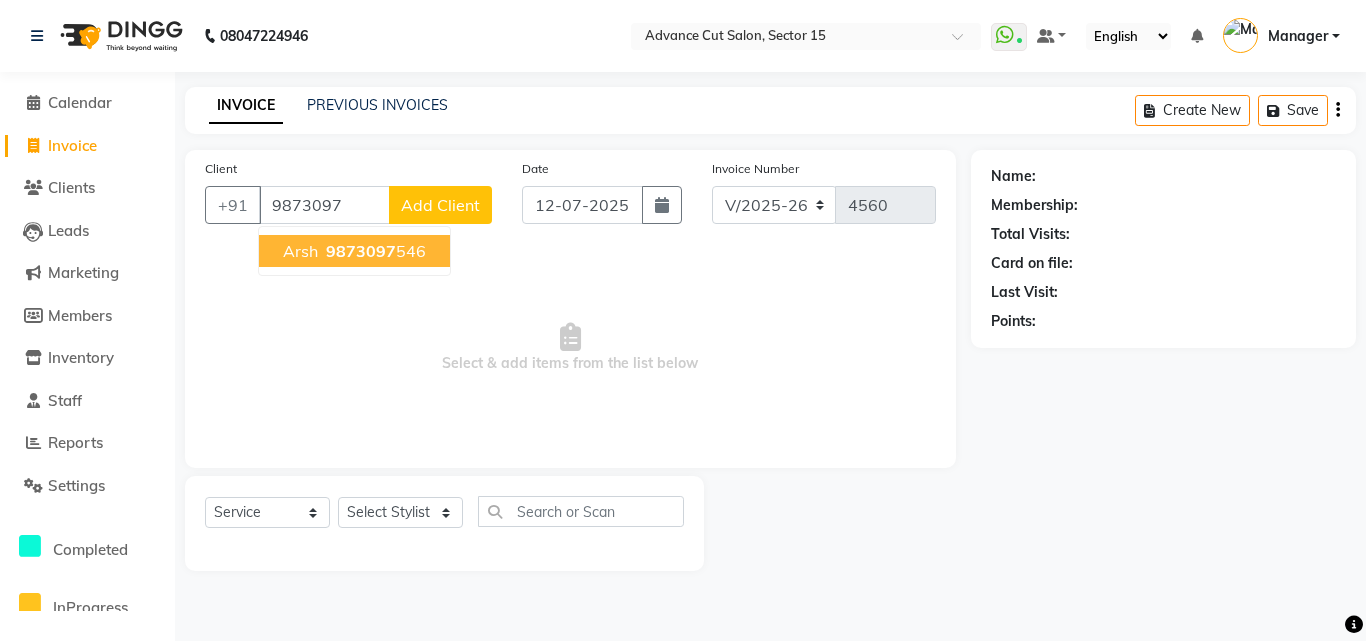 click on "9873097 546" at bounding box center [374, 251] 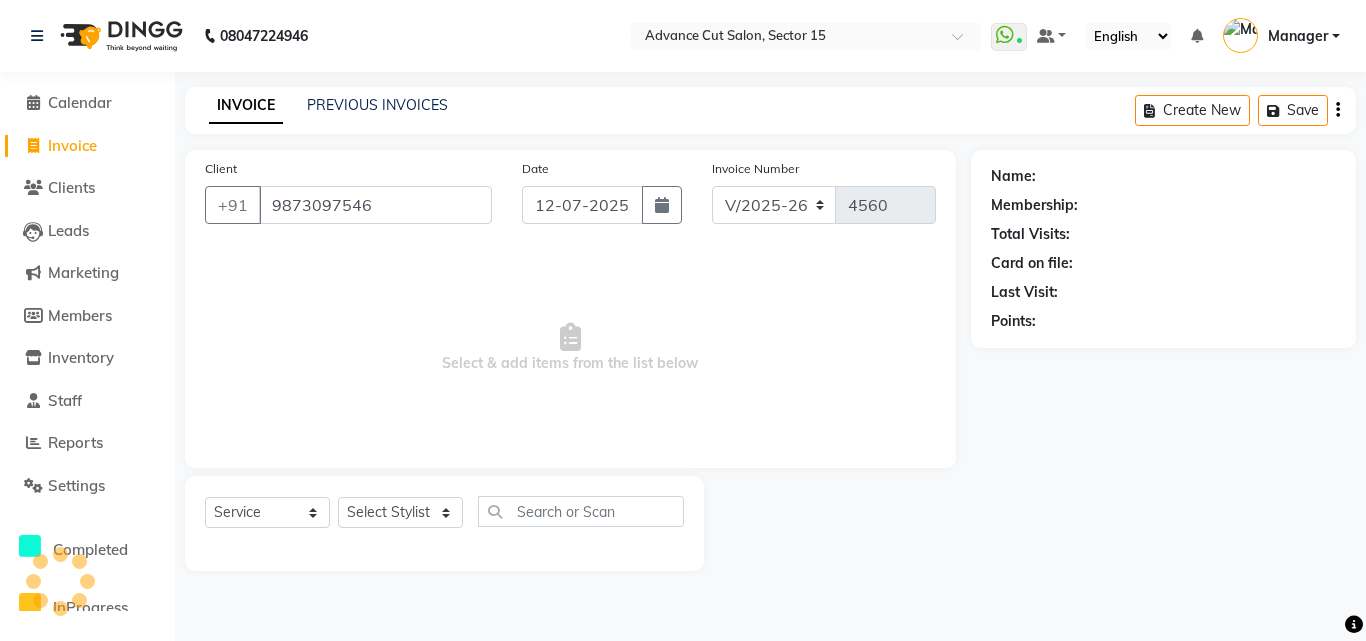 type on "9873097546" 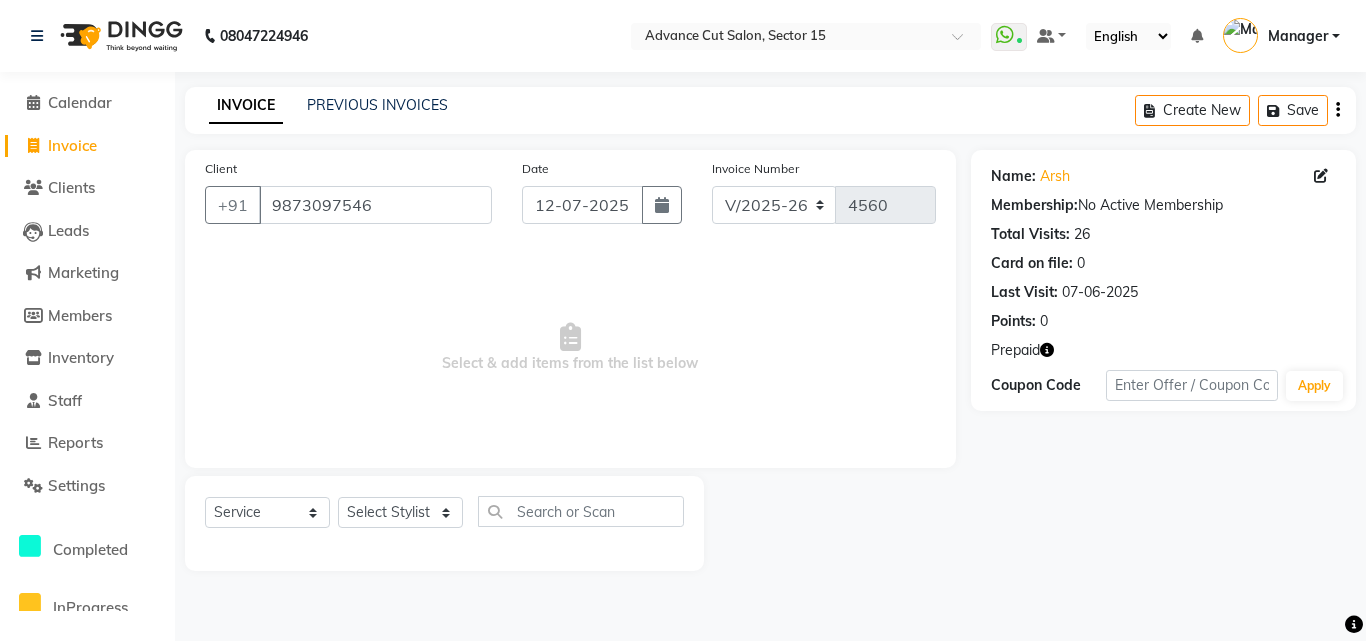 click 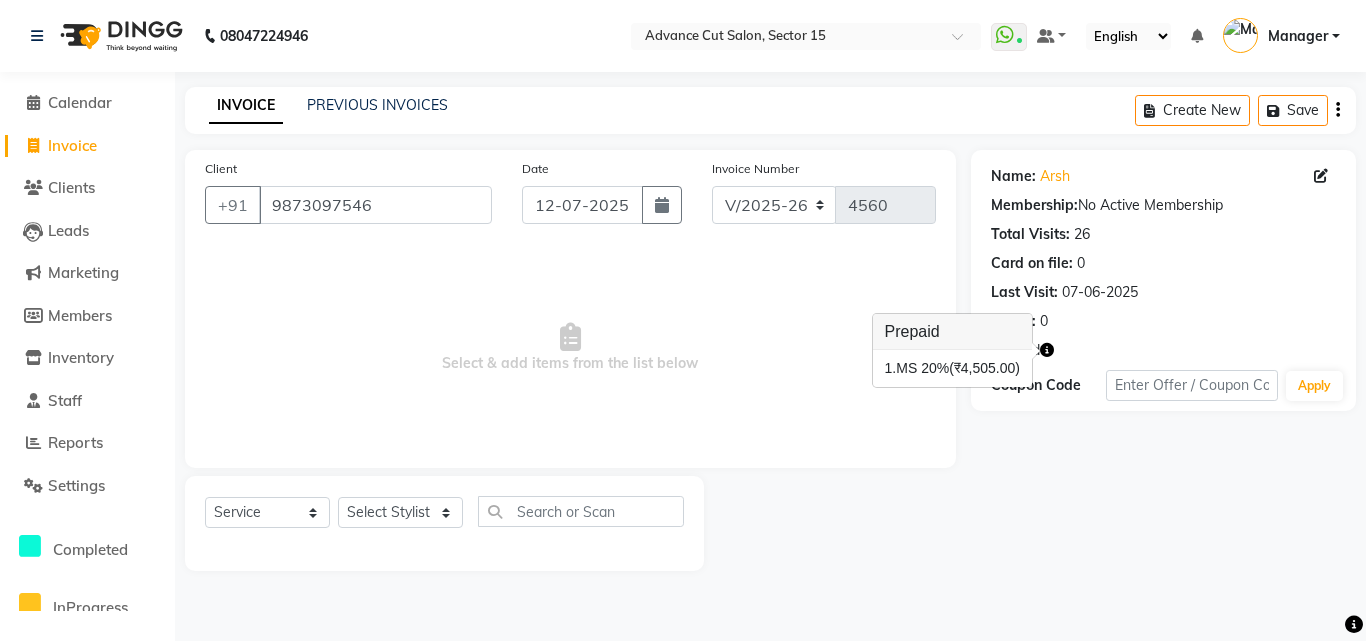 click on "Name: Arsh  Membership:  No Active Membership  Total Visits:  26 Card on file:  0 Last Visit:   07-06-2025 Points:   0  Prepaid Coupon Code Apply" 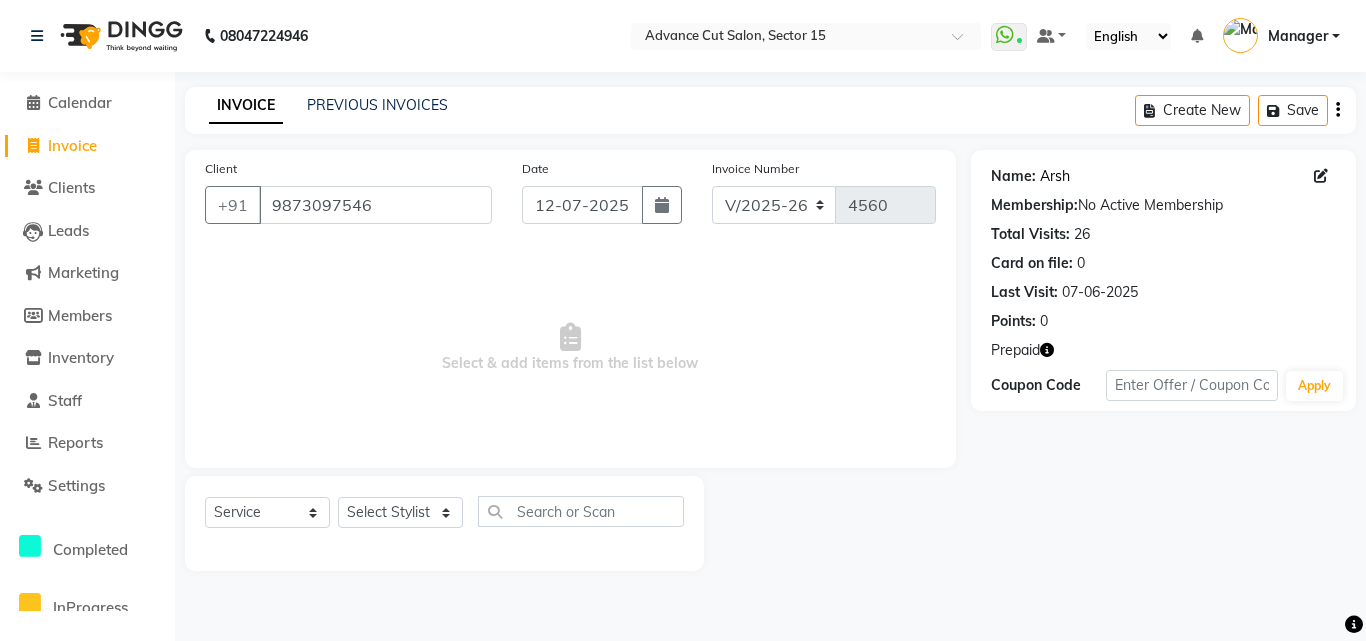click on "Arsh" 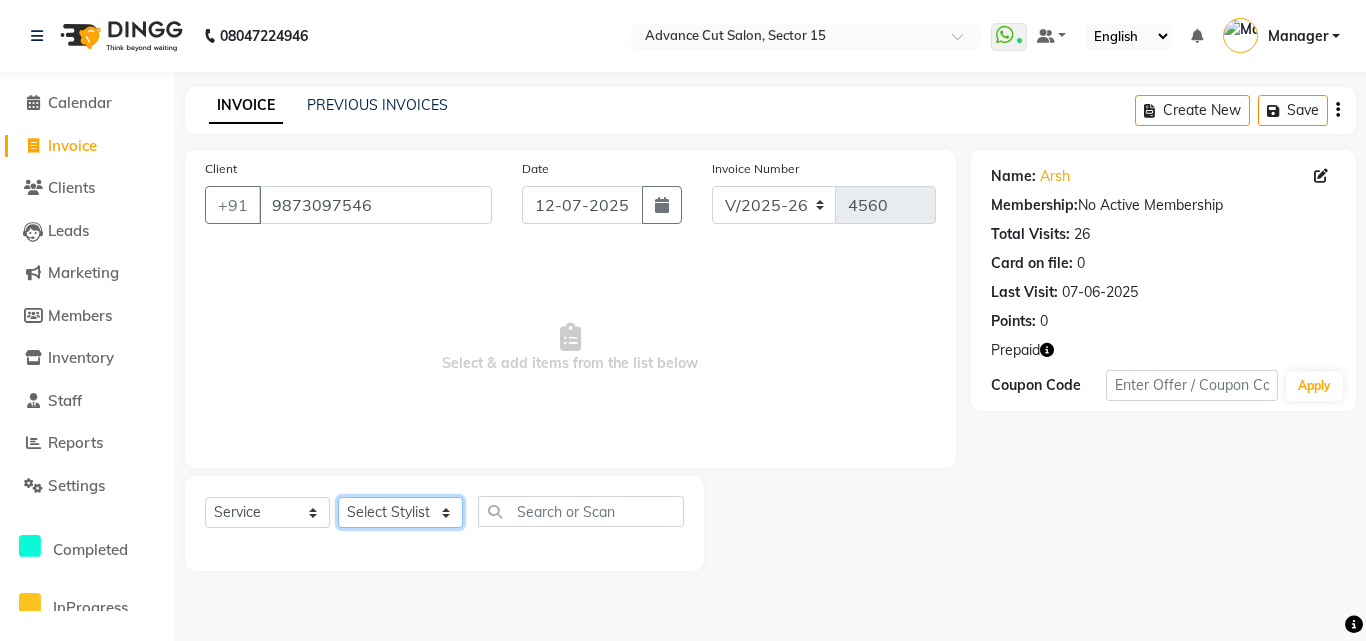 click on "Select Stylist Advance Cut  ASIF FARMAN HAIDER Iqbal KASHISH LUCKY Manager MANOJ NASEEM NASIR Nidhi Pooja  PRIYA RAEES RANI RASHID RIZWAN SACHIN SALMAN SANJAY Shahjad Shankar shuaib SONI" 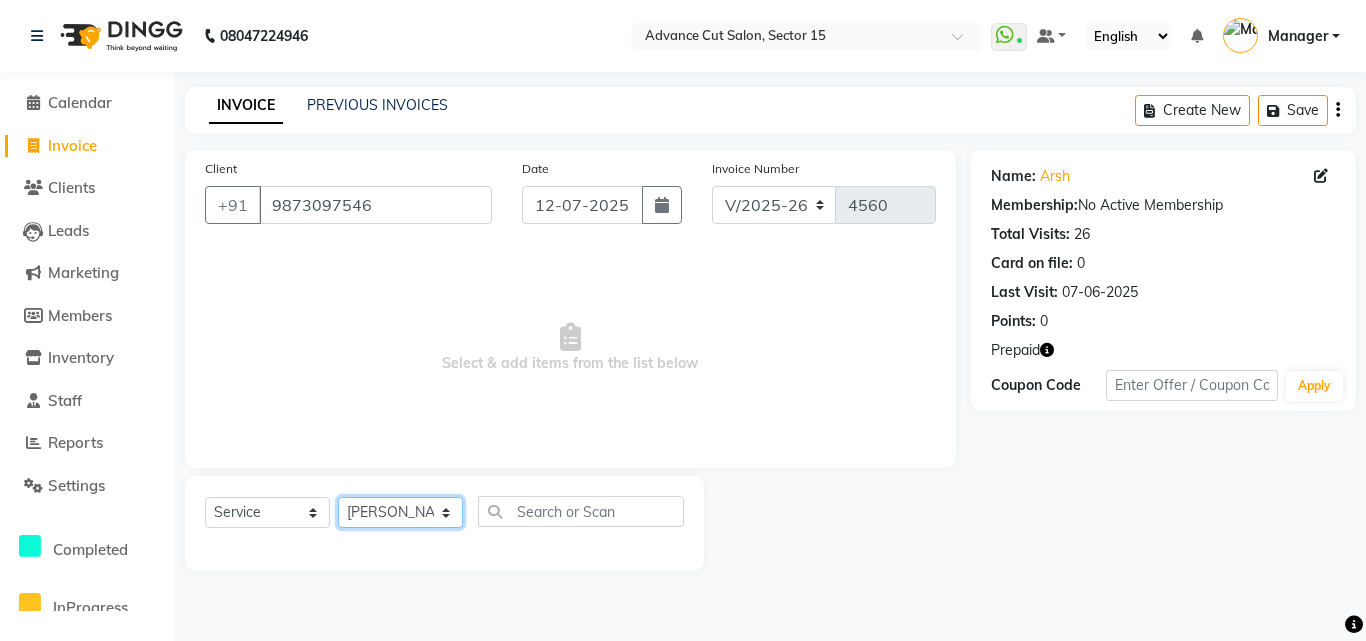 click on "Select Stylist Advance Cut  ASIF FARMAN HAIDER Iqbal KASHISH LUCKY Manager MANOJ NASEEM NASIR Nidhi Pooja  PRIYA RAEES RANI RASHID RIZWAN SACHIN SALMAN SANJAY Shahjad Shankar shuaib SONI" 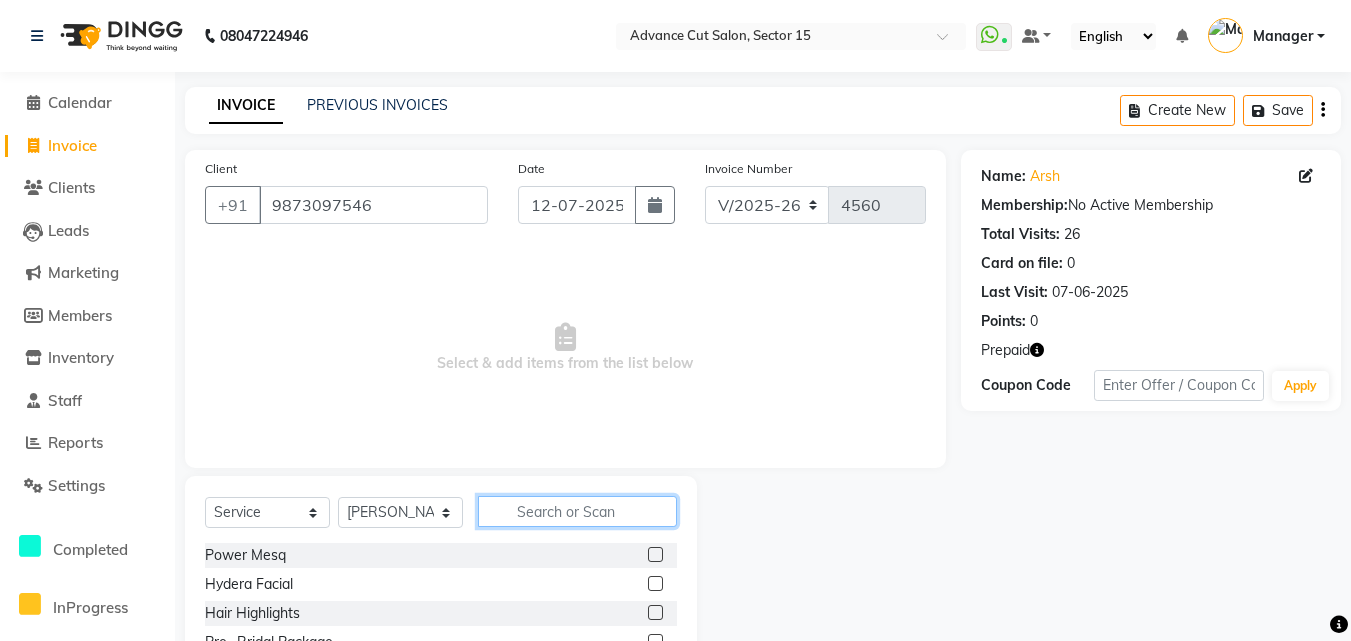 click 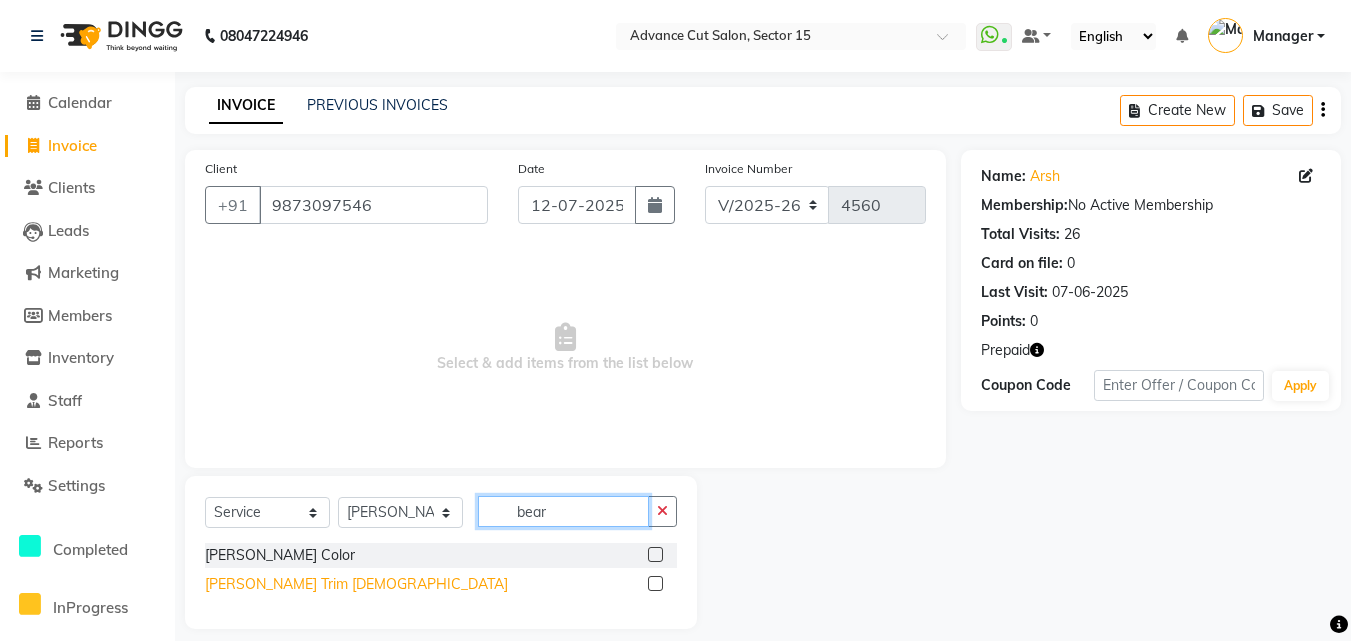 type on "bear" 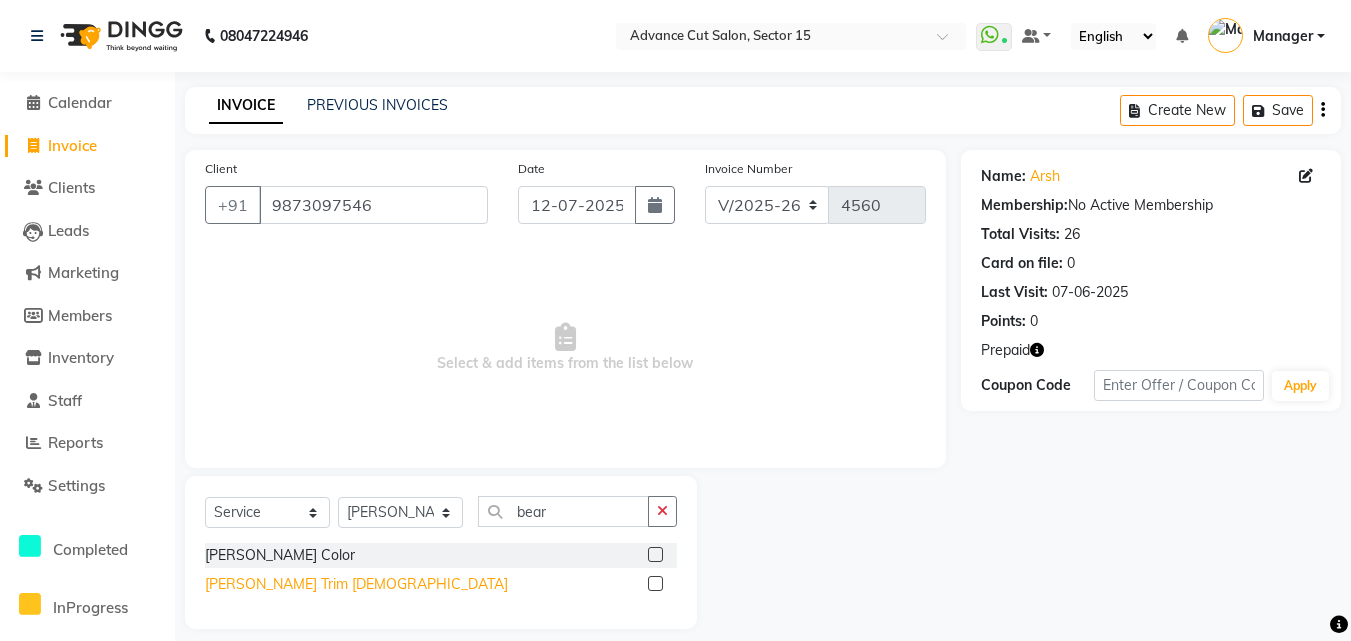 click on "Beard Trim Male" 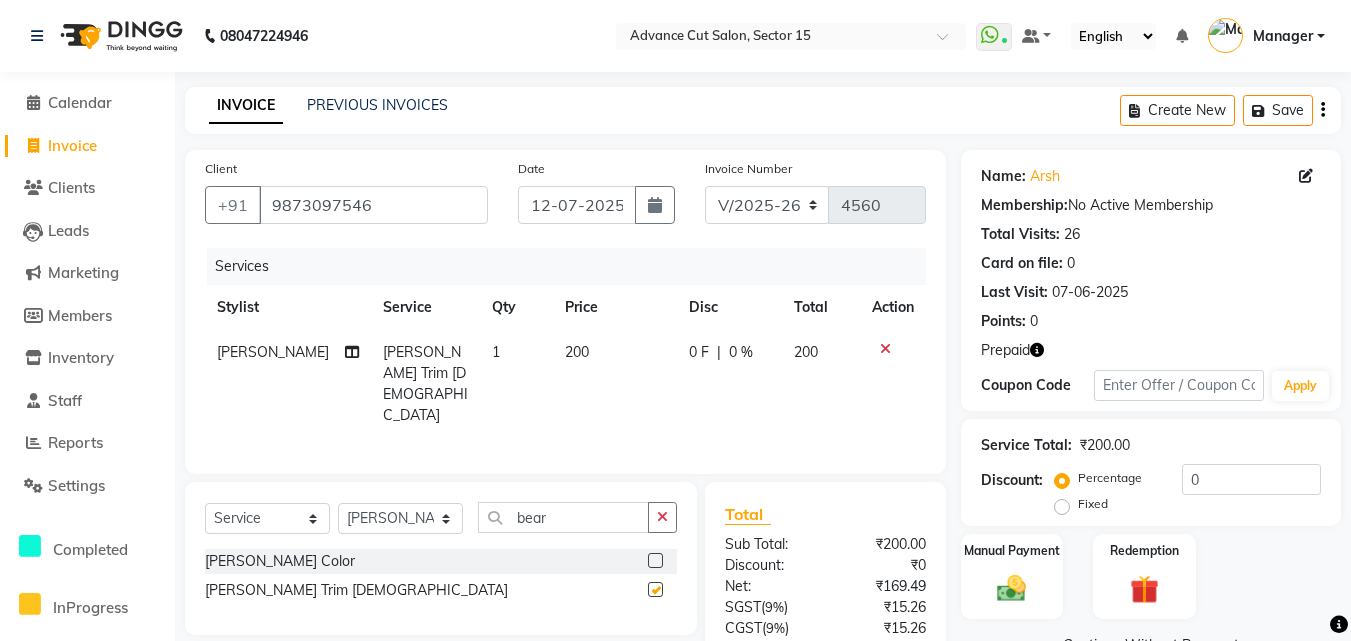 checkbox on "false" 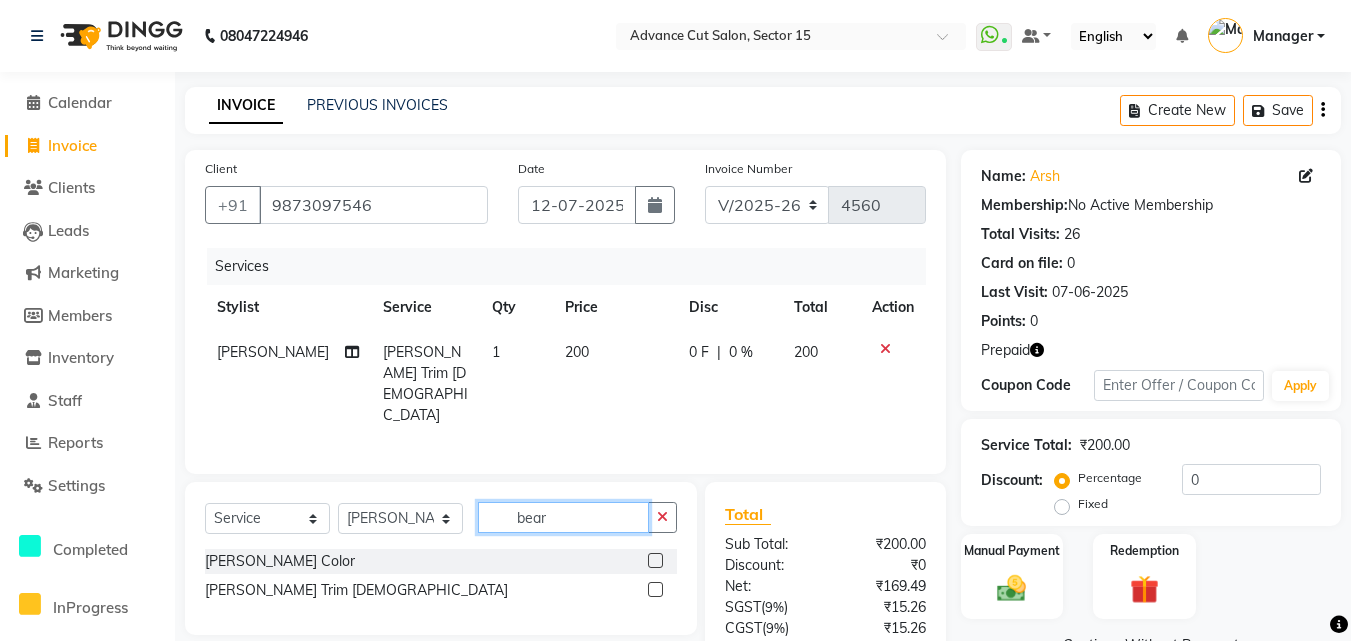 click on "bear" 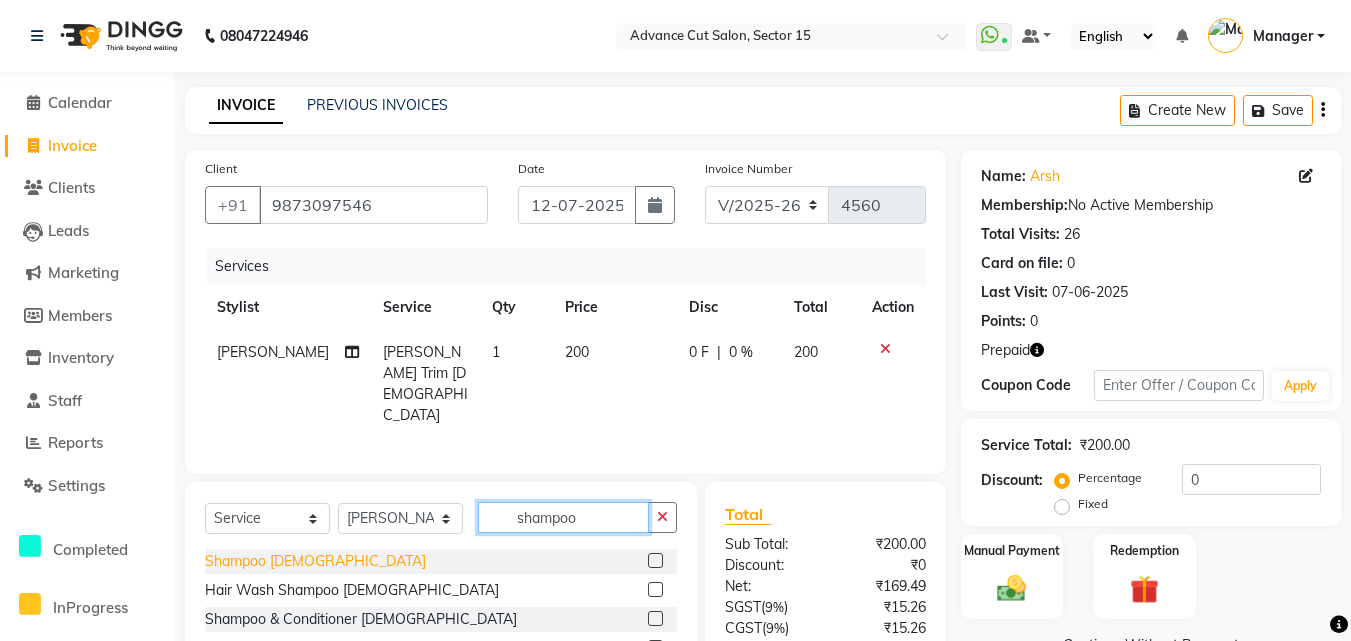 type on "shampoo" 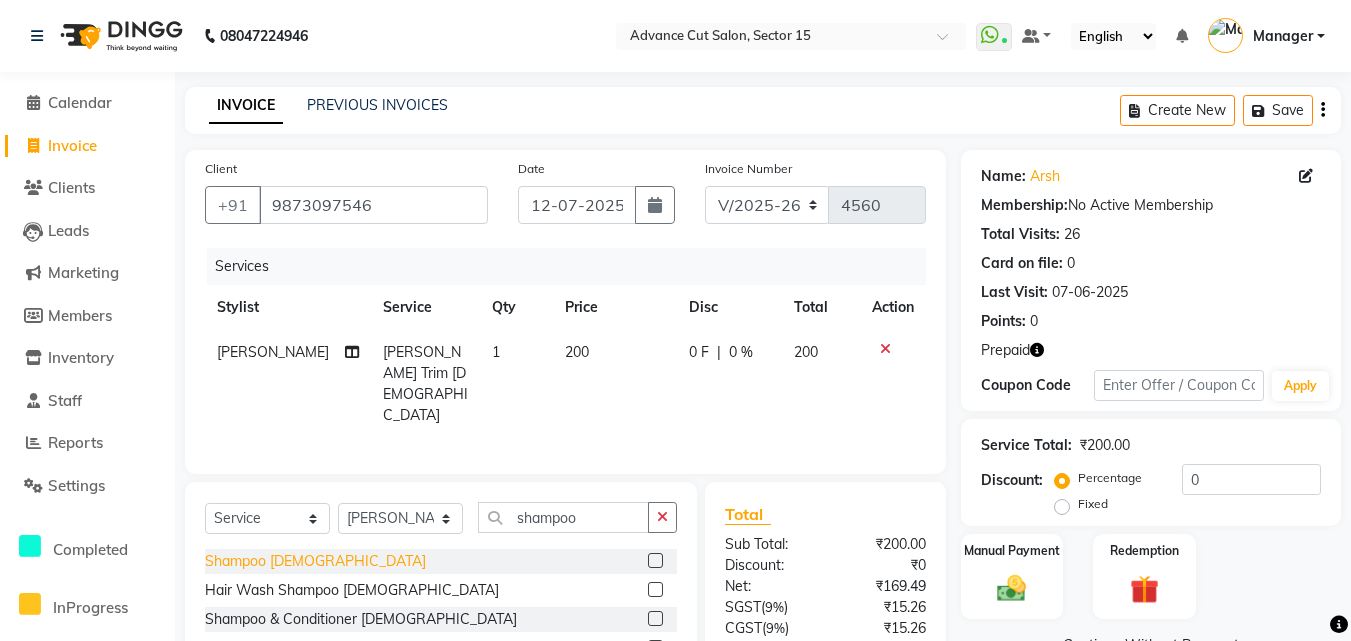 click on "Shampoo Male" 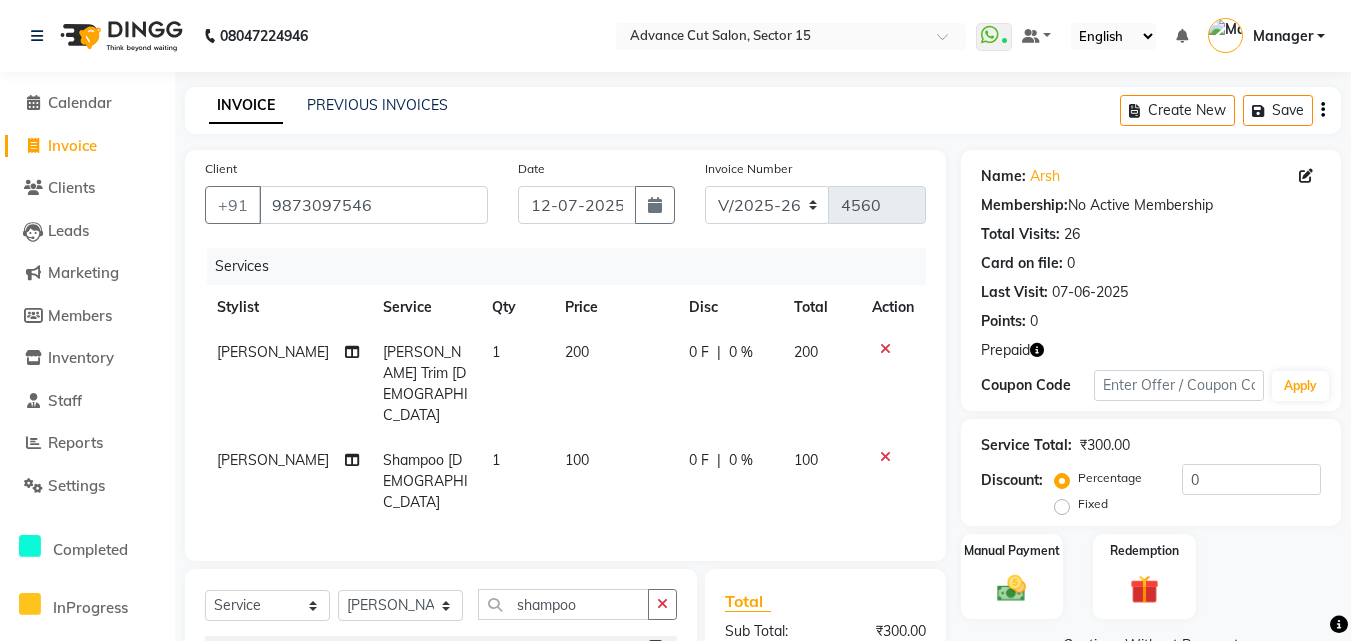 checkbox on "false" 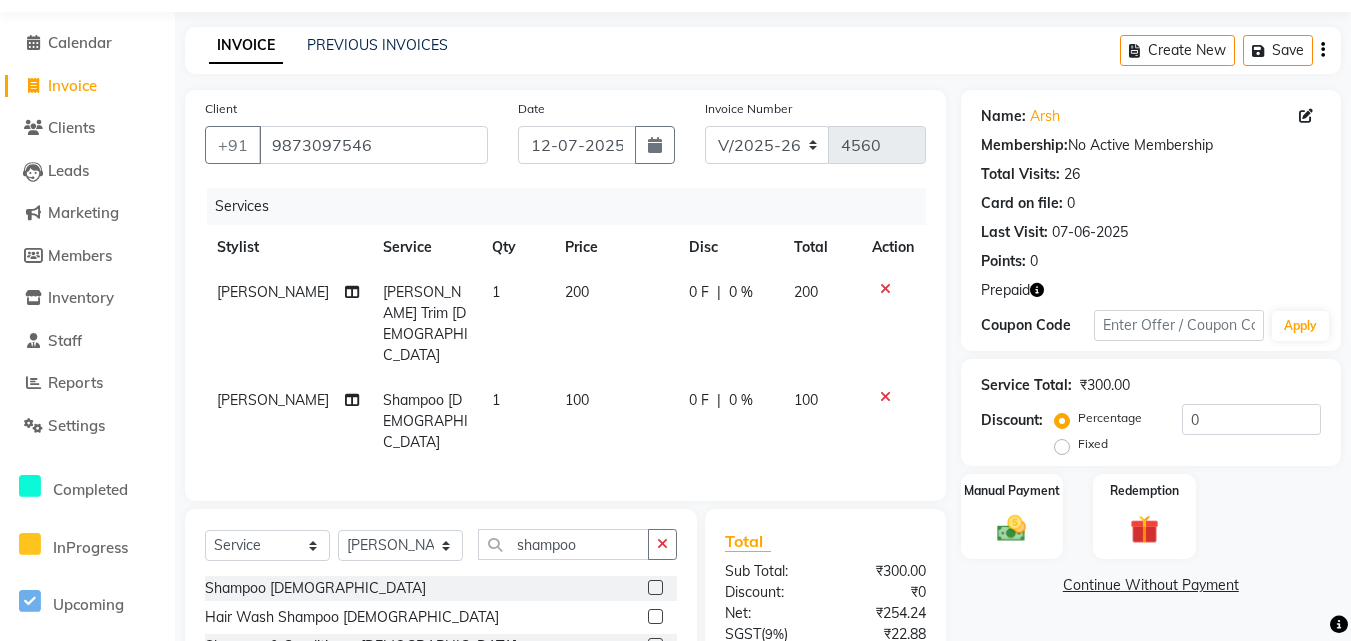scroll, scrollTop: 74, scrollLeft: 0, axis: vertical 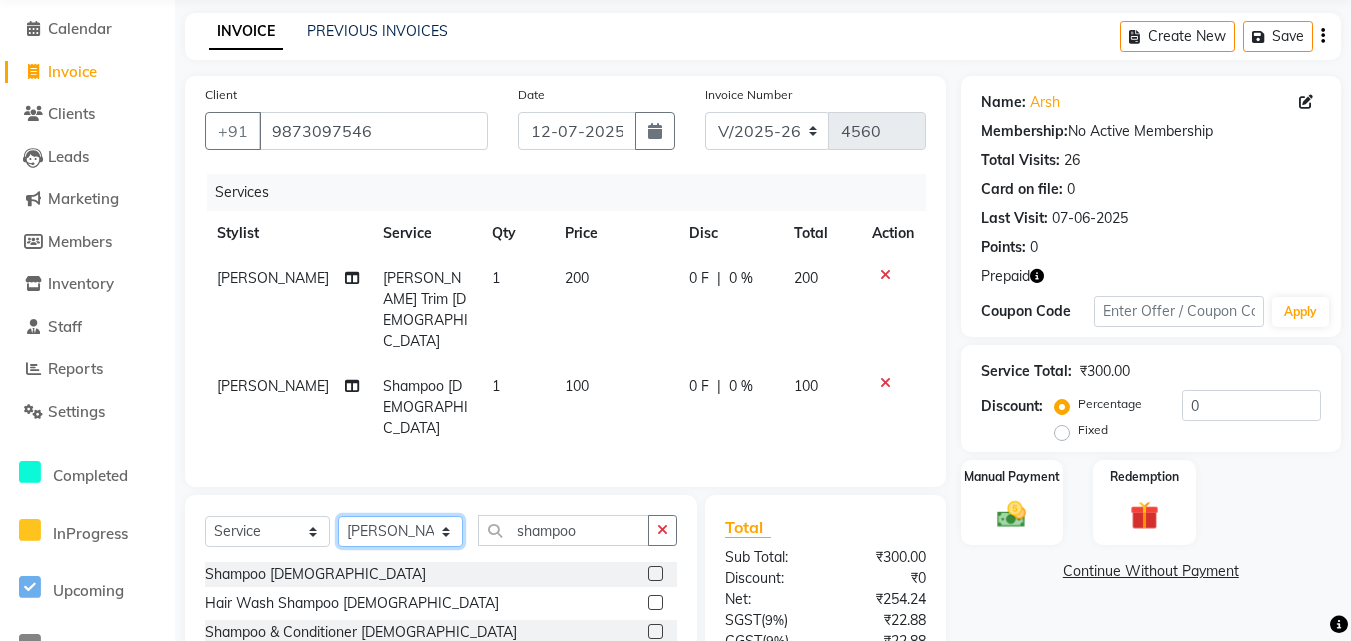 click on "Select Stylist Advance Cut  ASIF FARMAN HAIDER Iqbal KASHISH LUCKY Manager MANOJ NASEEM NASIR Nidhi Pooja  PRIYA RAEES RANI RASHID RIZWAN SACHIN SALMAN SANJAY Shahjad Shankar shuaib SONI" 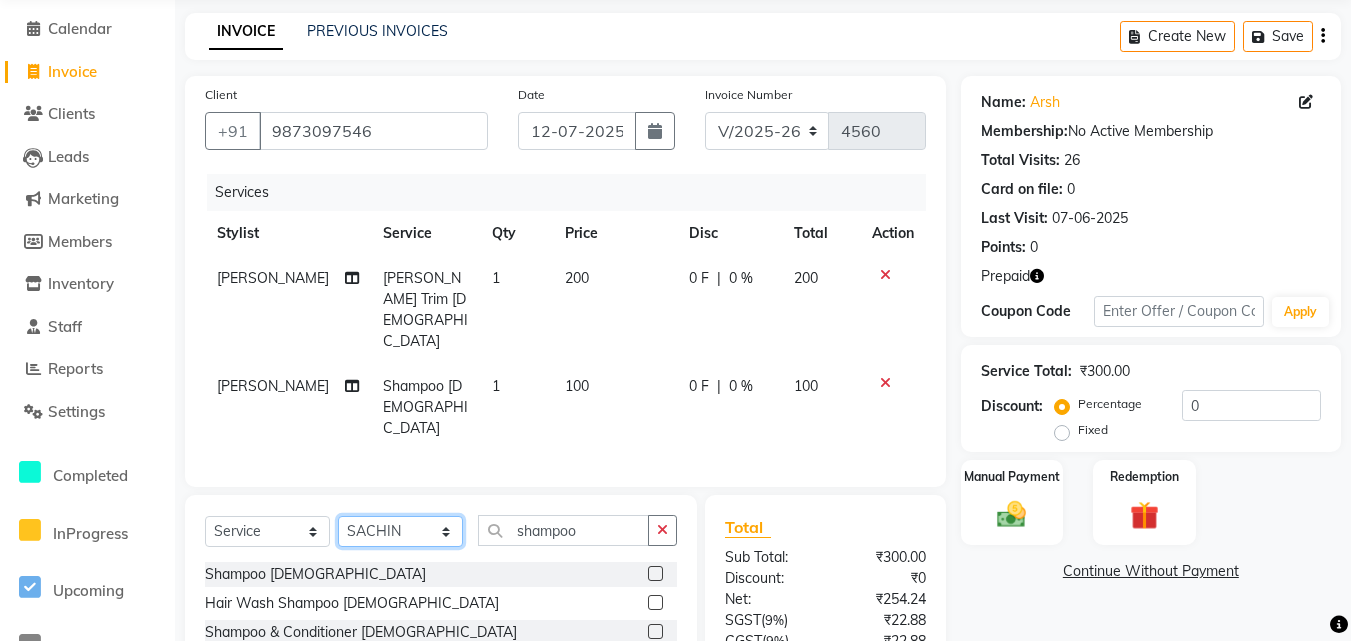 click on "Select Stylist Advance Cut  ASIF FARMAN HAIDER Iqbal KASHISH LUCKY Manager MANOJ NASEEM NASIR Nidhi Pooja  PRIYA RAEES RANI RASHID RIZWAN SACHIN SALMAN SANJAY Shahjad Shankar shuaib SONI" 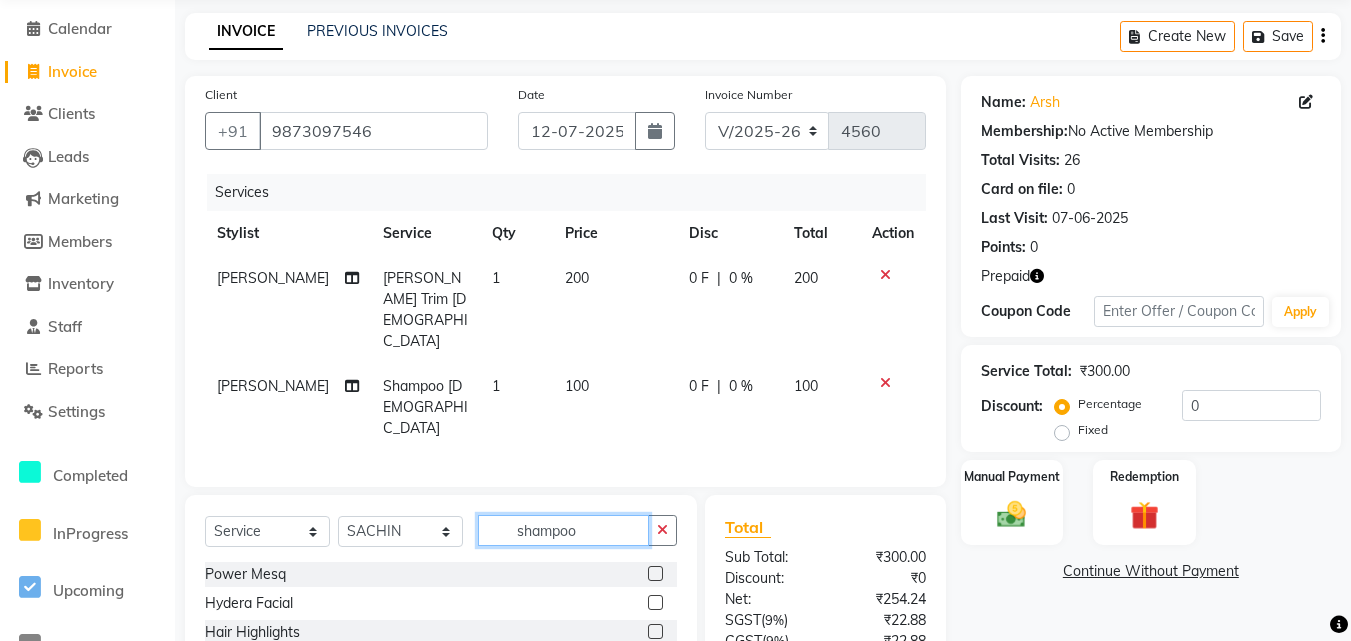 click on "shampoo" 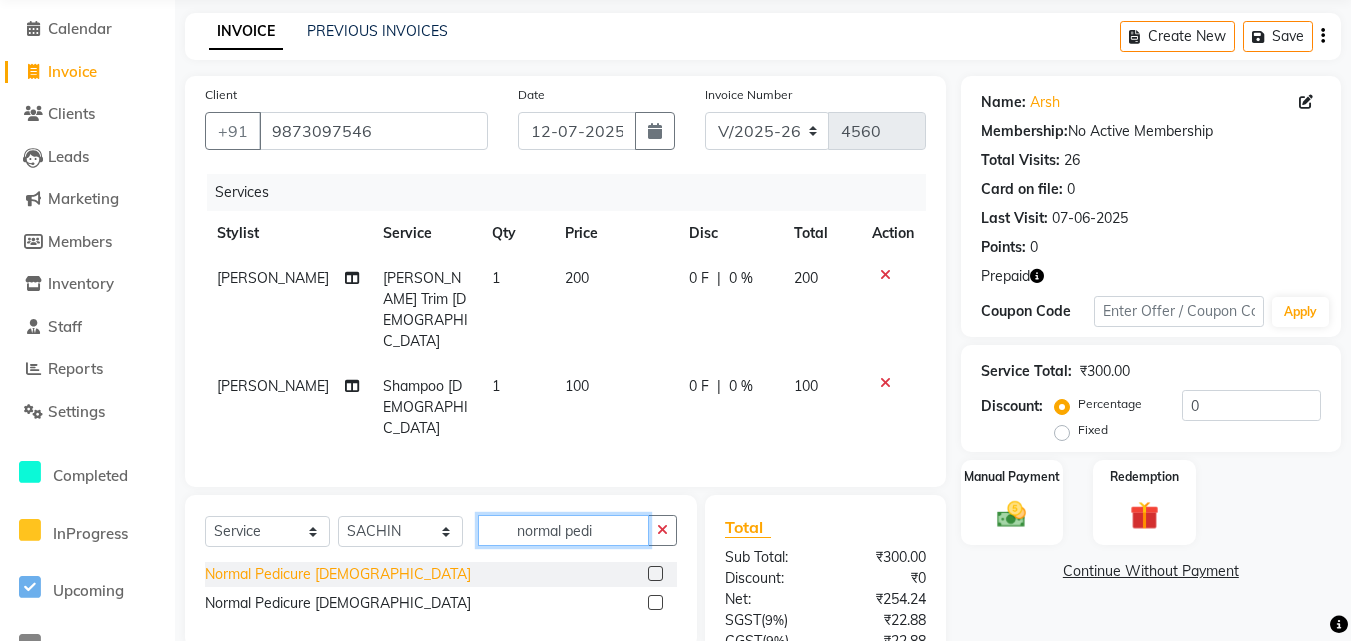 type on "normal pedi" 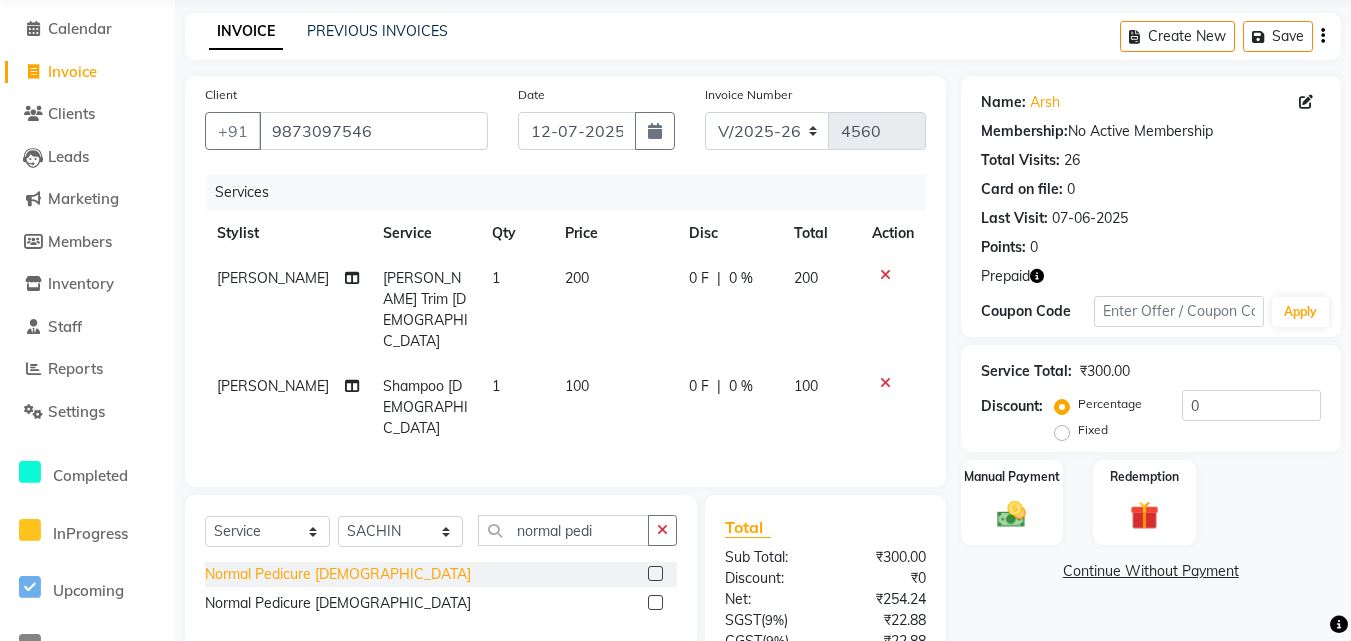click on "Normal Pedicure Female" 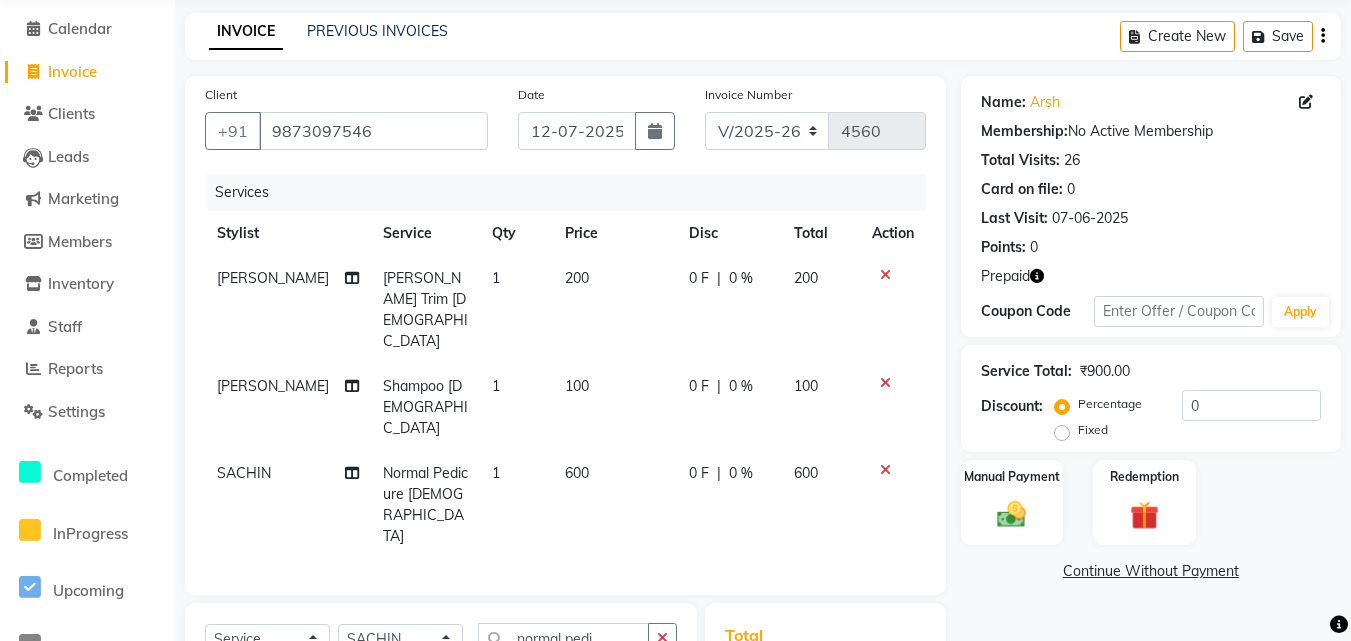 checkbox on "false" 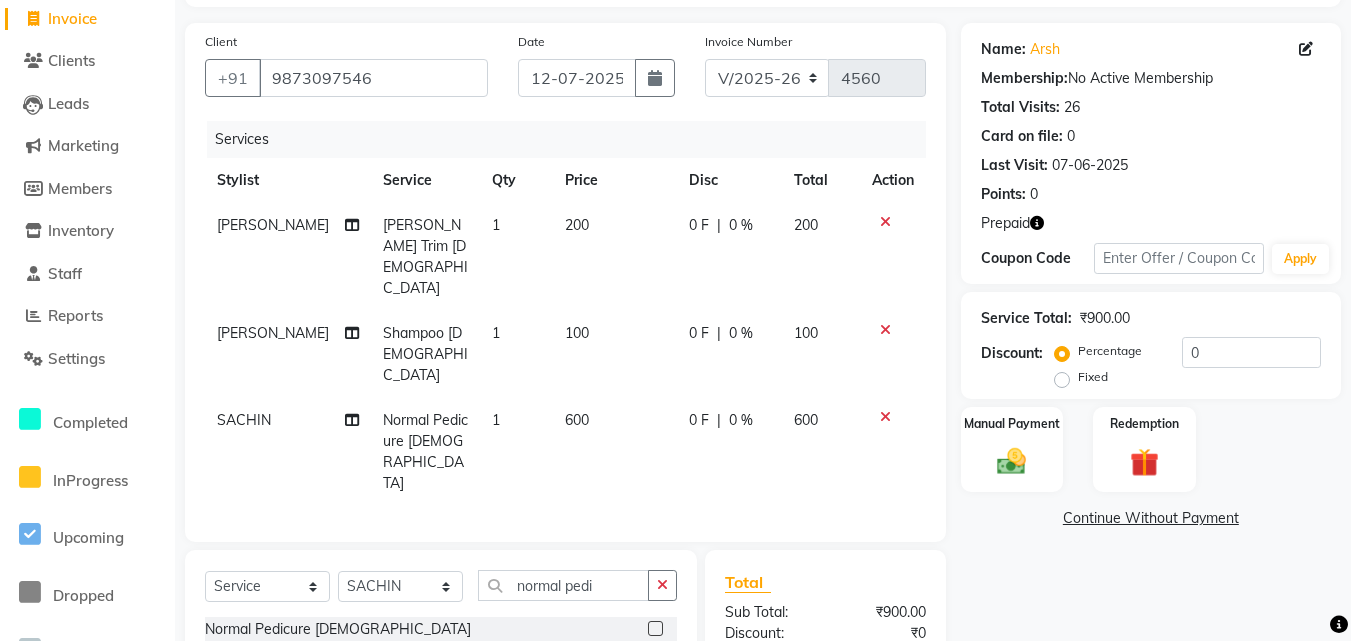 scroll, scrollTop: 151, scrollLeft: 0, axis: vertical 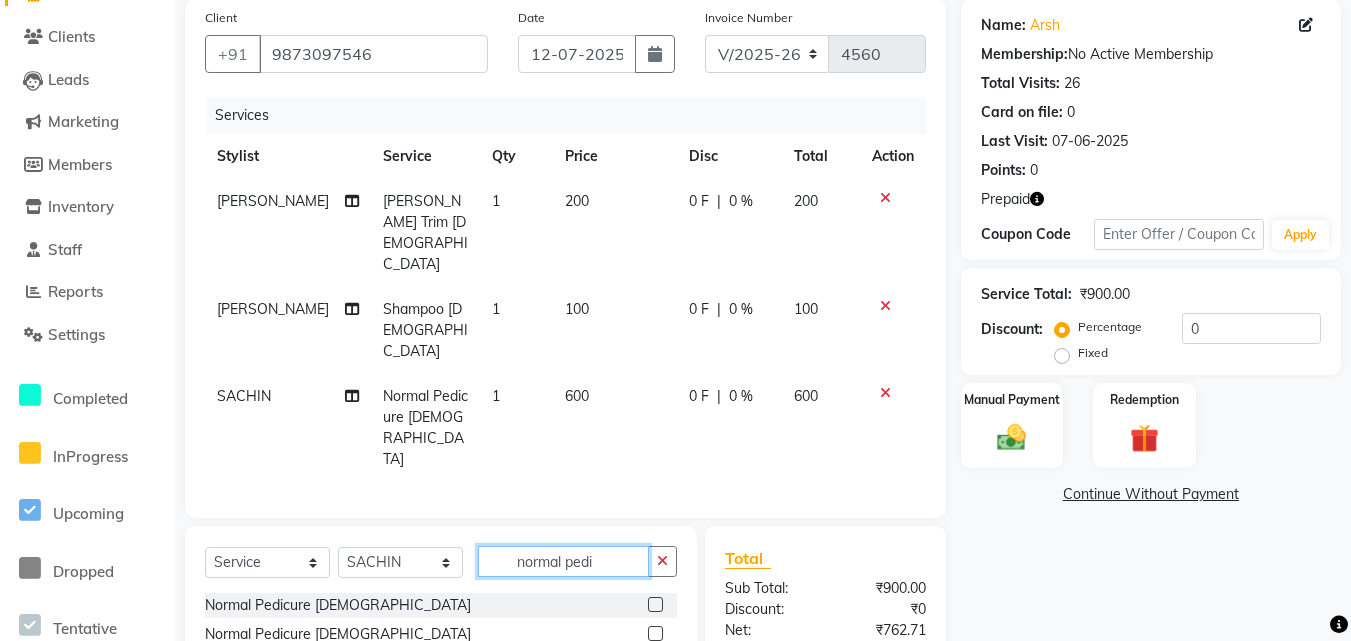 click on "normal pedi" 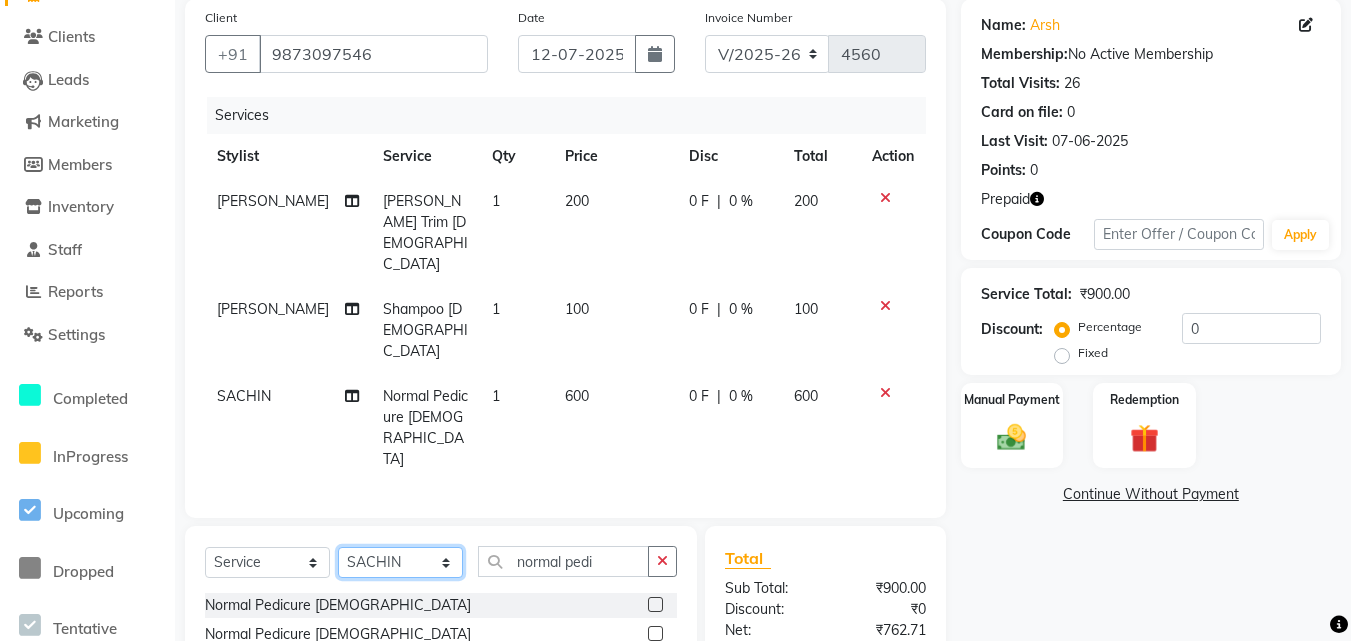 click on "Select Stylist Advance Cut  ASIF FARMAN HAIDER Iqbal KASHISH LUCKY Manager MANOJ NASEEM NASIR Nidhi Pooja  PRIYA RAEES RANI RASHID RIZWAN SACHIN SALMAN SANJAY Shahjad Shankar shuaib SONI" 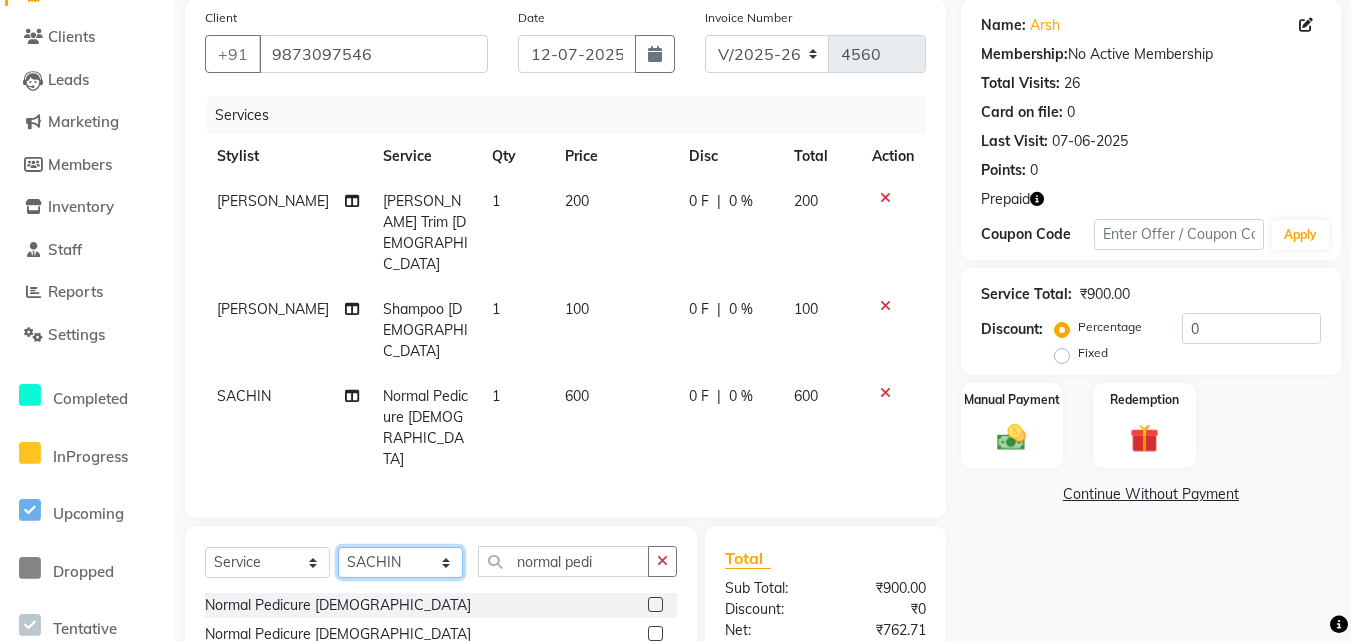 select on "46511" 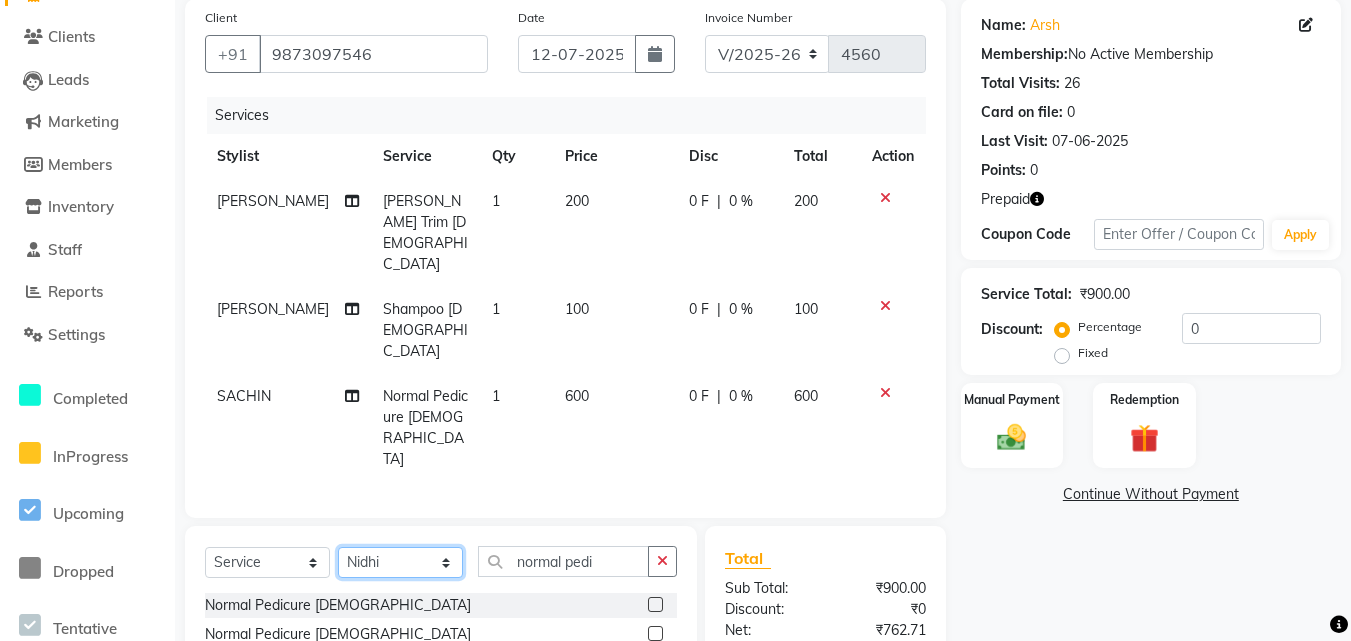 click on "Select Stylist Advance Cut  ASIF FARMAN HAIDER Iqbal KASHISH LUCKY Manager MANOJ NASEEM NASIR Nidhi Pooja  PRIYA RAEES RANI RASHID RIZWAN SACHIN SALMAN SANJAY Shahjad Shankar shuaib SONI" 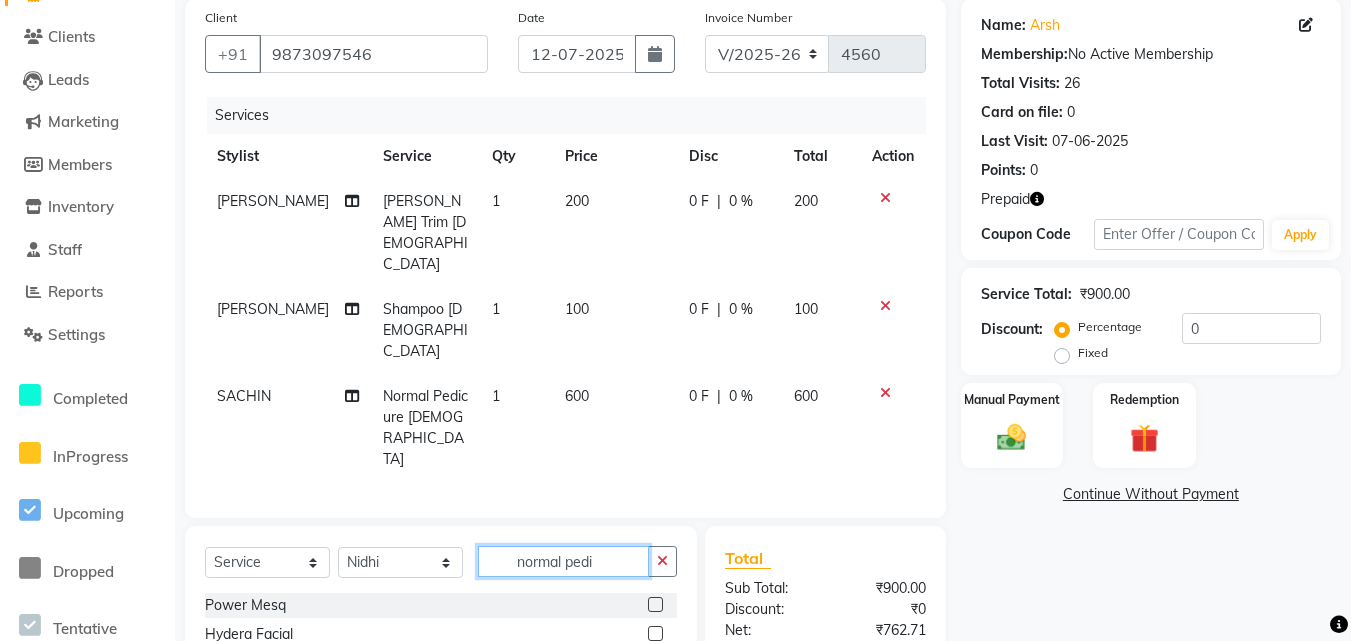 click on "normal pedi" 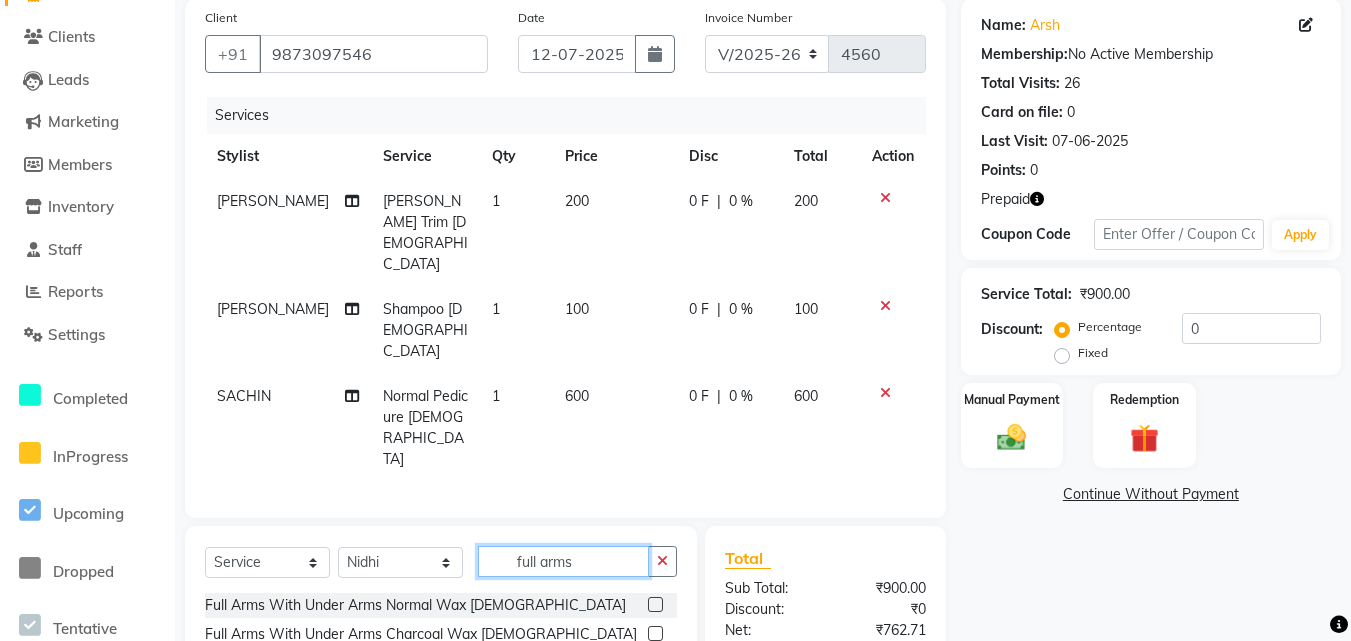 type on "full arms" 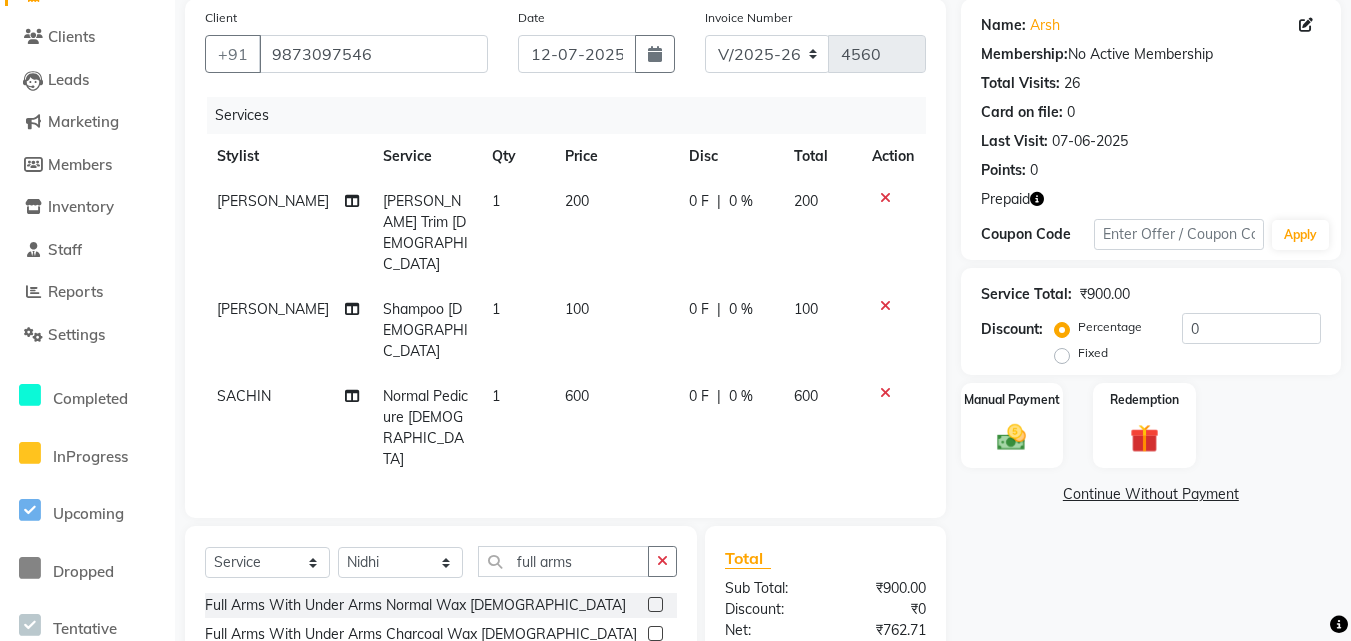 click on "Full Arms With Under Arms Premium Wax Female" 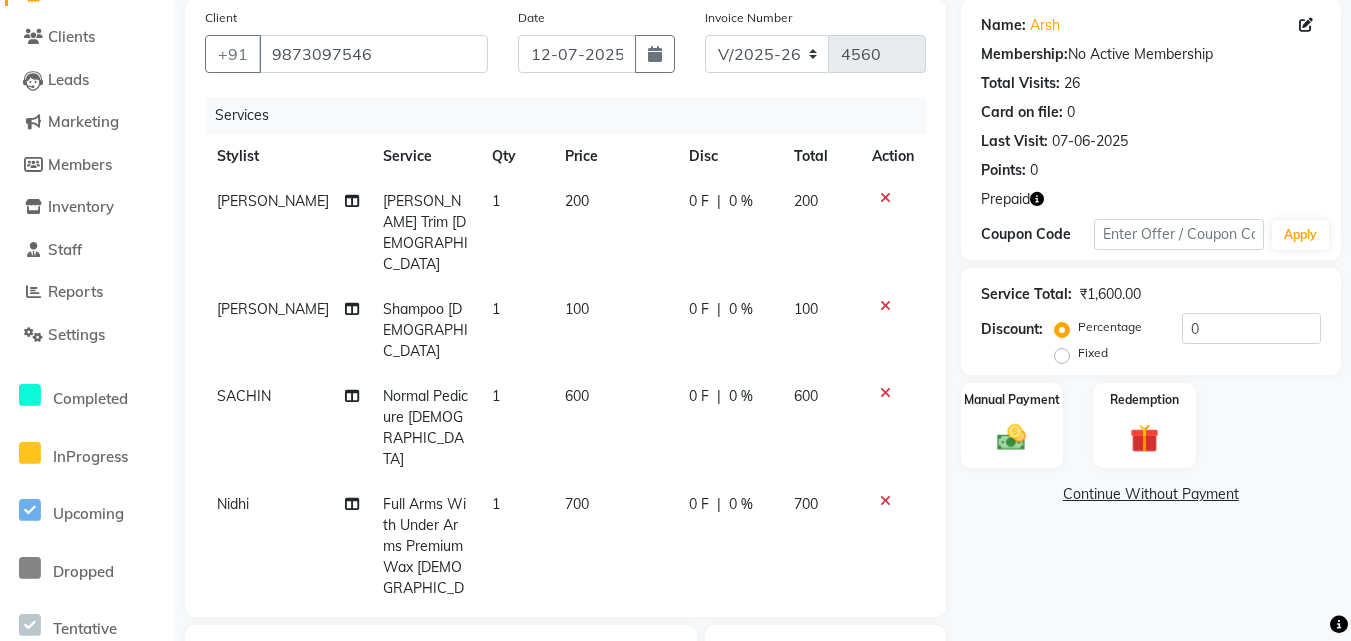 checkbox on "false" 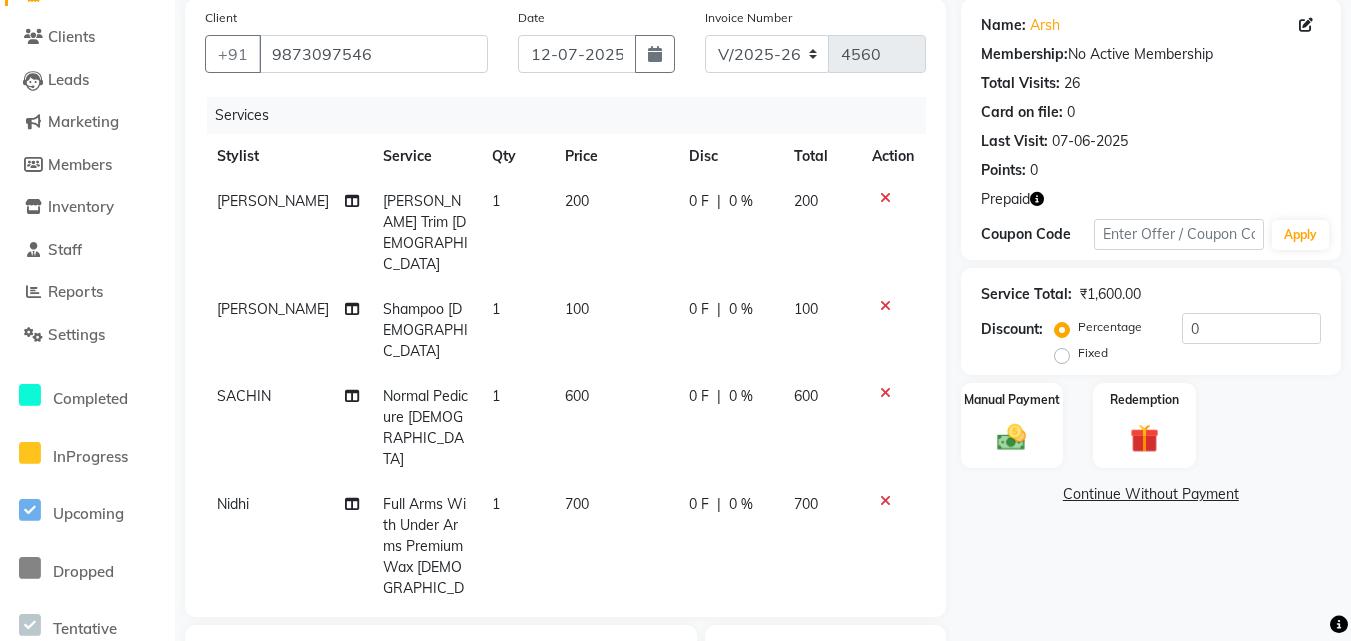 click on "full arms" 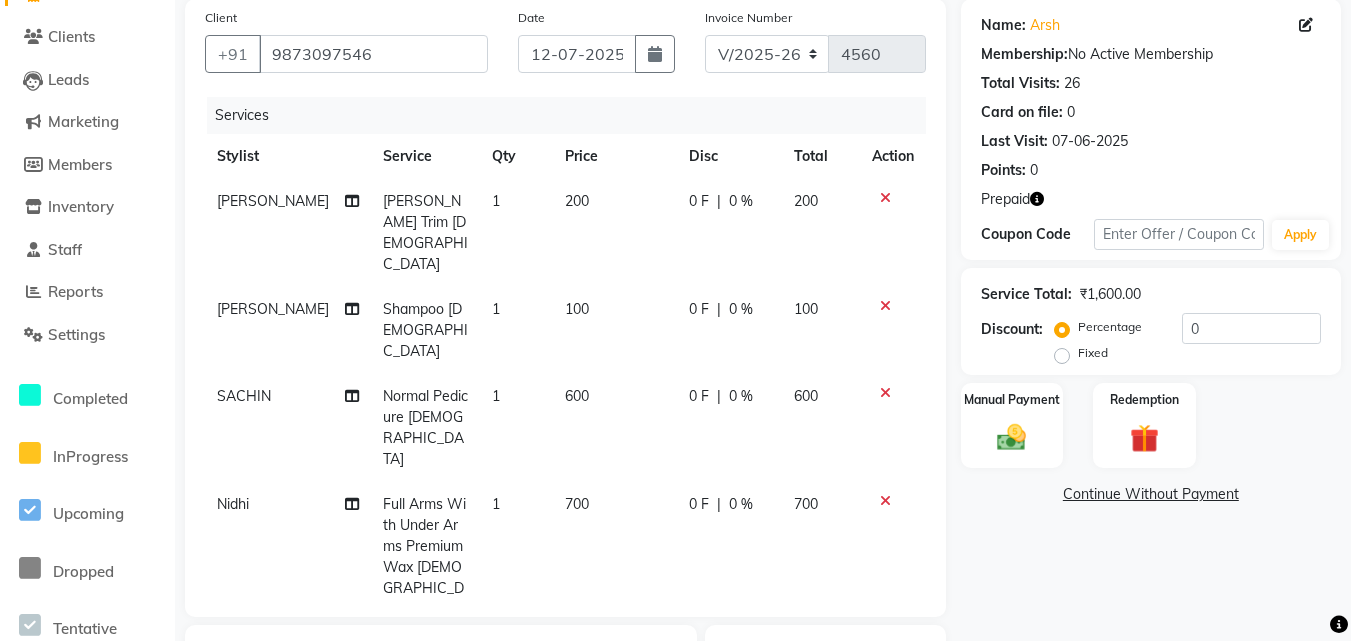 type on "eye" 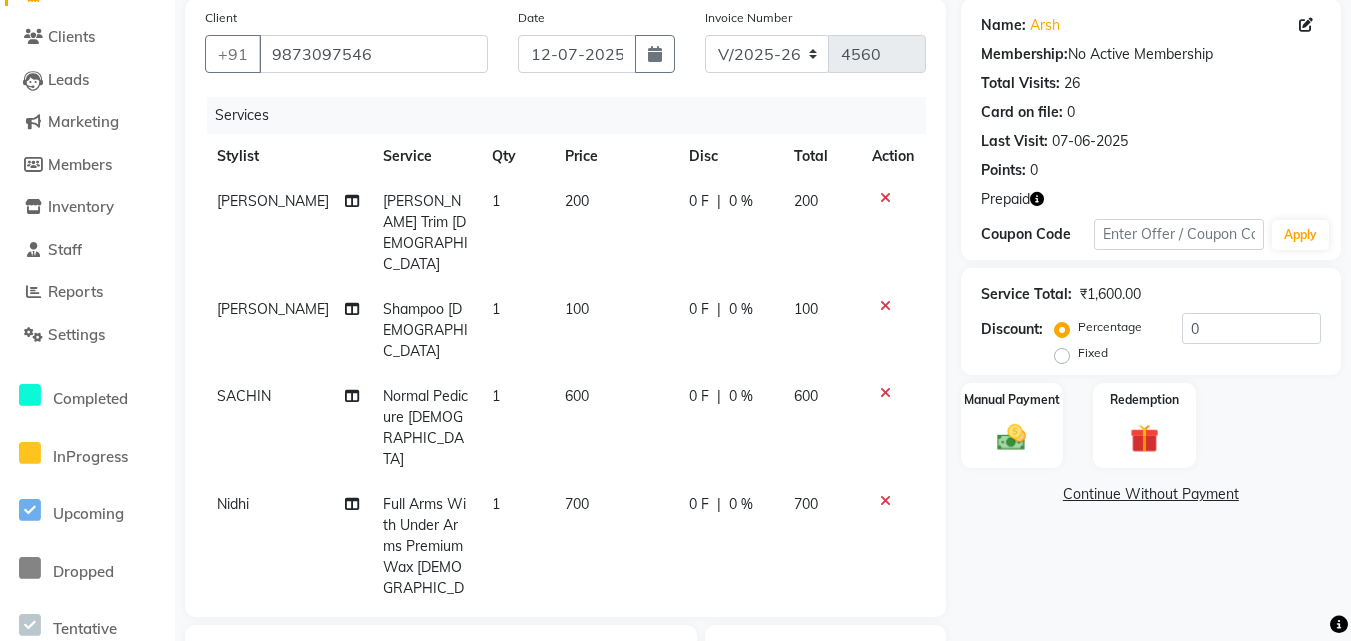 click on "Eye Brow Thread Female" 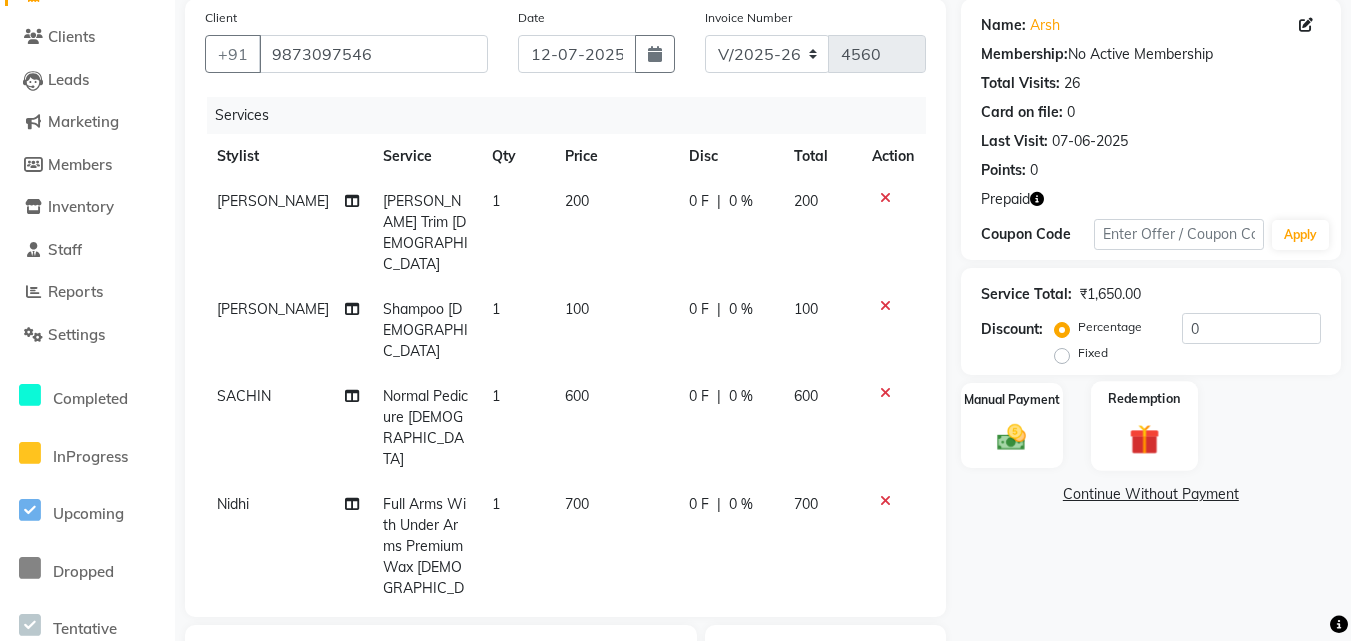 checkbox on "false" 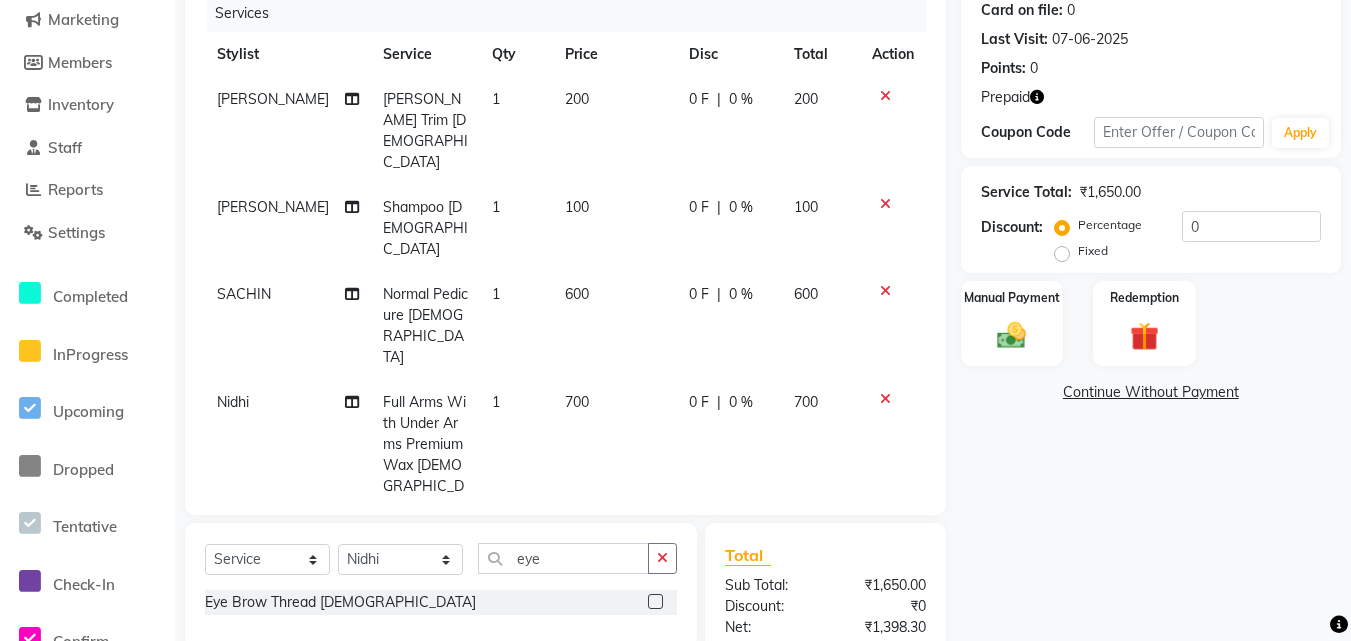 scroll, scrollTop: 283, scrollLeft: 0, axis: vertical 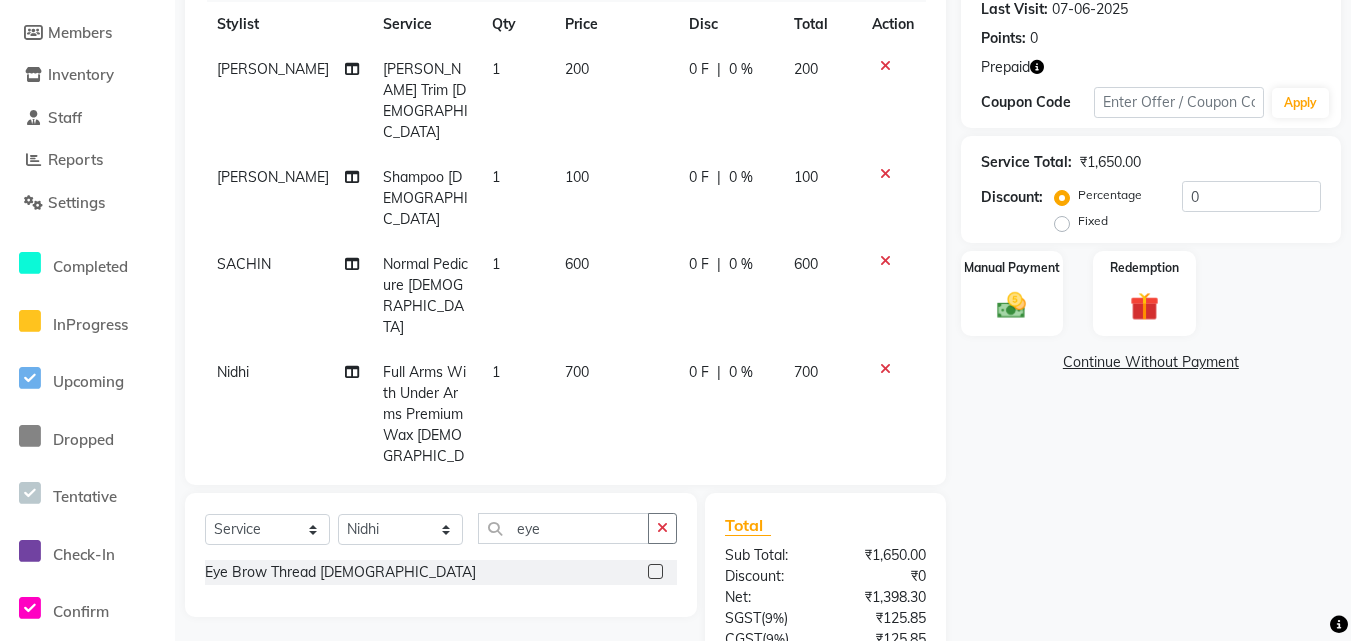 click on "1" 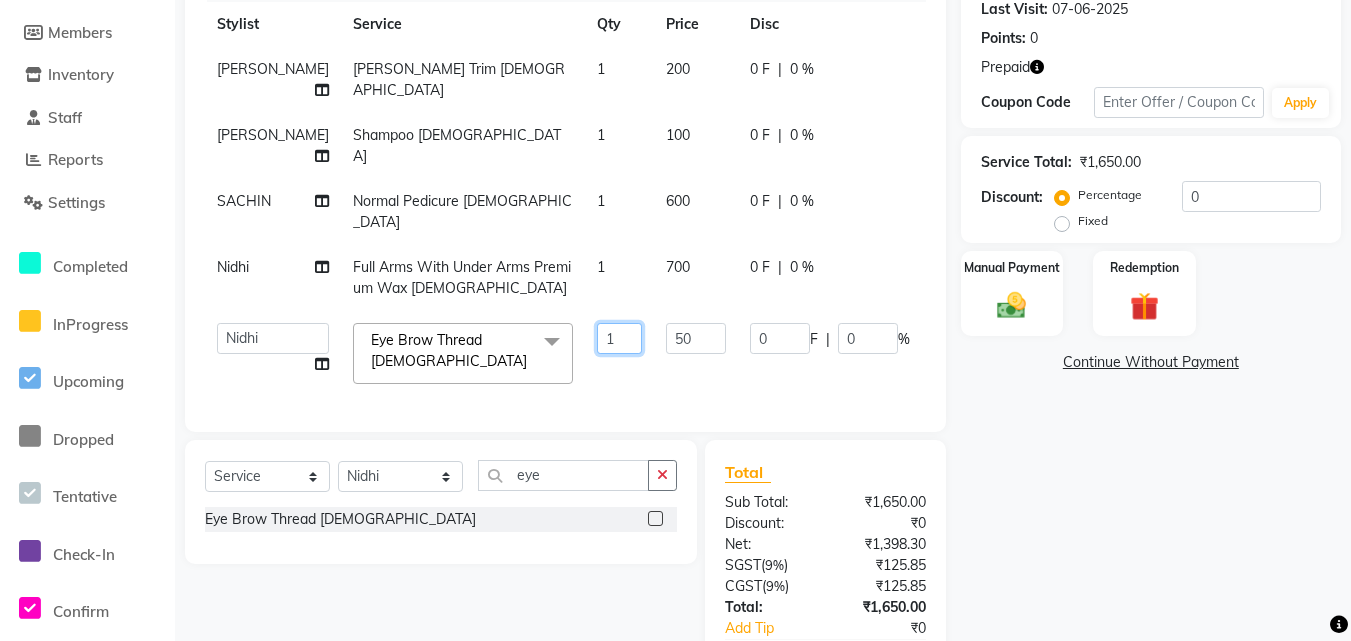 click on "1" 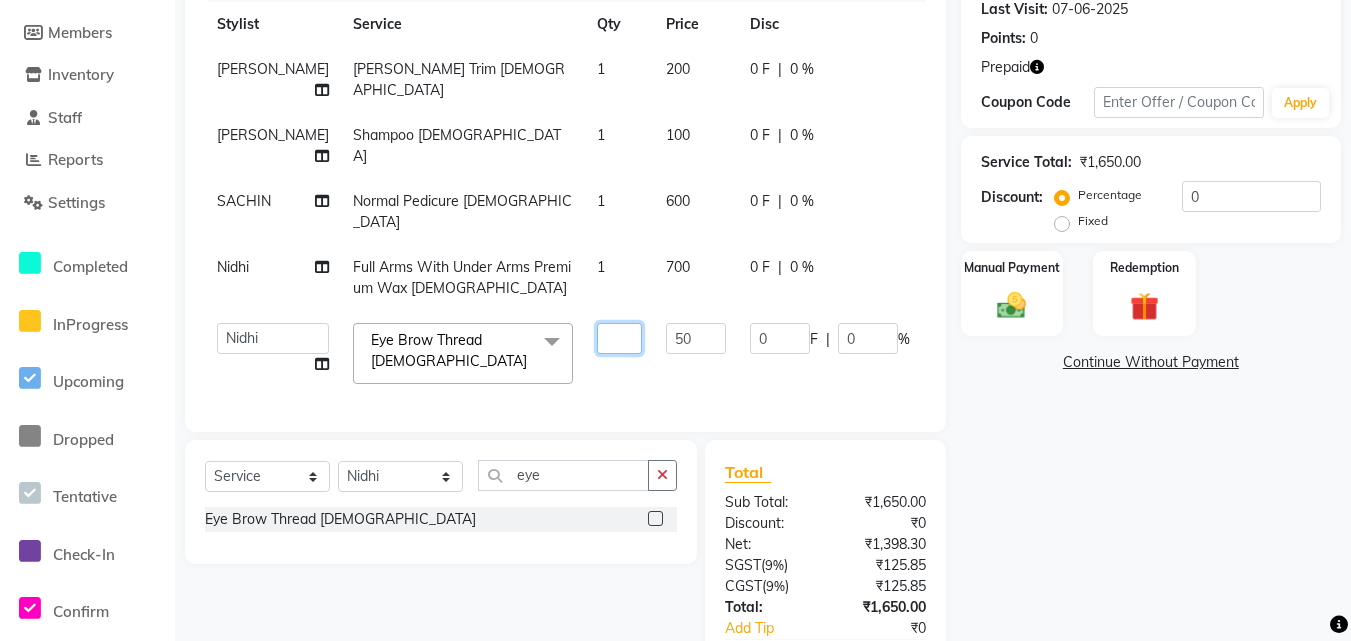 type on "3" 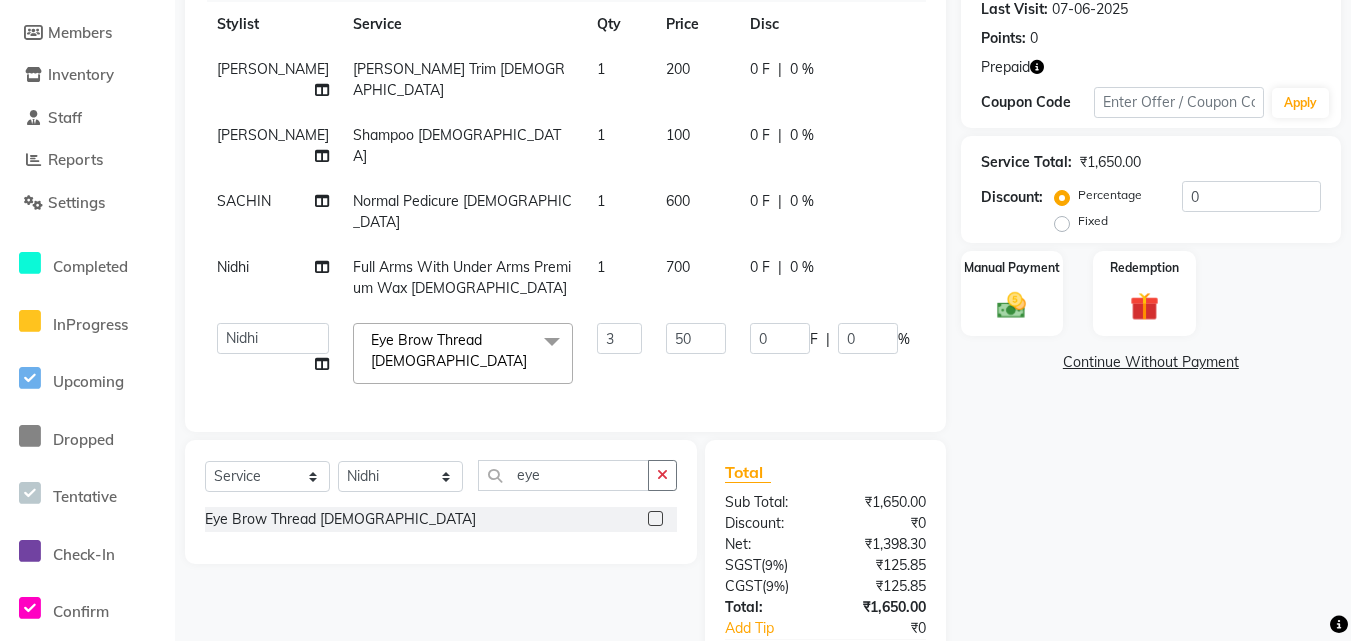click on "Name: Arsh  Membership:  No Active Membership  Total Visits:  26 Card on file:  0 Last Visit:   07-06-2025 Points:   0  Prepaid Coupon Code Apply Service Total:  ₹1,650.00  Discount:  Percentage   Fixed  0 Manual Payment Redemption  Continue Without Payment" 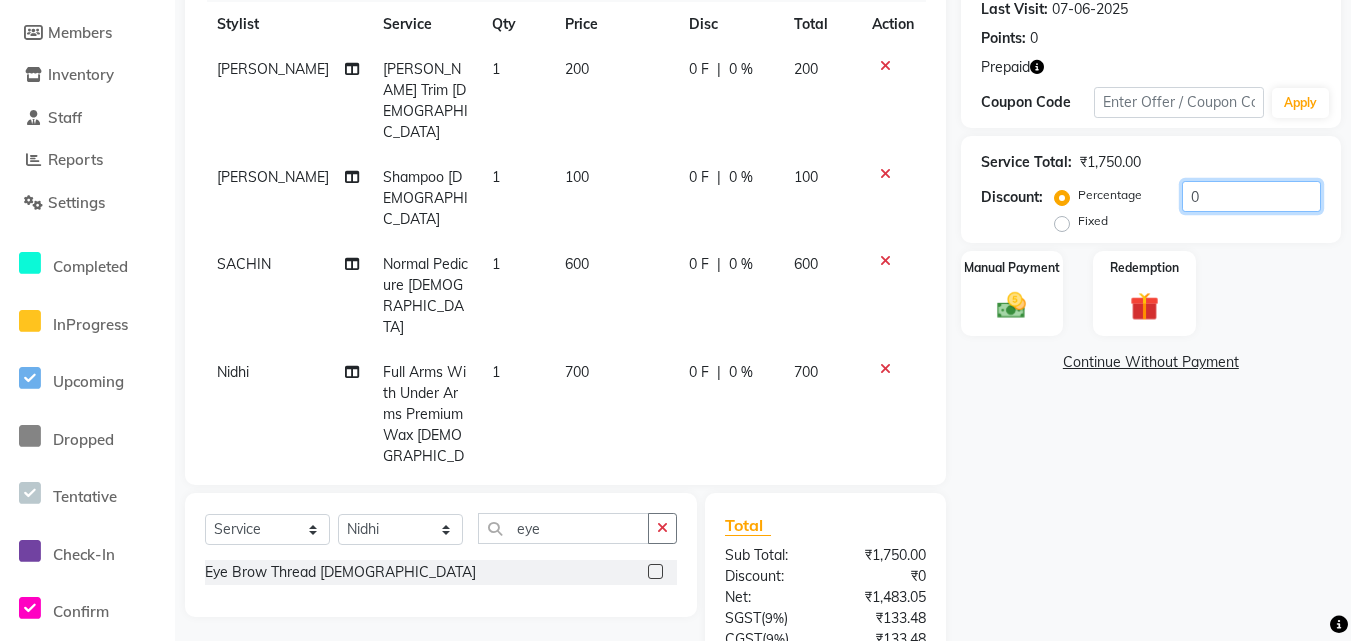 click on "0" 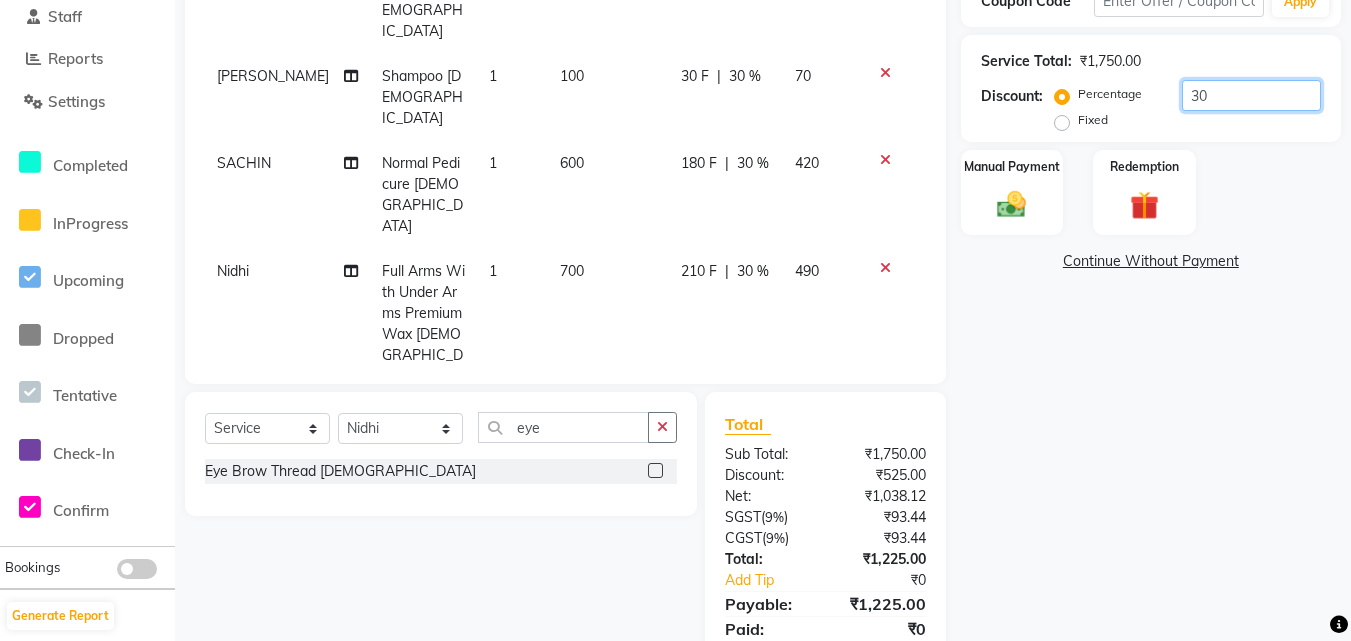 scroll, scrollTop: 444, scrollLeft: 0, axis: vertical 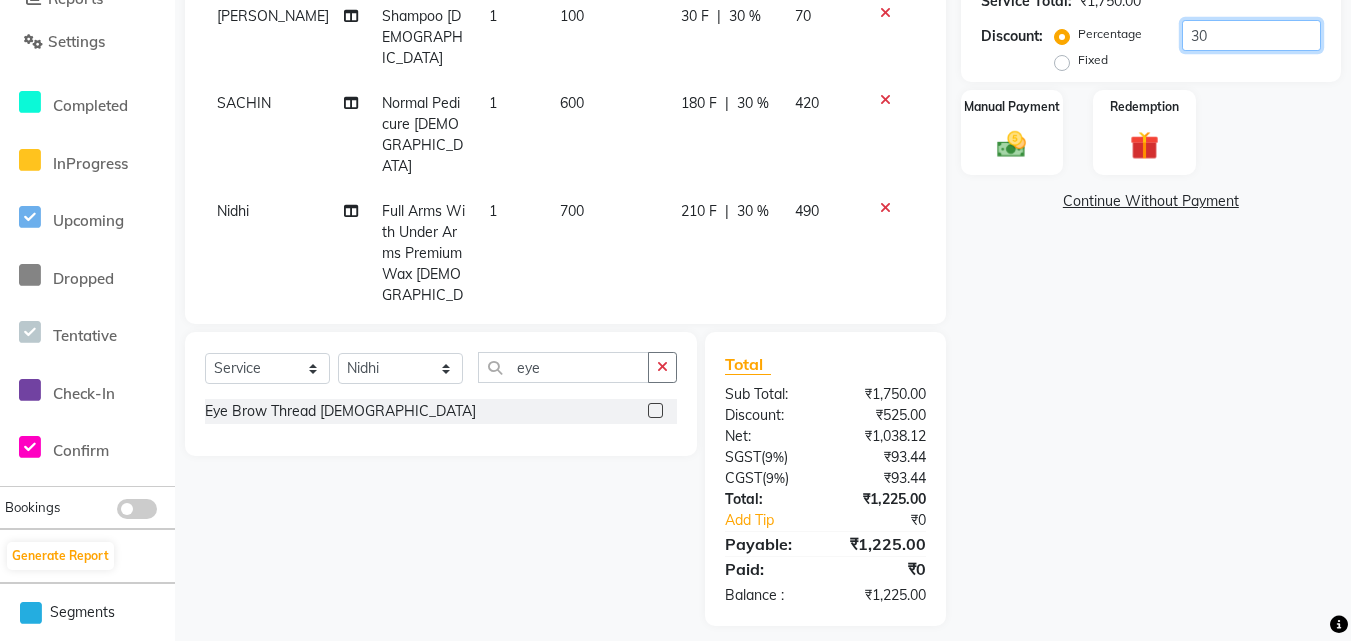 type on "30" 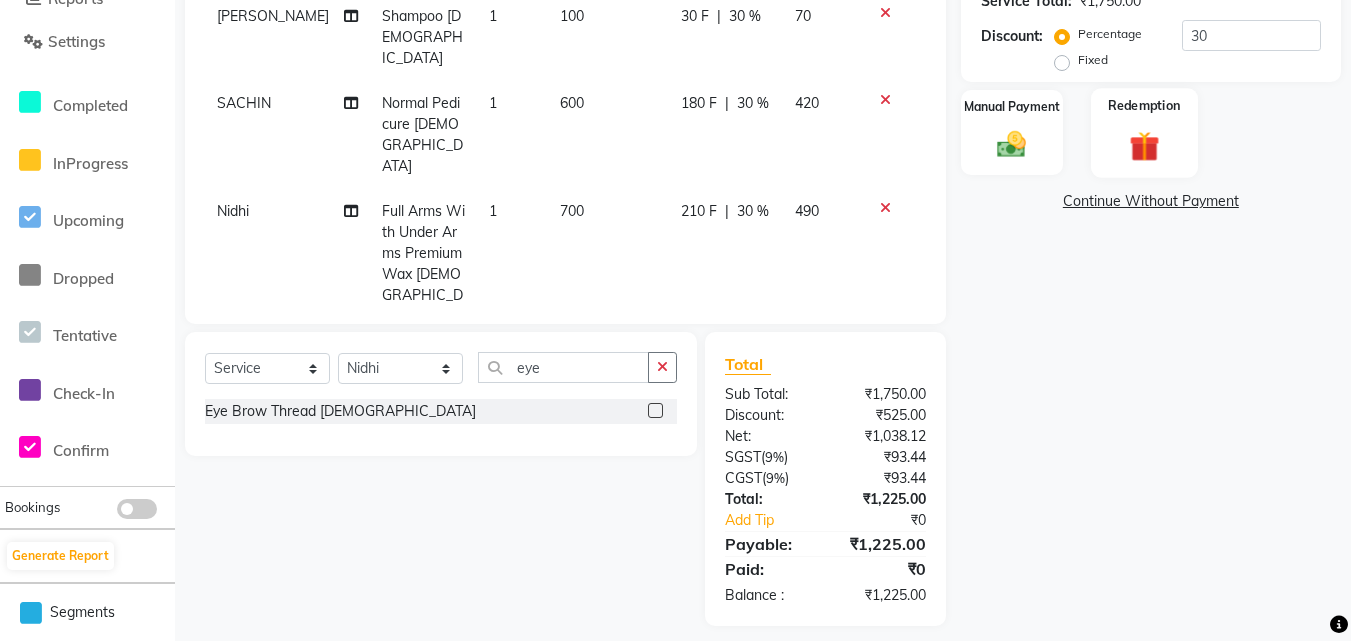 click on "Redemption" 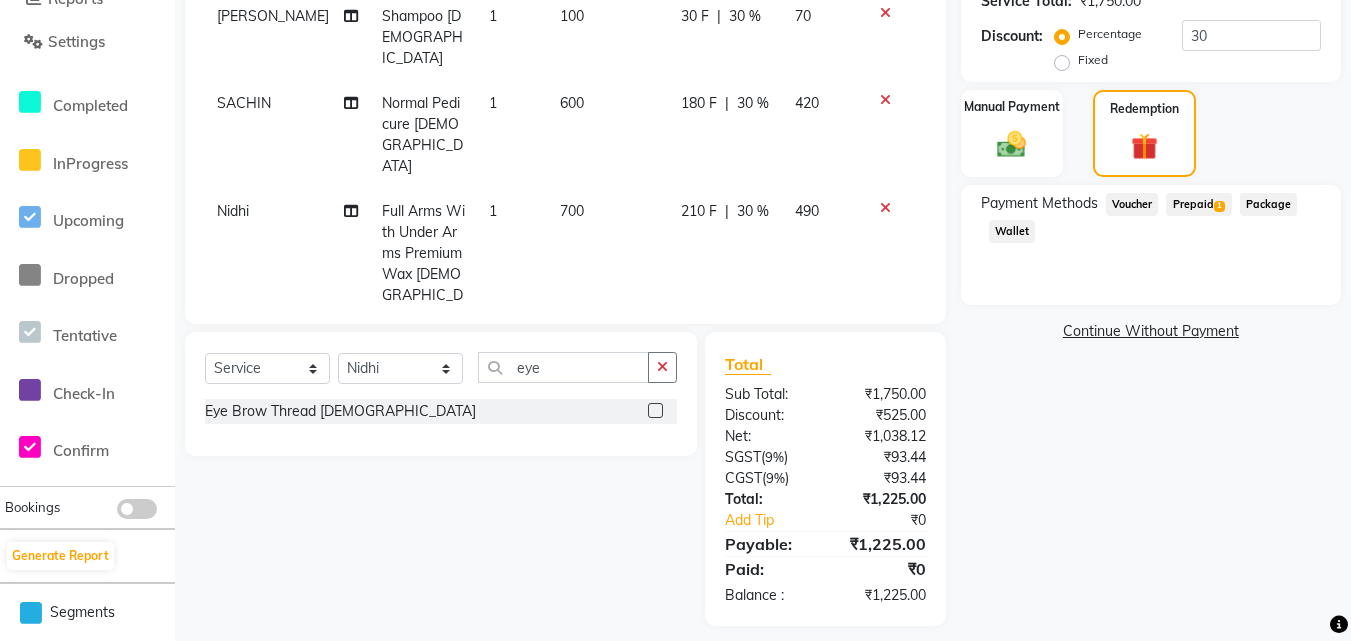click on "Prepaid  1" 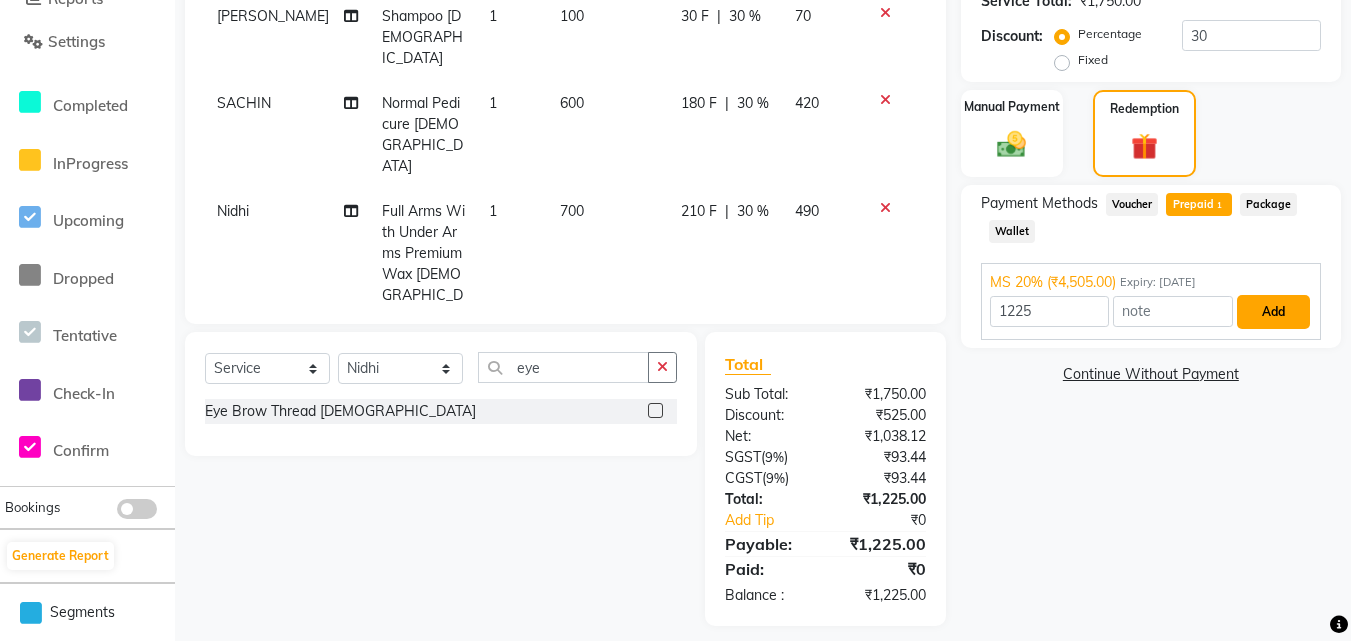 click on "Add" at bounding box center [1273, 312] 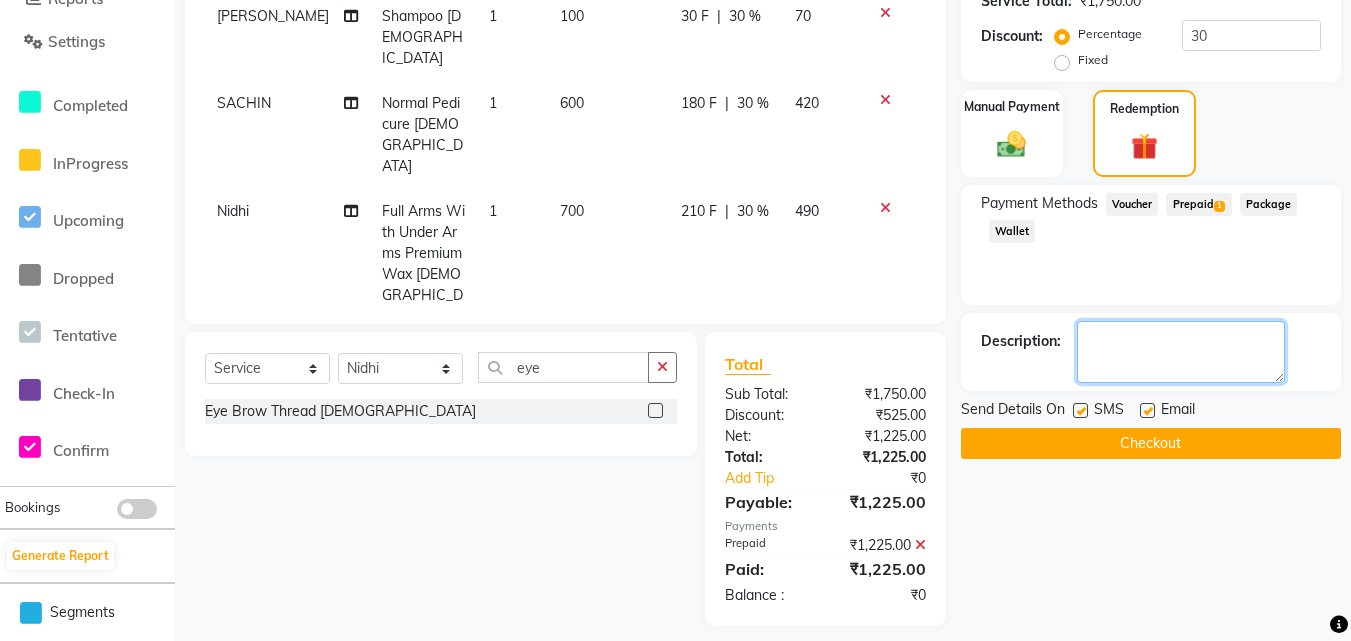 click 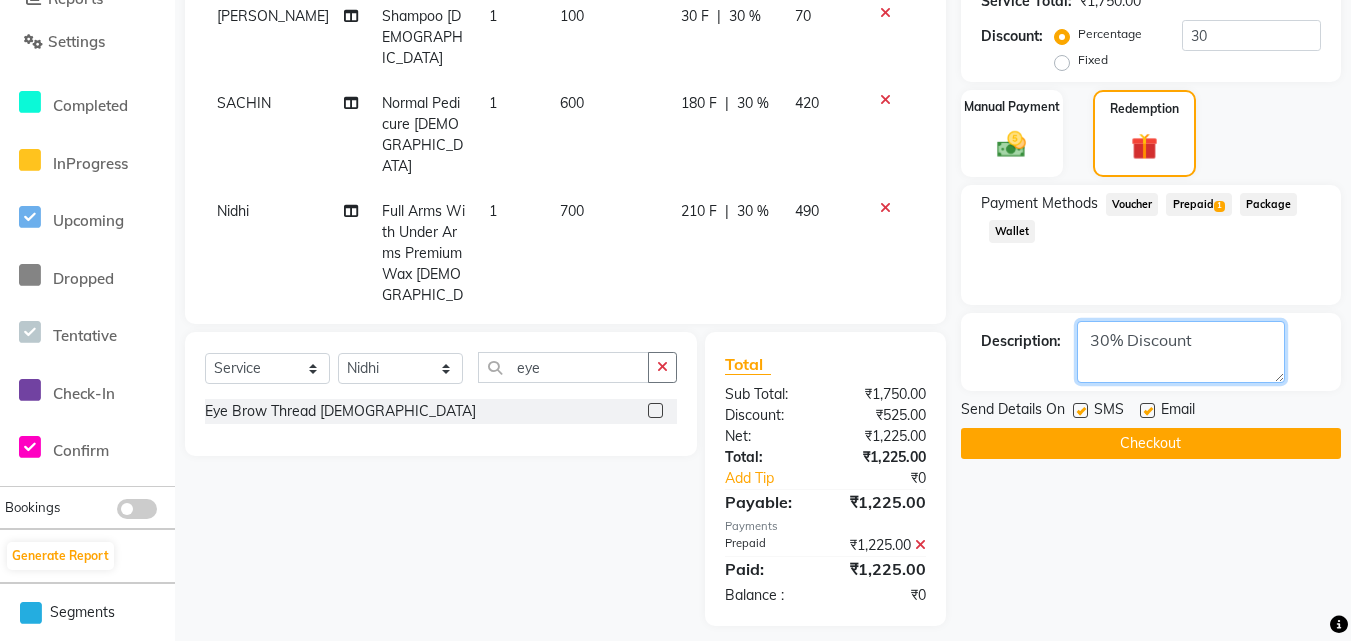 type on "30% Discount" 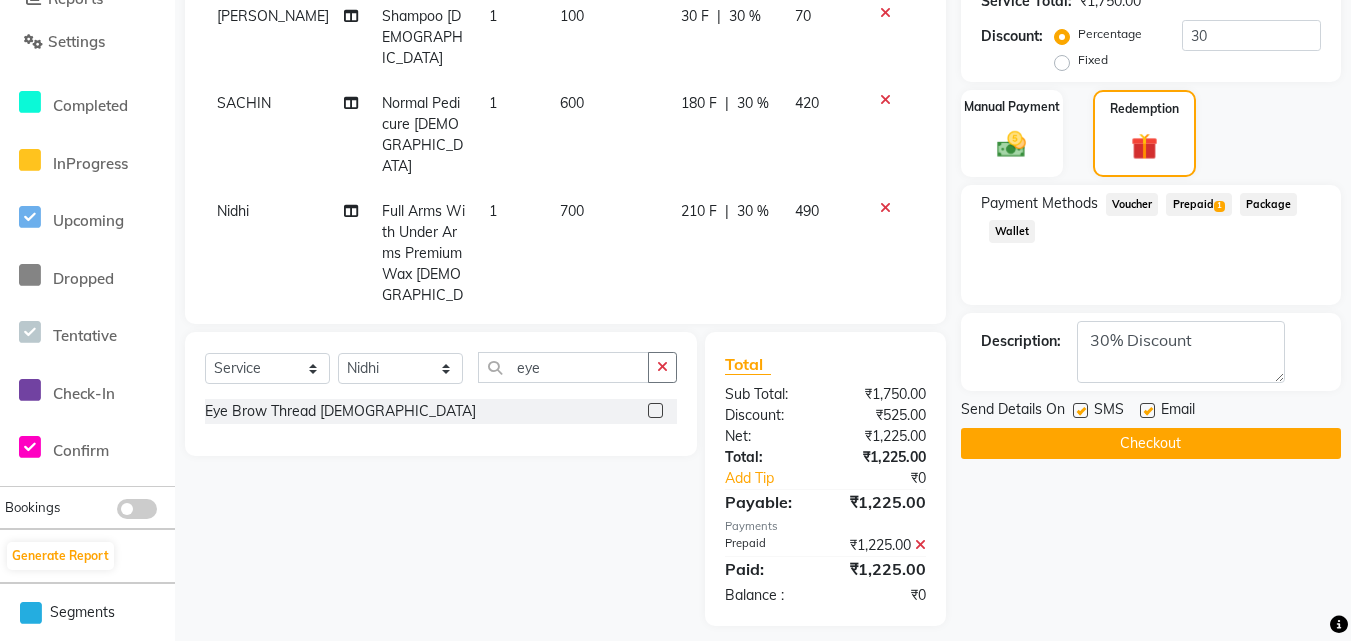 click on "Checkout" 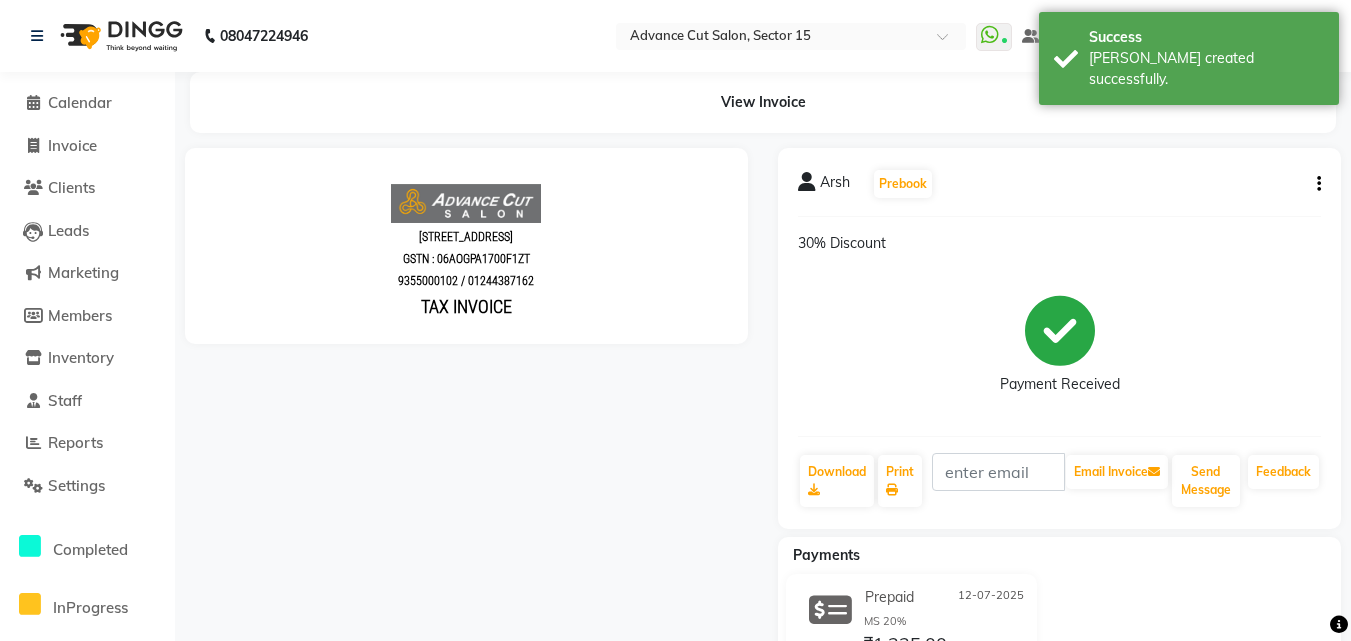 scroll, scrollTop: 0, scrollLeft: 0, axis: both 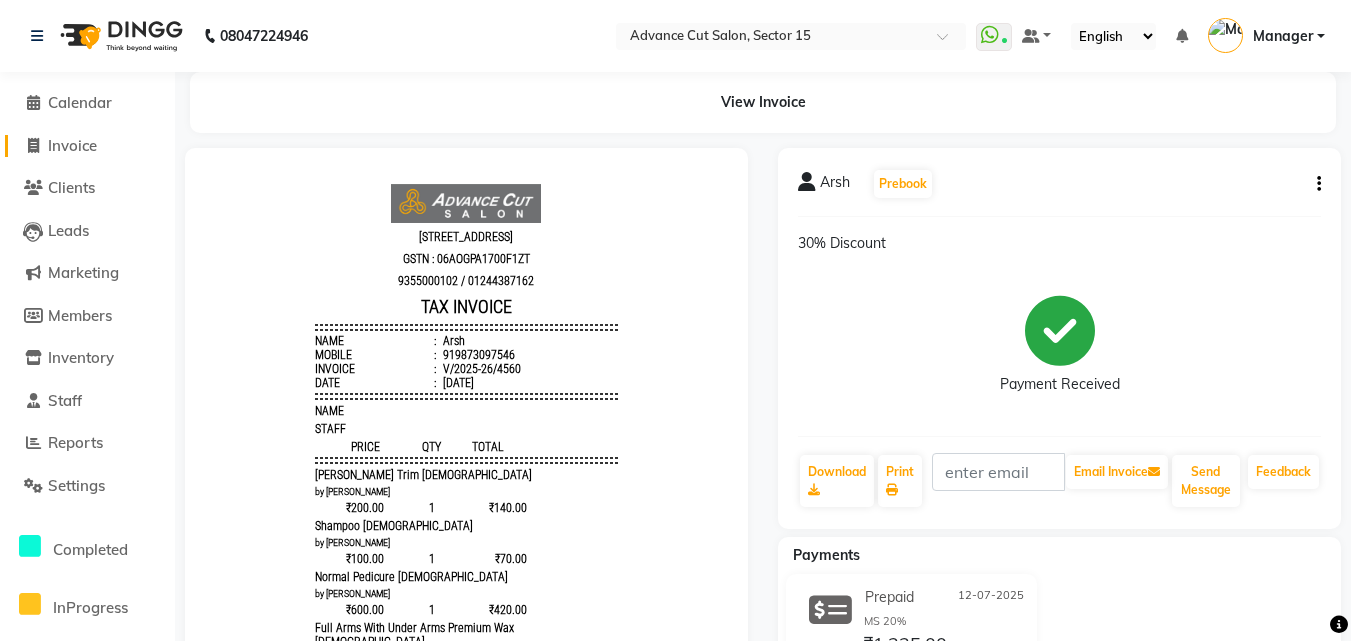 click on "Invoice" 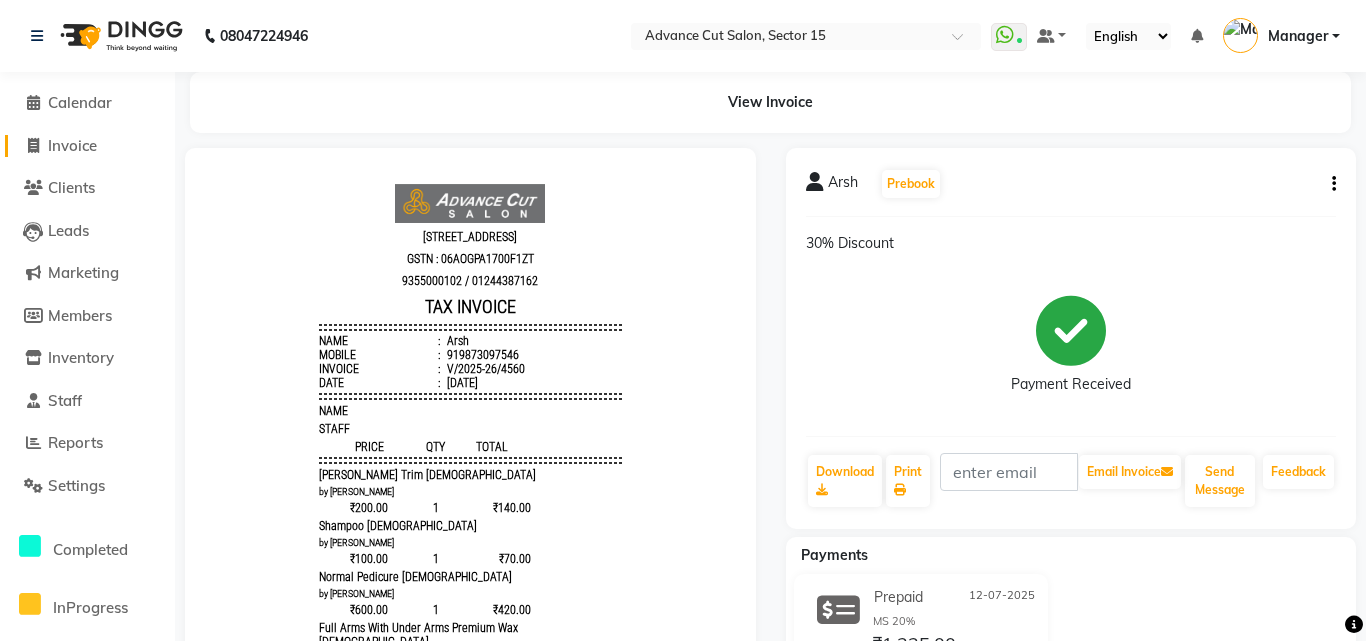 select on "service" 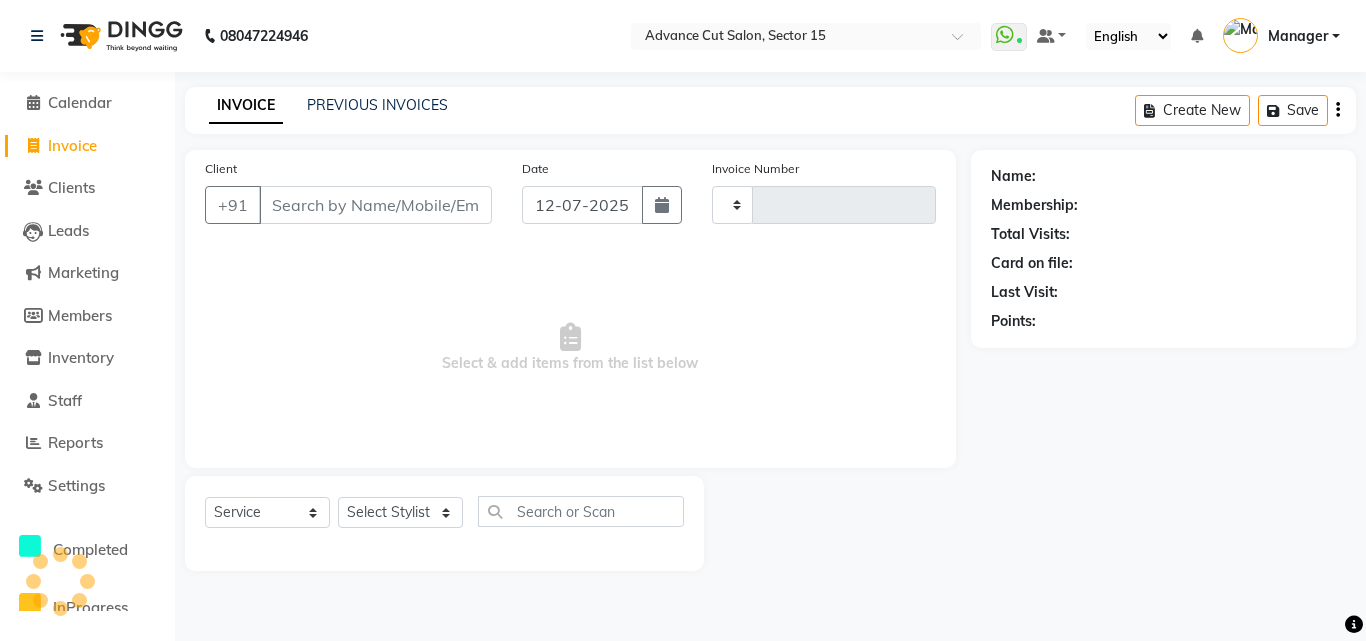 type on "4561" 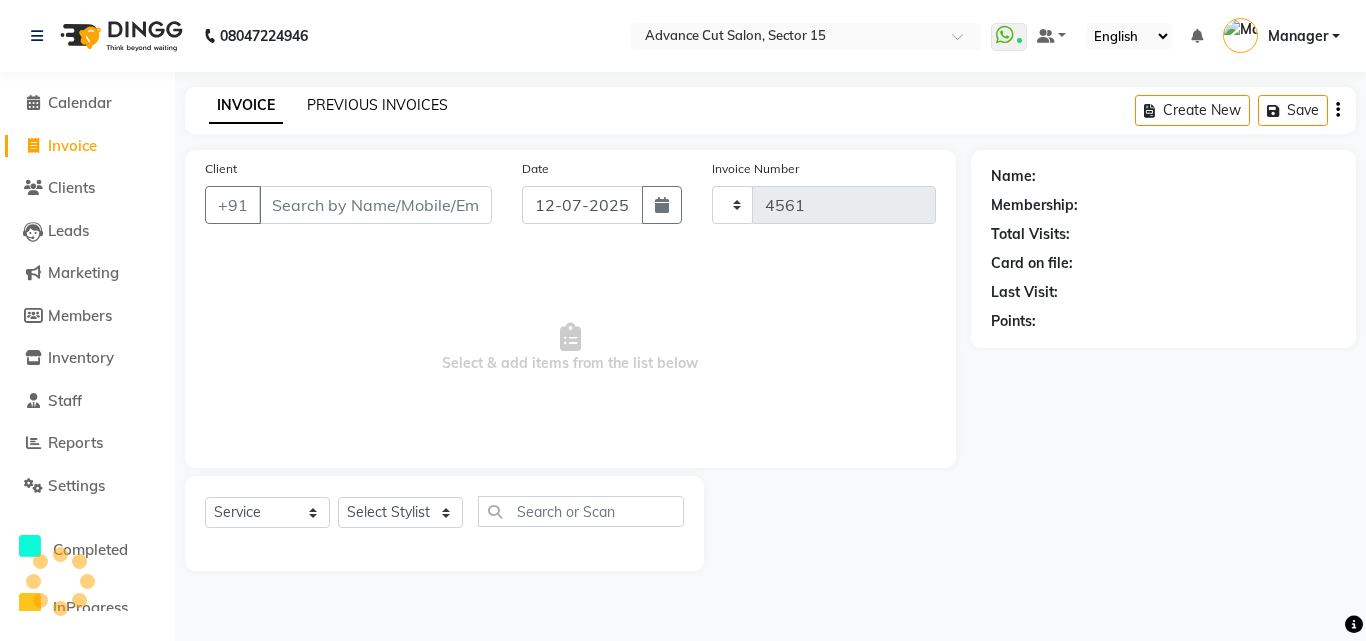 select on "6255" 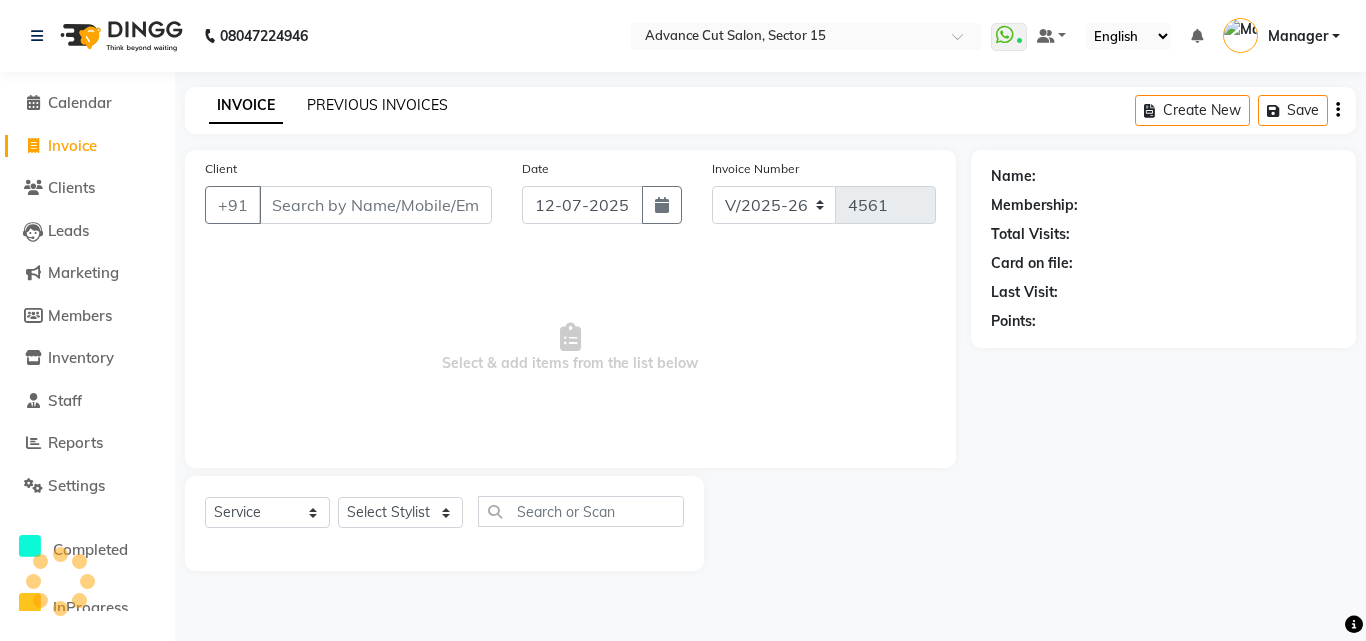 click on "PREVIOUS INVOICES" 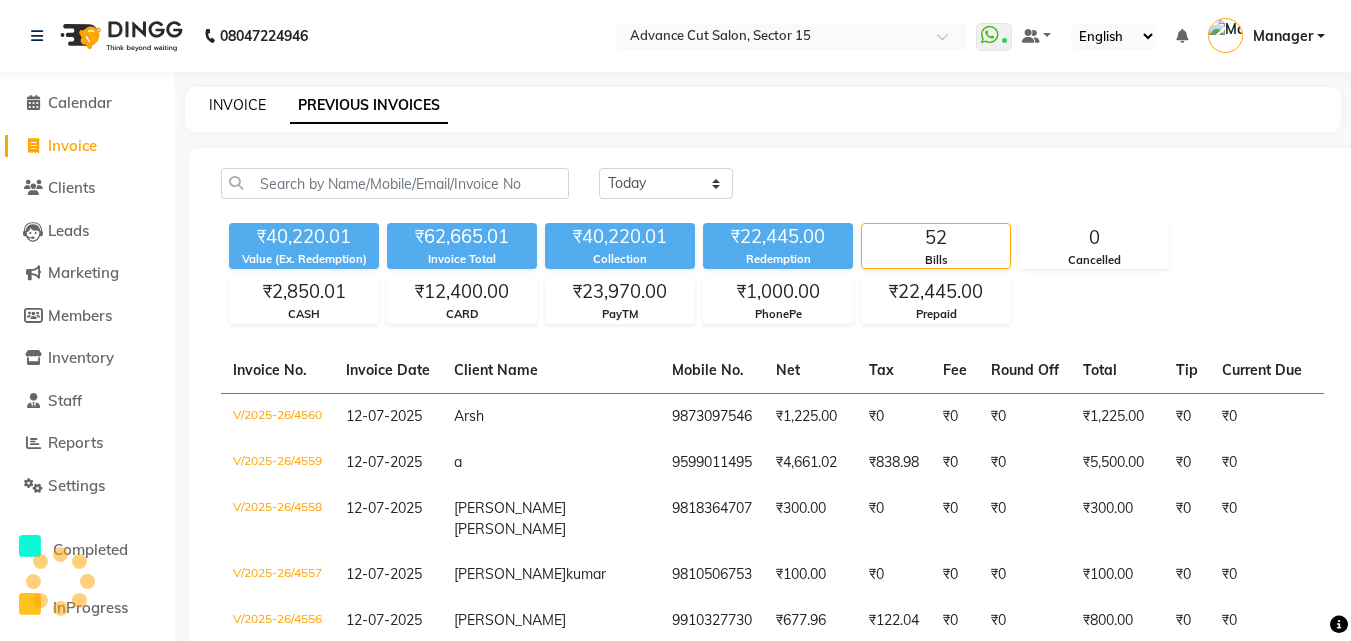 click on "INVOICE" 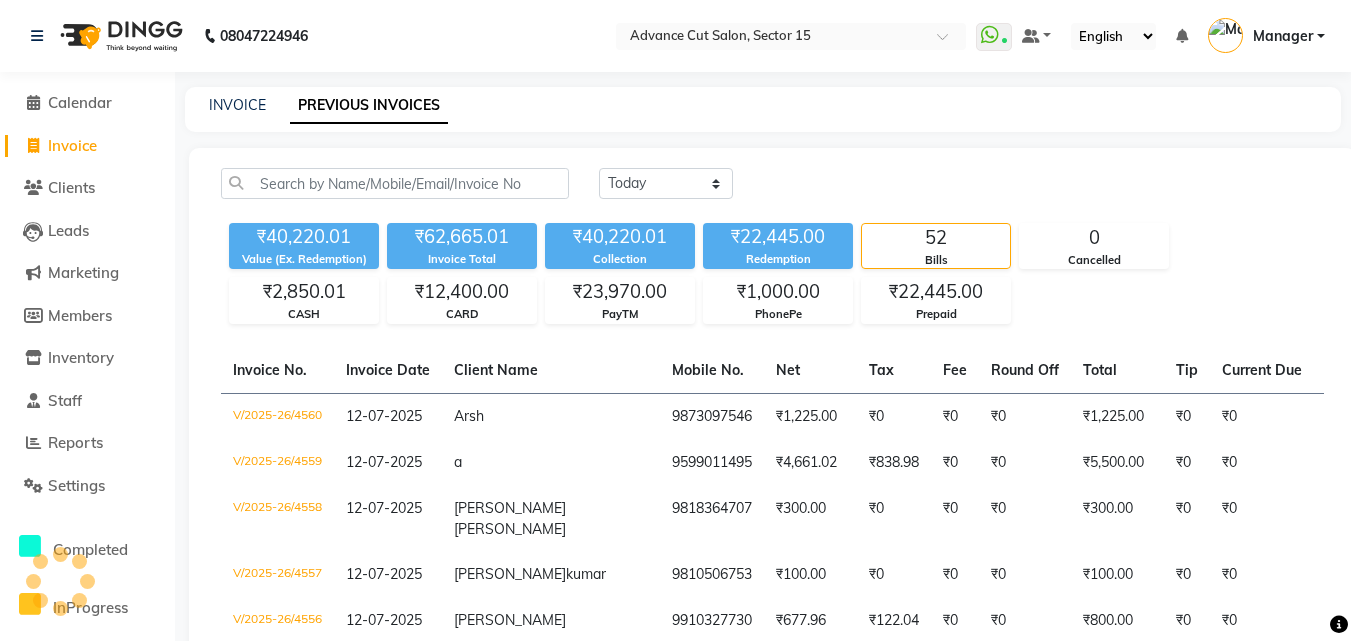 select on "service" 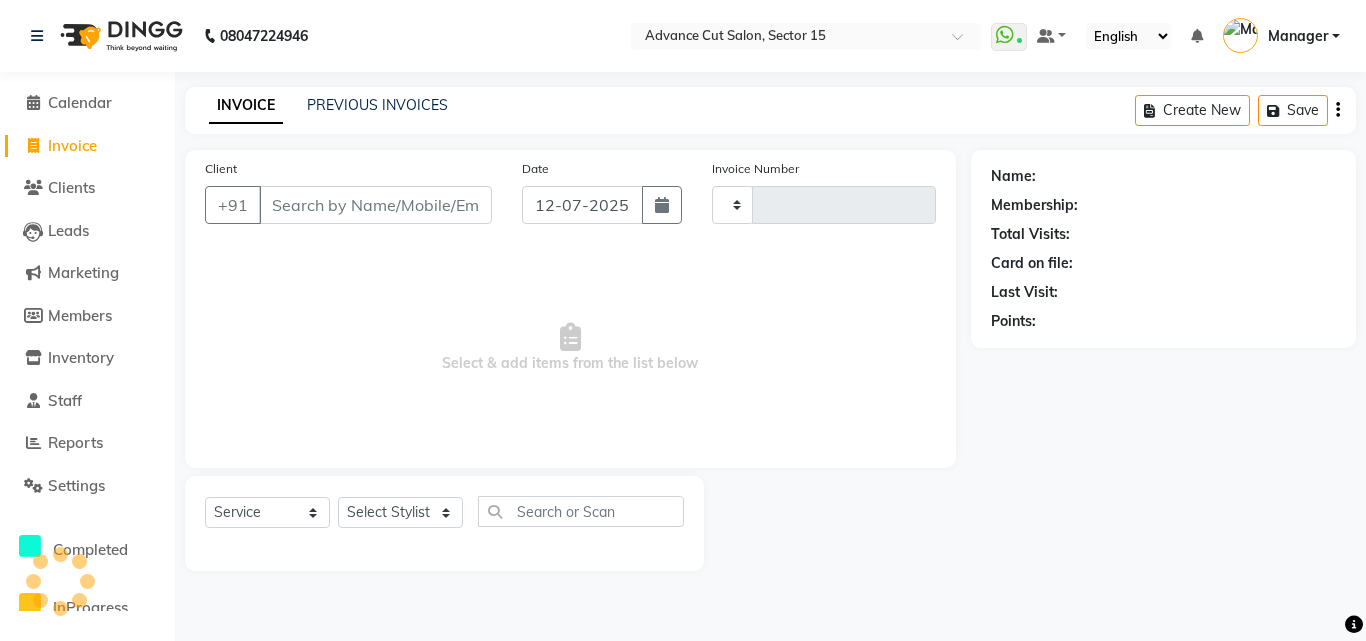 type on "4561" 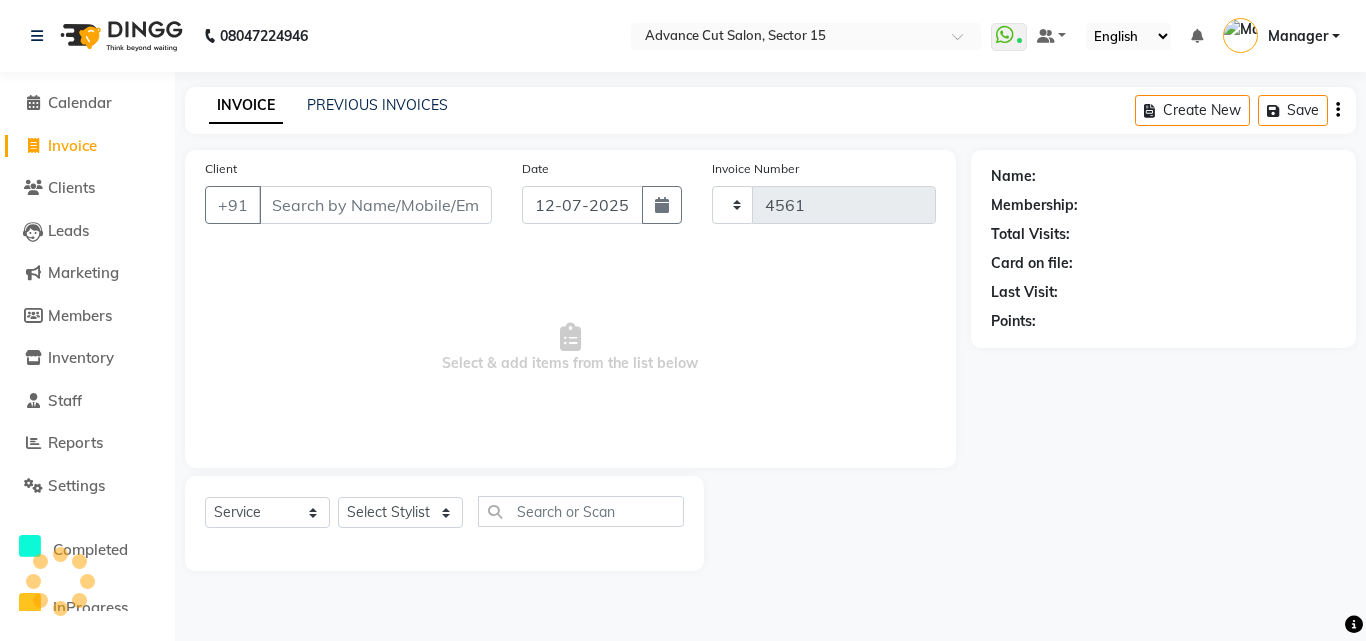 select on "6255" 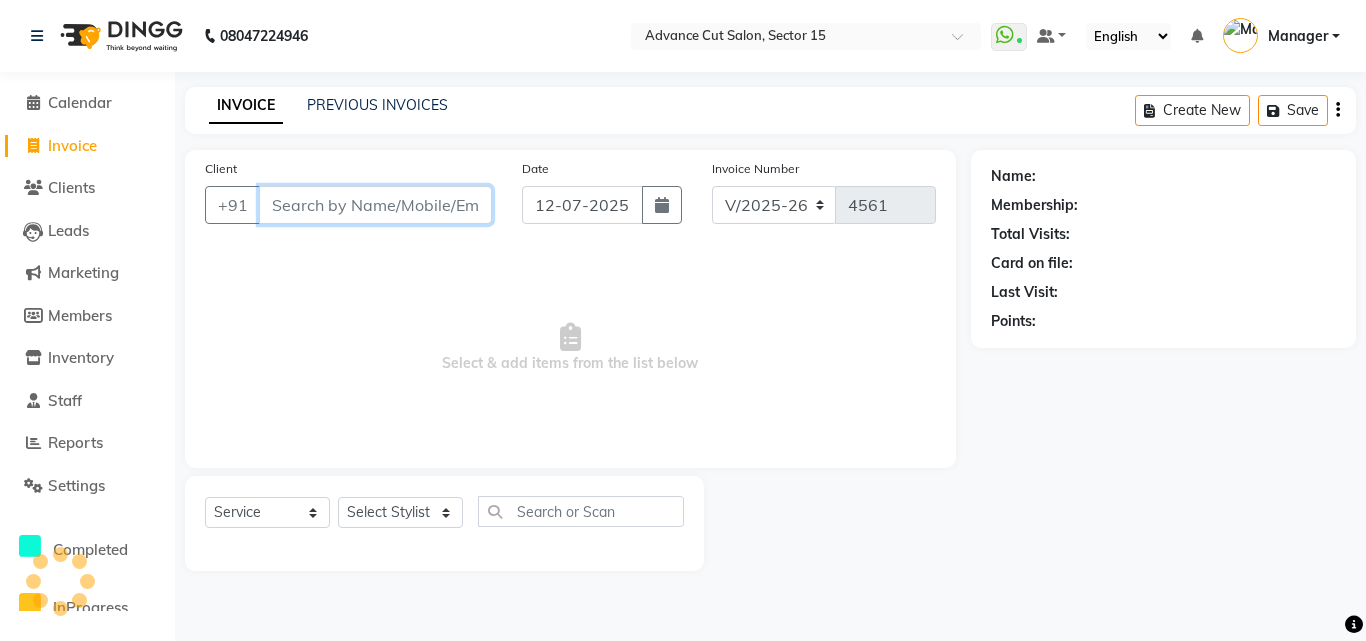 click on "Client" at bounding box center [375, 205] 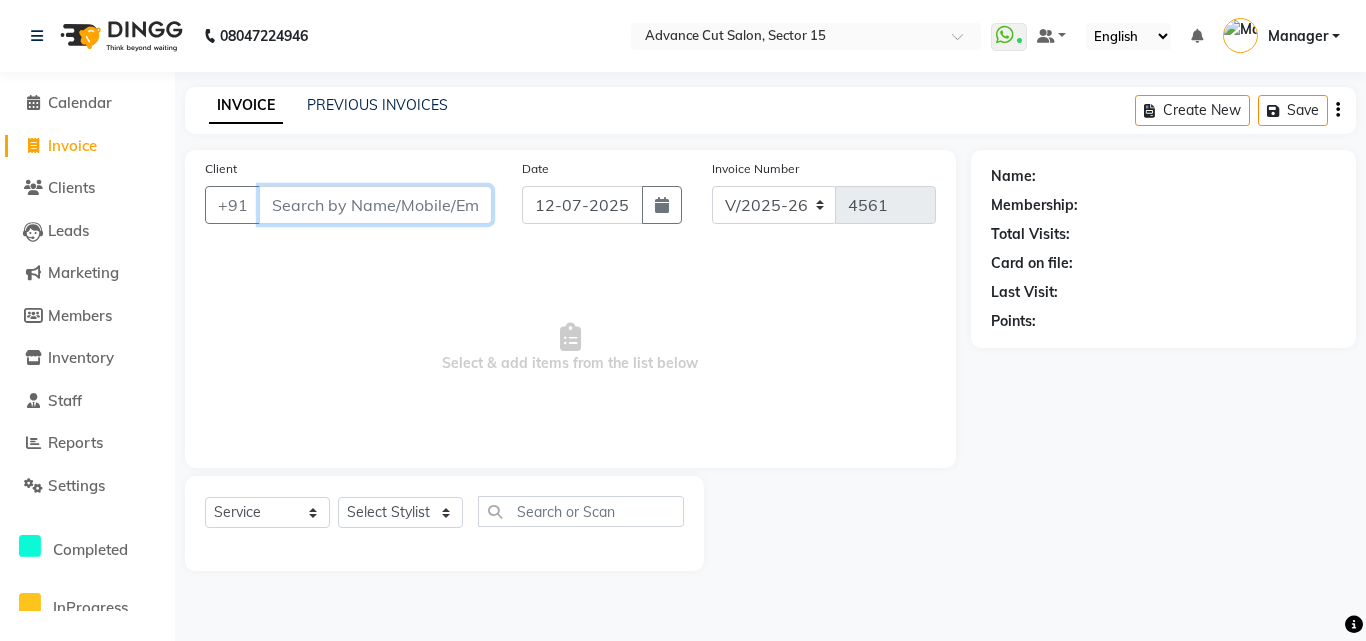 click on "Client" at bounding box center [375, 205] 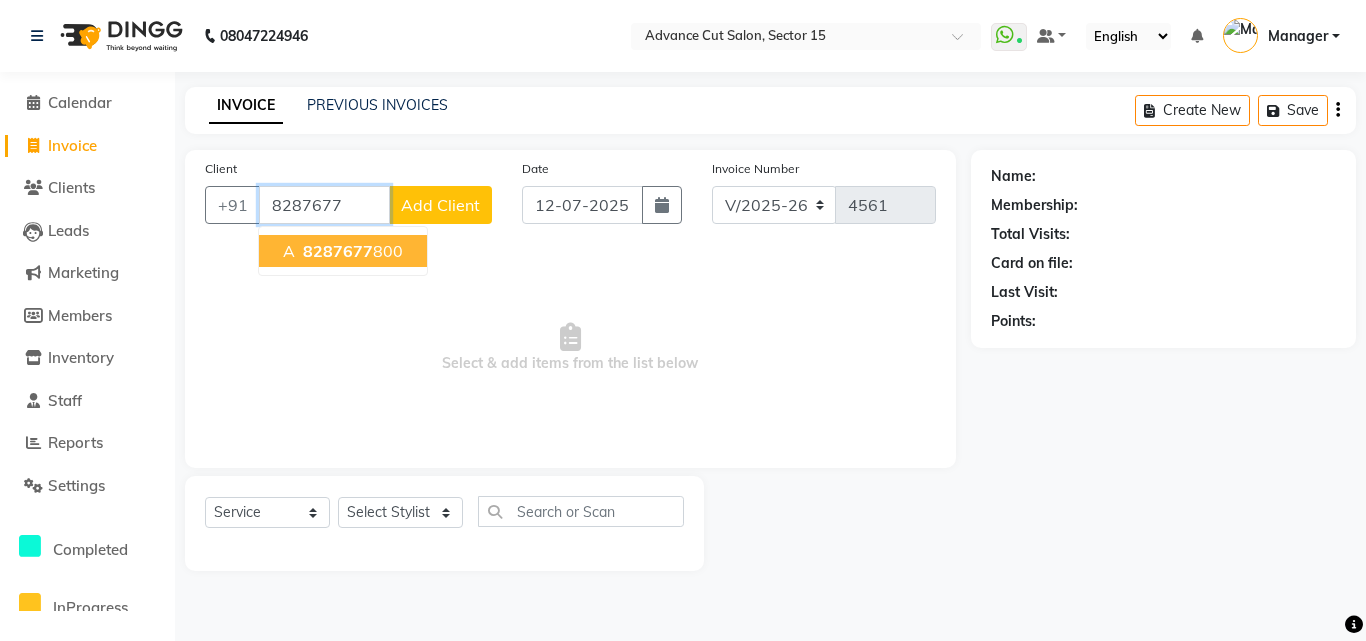 click on "8287677 800" at bounding box center (351, 251) 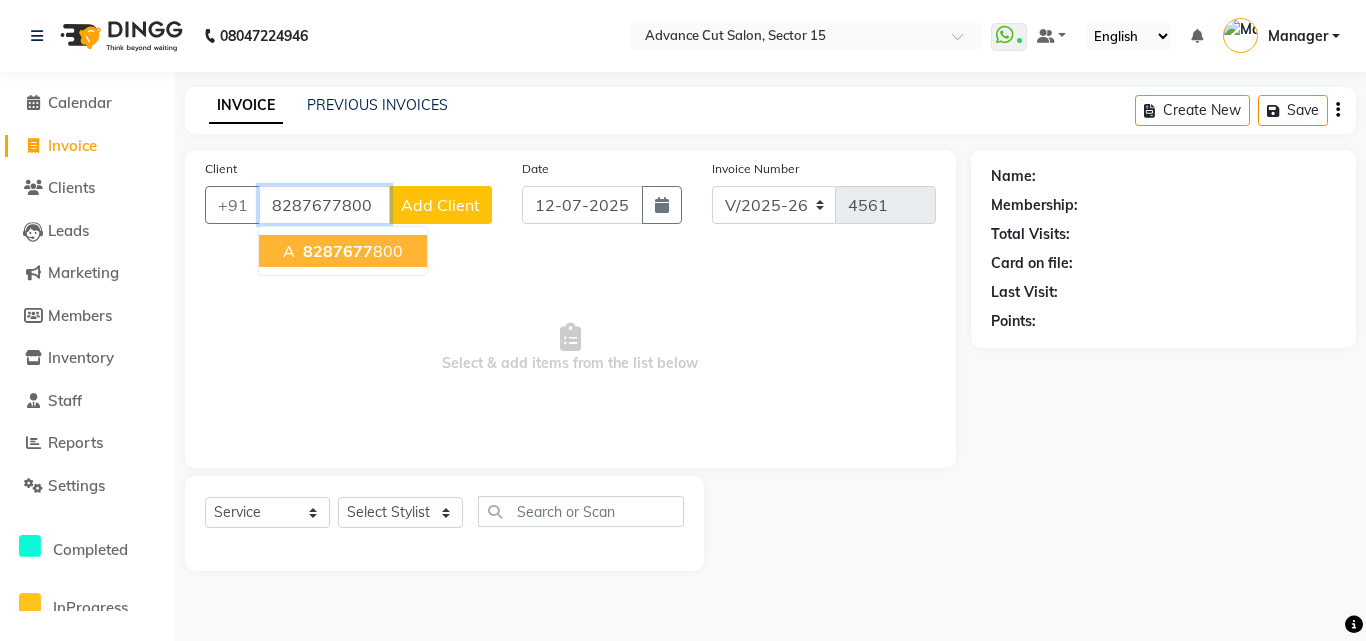 type on "8287677800" 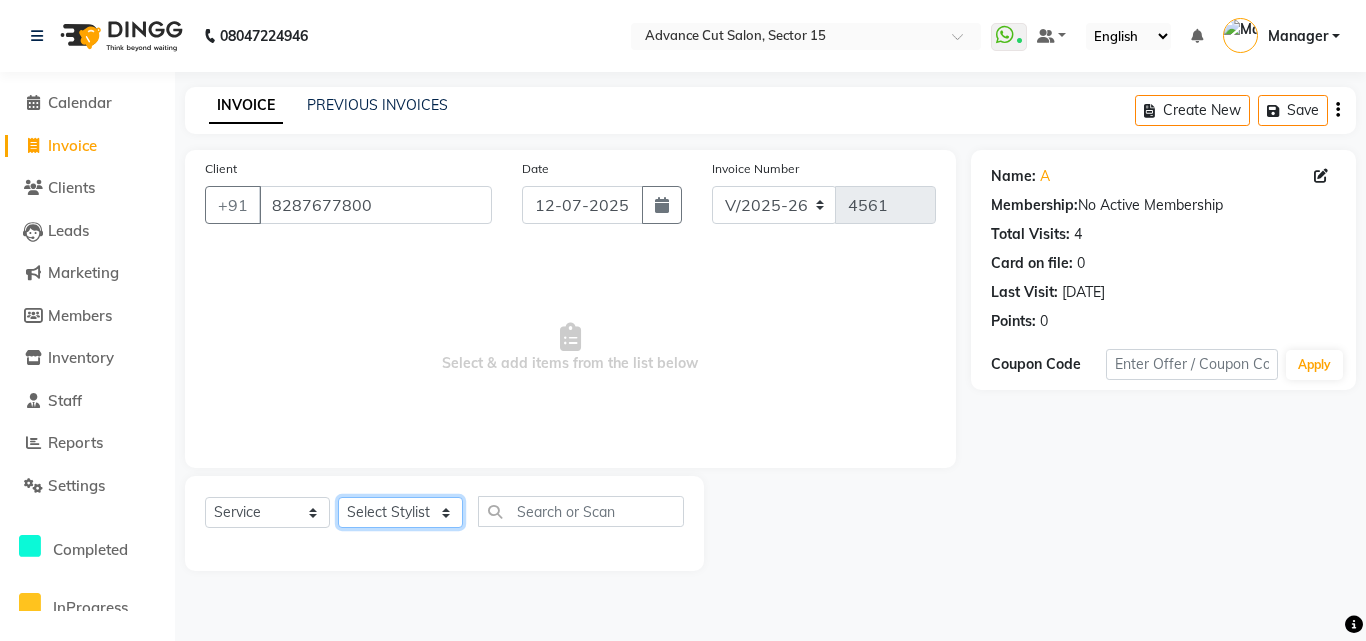 click on "Select Stylist Advance Cut  ASIF FARMAN HAIDER Iqbal KASHISH LUCKY Manager MANOJ NASEEM NASIR Nidhi Pooja  PRIYA RAEES RANI RASHID RIZWAN SACHIN SALMAN SANJAY Shahjad Shankar shuaib SONI" 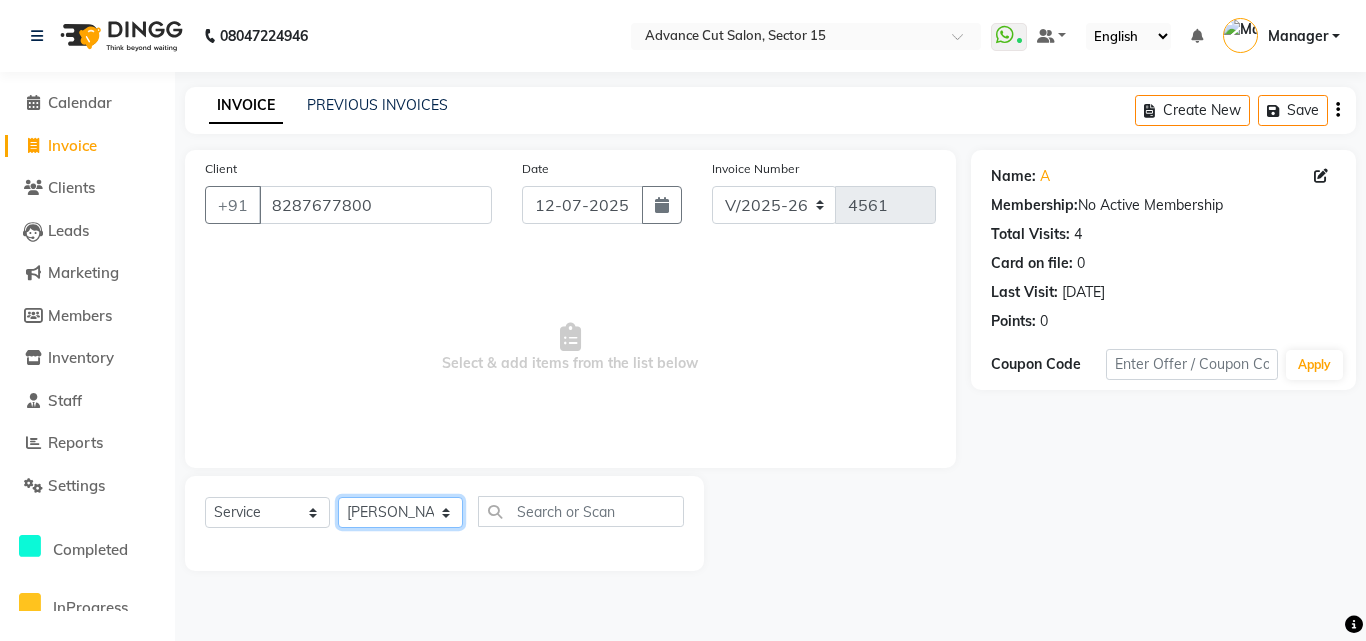 click on "Select Stylist Advance Cut  ASIF FARMAN HAIDER Iqbal KASHISH LUCKY Manager MANOJ NASEEM NASIR Nidhi Pooja  PRIYA RAEES RANI RASHID RIZWAN SACHIN SALMAN SANJAY Shahjad Shankar shuaib SONI" 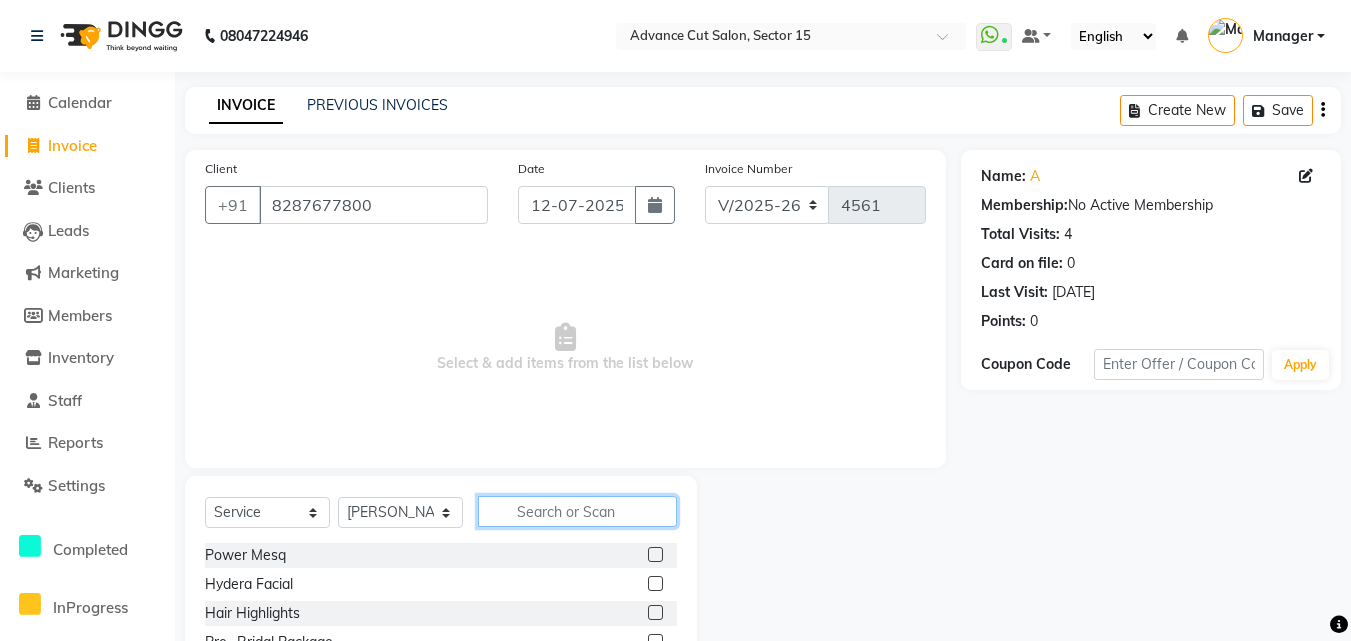 click 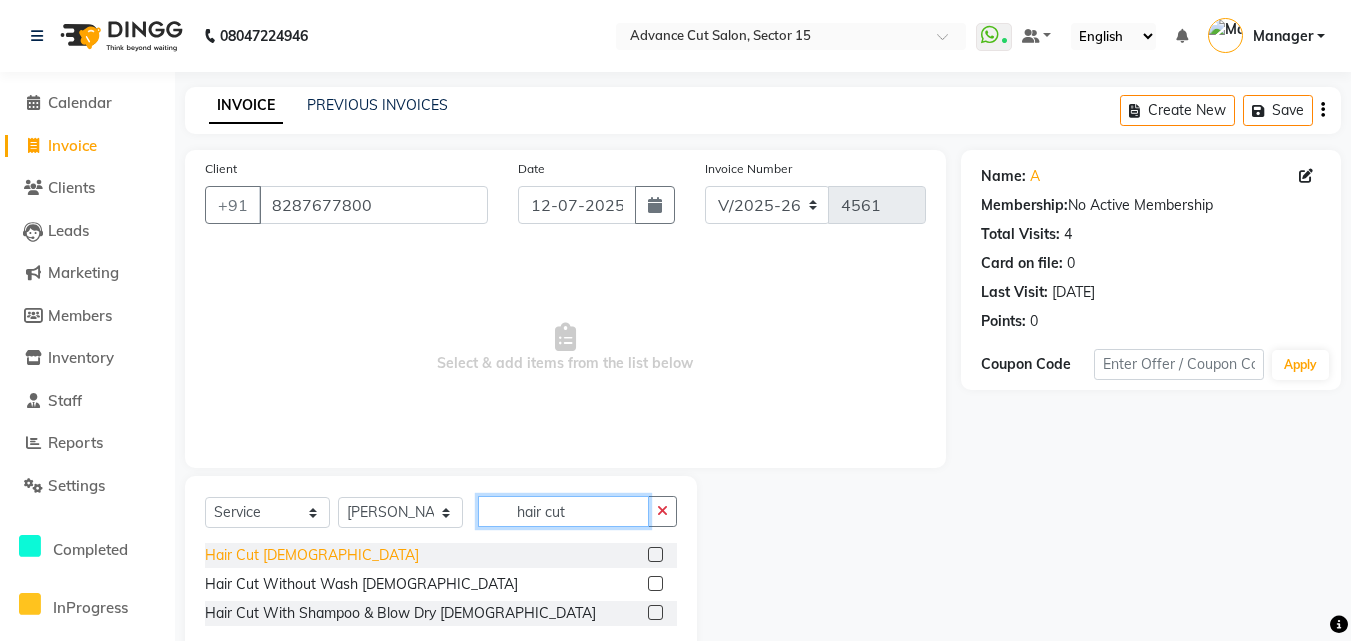 type on "hair cut" 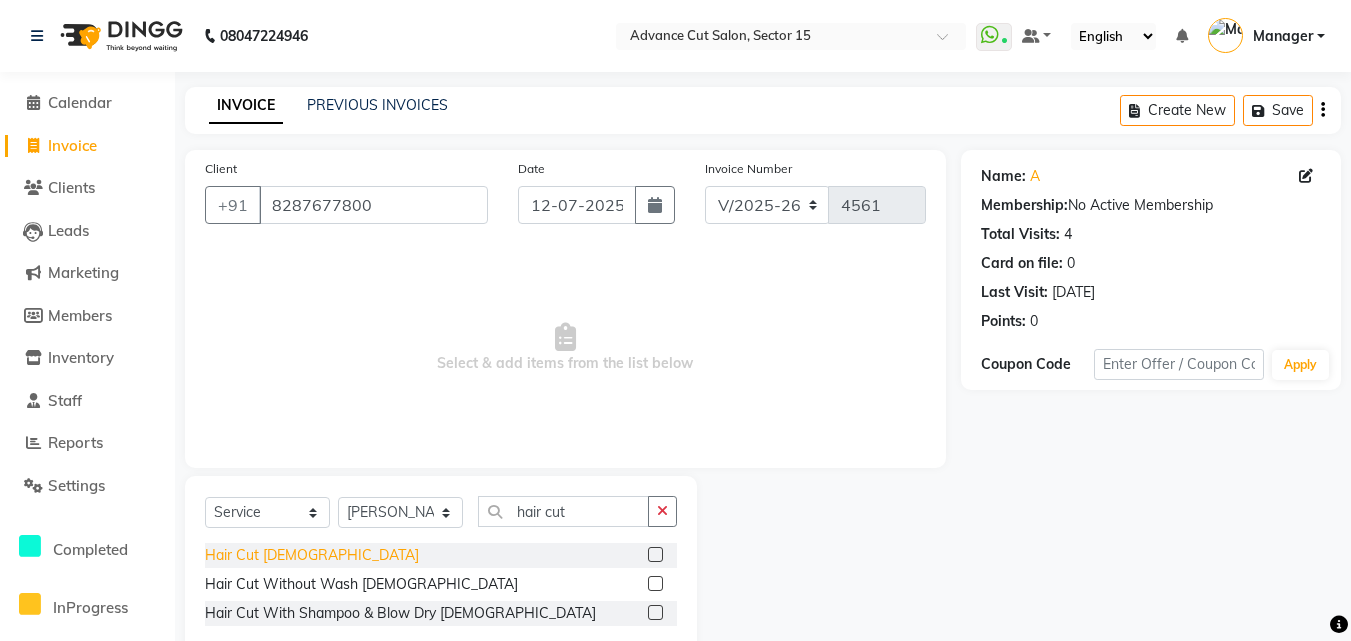 click on "Hair Cut  Male" 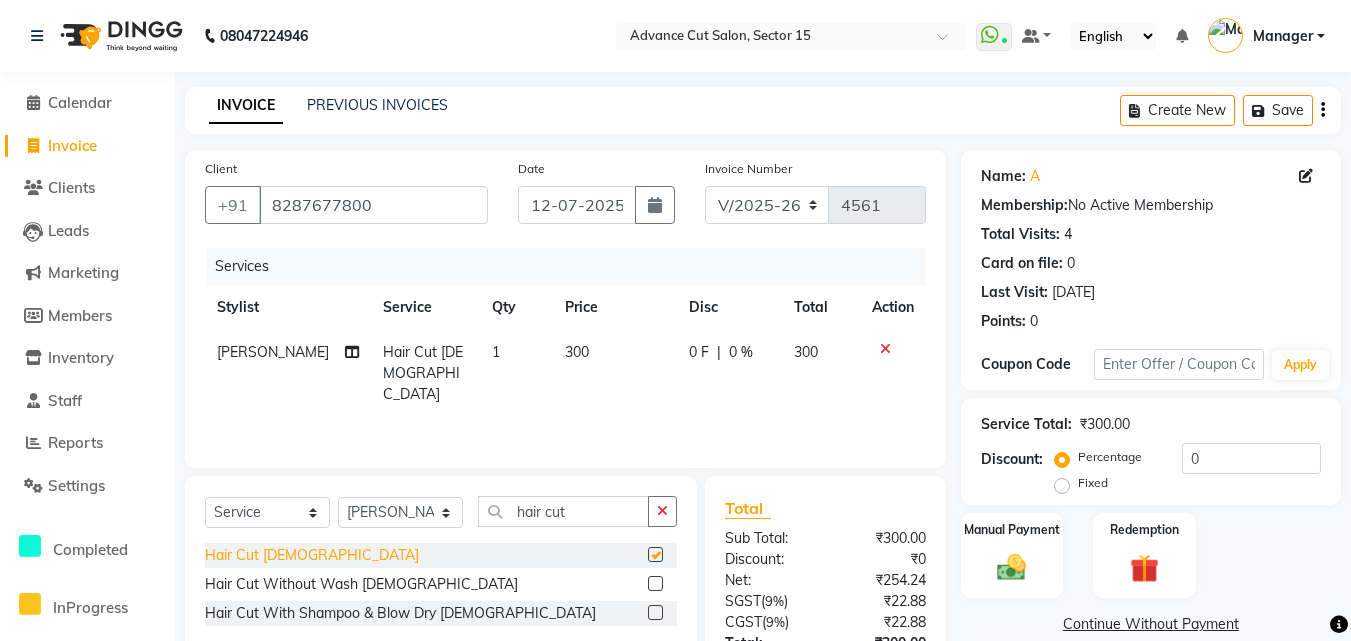 checkbox on "false" 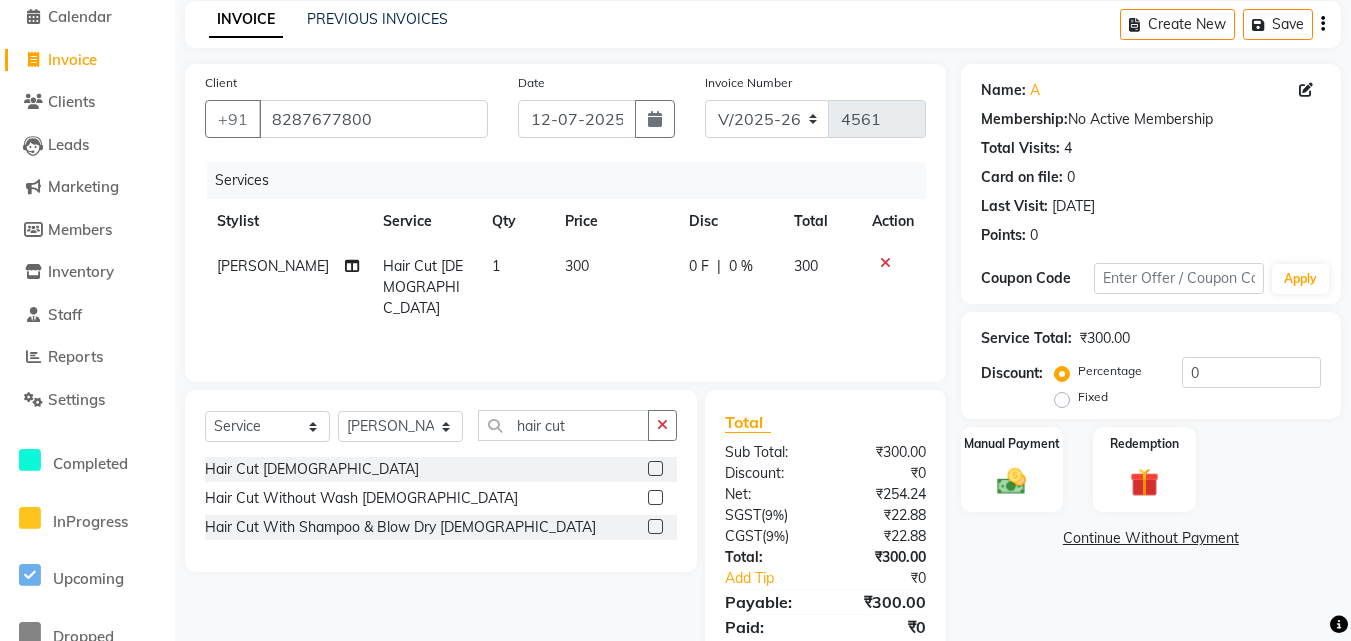 scroll, scrollTop: 135, scrollLeft: 0, axis: vertical 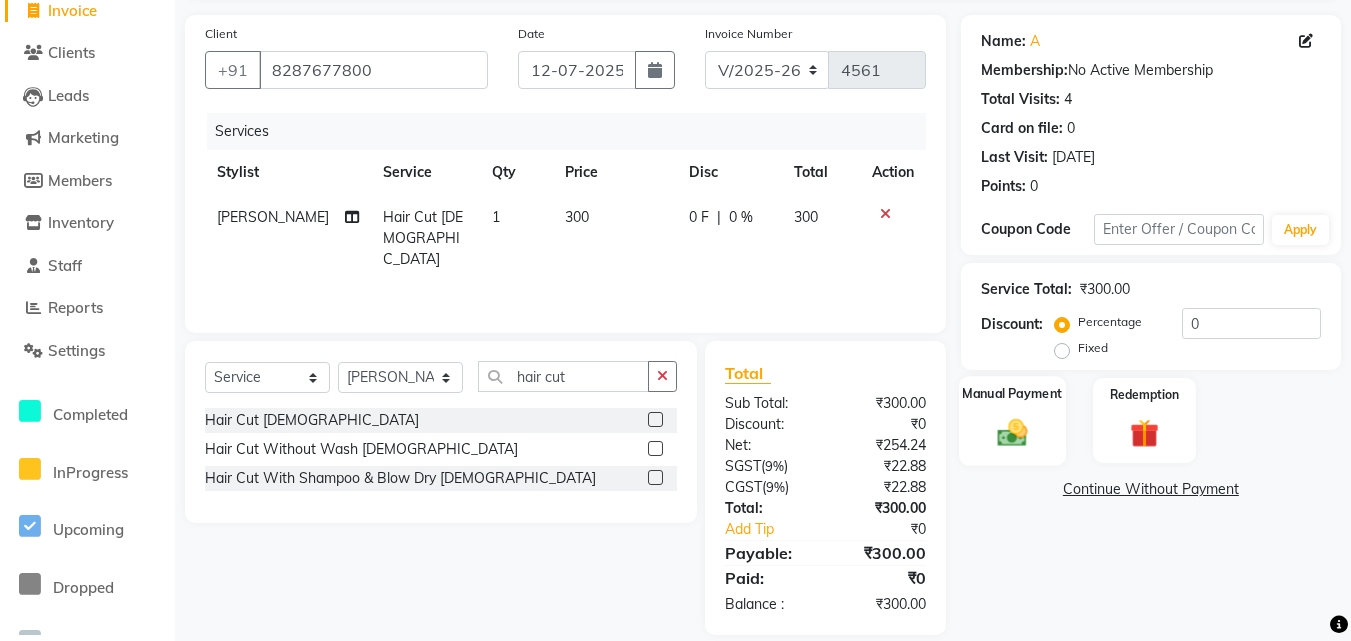 click on "Manual Payment" 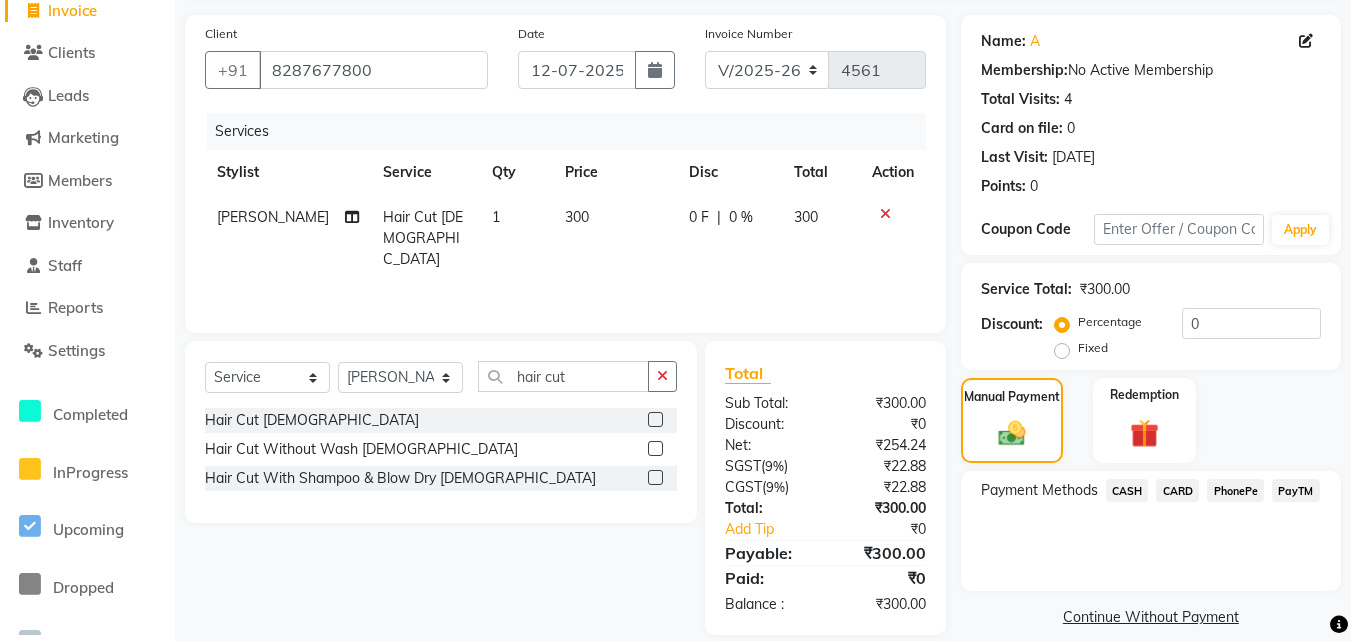 click on "CASH" 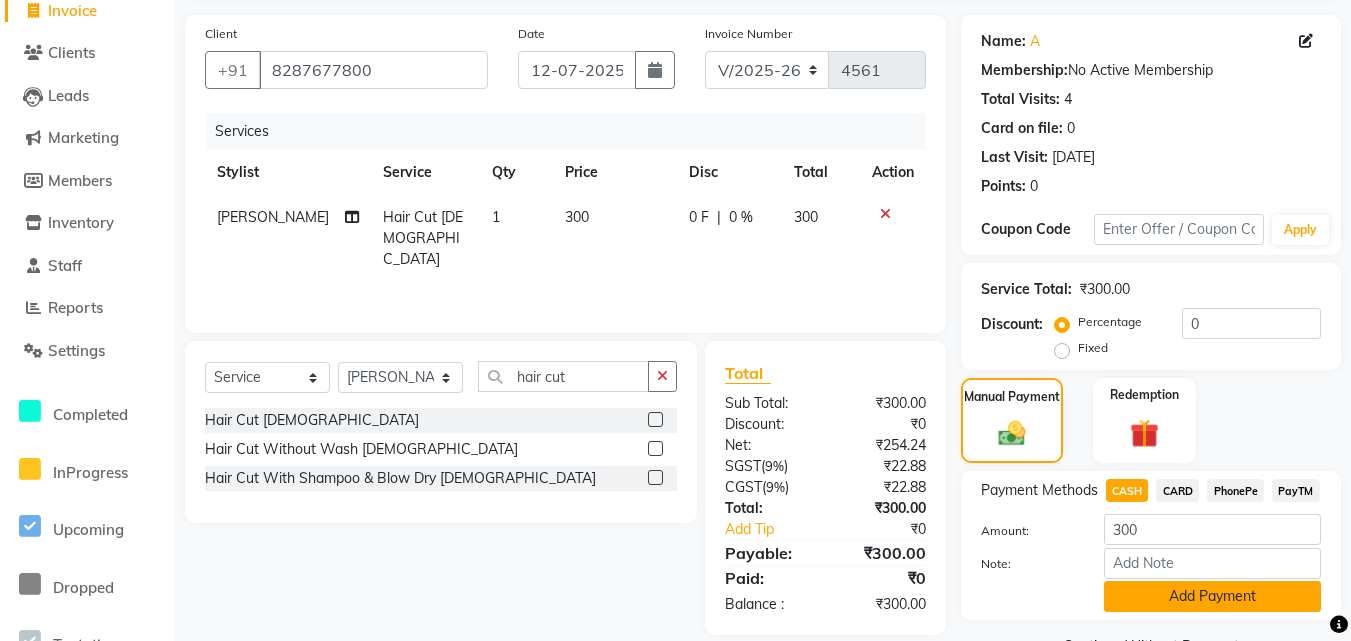 click on "Add Payment" 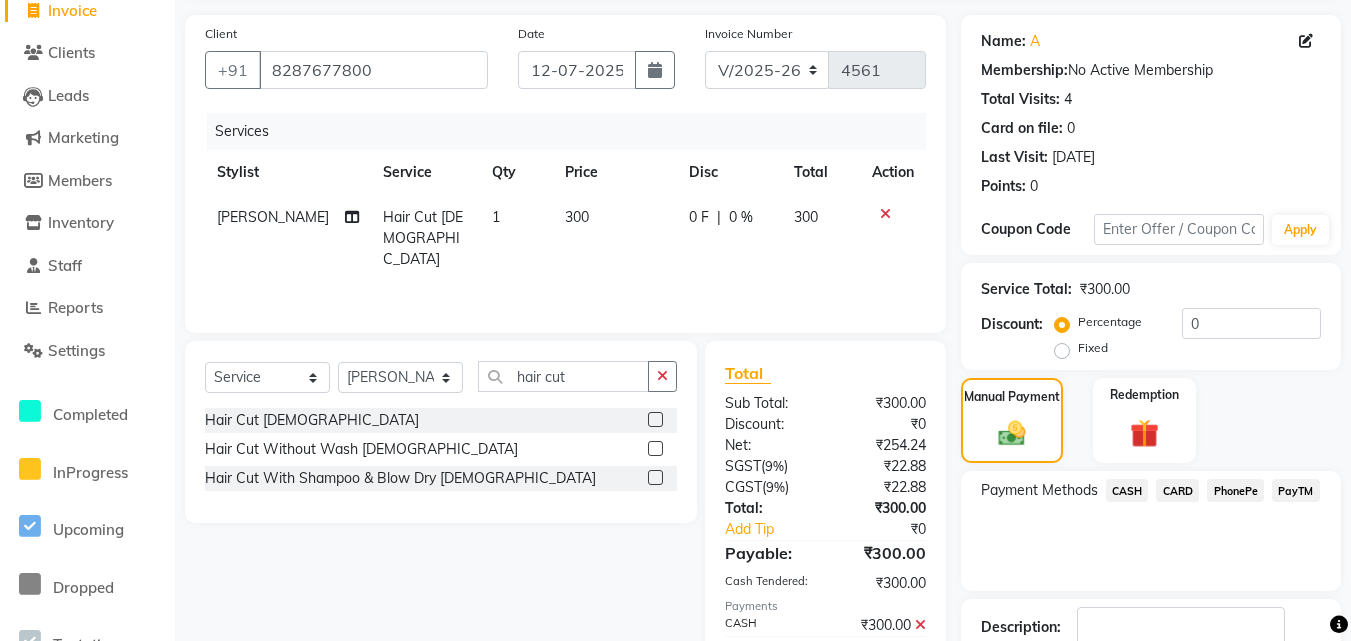 scroll, scrollTop: 269, scrollLeft: 0, axis: vertical 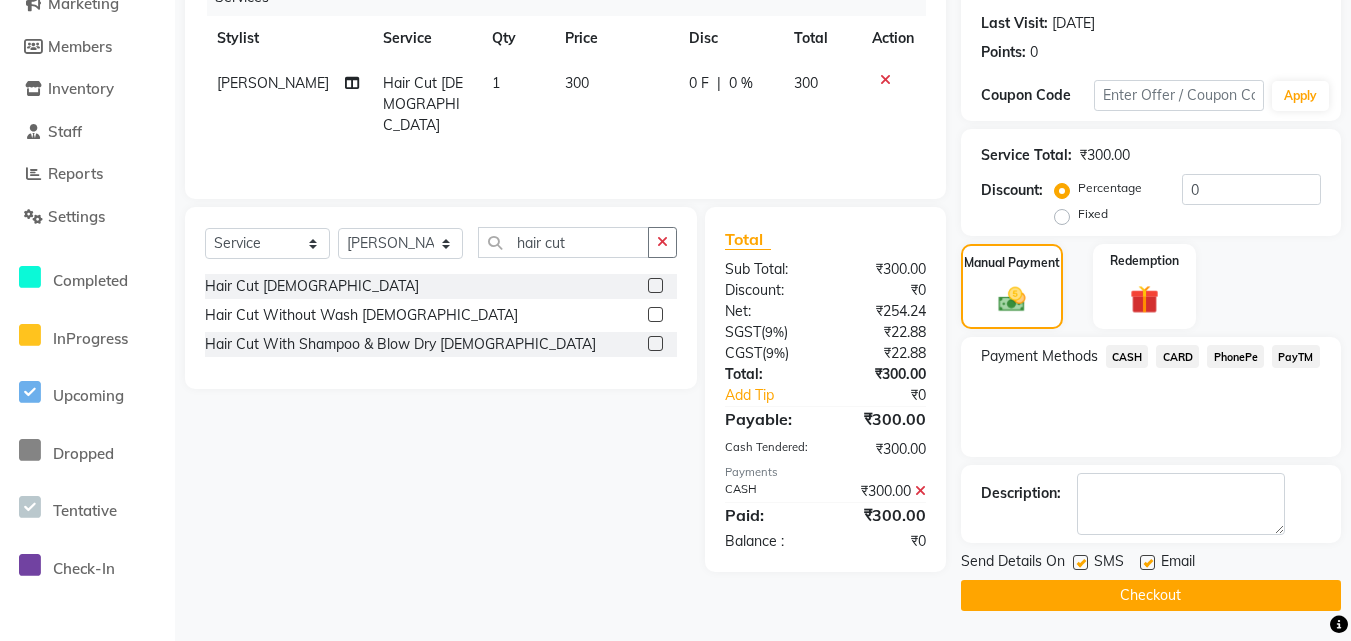 click on "Checkout" 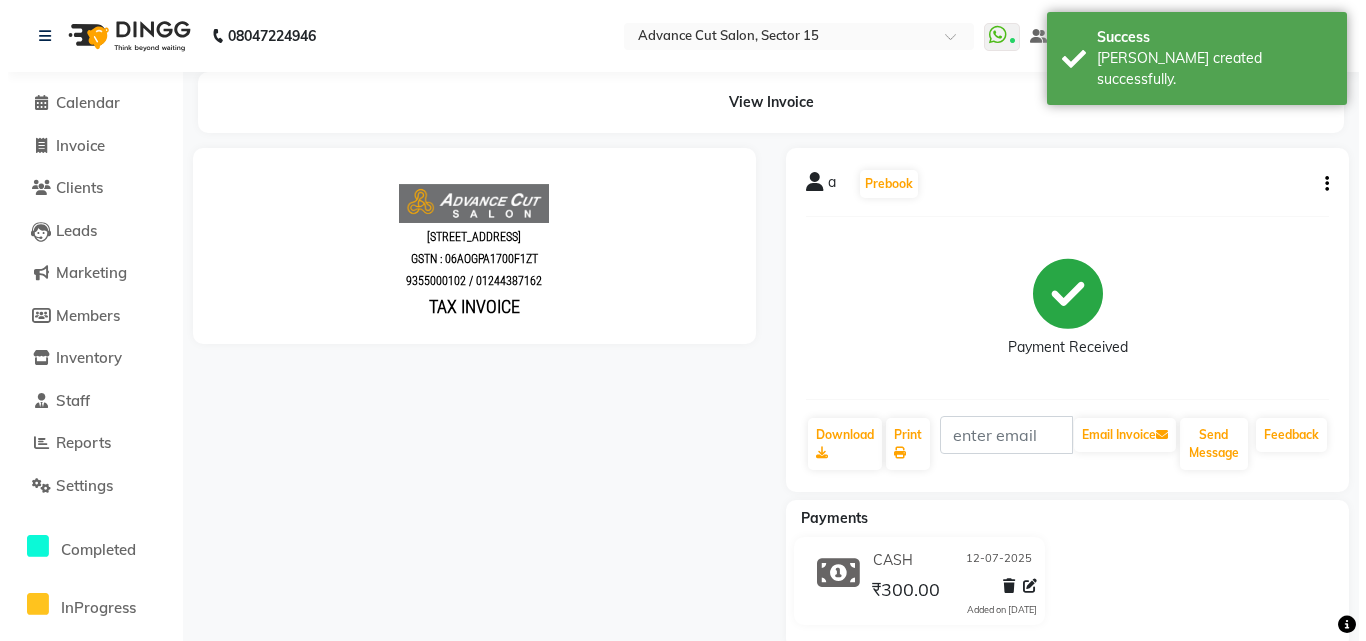 scroll, scrollTop: 0, scrollLeft: 0, axis: both 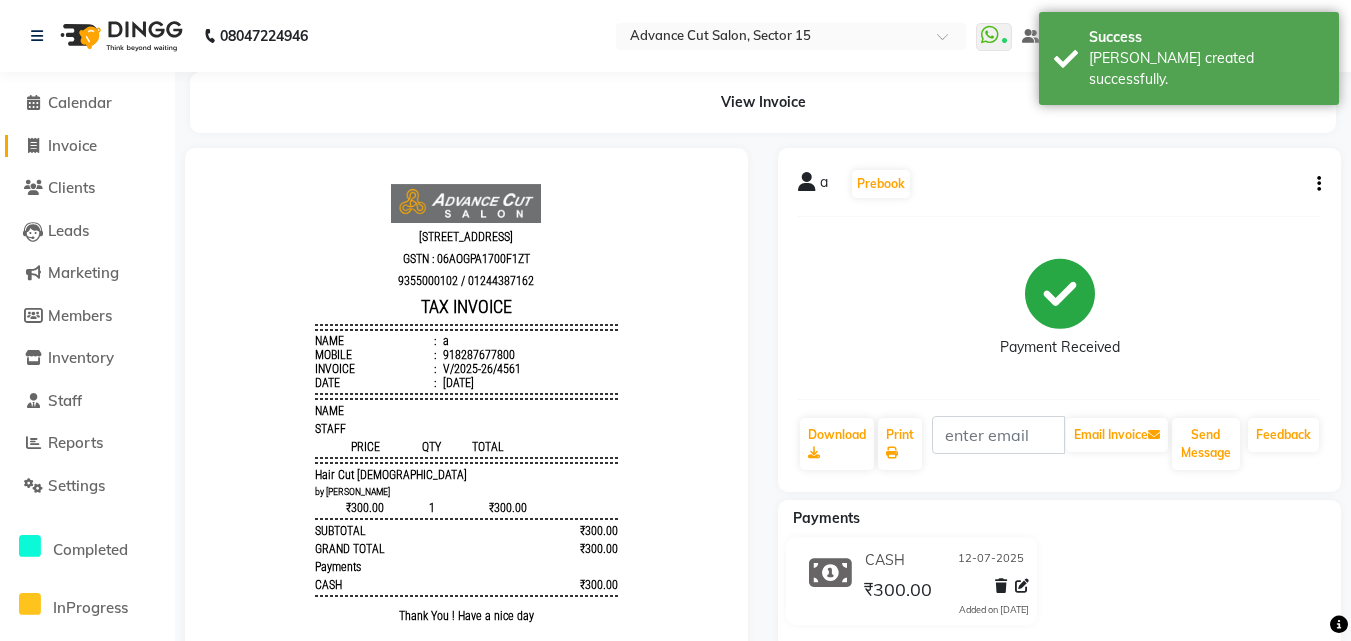click on "Invoice" 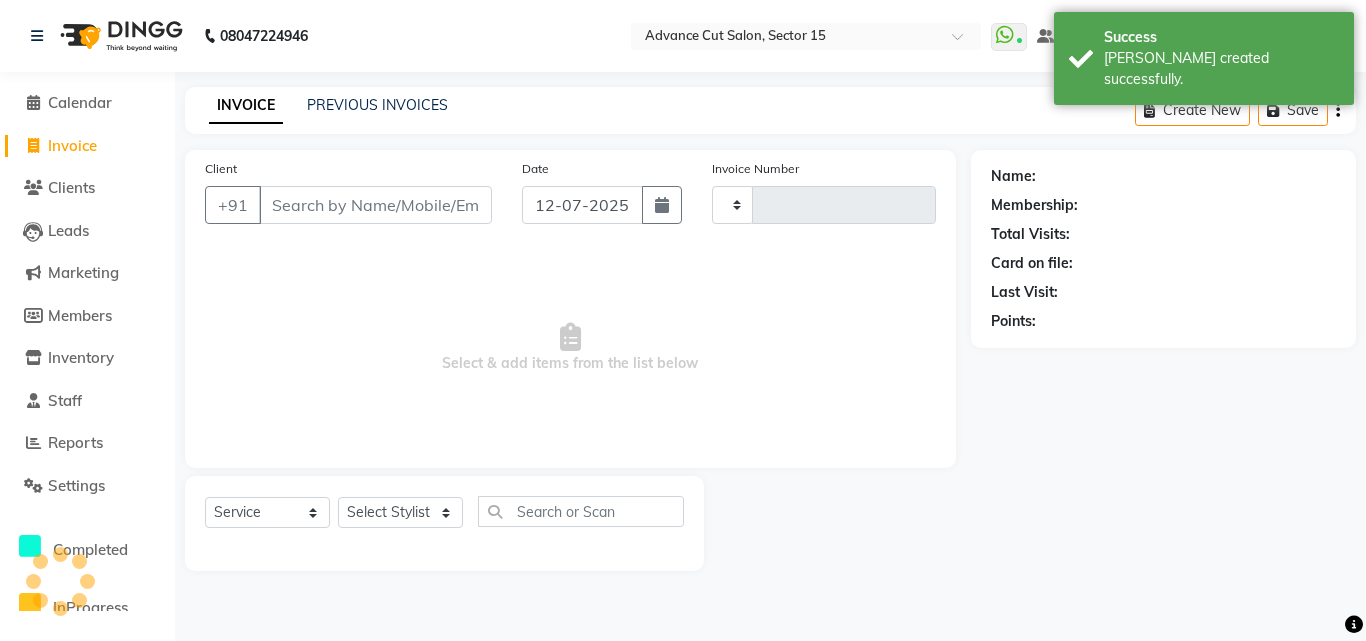 type on "4562" 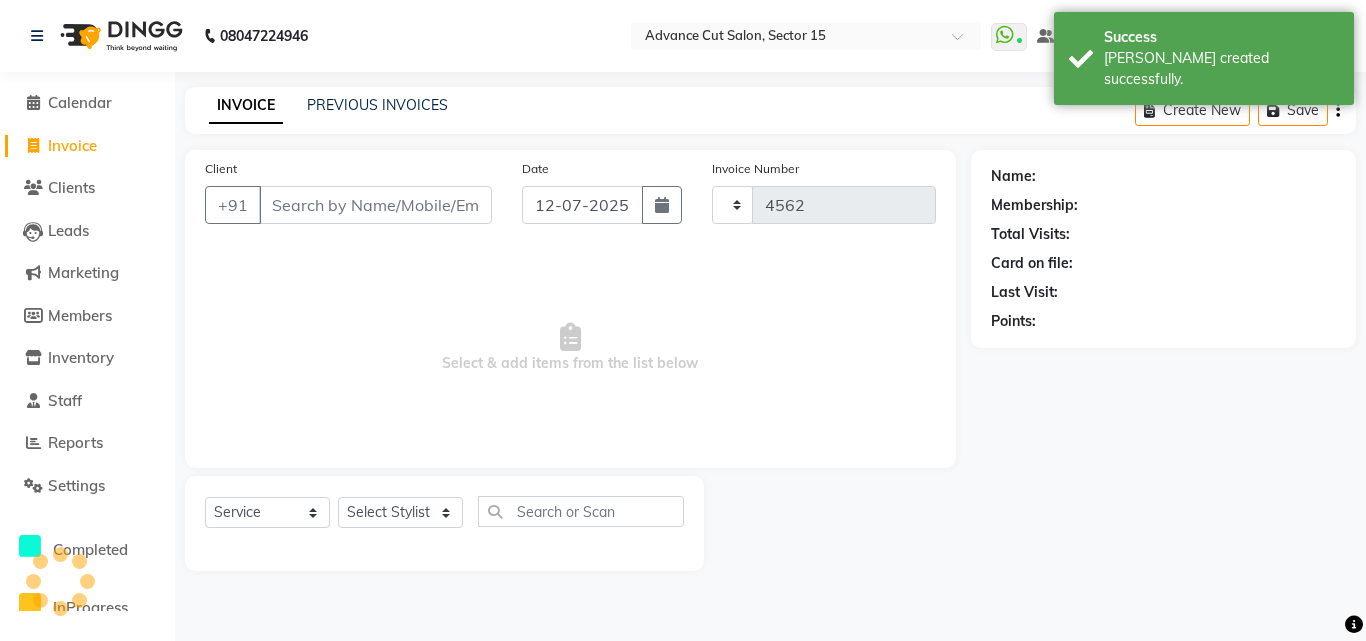 select on "6255" 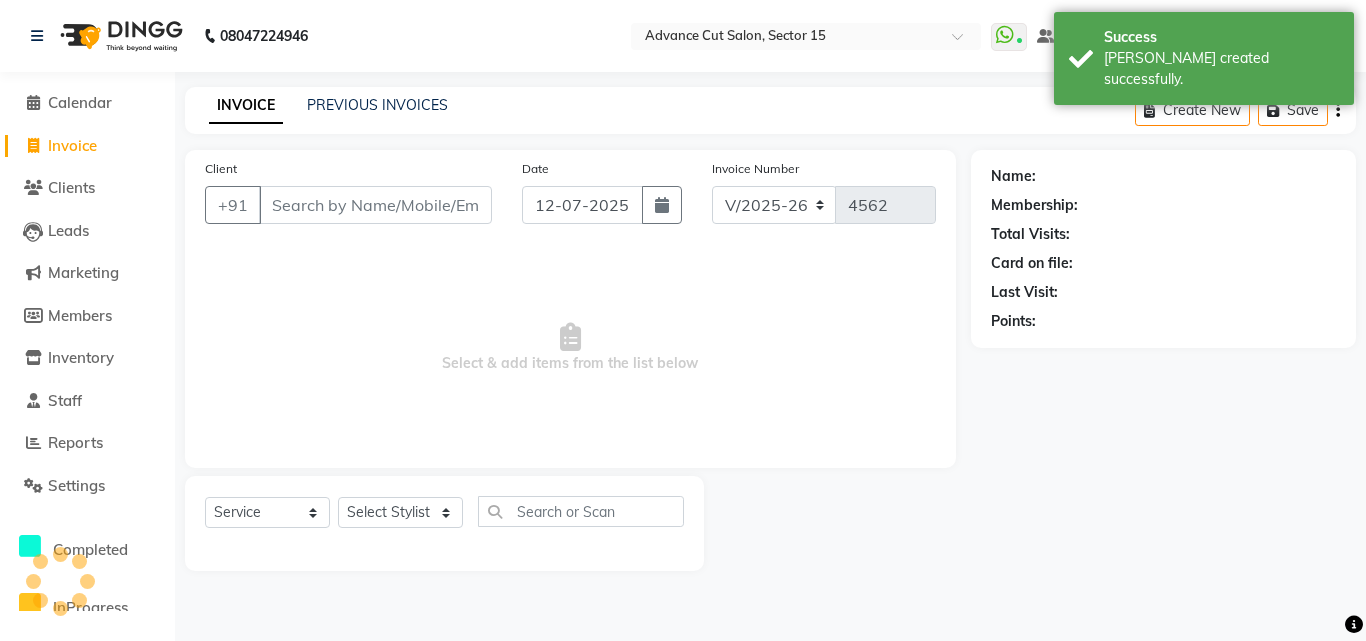 click on "INVOICE PREVIOUS INVOICES Create New   Save" 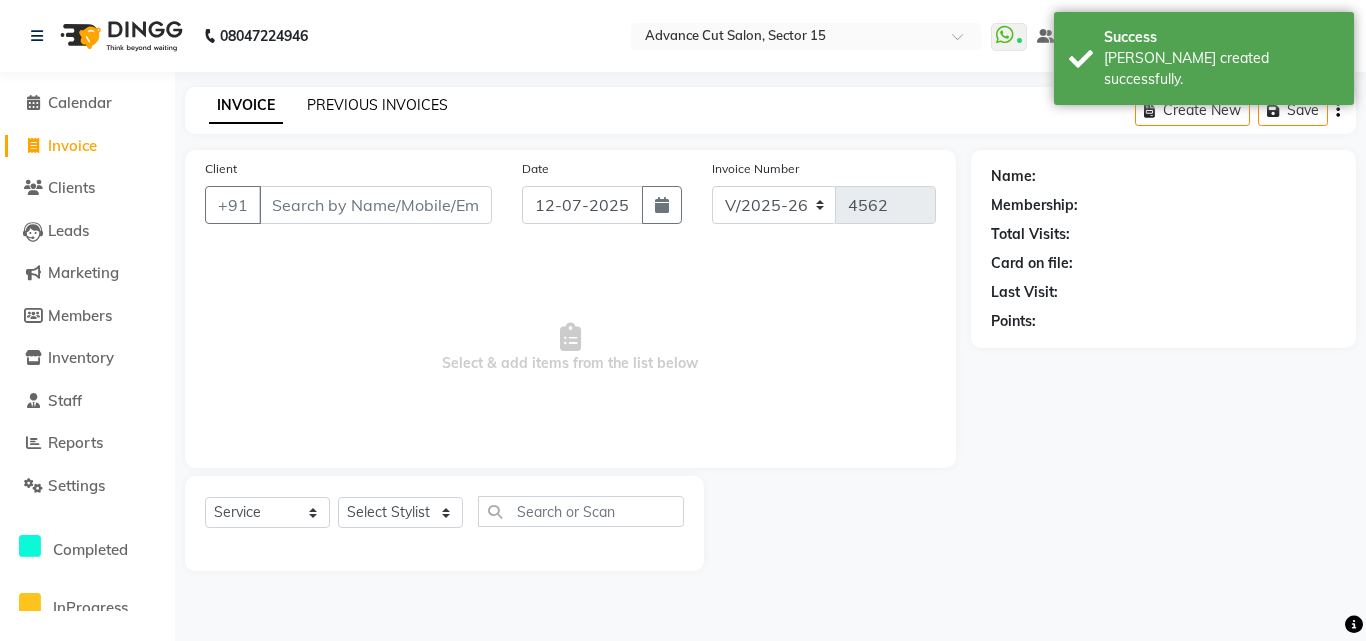 click on "PREVIOUS INVOICES" 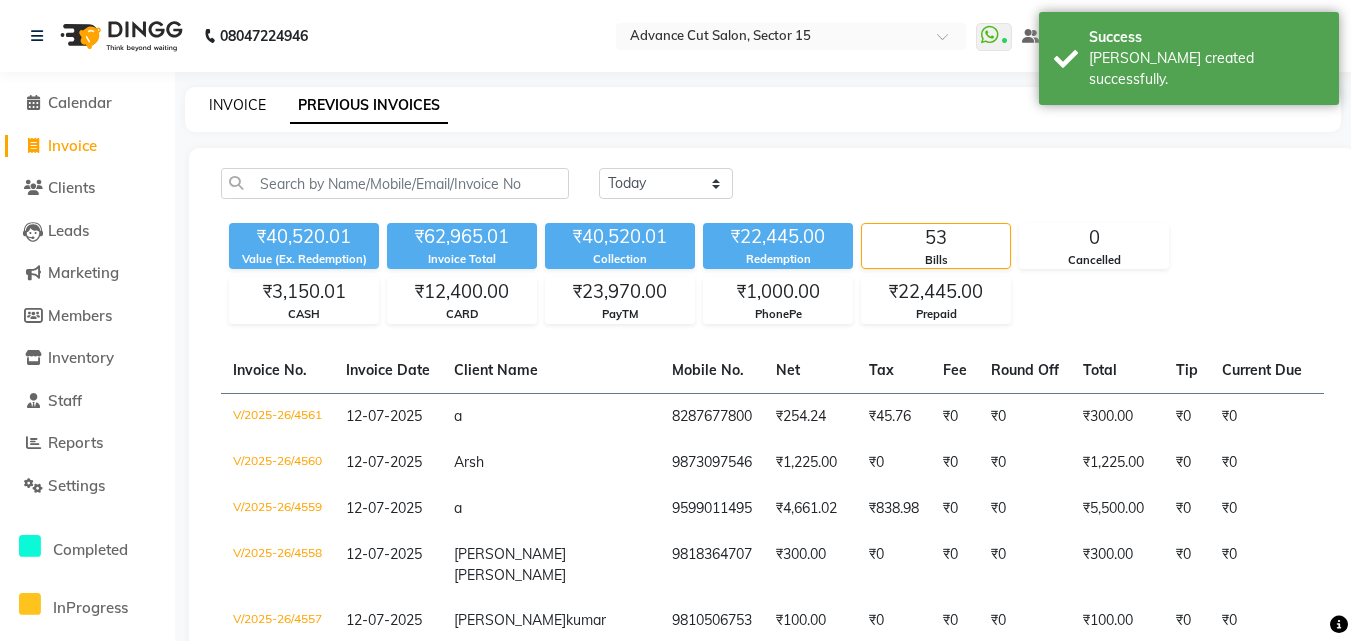 click on "INVOICE" 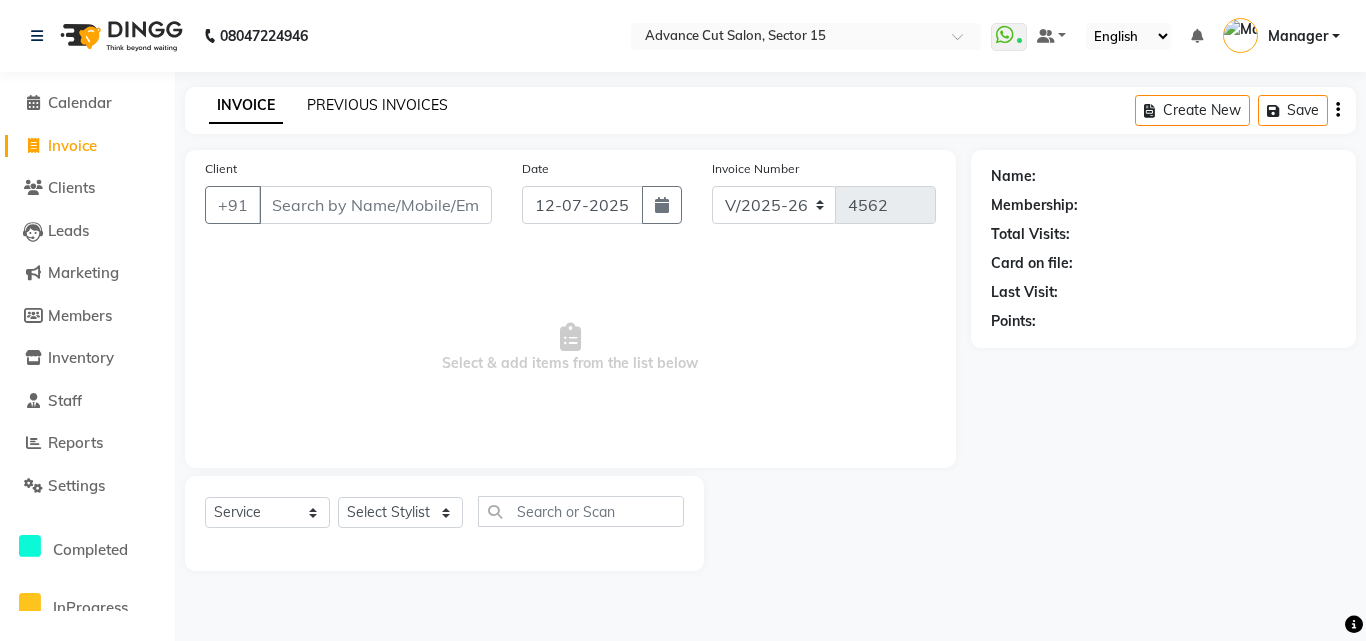 click on "PREVIOUS INVOICES" 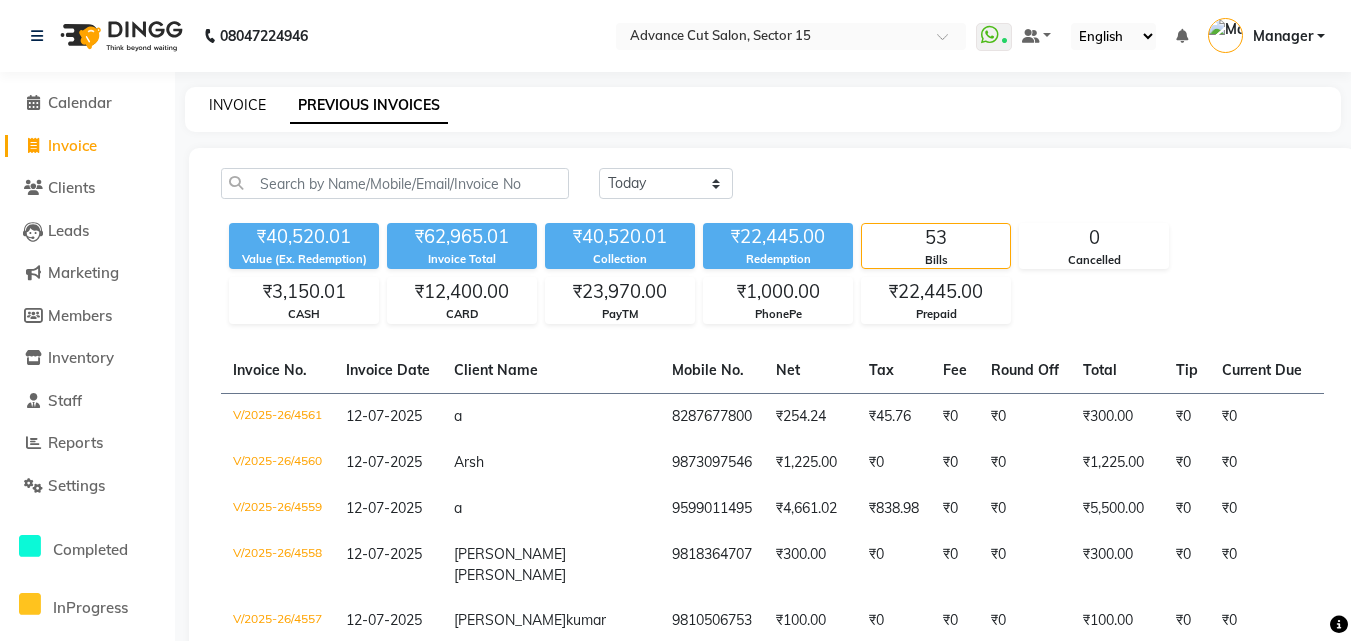 click on "INVOICE" 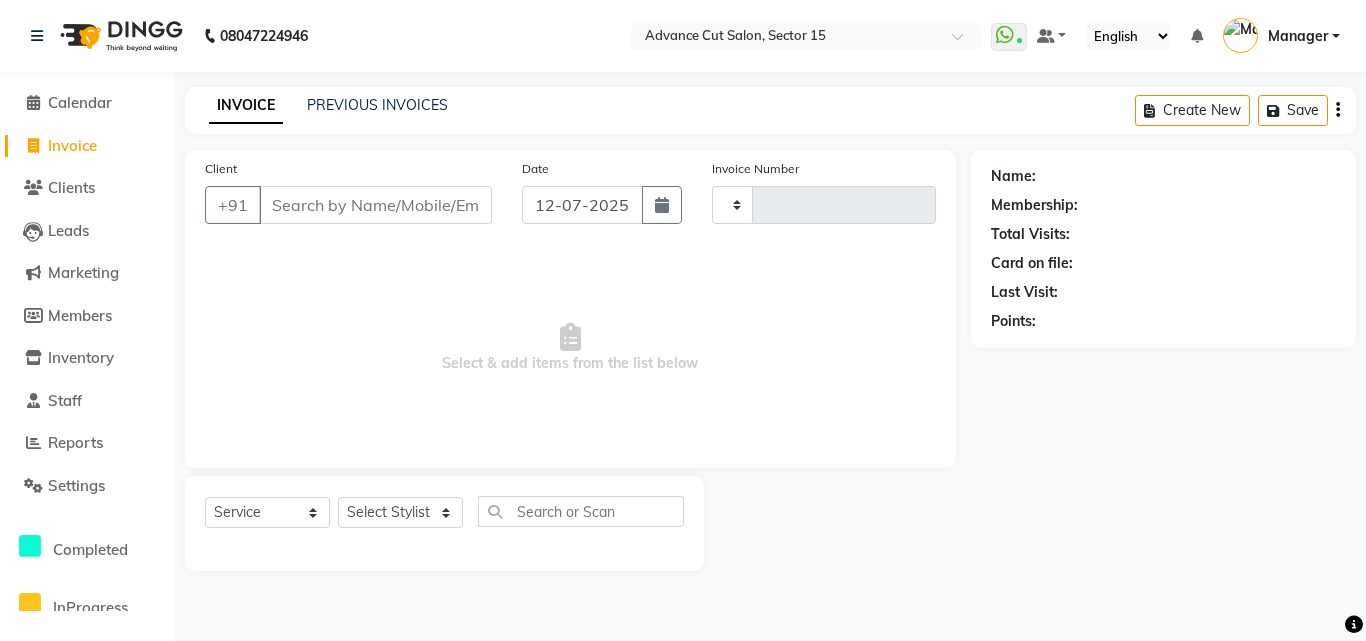 type on "4562" 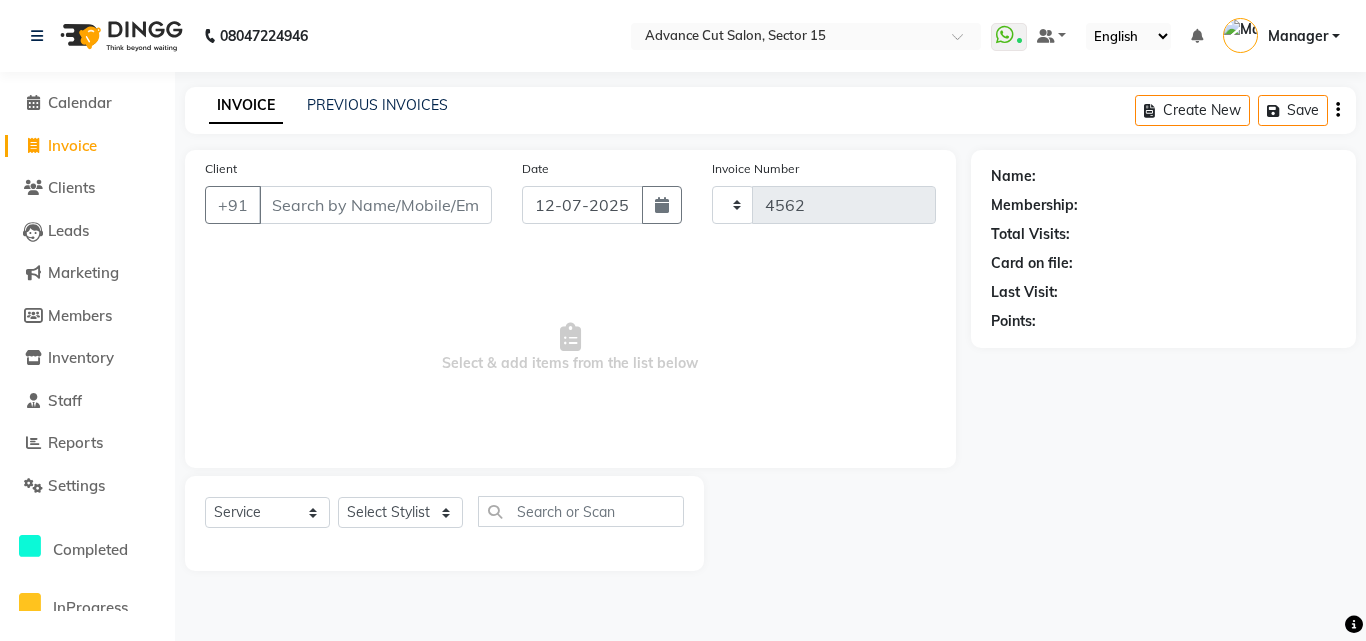 select on "6255" 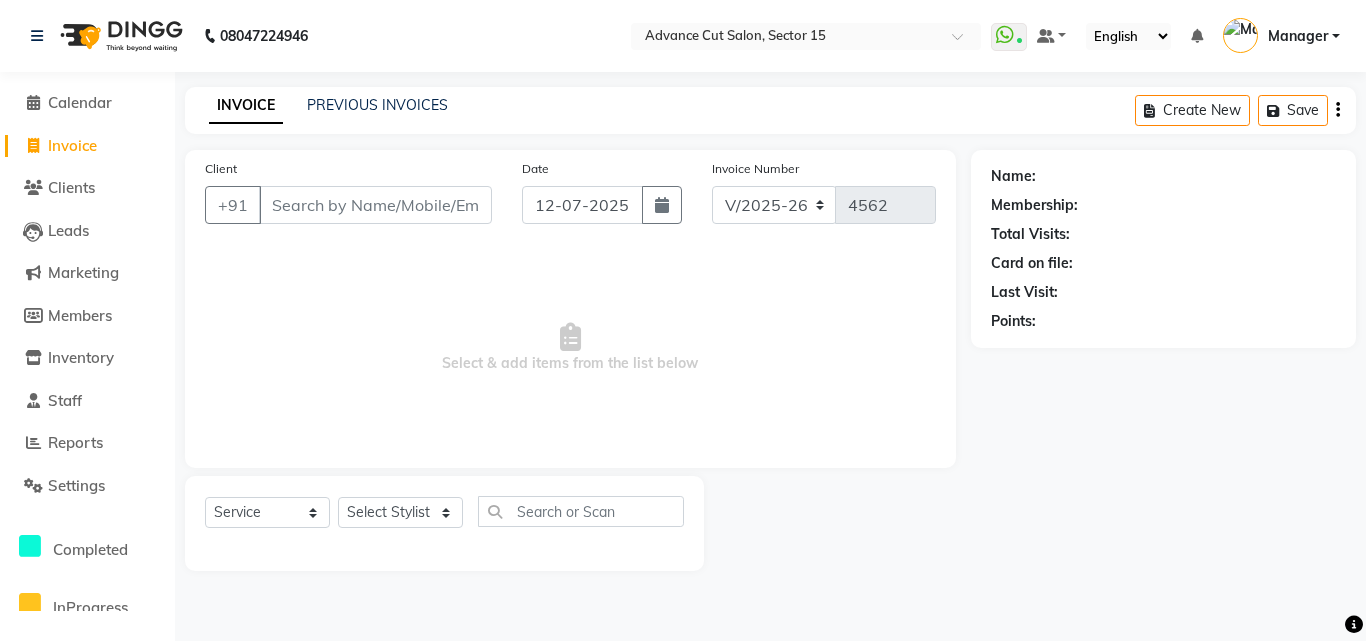 click on "Manager" at bounding box center [1298, 36] 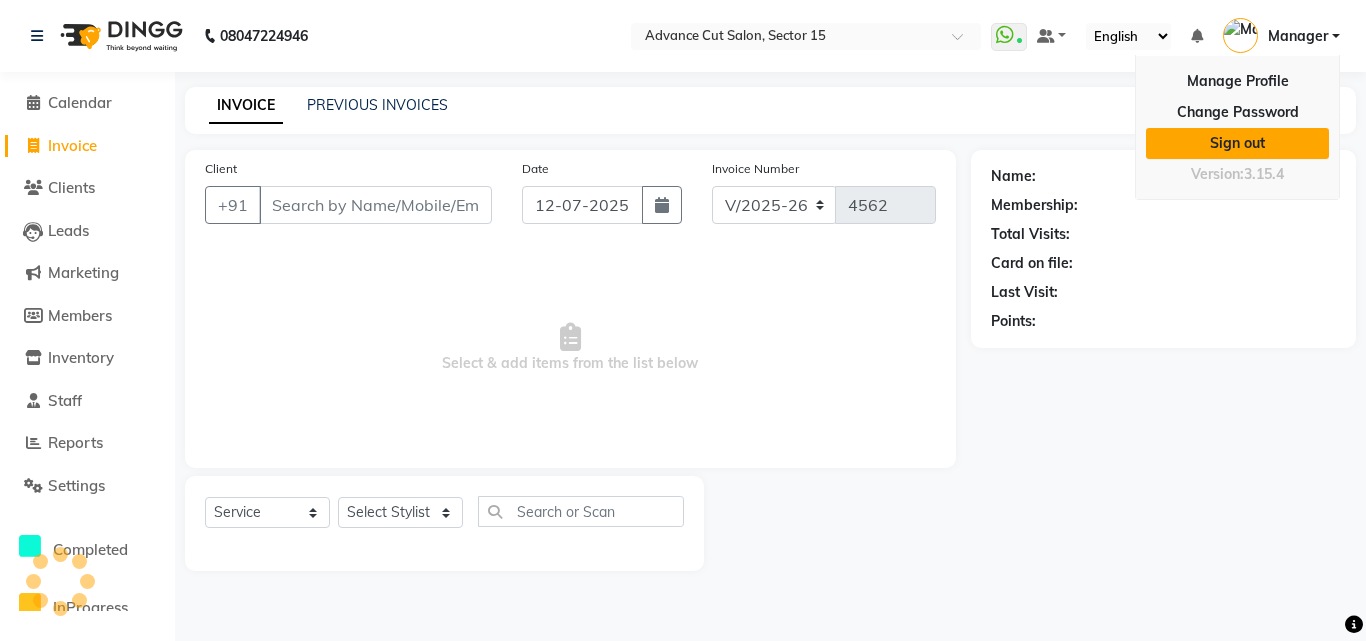 click on "Sign out" at bounding box center (1237, 143) 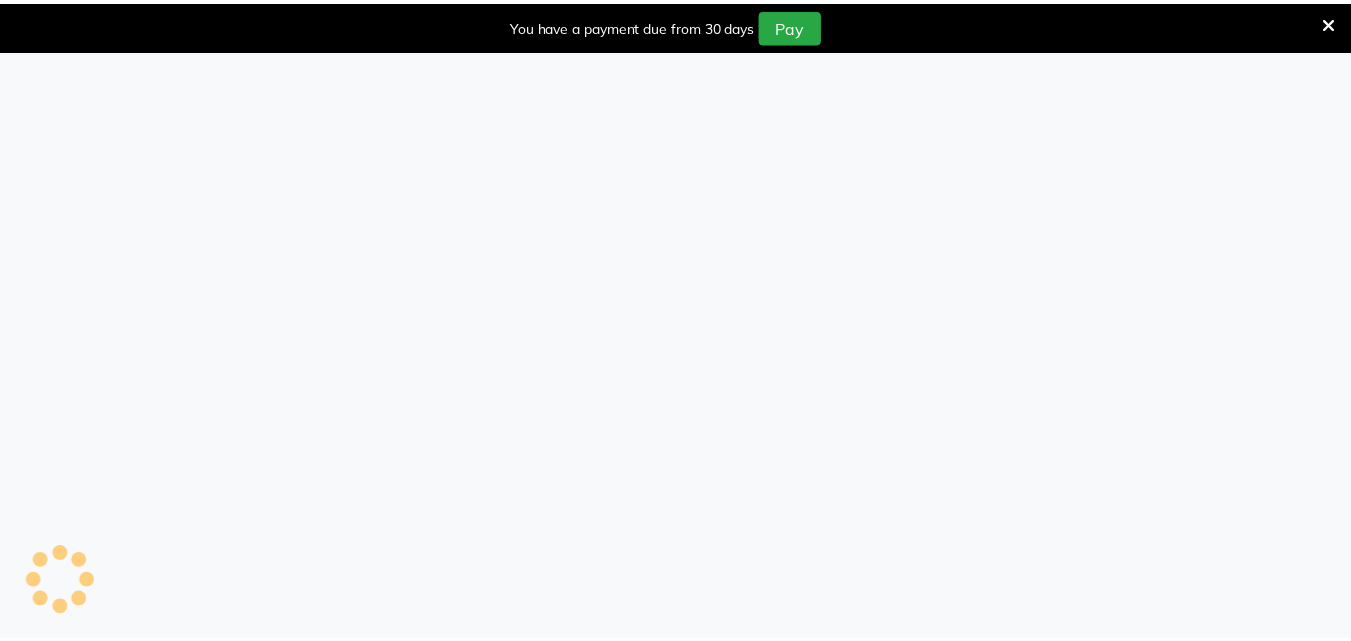 scroll, scrollTop: 0, scrollLeft: 0, axis: both 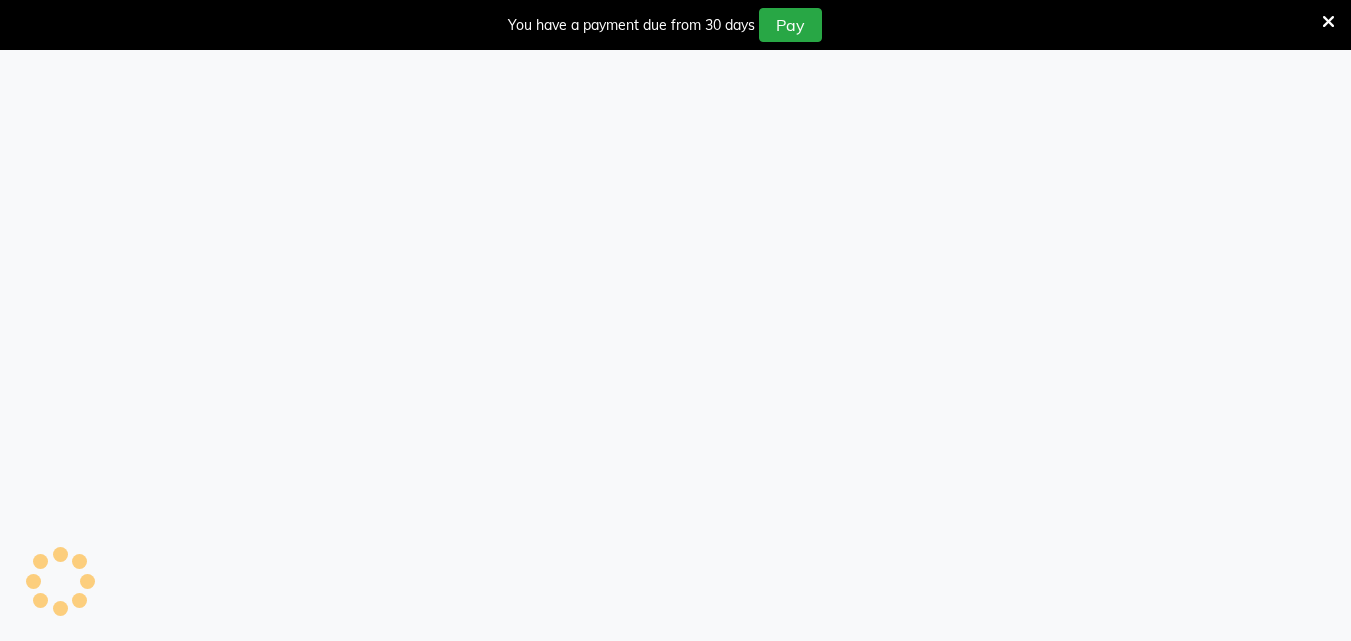 select on "service" 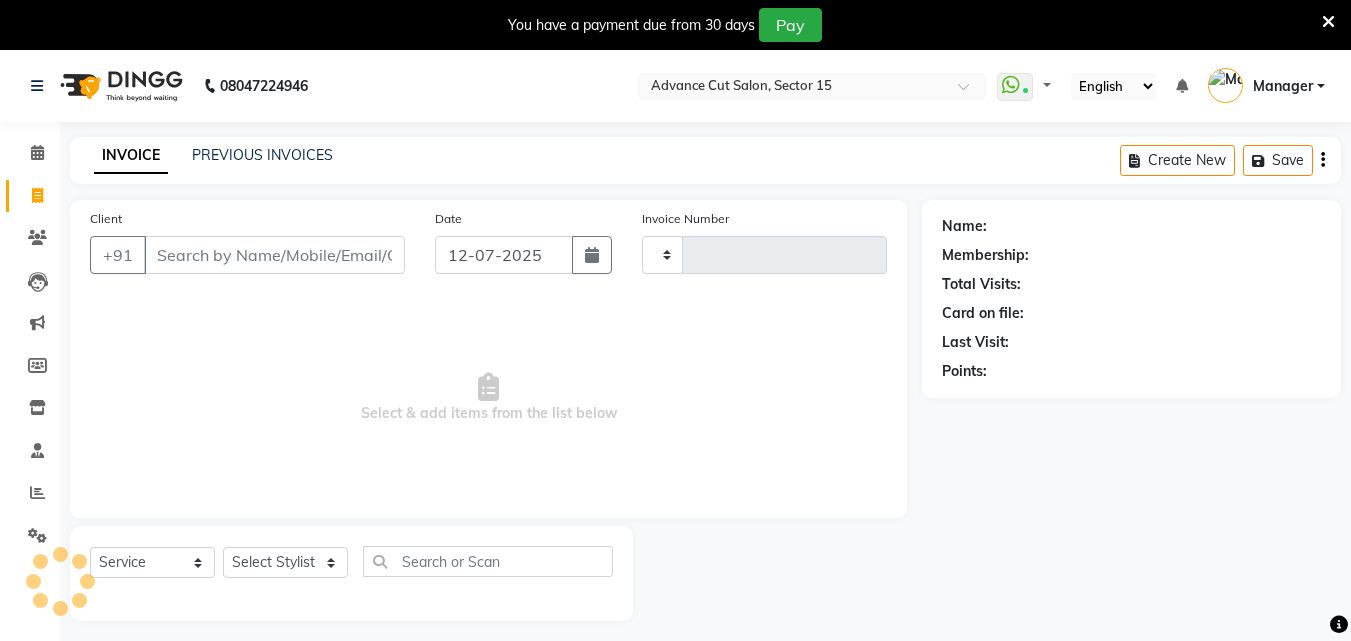 type on "4560" 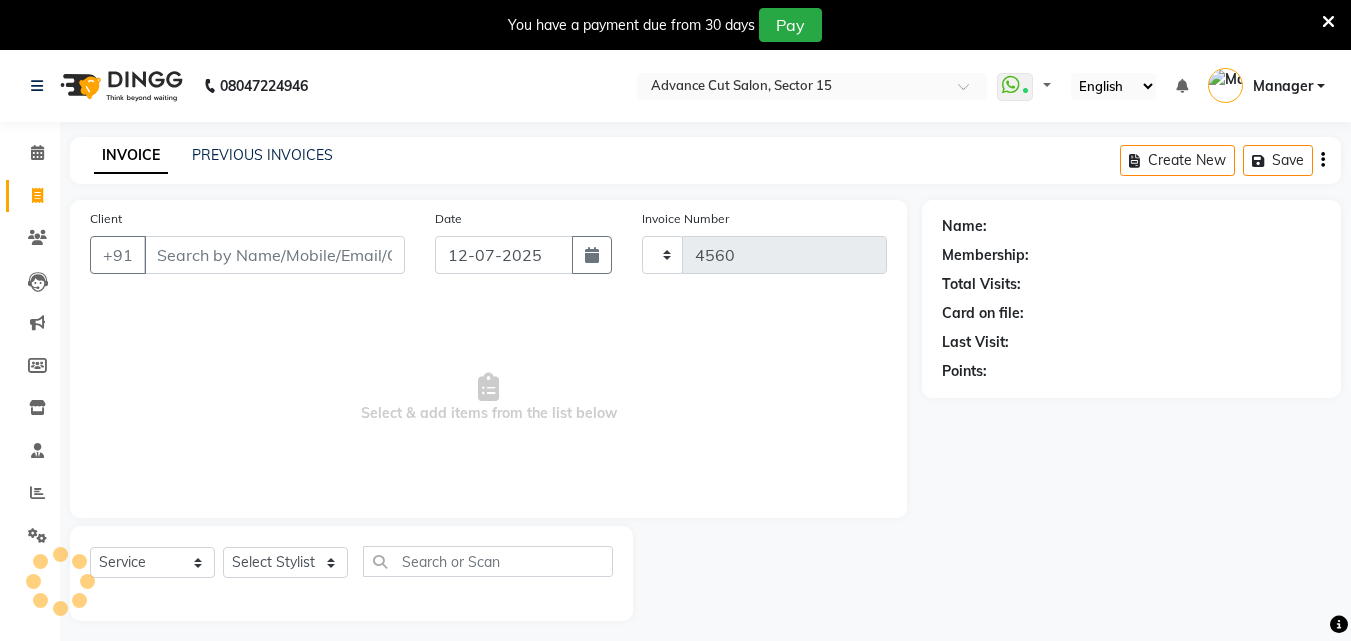 select on "6255" 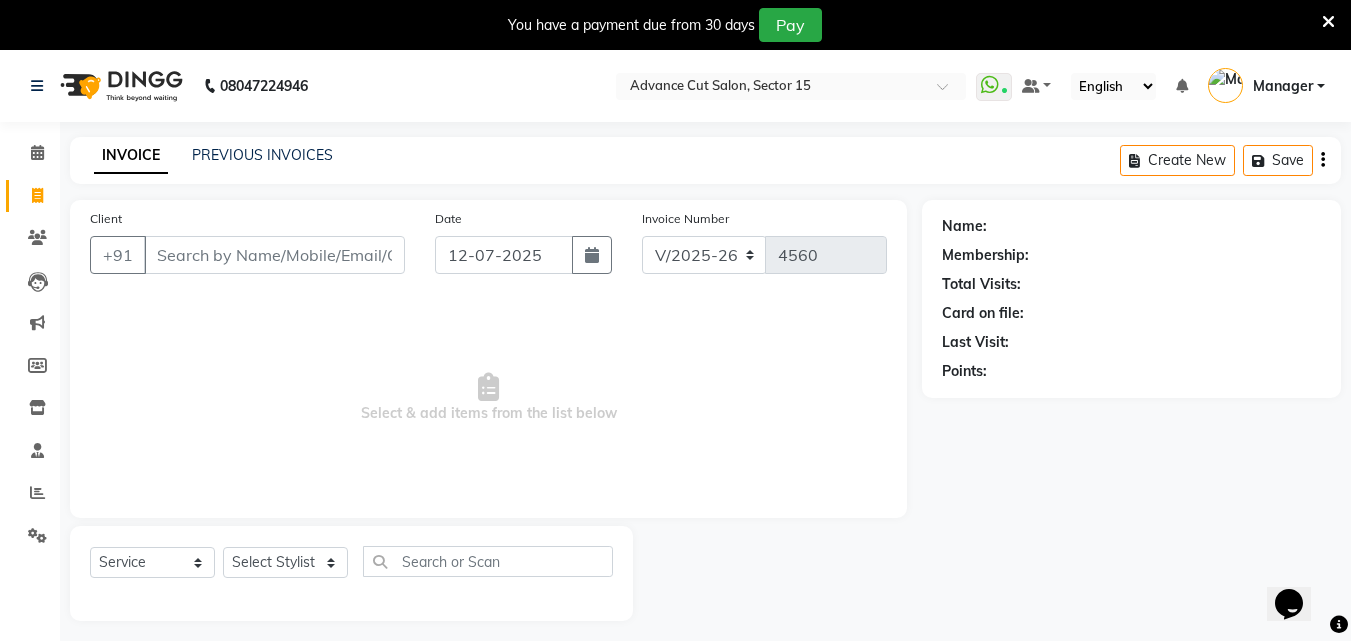 scroll, scrollTop: 0, scrollLeft: 0, axis: both 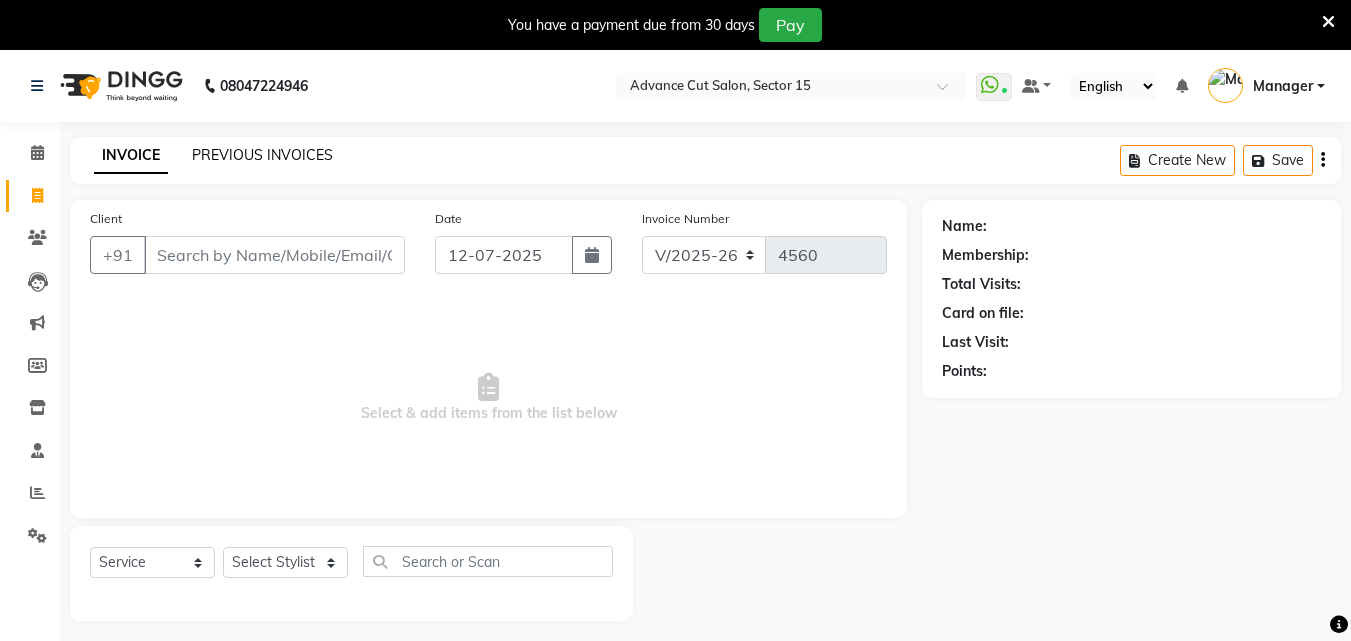 click on "PREVIOUS INVOICES" 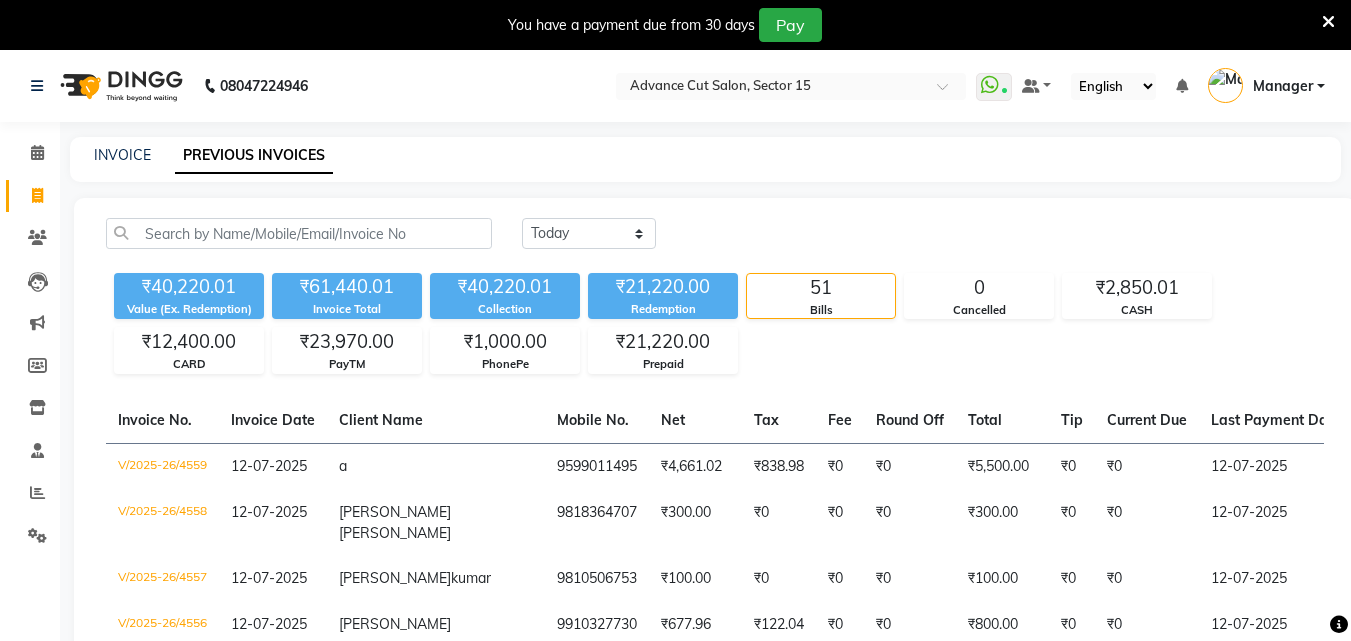 scroll, scrollTop: 0, scrollLeft: 0, axis: both 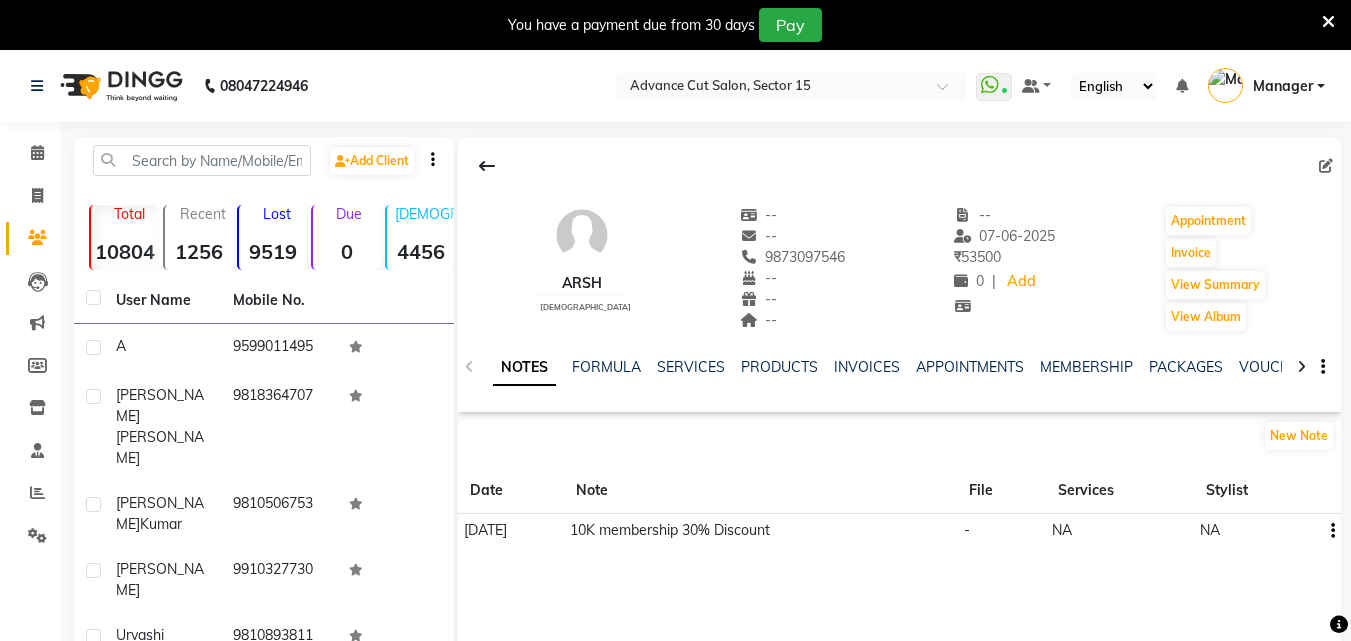 click at bounding box center [1328, 22] 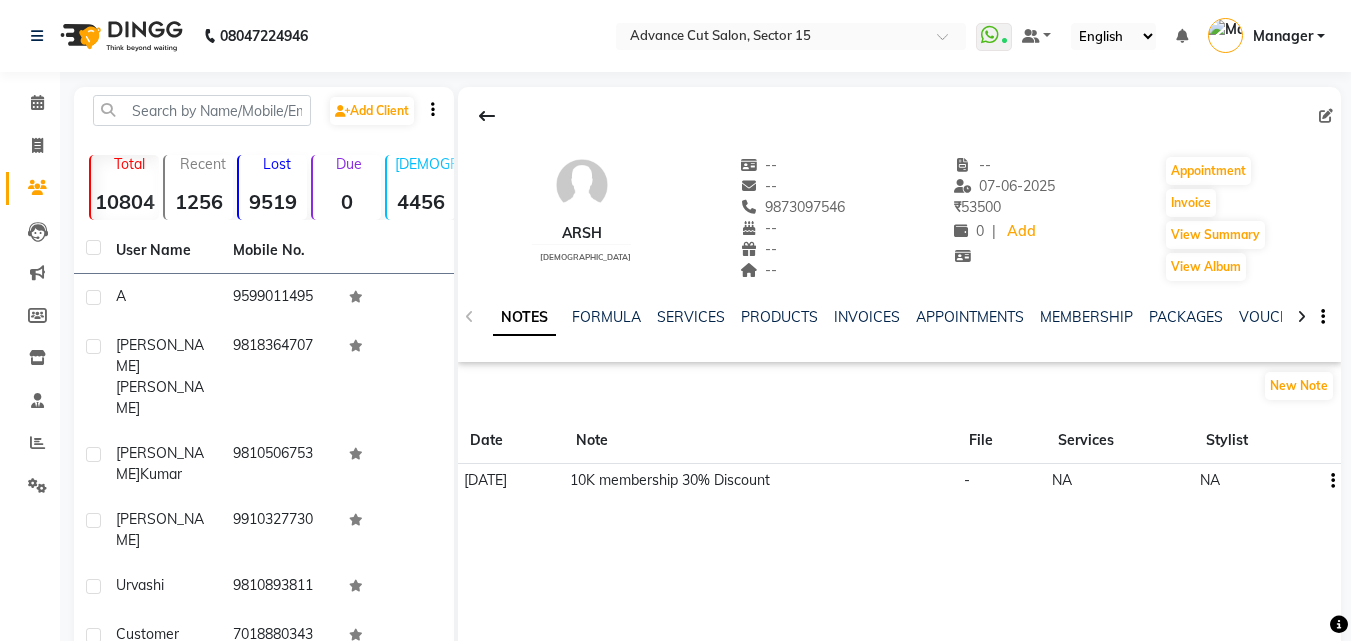 click on "NOTES FORMULA SERVICES PRODUCTS INVOICES APPOINTMENTS MEMBERSHIP PACKAGES VOUCHERS GIFTCARDS POINTS FORMS FAMILY CARDS WALLET" 